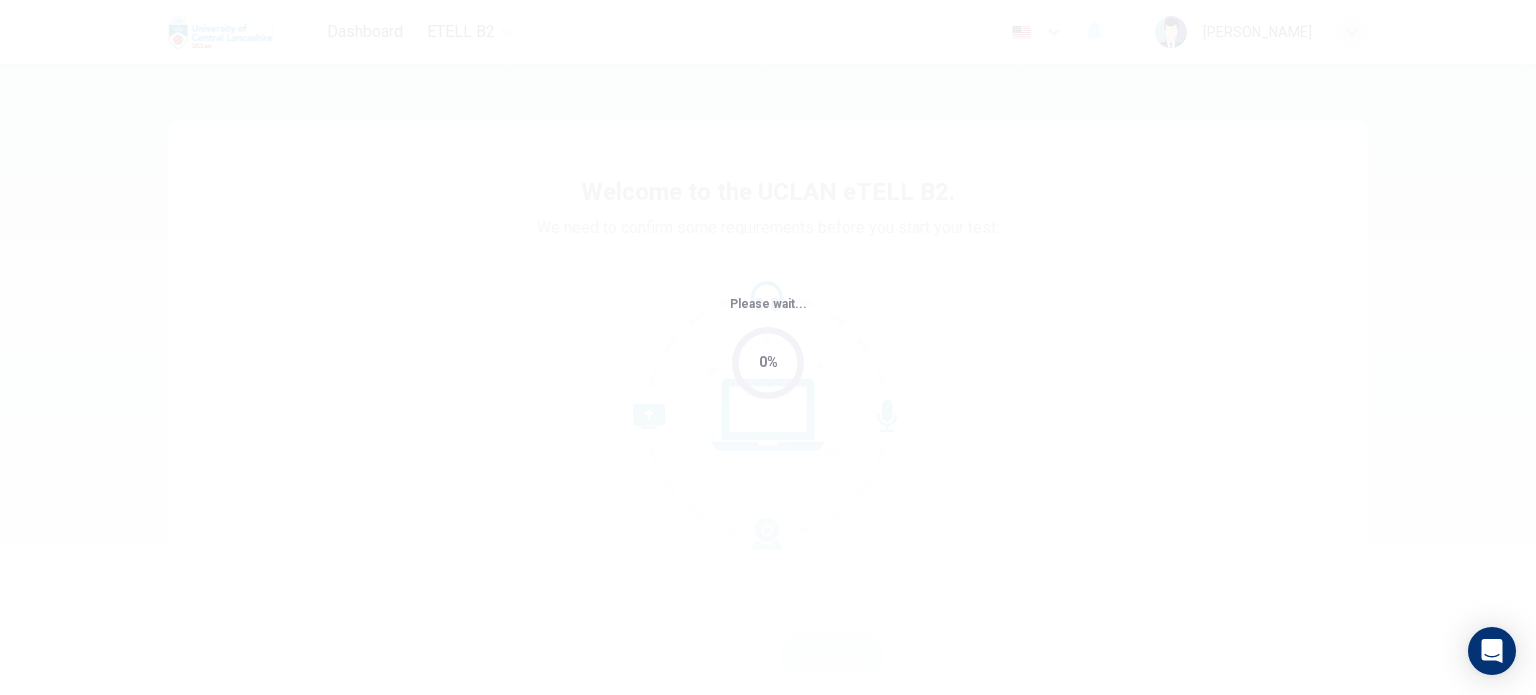 scroll, scrollTop: 0, scrollLeft: 0, axis: both 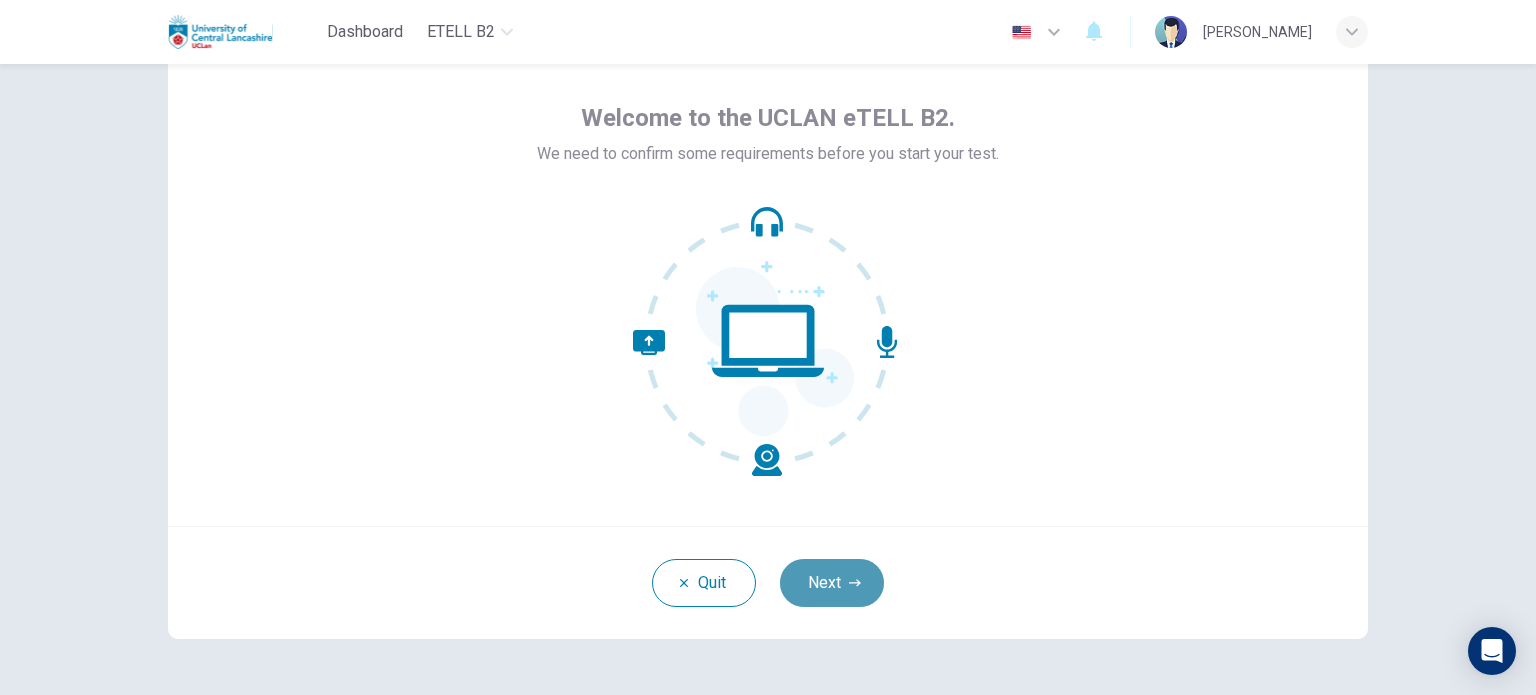 click on "Next" at bounding box center (832, 583) 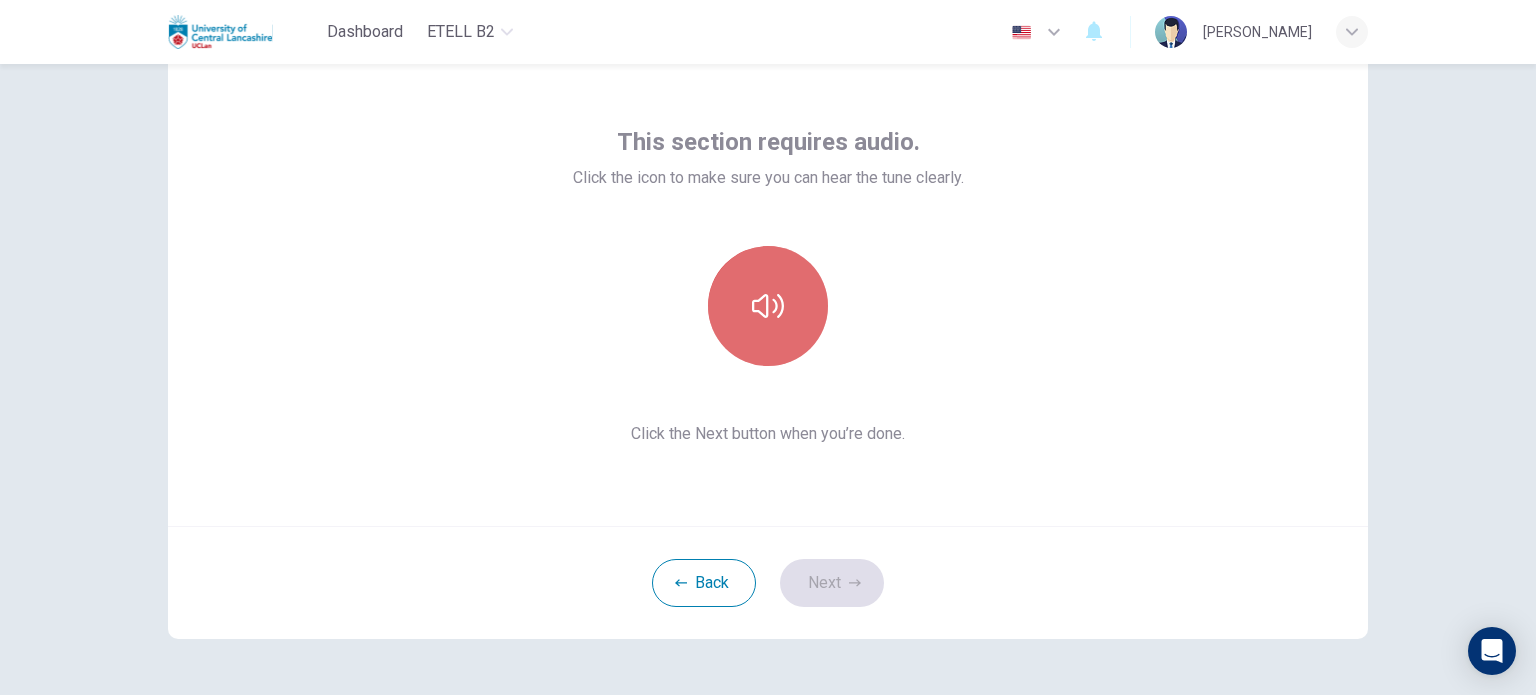 click at bounding box center [768, 306] 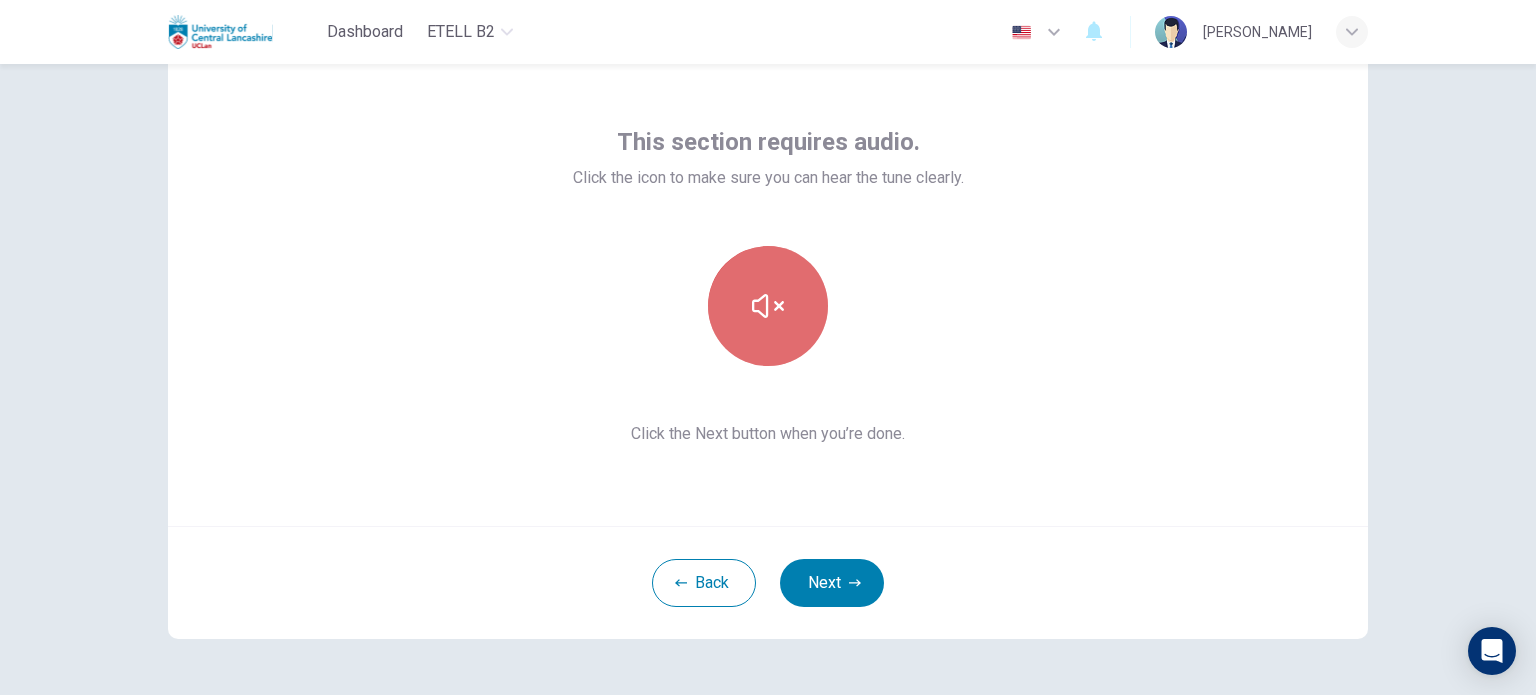 click at bounding box center [768, 306] 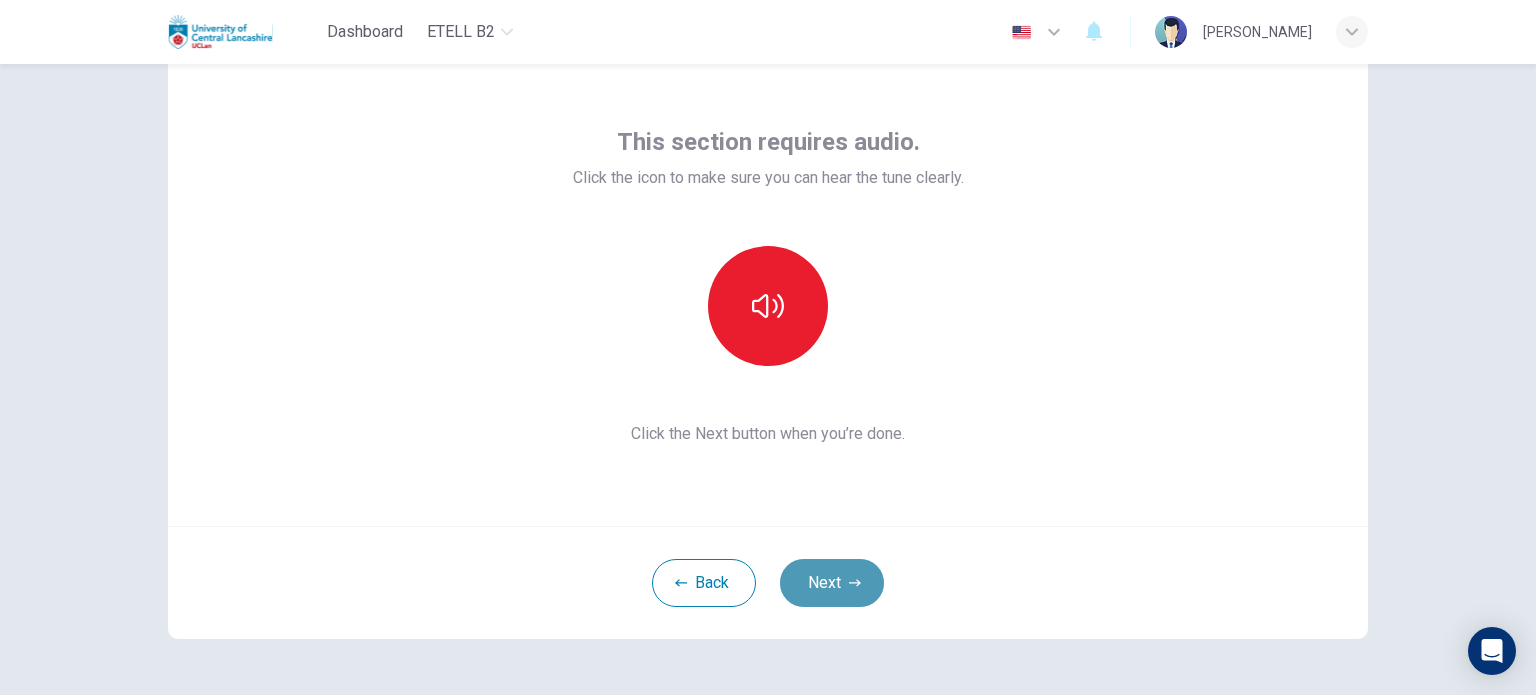 click on "Next" at bounding box center [832, 583] 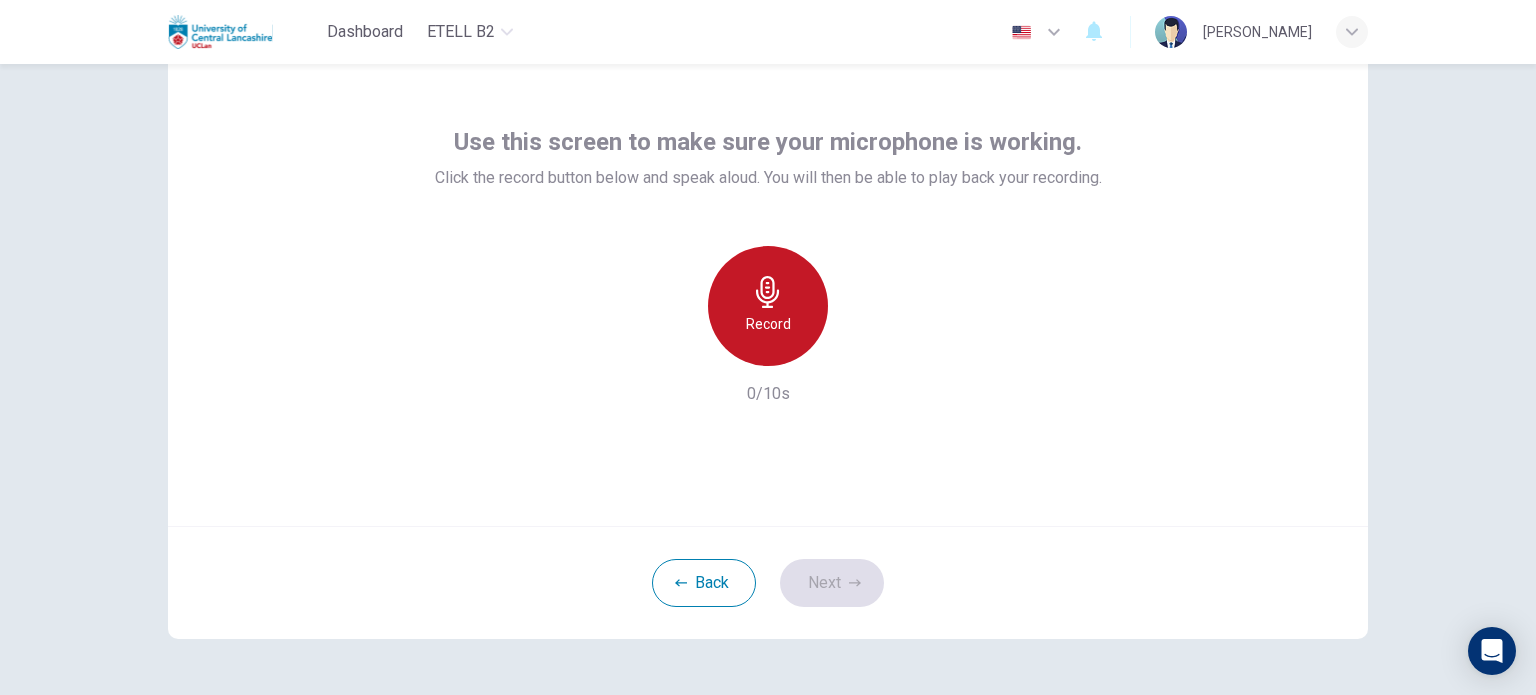 click 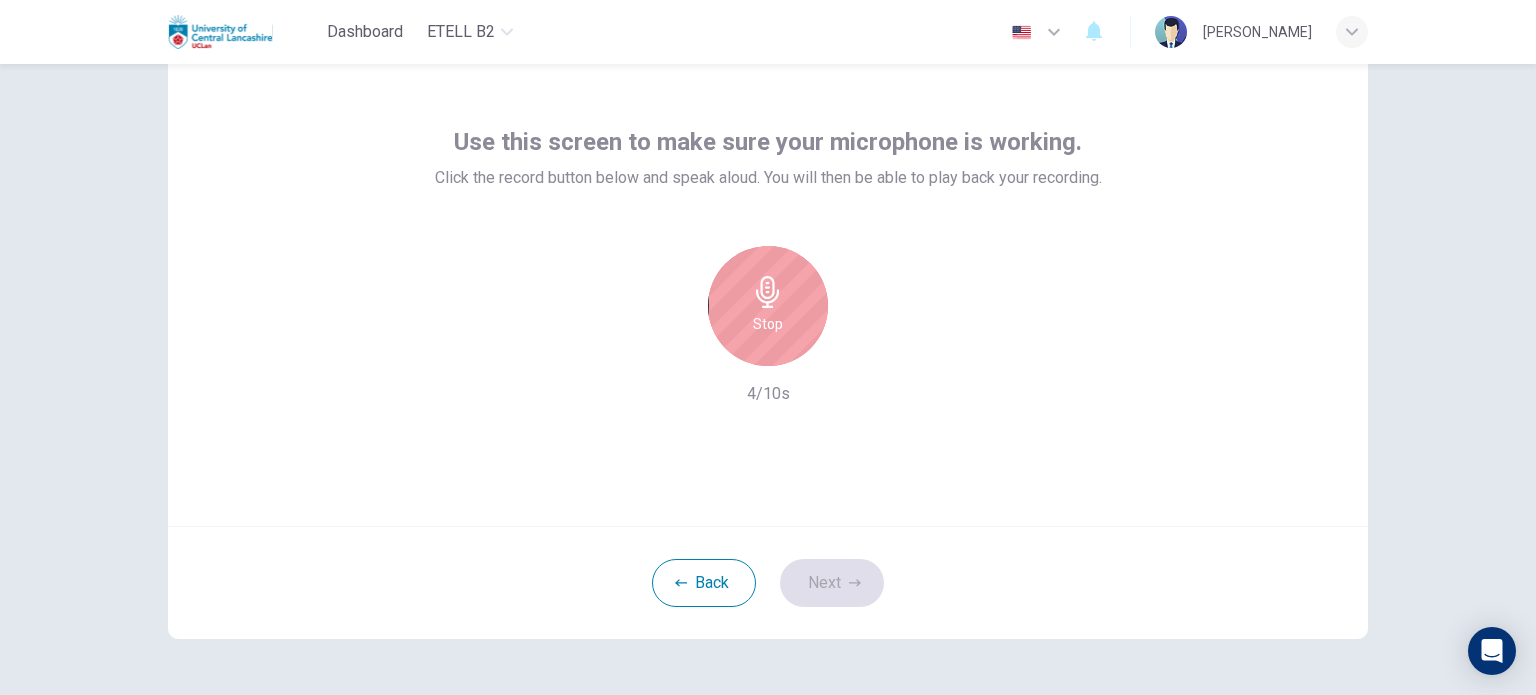 click 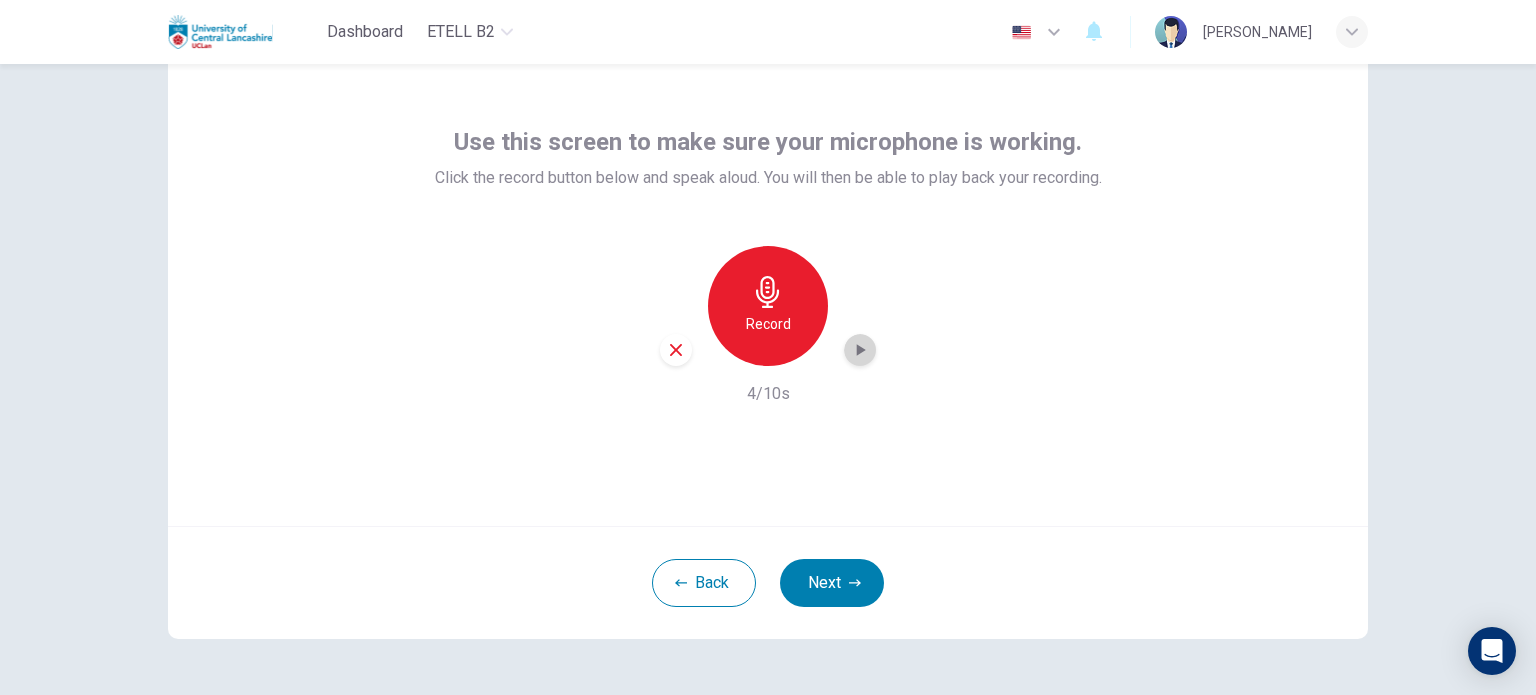 click 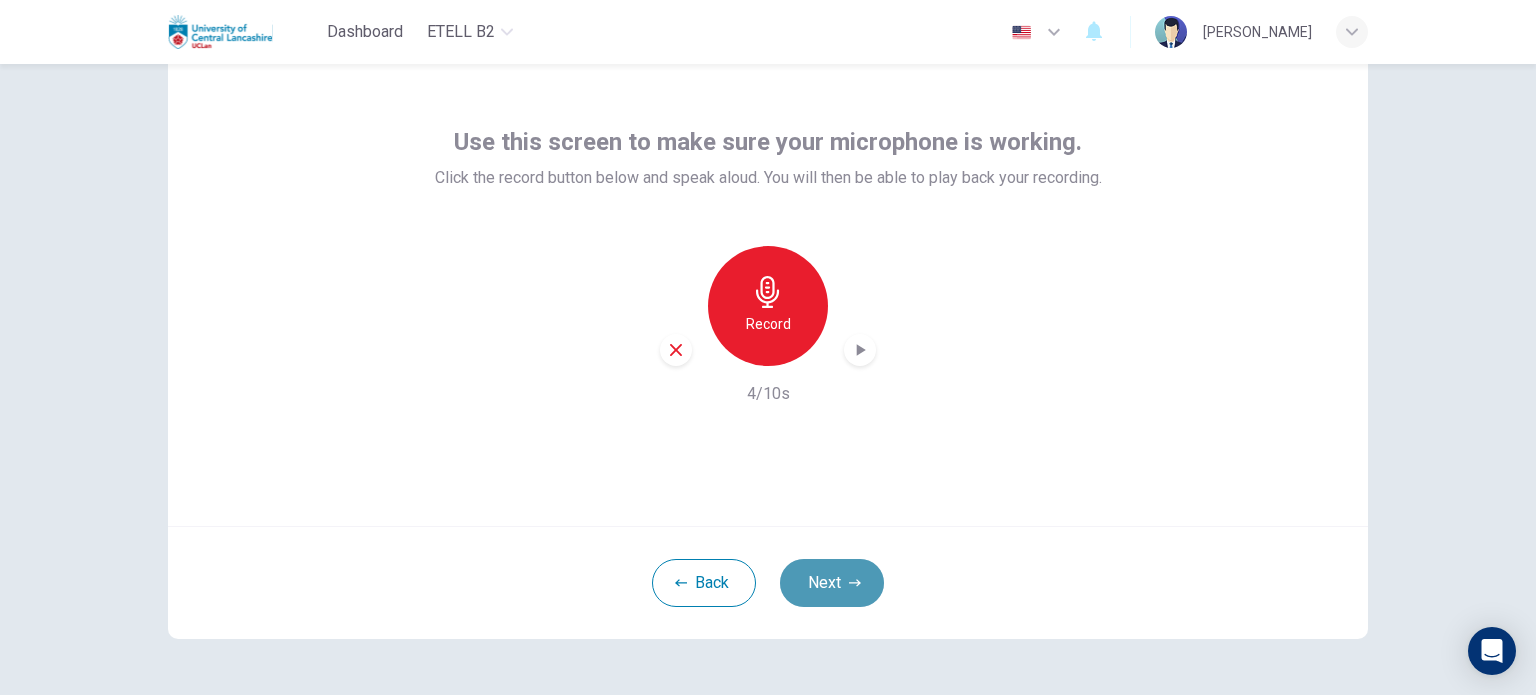 click on "Next" at bounding box center (832, 583) 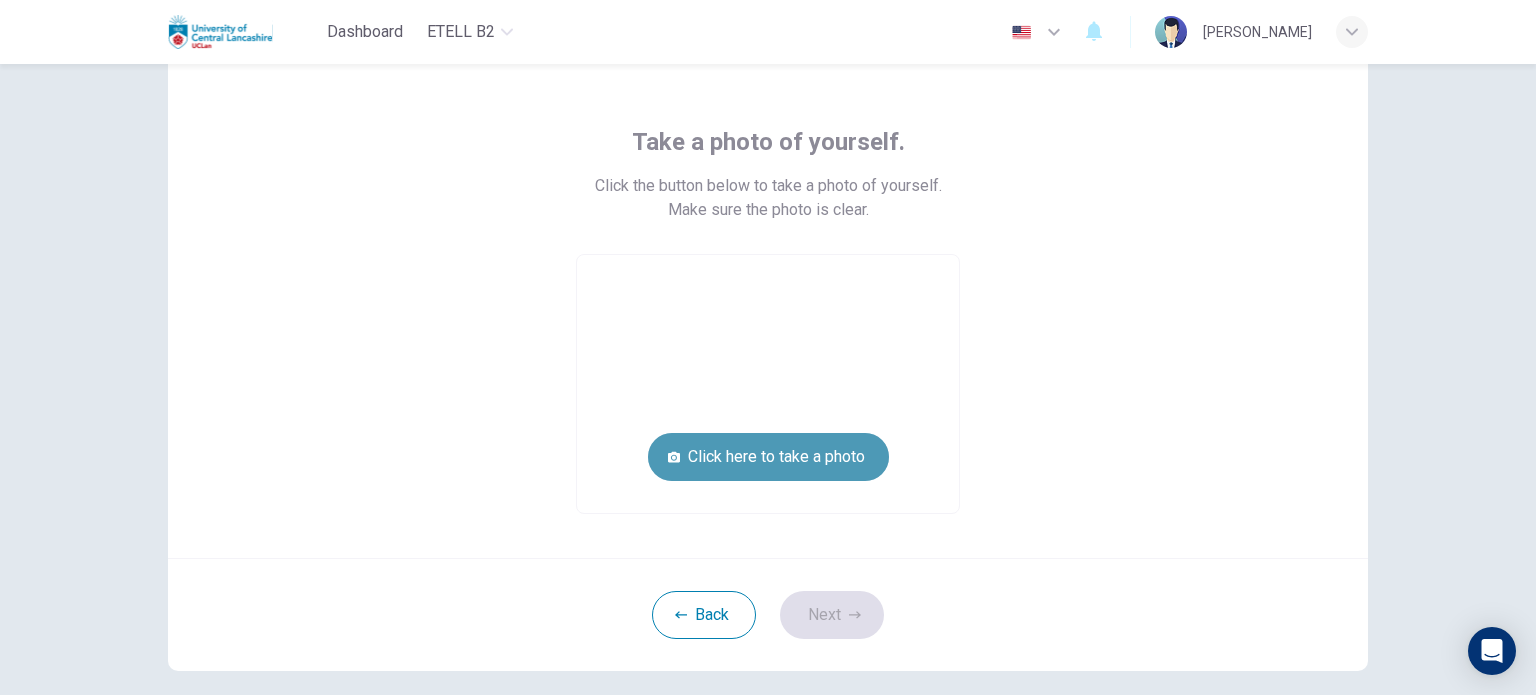 click on "Click here to take a photo" at bounding box center [768, 457] 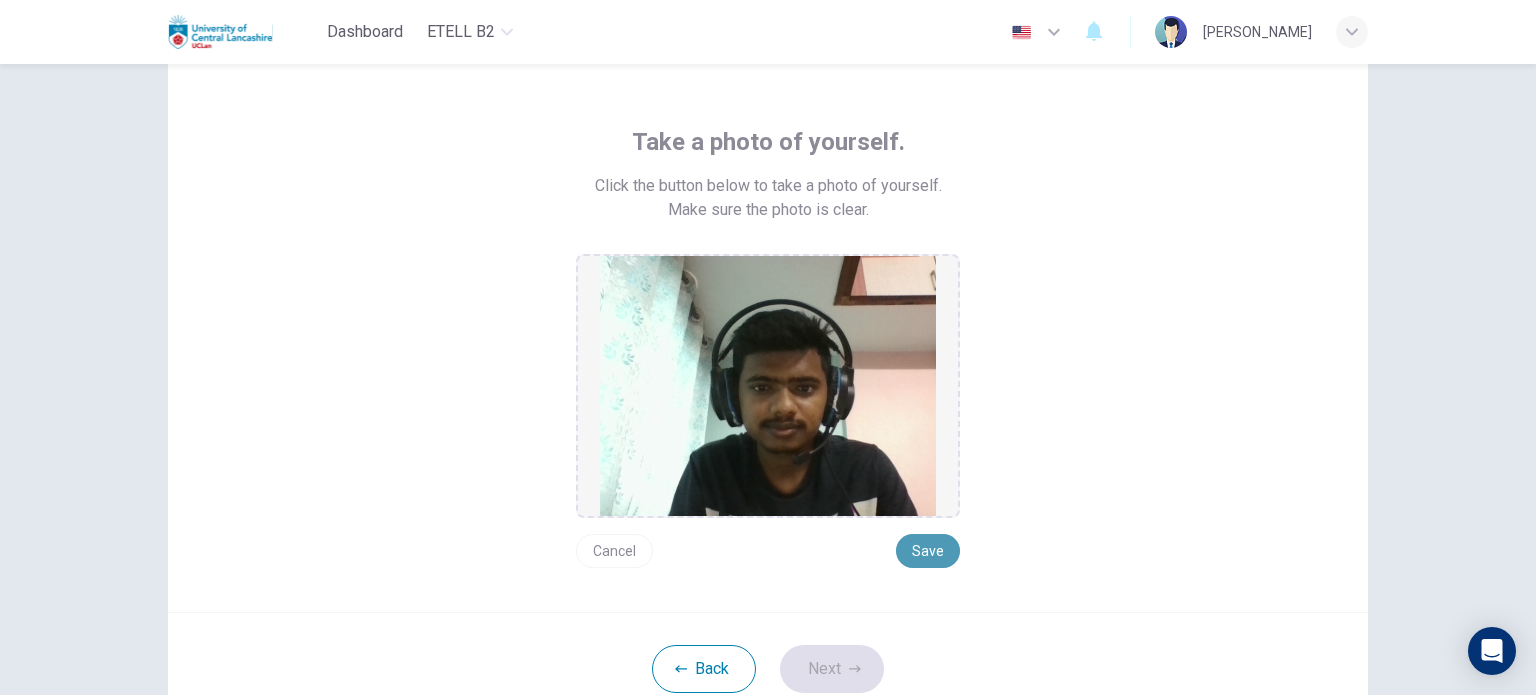 click on "Save" at bounding box center (928, 551) 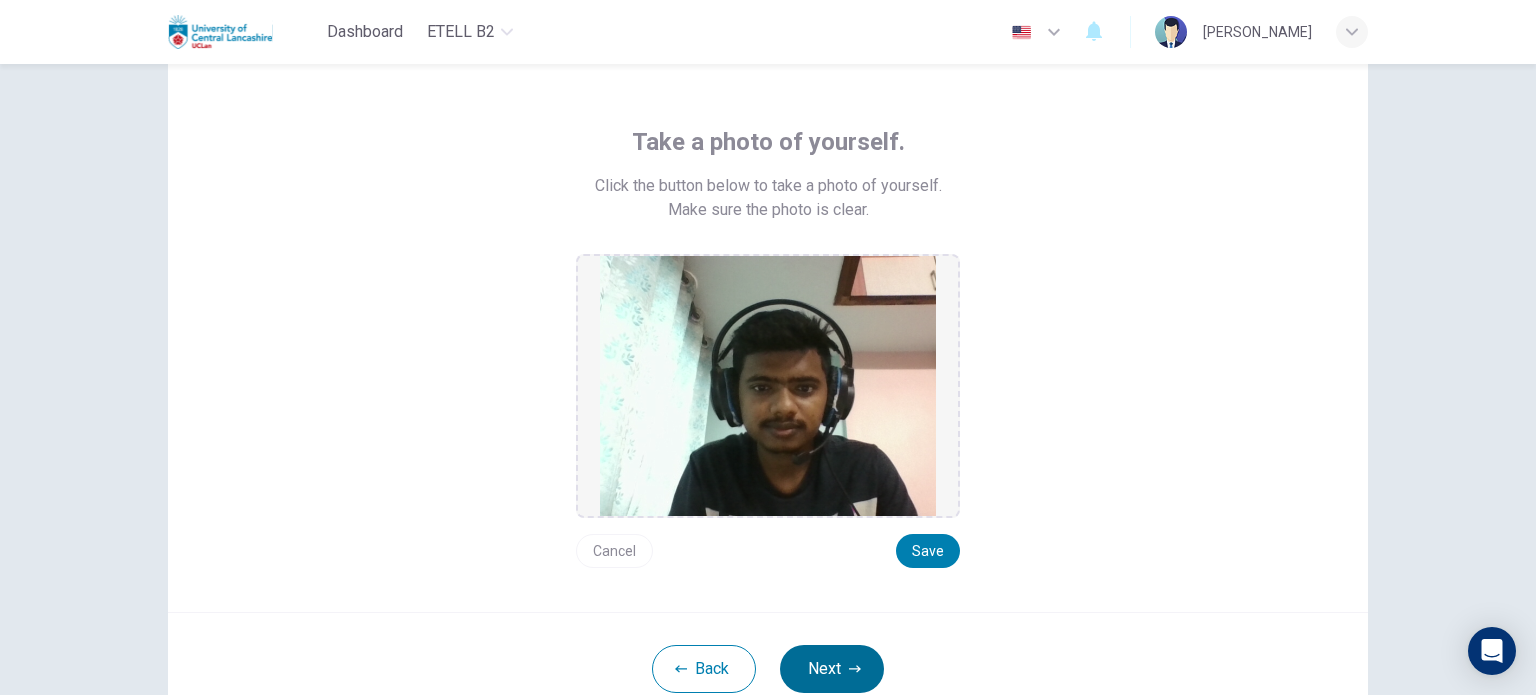 click on "Next" at bounding box center (832, 669) 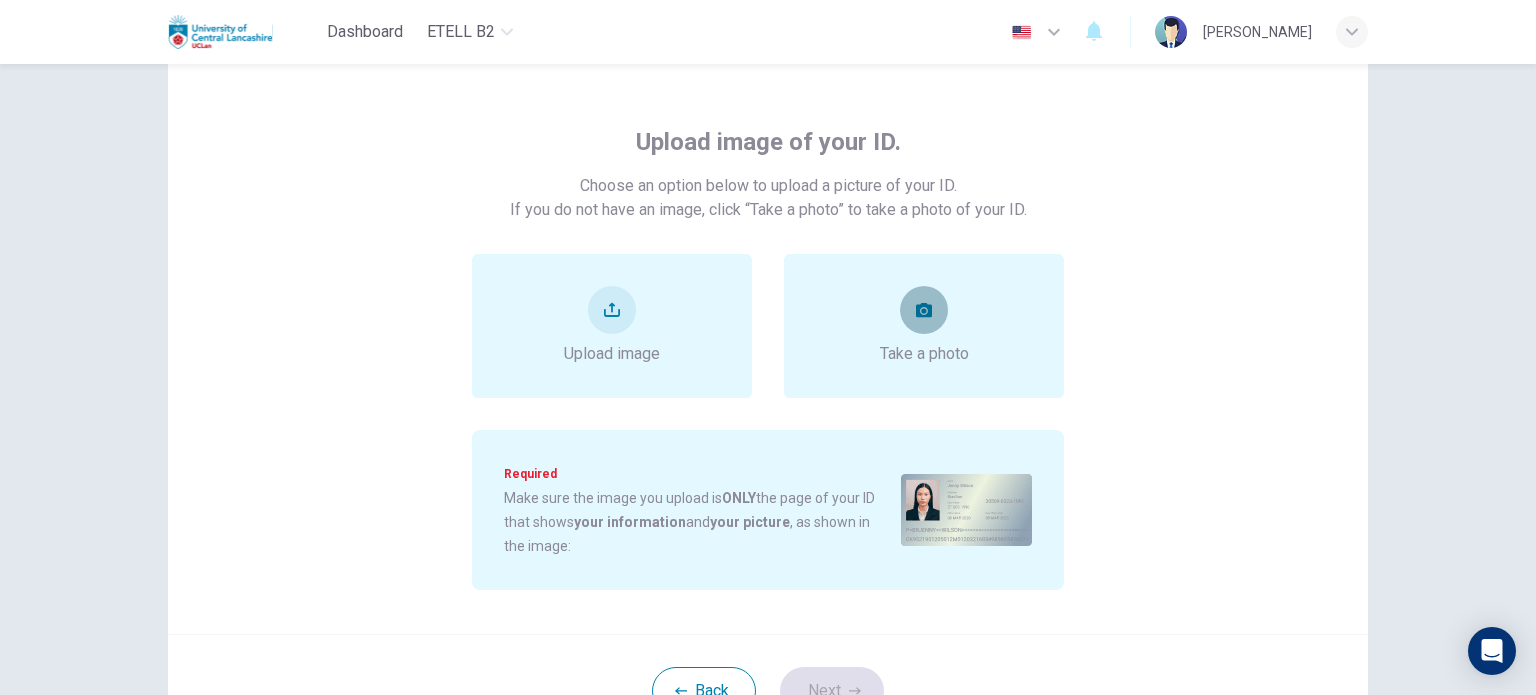 click at bounding box center [924, 310] 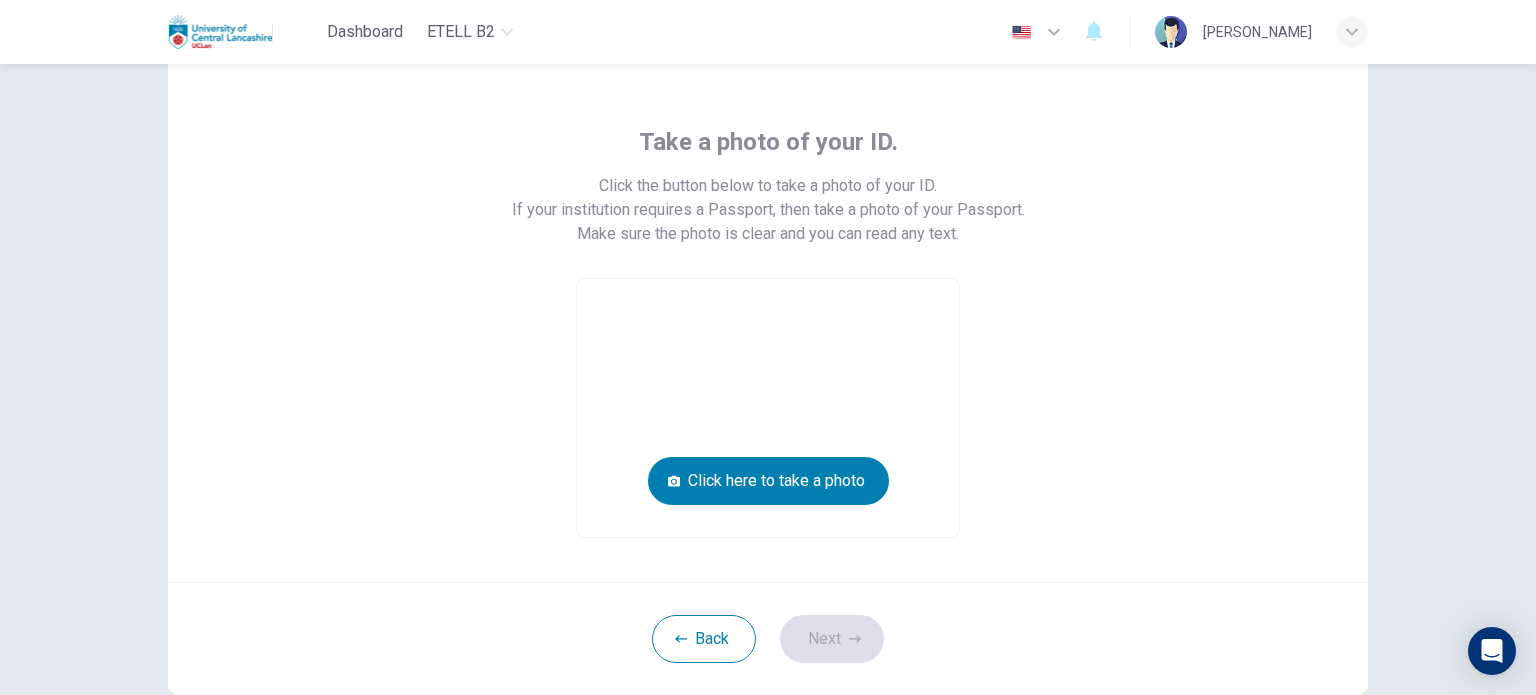 click at bounding box center [768, 408] 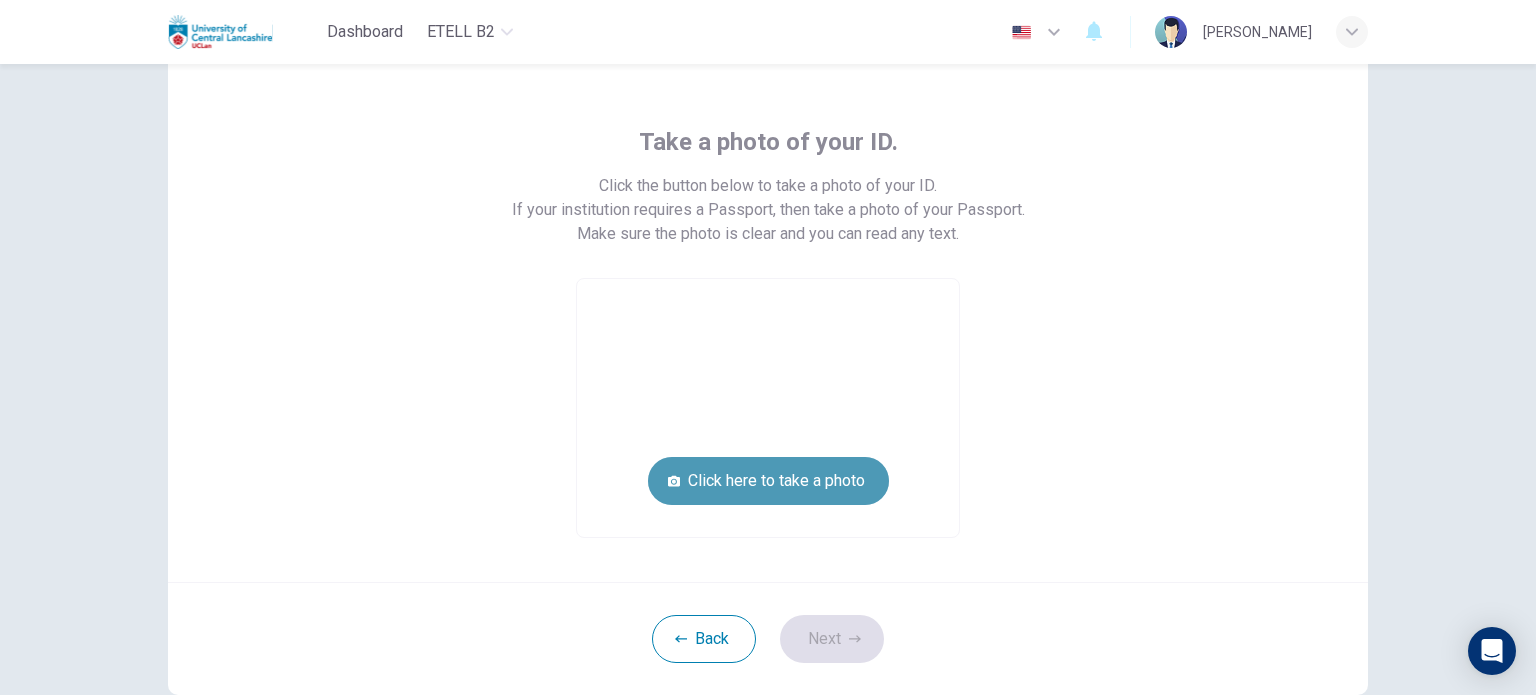 click on "Click here to take a photo" at bounding box center (768, 481) 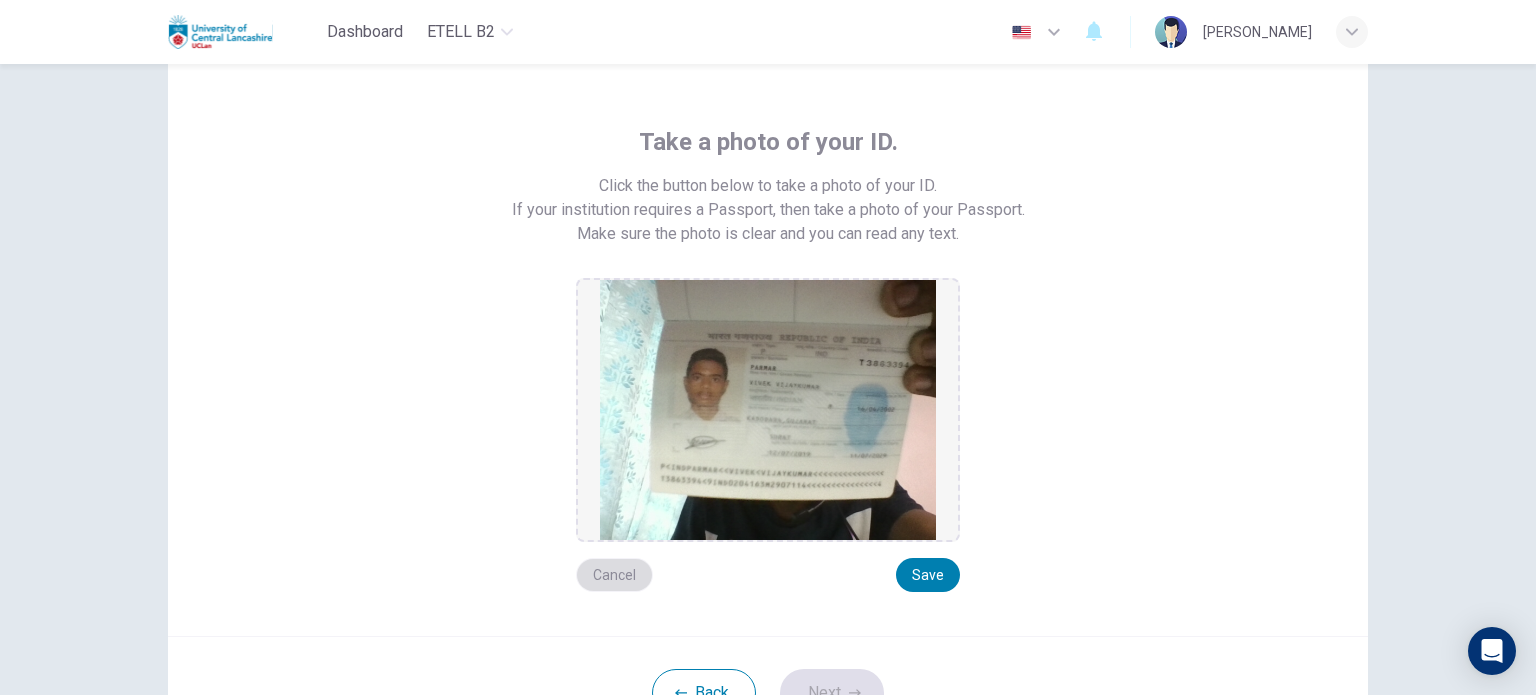 click on "Cancel" at bounding box center (614, 575) 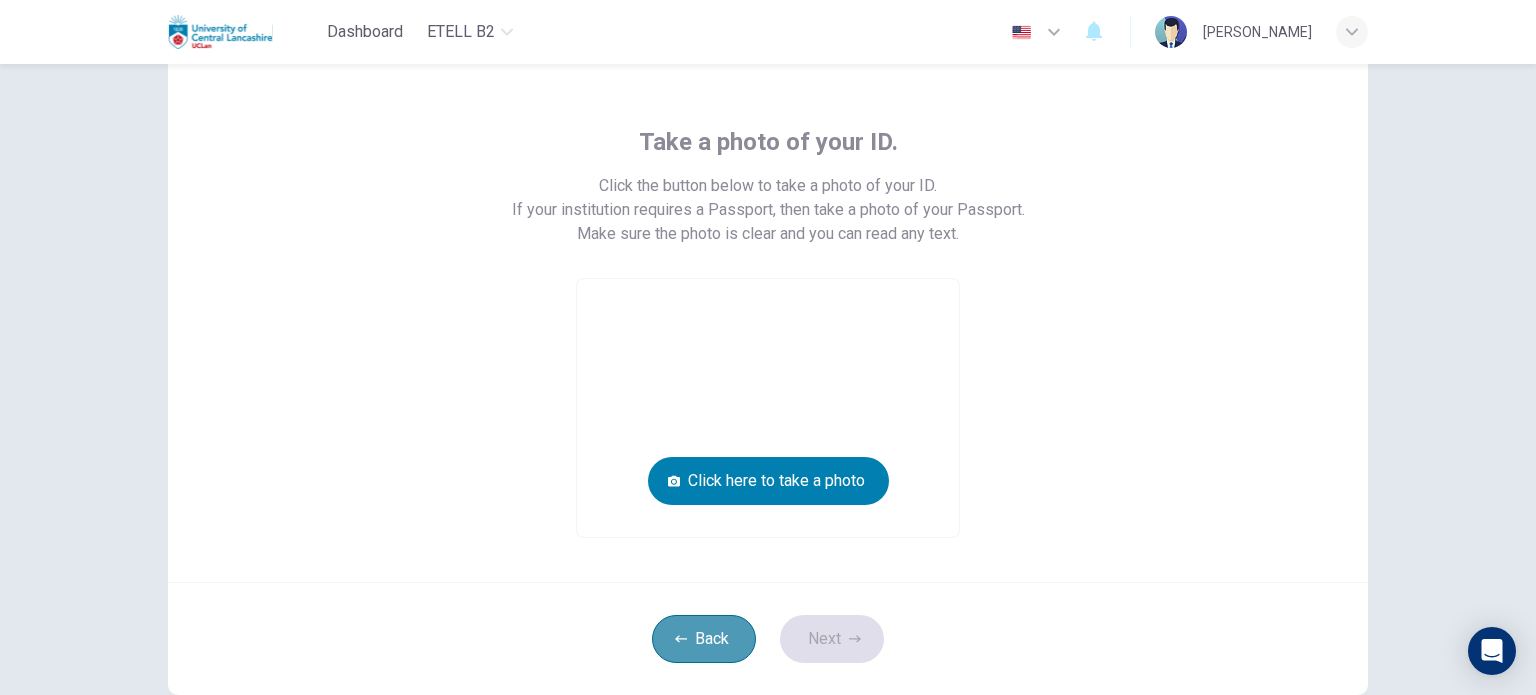 click on "Back" at bounding box center (704, 639) 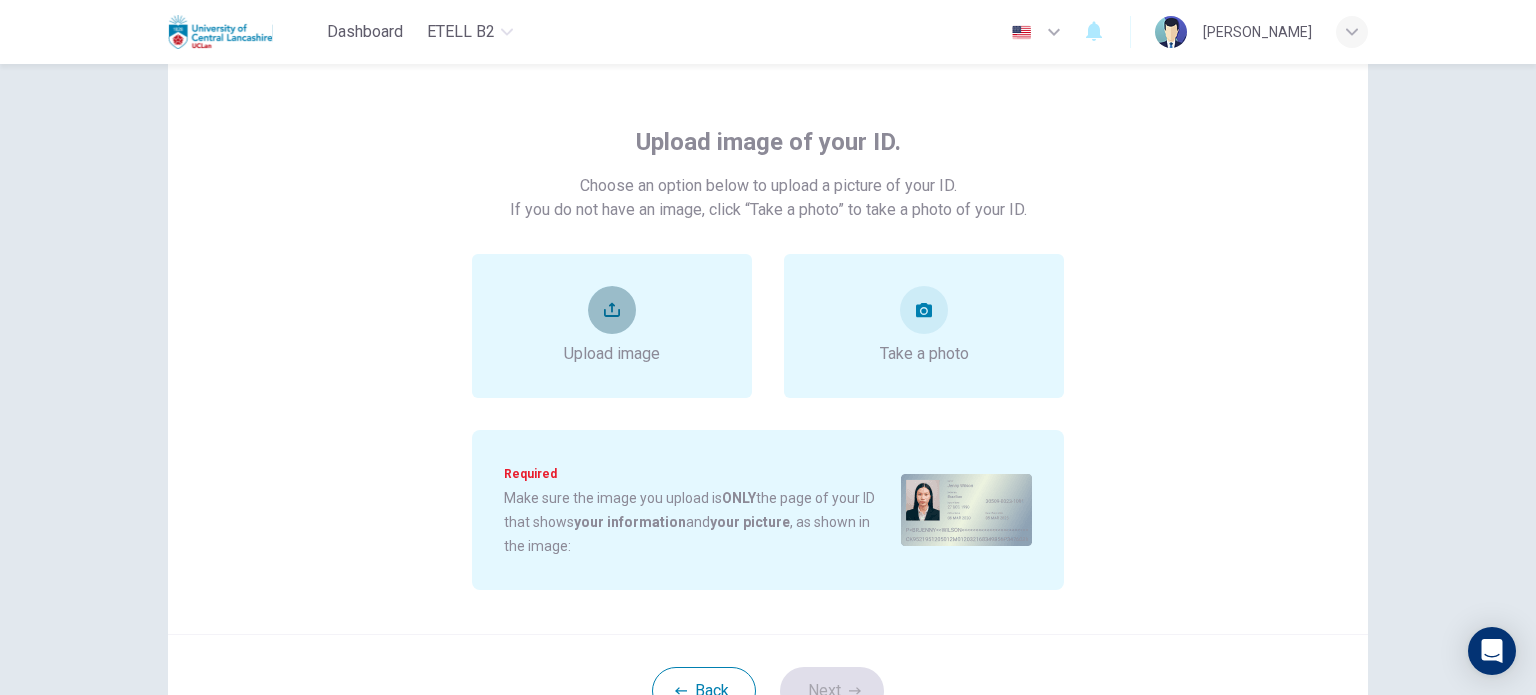 click at bounding box center [612, 310] 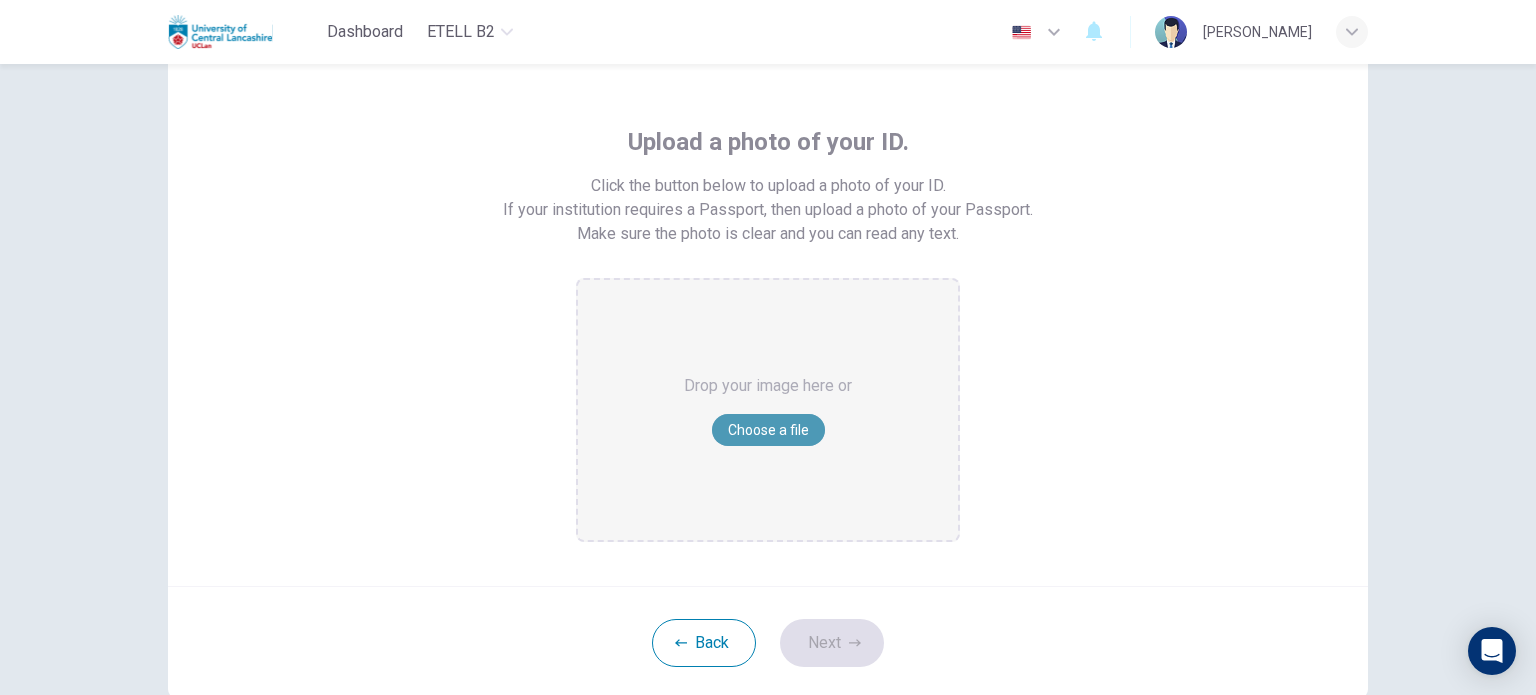click on "Choose a file" at bounding box center (768, 430) 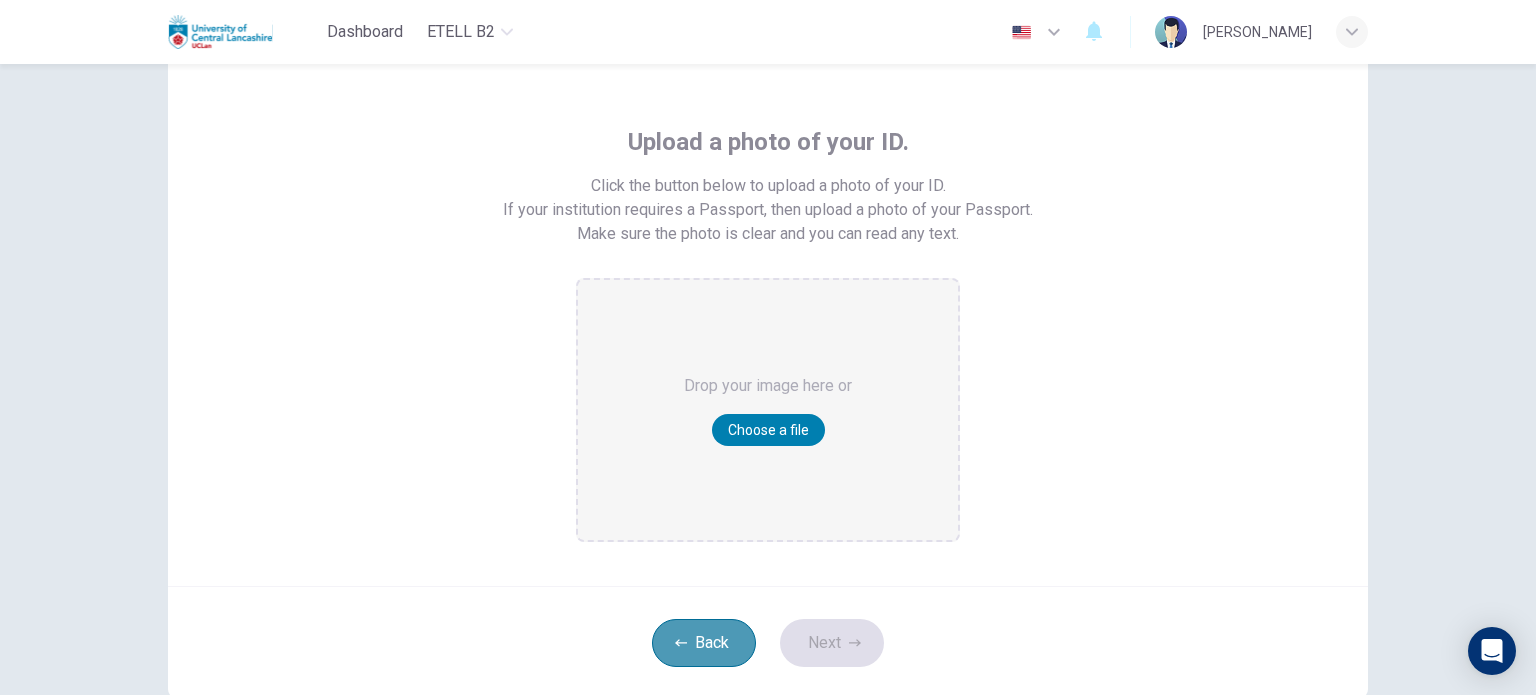 click on "Back" at bounding box center (704, 643) 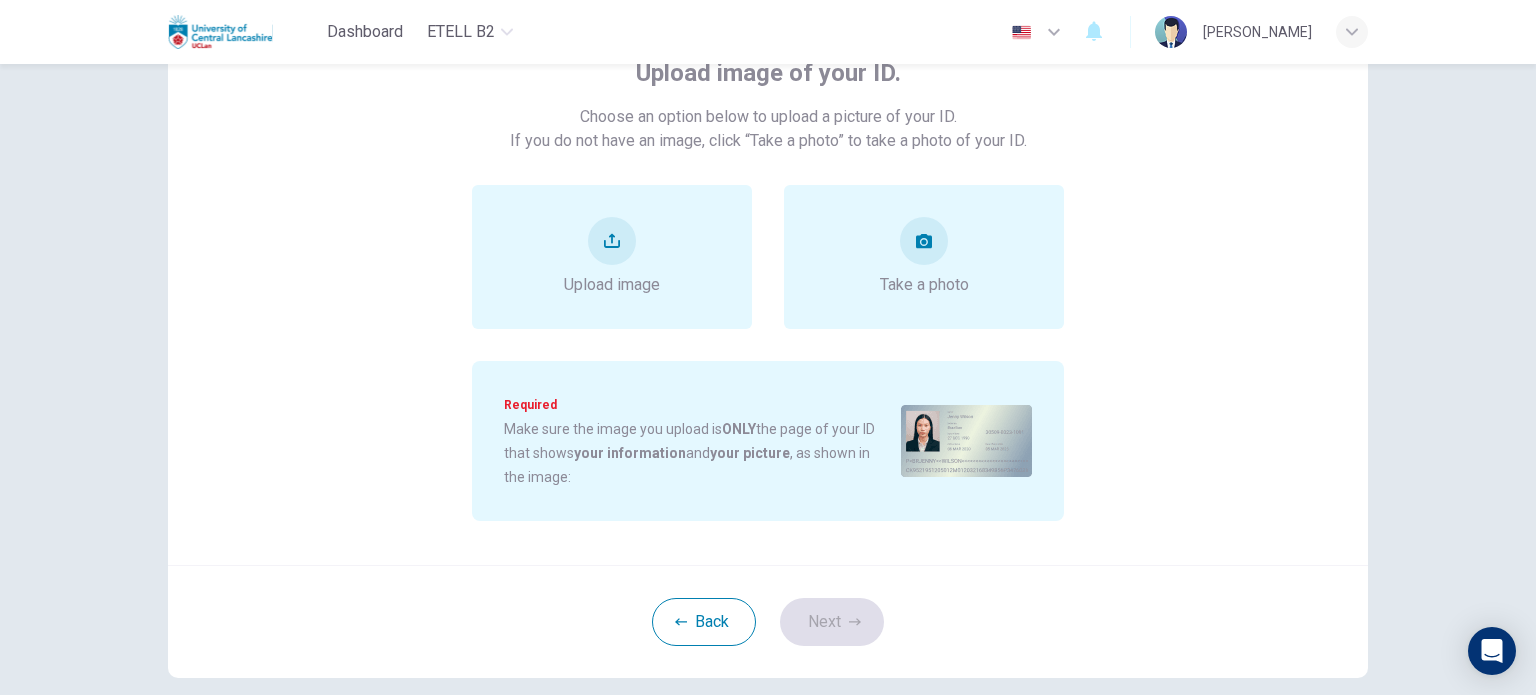 scroll, scrollTop: 138, scrollLeft: 0, axis: vertical 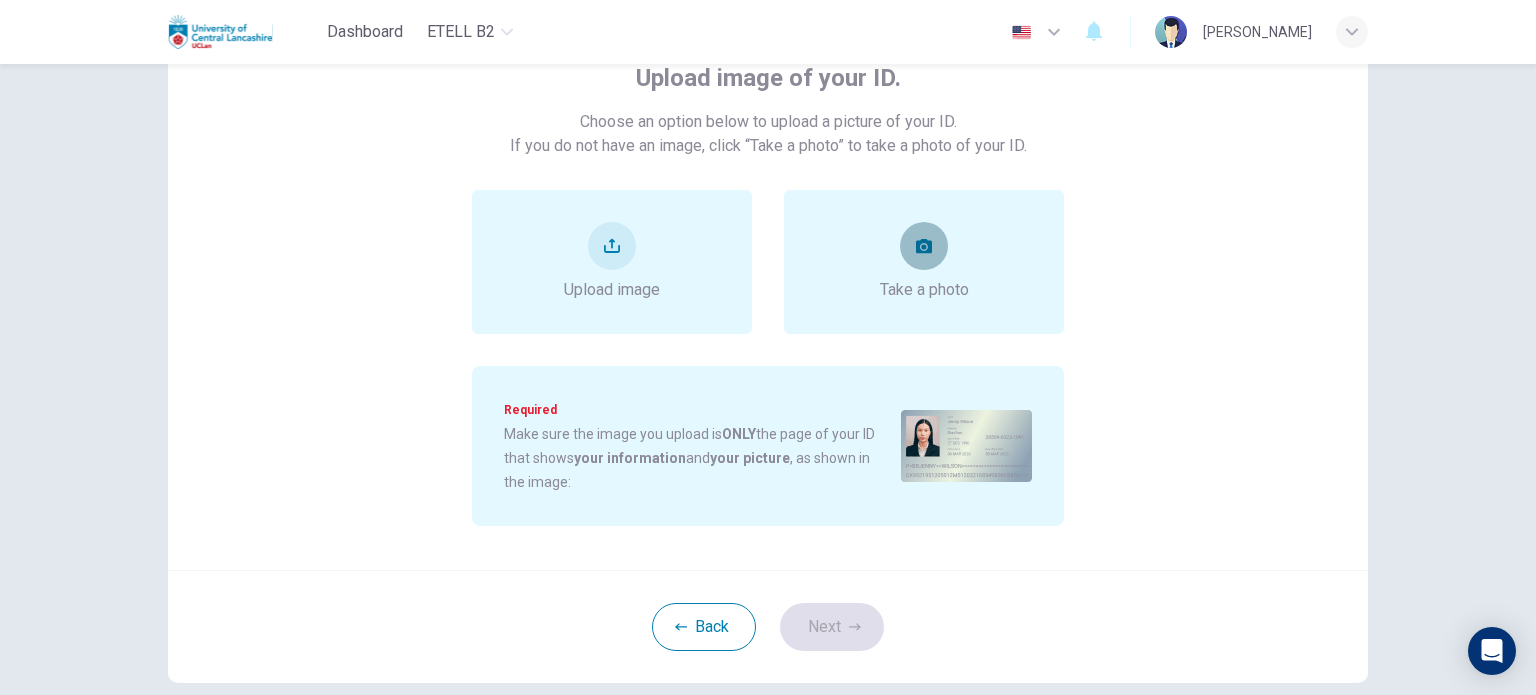 click at bounding box center [924, 246] 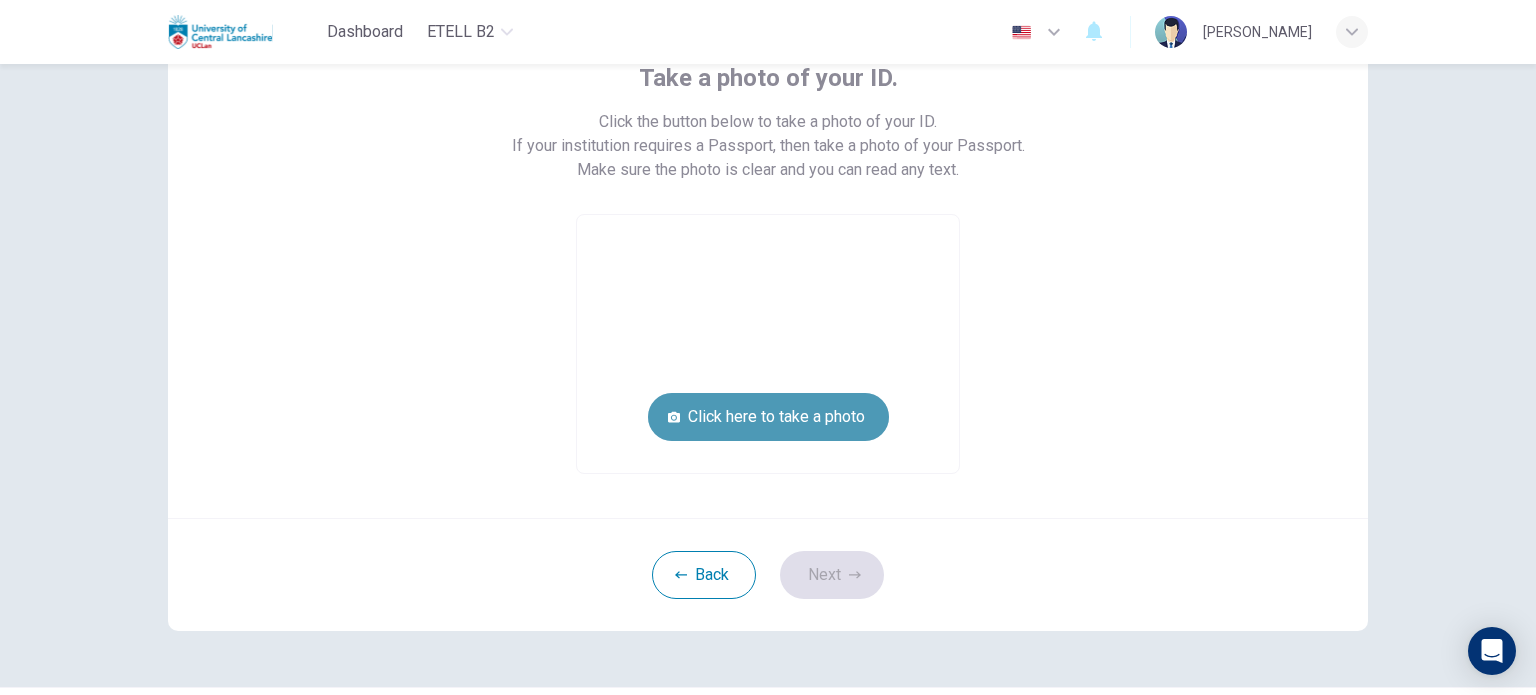 click on "Click here to take a photo" at bounding box center [768, 417] 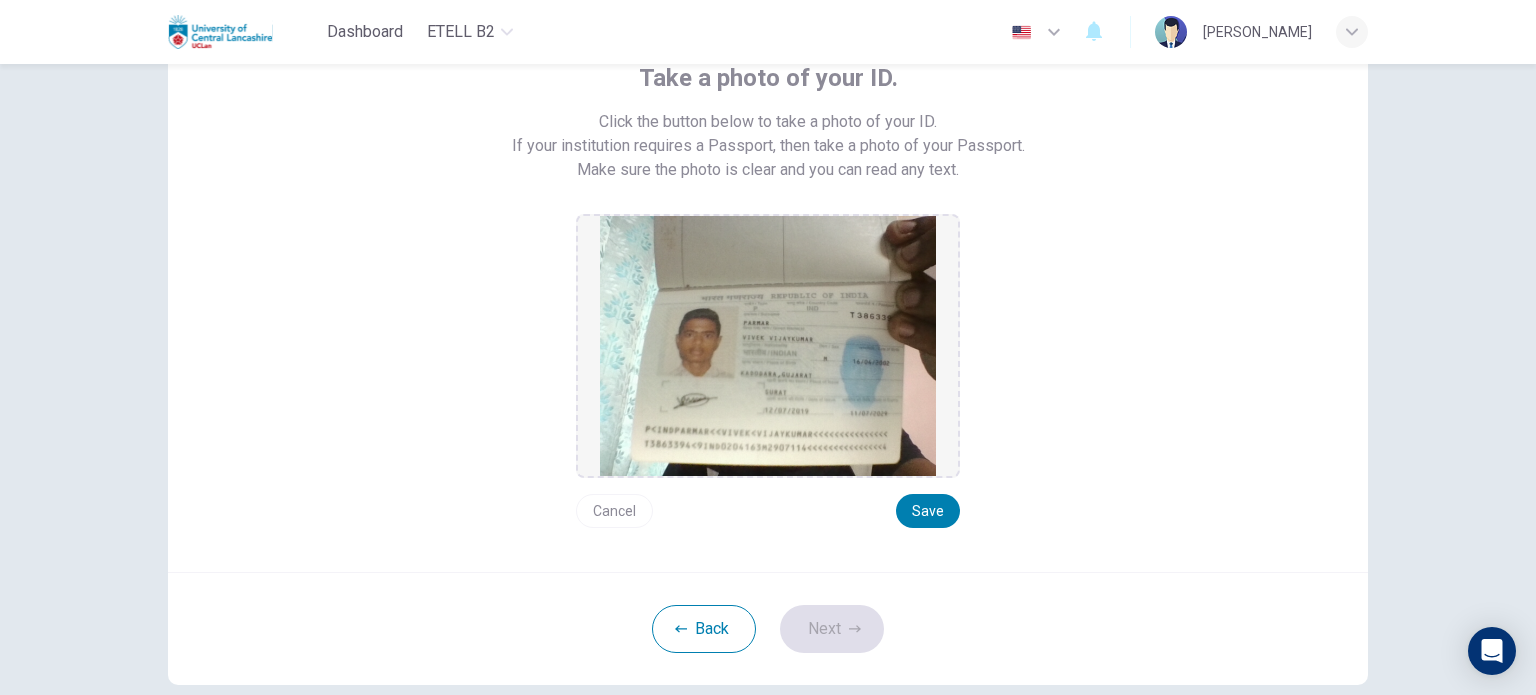 click at bounding box center (768, 346) 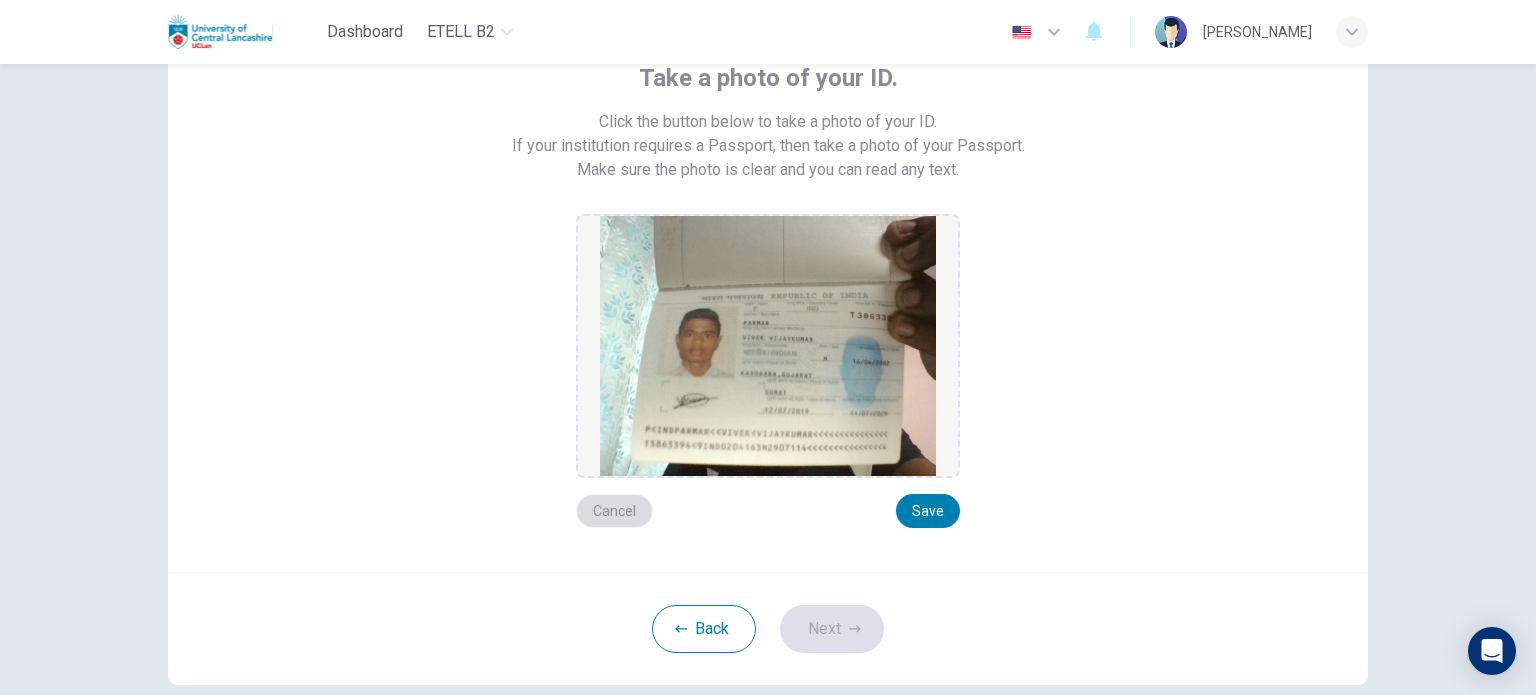 click on "Cancel" at bounding box center (614, 511) 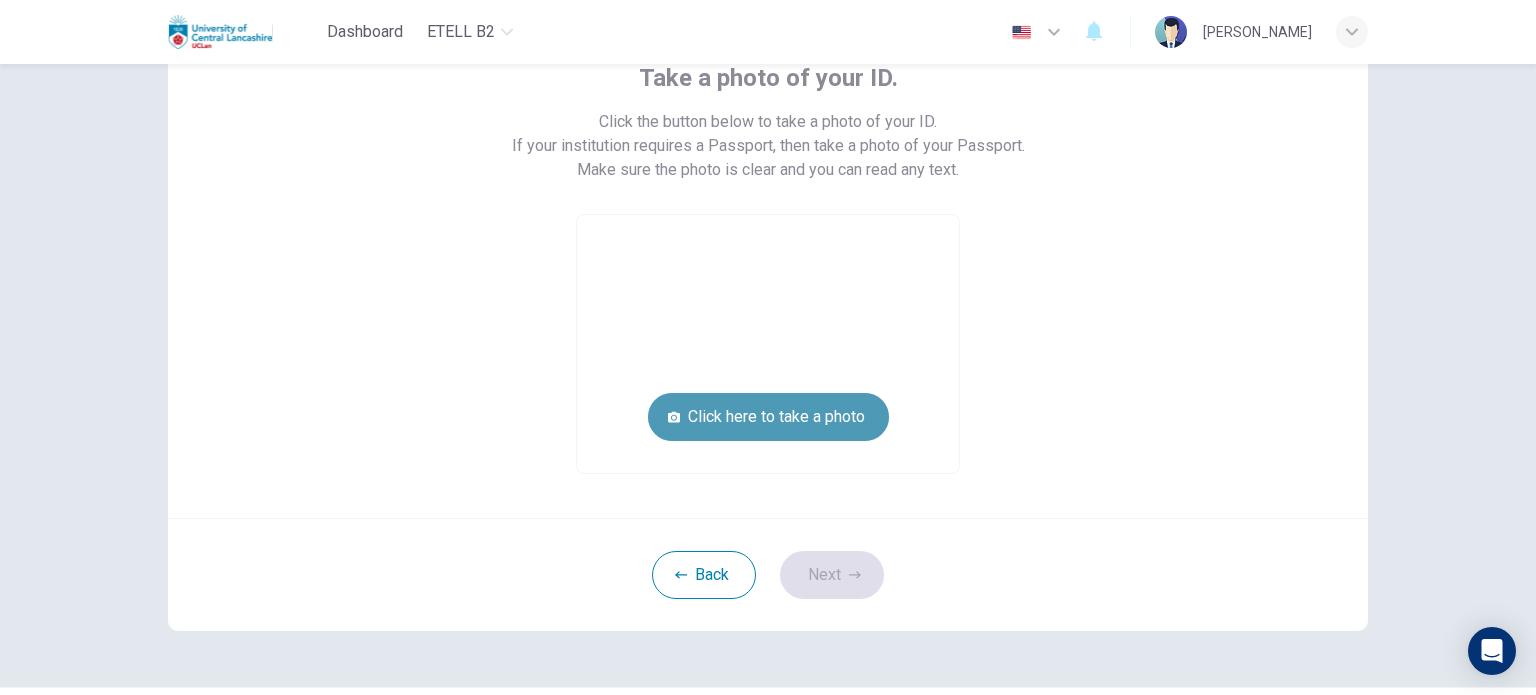 click on "Click here to take a photo" at bounding box center (768, 417) 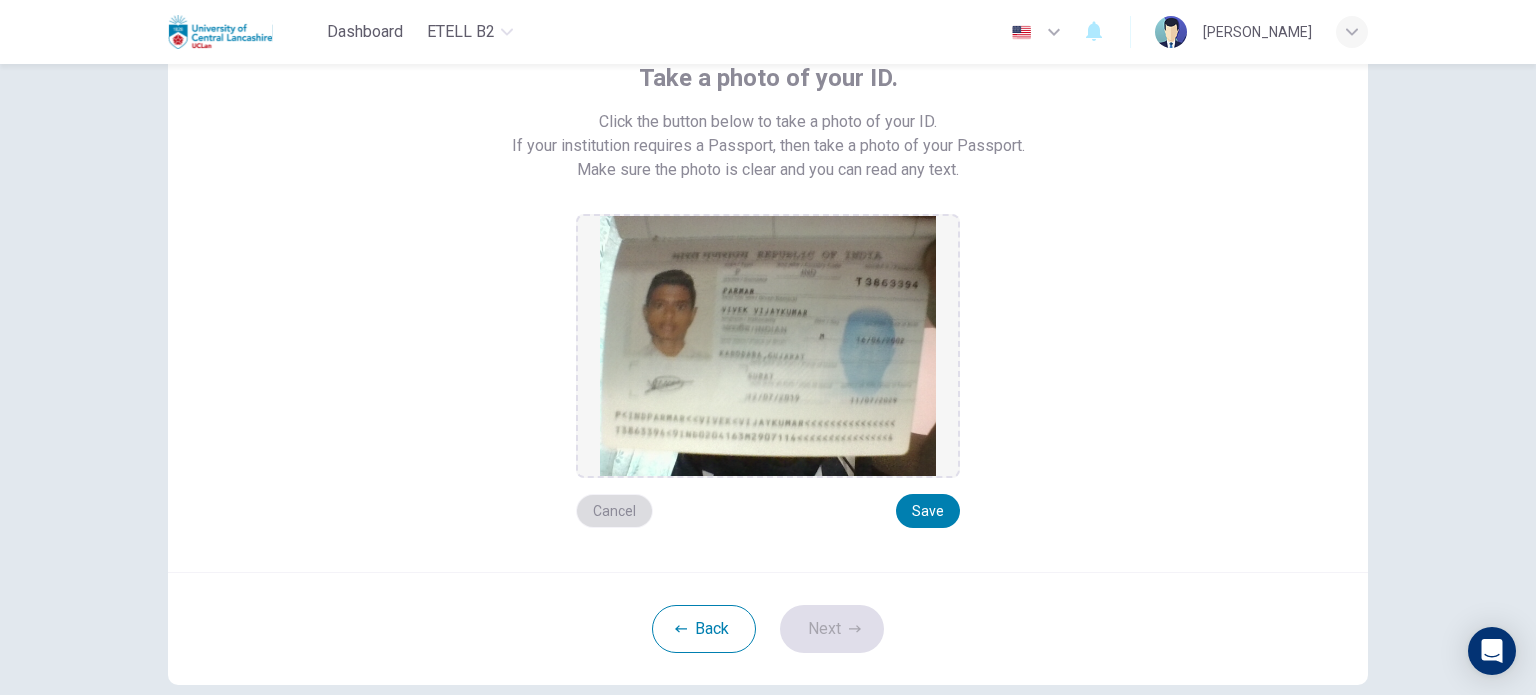 click on "Cancel" at bounding box center [614, 511] 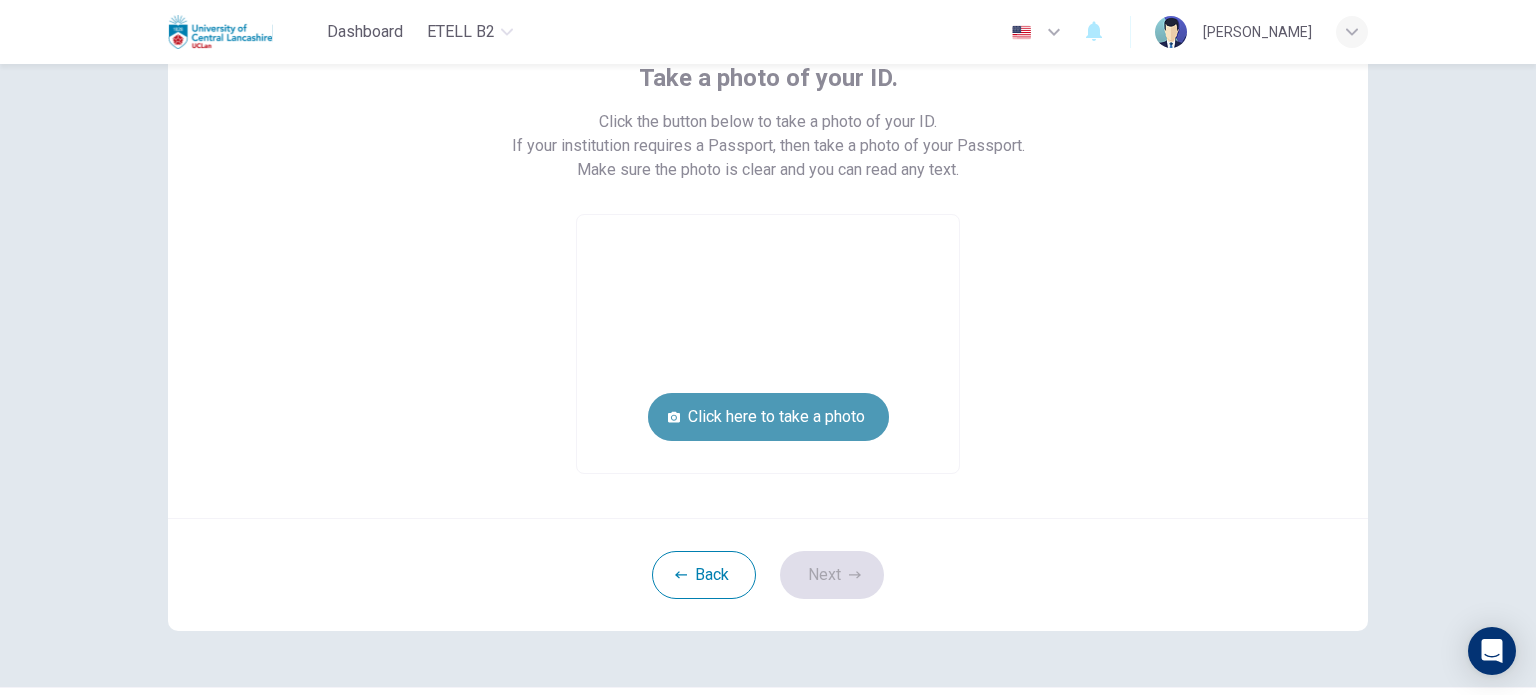 click on "Click here to take a photo" at bounding box center [768, 417] 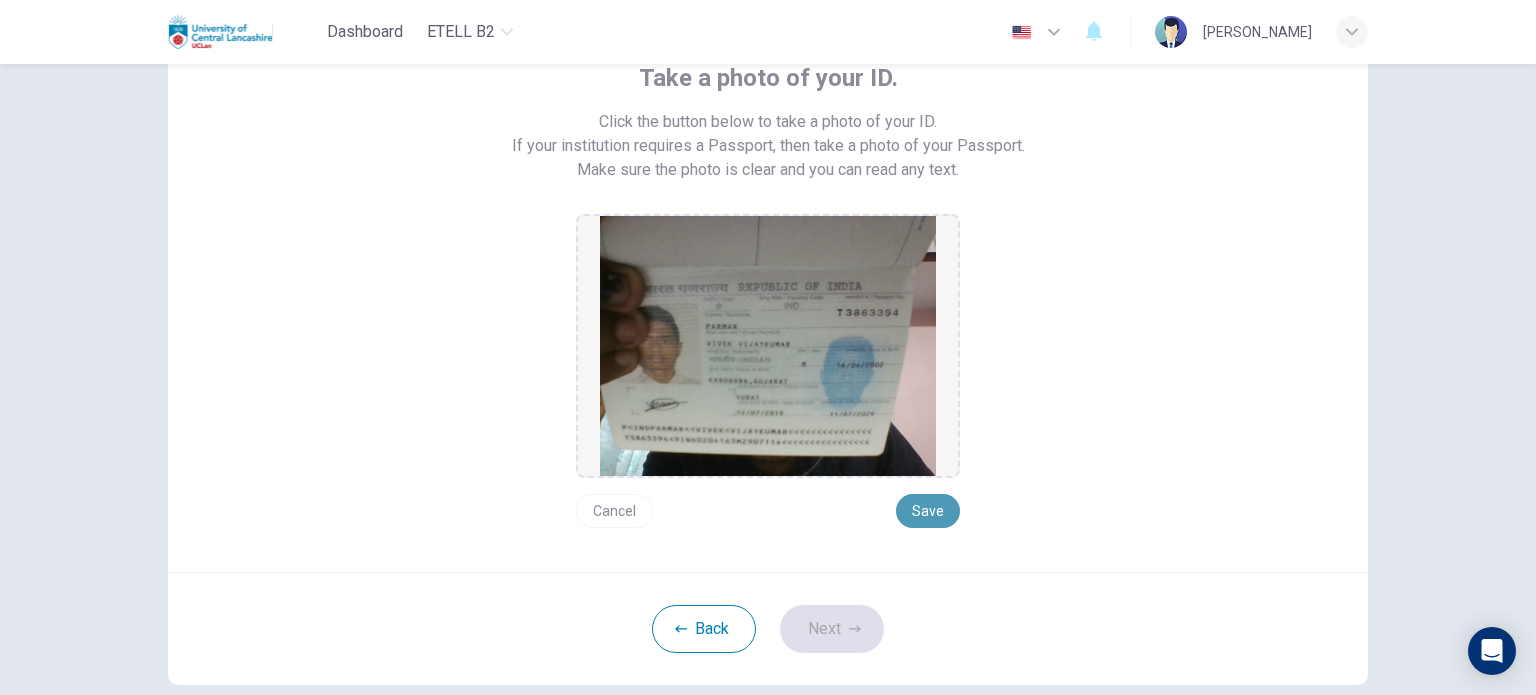 click on "Save" at bounding box center [928, 511] 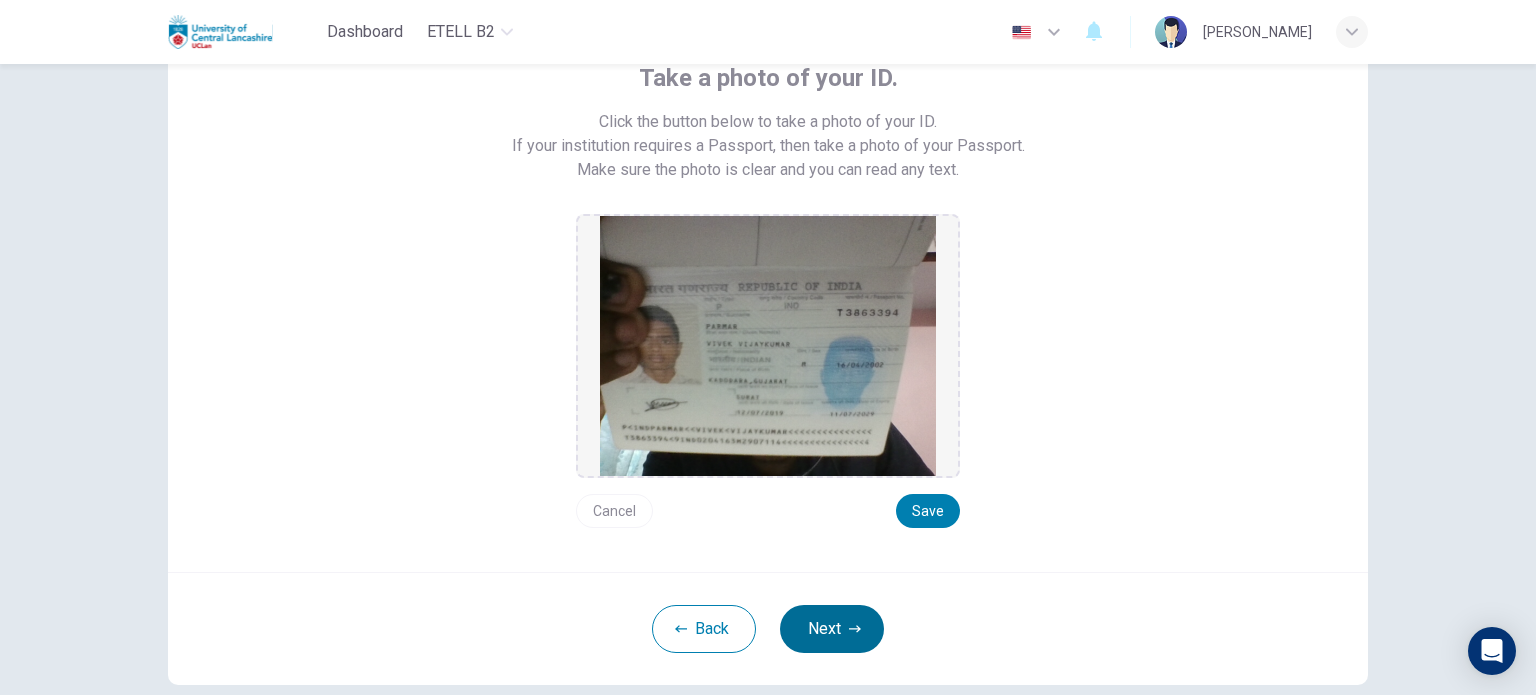click on "Next" at bounding box center (832, 629) 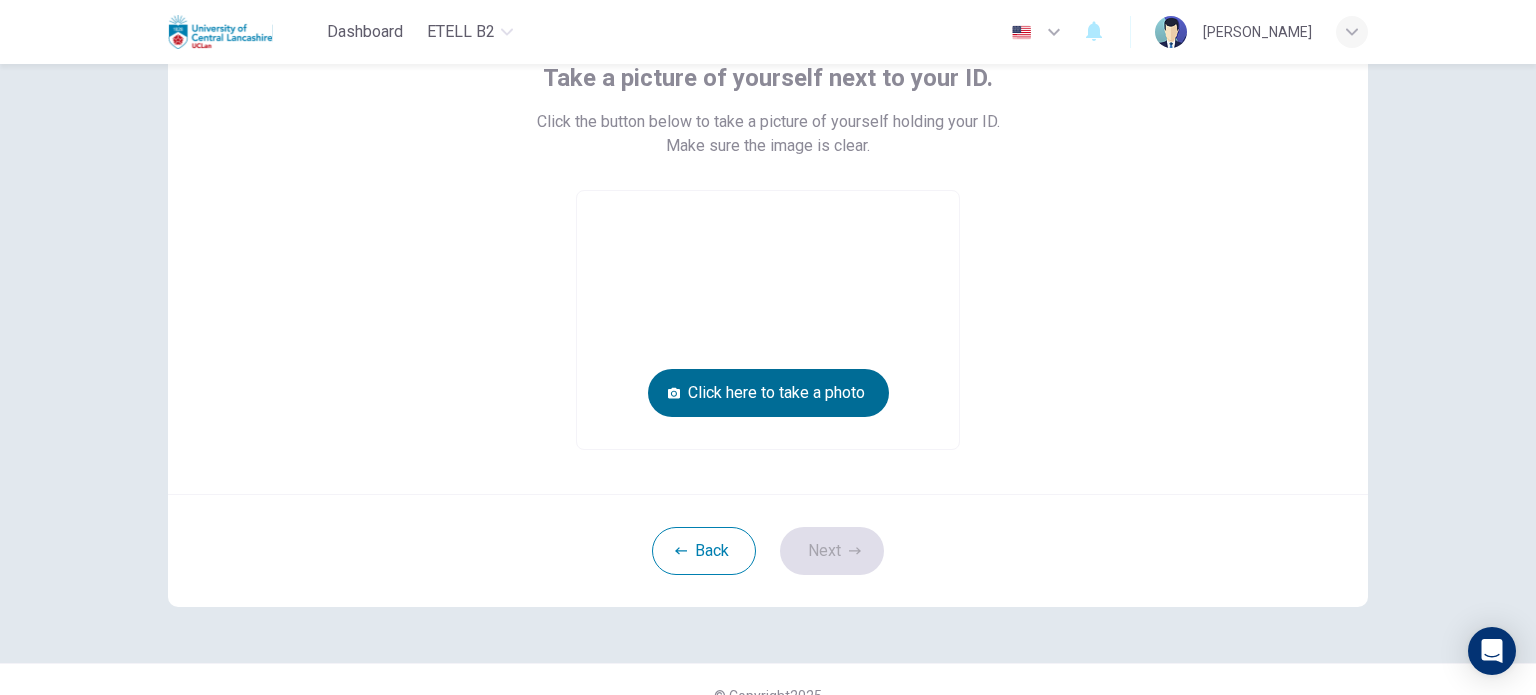 click on "Click here to take a photo" at bounding box center [768, 393] 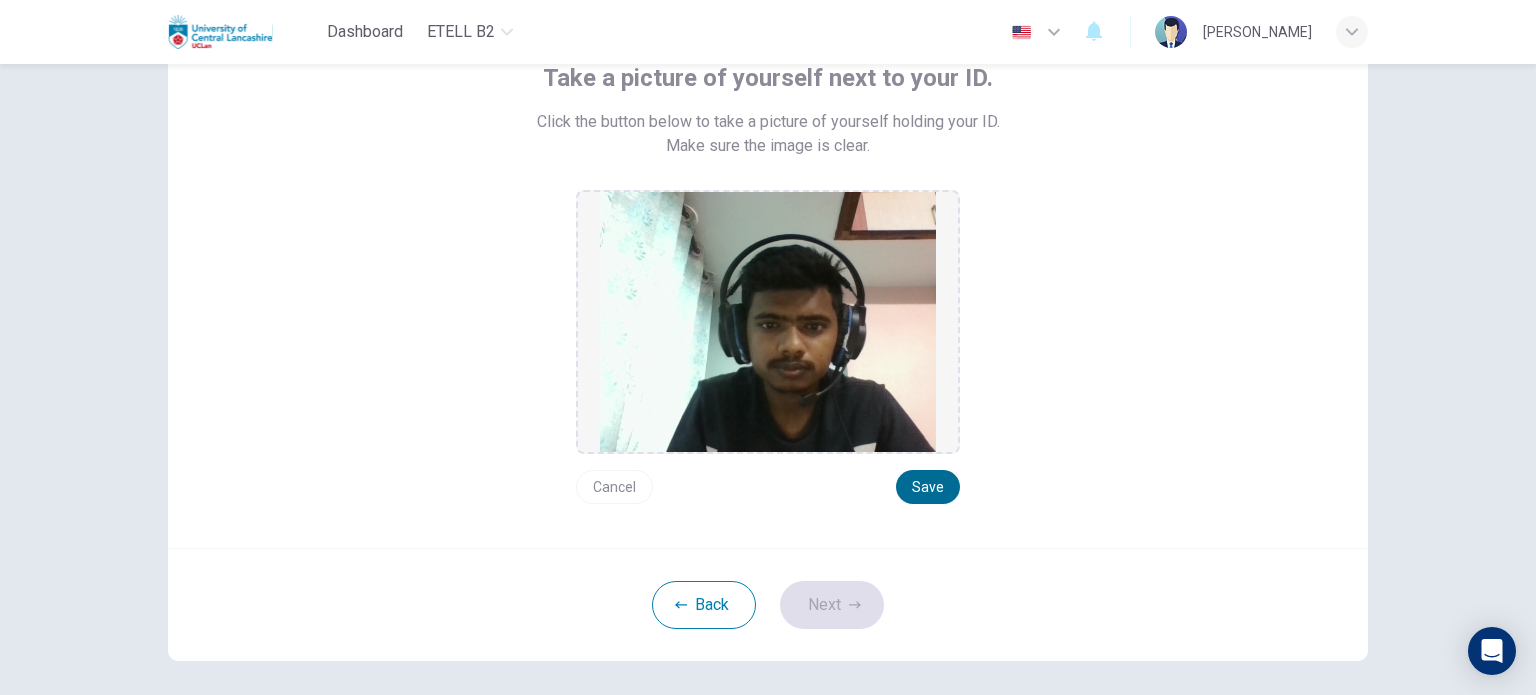 click on "Save" at bounding box center (928, 487) 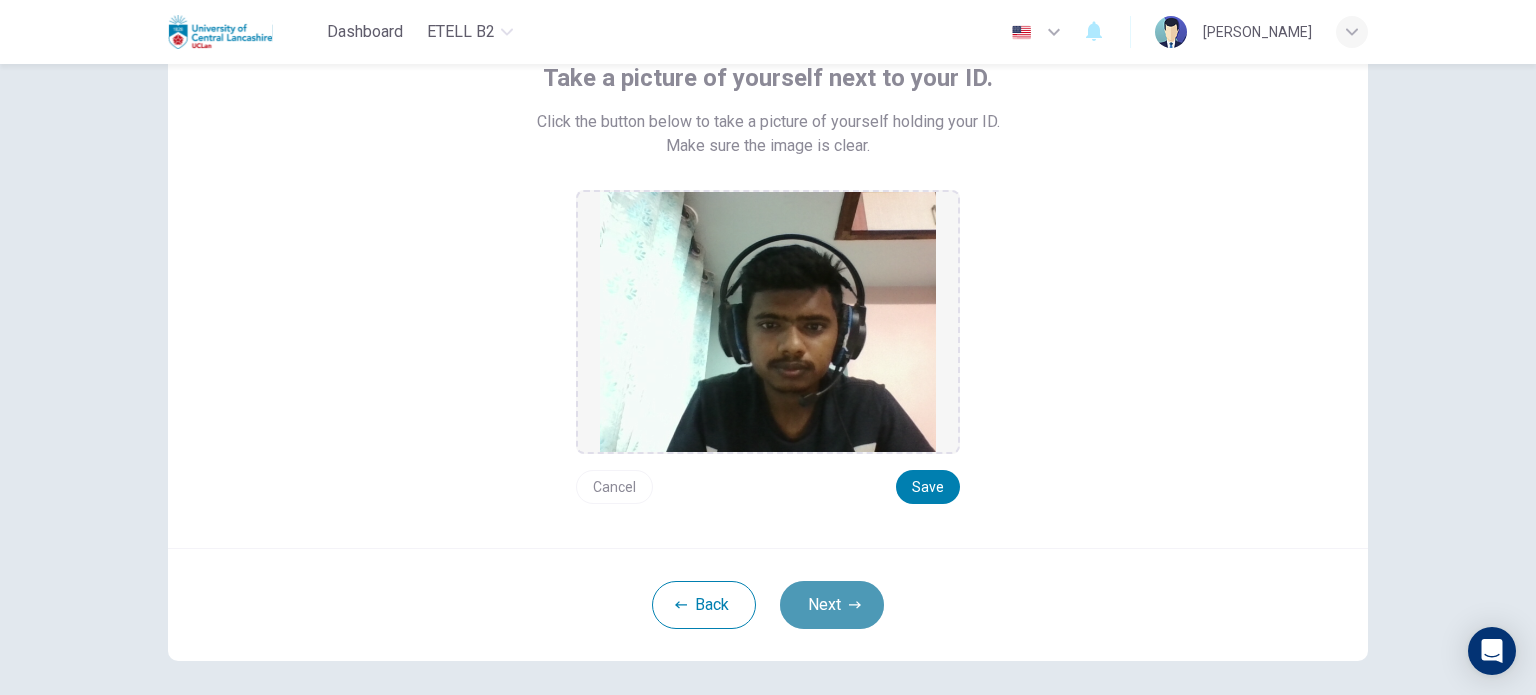 click on "Next" at bounding box center [832, 605] 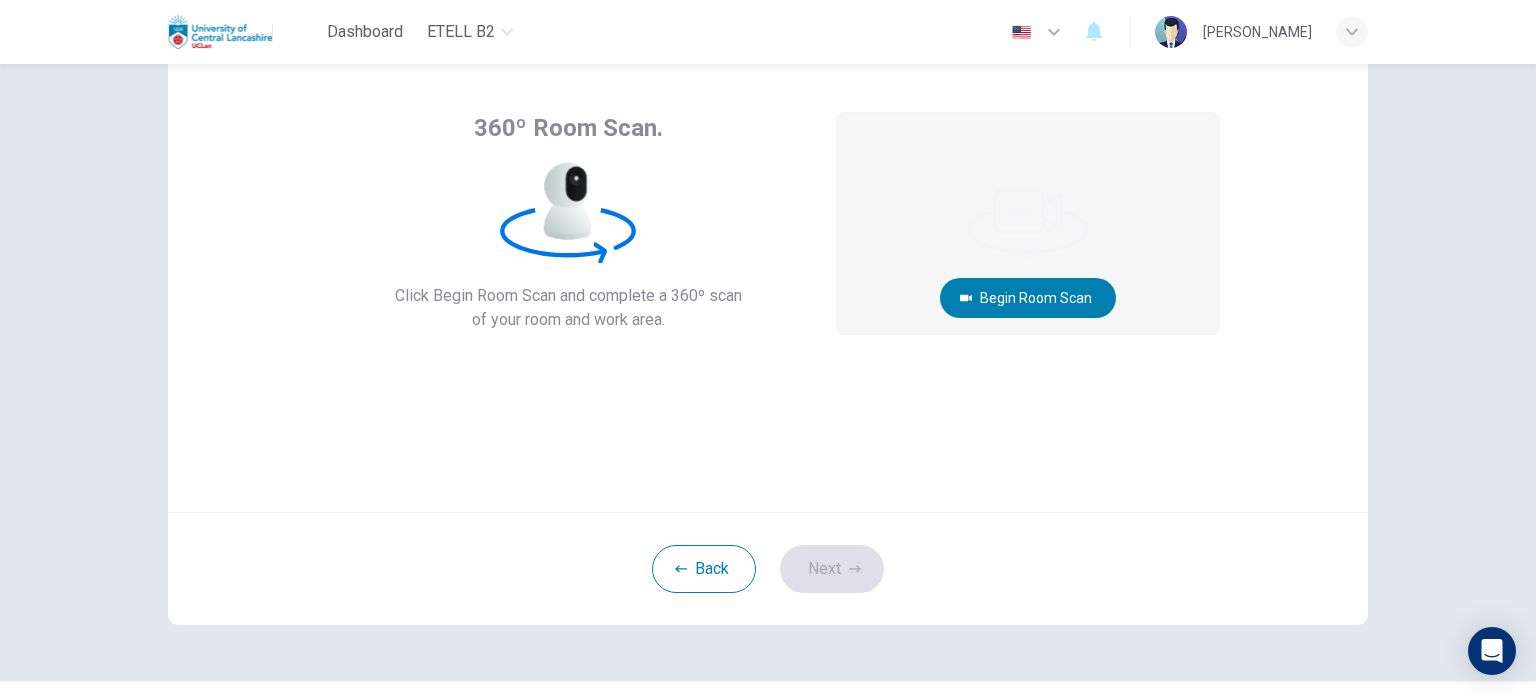 scroll, scrollTop: 81, scrollLeft: 0, axis: vertical 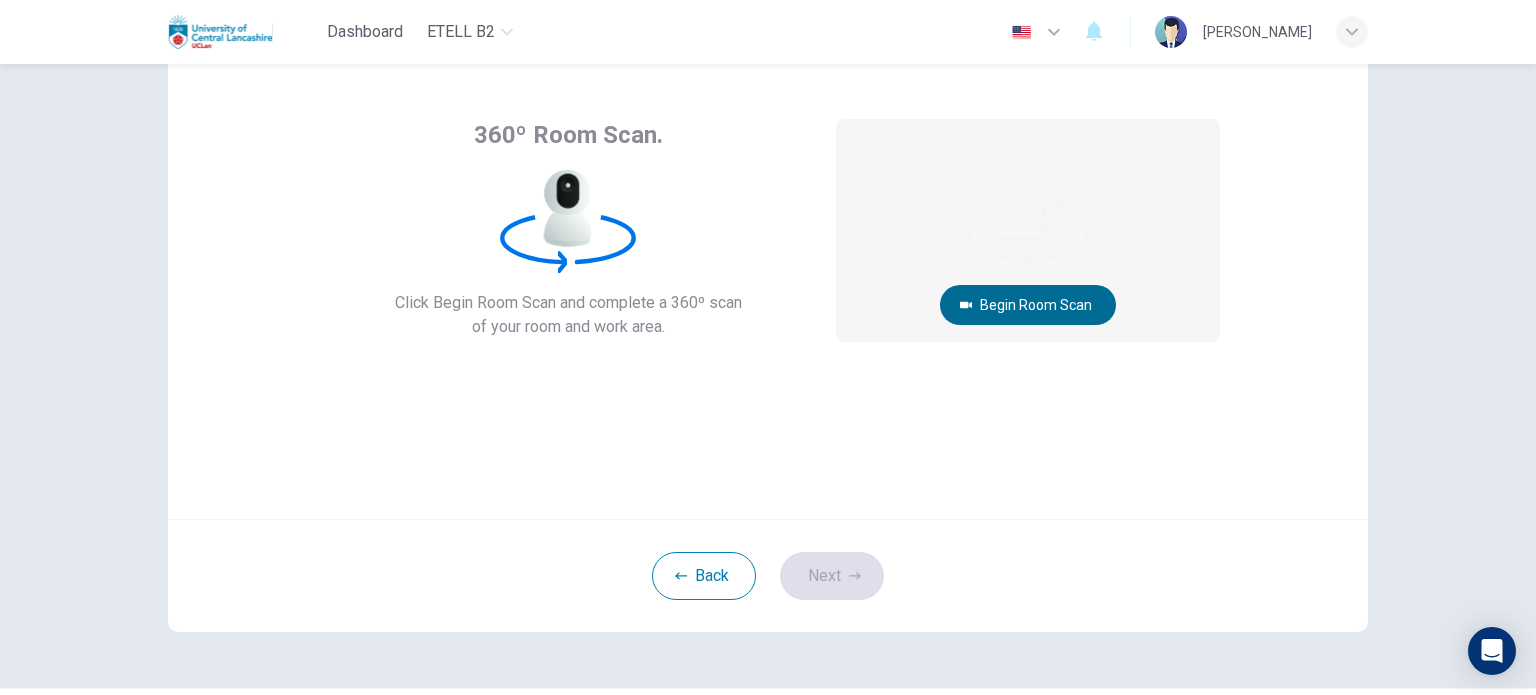 click on "Begin Room Scan" at bounding box center (1028, 305) 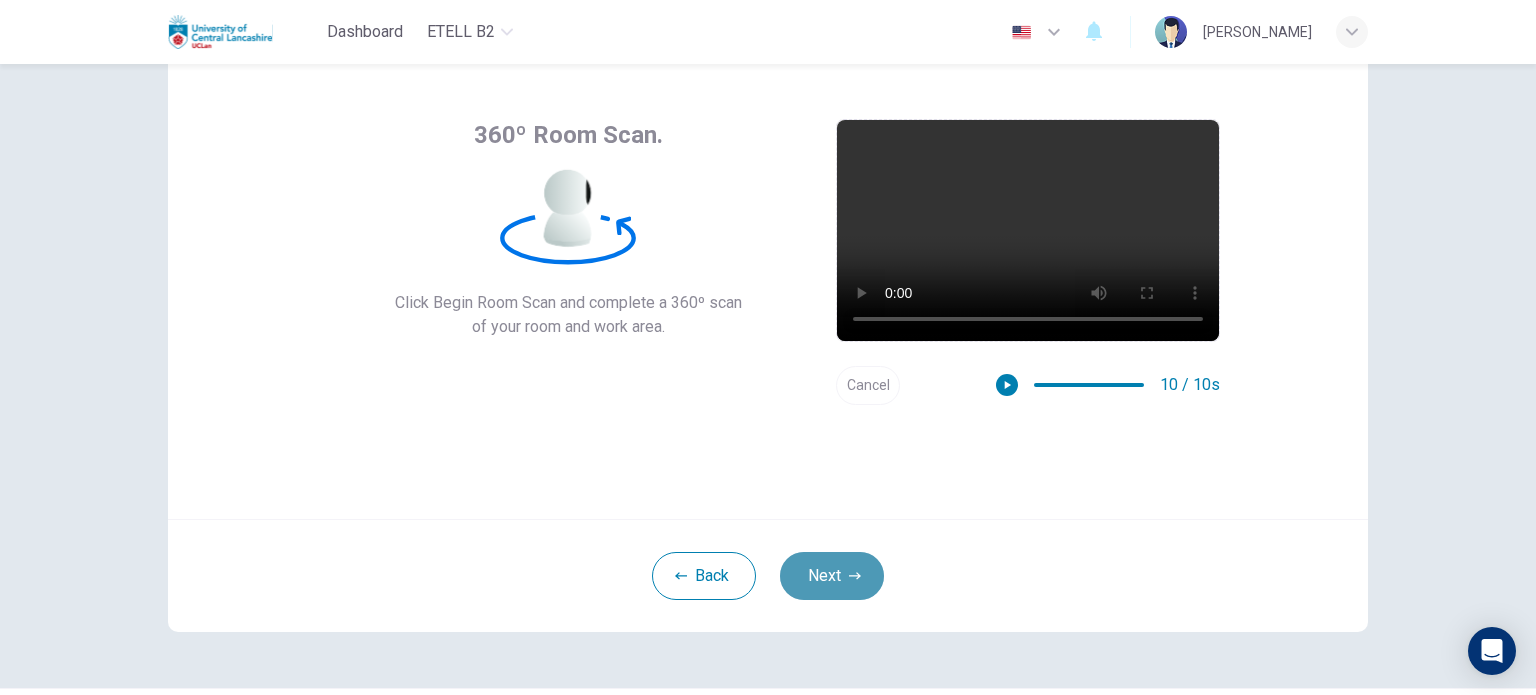 click on "Next" at bounding box center (832, 576) 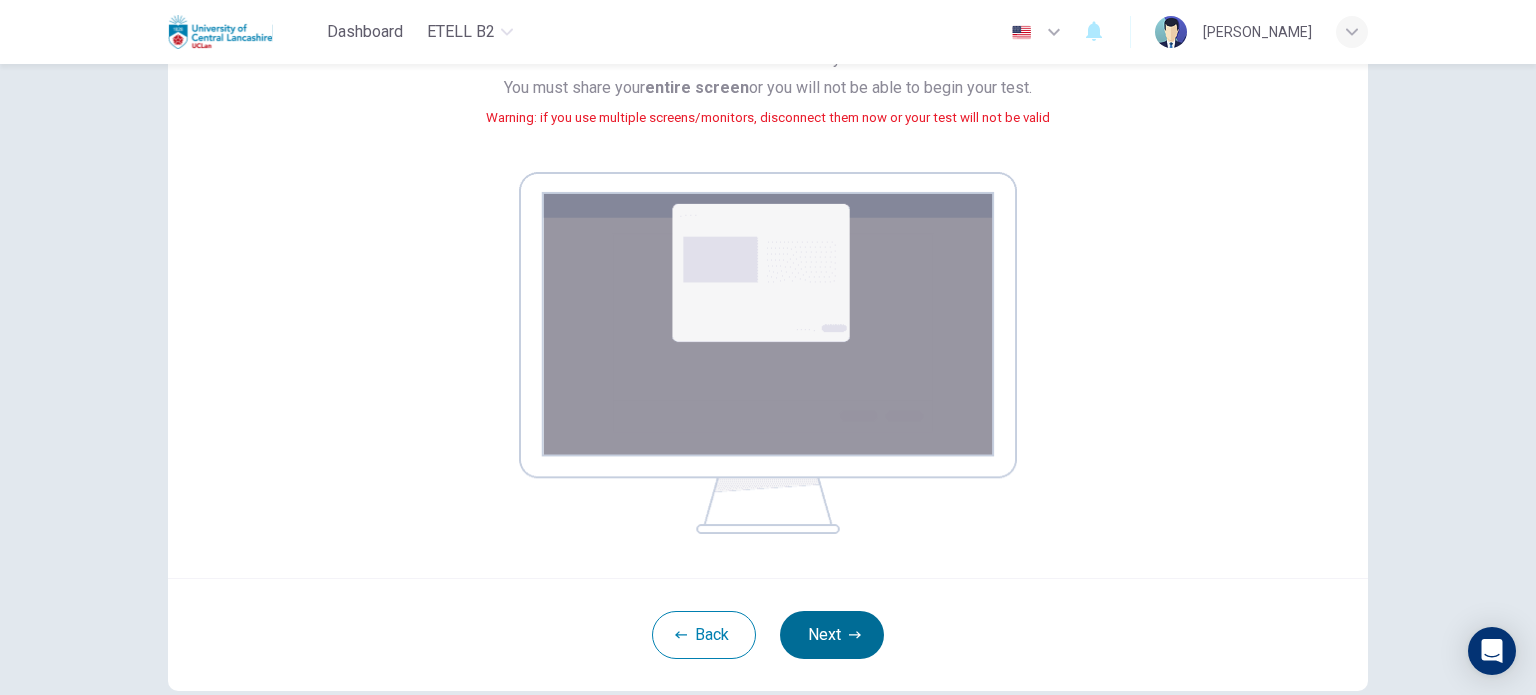 scroll, scrollTop: 234, scrollLeft: 0, axis: vertical 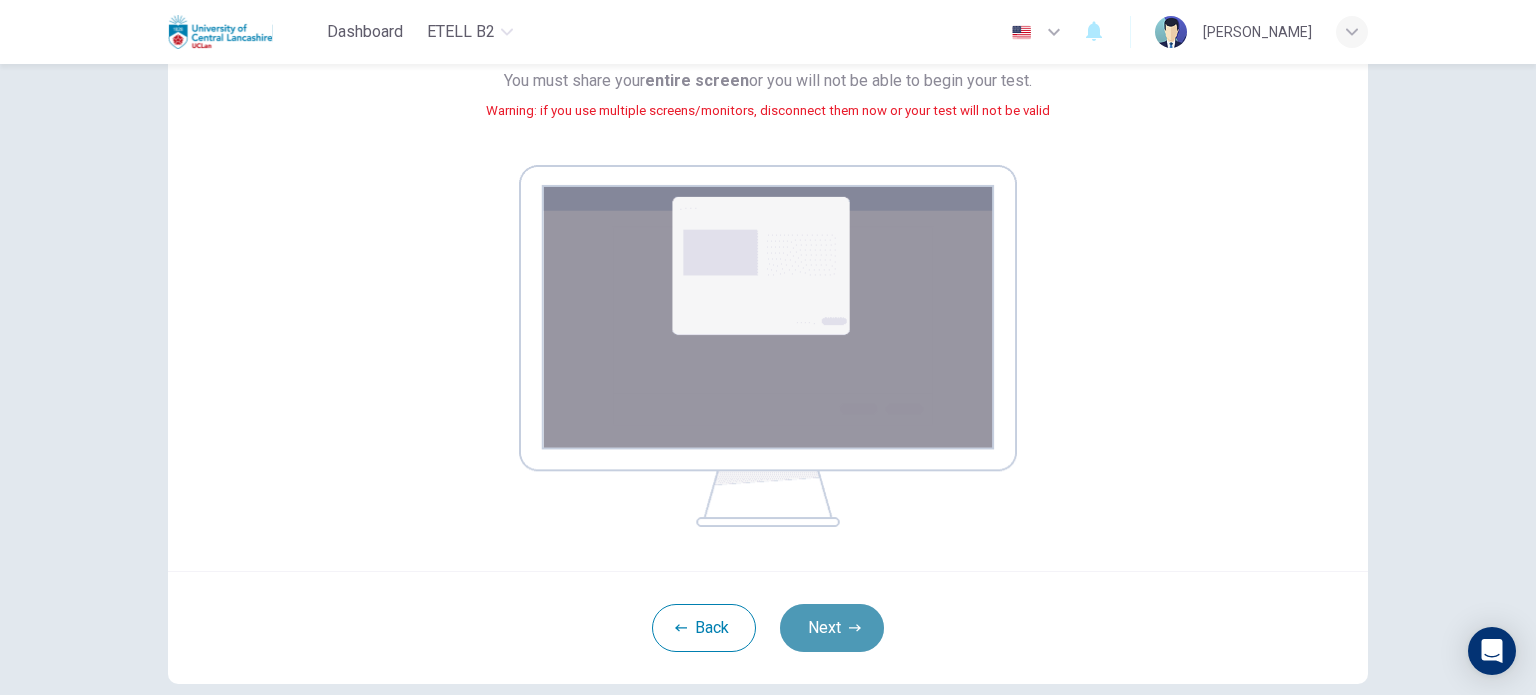 click on "Next" at bounding box center [832, 628] 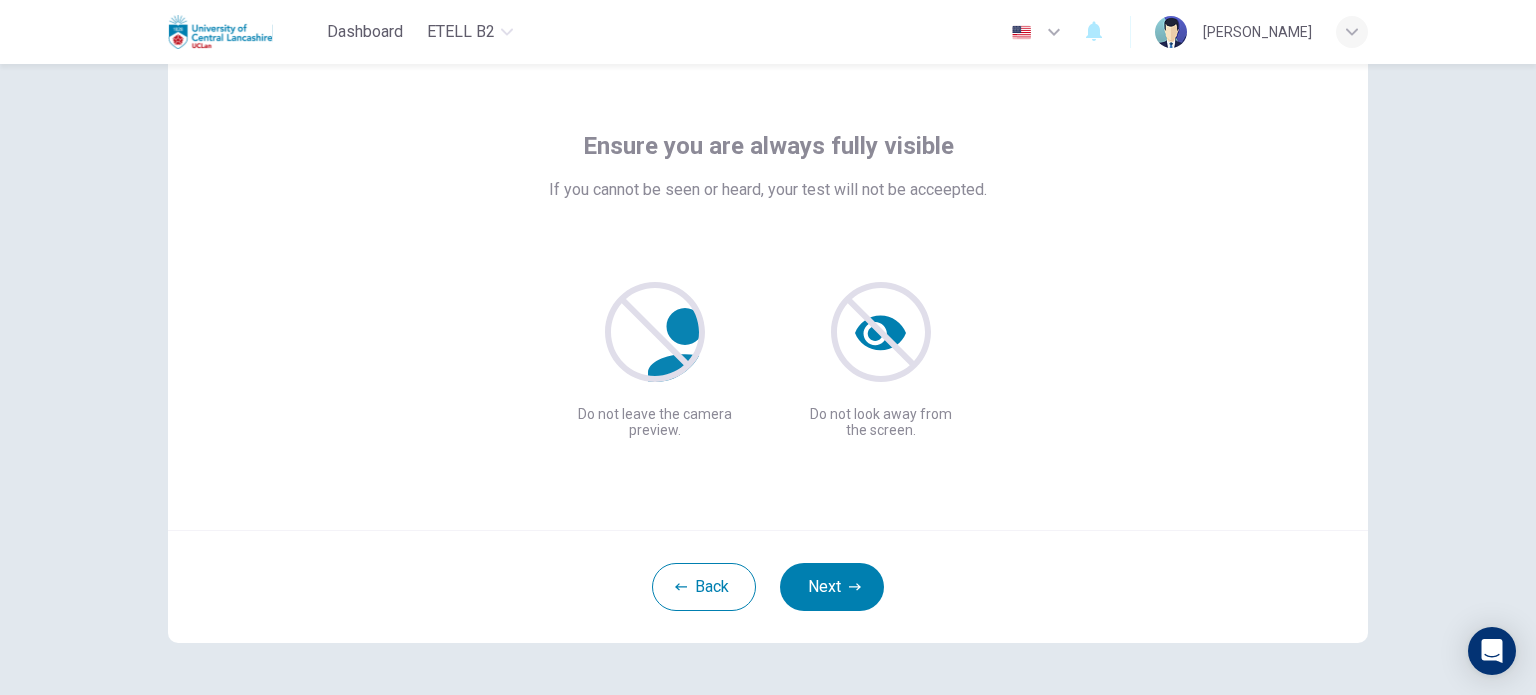 scroll, scrollTop: 71, scrollLeft: 0, axis: vertical 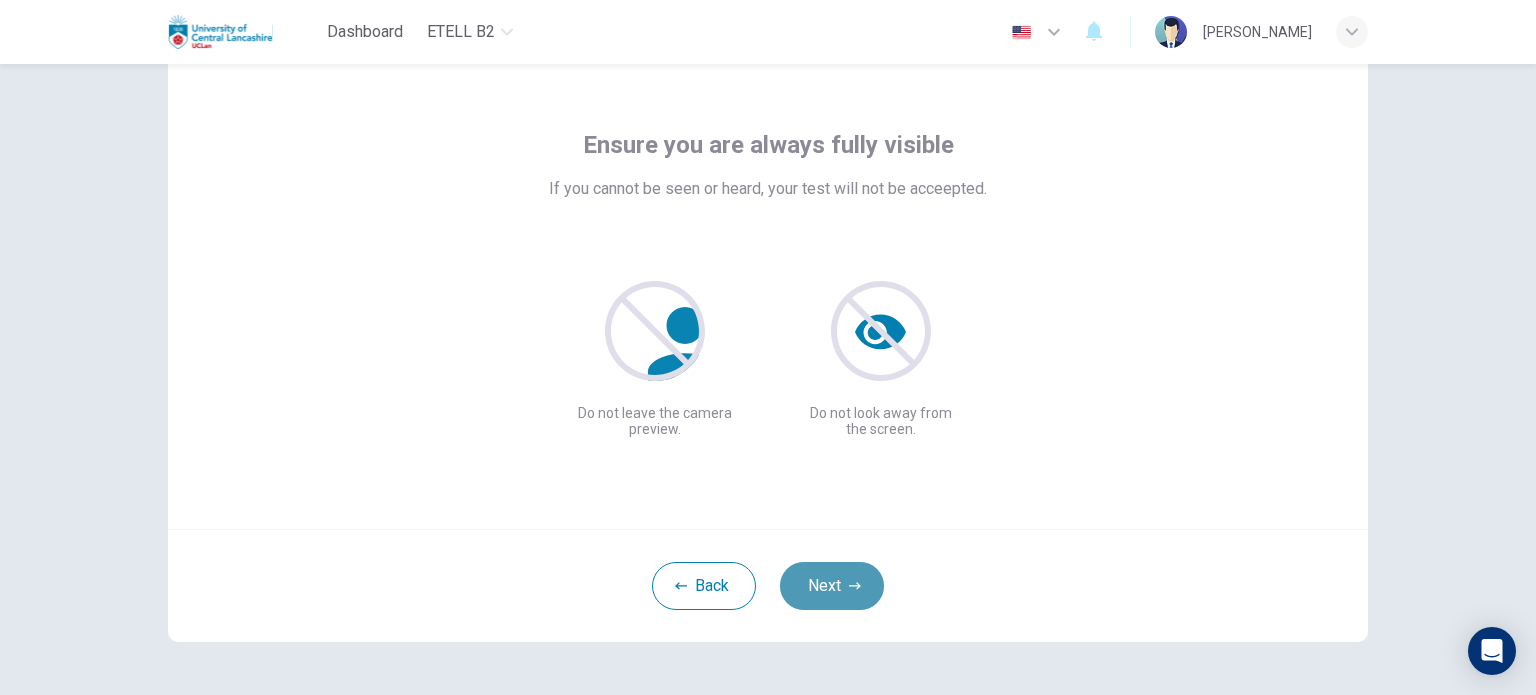 click 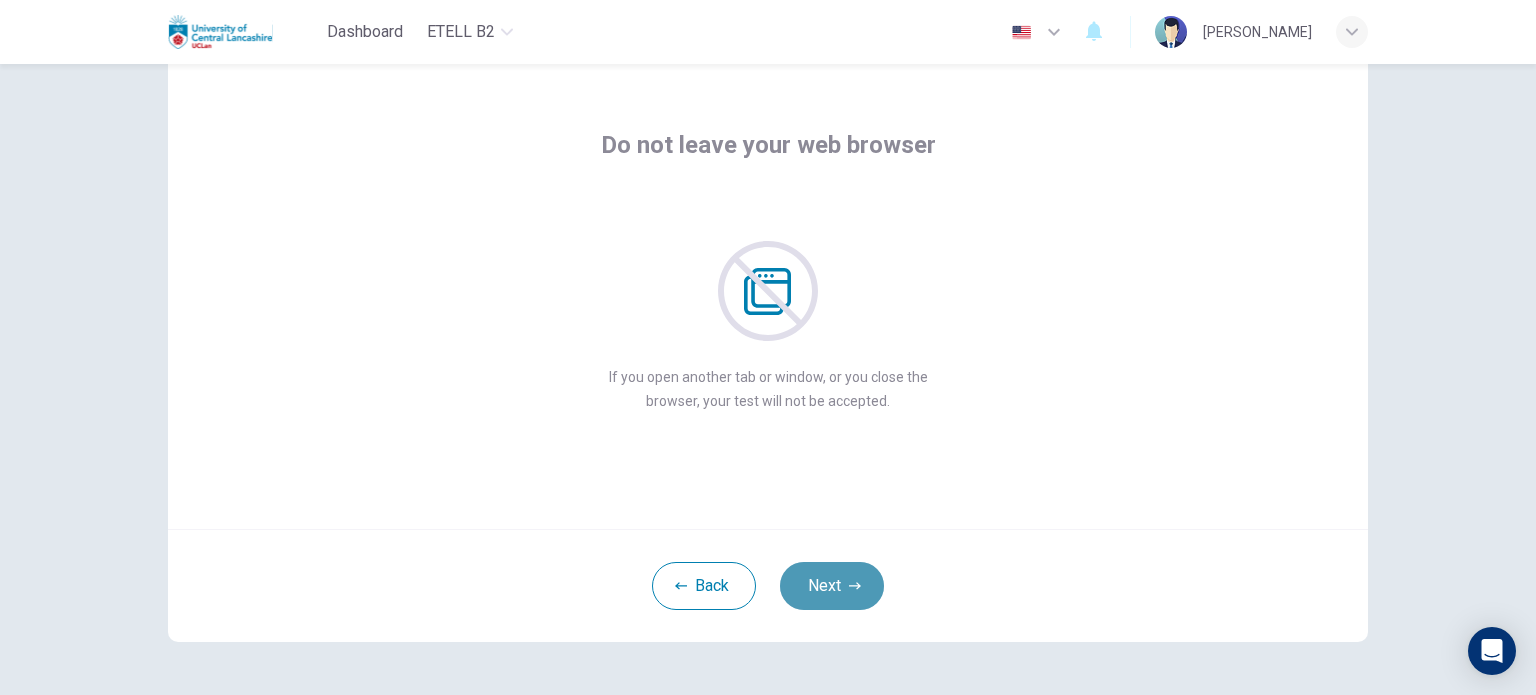 click on "Next" at bounding box center (832, 586) 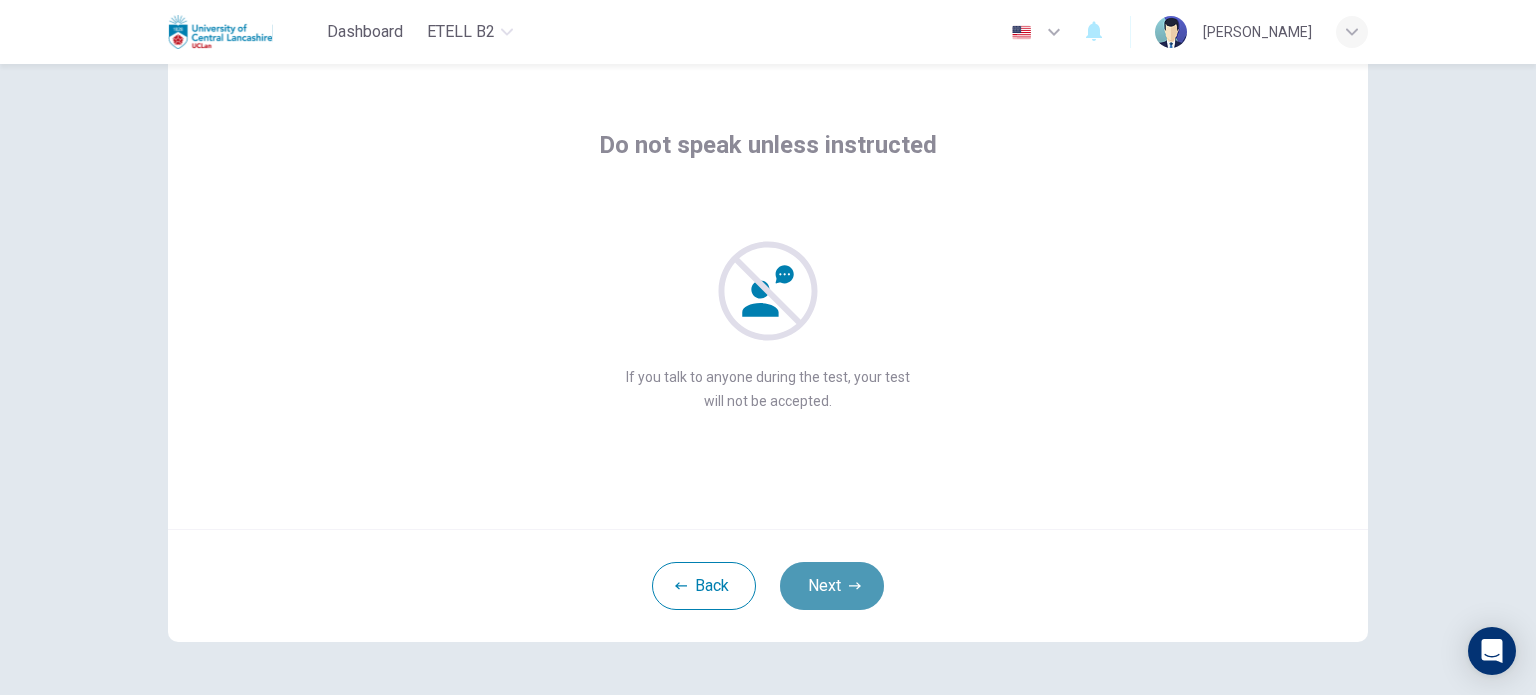 click on "Next" at bounding box center [832, 586] 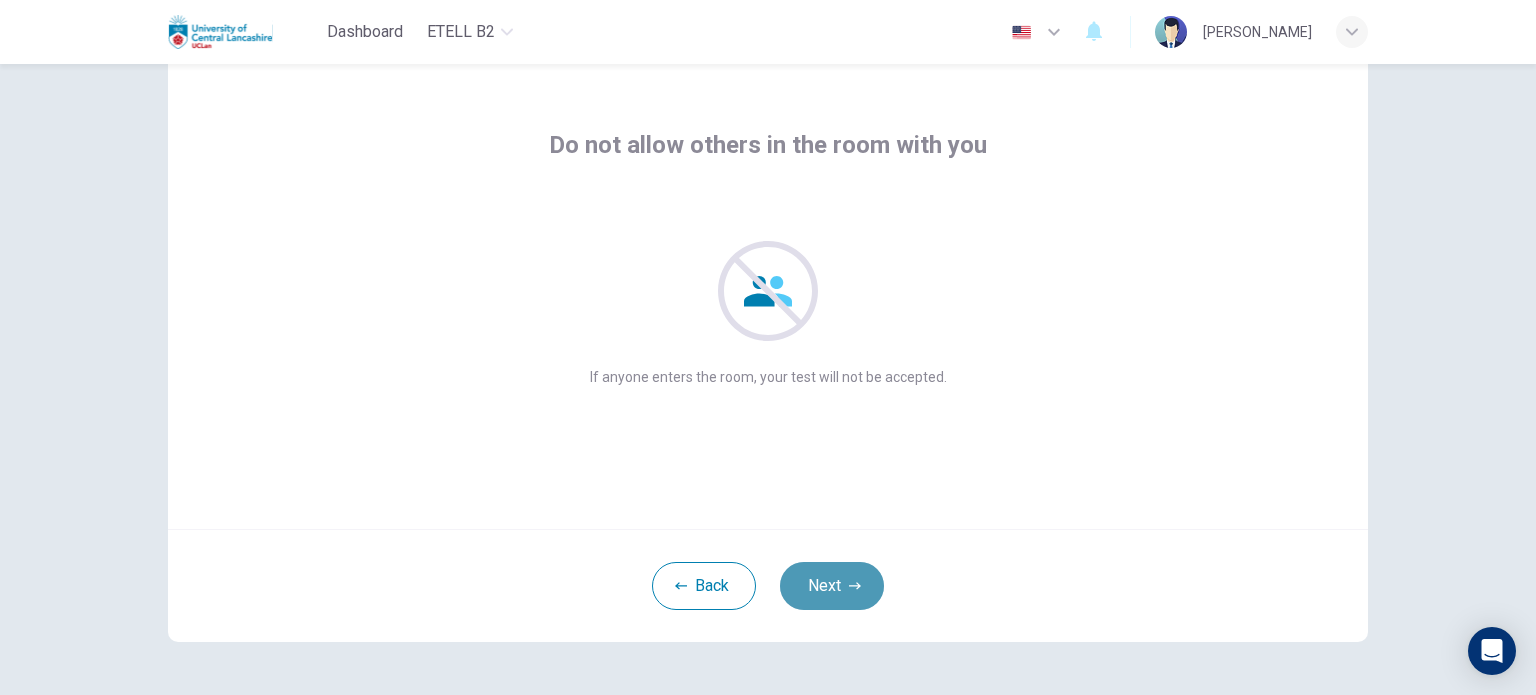 click on "Next" at bounding box center (832, 586) 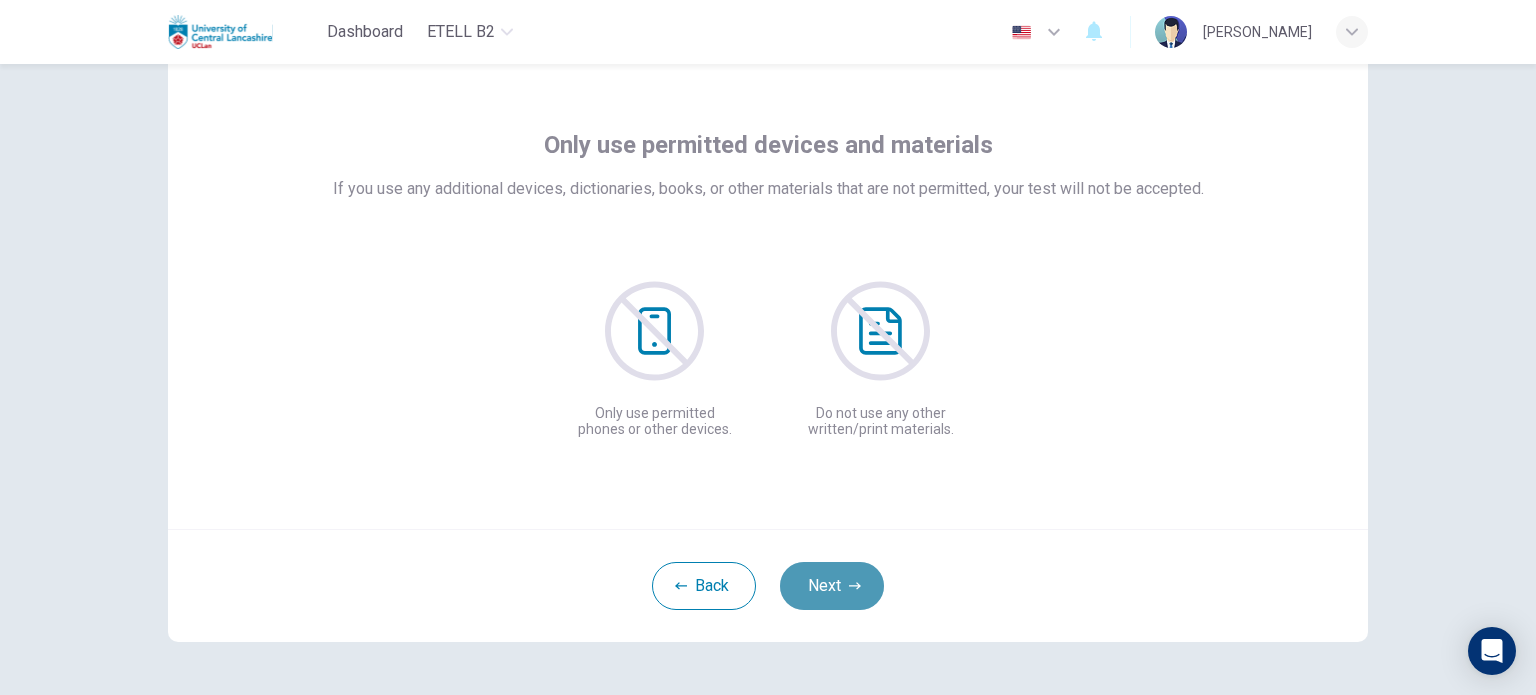 click on "Next" at bounding box center (832, 586) 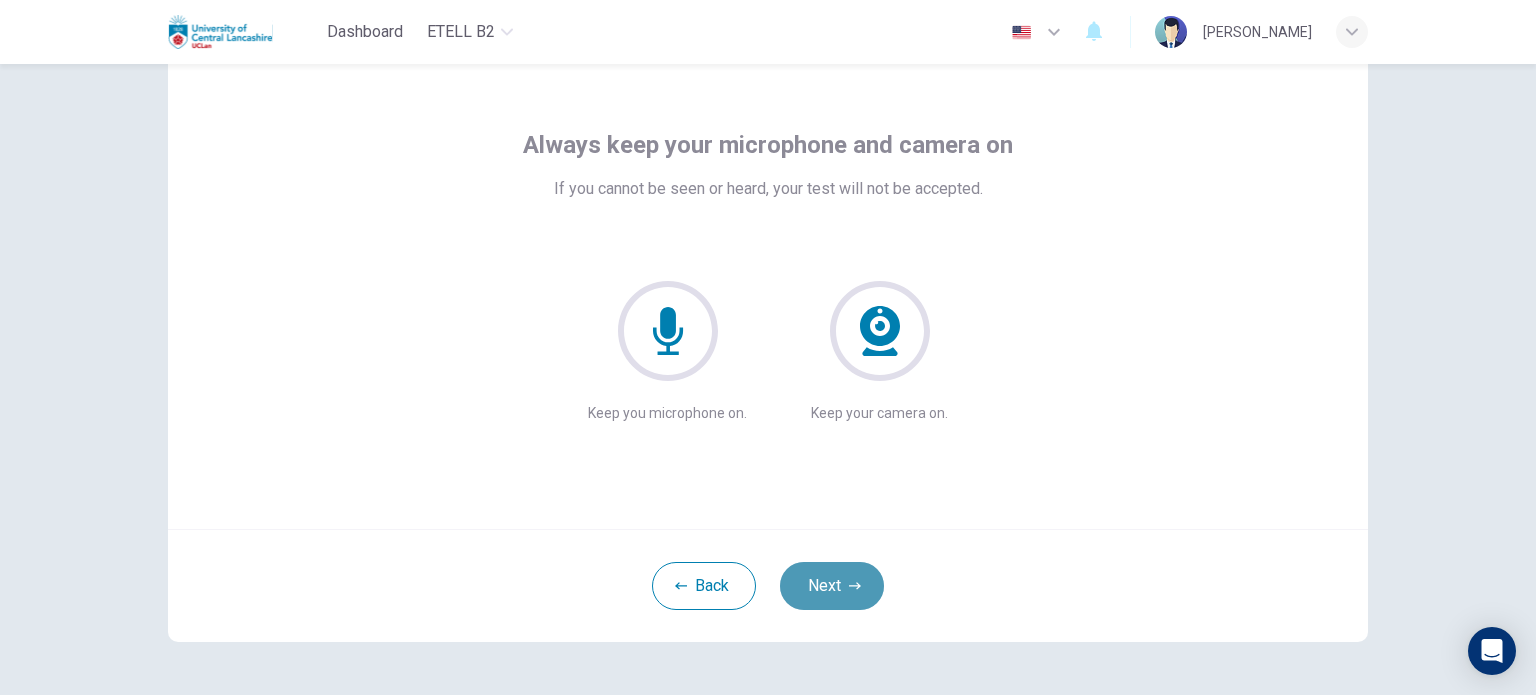 click on "Next" at bounding box center (832, 586) 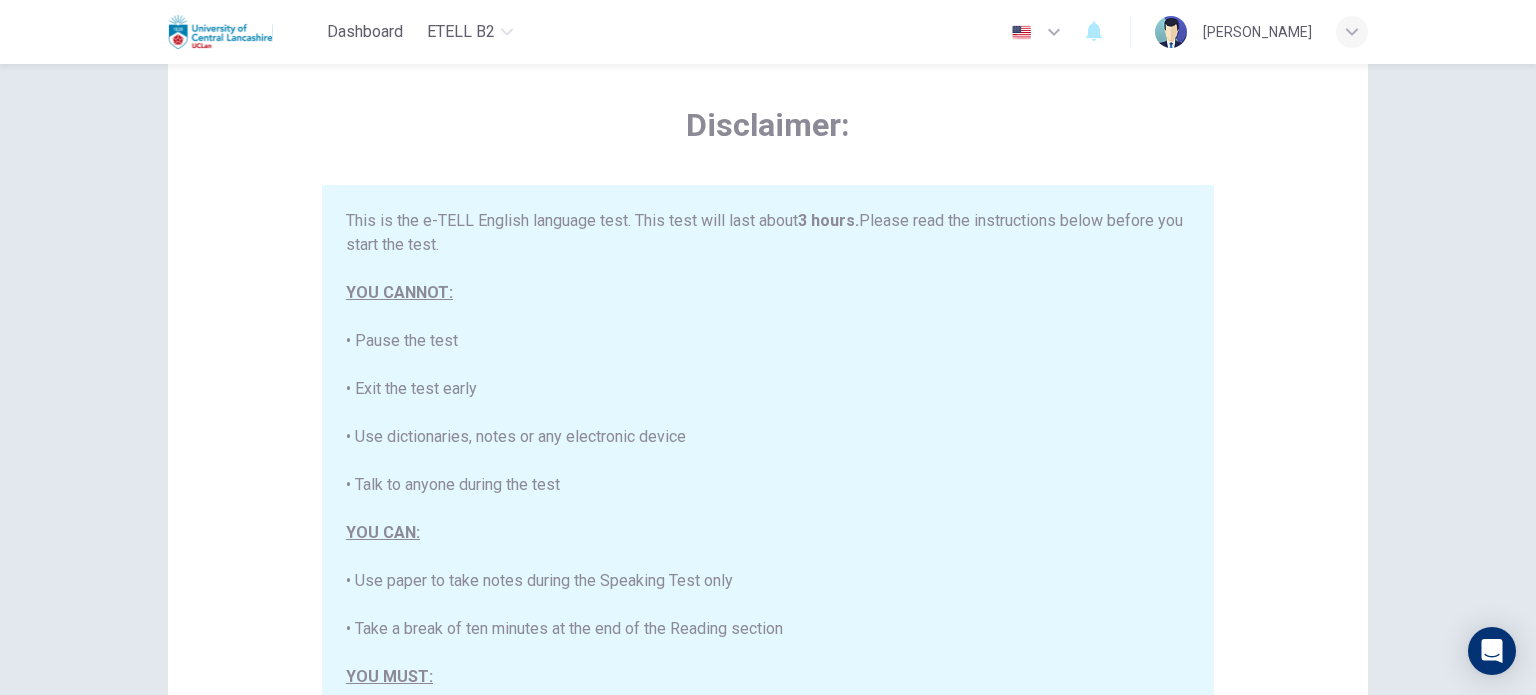 scroll, scrollTop: 380, scrollLeft: 0, axis: vertical 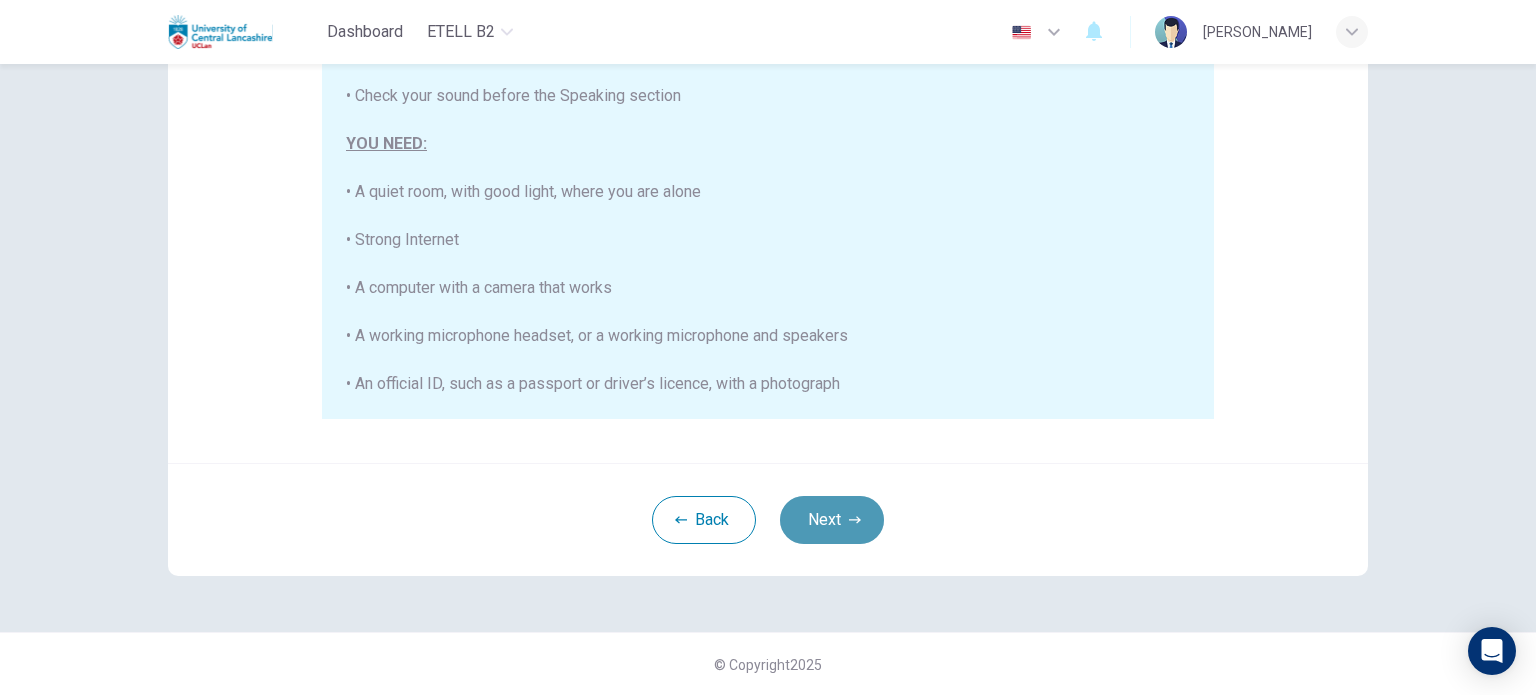 click on "Next" at bounding box center [832, 520] 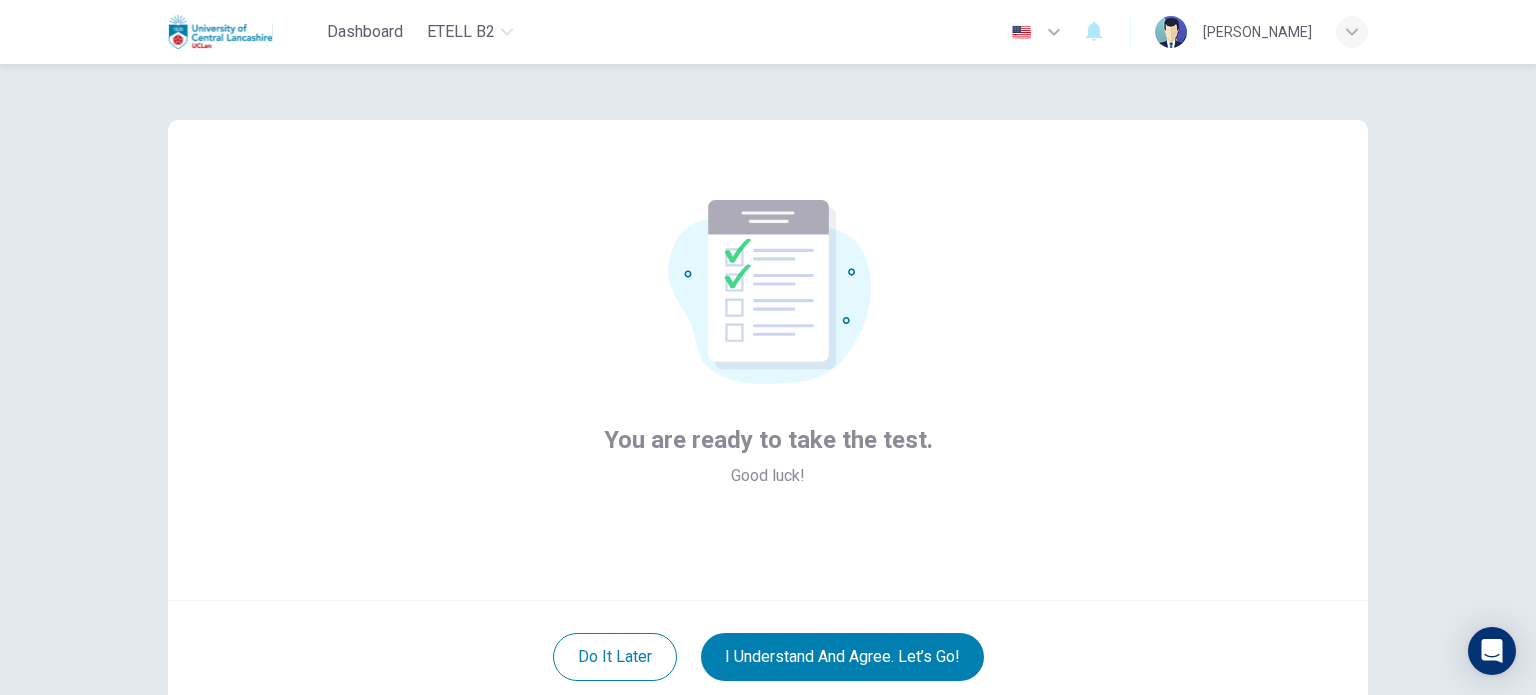 scroll, scrollTop: 137, scrollLeft: 0, axis: vertical 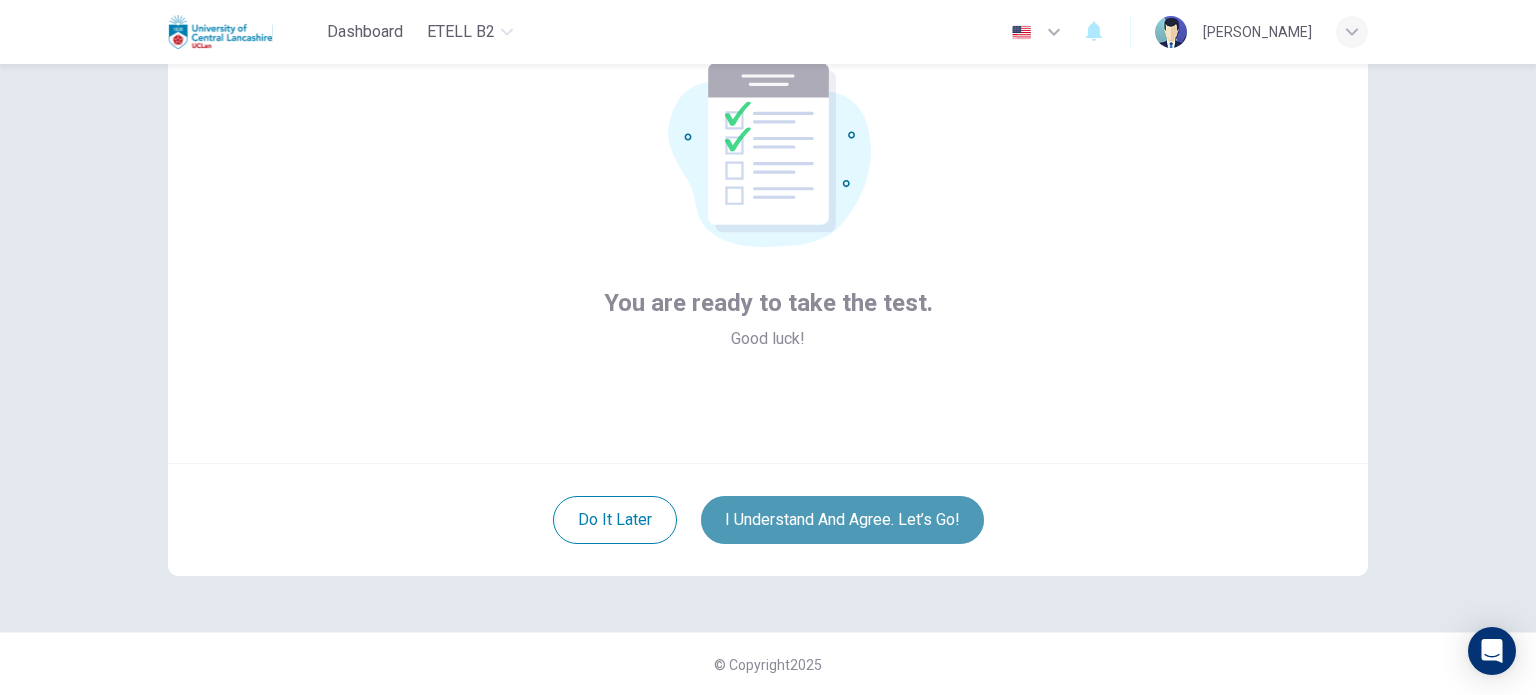 click on "I understand and agree. Let’s go!" at bounding box center [842, 520] 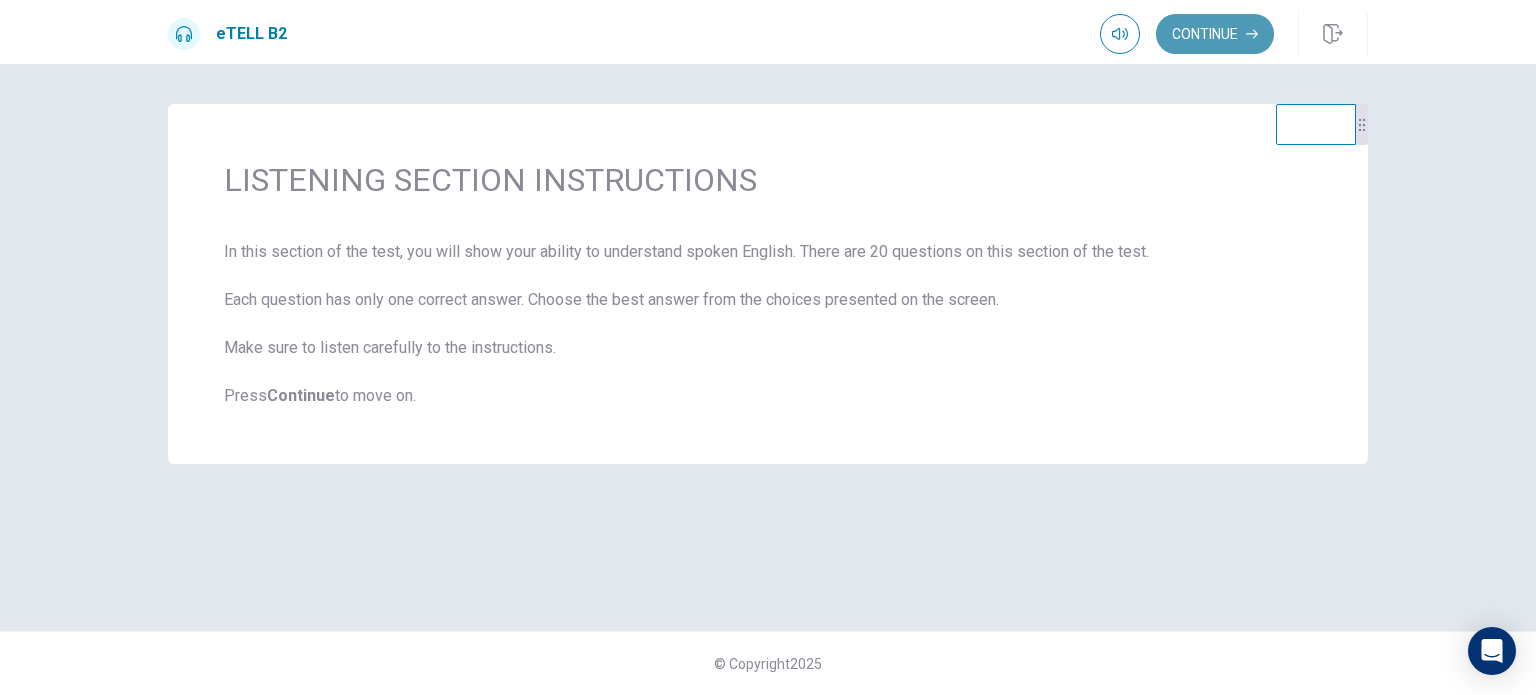 click on "Continue" at bounding box center [1215, 34] 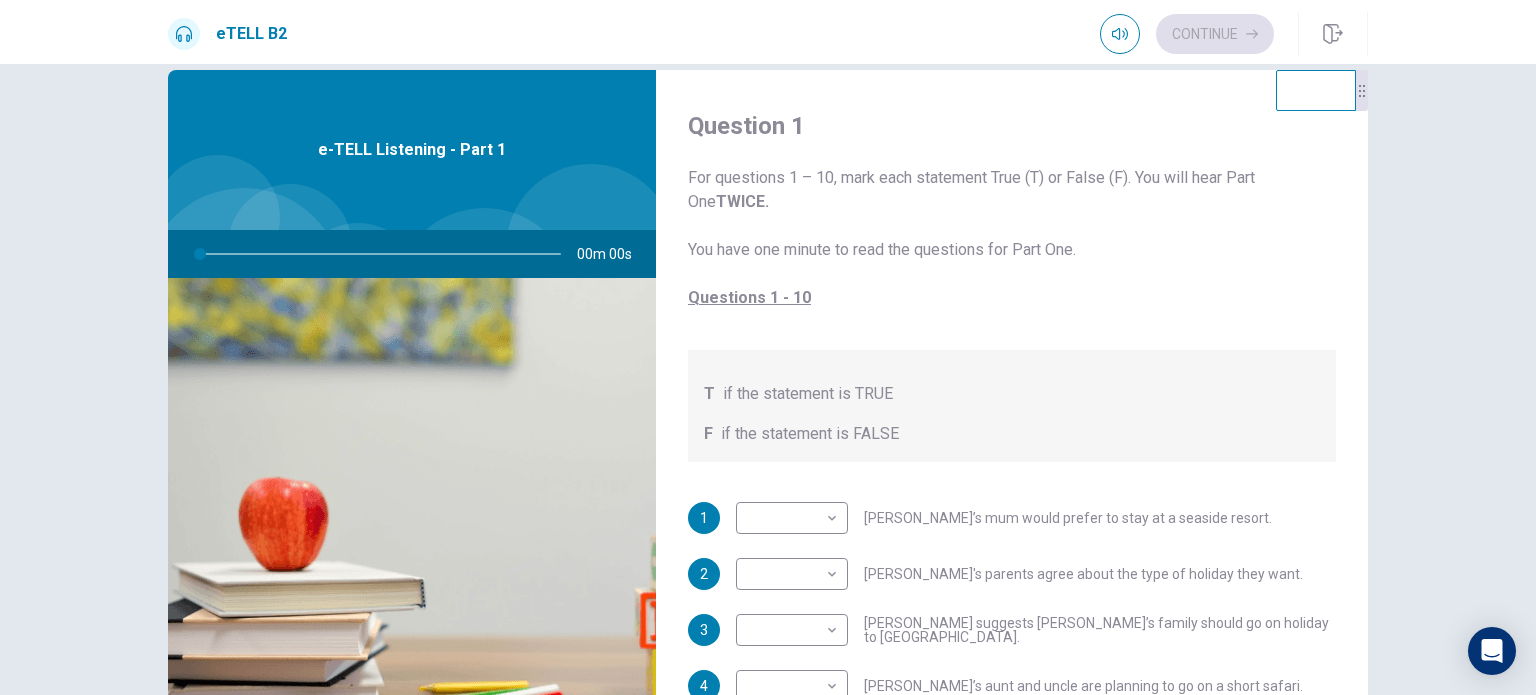 scroll, scrollTop: 0, scrollLeft: 0, axis: both 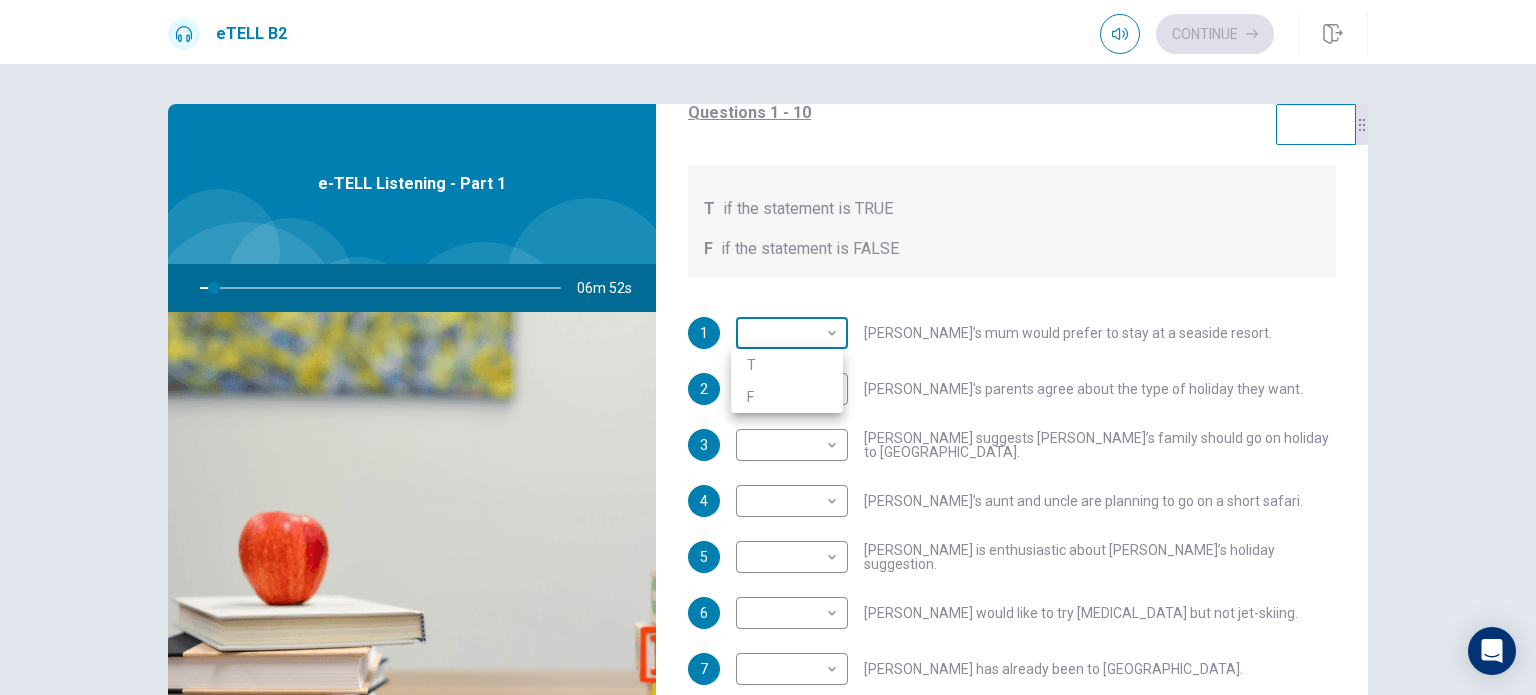 click on "This site uses cookies, as explained in our  Privacy Policy . If you agree to the use of cookies, please click the Accept button and continue to browse our site.   Privacy Policy Accept   eTELL B2 Continue Continue Question 1 For questions 1 – 10, mark each statement True (T) or False (F). You will hear Part One  TWICE.
You have one minute to read the questions for Part One.
Questions 1 - 10 T if the statement is TRUE F if the statement is FALSE 1 ​ ​ [PERSON_NAME]’s mum would prefer to stay at a seaside resort. 2 ​ ​ [PERSON_NAME]'s parents agree about the type of holiday they want.  3 ​ ​ [PERSON_NAME] suggests [PERSON_NAME]’s family should go on holiday to [GEOGRAPHIC_DATA]. 4 ​ ​ [PERSON_NAME]’s aunt and uncle are planning to go on a short safari. 5 ​ ​ [PERSON_NAME] is enthusiastic about [PERSON_NAME]’s holiday suggestion.  6 ​ ​  [PERSON_NAME] would like to try [MEDICAL_DATA] but not jet-skiing.  7 ​ ​ [PERSON_NAME] has already been to [GEOGRAPHIC_DATA]. 8 ​ ​ [PERSON_NAME] is not interested in visiting the [GEOGRAPHIC_DATA]. 9 ​ ​ 10 ​ ​ 06m 52s © Copyright" at bounding box center (768, 347) 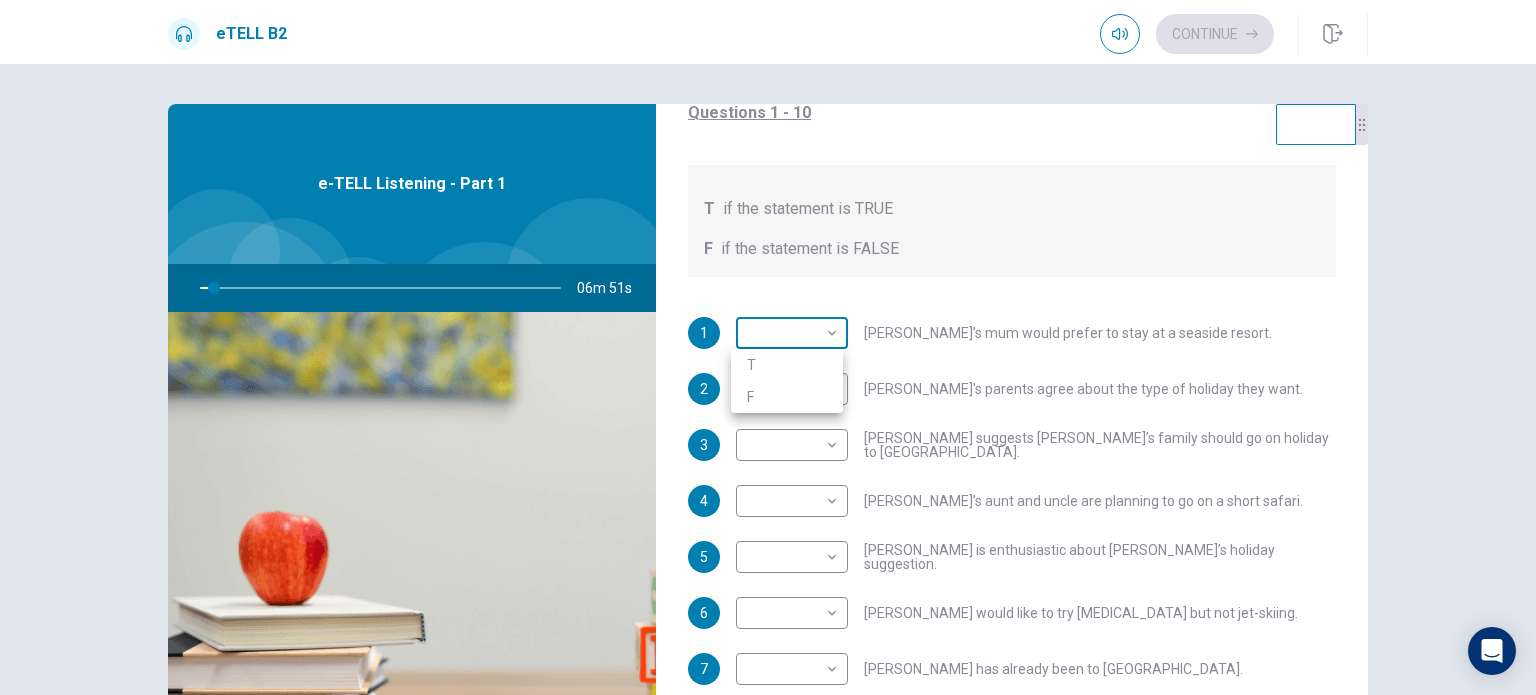 click at bounding box center [768, 347] 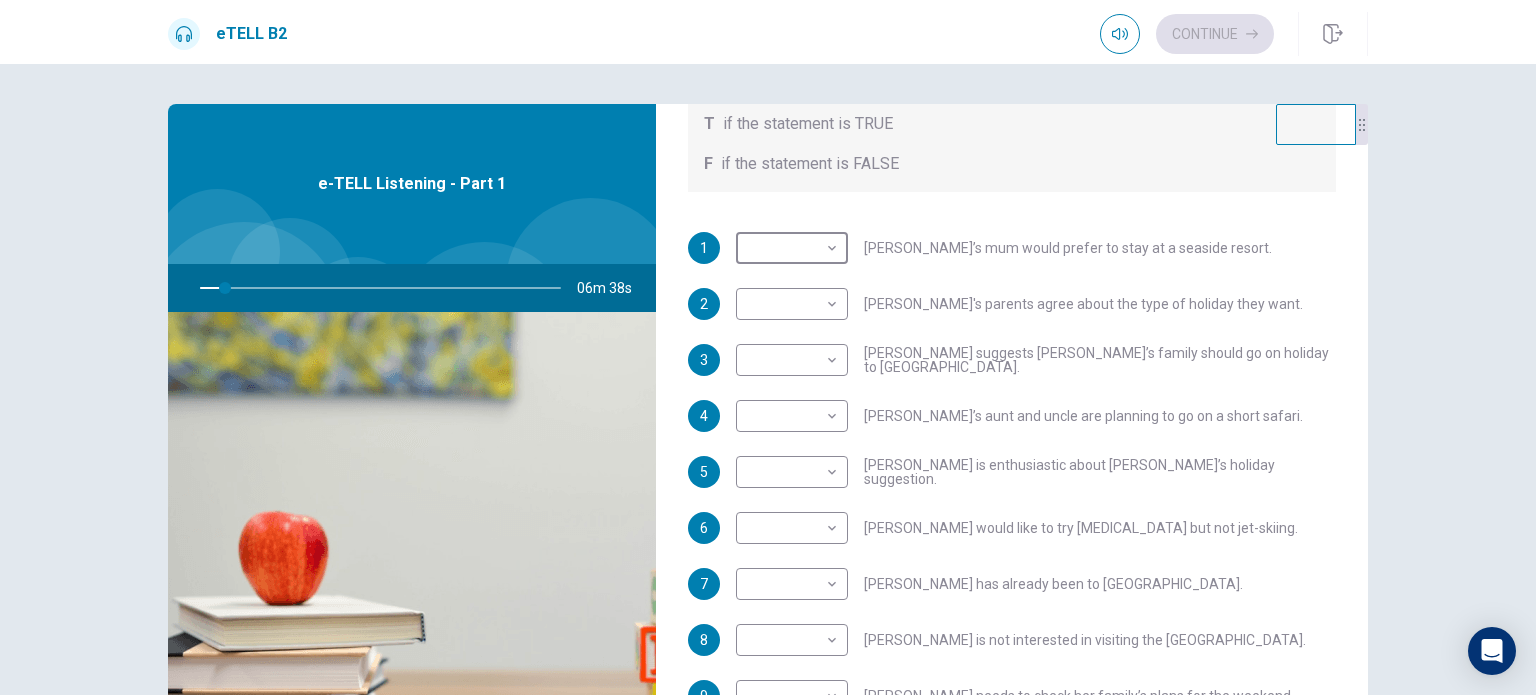 scroll, scrollTop: 352, scrollLeft: 0, axis: vertical 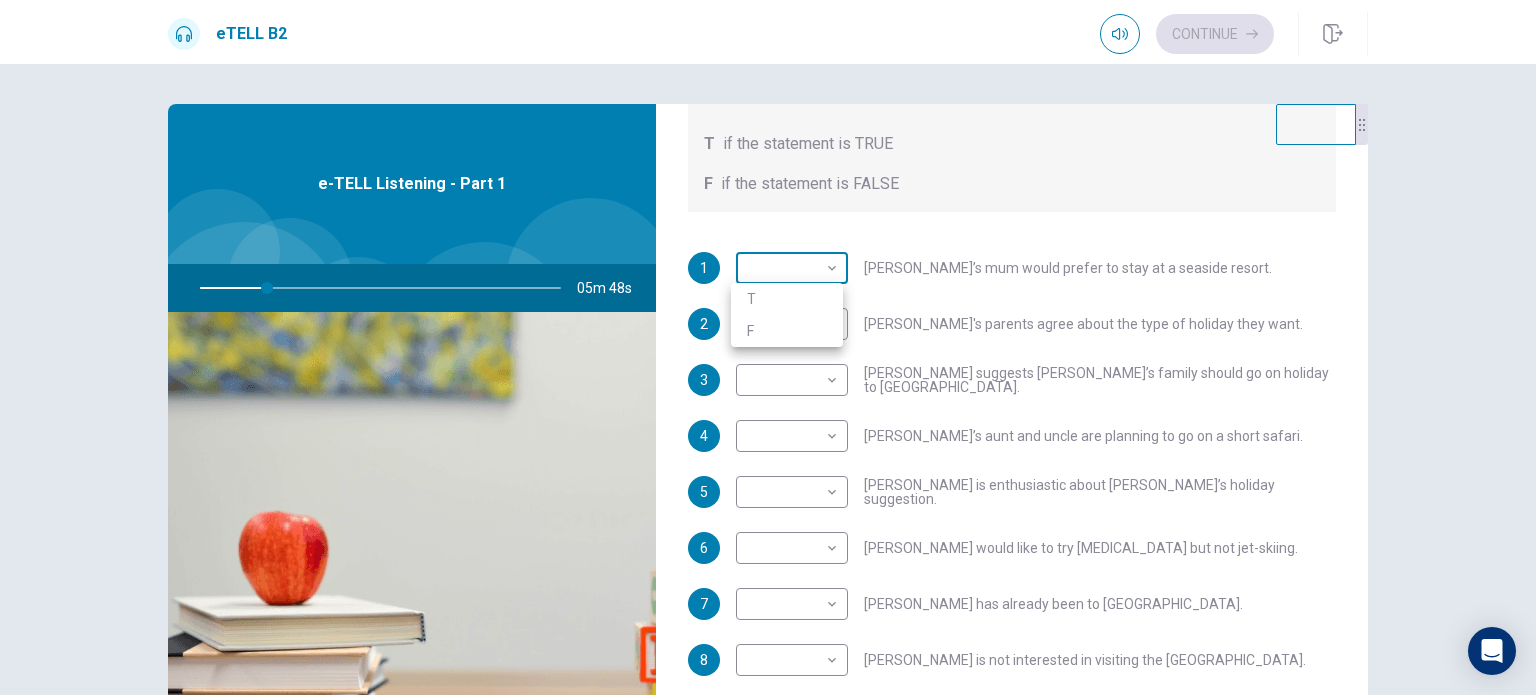 click on "This site uses cookies, as explained in our  Privacy Policy . If you agree to the use of cookies, please click the Accept button and continue to browse our site.   Privacy Policy Accept   eTELL B2 Continue Continue Question 1 For questions 1 – 10, mark each statement True (T) or False (F). You will hear Part One  TWICE.
You have one minute to read the questions for Part One.
Questions 1 - 10 T if the statement is TRUE F if the statement is FALSE 1 ​ ​ [PERSON_NAME]’s mum would prefer to stay at a seaside resort. 2 ​ ​ [PERSON_NAME]'s parents agree about the type of holiday they want.  3 ​ ​ [PERSON_NAME] suggests [PERSON_NAME]’s family should go on holiday to [GEOGRAPHIC_DATA]. 4 ​ ​ [PERSON_NAME]’s aunt and uncle are planning to go on a short safari. 5 ​ ​ [PERSON_NAME] is enthusiastic about [PERSON_NAME]’s holiday suggestion.  6 ​ ​  [PERSON_NAME] would like to try [MEDICAL_DATA] but not jet-skiing.  7 ​ ​ [PERSON_NAME] has already been to [GEOGRAPHIC_DATA]. 8 ​ ​ [PERSON_NAME] is not interested in visiting the [GEOGRAPHIC_DATA]. 9 ​ ​ 10 ​ ​ 05m 48s © Copyright" at bounding box center (768, 347) 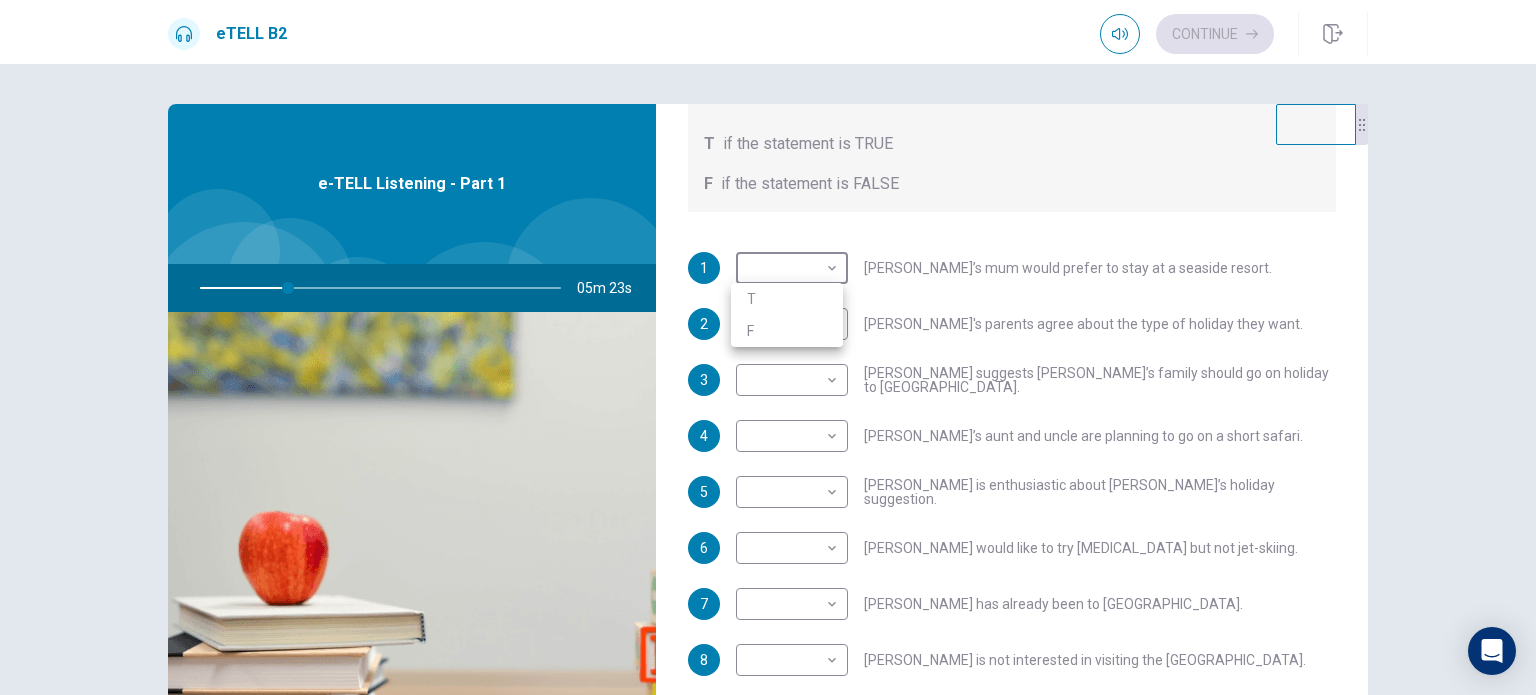 type on "**" 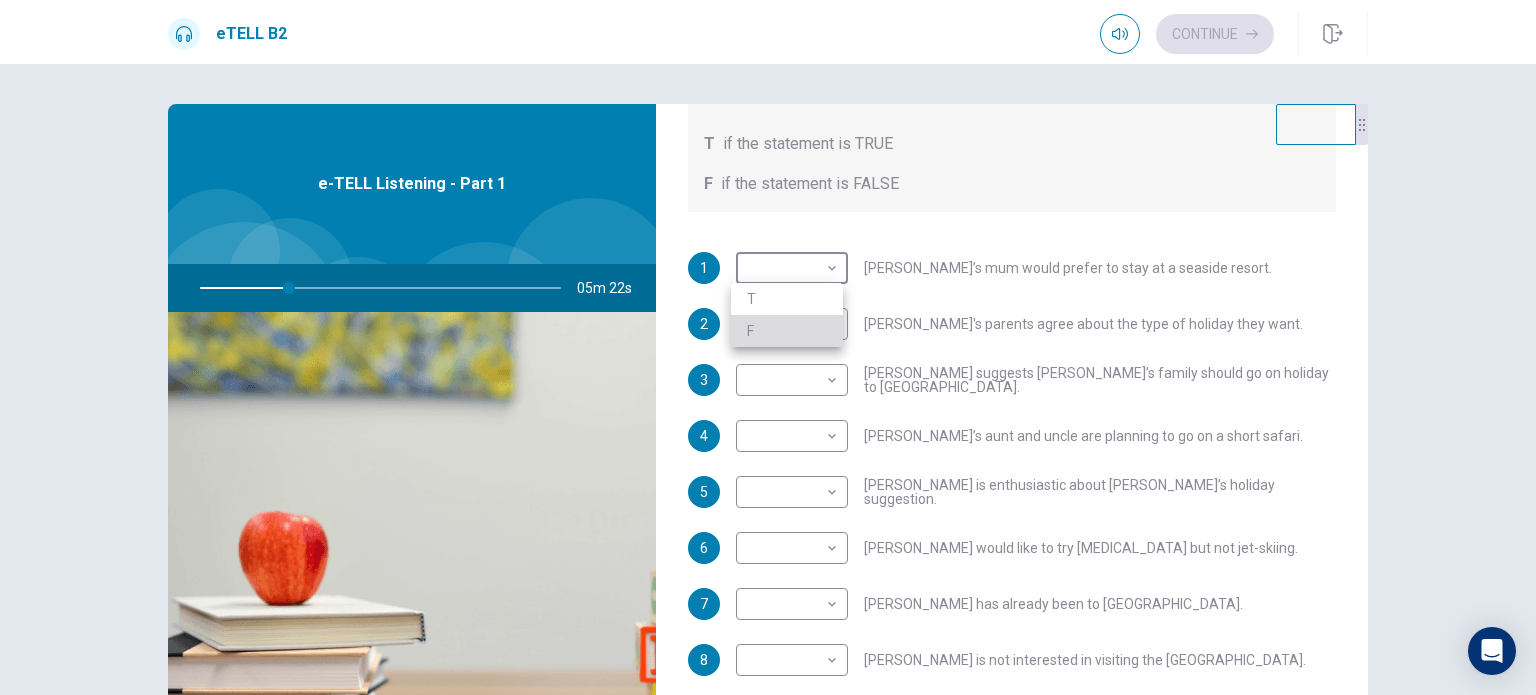 click on "F" at bounding box center [787, 331] 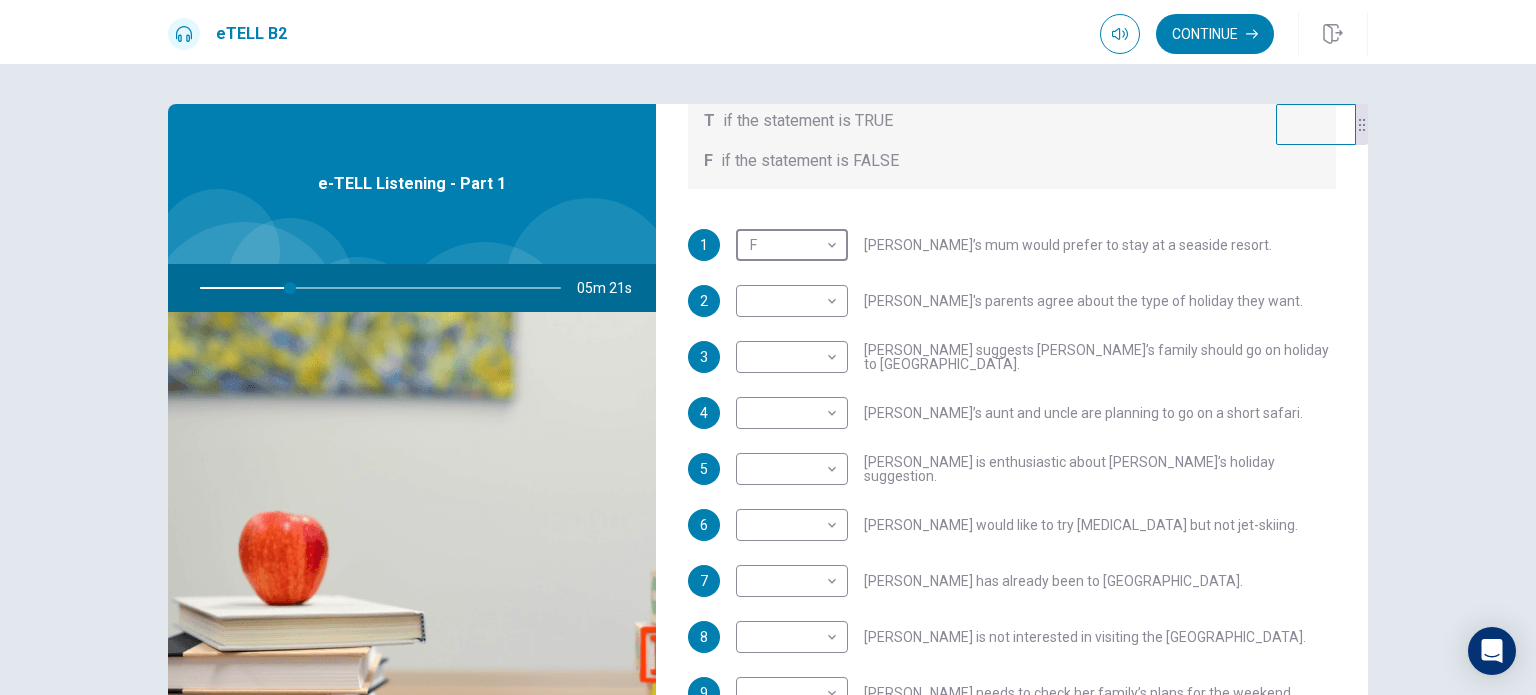 scroll, scrollTop: 313, scrollLeft: 0, axis: vertical 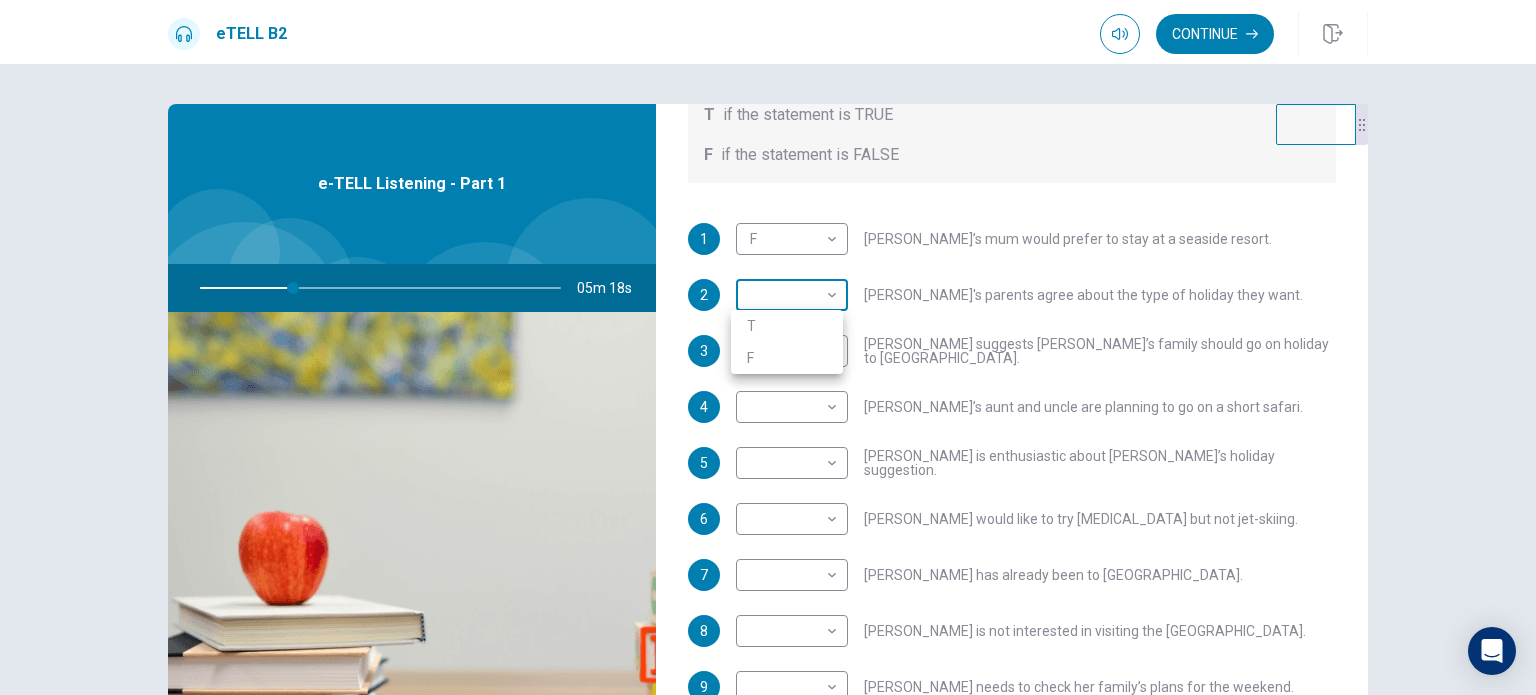 click on "This site uses cookies, as explained in our  Privacy Policy . If you agree to the use of cookies, please click the Accept button and continue to browse our site.   Privacy Policy Accept   eTELL B2 Continue Continue Question 1 For questions 1 – 10, mark each statement True (T) or False (F). You will hear Part One  TWICE.
You have one minute to read the questions for Part One.
Questions 1 - 10 T if the statement is TRUE F if the statement is FALSE 1 F * ​ [PERSON_NAME]’s mum would prefer to stay at a seaside resort. 2 ​ ​ [PERSON_NAME]'s parents agree about the type of holiday they want.  3 ​ ​ [PERSON_NAME] suggests [PERSON_NAME]’s family should go on holiday to [GEOGRAPHIC_DATA]. 4 ​ ​ [PERSON_NAME]’s aunt and uncle are planning to go on a short safari. 5 ​ ​ [PERSON_NAME] is enthusiastic about [PERSON_NAME]’s holiday suggestion.  6 ​ ​  [PERSON_NAME] would like to try [MEDICAL_DATA] but not jet-skiing.  7 ​ ​ [PERSON_NAME] has already been to [GEOGRAPHIC_DATA]. 8 ​ ​ [PERSON_NAME] is not interested in visiting the [GEOGRAPHIC_DATA]. 9 ​ ​ 10 ​ ​ 05m 18s © Copyright" at bounding box center [768, 347] 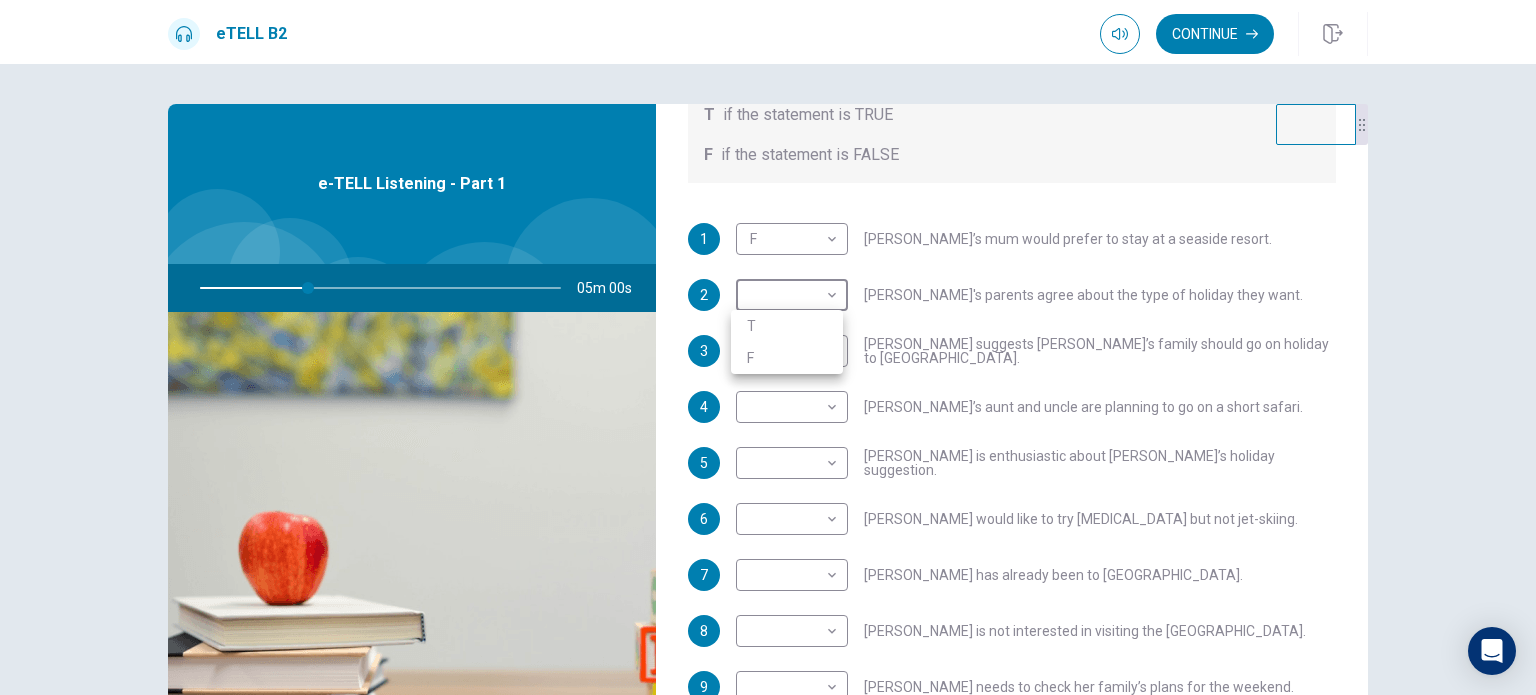 click at bounding box center [768, 347] 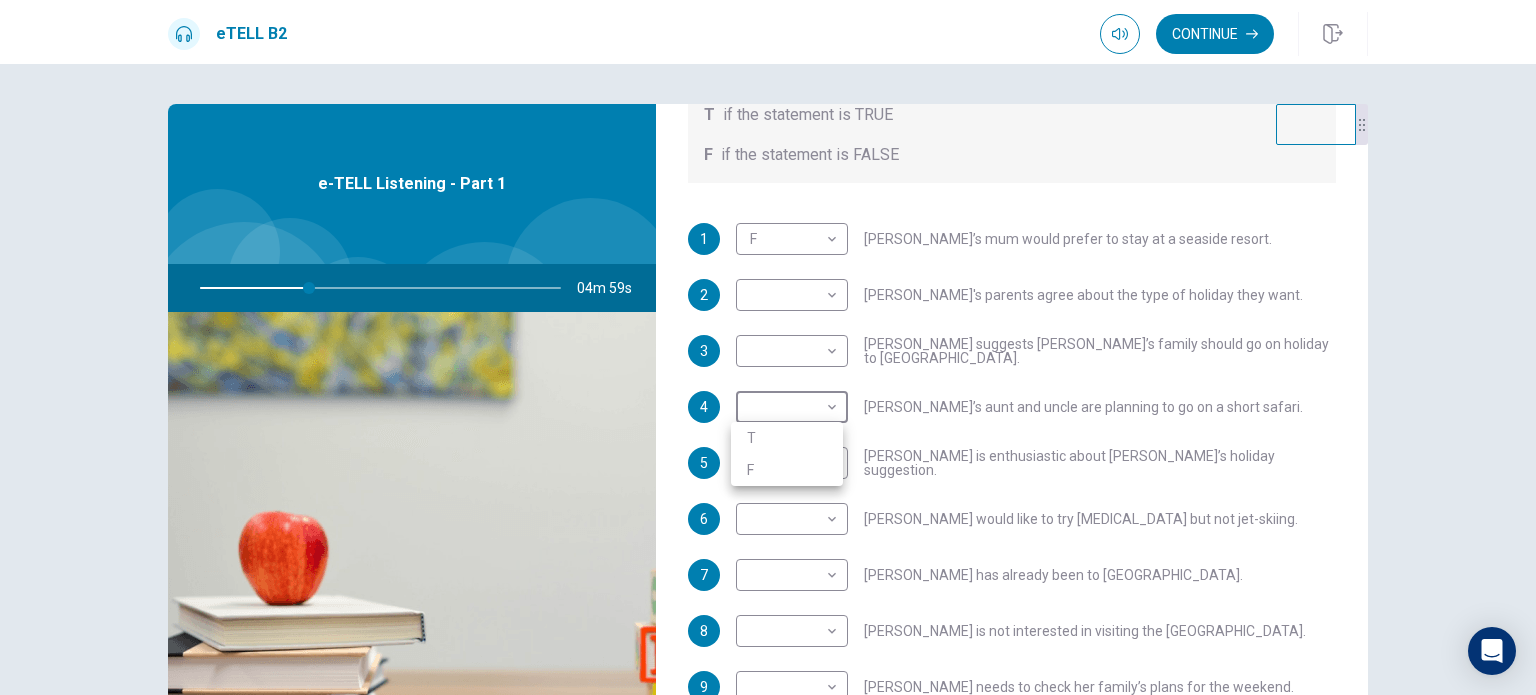 click on "This site uses cookies, as explained in our  Privacy Policy . If you agree to the use of cookies, please click the Accept button and continue to browse our site.   Privacy Policy Accept   eTELL B2 Continue Continue Question 1 For questions 1 – 10, mark each statement True (T) or False (F). You will hear Part One  TWICE.
You have one minute to read the questions for Part One.
Questions 1 - 10 T if the statement is TRUE F if the statement is FALSE 1 F * ​ [PERSON_NAME]’s mum would prefer to stay at a seaside resort. 2 ​ ​ [PERSON_NAME]'s parents agree about the type of holiday they want.  3 ​ ​ [PERSON_NAME] suggests [PERSON_NAME]’s family should go on holiday to [GEOGRAPHIC_DATA]. 4 ​ ​ [PERSON_NAME]’s aunt and uncle are planning to go on a short safari. 5 ​ ​ [PERSON_NAME] is enthusiastic about [PERSON_NAME]’s holiday suggestion.  6 ​ ​  [PERSON_NAME] would like to try [MEDICAL_DATA] but not jet-skiing.  7 ​ ​ [PERSON_NAME] has already been to [GEOGRAPHIC_DATA]. 8 ​ ​ [PERSON_NAME] is not interested in visiting the [GEOGRAPHIC_DATA]. 9 ​ ​ 10 ​ ​ 04m 59s © Copyright" at bounding box center (768, 347) 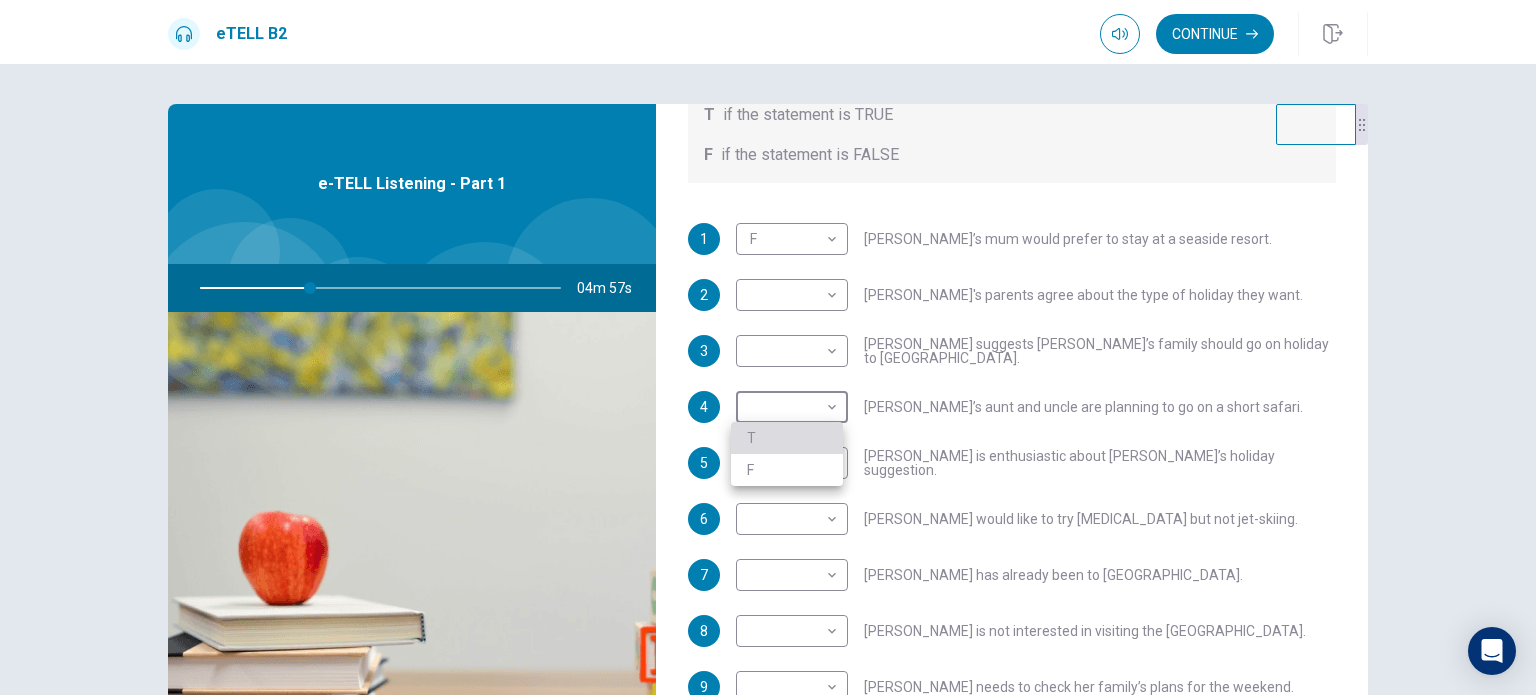 type on "**" 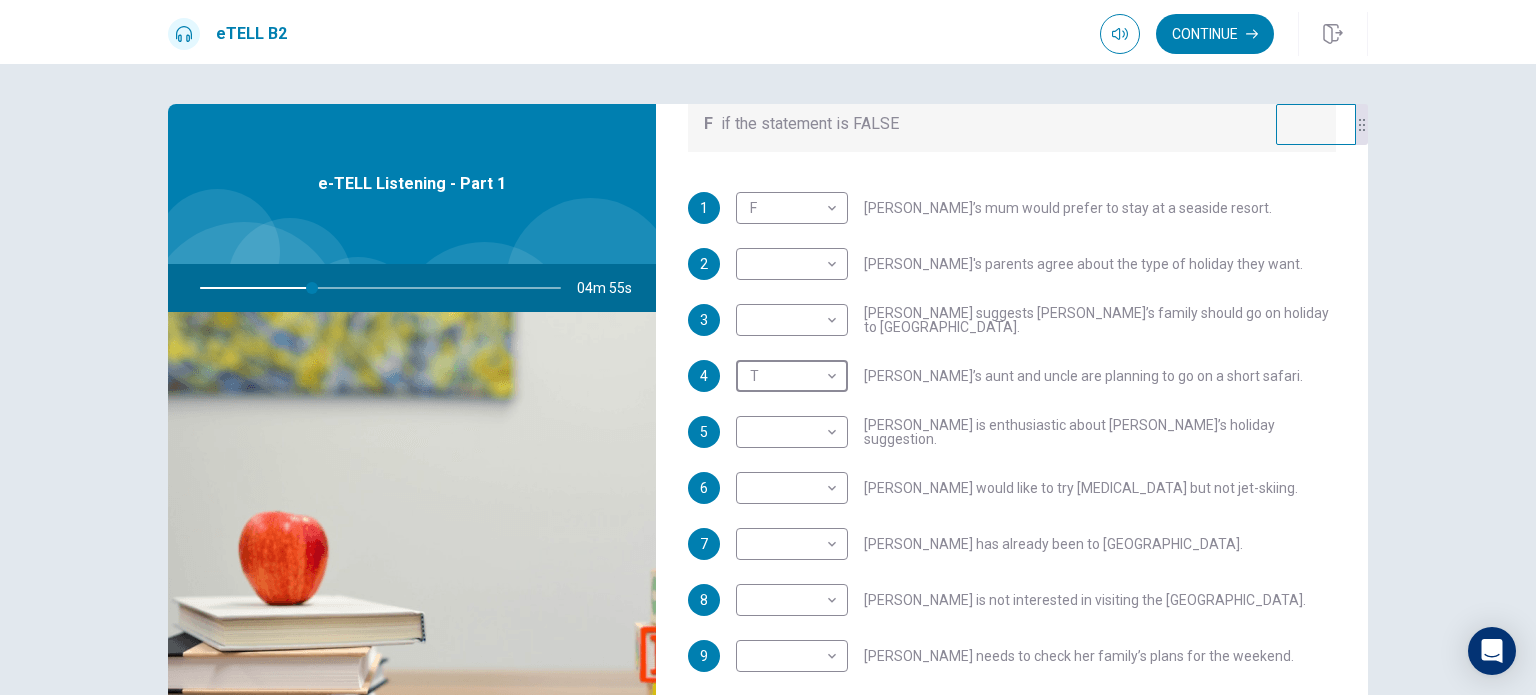 scroll, scrollTop: 352, scrollLeft: 0, axis: vertical 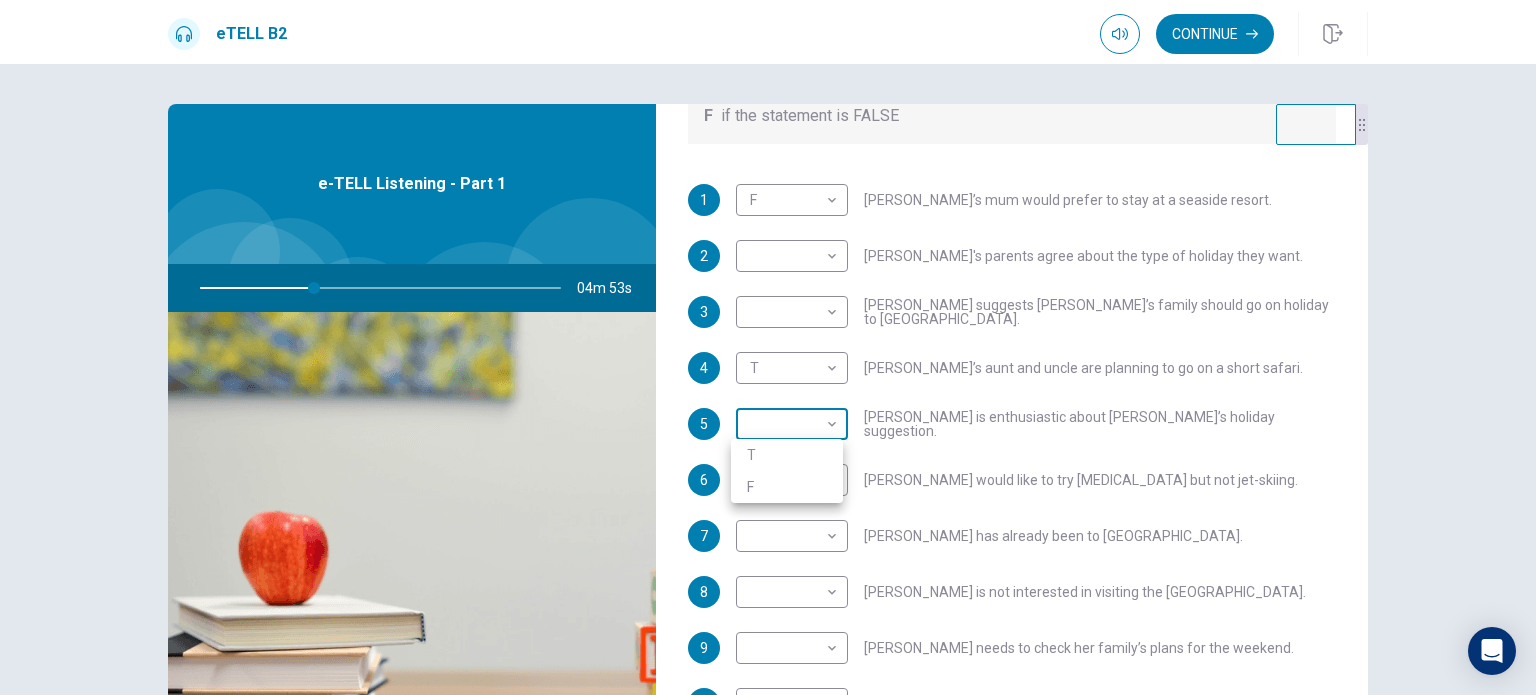 click on "This site uses cookies, as explained in our  Privacy Policy . If you agree to the use of cookies, please click the Accept button and continue to browse our site.   Privacy Policy Accept   eTELL B2 Continue Continue Question 1 For questions 1 – 10, mark each statement True (T) or False (F). You will hear Part One  TWICE.
You have one minute to read the questions for Part One.
Questions 1 - 10 T if the statement is TRUE F if the statement is FALSE 1 F * ​ [PERSON_NAME]’s mum would prefer to stay at a seaside resort. 2 ​ ​ [PERSON_NAME]'s parents agree about the type of holiday they want.  3 ​ ​ [PERSON_NAME] suggests [PERSON_NAME]’s family should go on holiday to [GEOGRAPHIC_DATA]. 4 T * ​ [PERSON_NAME]’s aunt and uncle are planning to go on a short safari. 5 ​ ​ [PERSON_NAME] is enthusiastic about [PERSON_NAME]’s holiday suggestion.  6 ​ ​  [PERSON_NAME] would like to try [MEDICAL_DATA] but not jet-skiing.  7 ​ ​ [PERSON_NAME] has already been to [GEOGRAPHIC_DATA]. 8 ​ ​ [PERSON_NAME] is not interested in visiting the [GEOGRAPHIC_DATA]. 9 ​ ​ 10 ​ ​ 04m 53s © Copyright" at bounding box center (768, 347) 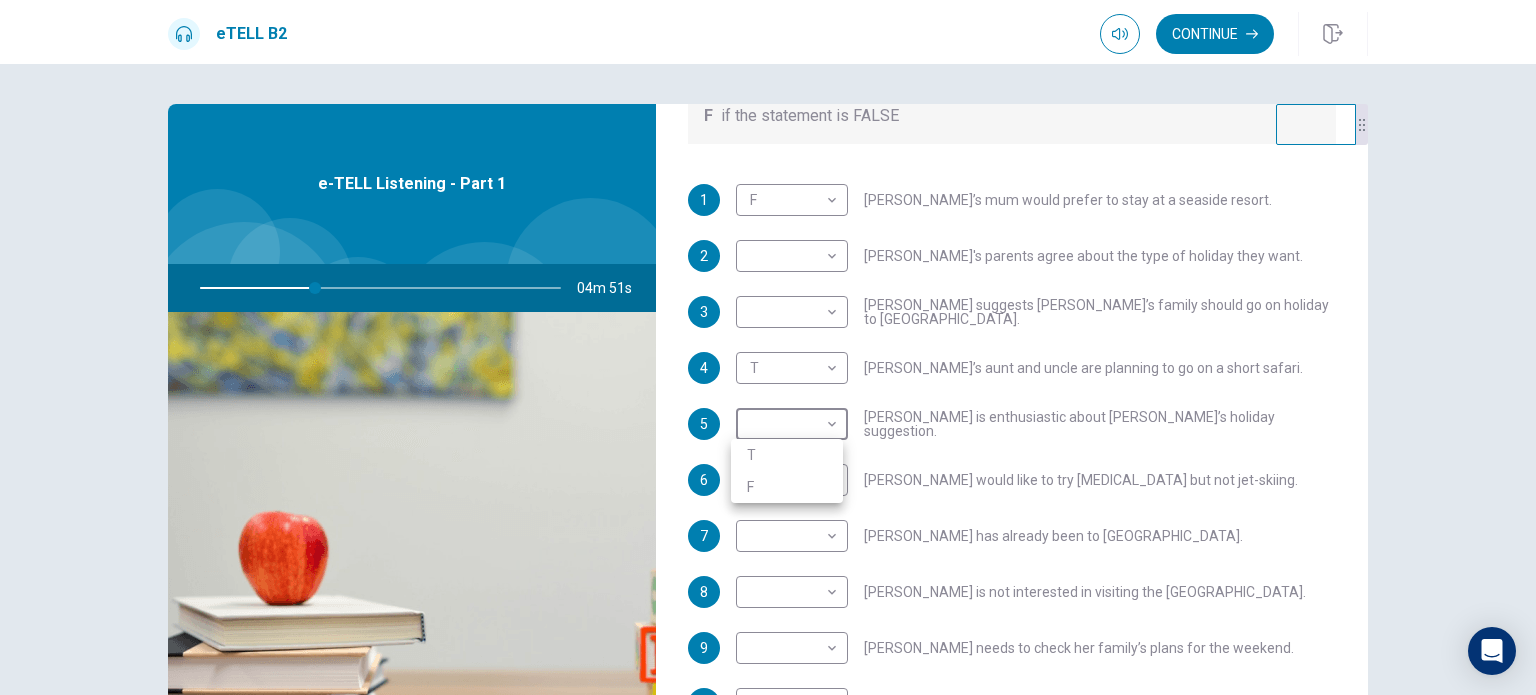 type on "**" 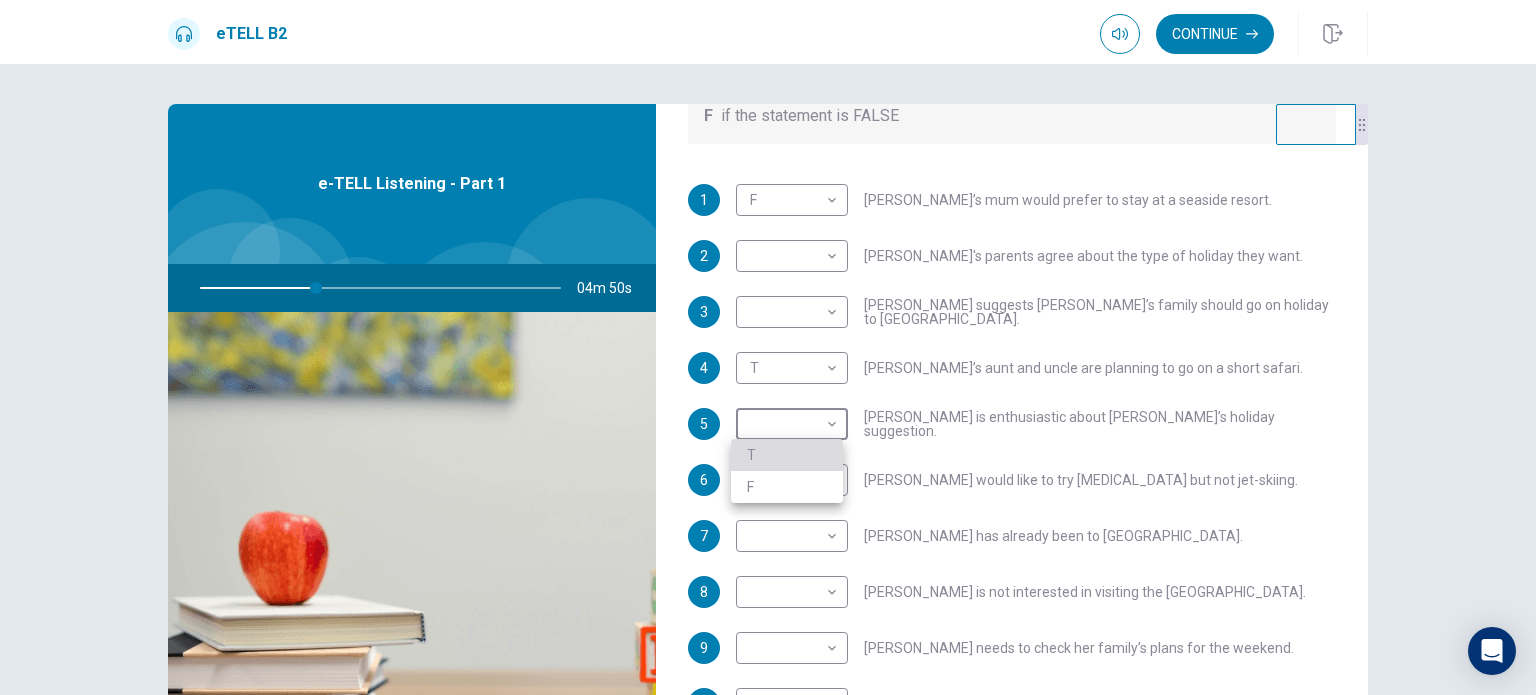 click on "T" at bounding box center (787, 455) 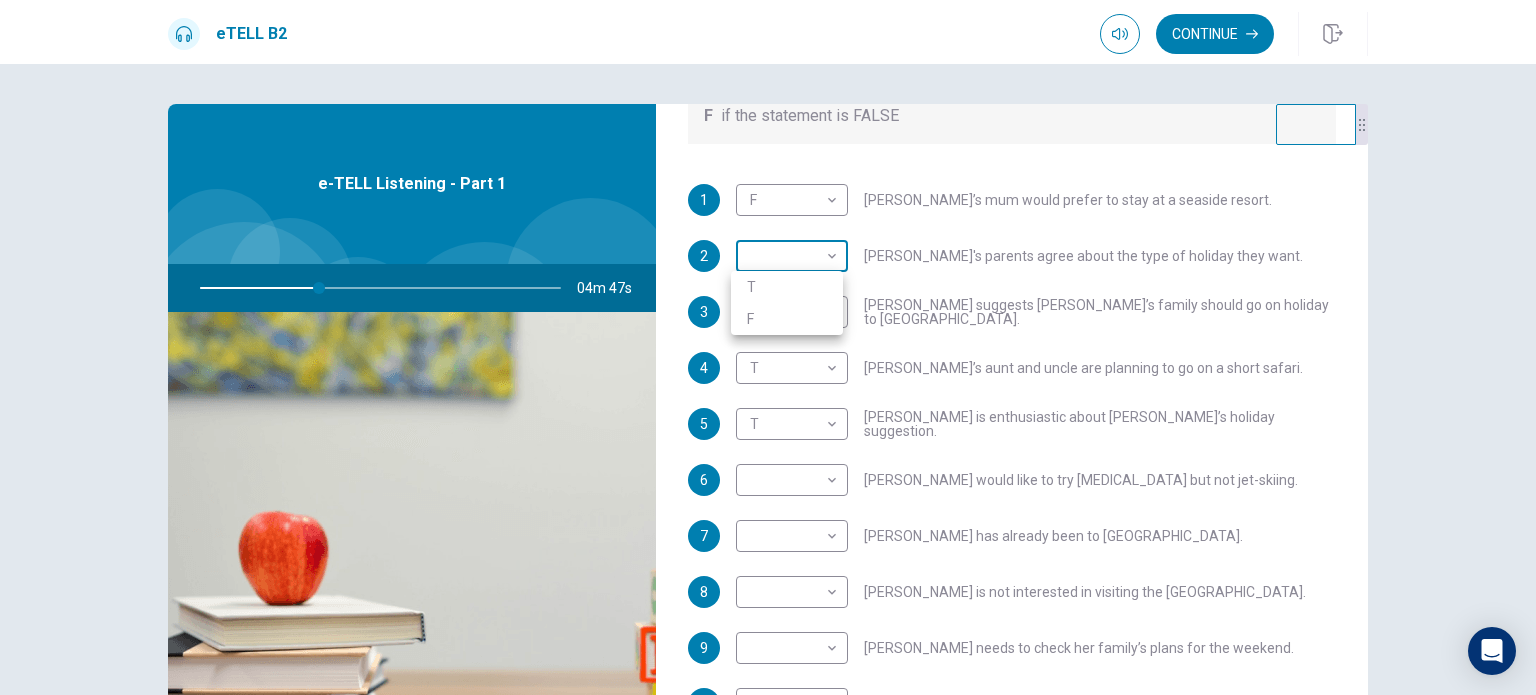 click on "This site uses cookies, as explained in our  Privacy Policy . If you agree to the use of cookies, please click the Accept button and continue to browse our site.   Privacy Policy Accept   eTELL B2 Continue Continue Question 1 For questions 1 – 10, mark each statement True (T) or False (F). You will hear Part One  TWICE.
You have one minute to read the questions for Part One.
Questions 1 - 10 T if the statement is TRUE F if the statement is FALSE 1 F * ​ [PERSON_NAME]’s mum would prefer to stay at a seaside resort. 2 ​ ​ [PERSON_NAME]'s parents agree about the type of holiday they want.  3 ​ ​ [PERSON_NAME] suggests [PERSON_NAME]’s family should go on holiday to [GEOGRAPHIC_DATA]. 4 T * ​ [PERSON_NAME]’s aunt and uncle are planning to go on a short safari. 5 T * ​ [PERSON_NAME] is enthusiastic about [PERSON_NAME]’s holiday suggestion.  6 ​ ​  [PERSON_NAME] would like to try [MEDICAL_DATA] but not jet-skiing.  7 ​ ​ [PERSON_NAME] has already been to [GEOGRAPHIC_DATA]. 8 ​ ​ [PERSON_NAME] is not interested in visiting the [GEOGRAPHIC_DATA]. 9 ​ ​ 10 ​ ​ 04m 47s © Copyright" at bounding box center (768, 347) 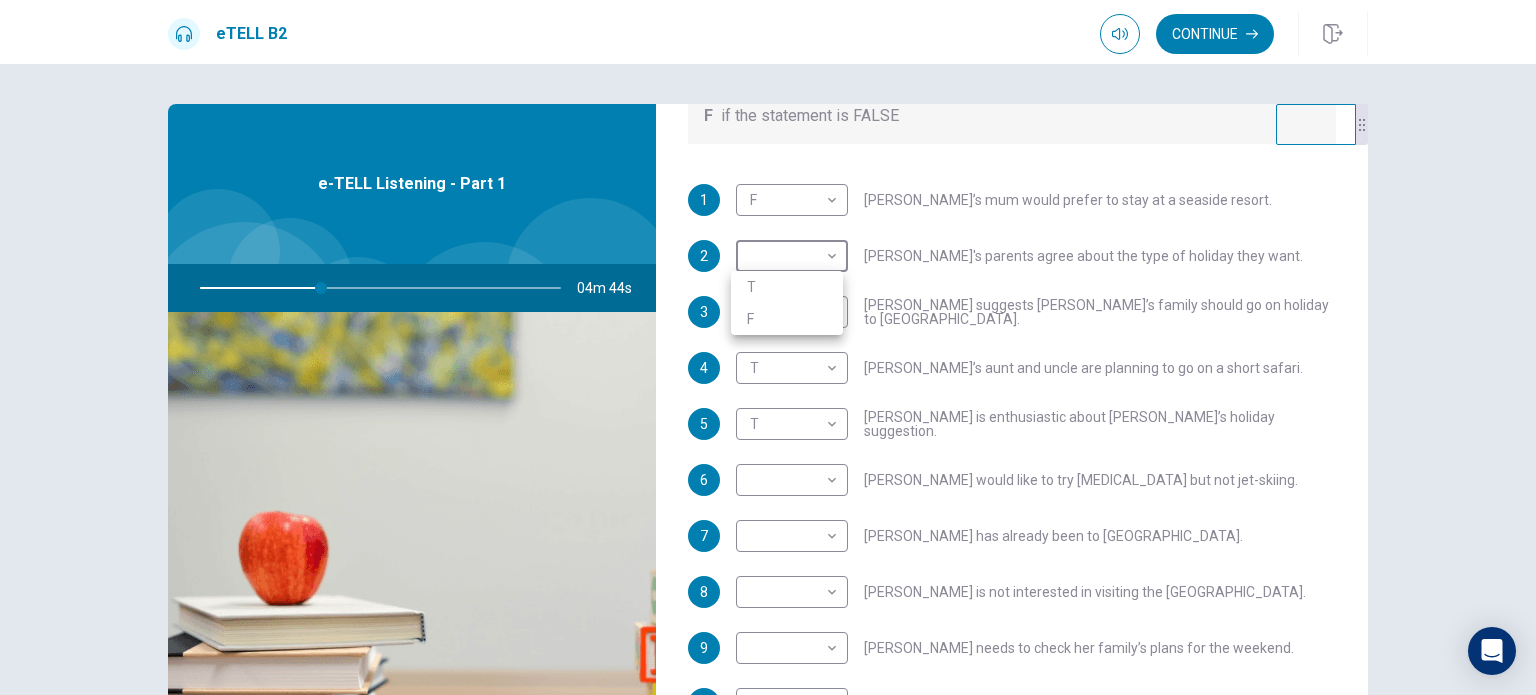 type on "**" 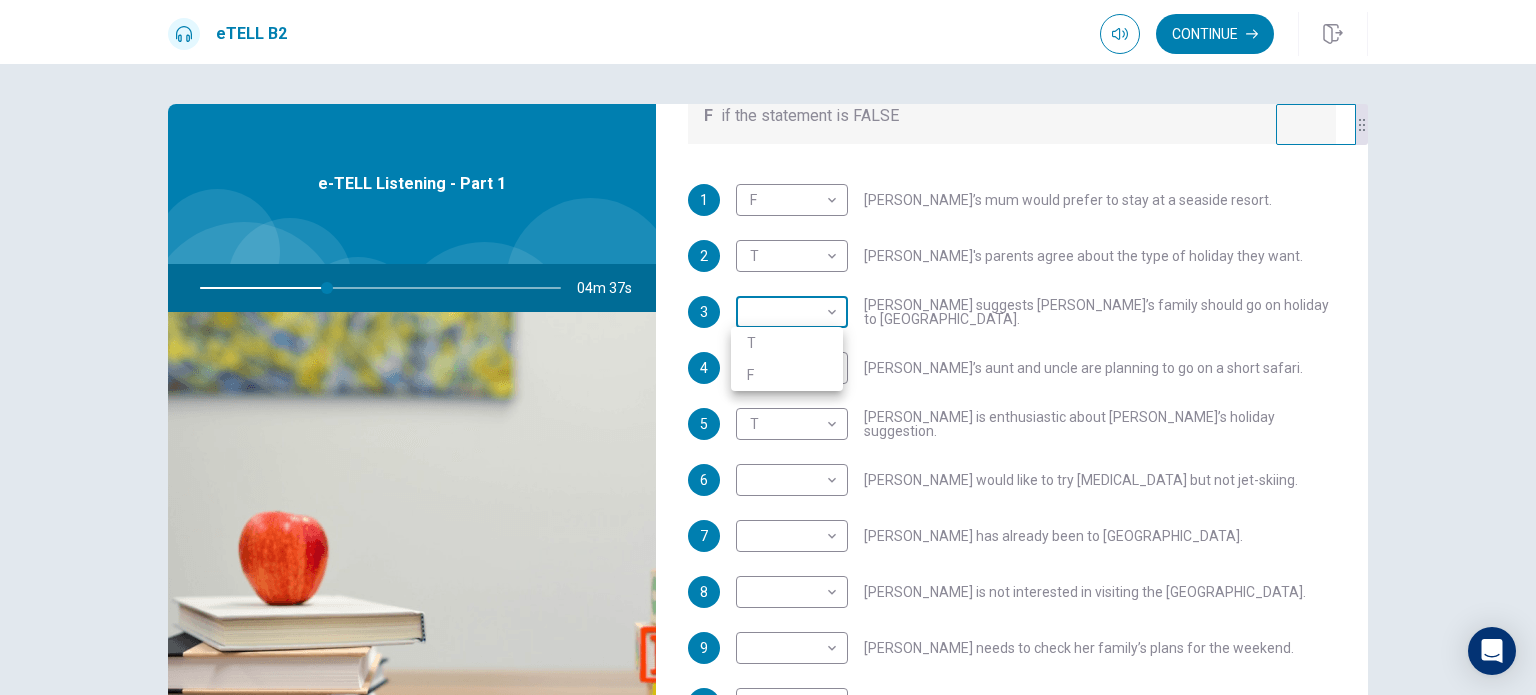 click on "This site uses cookies, as explained in our  Privacy Policy . If you agree to the use of cookies, please click the Accept button and continue to browse our site.   Privacy Policy Accept   eTELL B2 Continue Continue Question 1 For questions 1 – 10, mark each statement True (T) or False (F). You will hear Part One  TWICE.
You have one minute to read the questions for Part One.
Questions 1 - 10 T if the statement is TRUE F if the statement is FALSE 1 F * ​ [PERSON_NAME]’s mum would prefer to stay at a seaside resort. 2 T * ​ [PERSON_NAME]'s parents agree about the type of holiday they want.  3 ​ ​ [PERSON_NAME] suggests [PERSON_NAME]’s family should go on holiday to [GEOGRAPHIC_DATA]. 4 T * ​ [PERSON_NAME]’s aunt and uncle are planning to go on a short safari. 5 T * ​ [PERSON_NAME] is enthusiastic about [PERSON_NAME]’s holiday suggestion.  6 ​ ​  [PERSON_NAME] would like to try [MEDICAL_DATA] but not jet-skiing.  7 ​ ​ [PERSON_NAME] has already been to [GEOGRAPHIC_DATA]. 8 ​ ​ [PERSON_NAME] is not interested in visiting the [GEOGRAPHIC_DATA]. 9 ​ ​ 10 ​ ​ 04m 37s © Copyright" at bounding box center [768, 347] 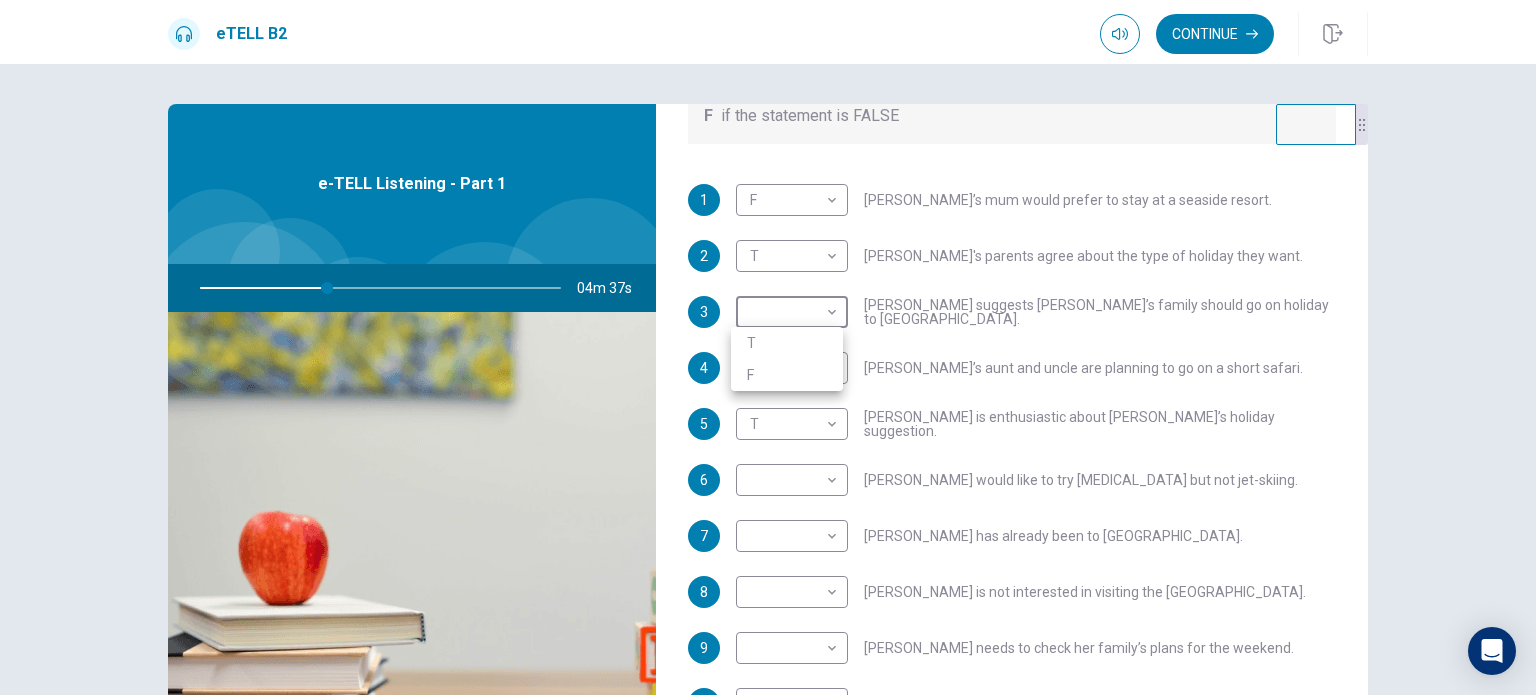 type on "**" 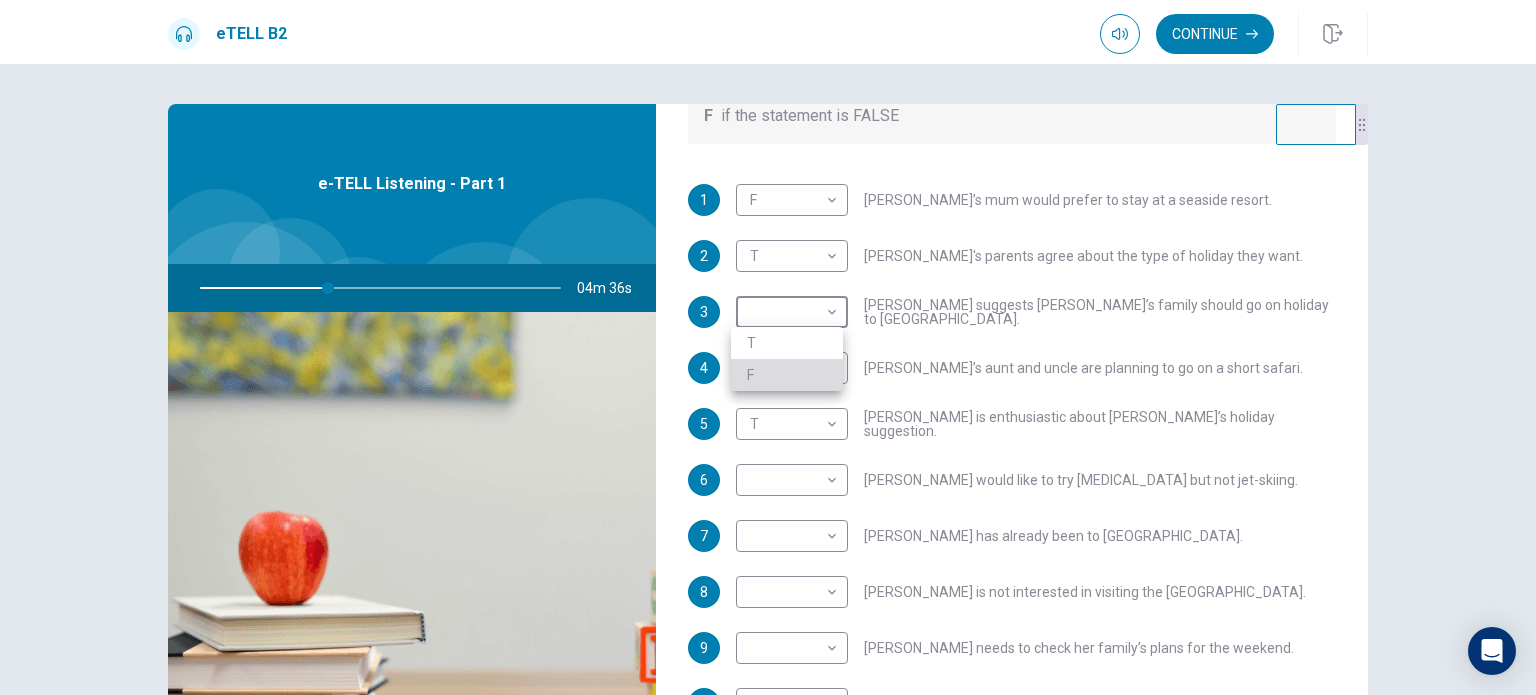 click on "F" at bounding box center [787, 375] 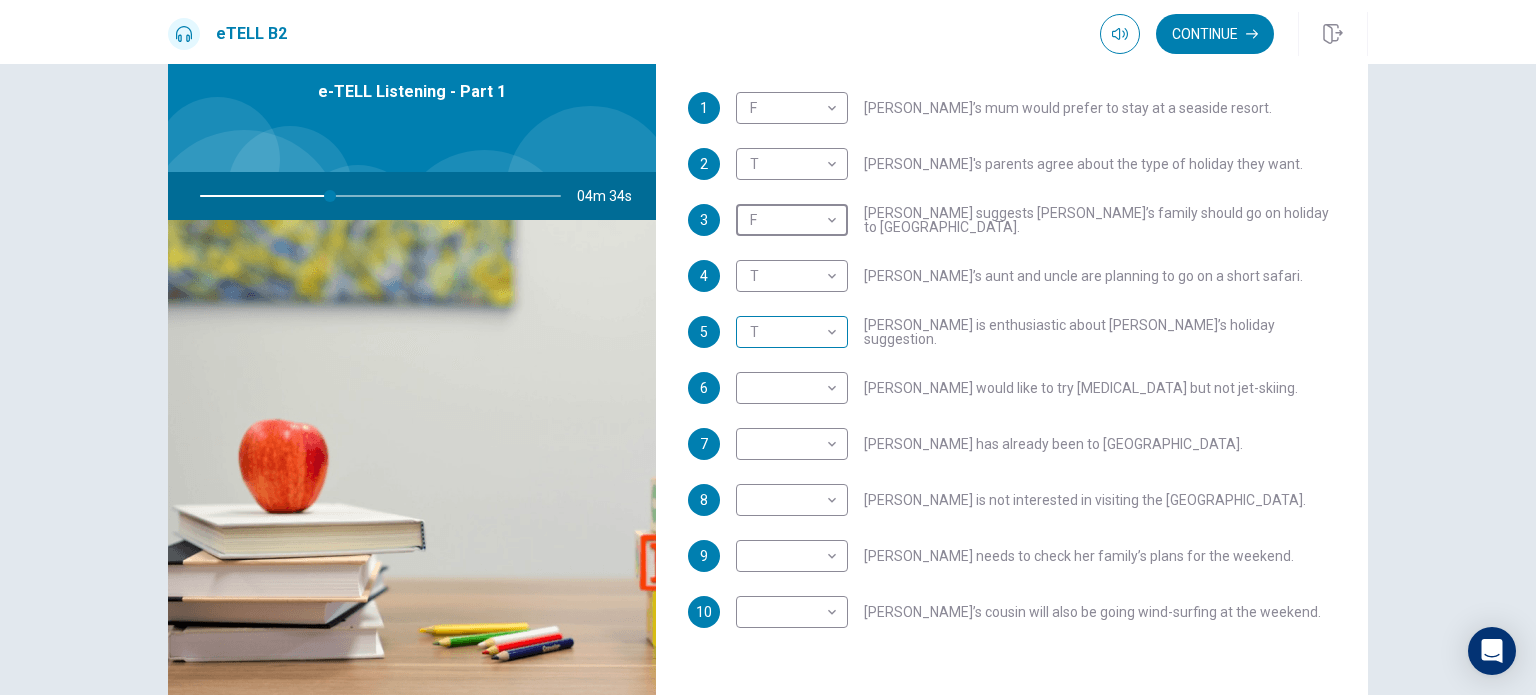 scroll, scrollTop: 94, scrollLeft: 0, axis: vertical 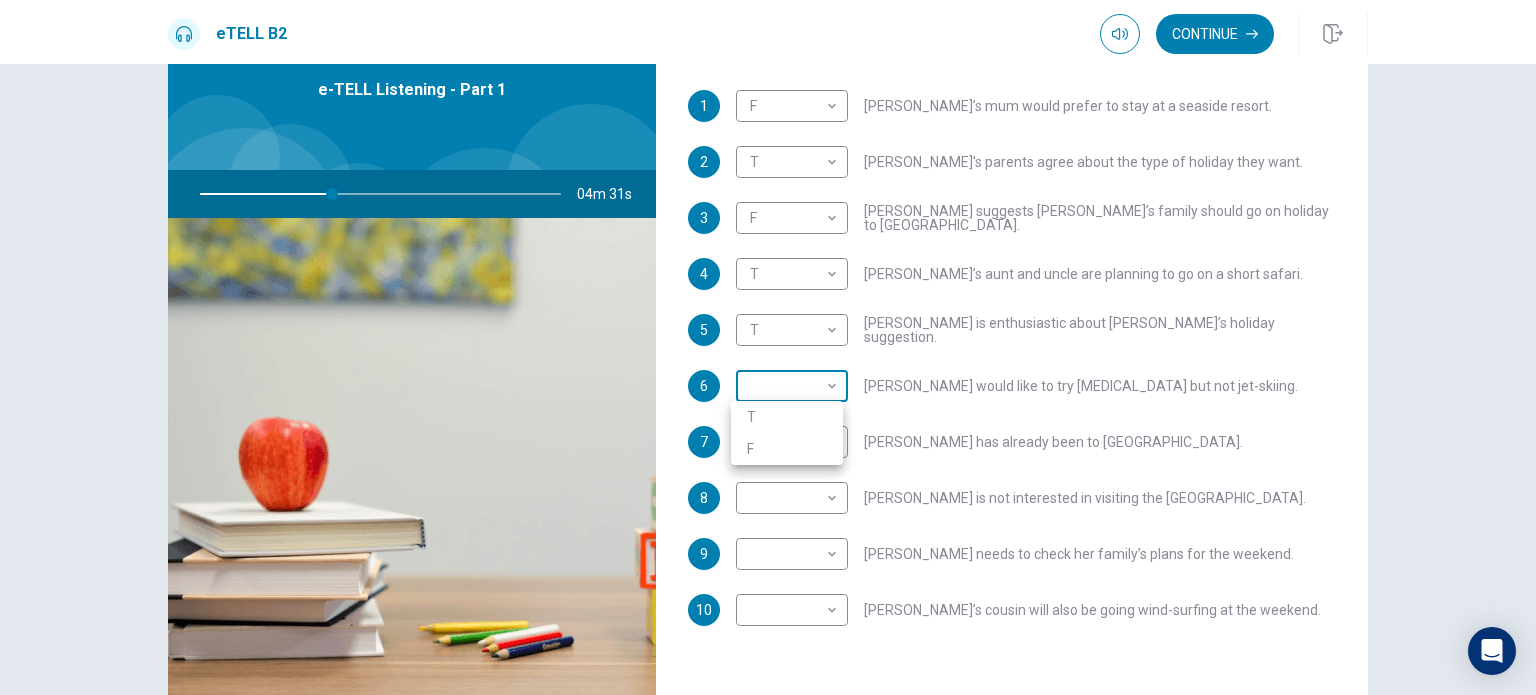 click on "This site uses cookies, as explained in our  Privacy Policy . If you agree to the use of cookies, please click the Accept button and continue to browse our site.   Privacy Policy Accept   eTELL B2 Continue Continue Question 1 For questions 1 – 10, mark each statement True (T) or False (F). You will hear Part One  TWICE.
You have one minute to read the questions for Part One.
Questions 1 - 10 T if the statement is TRUE F if the statement is FALSE 1 F * ​ [PERSON_NAME]’s mum would prefer to stay at a seaside resort. 2 T * ​ [PERSON_NAME]'s parents agree about the type of holiday they want.  3 F * ​ [PERSON_NAME] suggests [PERSON_NAME]’s family should go on holiday to [GEOGRAPHIC_DATA]. 4 T * ​ [PERSON_NAME]’s aunt and uncle are planning to go on a short safari. 5 T * ​ [PERSON_NAME] is enthusiastic about [PERSON_NAME]’s holiday suggestion.  6 ​ ​  [PERSON_NAME] would like to try [MEDICAL_DATA] but not jet-skiing.  7 ​ ​ [PERSON_NAME] has already been to [GEOGRAPHIC_DATA]. 8 ​ ​ [PERSON_NAME] is not interested in visiting the [GEOGRAPHIC_DATA]. 9 ​ ​ 10 ​ ​ 04m 31s © Copyright" at bounding box center (768, 347) 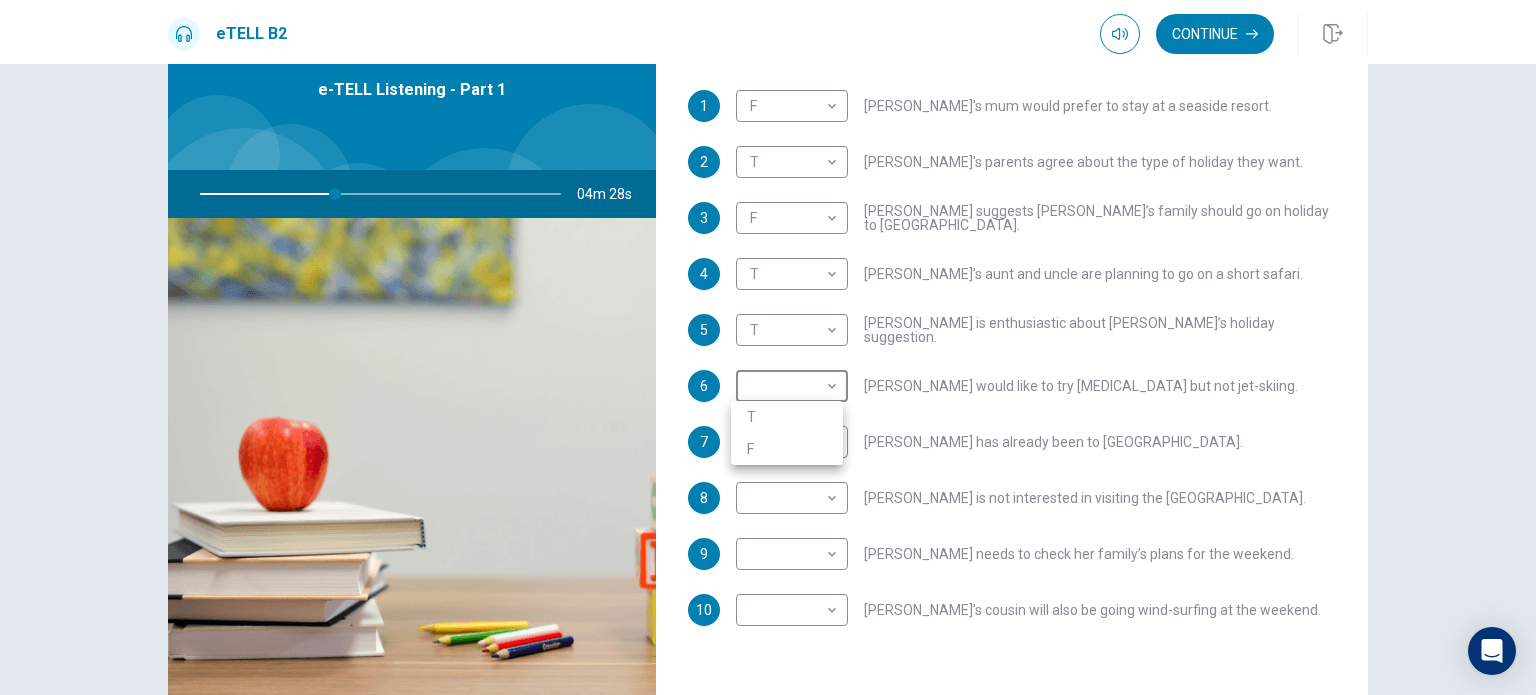 type on "**" 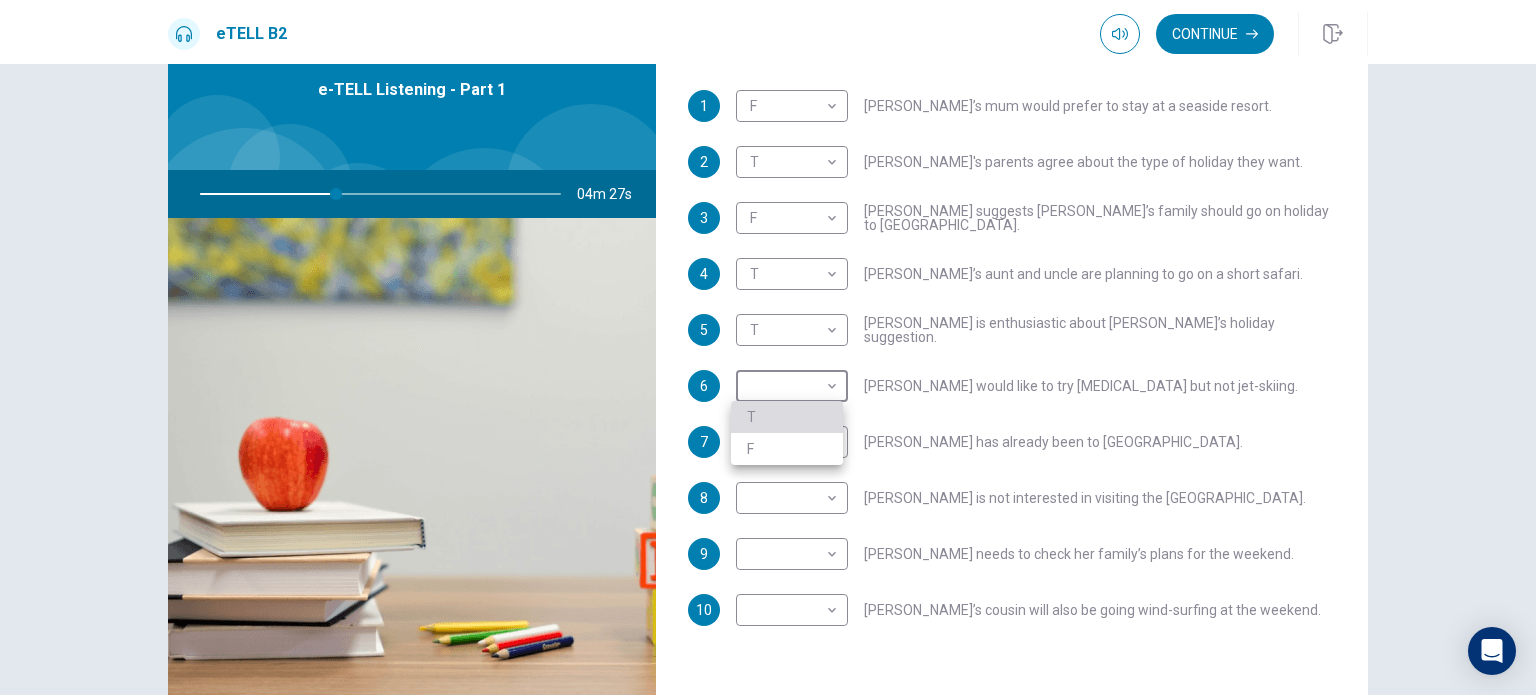 click on "T" at bounding box center (787, 417) 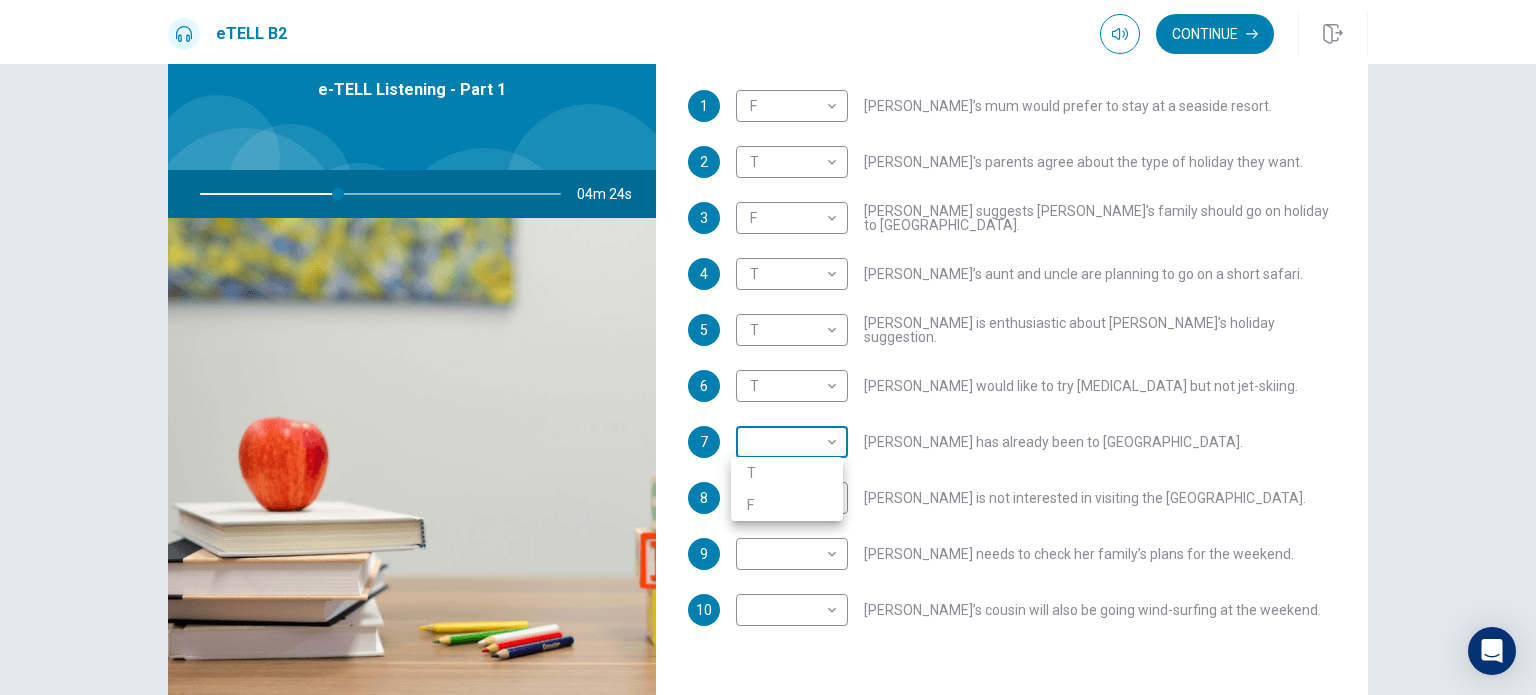 click on "This site uses cookies, as explained in our  Privacy Policy . If you agree to the use of cookies, please click the Accept button and continue to browse our site.   Privacy Policy Accept   eTELL B2 Continue Continue Question 1 For questions 1 – 10, mark each statement True (T) or False (F). You will hear Part One  TWICE.
You have one minute to read the questions for Part One.
Questions 1 - 10 T if the statement is TRUE F if the statement is FALSE 1 F * ​ [PERSON_NAME]’s mum would prefer to stay at a seaside resort. 2 T * ​ [PERSON_NAME]'s parents agree about the type of holiday they want.  3 F * ​ [PERSON_NAME] suggests [PERSON_NAME]’s family should go on holiday to [GEOGRAPHIC_DATA]. 4 T * ​ [PERSON_NAME]’s aunt and uncle are planning to go on a short safari. 5 T * ​ [PERSON_NAME] is enthusiastic about [PERSON_NAME]’s holiday suggestion.  6 T * ​  [PERSON_NAME] would like to try [MEDICAL_DATA] but not jet-skiing.  7 ​ ​ [PERSON_NAME] has already been to [GEOGRAPHIC_DATA]. 8 ​ ​ [PERSON_NAME] is not interested in visiting the [GEOGRAPHIC_DATA]. 9 ​ ​ 10 ​ ​ 04m 24s © Copyright" at bounding box center [768, 347] 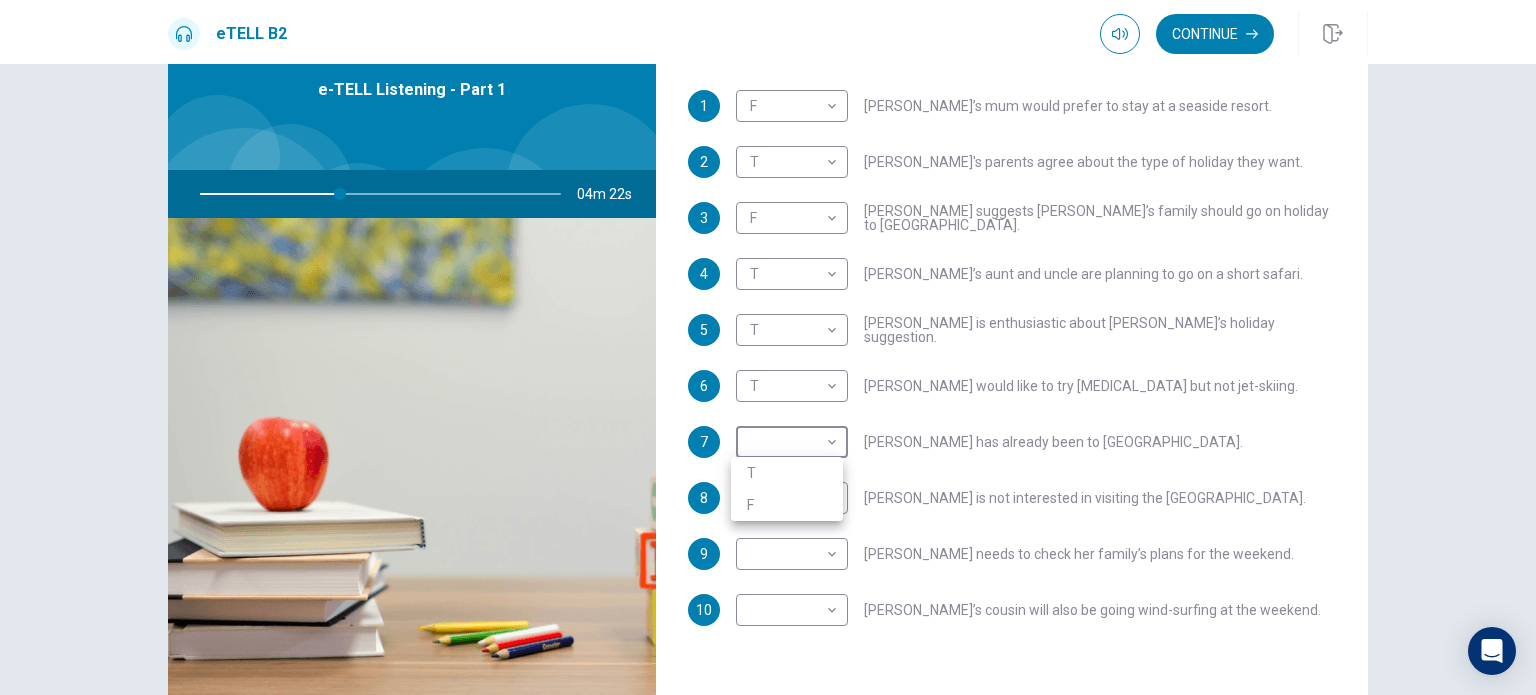type on "**" 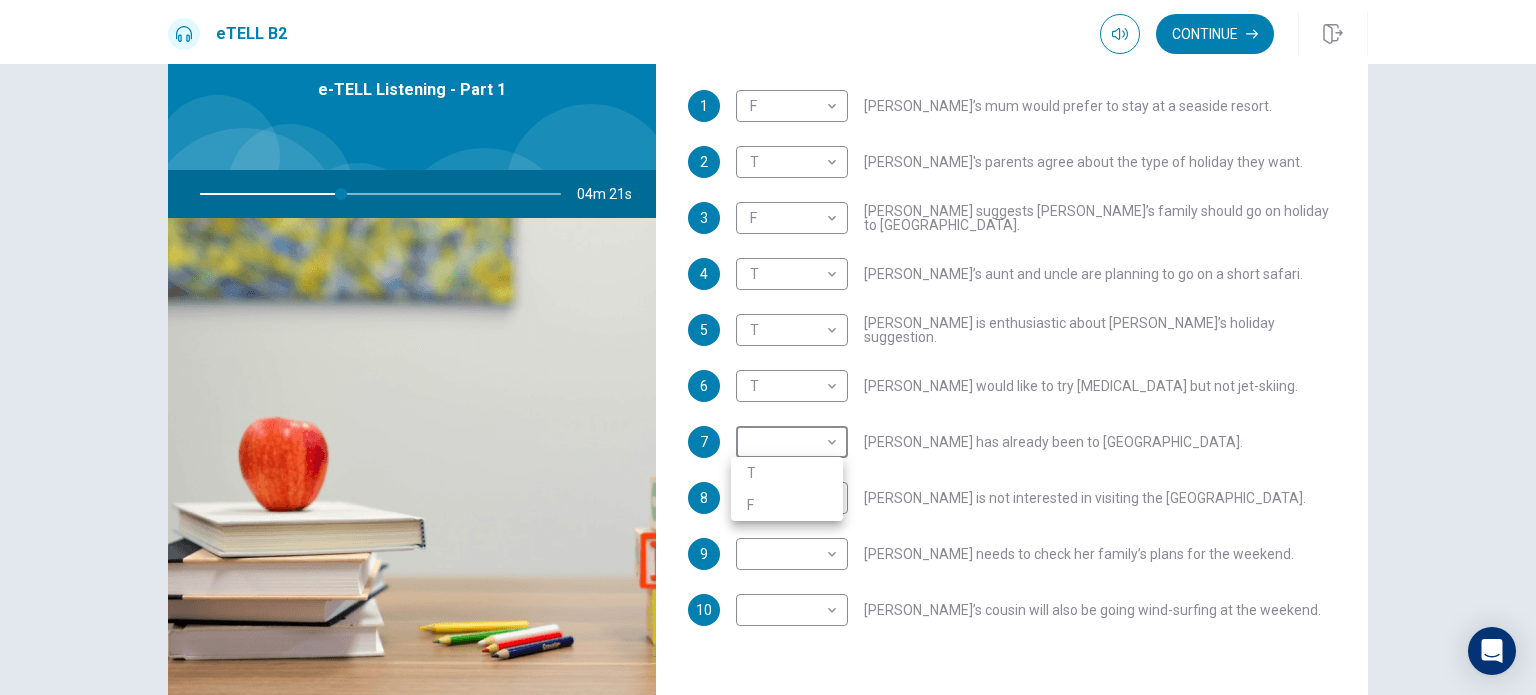 click on "F" at bounding box center (787, 505) 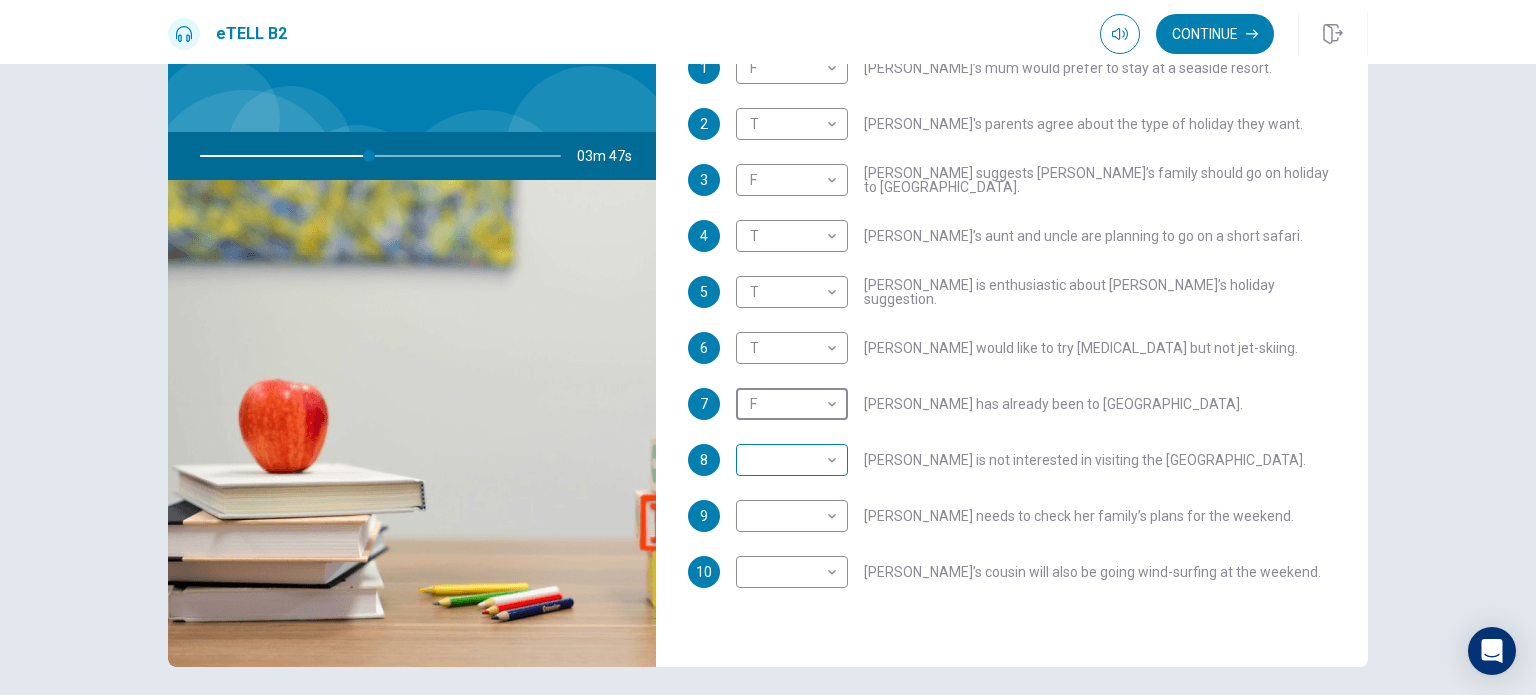 scroll, scrollTop: 132, scrollLeft: 0, axis: vertical 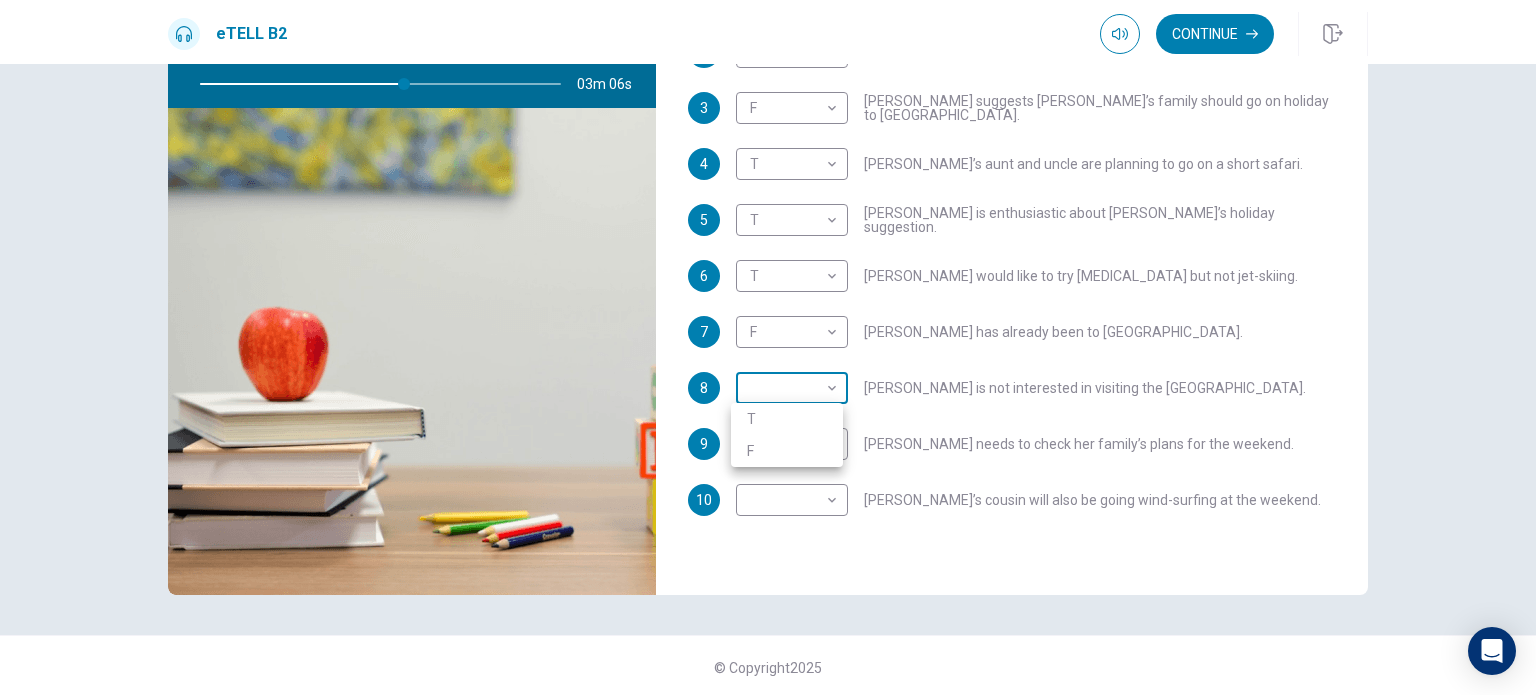 click on "This site uses cookies, as explained in our  Privacy Policy . If you agree to the use of cookies, please click the Accept button and continue to browse our site.   Privacy Policy Accept   eTELL B2 Continue Continue Question 1 For questions 1 – 10, mark each statement True (T) or False (F). You will hear Part One  TWICE.
You have one minute to read the questions for Part One.
Questions 1 - 10 T if the statement is TRUE F if the statement is FALSE 1 F * ​ [PERSON_NAME]’s mum would prefer to stay at a seaside resort. 2 T * ​ [PERSON_NAME]'s parents agree about the type of holiday they want.  3 F * ​ [PERSON_NAME] suggests [PERSON_NAME]’s family should go on holiday to [GEOGRAPHIC_DATA]. 4 T * ​ [PERSON_NAME]’s aunt and uncle are planning to go on a short safari. 5 T * ​ [PERSON_NAME] is enthusiastic about [PERSON_NAME]’s holiday suggestion.  6 T * ​  [PERSON_NAME] would like to try [MEDICAL_DATA] but not jet-skiing.  7 F * ​ [PERSON_NAME] has already been to [GEOGRAPHIC_DATA]. 8 ​ ​ [PERSON_NAME] is not interested in visiting the [GEOGRAPHIC_DATA]. 9 ​ ​ 10 ​ ​ 03m 06s © Copyright" at bounding box center [768, 347] 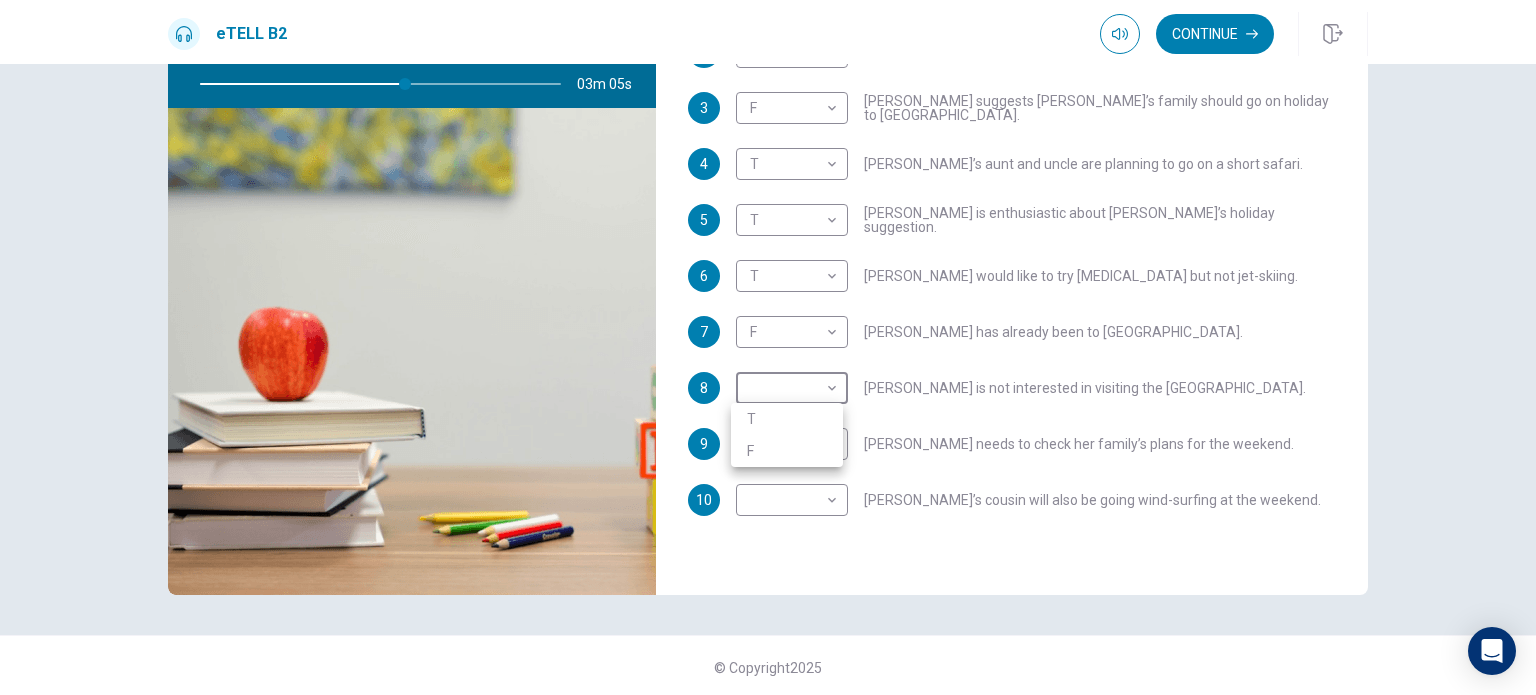 drag, startPoint x: 802, startPoint y: 420, endPoint x: 795, endPoint y: 456, distance: 36.67424 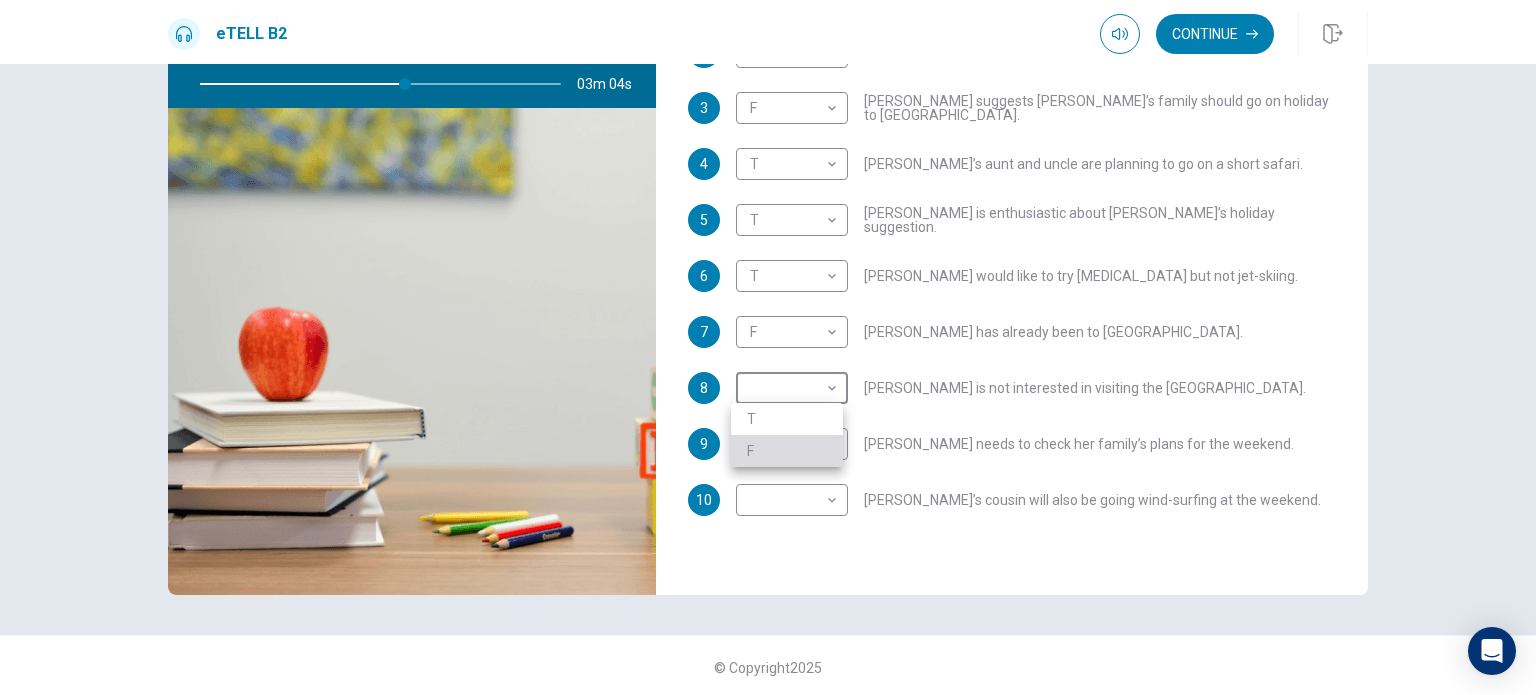 click on "F" at bounding box center (787, 451) 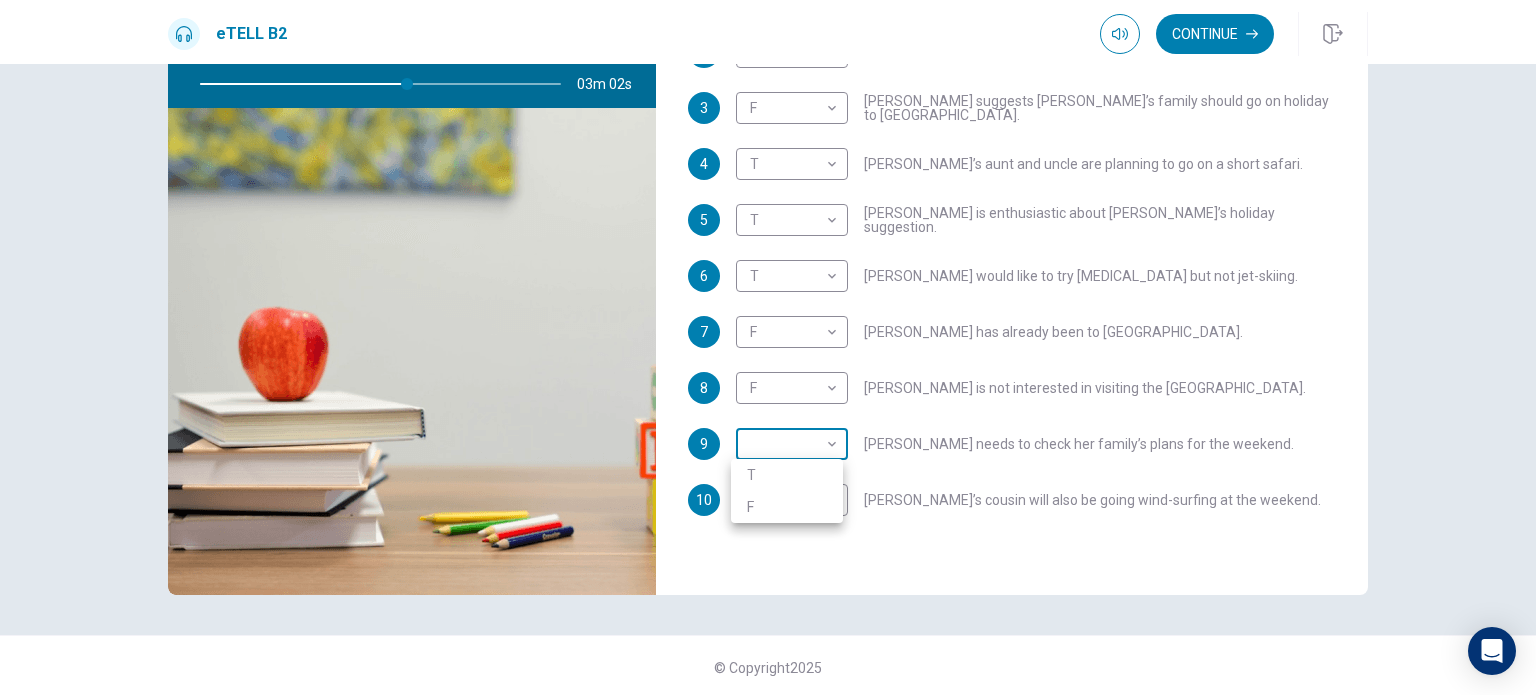 click on "This site uses cookies, as explained in our  Privacy Policy . If you agree to the use of cookies, please click the Accept button and continue to browse our site.   Privacy Policy Accept   eTELL B2 Continue Continue Question 1 For questions 1 – 10, mark each statement True (T) or False (F). You will hear Part One  TWICE.
You have one minute to read the questions for Part One.
Questions 1 - 10 T if the statement is TRUE F if the statement is FALSE 1 F * ​ [PERSON_NAME]’s mum would prefer to stay at a seaside resort. 2 T * ​ [PERSON_NAME]'s parents agree about the type of holiday they want.  3 F * ​ [PERSON_NAME] suggests [PERSON_NAME]’s family should go on holiday to [GEOGRAPHIC_DATA]. 4 T * ​ [PERSON_NAME]’s aunt and uncle are planning to go on a short safari. 5 T * ​ [PERSON_NAME] is enthusiastic about [PERSON_NAME]’s holiday suggestion.  6 T * ​  [PERSON_NAME] would like to try [MEDICAL_DATA] but not jet-skiing.  7 F * ​ [PERSON_NAME] has already been to [GEOGRAPHIC_DATA]. 8 F * ​ [PERSON_NAME] is not interested in visiting the [GEOGRAPHIC_DATA]. 9 ​ ​ 10 ​ ​ 03m 02s © Copyright" at bounding box center (768, 347) 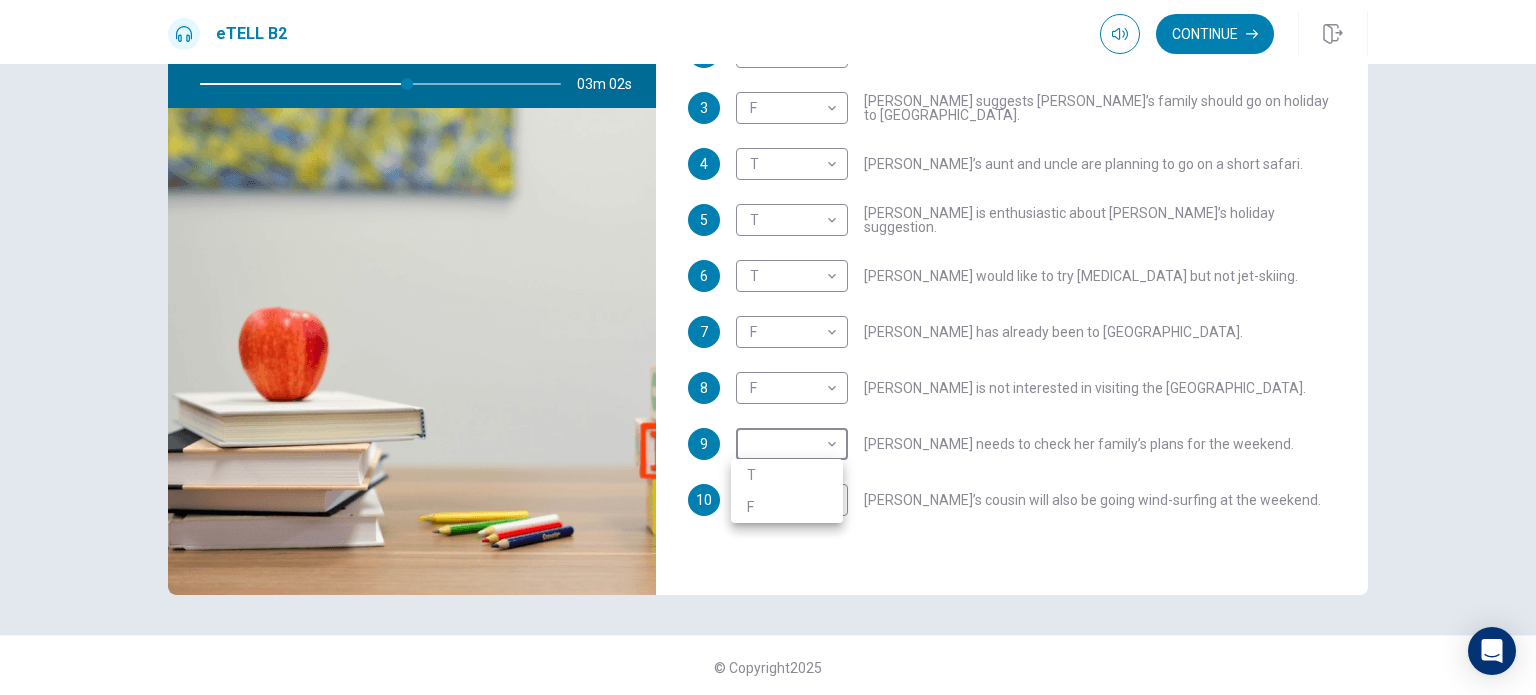 type on "**" 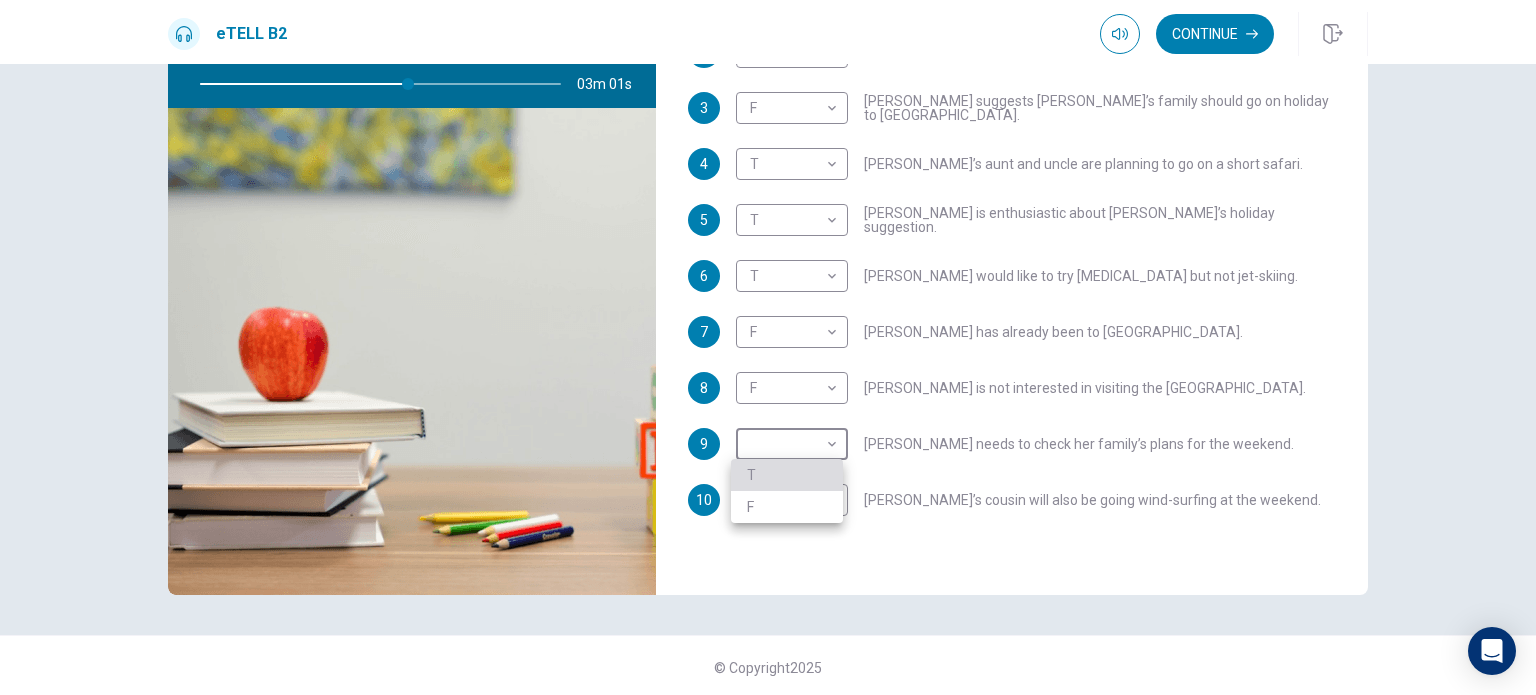 click on "T" at bounding box center (787, 475) 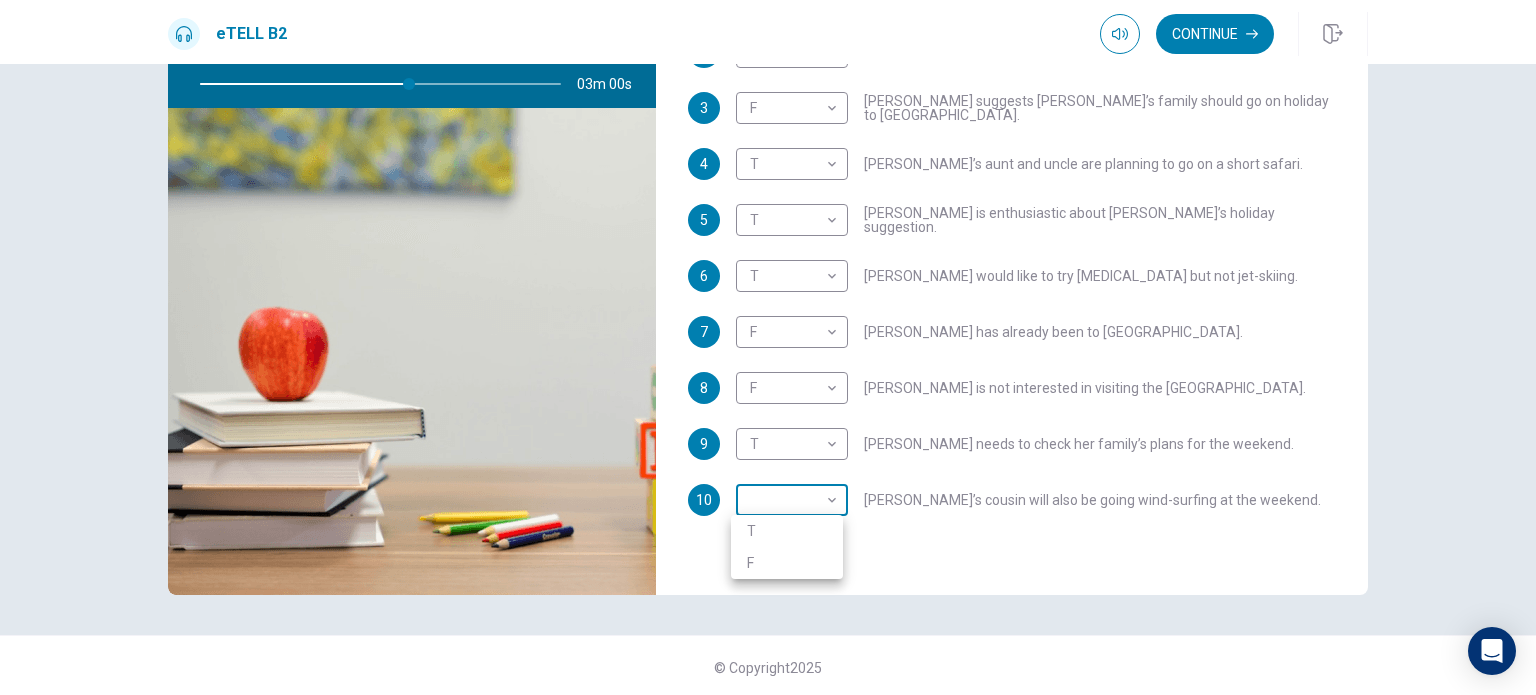 click on "This site uses cookies, as explained in our  Privacy Policy . If you agree to the use of cookies, please click the Accept button and continue to browse our site.   Privacy Policy Accept   eTELL B2 Continue Continue Question 1 For questions 1 – 10, mark each statement True (T) or False (F). You will hear Part One  TWICE.
You have one minute to read the questions for Part One.
Questions 1 - 10 T if the statement is TRUE F if the statement is FALSE 1 F * ​ [PERSON_NAME]’s mum would prefer to stay at a seaside resort. 2 T * ​ [PERSON_NAME]'s parents agree about the type of holiday they want.  3 F * ​ [PERSON_NAME] suggests [PERSON_NAME]’s family should go on holiday to [GEOGRAPHIC_DATA]. 4 T * ​ [PERSON_NAME]’s aunt and uncle are planning to go on a short safari. 5 T * ​ [PERSON_NAME] is enthusiastic about [PERSON_NAME]’s holiday suggestion.  6 T * ​  [PERSON_NAME] would like to try [MEDICAL_DATA] but not jet-skiing.  7 F * ​ [PERSON_NAME] has already been to [GEOGRAPHIC_DATA]. 8 F * ​ [PERSON_NAME] is not interested in visiting the [GEOGRAPHIC_DATA]. 9 T * ​ 10 ​ ​ 03m 00s © Copyright" at bounding box center (768, 347) 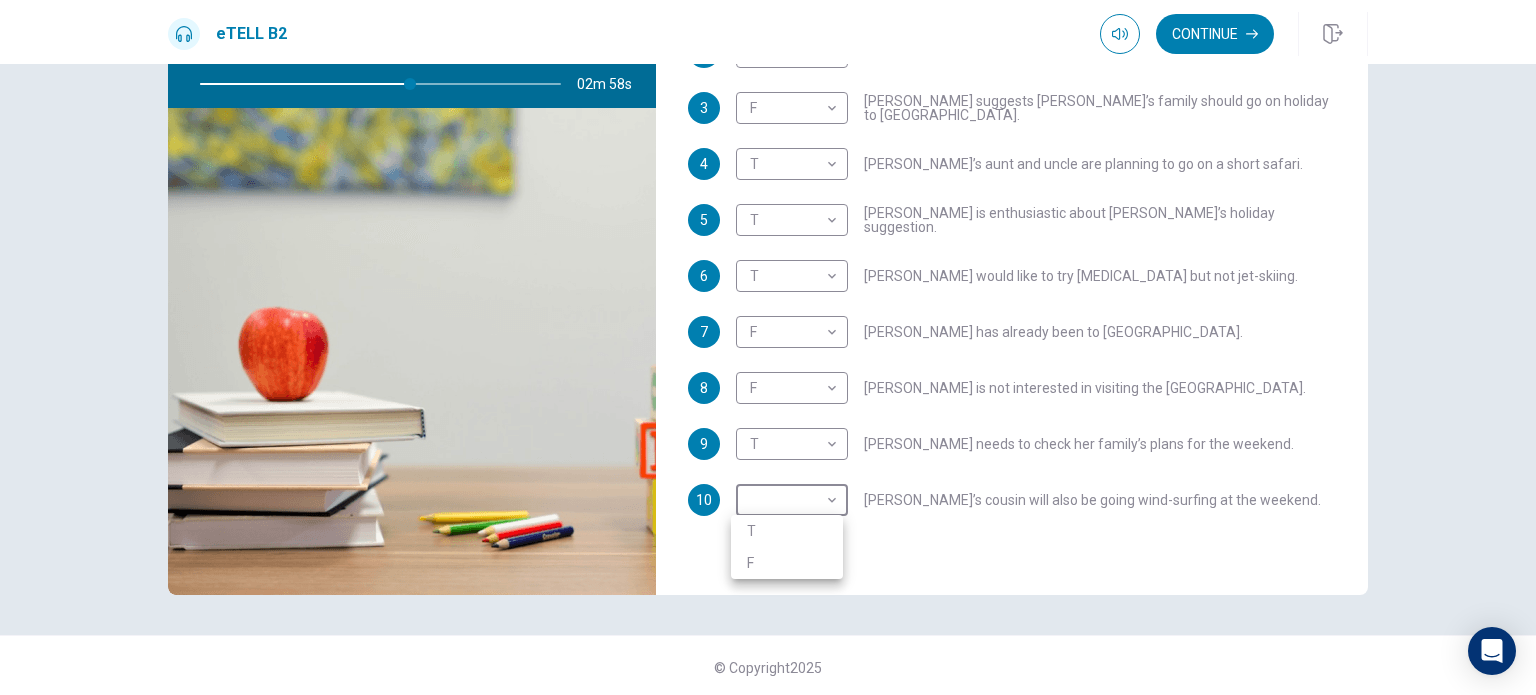 type on "**" 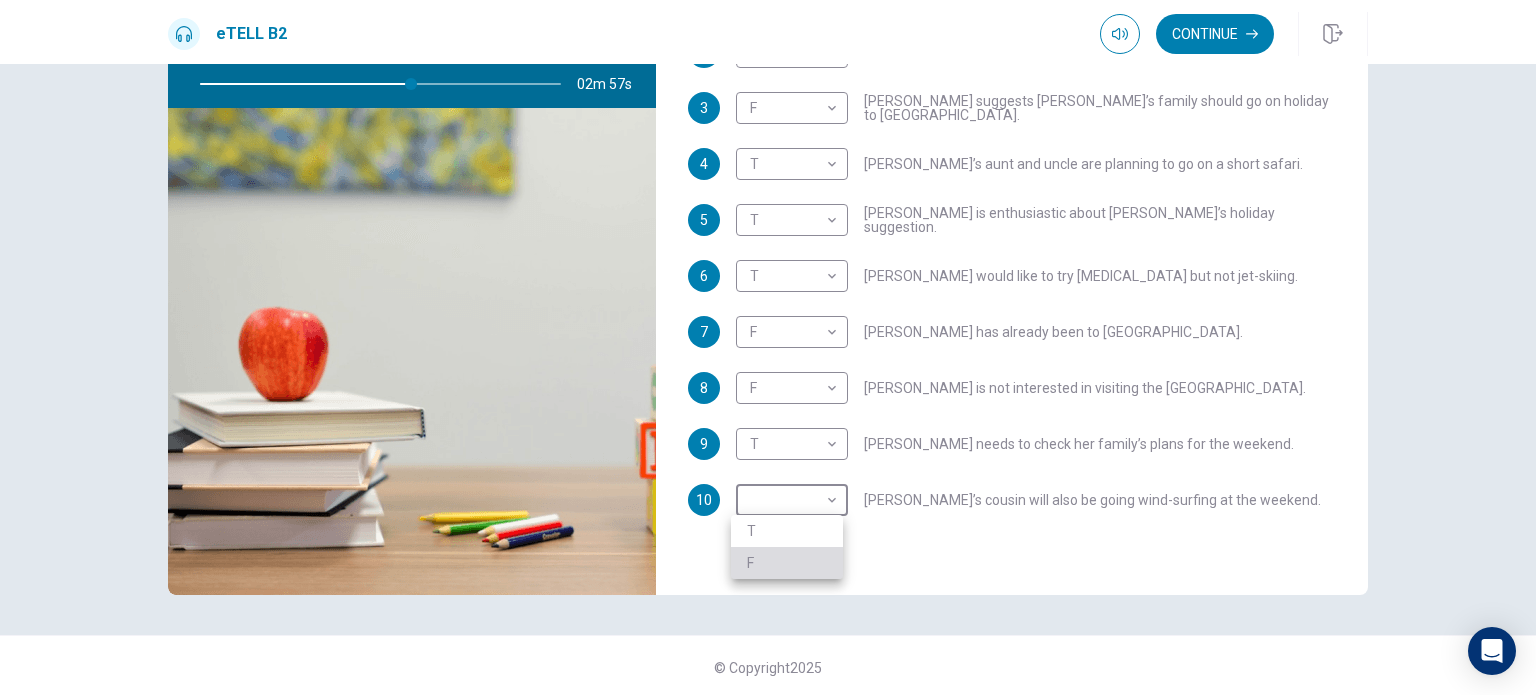 click on "F" at bounding box center [787, 563] 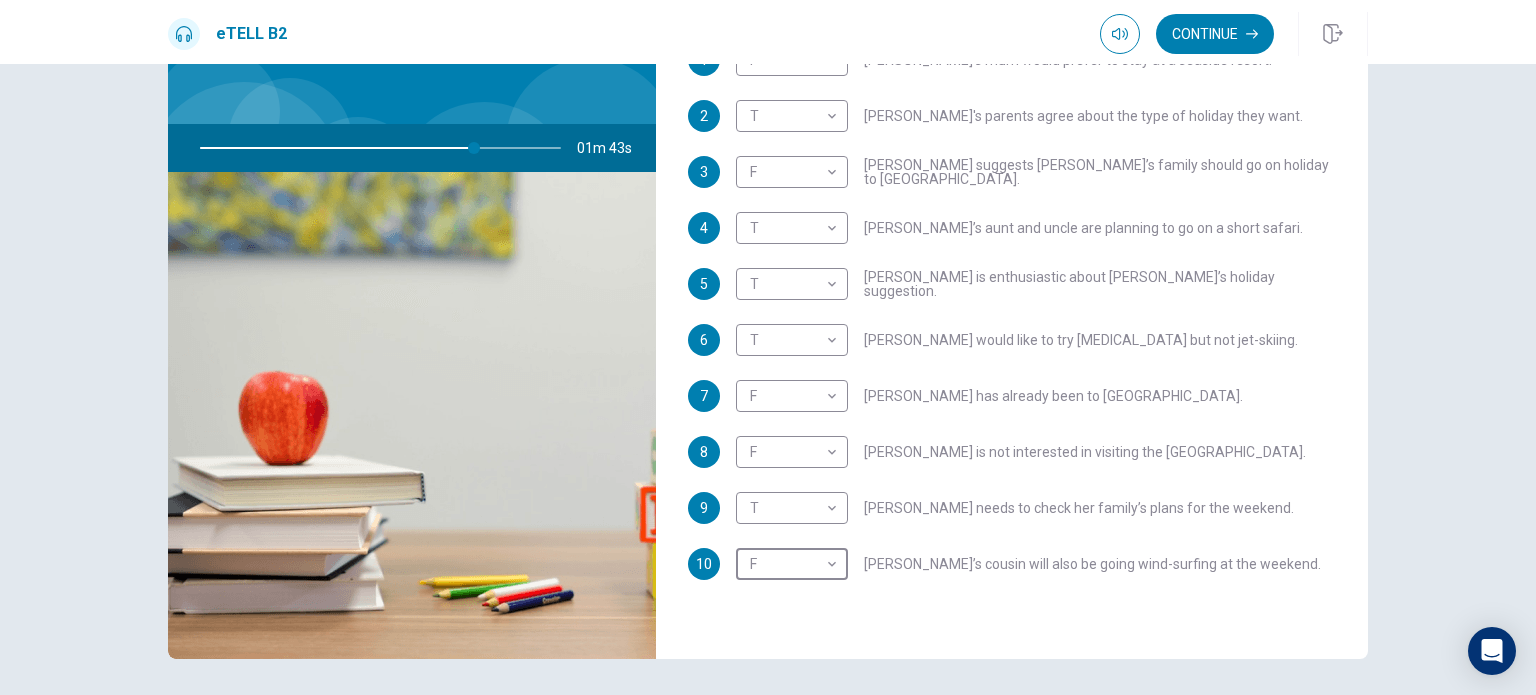scroll, scrollTop: 140, scrollLeft: 0, axis: vertical 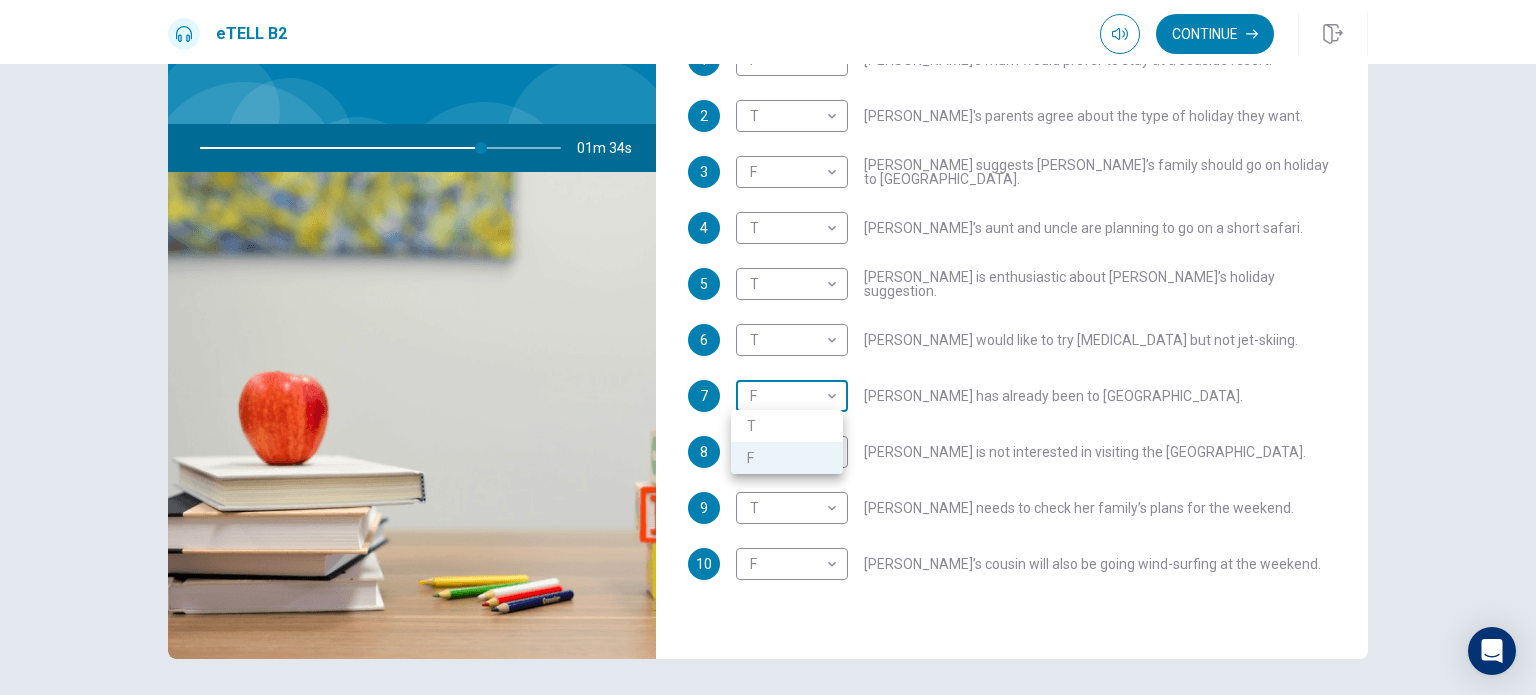 click on "This site uses cookies, as explained in our  Privacy Policy . If you agree to the use of cookies, please click the Accept button and continue to browse our site.   Privacy Policy Accept   eTELL B2 Continue Continue Question 1 For questions 1 – 10, mark each statement True (T) or False (F). You will hear Part One  TWICE.
You have one minute to read the questions for Part One.
Questions 1 - 10 T if the statement is TRUE F if the statement is FALSE 1 F * ​ [PERSON_NAME]’s mum would prefer to stay at a seaside resort. 2 T * ​ [PERSON_NAME]'s parents agree about the type of holiday they want.  3 F * ​ [PERSON_NAME] suggests [PERSON_NAME]’s family should go on holiday to [GEOGRAPHIC_DATA]. 4 T * ​ [PERSON_NAME]’s aunt and uncle are planning to go on a short safari. 5 T * ​ [PERSON_NAME] is enthusiastic about [PERSON_NAME]’s holiday suggestion.  6 T * ​  [PERSON_NAME] would like to try [MEDICAL_DATA] but not jet-skiing.  7 F * ​ [PERSON_NAME] has already been to [GEOGRAPHIC_DATA]. 8 F * ​ [PERSON_NAME] is not interested in visiting the [GEOGRAPHIC_DATA]. 9 T * ​ 10 F * ​ 01m 34s © Copyright" at bounding box center (768, 347) 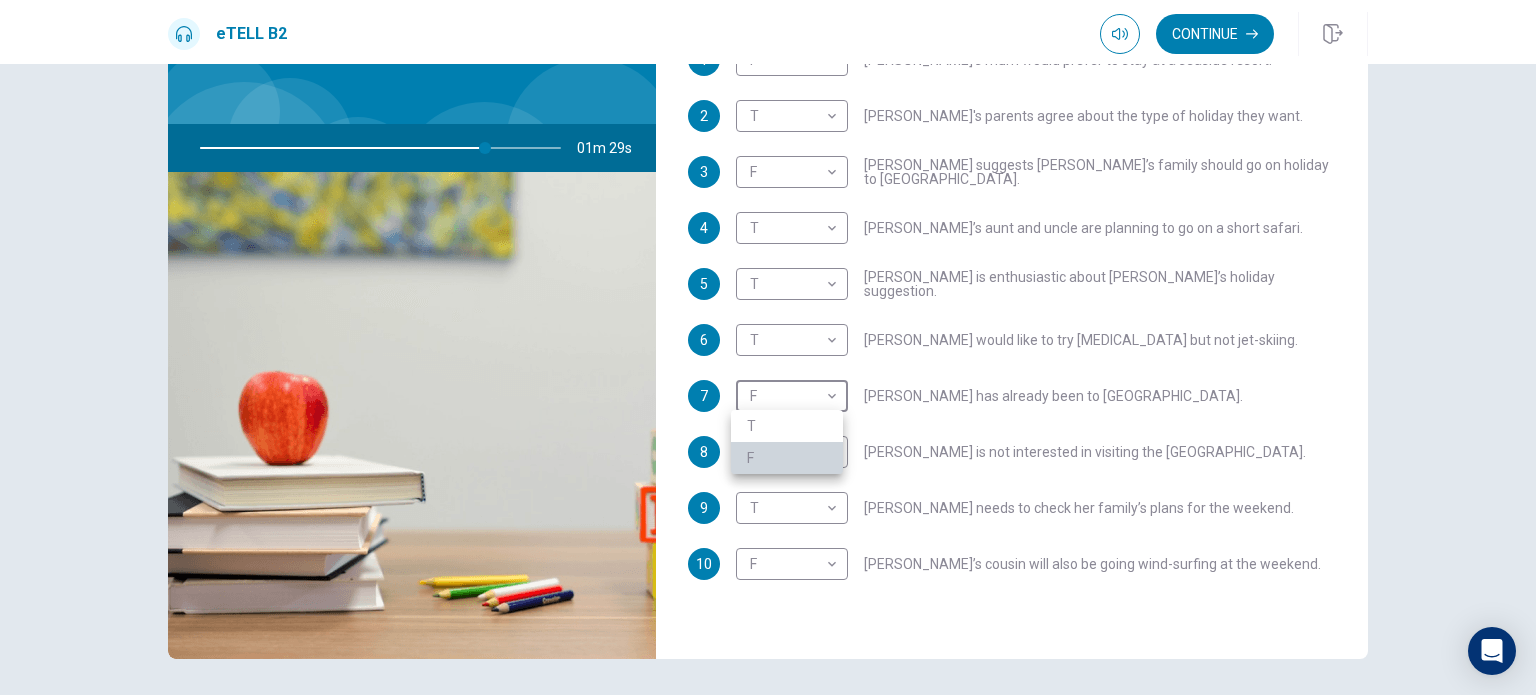 click on "F" at bounding box center [787, 458] 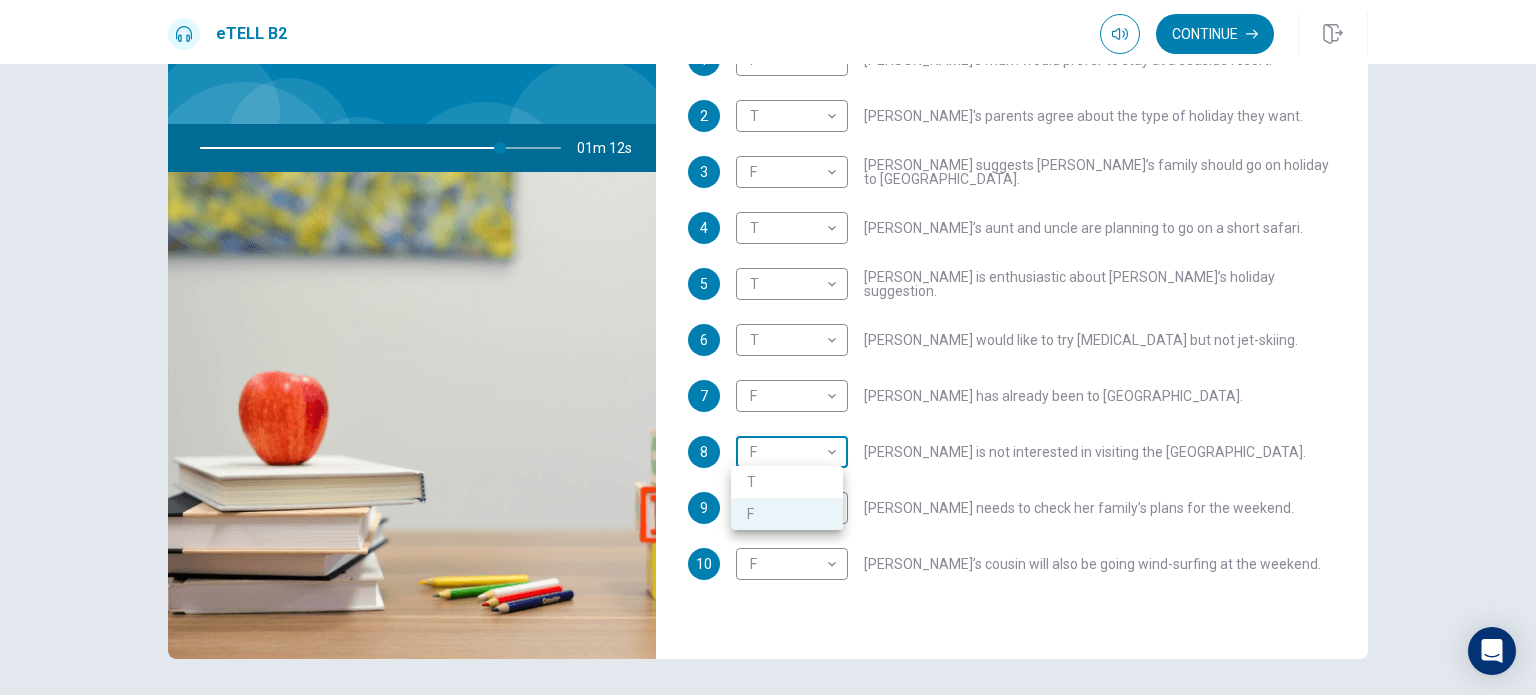 click on "This site uses cookies, as explained in our  Privacy Policy . If you agree to the use of cookies, please click the Accept button and continue to browse our site.   Privacy Policy Accept   eTELL B2 Continue Continue Question 1 For questions 1 – 10, mark each statement True (T) or False (F). You will hear Part One  TWICE.
You have one minute to read the questions for Part One.
Questions 1 - 10 T if the statement is TRUE F if the statement is FALSE 1 F * ​ [PERSON_NAME]’s mum would prefer to stay at a seaside resort. 2 T * ​ [PERSON_NAME]'s parents agree about the type of holiday they want.  3 F * ​ [PERSON_NAME] suggests [PERSON_NAME]’s family should go on holiday to [GEOGRAPHIC_DATA]. 4 T * ​ [PERSON_NAME]’s aunt and uncle are planning to go on a short safari. 5 T * ​ [PERSON_NAME] is enthusiastic about [PERSON_NAME]’s holiday suggestion.  6 T * ​  [PERSON_NAME] would like to try [MEDICAL_DATA] but not jet-skiing.  7 F * ​ [PERSON_NAME] has already been to [GEOGRAPHIC_DATA]. 8 F * ​ [PERSON_NAME] is not interested in visiting the [GEOGRAPHIC_DATA]. 9 T * ​ 10 F * ​ 01m 12s © Copyright" at bounding box center [768, 347] 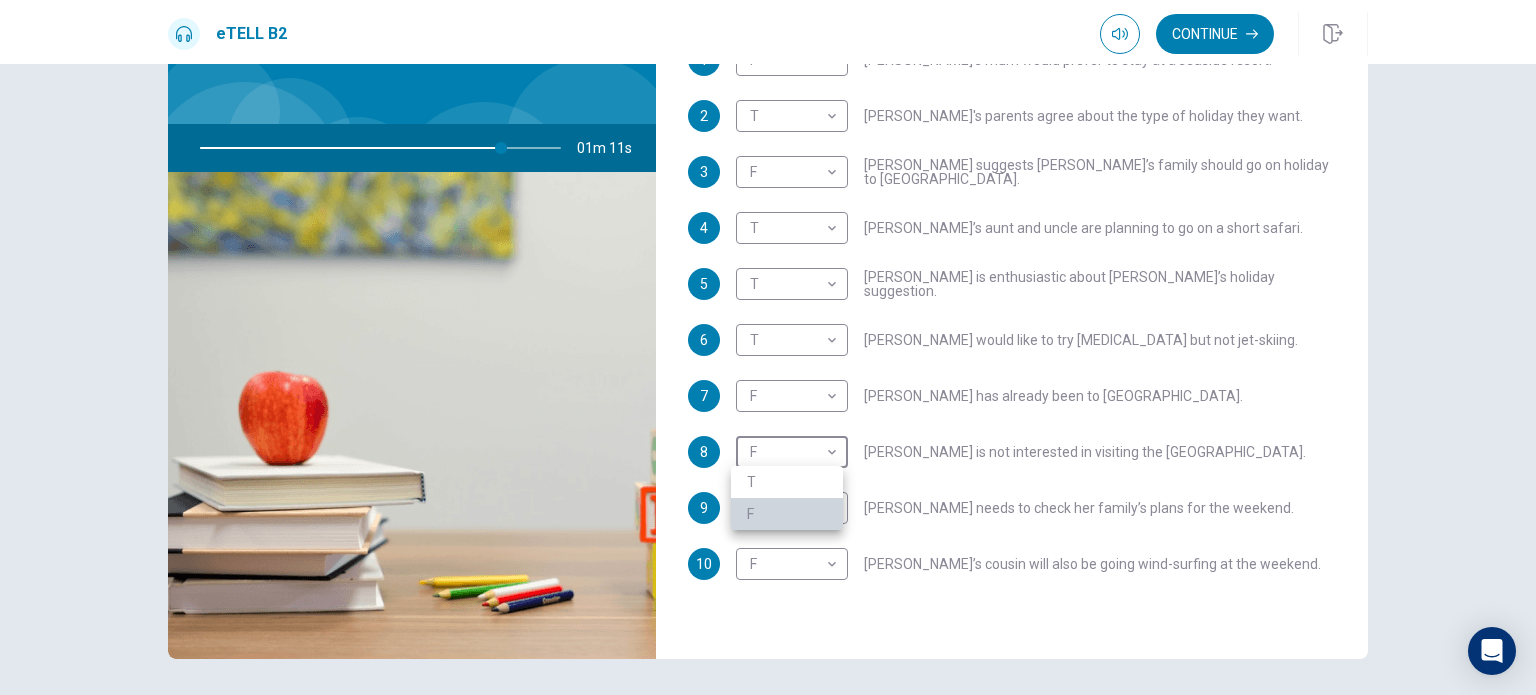 click on "F" at bounding box center (787, 514) 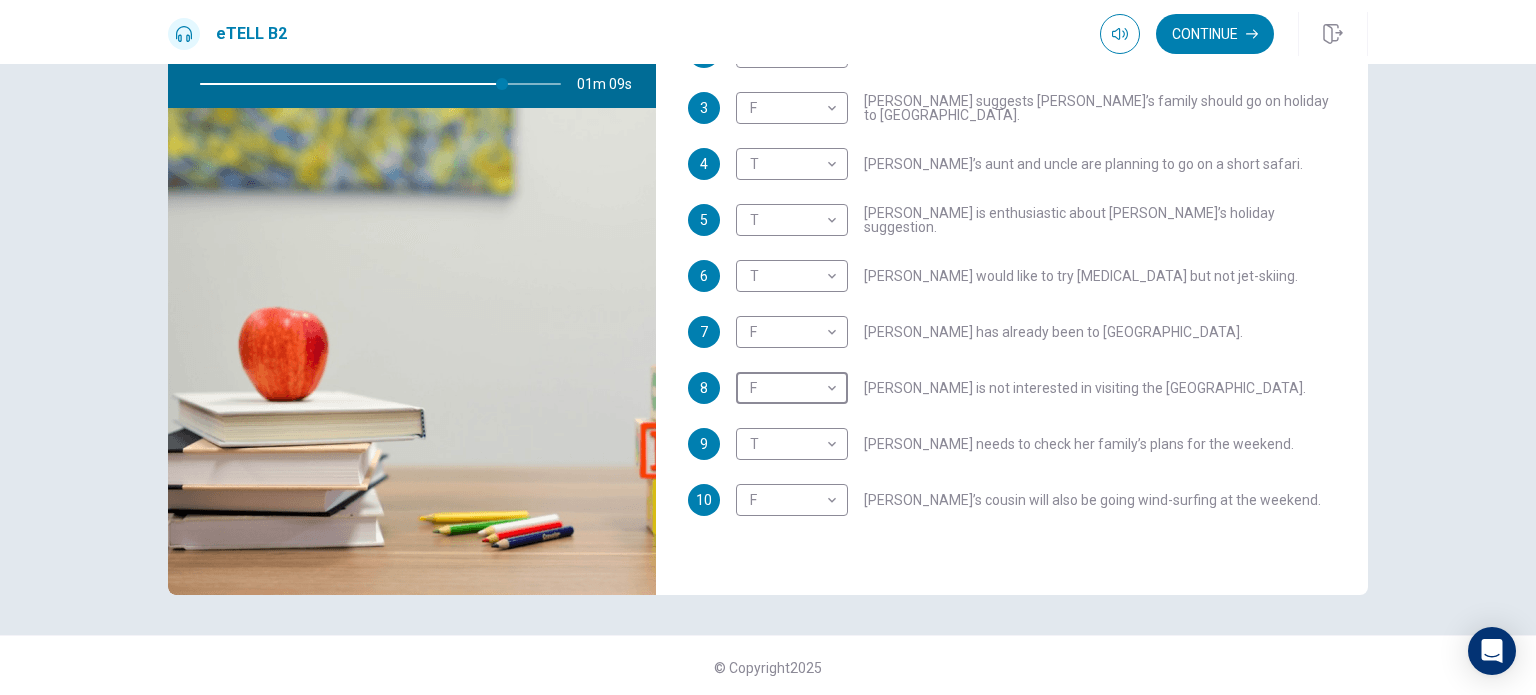scroll, scrollTop: 208, scrollLeft: 0, axis: vertical 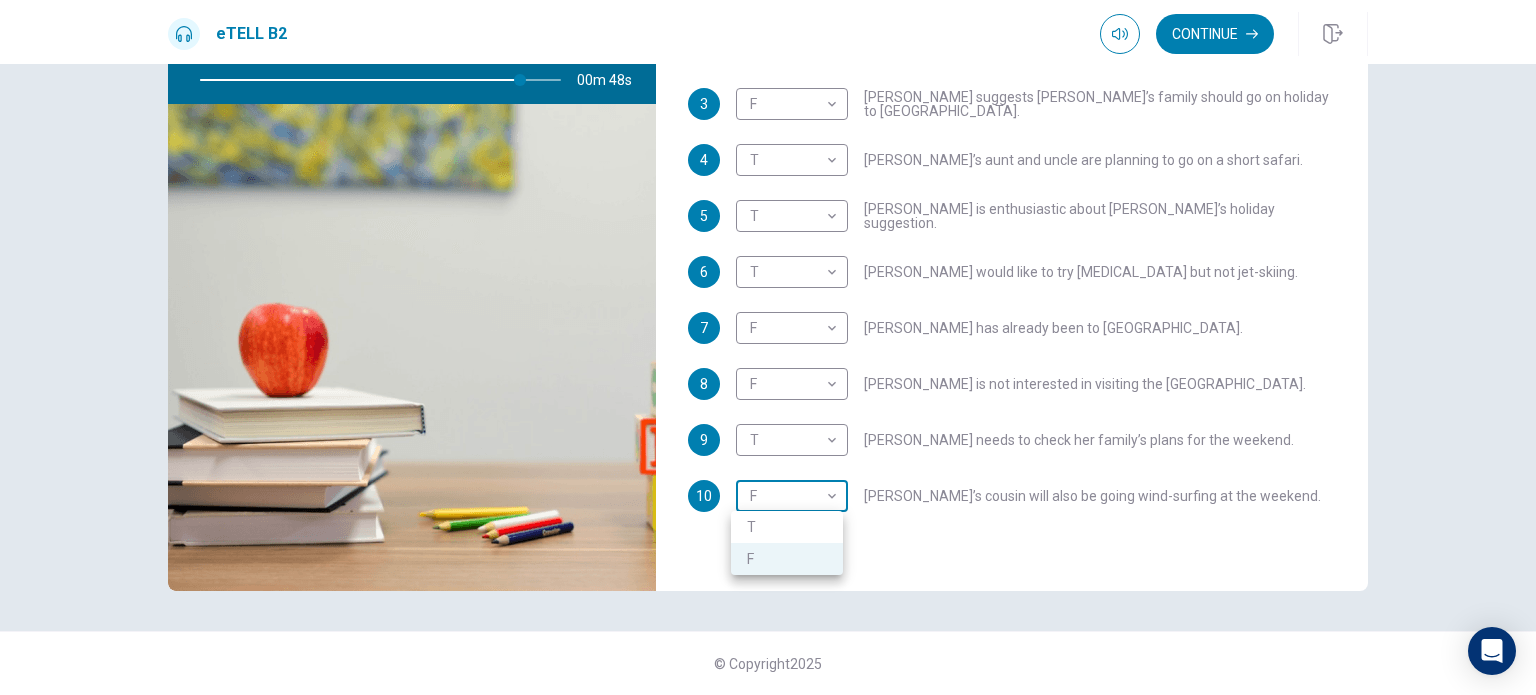 click on "This site uses cookies, as explained in our  Privacy Policy . If you agree to the use of cookies, please click the Accept button and continue to browse our site.   Privacy Policy Accept   eTELL B2 Continue Continue Question 1 For questions 1 – 10, mark each statement True (T) or False (F). You will hear Part One  TWICE.
You have one minute to read the questions for Part One.
Questions 1 - 10 T if the statement is TRUE F if the statement is FALSE 1 F * ​ [PERSON_NAME]’s mum would prefer to stay at a seaside resort. 2 T * ​ [PERSON_NAME]'s parents agree about the type of holiday they want.  3 F * ​ [PERSON_NAME] suggests [PERSON_NAME]’s family should go on holiday to [GEOGRAPHIC_DATA]. 4 T * ​ [PERSON_NAME]’s aunt and uncle are planning to go on a short safari. 5 T * ​ [PERSON_NAME] is enthusiastic about [PERSON_NAME]’s holiday suggestion.  6 T * ​  [PERSON_NAME] would like to try [MEDICAL_DATA] but not jet-skiing.  7 F * ​ [PERSON_NAME] has already been to [GEOGRAPHIC_DATA]. 8 F * ​ [PERSON_NAME] is not interested in visiting the [GEOGRAPHIC_DATA]. 9 T * ​ 10 F * ​ 00m 48s © Copyright" at bounding box center [768, 347] 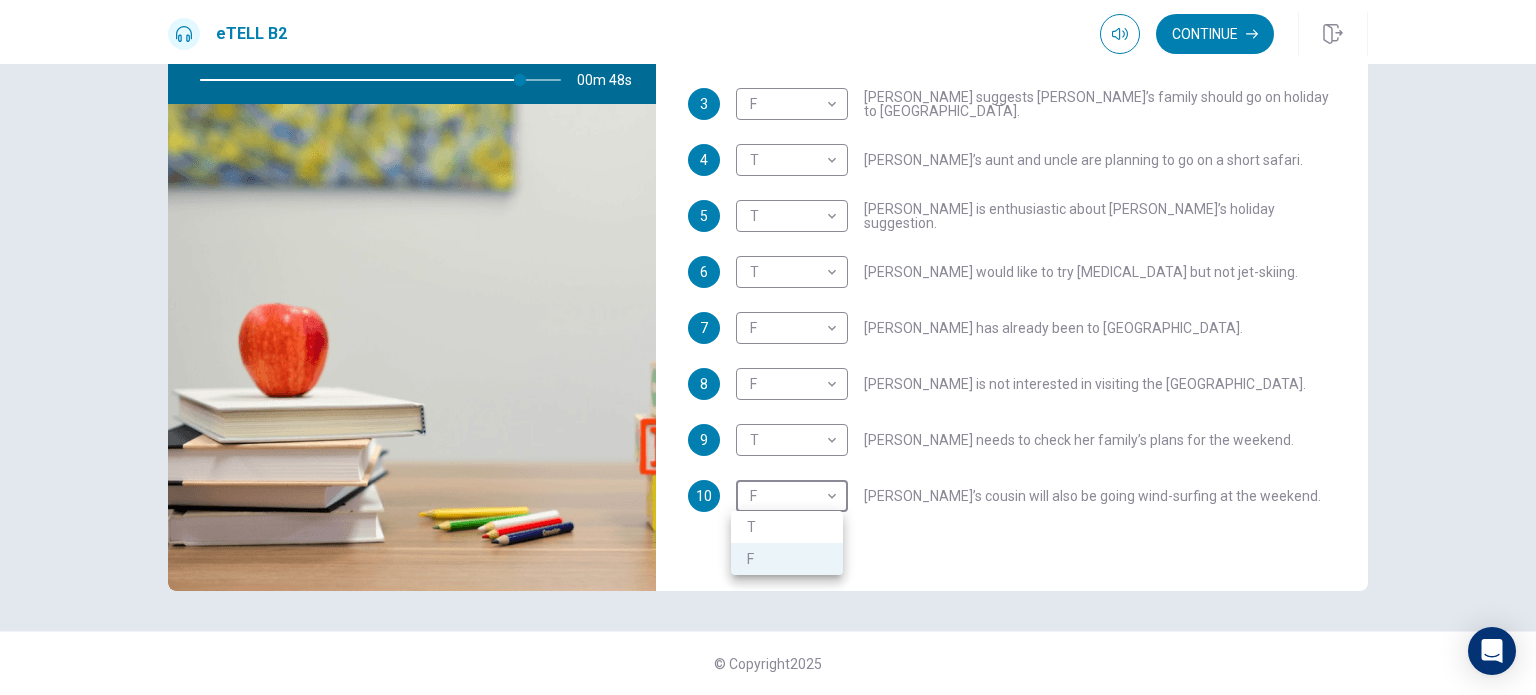 type on "**" 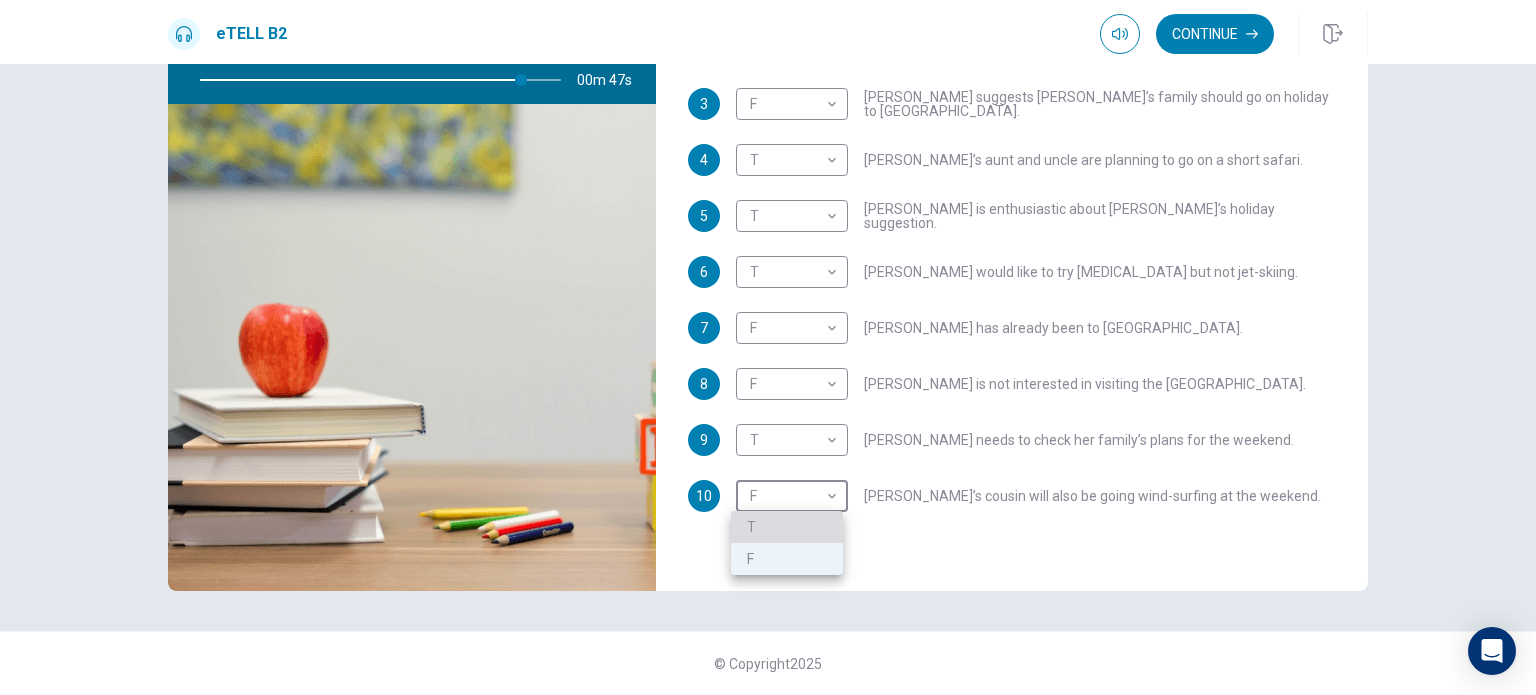 click on "T" at bounding box center (787, 527) 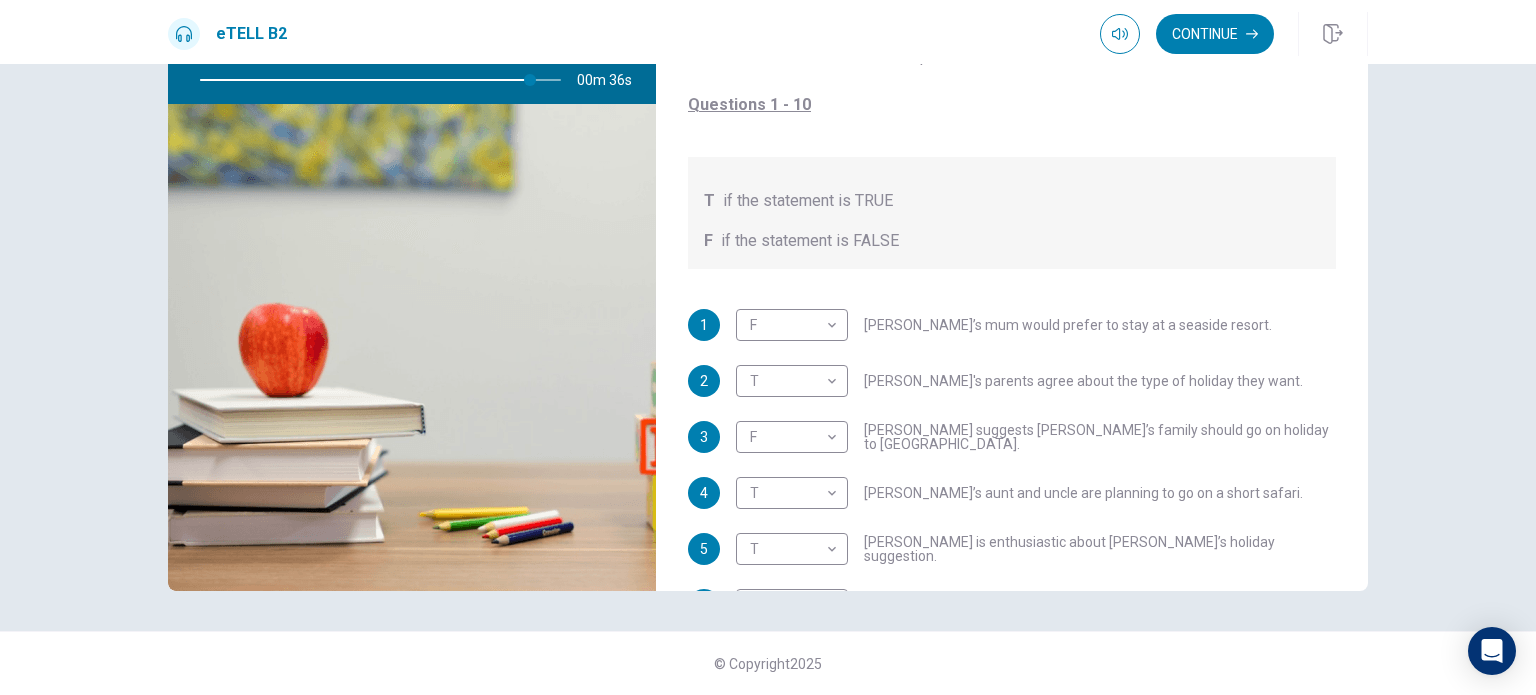 scroll, scrollTop: 0, scrollLeft: 0, axis: both 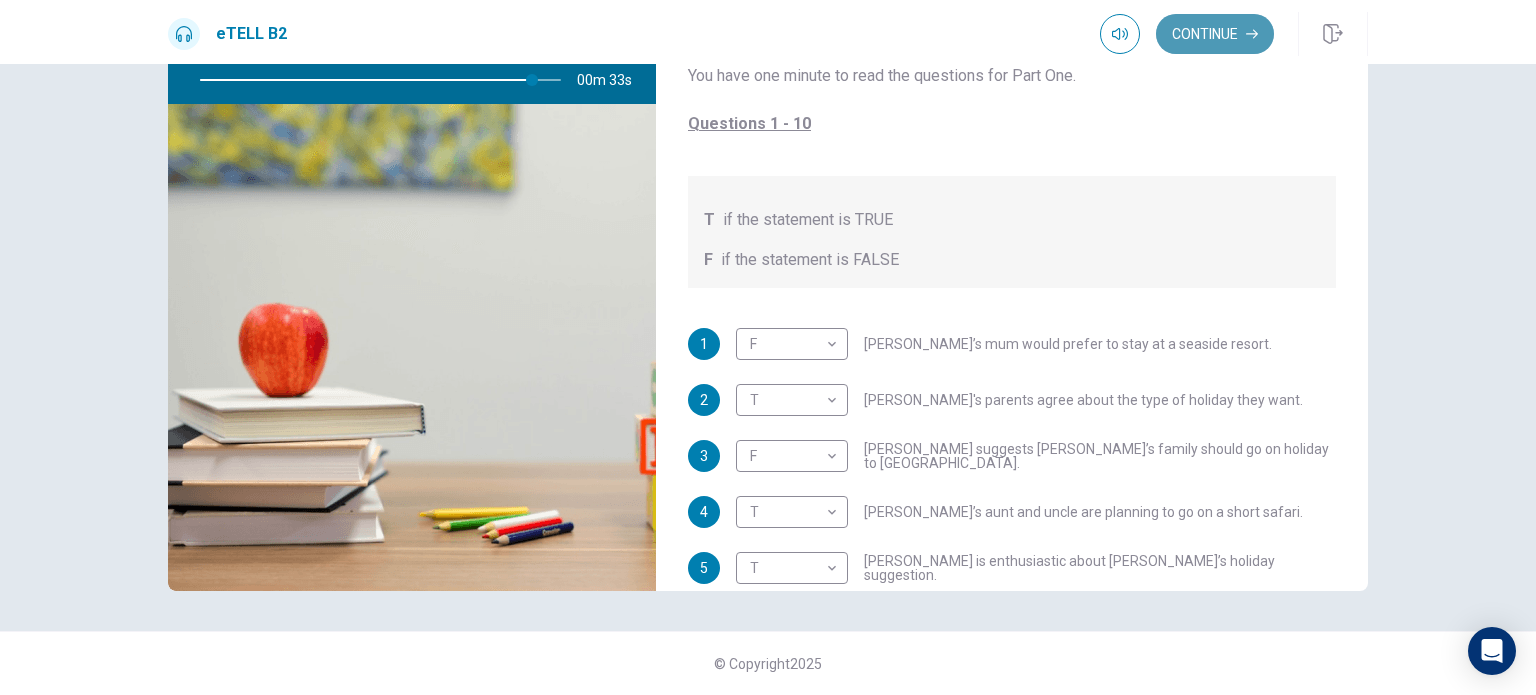 click on "Continue" at bounding box center (1215, 34) 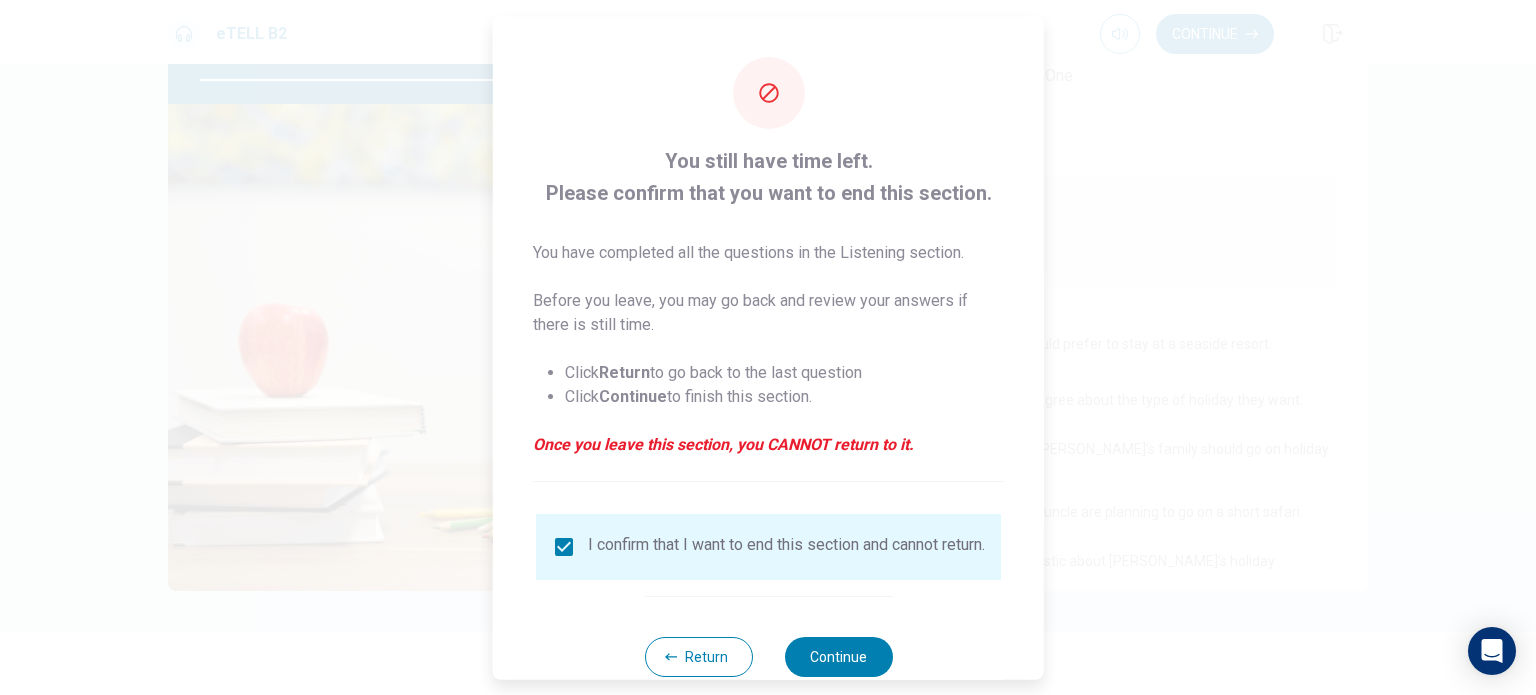 scroll, scrollTop: 50, scrollLeft: 0, axis: vertical 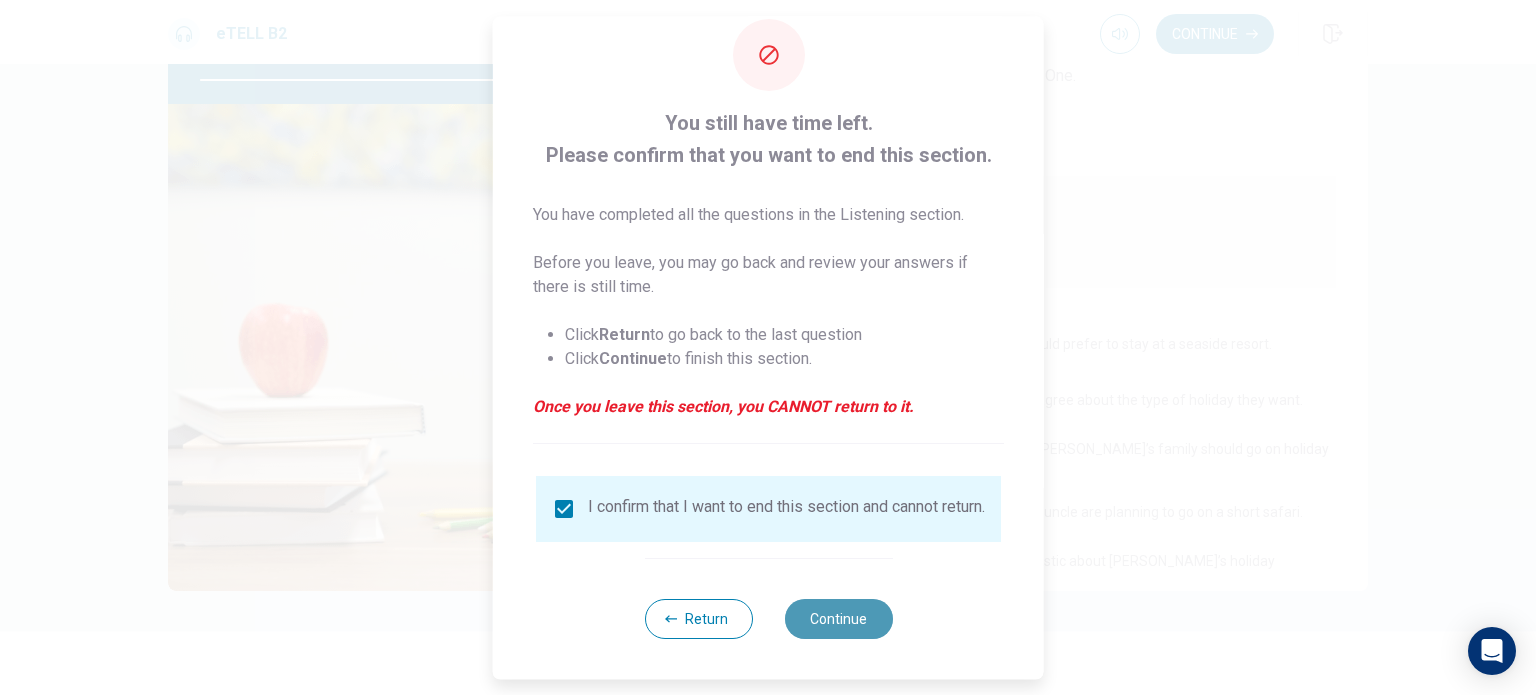 click on "Continue" at bounding box center [838, 619] 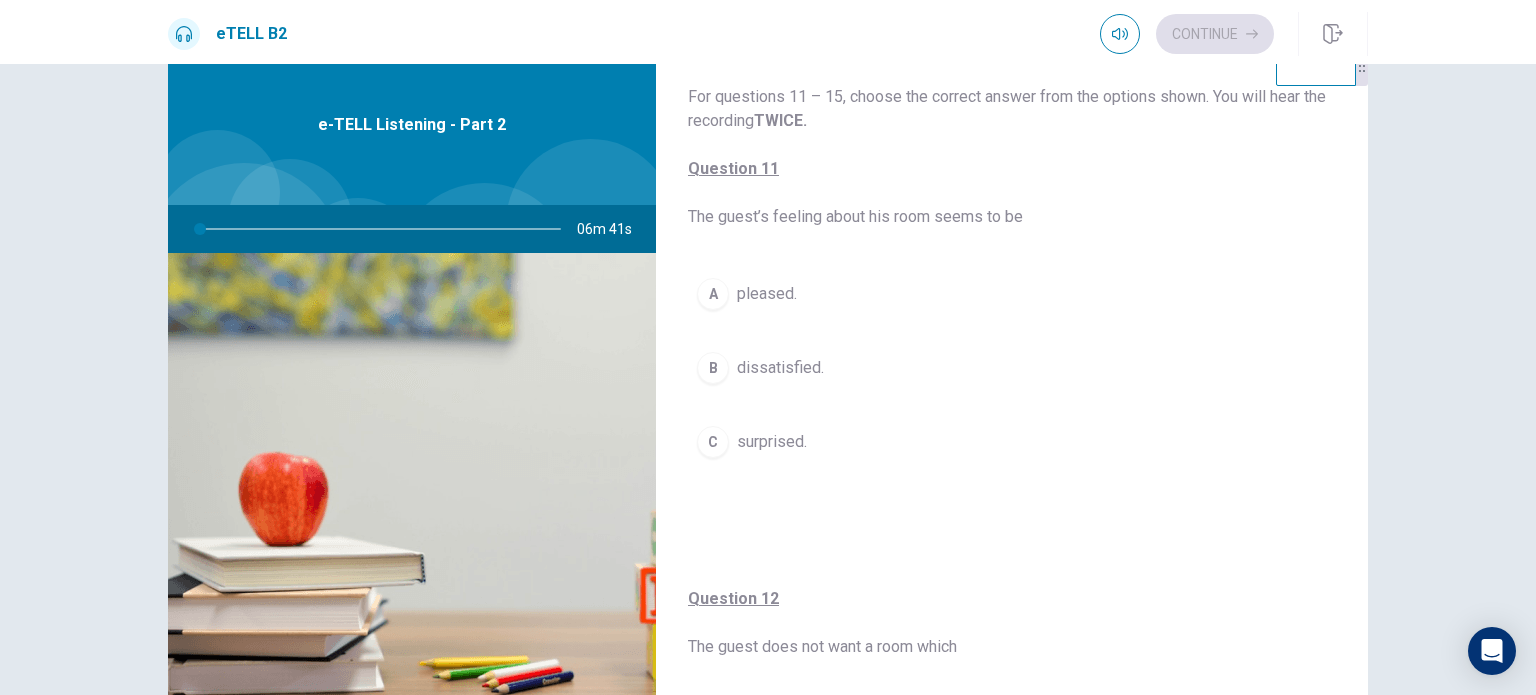 scroll, scrollTop: 0, scrollLeft: 0, axis: both 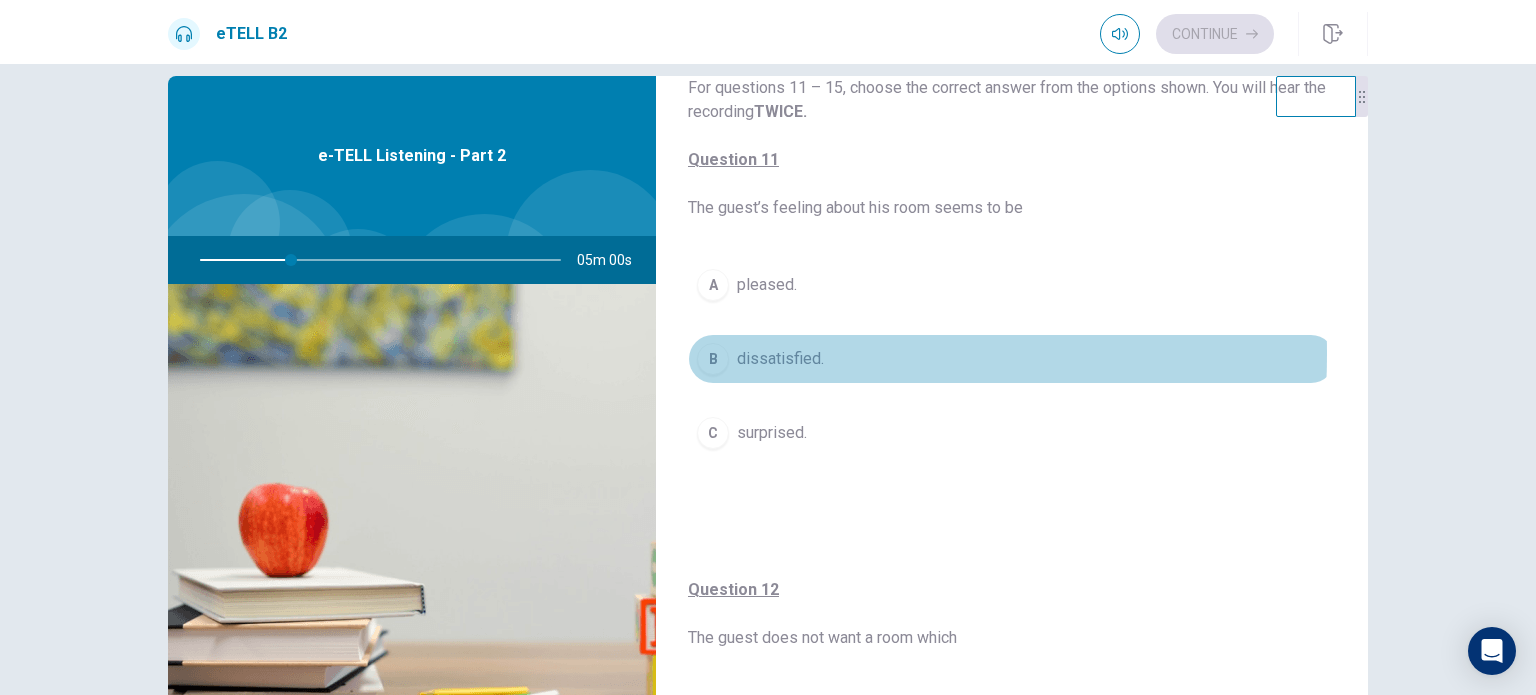click on "B" at bounding box center (713, 359) 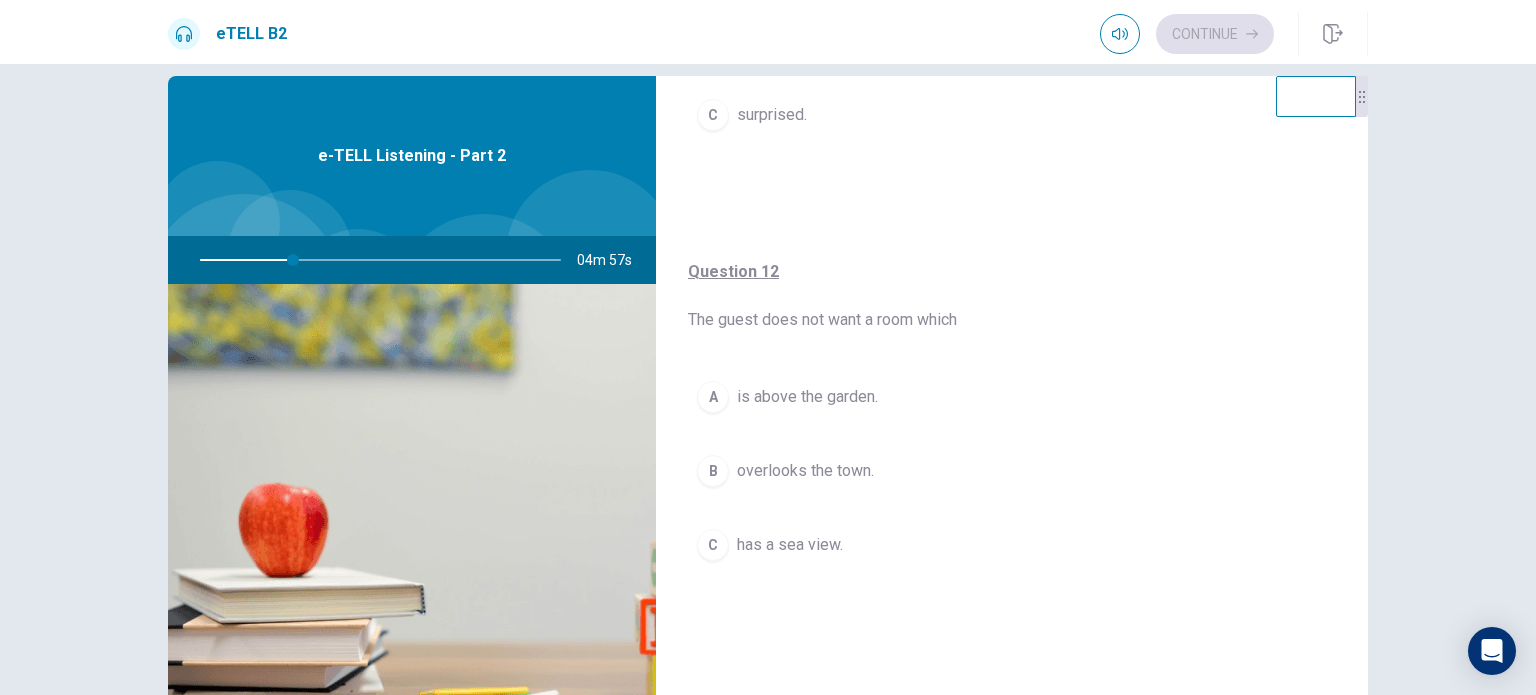 scroll, scrollTop: 360, scrollLeft: 0, axis: vertical 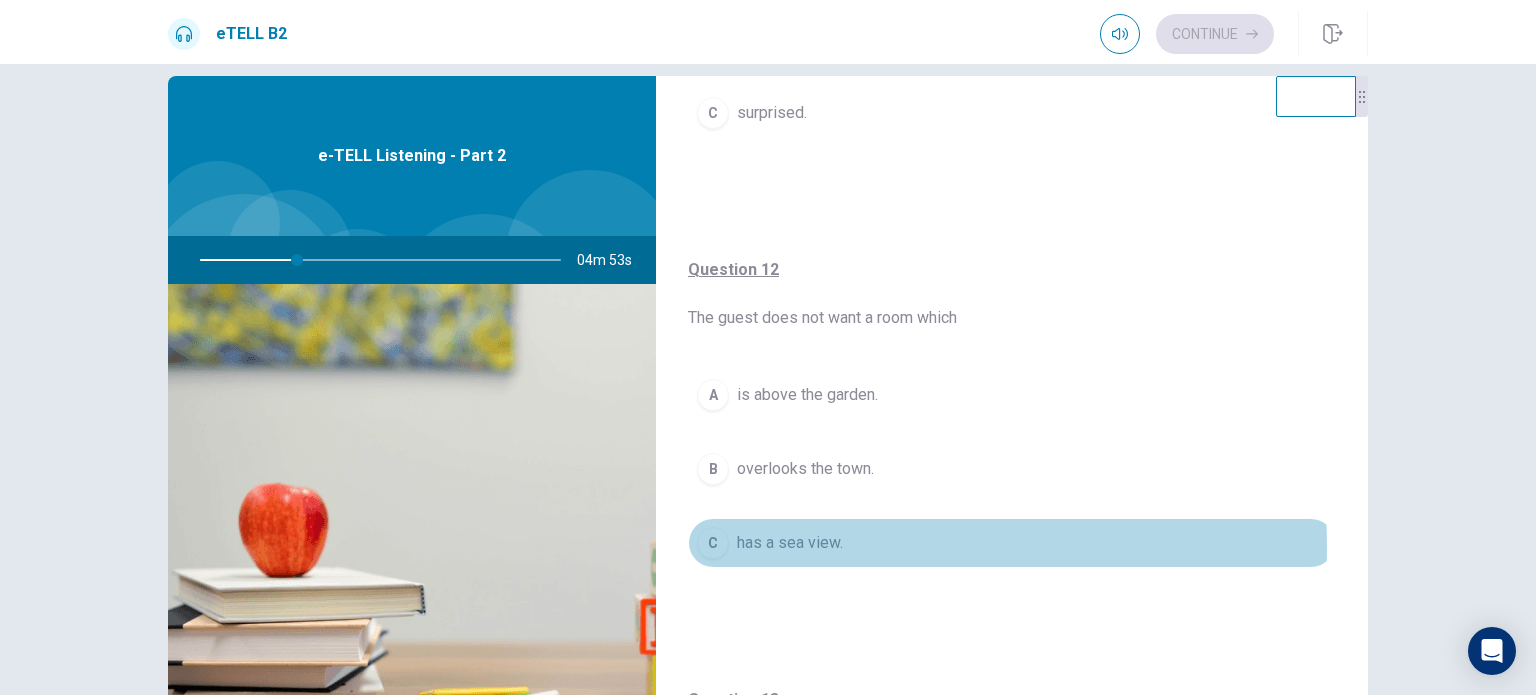 click on "has a sea view." at bounding box center [790, 543] 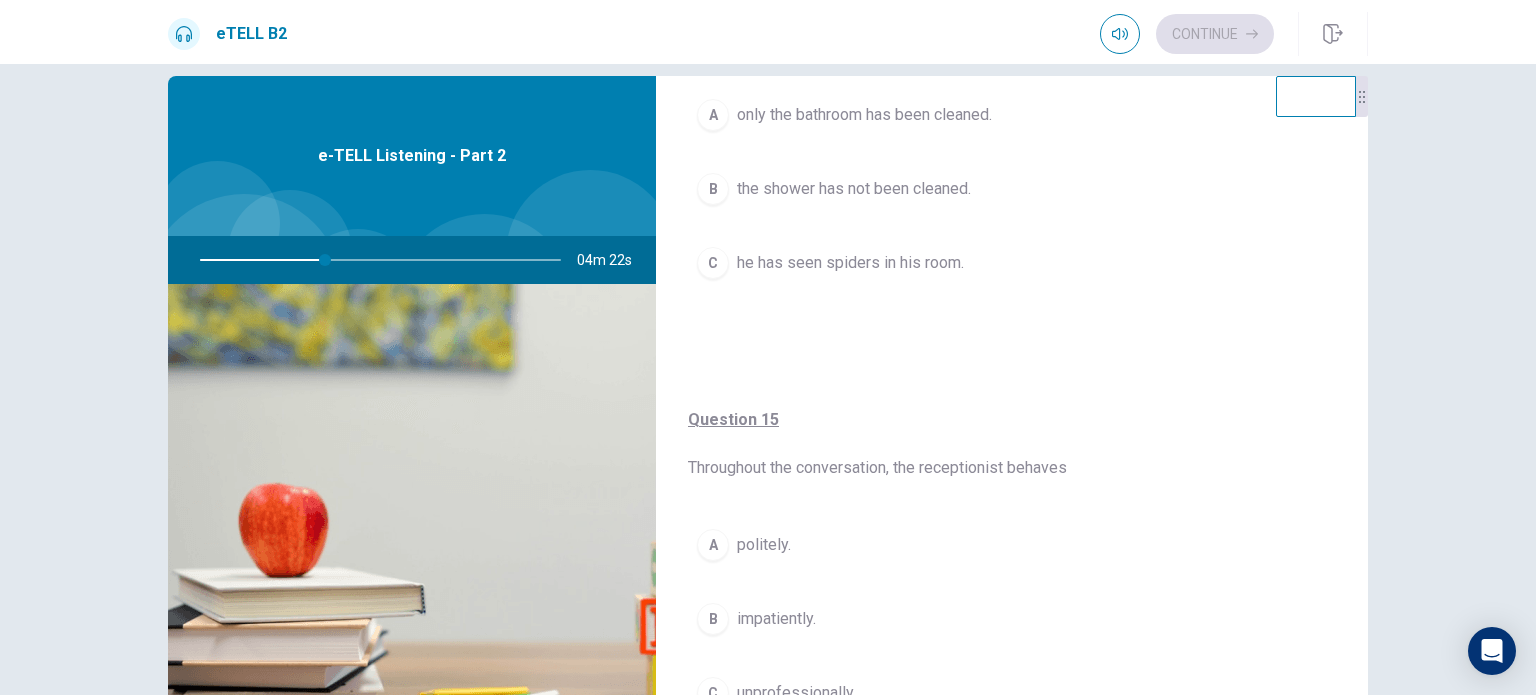 scroll, scrollTop: 1520, scrollLeft: 0, axis: vertical 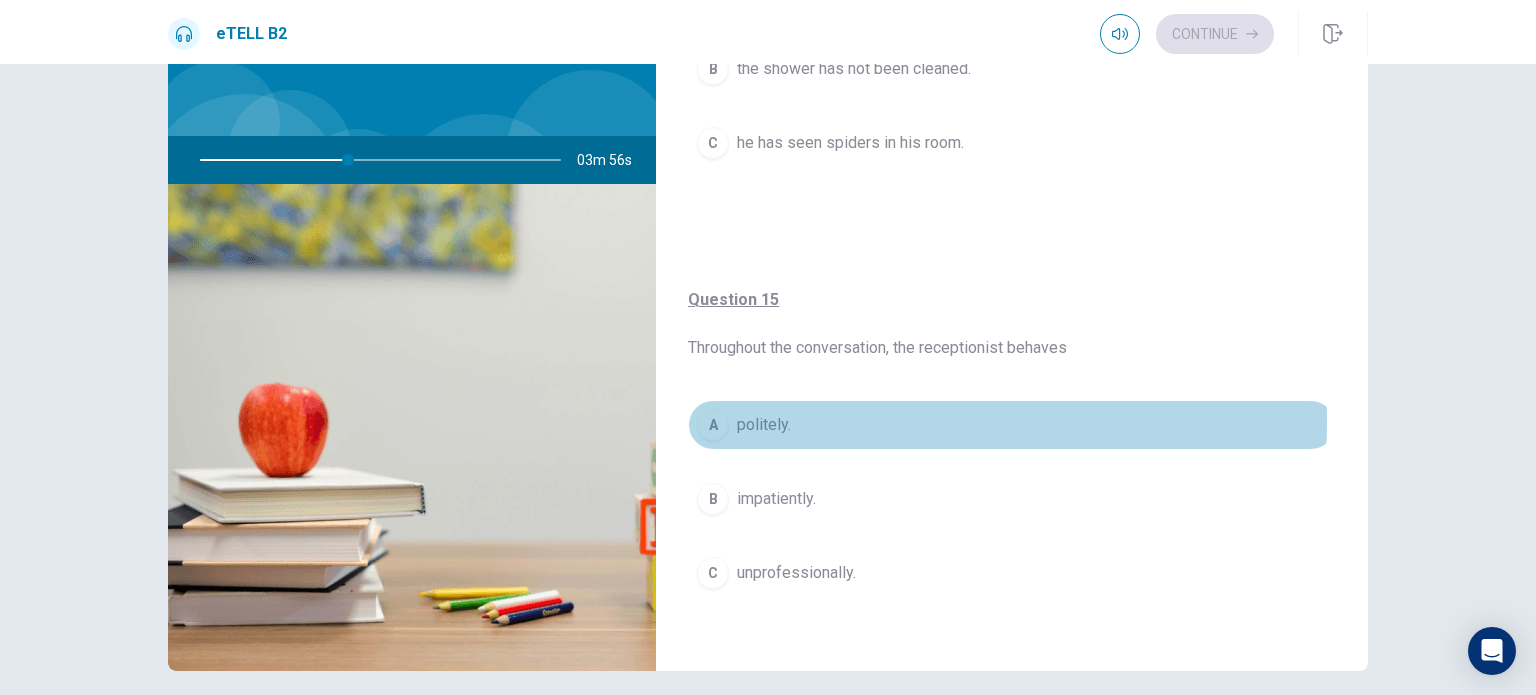 click on "A politely." at bounding box center [1012, 425] 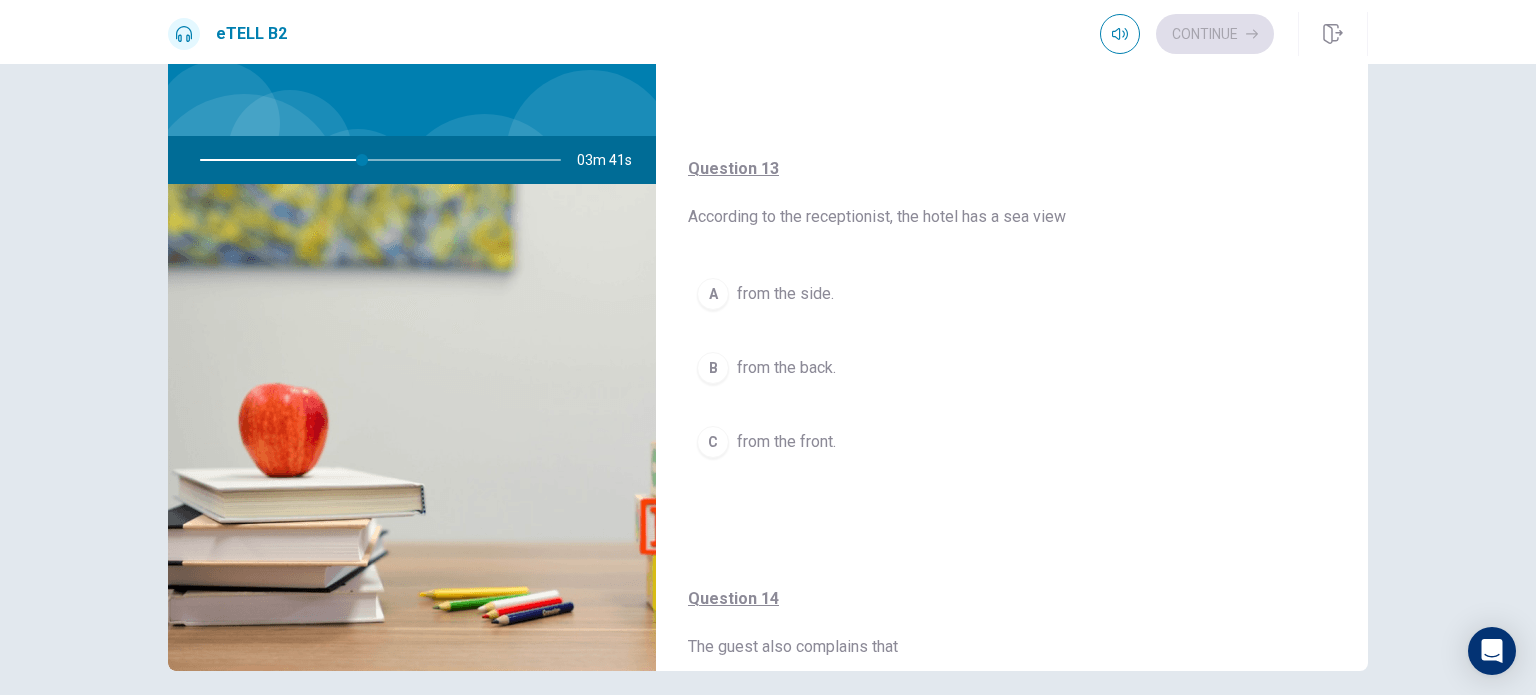 scroll, scrollTop: 795, scrollLeft: 0, axis: vertical 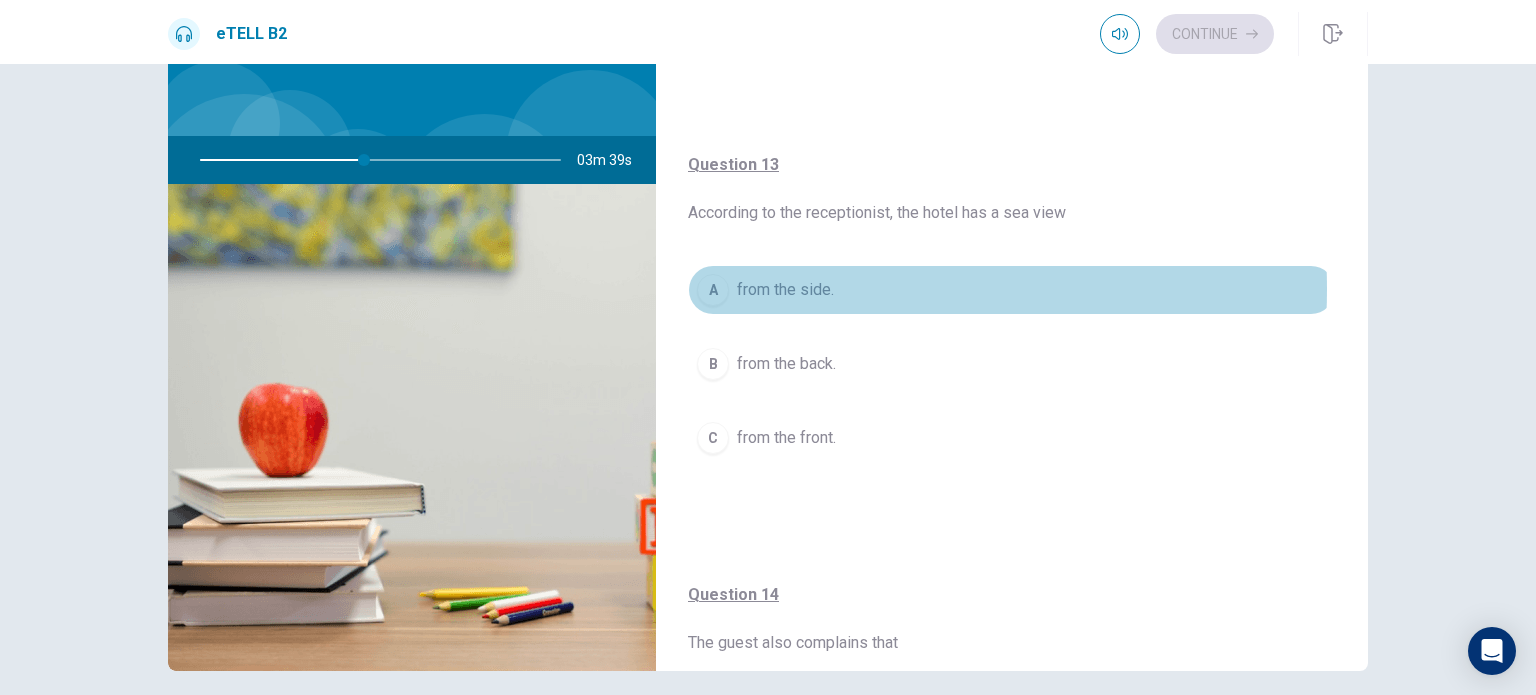 click on "from the side." at bounding box center (785, 290) 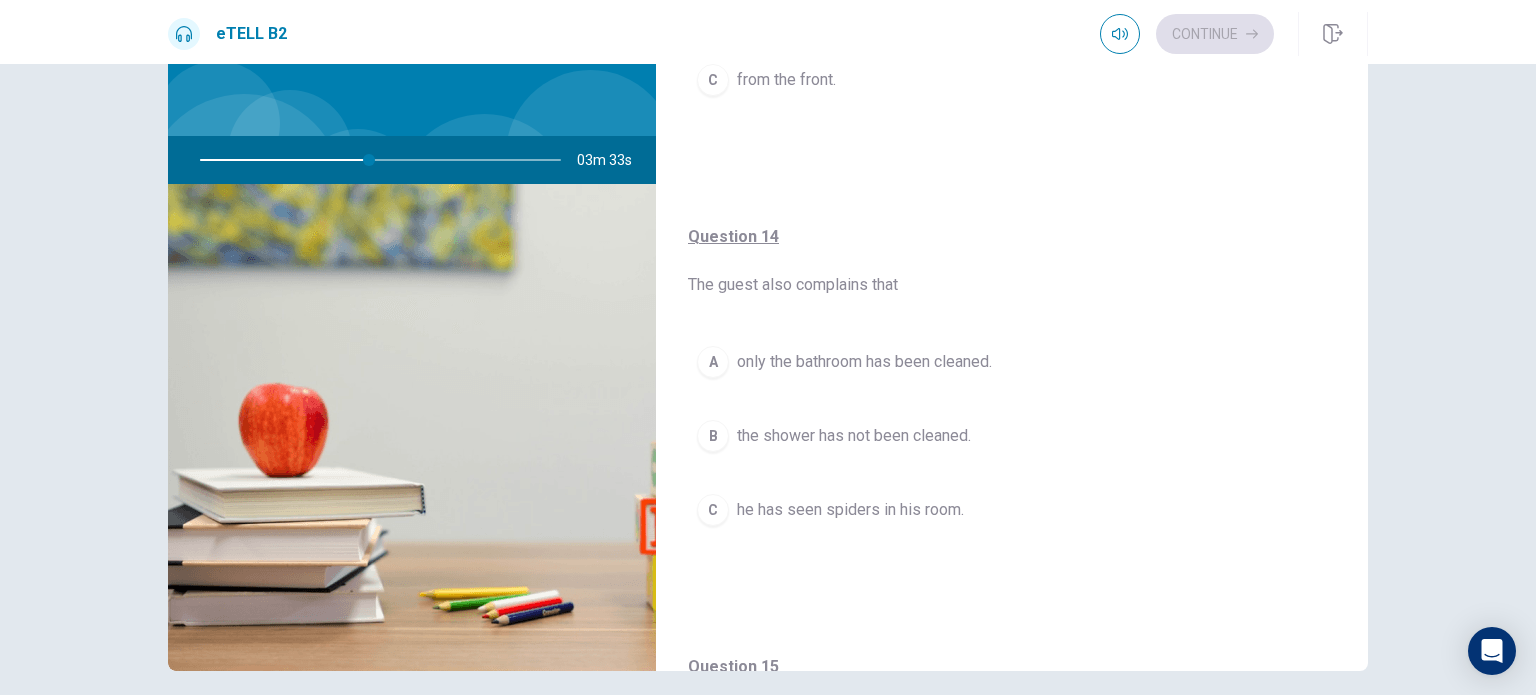scroll, scrollTop: 1155, scrollLeft: 0, axis: vertical 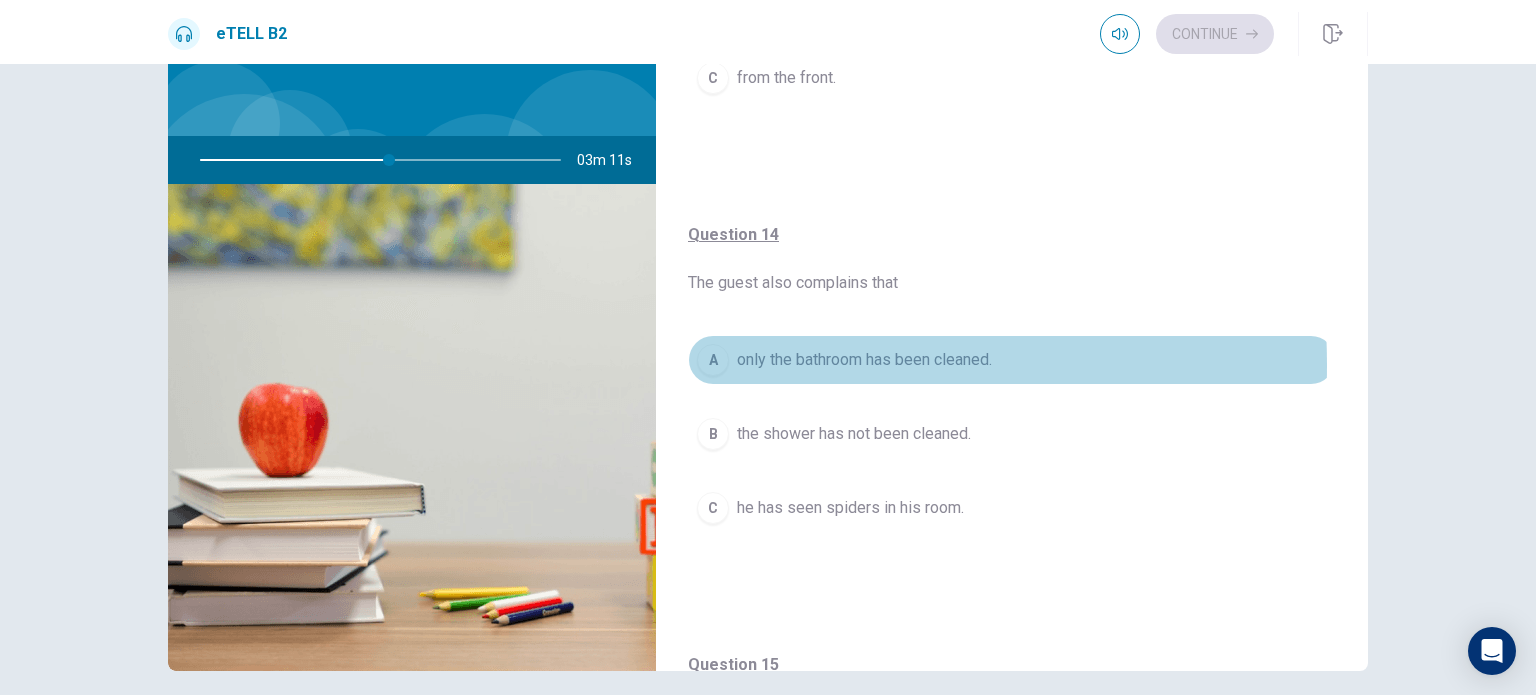 click on "A" at bounding box center [713, 360] 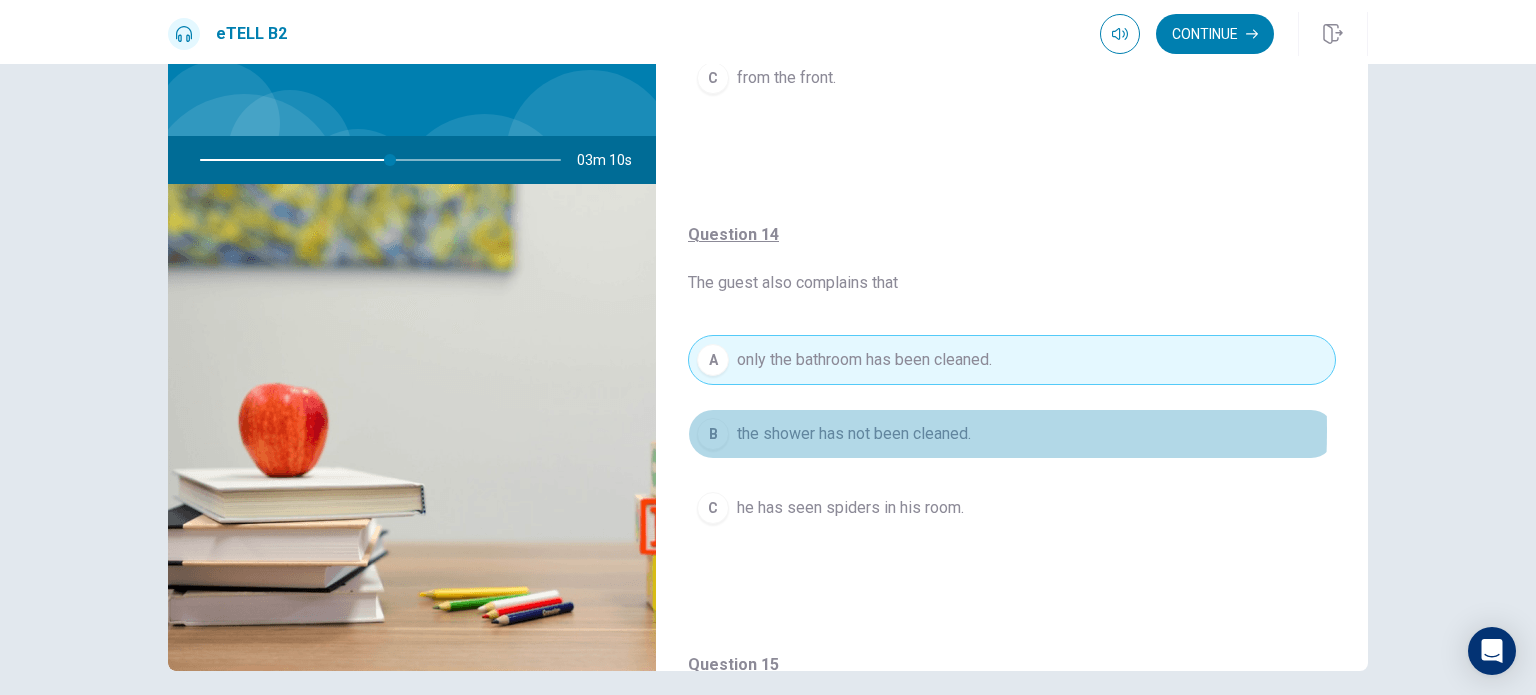 click on "B" at bounding box center [713, 434] 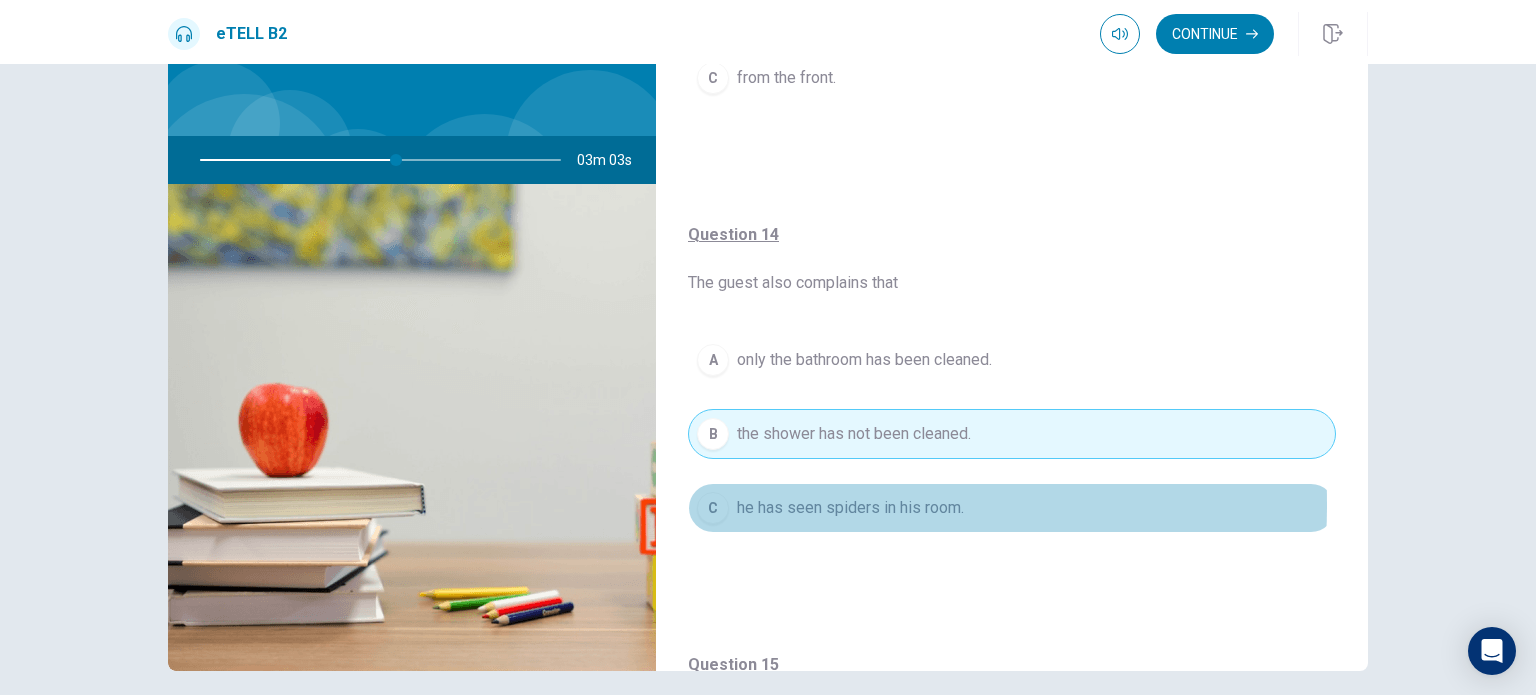 click on "C" at bounding box center (713, 508) 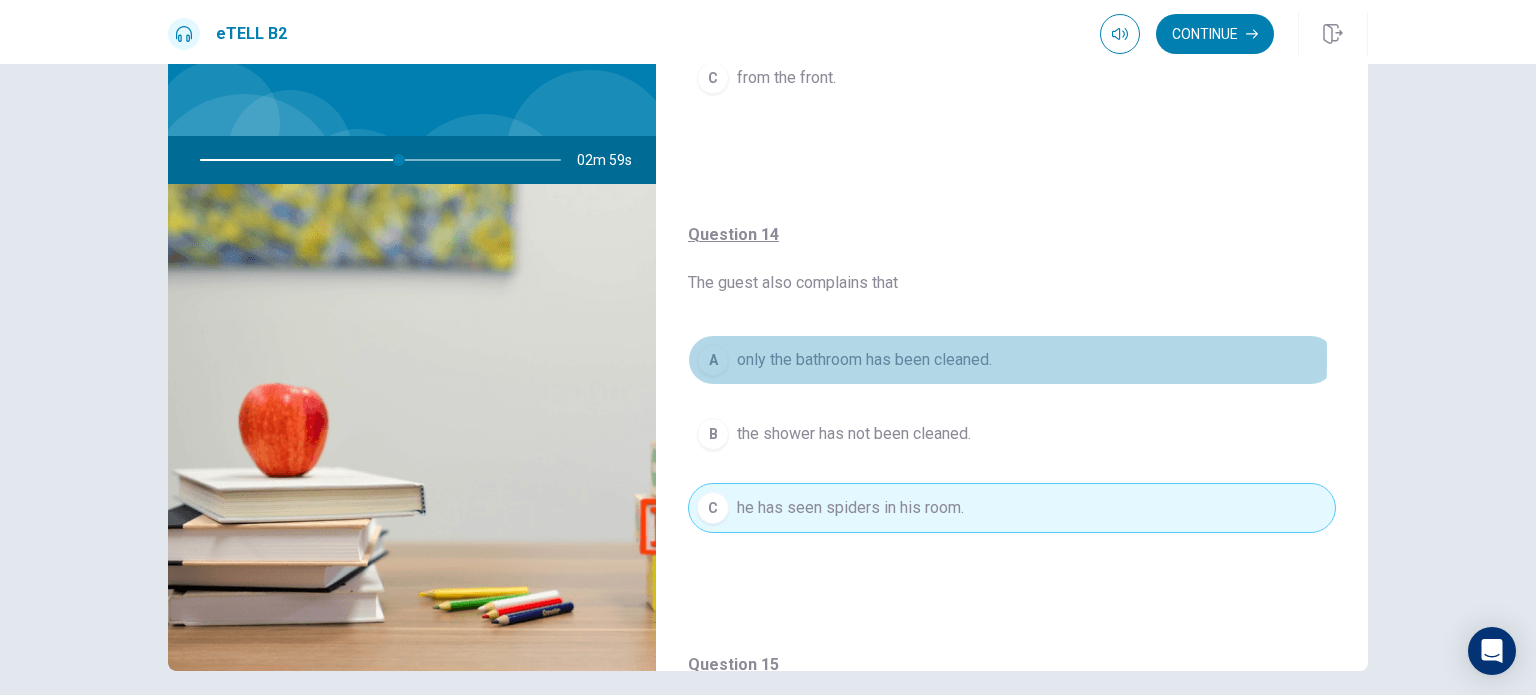 click on "A" at bounding box center (713, 360) 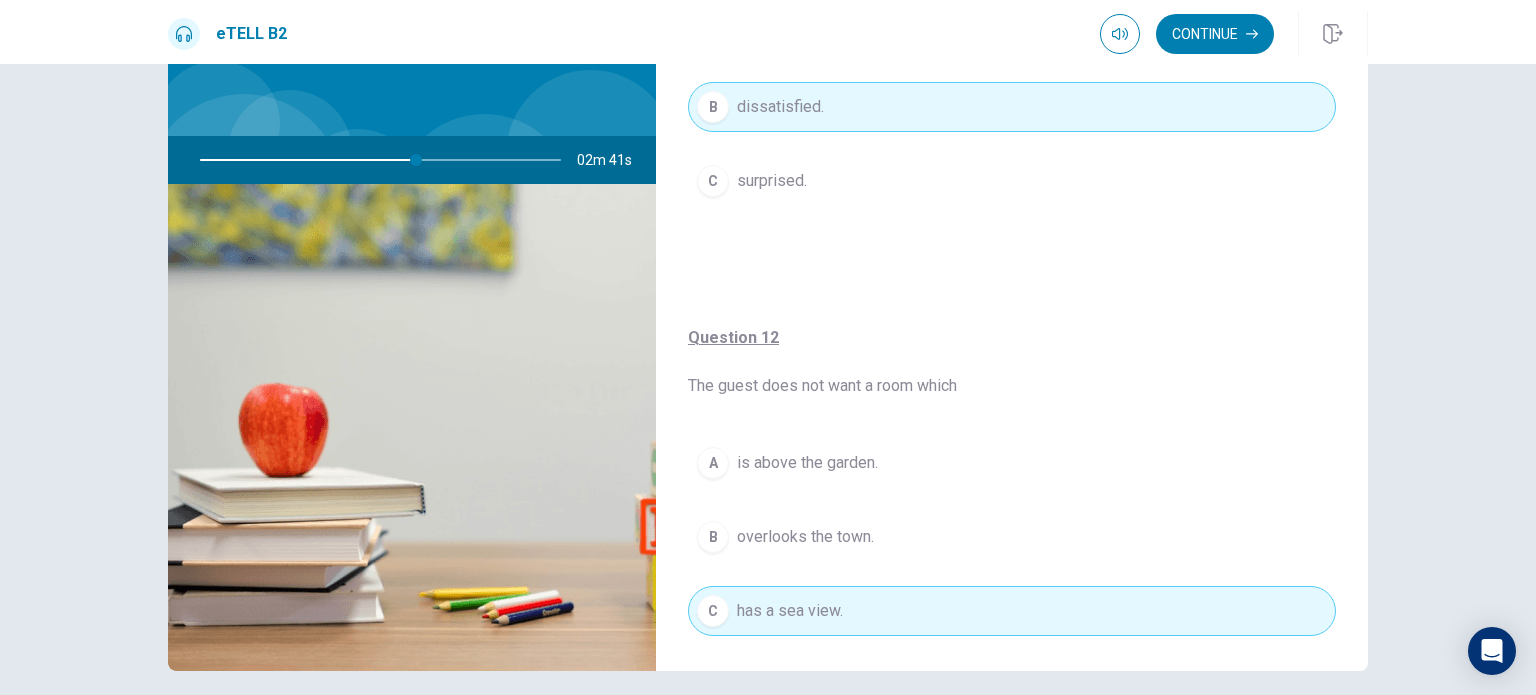 scroll, scrollTop: 0, scrollLeft: 0, axis: both 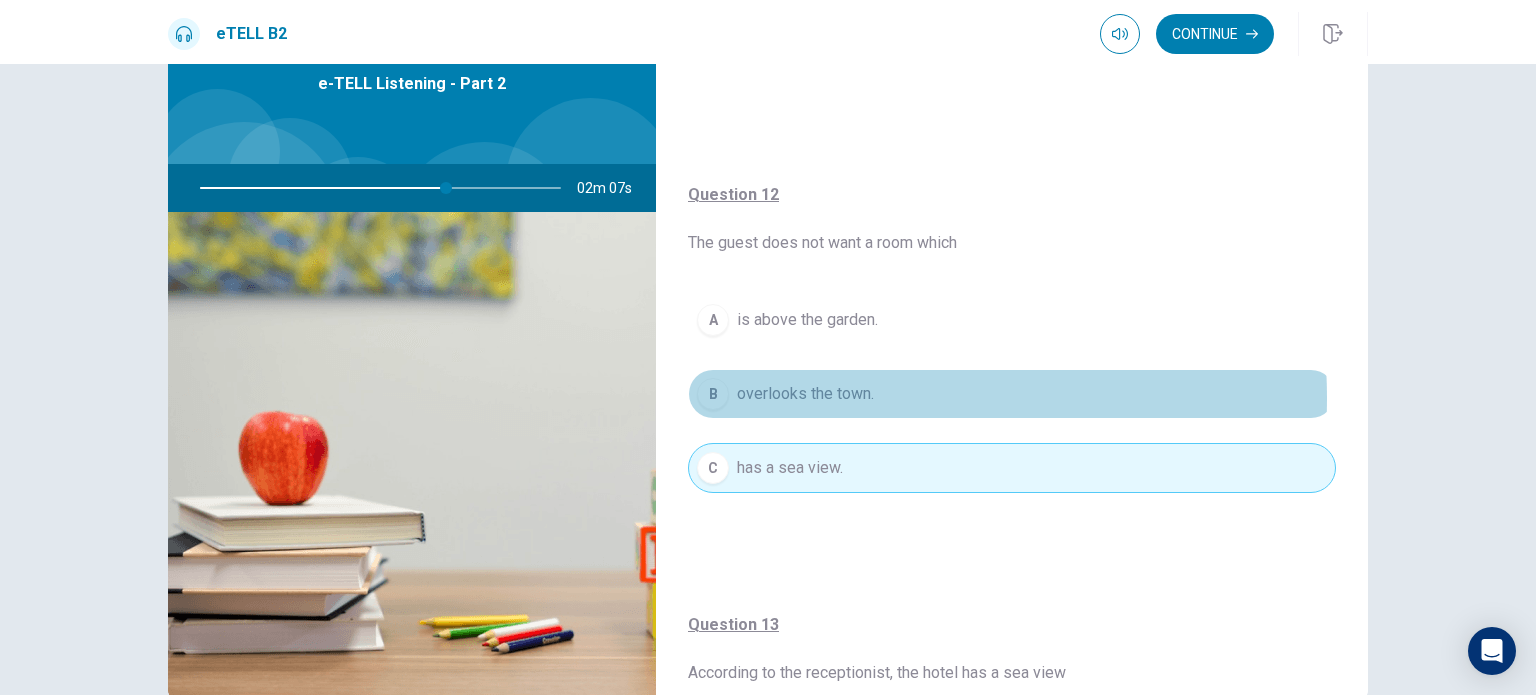 click on "overlooks the town." at bounding box center [805, 394] 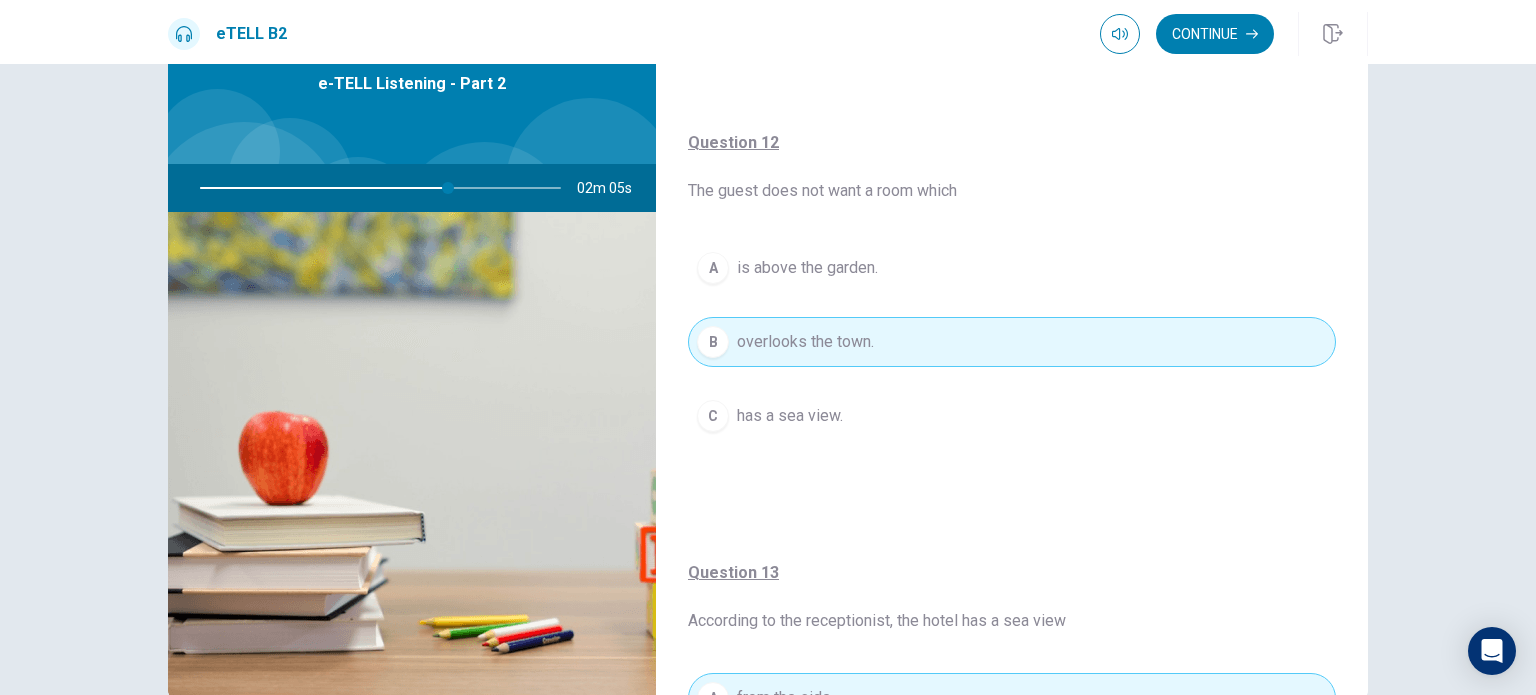 scroll, scrollTop: 416, scrollLeft: 0, axis: vertical 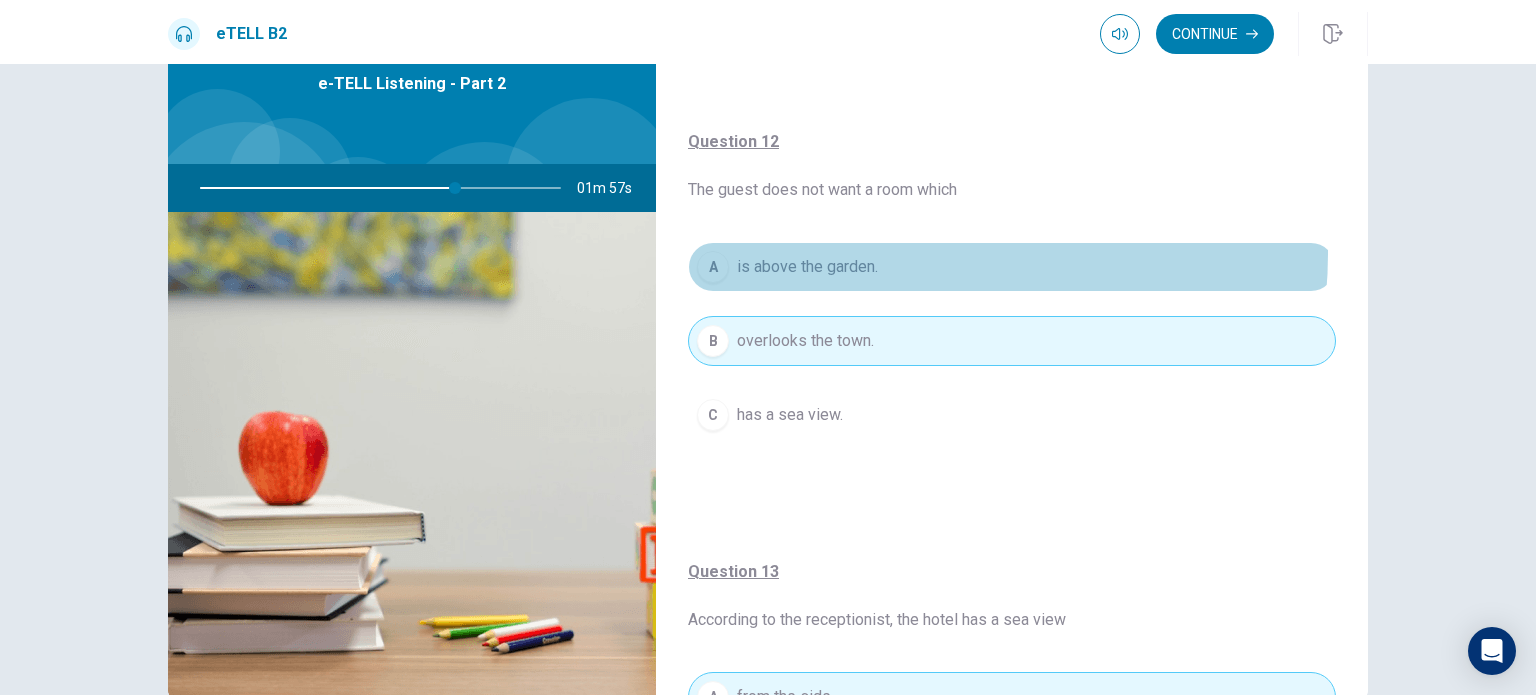 click on "A is above the garden." at bounding box center (1012, 267) 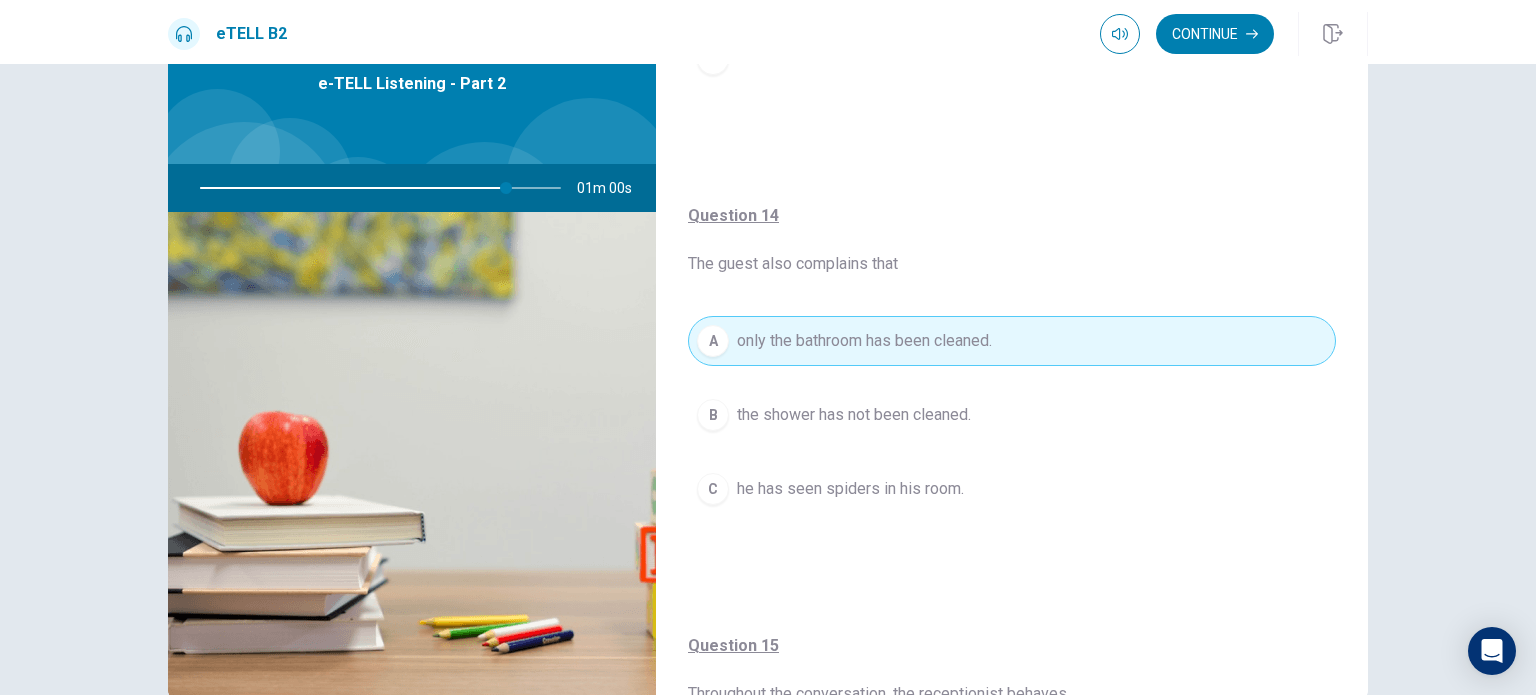 scroll, scrollTop: 1204, scrollLeft: 0, axis: vertical 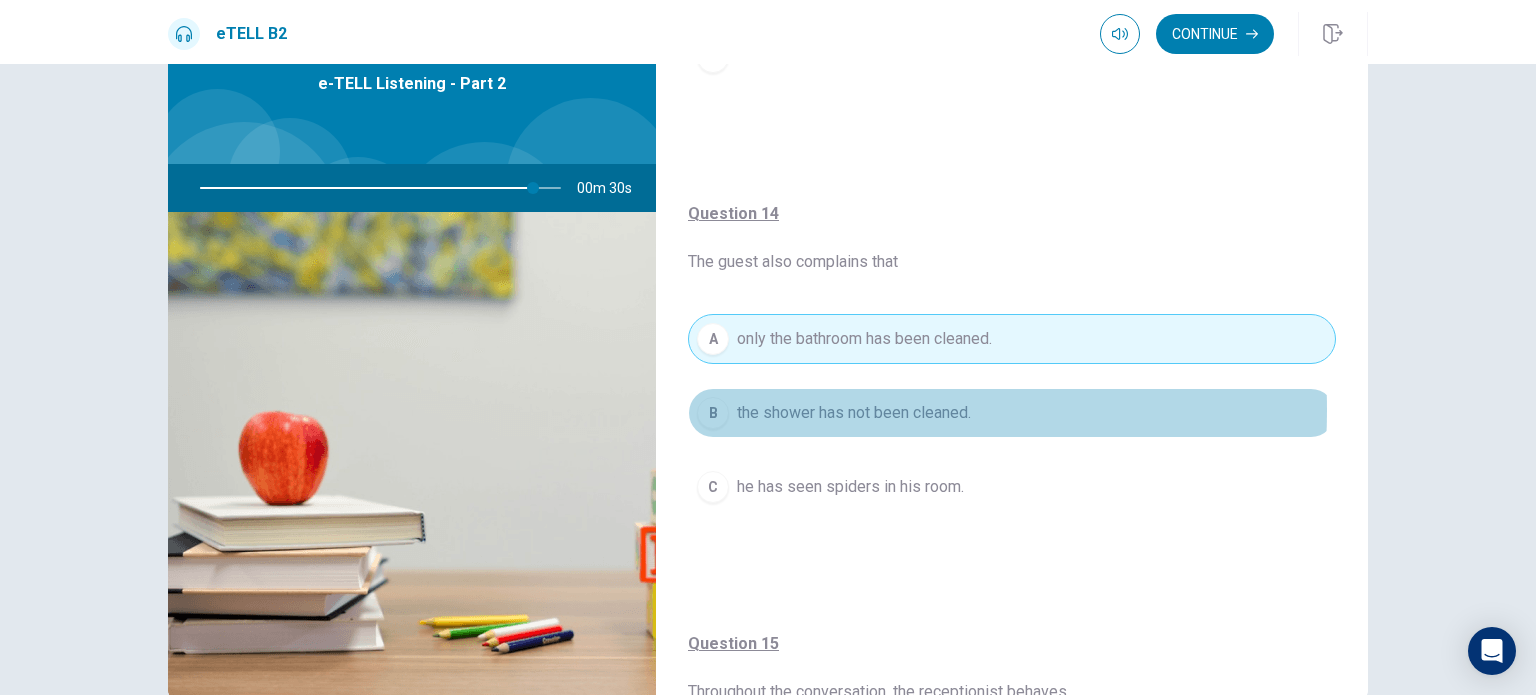 click on "the shower has not been cleaned." at bounding box center (854, 413) 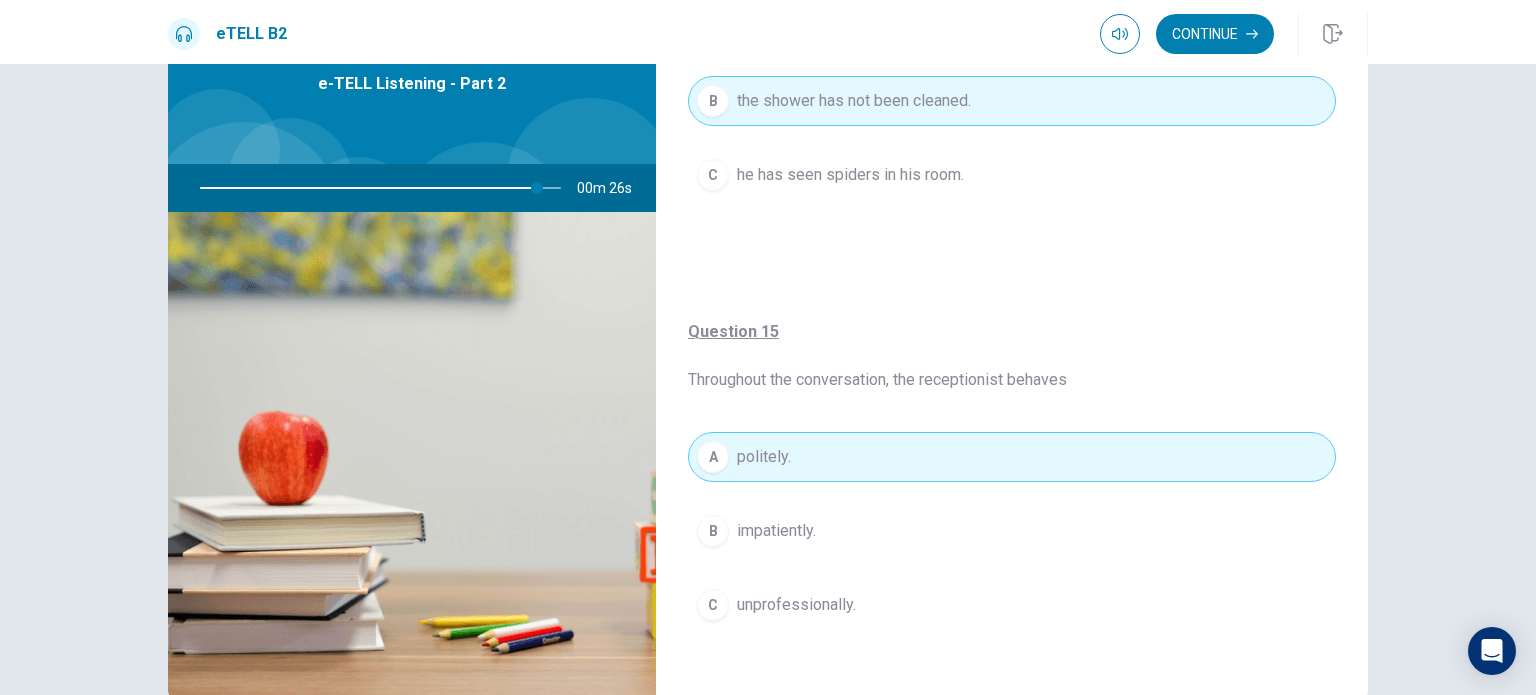 scroll, scrollTop: 1520, scrollLeft: 0, axis: vertical 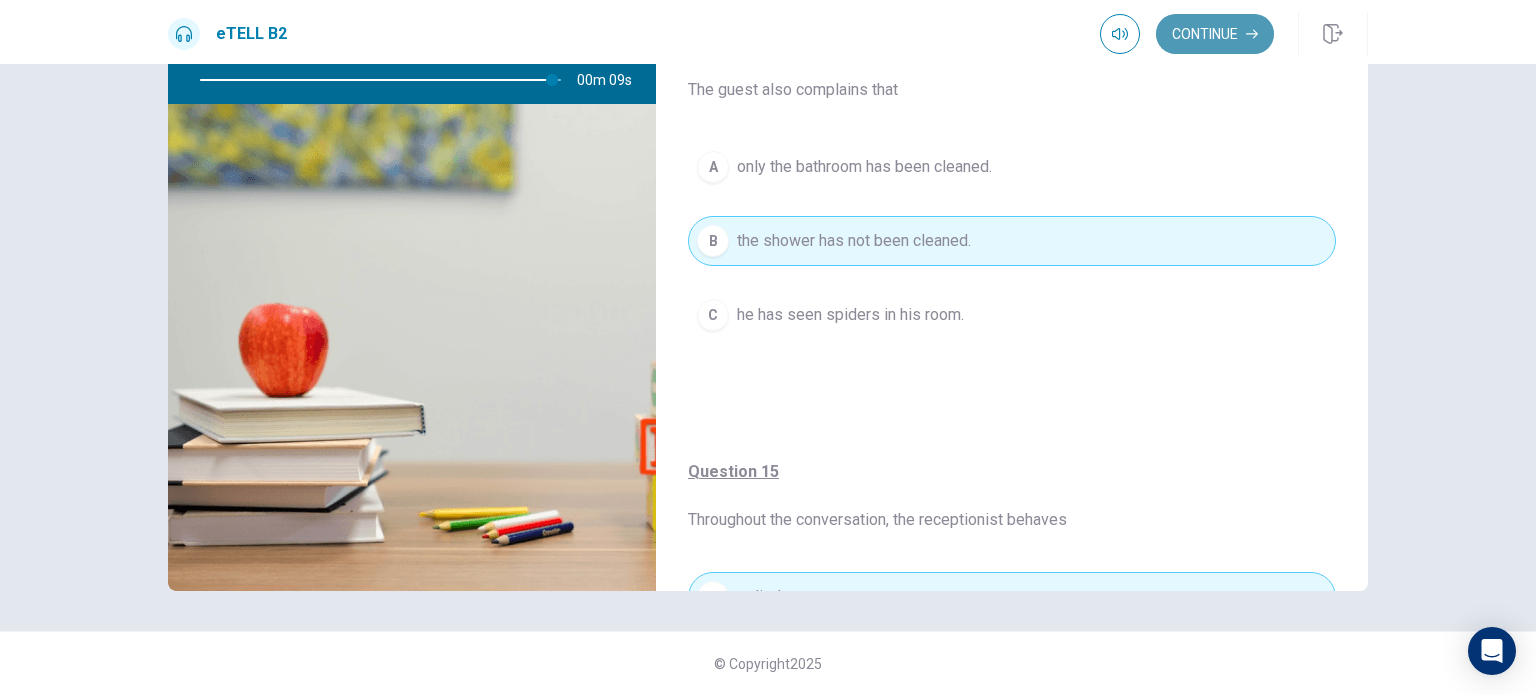 click on "Continue" at bounding box center [1215, 34] 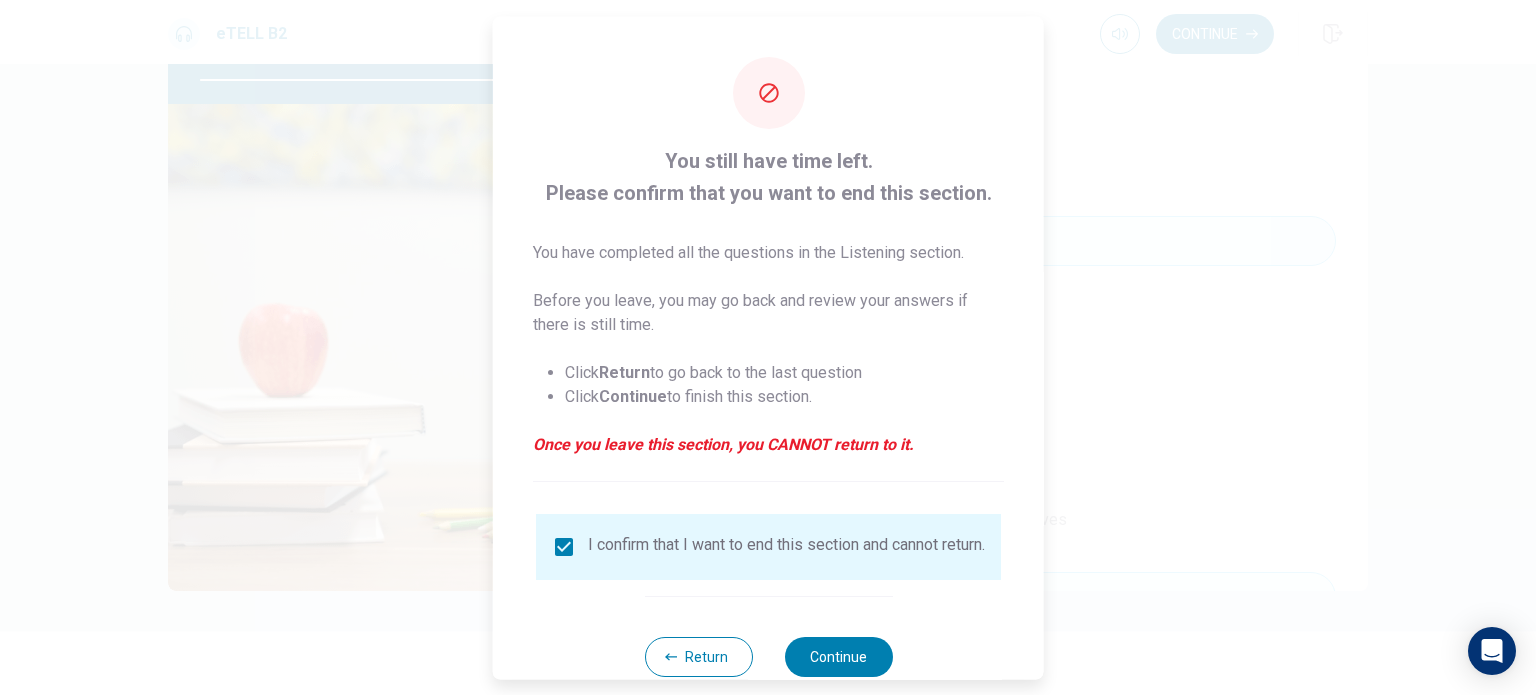 scroll, scrollTop: 50, scrollLeft: 0, axis: vertical 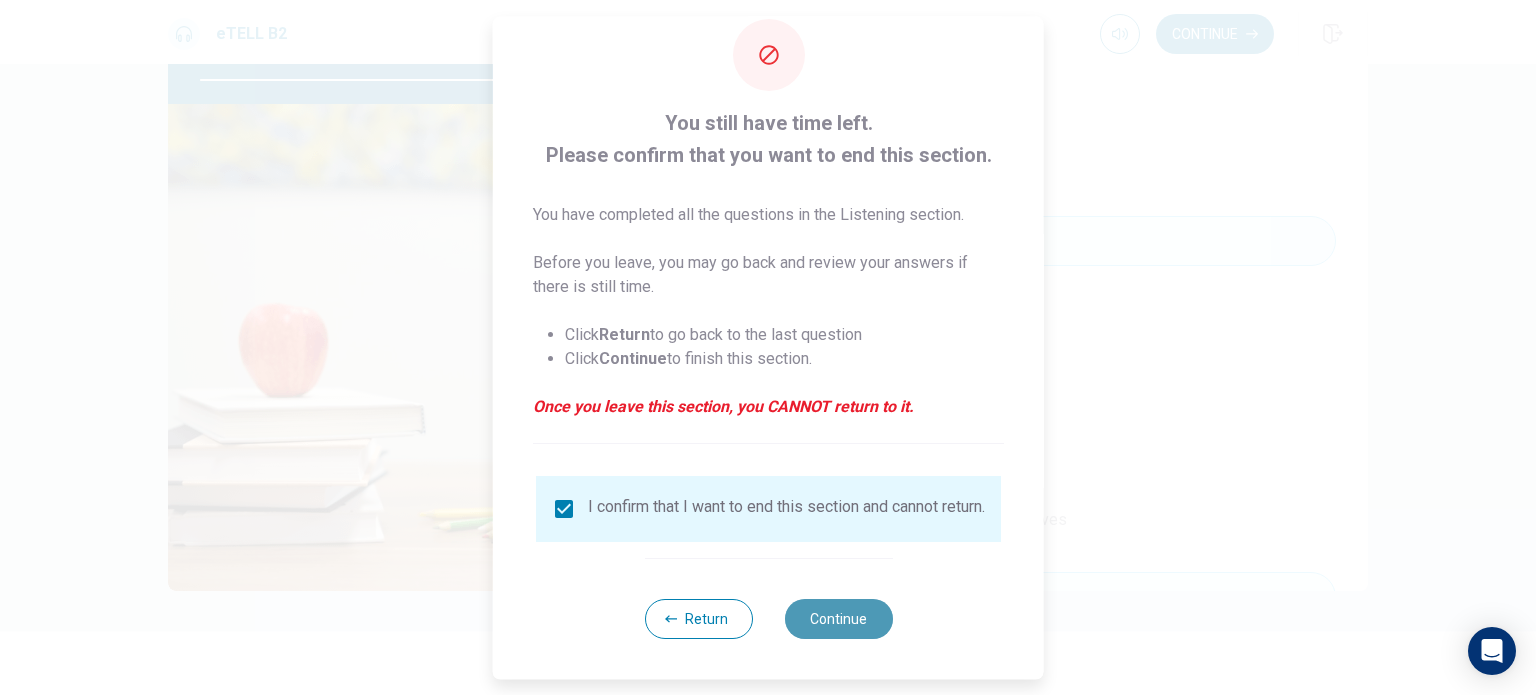 click on "Continue" at bounding box center (838, 619) 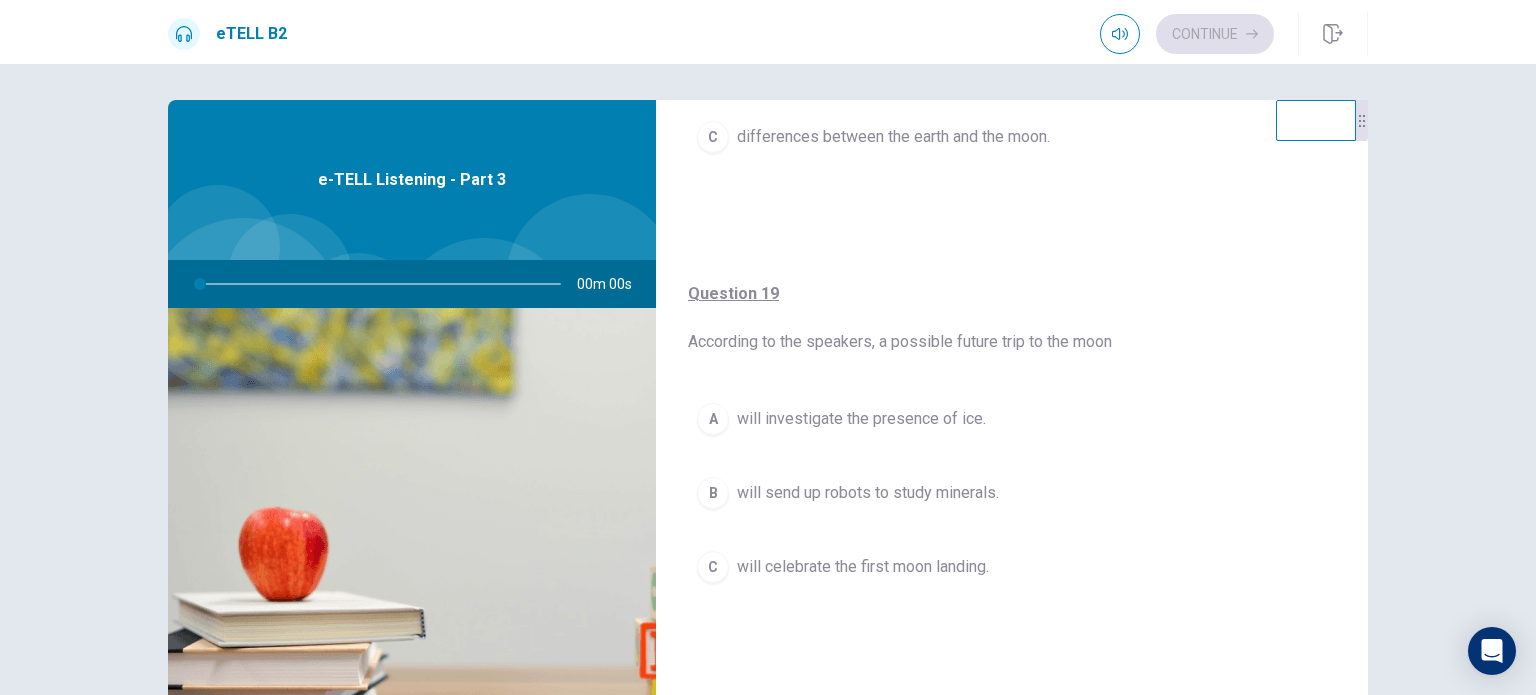 scroll, scrollTop: 0, scrollLeft: 0, axis: both 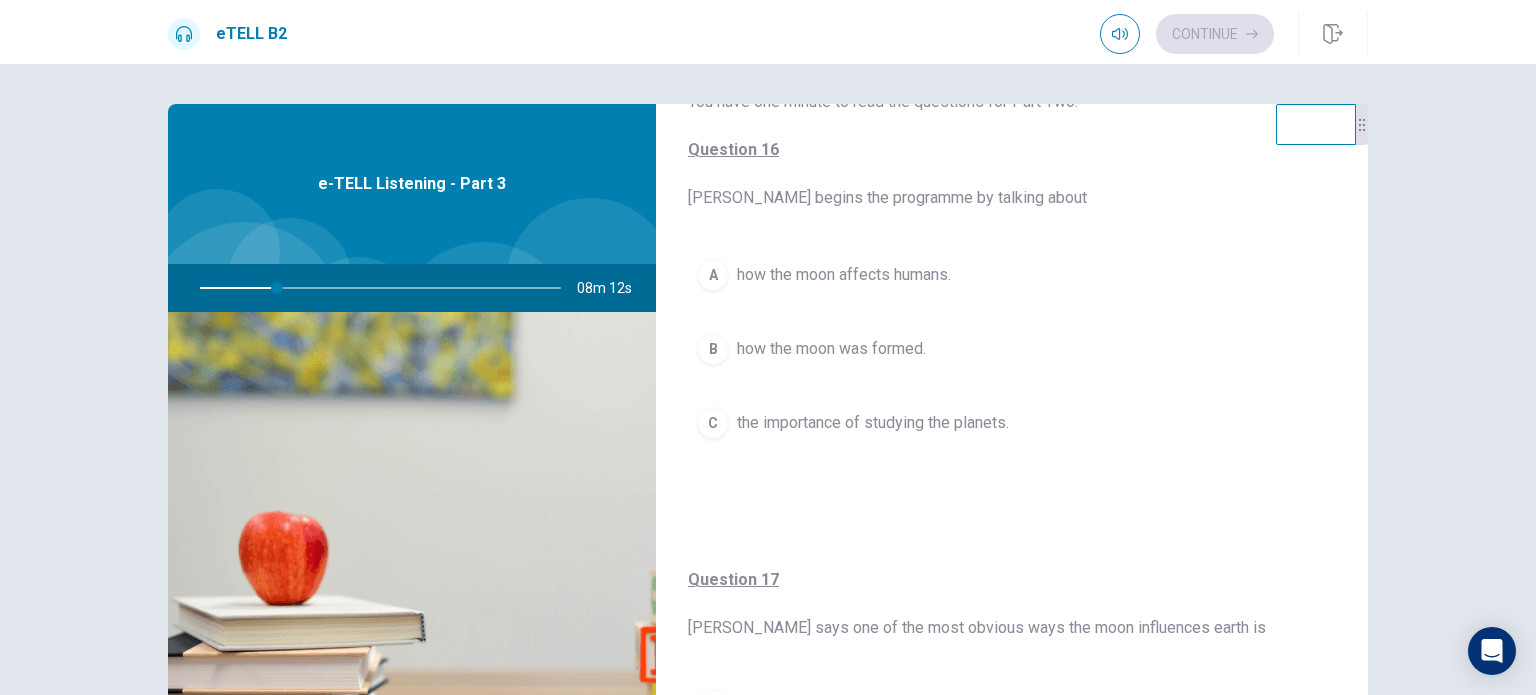 click on "how the moon affects humans." at bounding box center (844, 275) 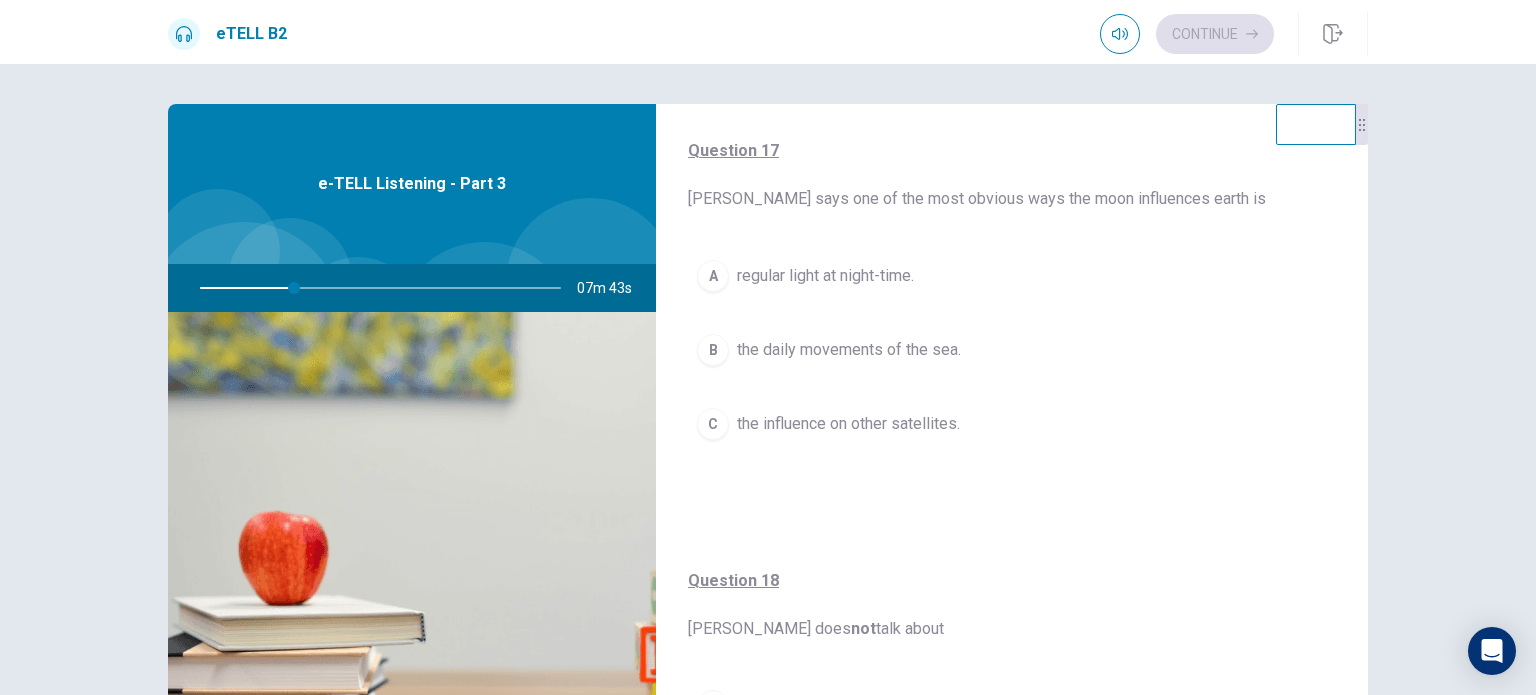 scroll, scrollTop: 554, scrollLeft: 0, axis: vertical 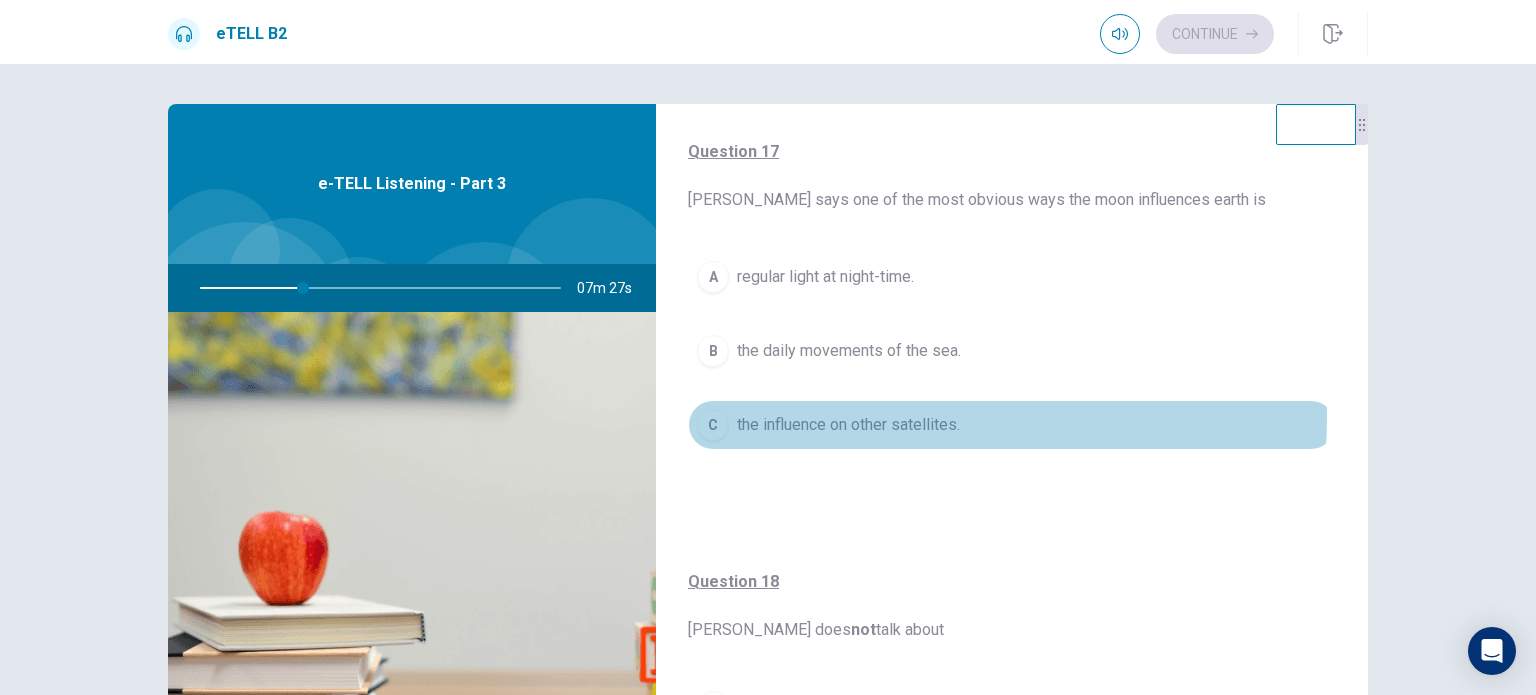 click on "the influence on other satellites." at bounding box center [848, 425] 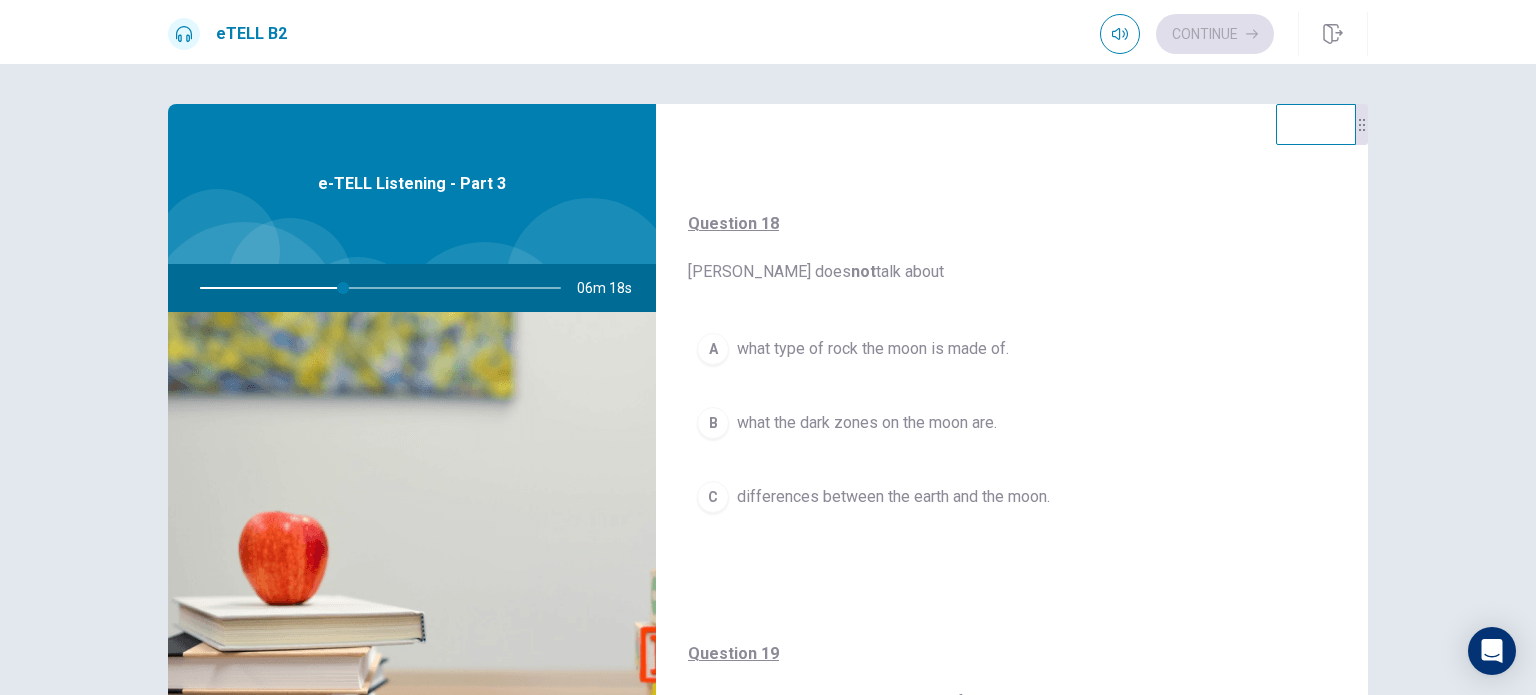 scroll, scrollTop: 912, scrollLeft: 0, axis: vertical 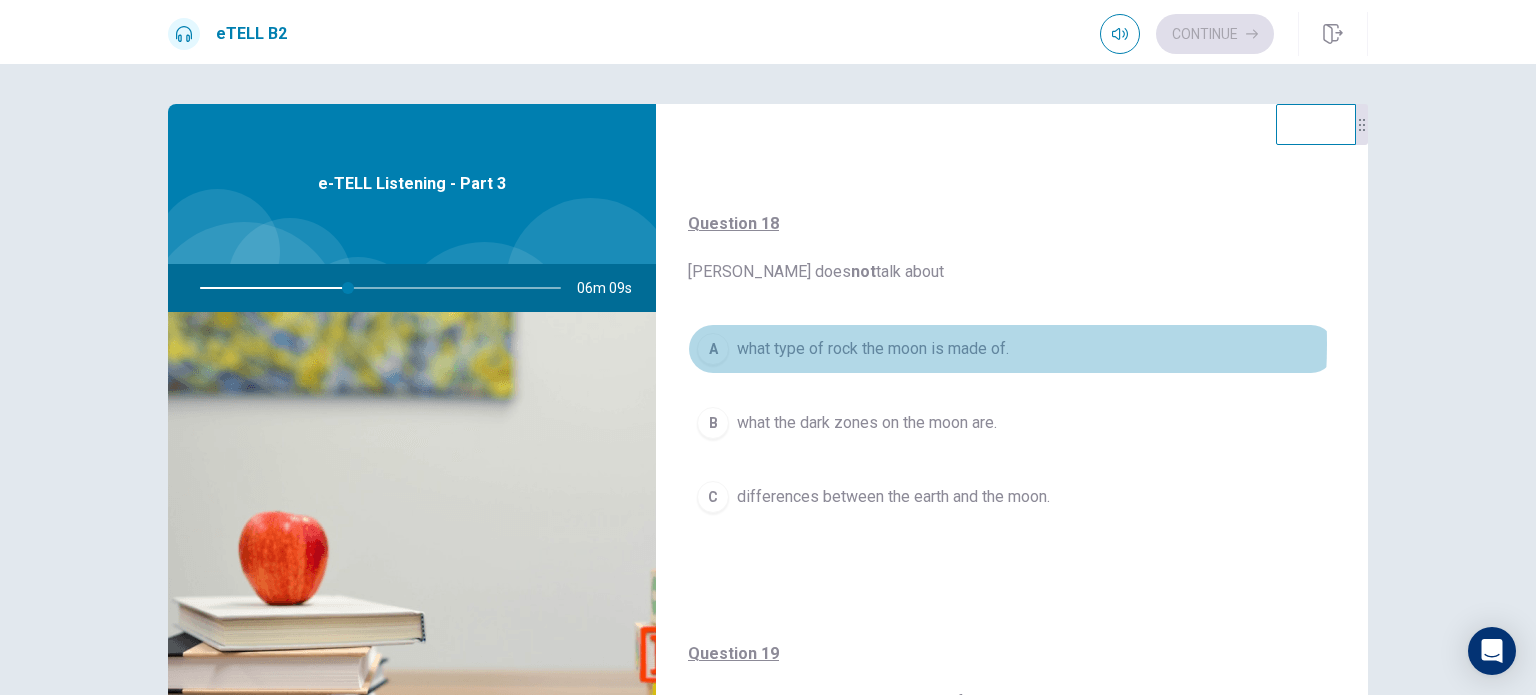 click on "what type of rock the moon is made of." at bounding box center [873, 349] 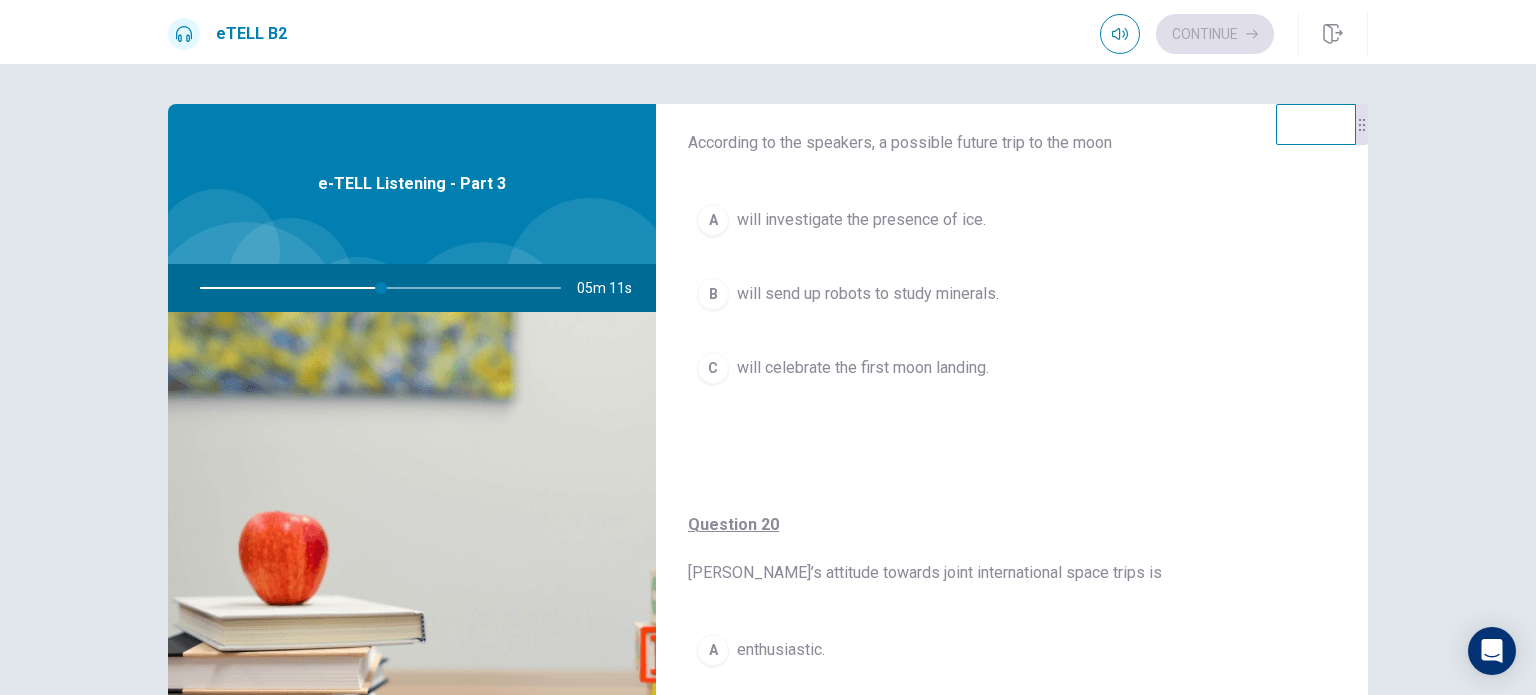 scroll, scrollTop: 1568, scrollLeft: 0, axis: vertical 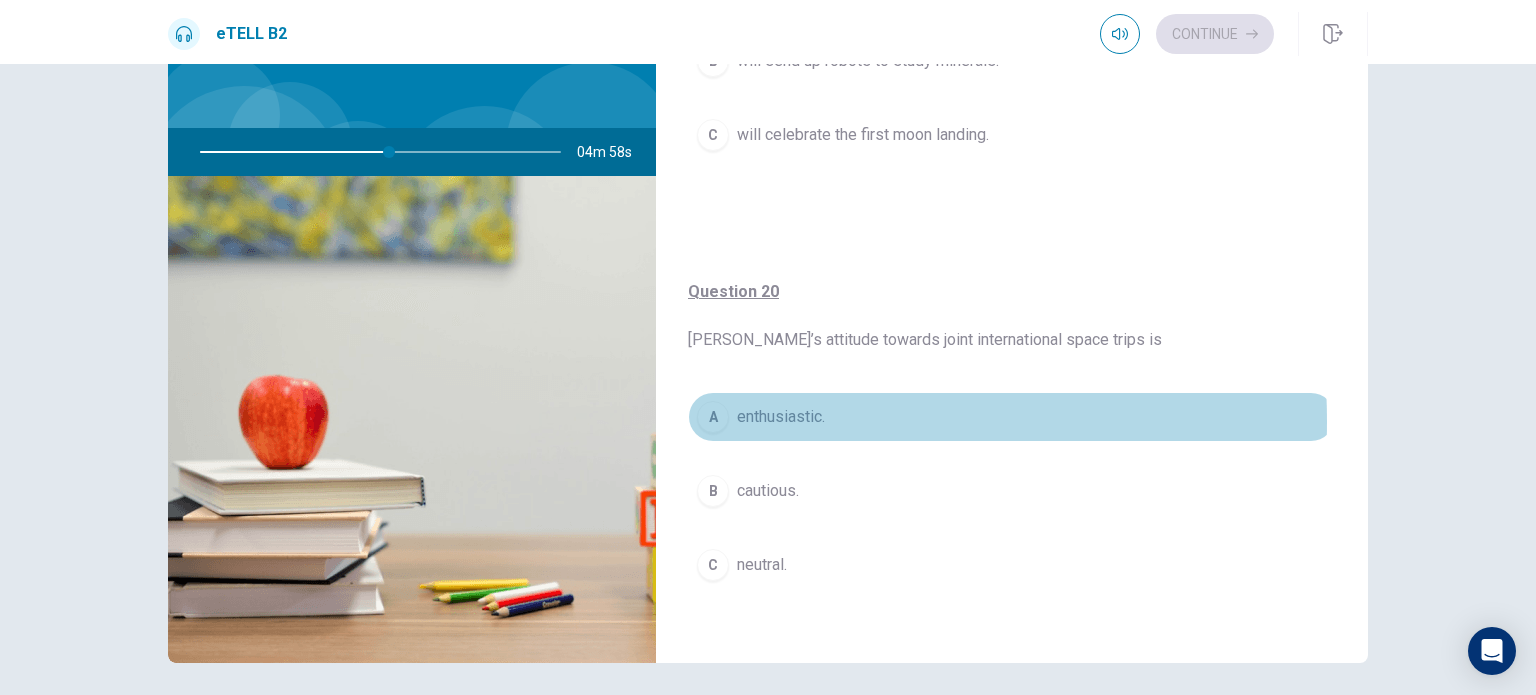 click on "enthusiastic." at bounding box center (781, 417) 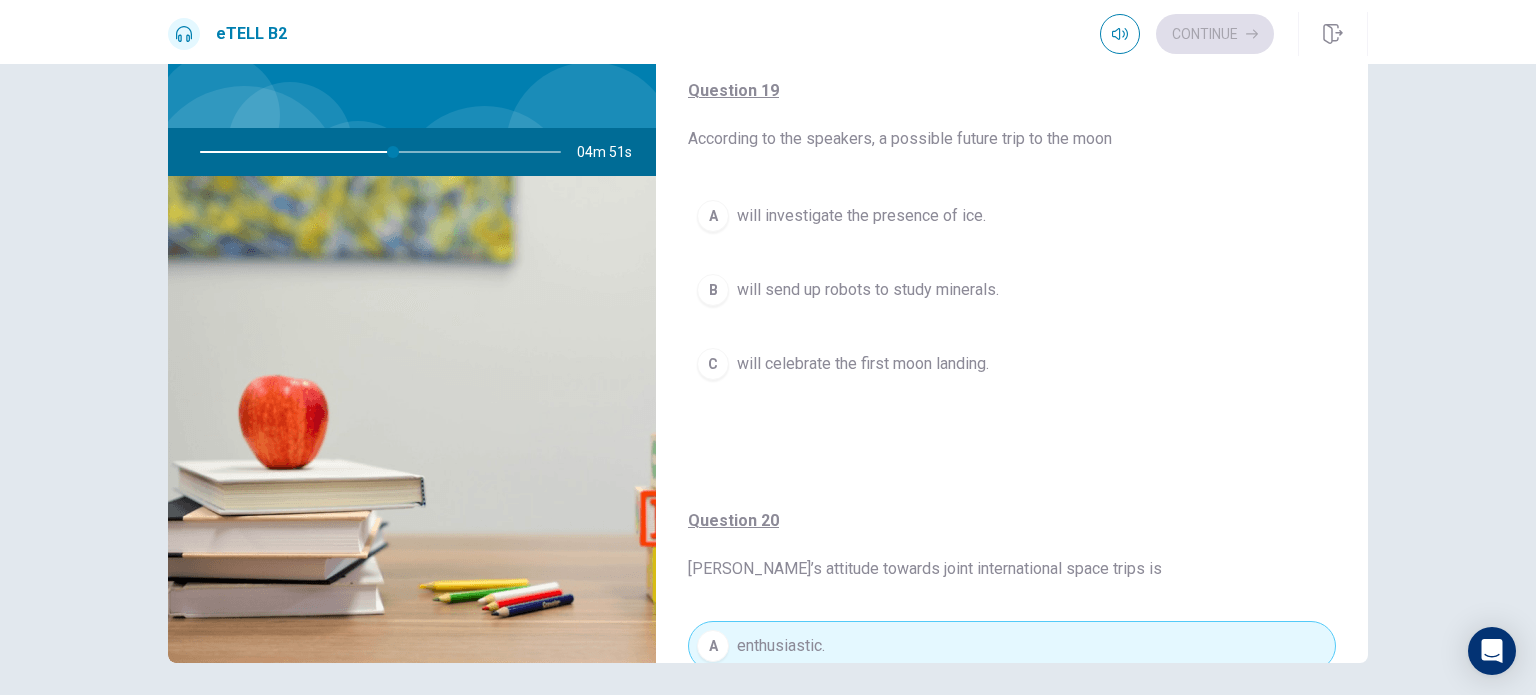 scroll, scrollTop: 1335, scrollLeft: 0, axis: vertical 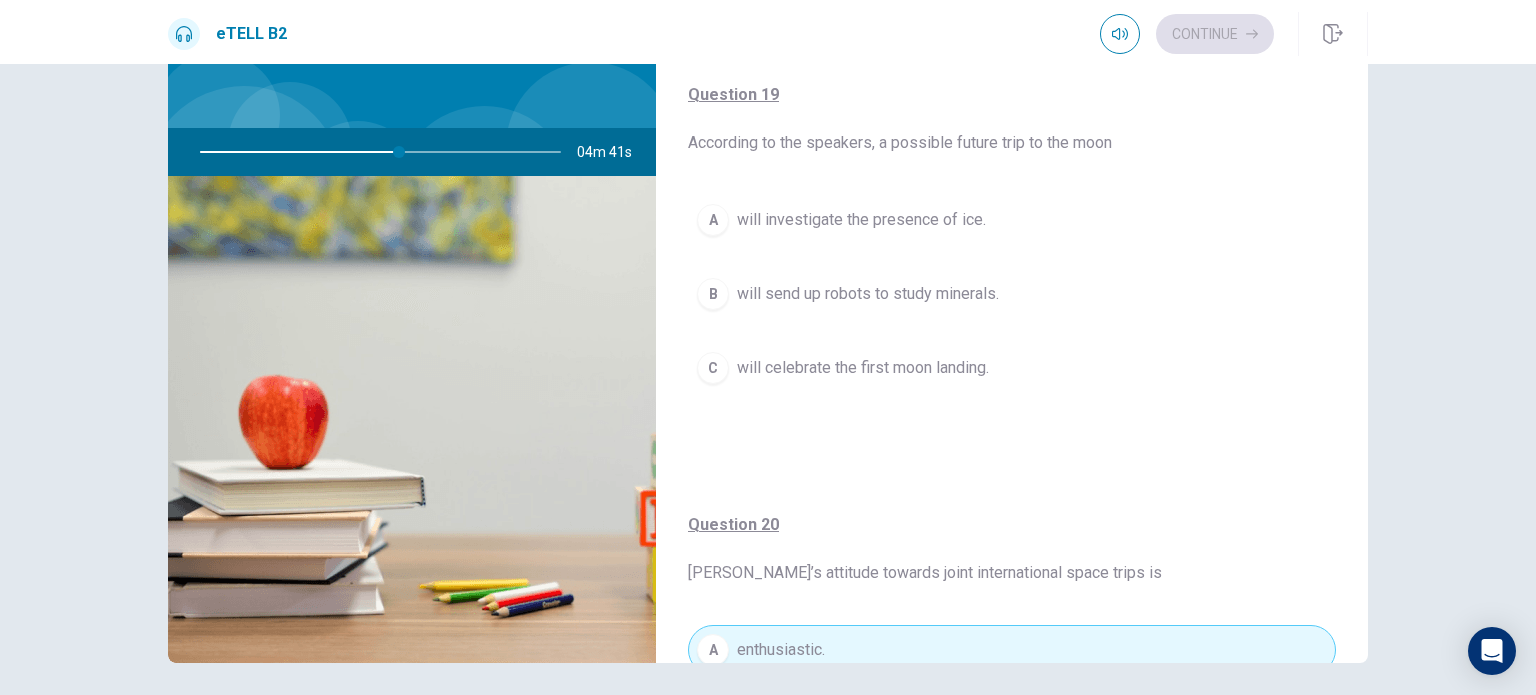 click on "A will investigate the presence of ice.  B will send up robots to study minerals.  C will celebrate the first moon landing." at bounding box center (1012, 314) 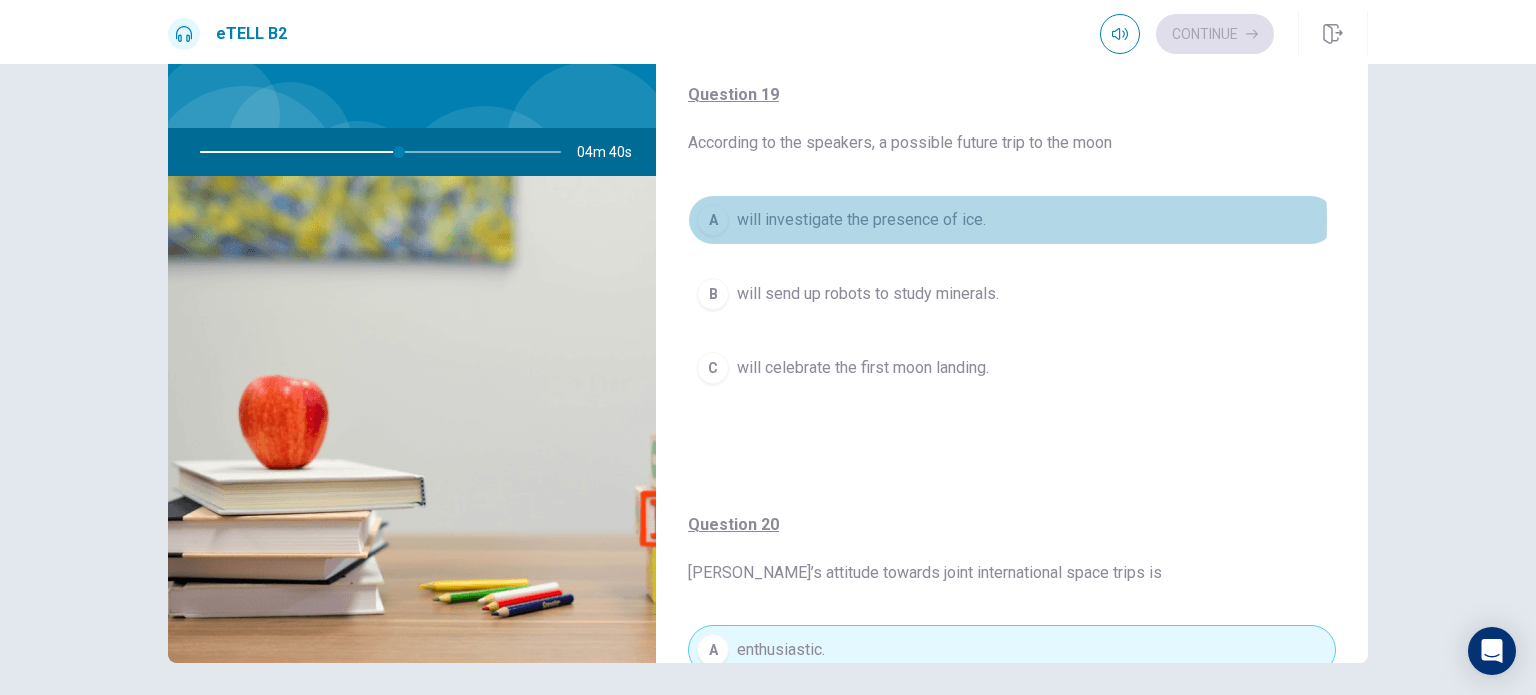 click on "will investigate the presence of ice." at bounding box center (861, 220) 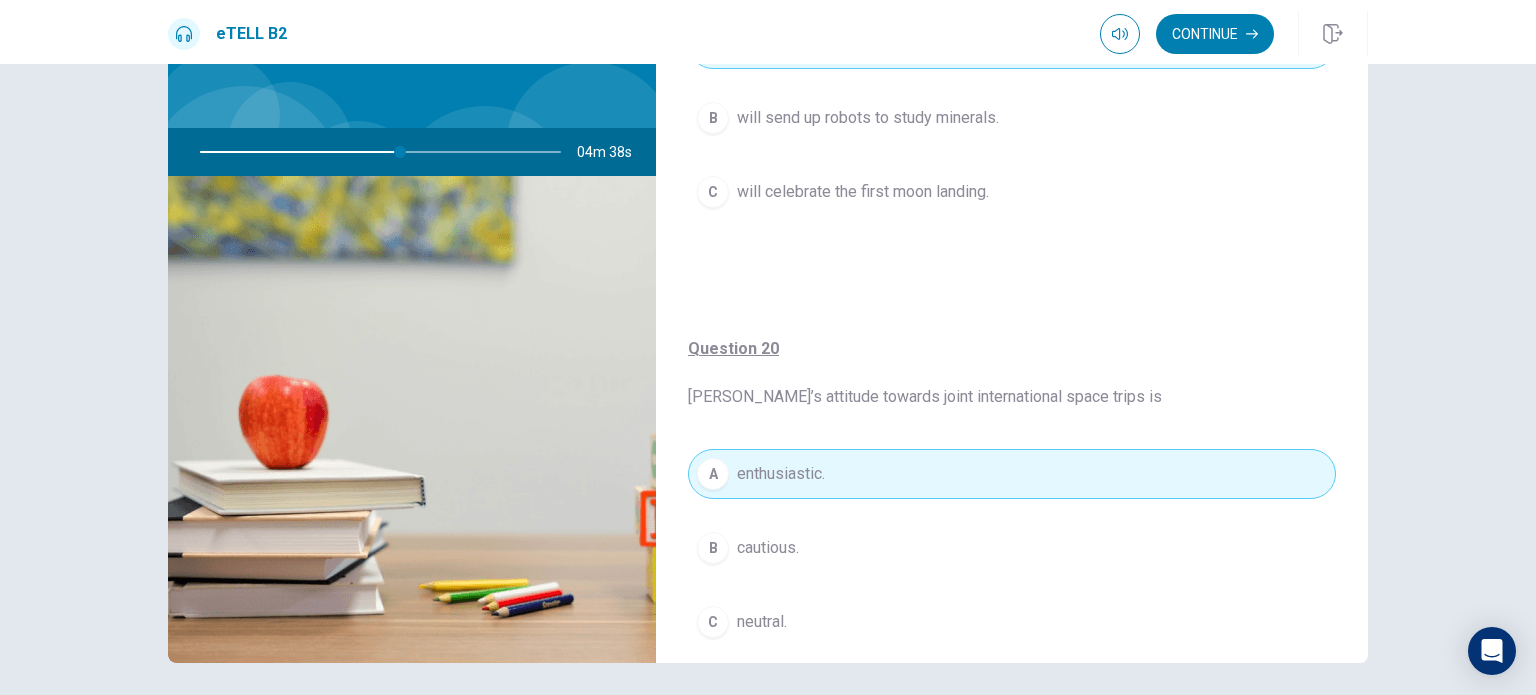scroll, scrollTop: 1568, scrollLeft: 0, axis: vertical 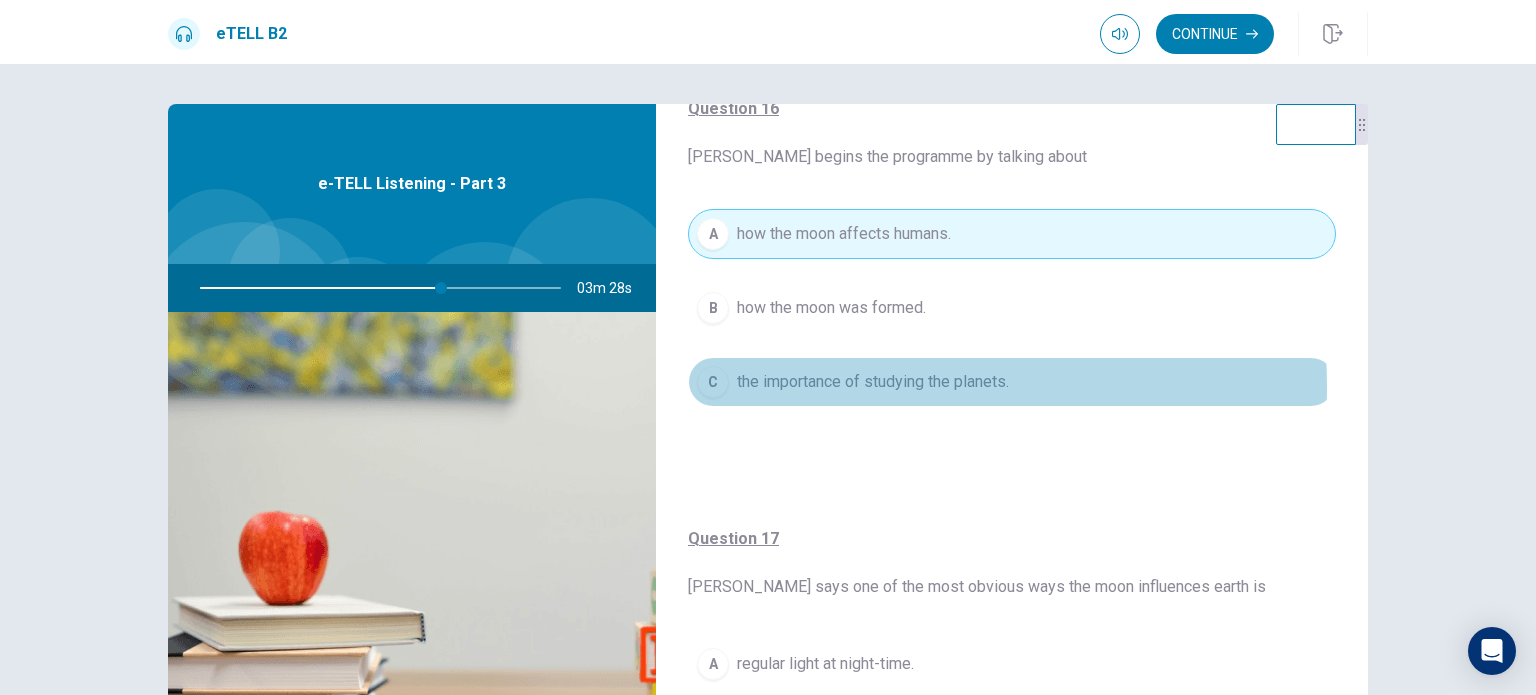 click on "the importance of studying the planets." at bounding box center [873, 382] 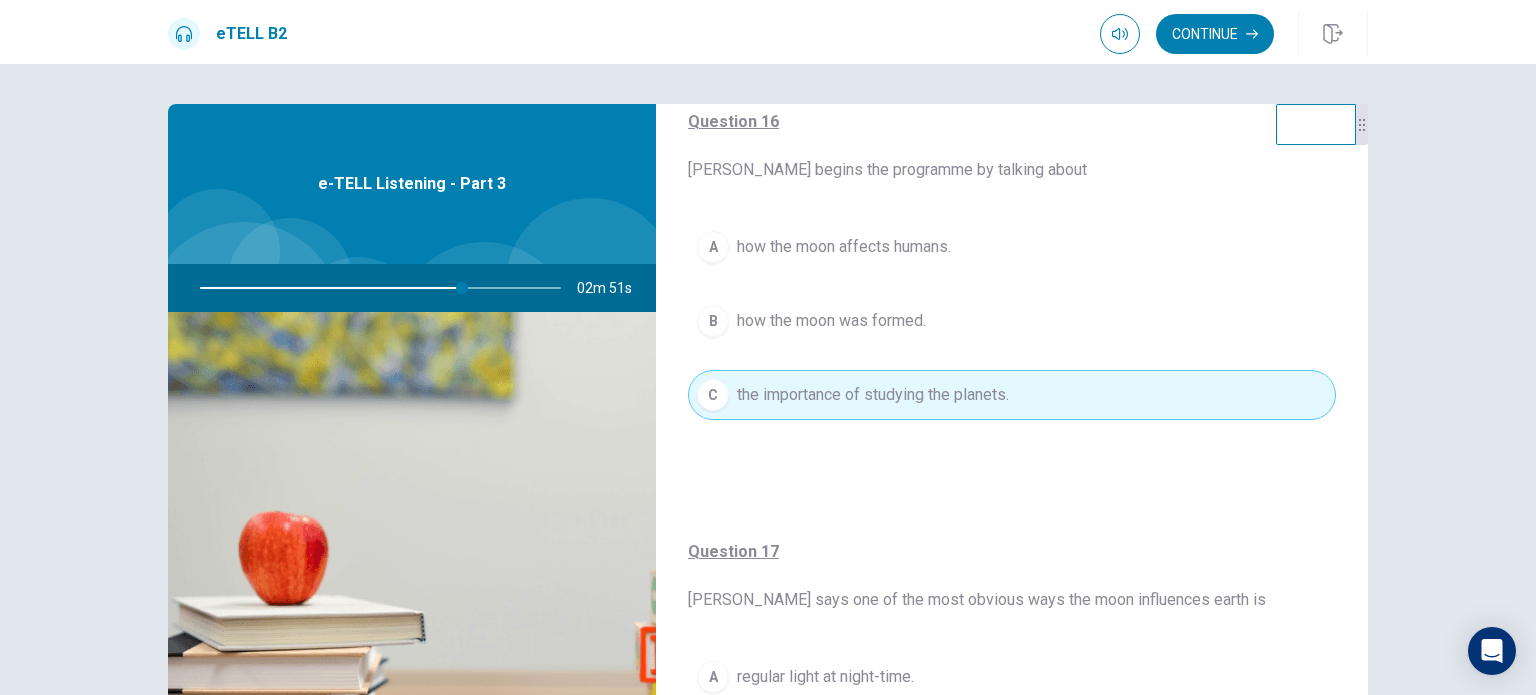 scroll, scrollTop: 152, scrollLeft: 0, axis: vertical 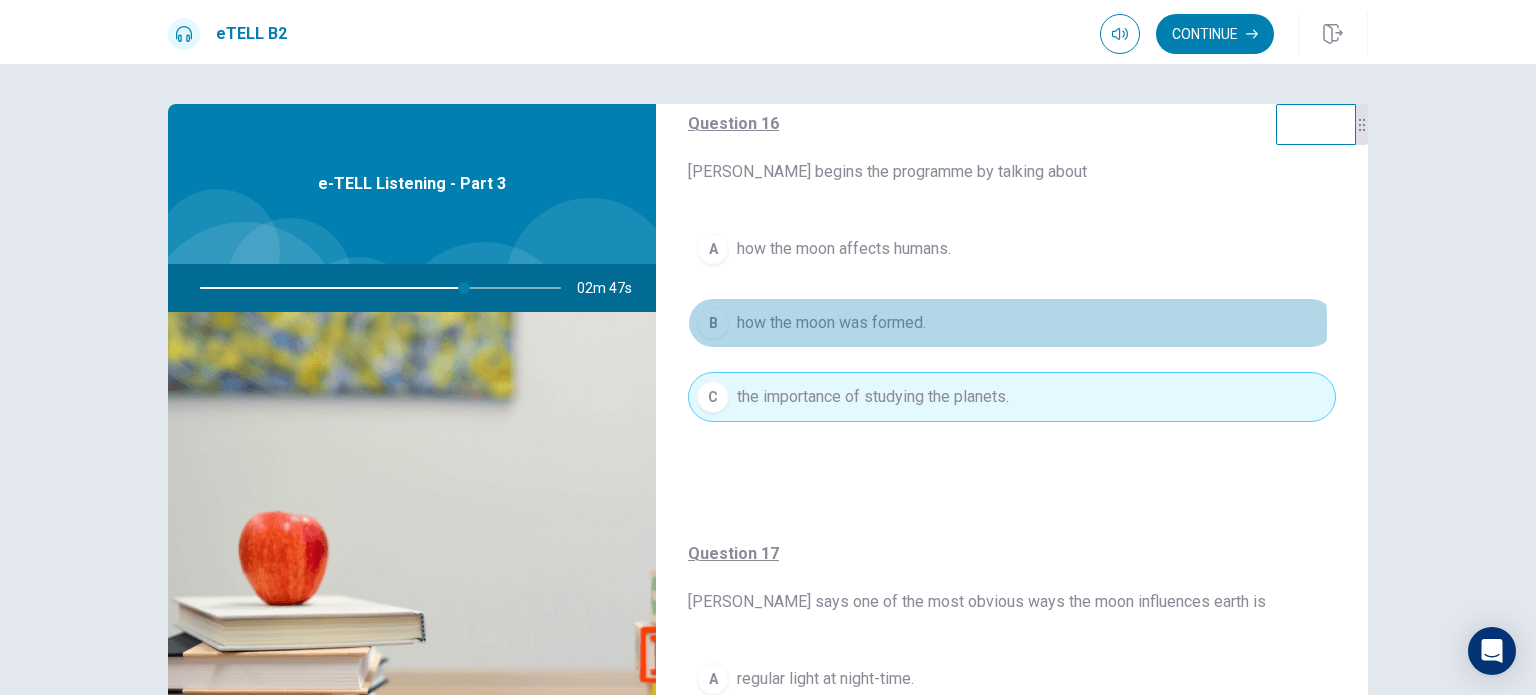 click on "how the moon was formed." at bounding box center (831, 323) 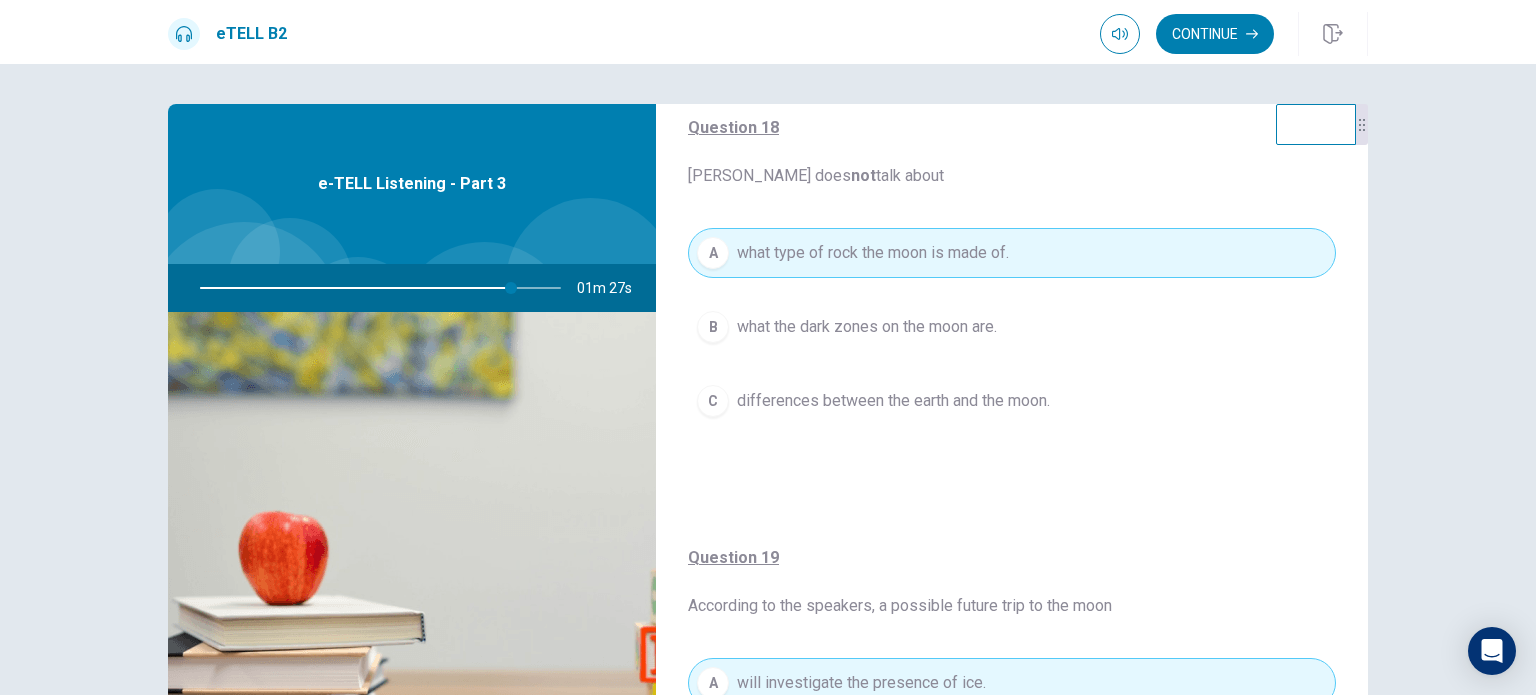 scroll, scrollTop: 1008, scrollLeft: 0, axis: vertical 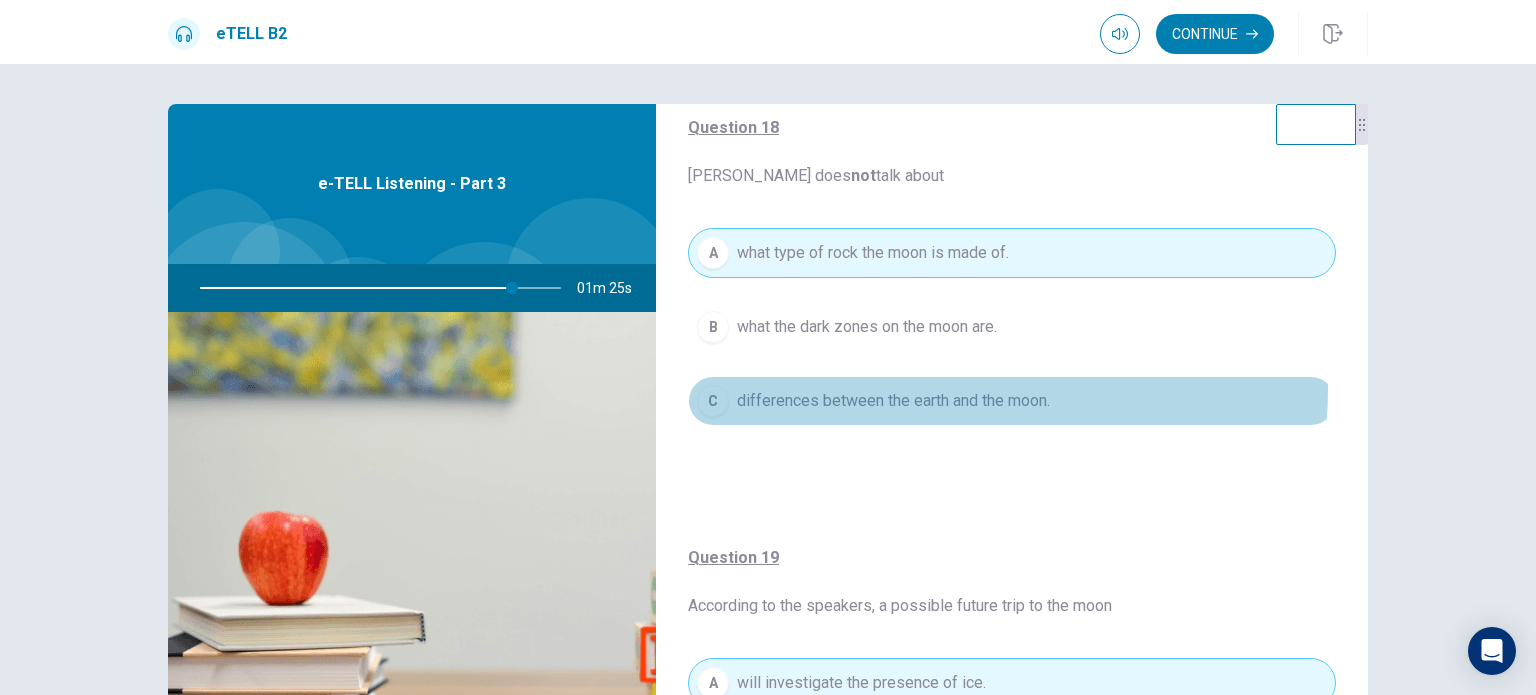 click on "C differences between the earth and the moon." at bounding box center [1012, 401] 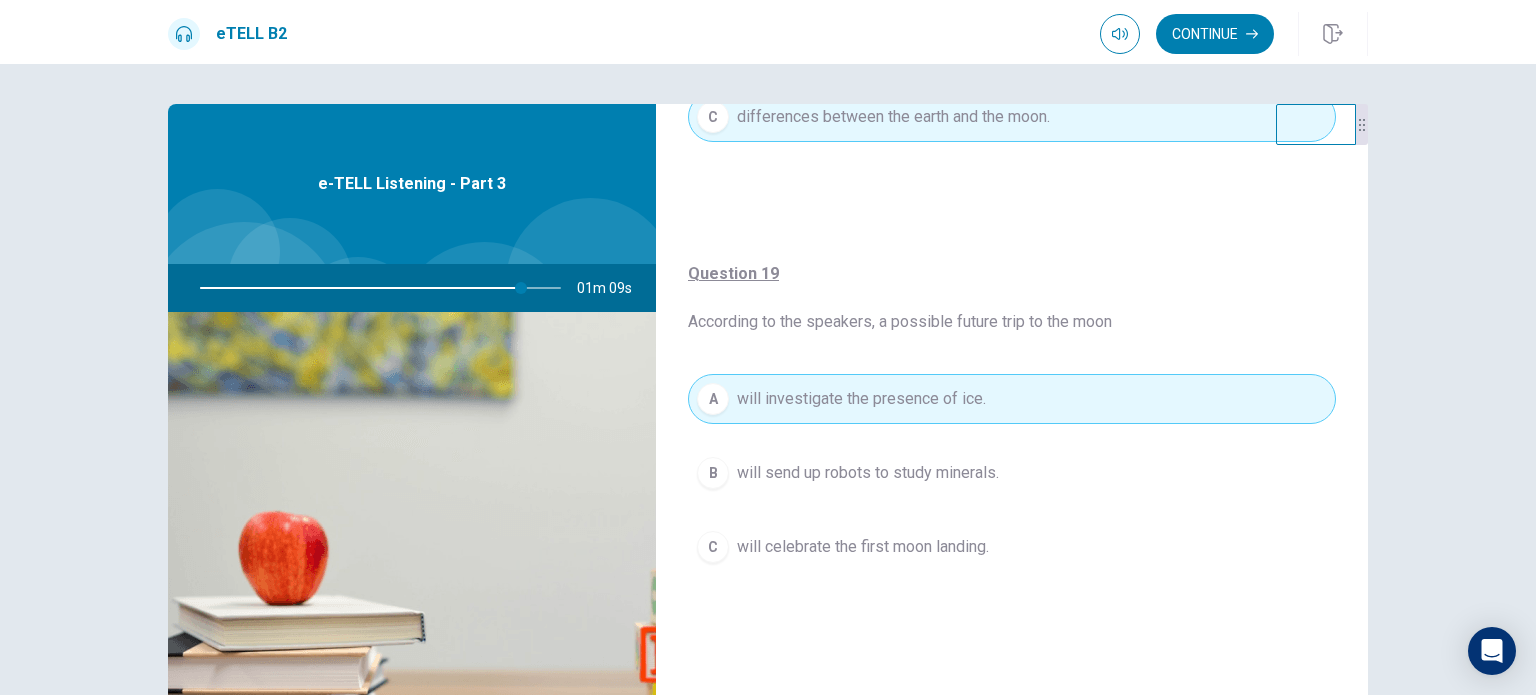 scroll, scrollTop: 1294, scrollLeft: 0, axis: vertical 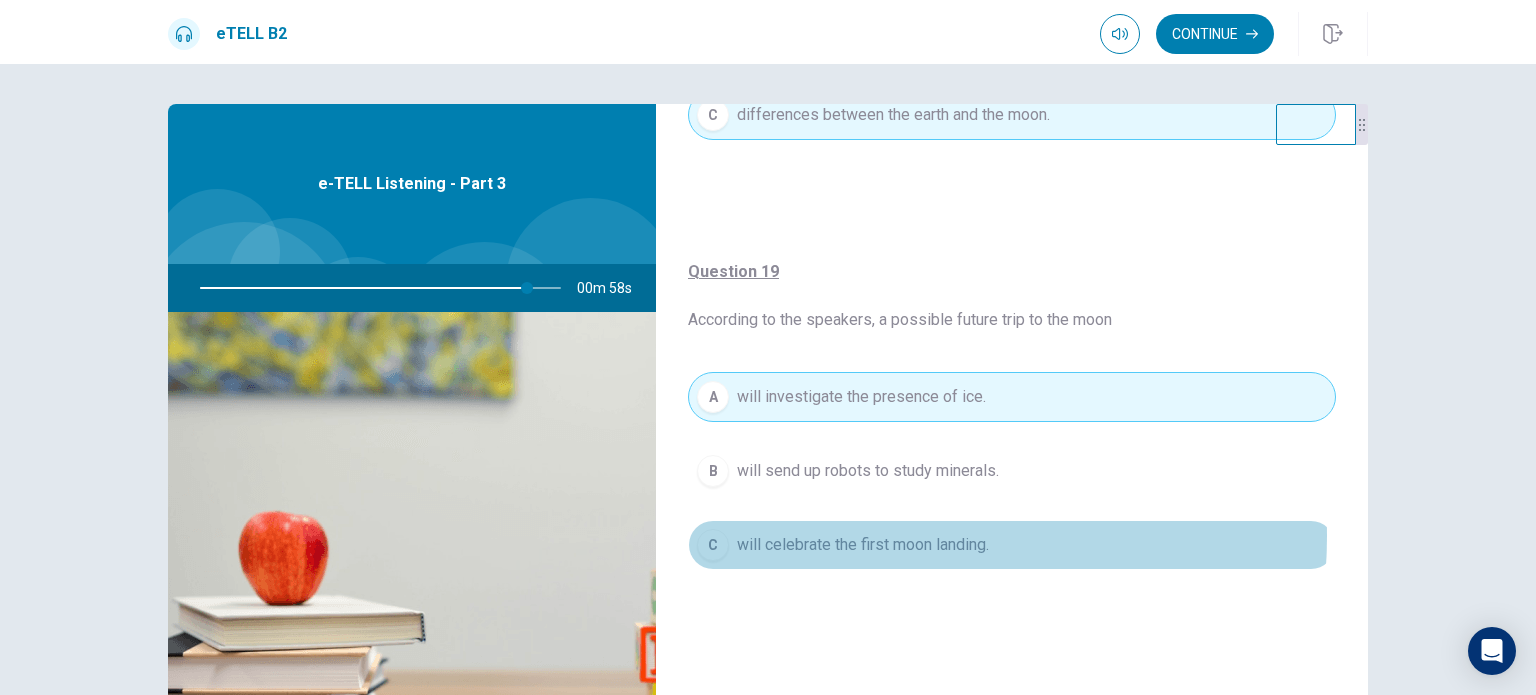 click on "will celebrate the first moon landing." at bounding box center (863, 545) 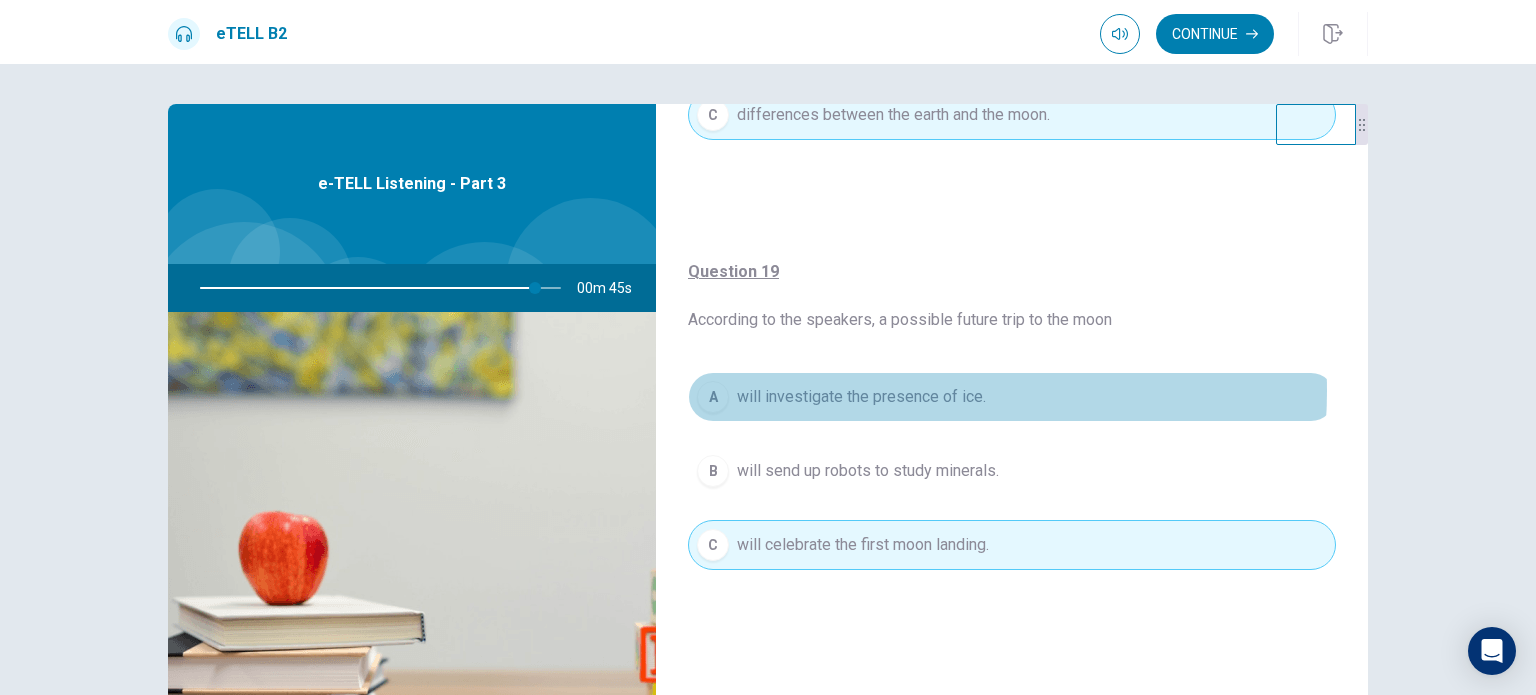 click on "will investigate the presence of ice." at bounding box center (861, 397) 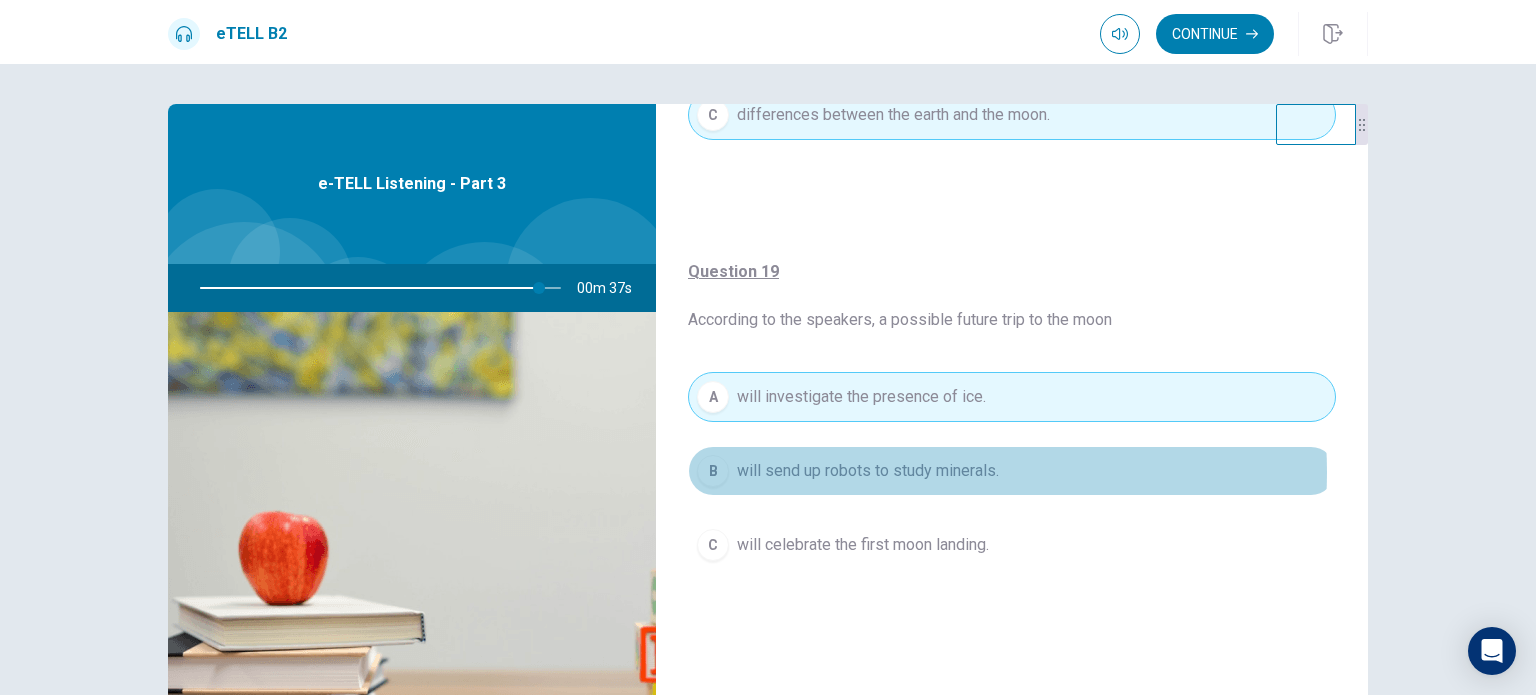 click on "will send up robots to study minerals." at bounding box center (868, 471) 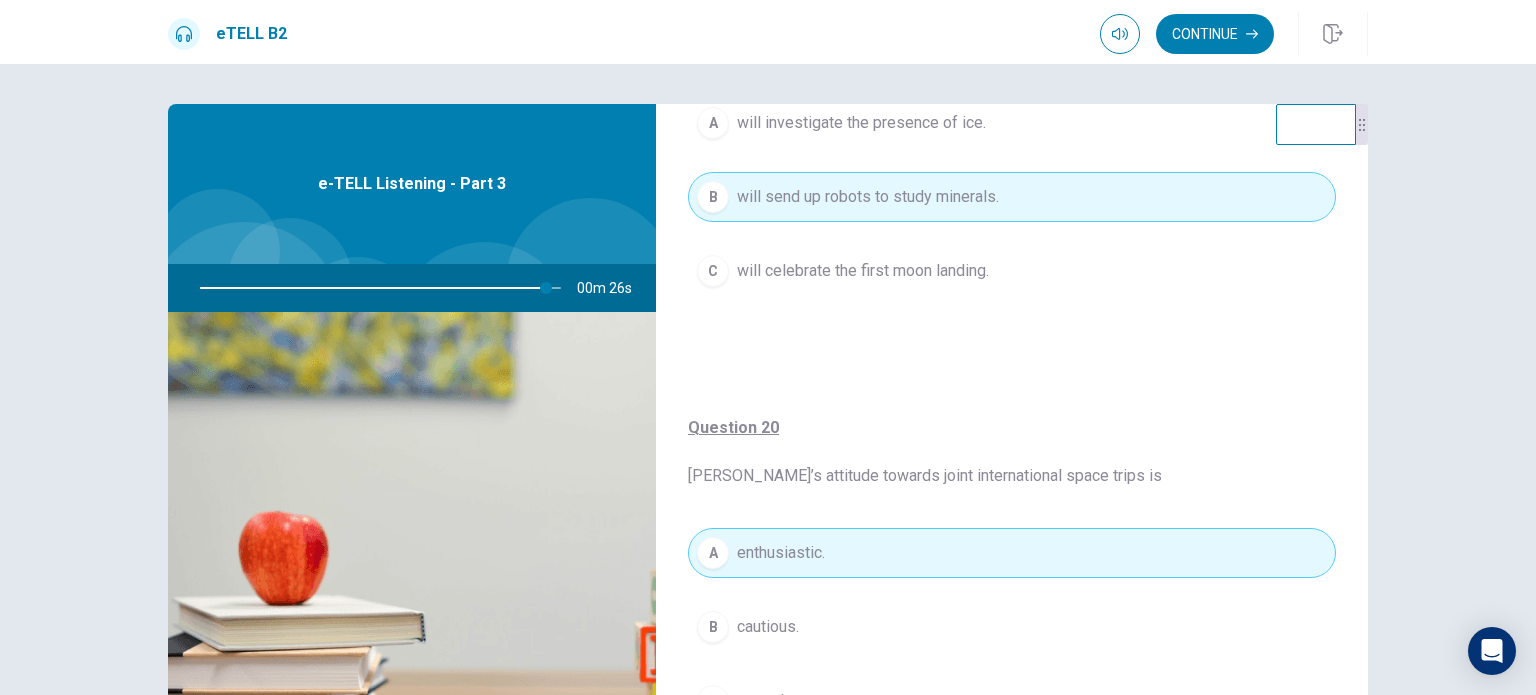 scroll, scrollTop: 1568, scrollLeft: 0, axis: vertical 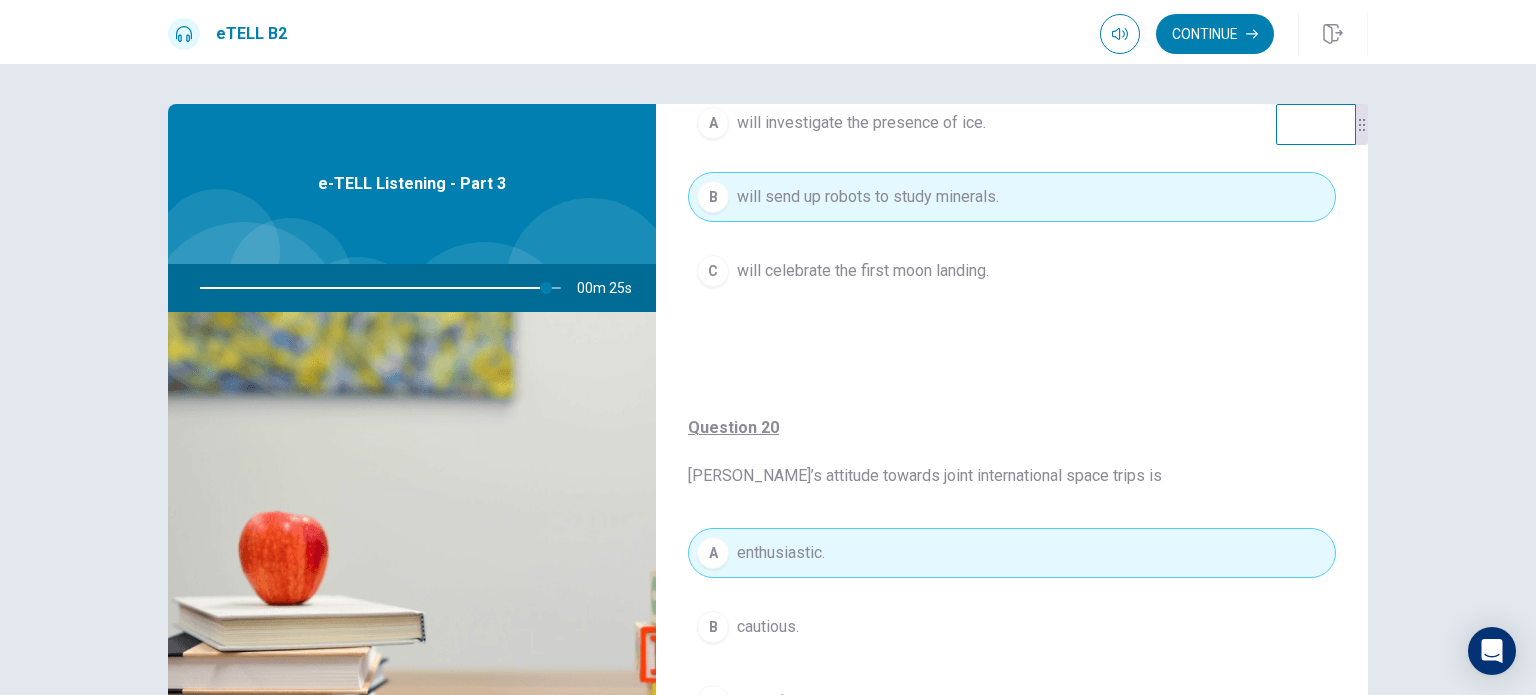 click on "Question 20 [PERSON_NAME]’s attitude towards joint international space trips is" at bounding box center (1012, 452) 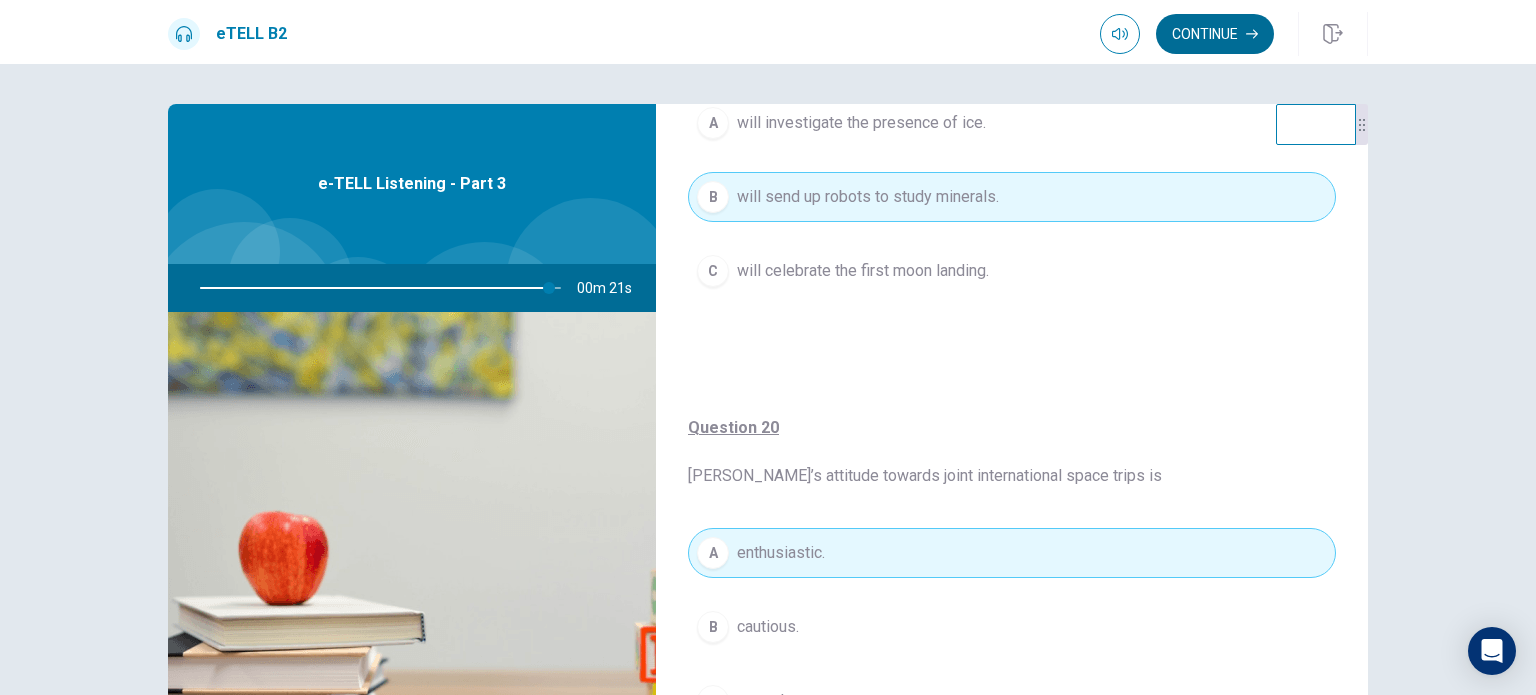 click on "Continue" at bounding box center [1215, 34] 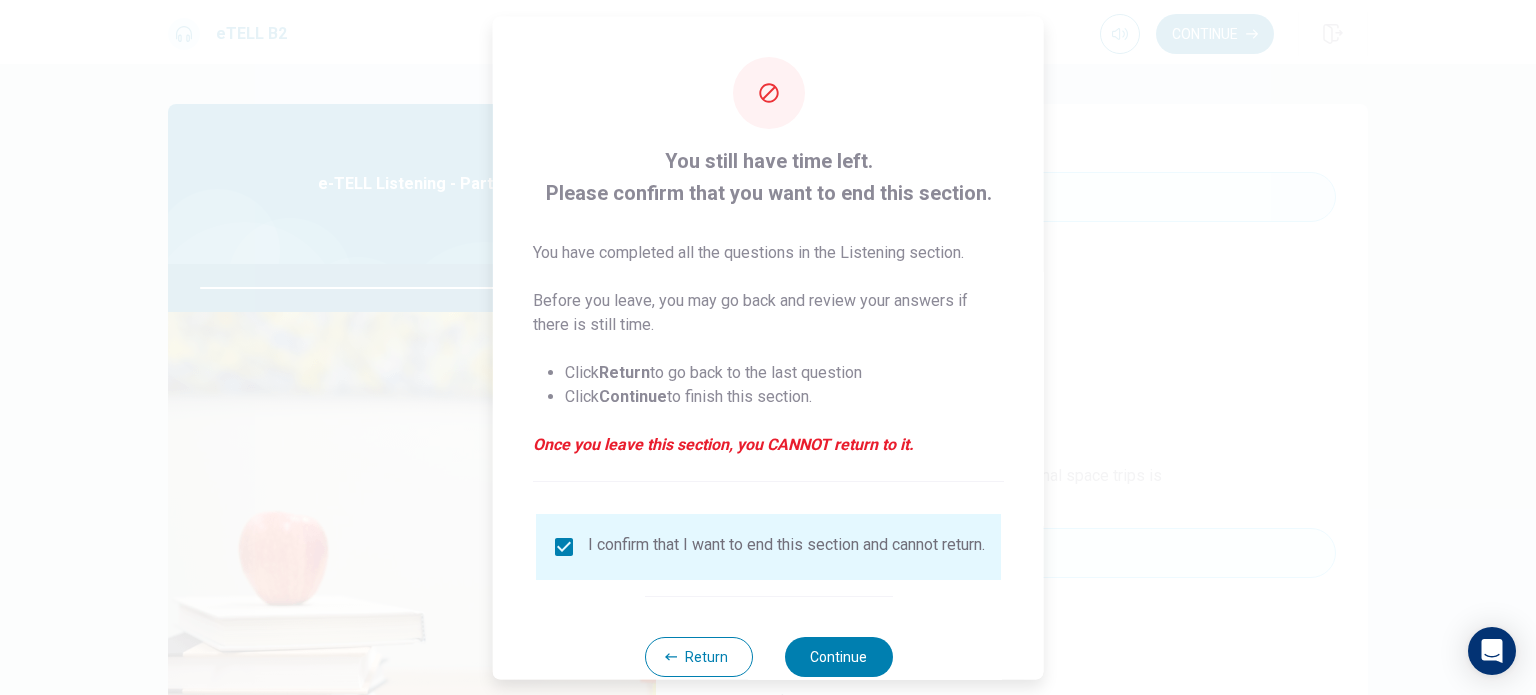 scroll, scrollTop: 50, scrollLeft: 0, axis: vertical 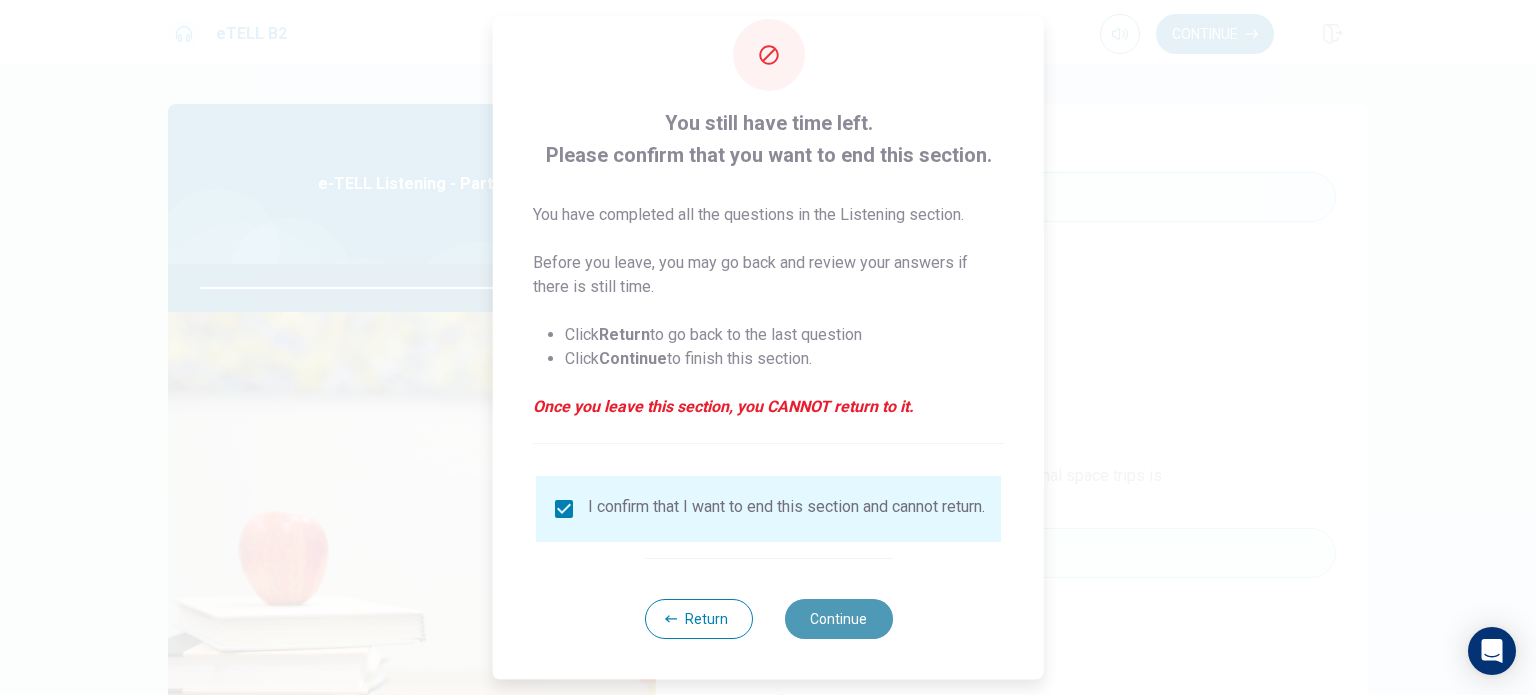 click on "Continue" at bounding box center [838, 619] 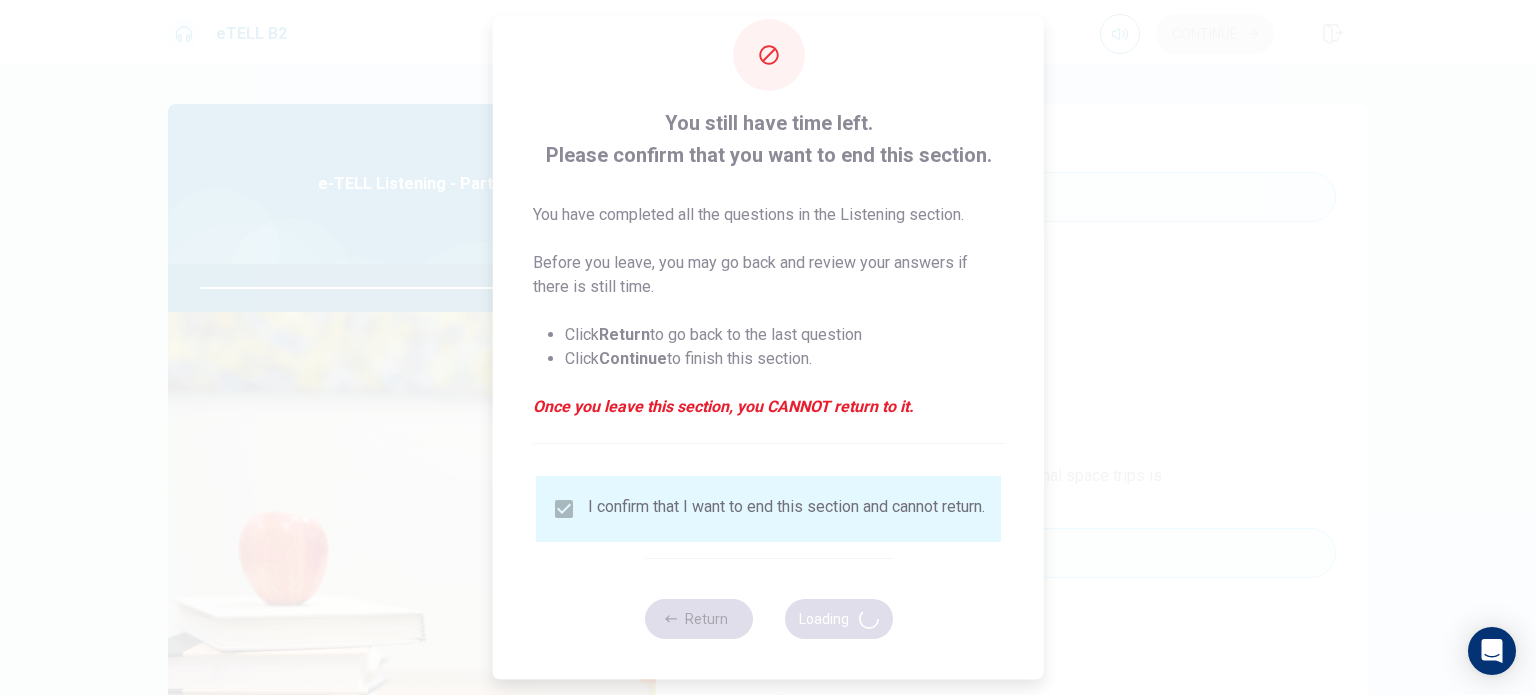 type on "**" 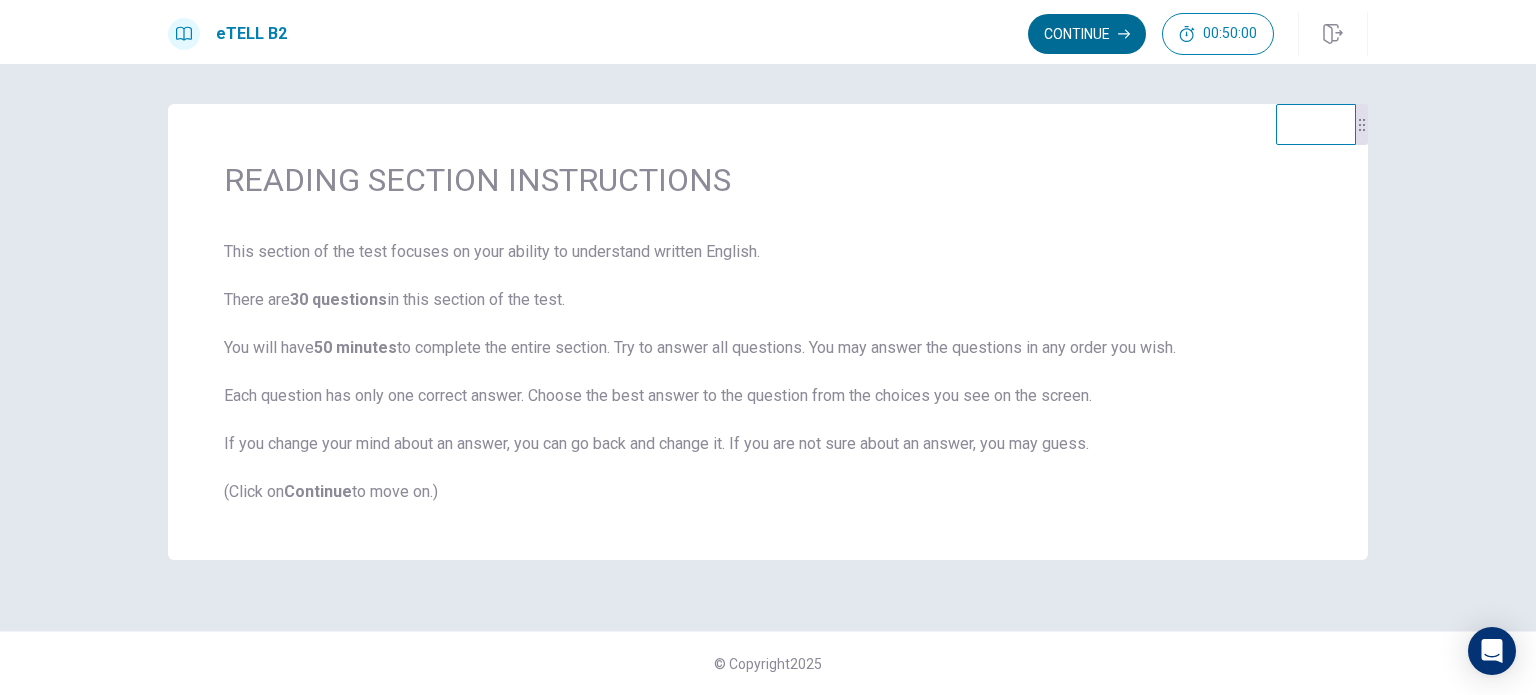 click on "Continue" at bounding box center (1087, 34) 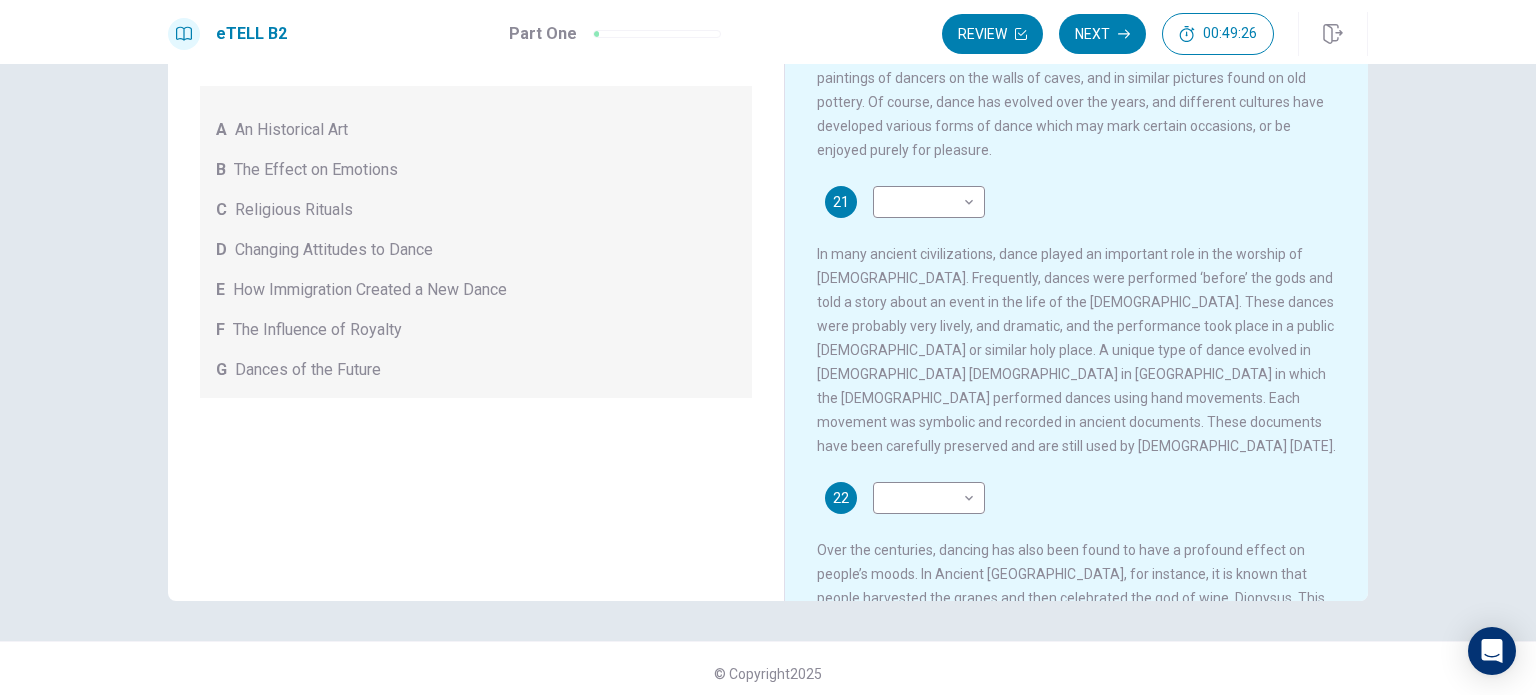 scroll, scrollTop: 208, scrollLeft: 0, axis: vertical 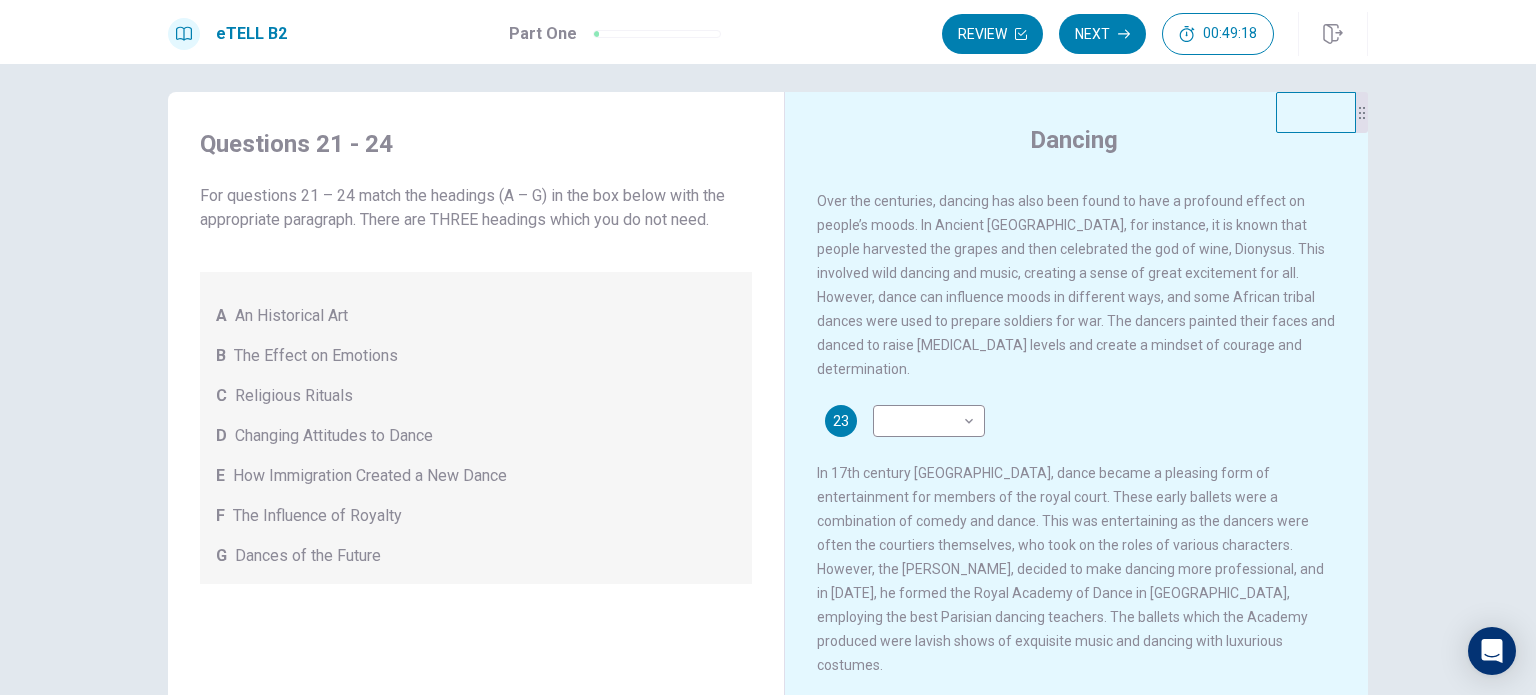 click on "Over the centuries, dancing has also been found to have a profound effect on people’s moods. In Ancient [GEOGRAPHIC_DATA], for instance, it is known that people harvested  the grapes and then celebrated the god of wine, Dionysus. This involved wild  dancing and music, creating a sense of great excitement for all. However, dance can  influence moods in different ways, and some African tribal dances were used to  prepare soldiers for war. The dancers painted their faces and danced to raise  [MEDICAL_DATA] levels and create a mindset of courage and determination." at bounding box center [1076, 285] 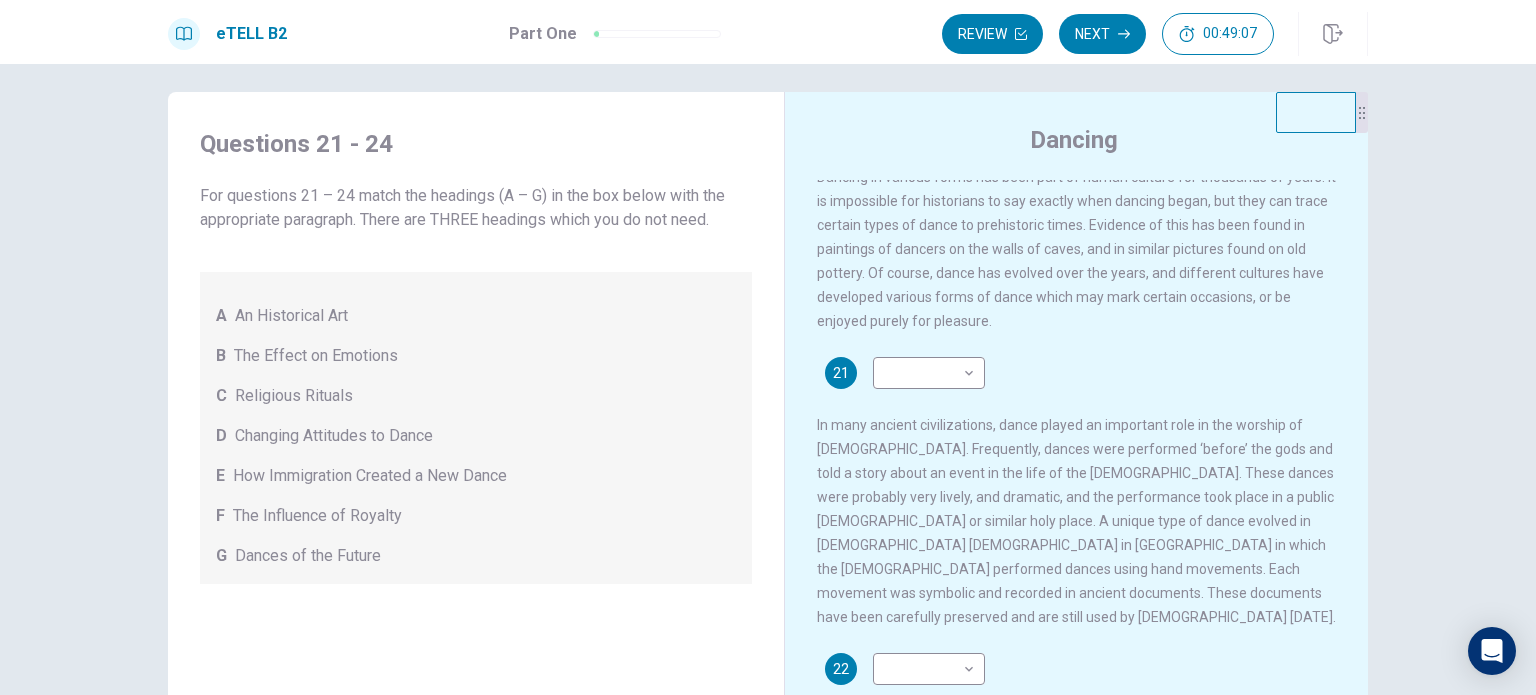 scroll, scrollTop: 0, scrollLeft: 0, axis: both 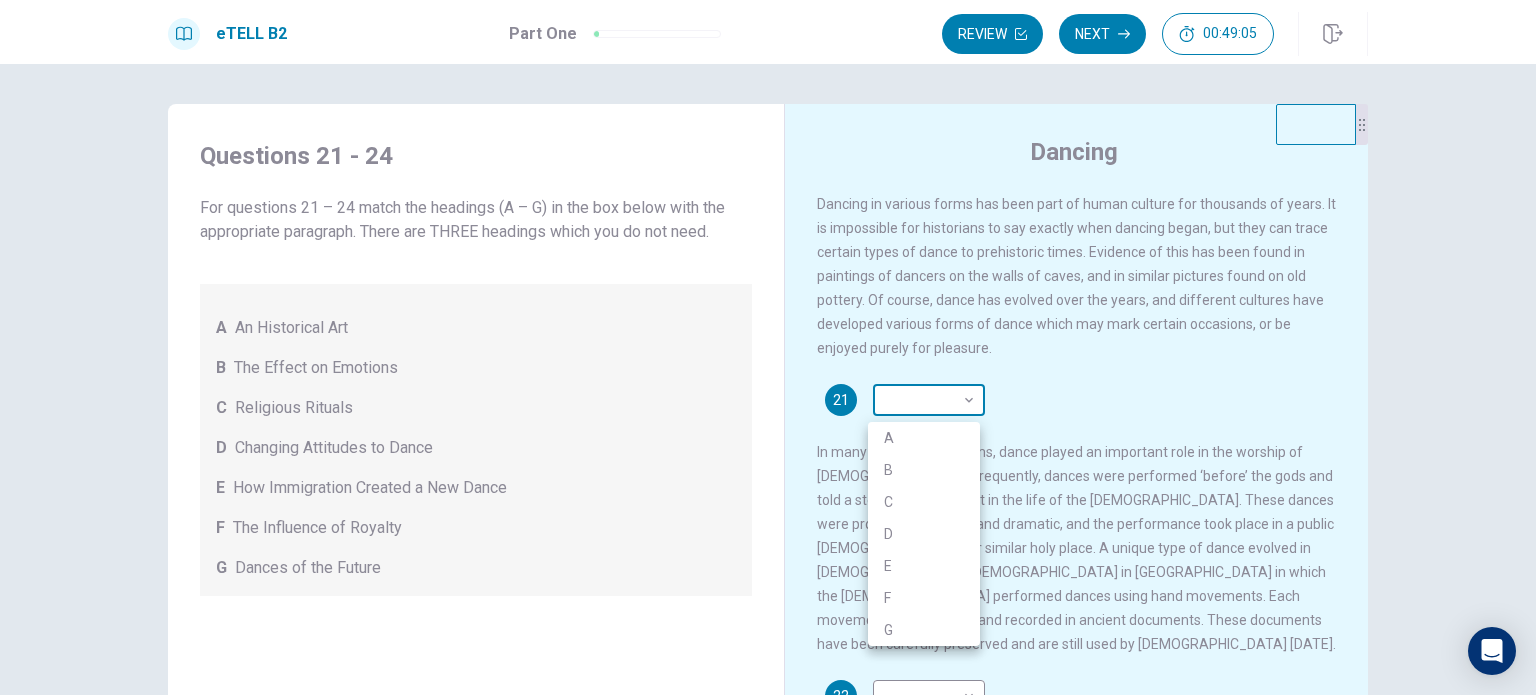 click on "This site uses cookies, as explained in our  Privacy Policy . If you agree to the use of cookies, please click the Accept button and continue to browse our site.   Privacy Policy Accept   eTELL B2 Part One Review Next 00:49:05 Question 1 - 4 of 30 00:49:05 Review Next Questions 21 - 24 For questions 21 – 24 match the headings (A – G) in the box below with the appropriate paragraph. There are THREE headings which you do not need. A An Historical Art B The Effect on Emotions C Religious Rituals D Changing Attitudes to Dance E How Immigration Created a New Dance F The Influence of Royalty G Dances of the Future Dancing 21 ​ ​ 22 ​ ​ 23 ​ ​ 24 ​ ​ © Copyright  2025 Going somewhere? You are not allowed to open other tabs/pages or switch windows during a test. Doing this will be reported as cheating to the Administrators. Are you sure you want to leave this page? Please continue until you finish your test. It looks like there is a problem with your internet connection. 00:00 Click to reconnect" at bounding box center (768, 347) 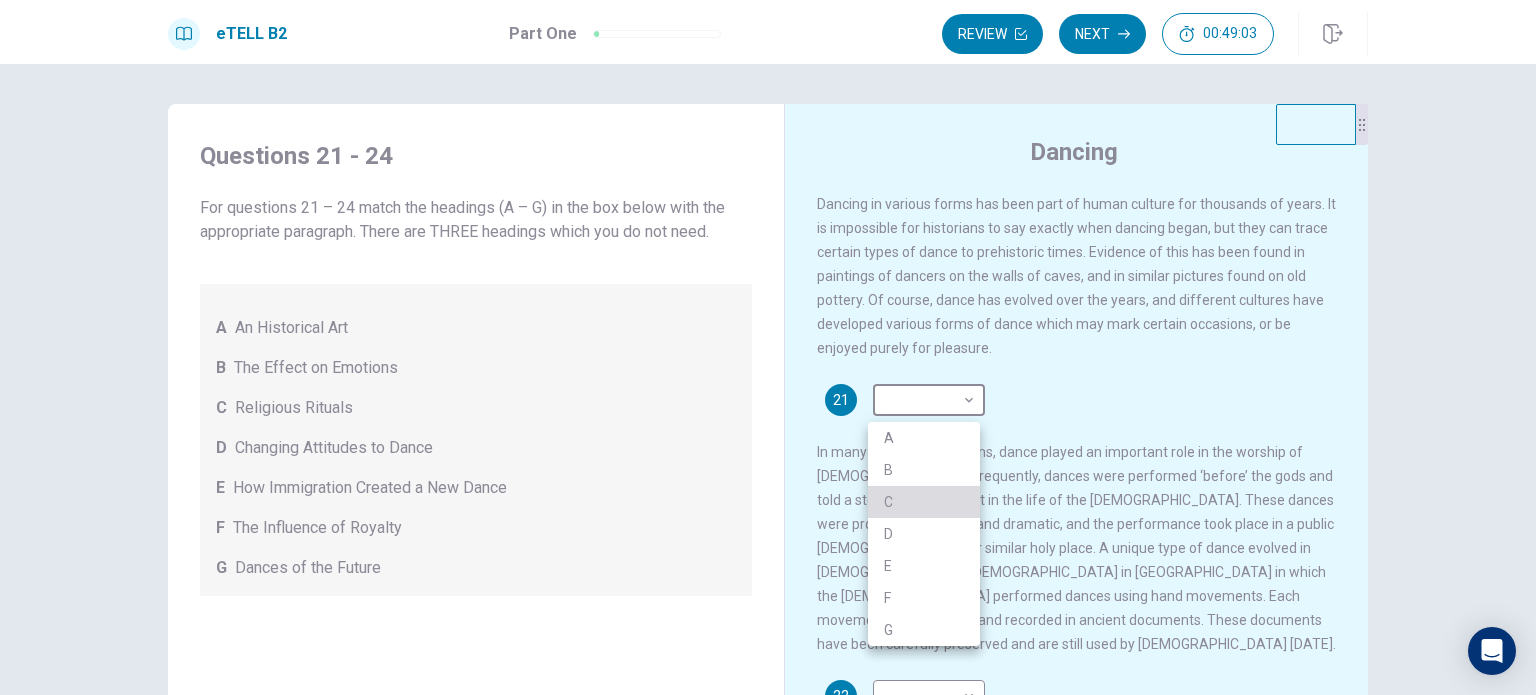 click on "C" at bounding box center [924, 502] 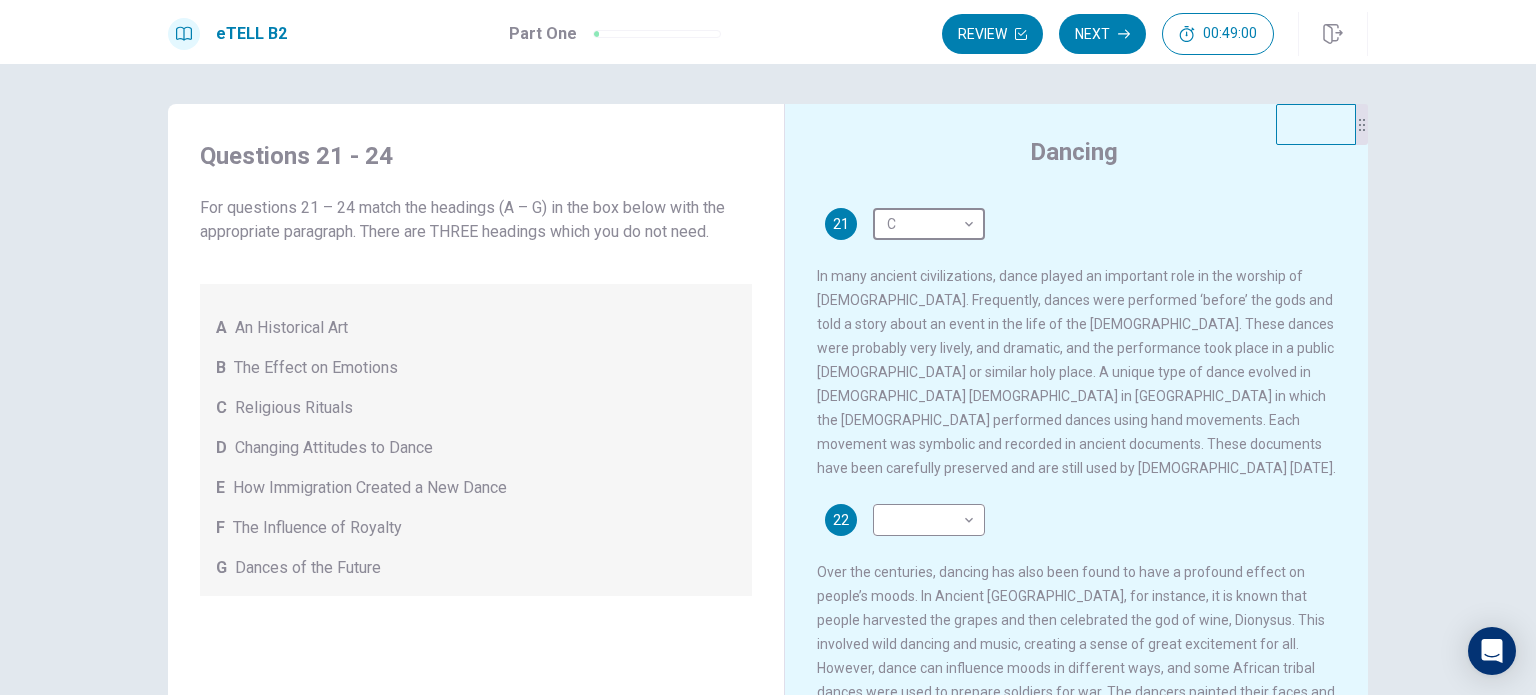 scroll, scrollTop: 176, scrollLeft: 0, axis: vertical 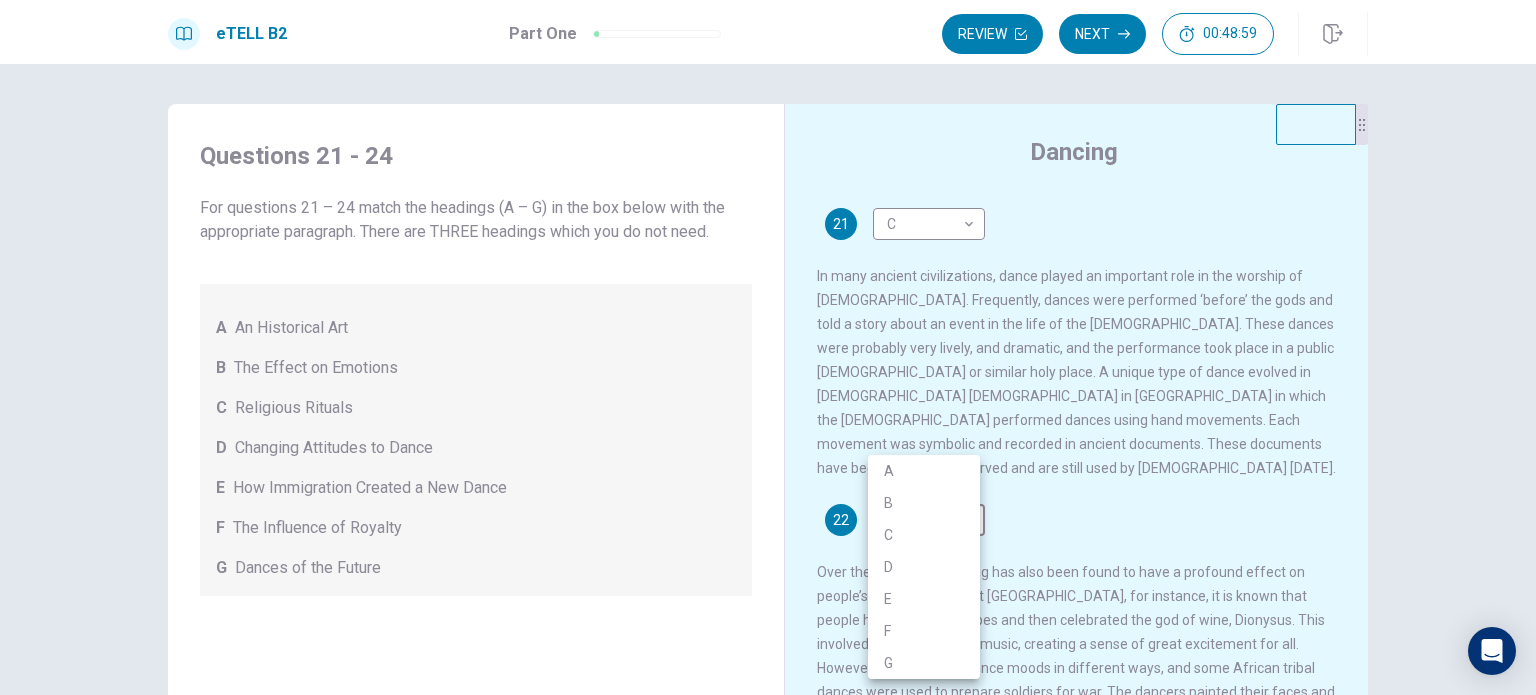 click on "This site uses cookies, as explained in our  Privacy Policy . If you agree to the use of cookies, please click the Accept button and continue to browse our site.   Privacy Policy Accept   eTELL B2 Part One Review Next 00:48:59 Question 1 - 4 of 30 00:48:59 Review Next Questions 21 - 24 For questions 21 – 24 match the headings (A – G) in the box below with the appropriate paragraph. There are THREE headings which you do not need. A An Historical Art B The Effect on Emotions C Religious Rituals D Changing Attitudes to Dance E How Immigration Created a New Dance F The Influence of Royalty G Dances of the Future Dancing 21 C * ​ 22 ​ ​ 23 ​ ​ 24 ​ ​ © Copyright  2025 Going somewhere? You are not allowed to open other tabs/pages or switch windows during a test. Doing this will be reported as cheating to the Administrators. Are you sure you want to leave this page? Please continue until you finish your test. It looks like there is a problem with your internet connection. 00:00 Click to reconnect" at bounding box center (768, 347) 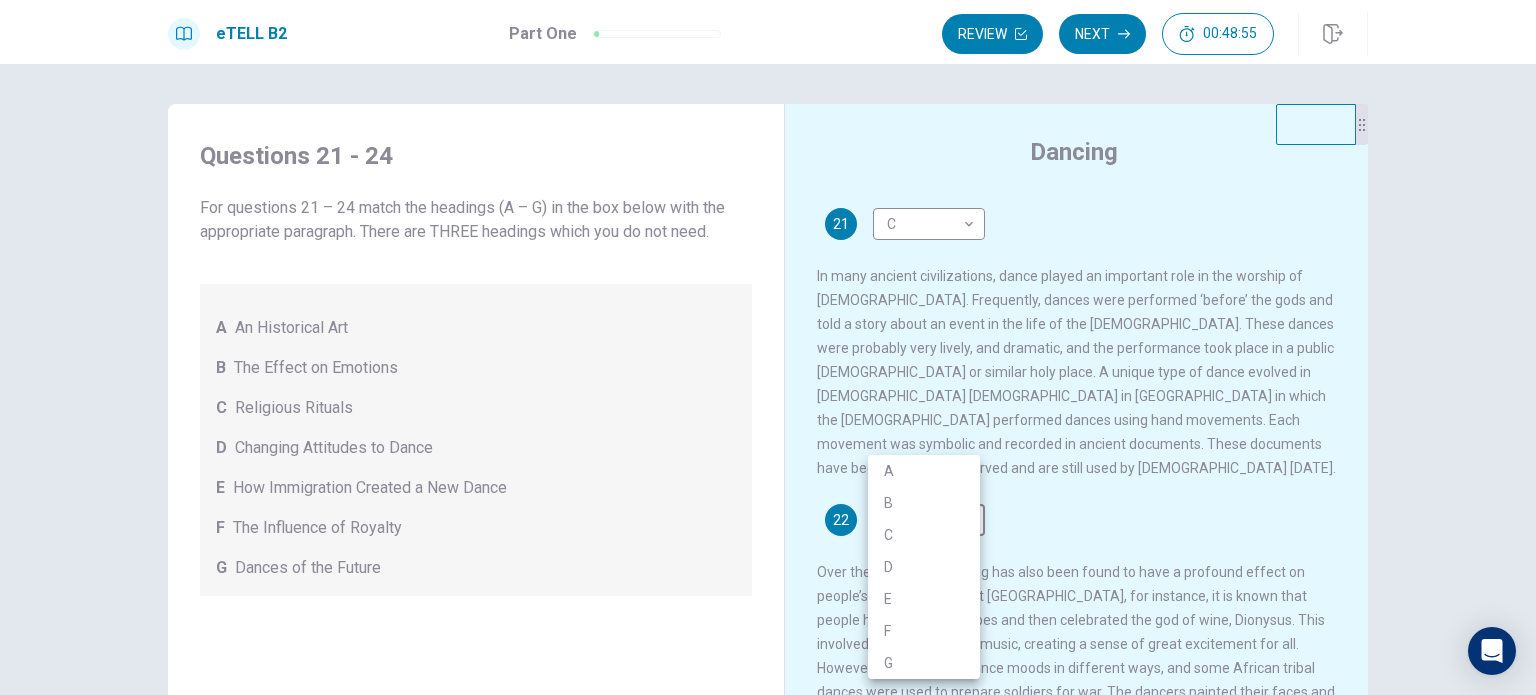 click at bounding box center (768, 347) 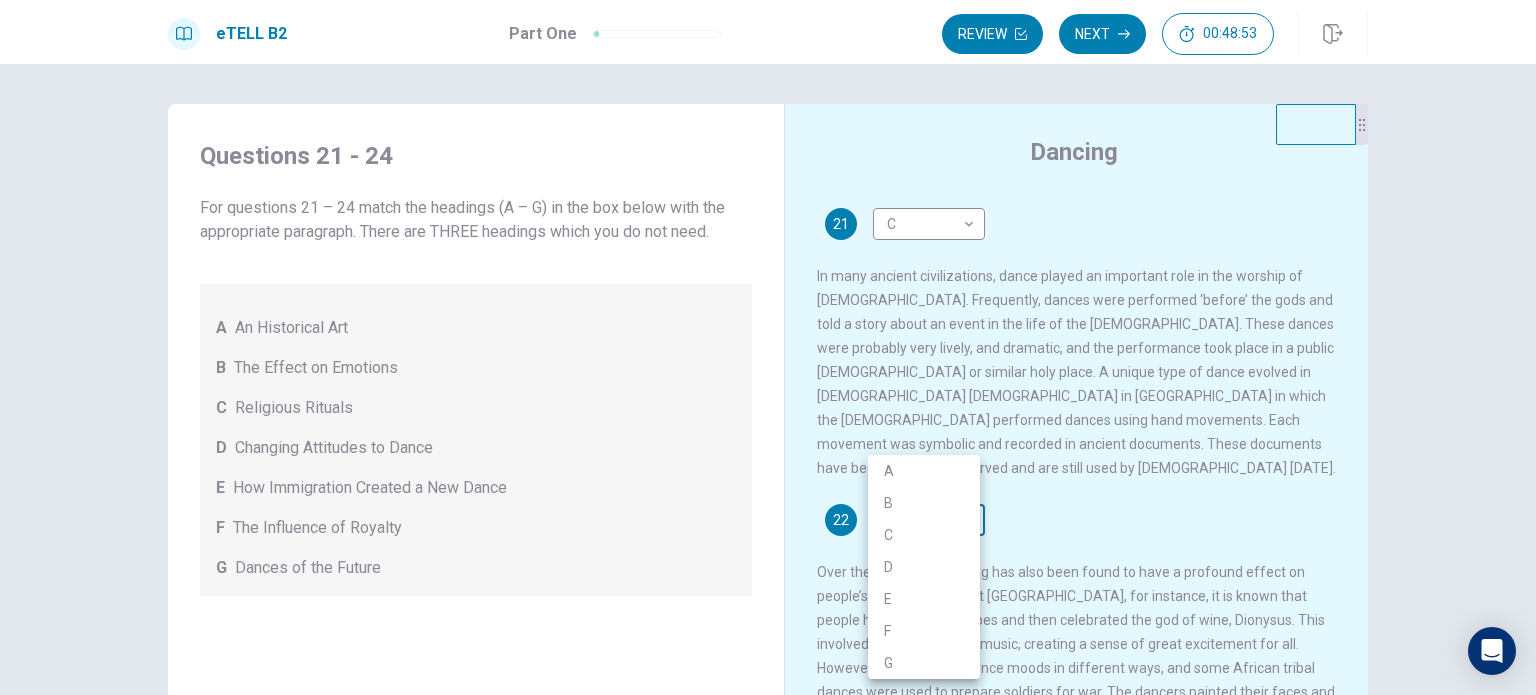 click on "This site uses cookies, as explained in our  Privacy Policy . If you agree to the use of cookies, please click the Accept button and continue to browse our site.   Privacy Policy Accept   eTELL B2 Part One Review Next 00:48:53 Question 1 - 4 of 30 00:48:53 Review Next Questions 21 - 24 For questions 21 – 24 match the headings (A – G) in the box below with the appropriate paragraph. There are THREE headings which you do not need. A An Historical Art B The Effect on Emotions C Religious Rituals D Changing Attitudes to Dance E How Immigration Created a New Dance F The Influence of Royalty G Dances of the Future Dancing 21 C * ​ 22 ​ ​ 23 ​ ​ 24 ​ ​ © Copyright  2025 Going somewhere? You are not allowed to open other tabs/pages or switch windows during a test. Doing this will be reported as cheating to the Administrators. Are you sure you want to leave this page? Please continue until you finish your test. It looks like there is a problem with your internet connection. 00:00 Click to reconnect" at bounding box center (768, 347) 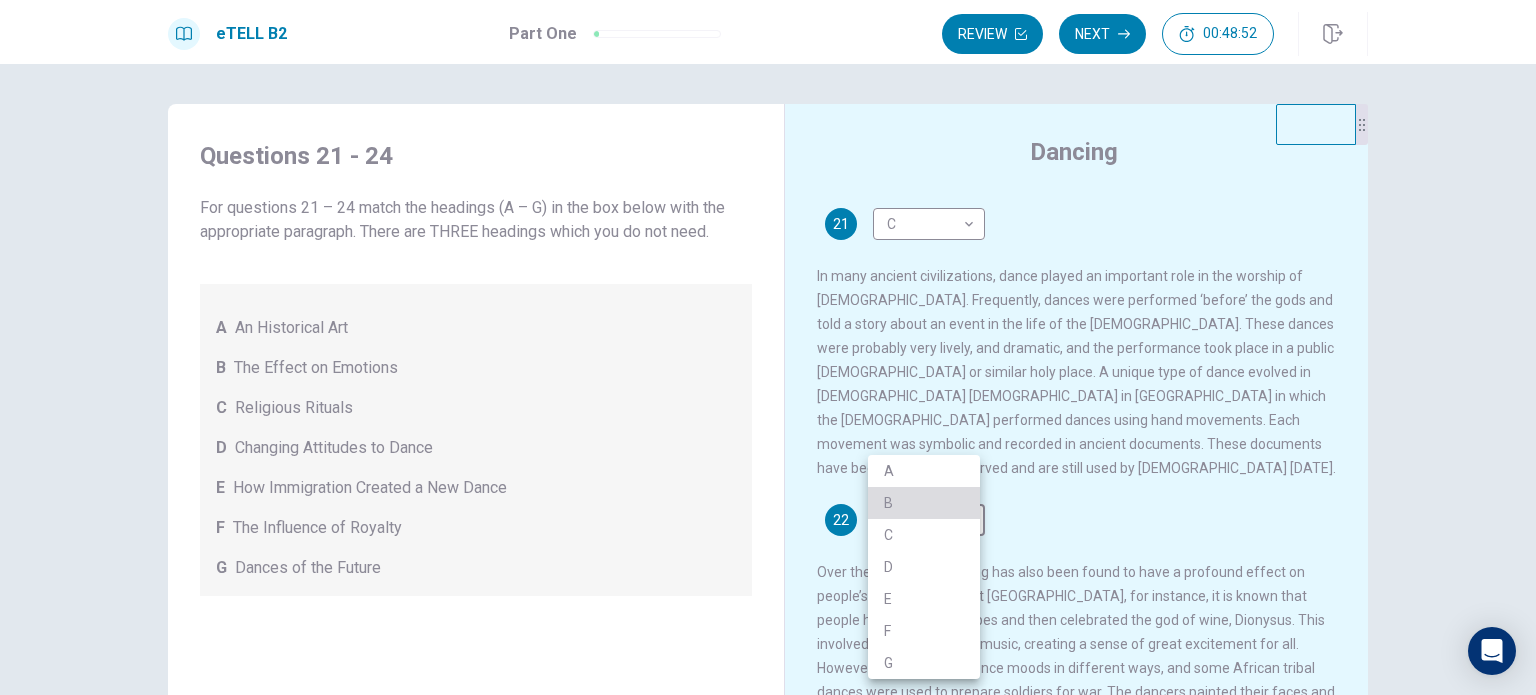 click on "B" at bounding box center [924, 503] 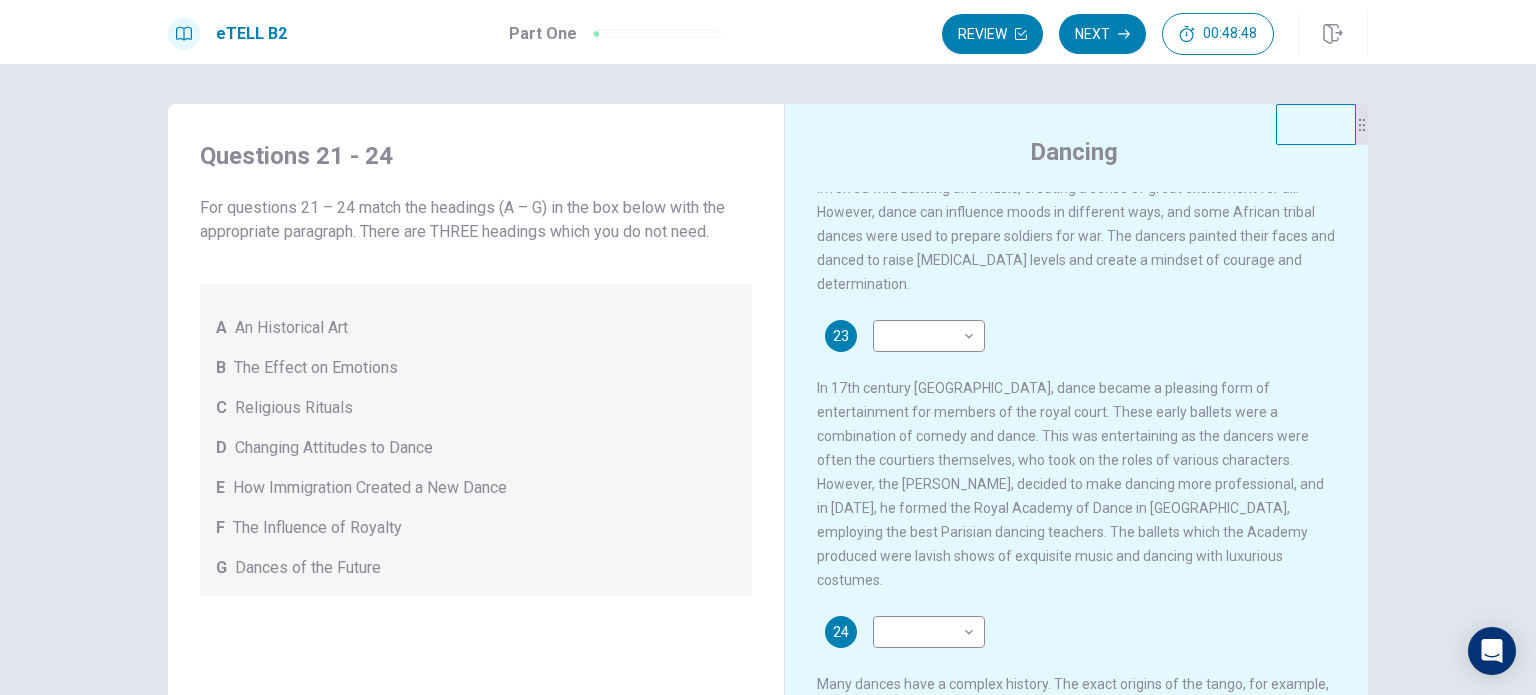 scroll, scrollTop: 657, scrollLeft: 0, axis: vertical 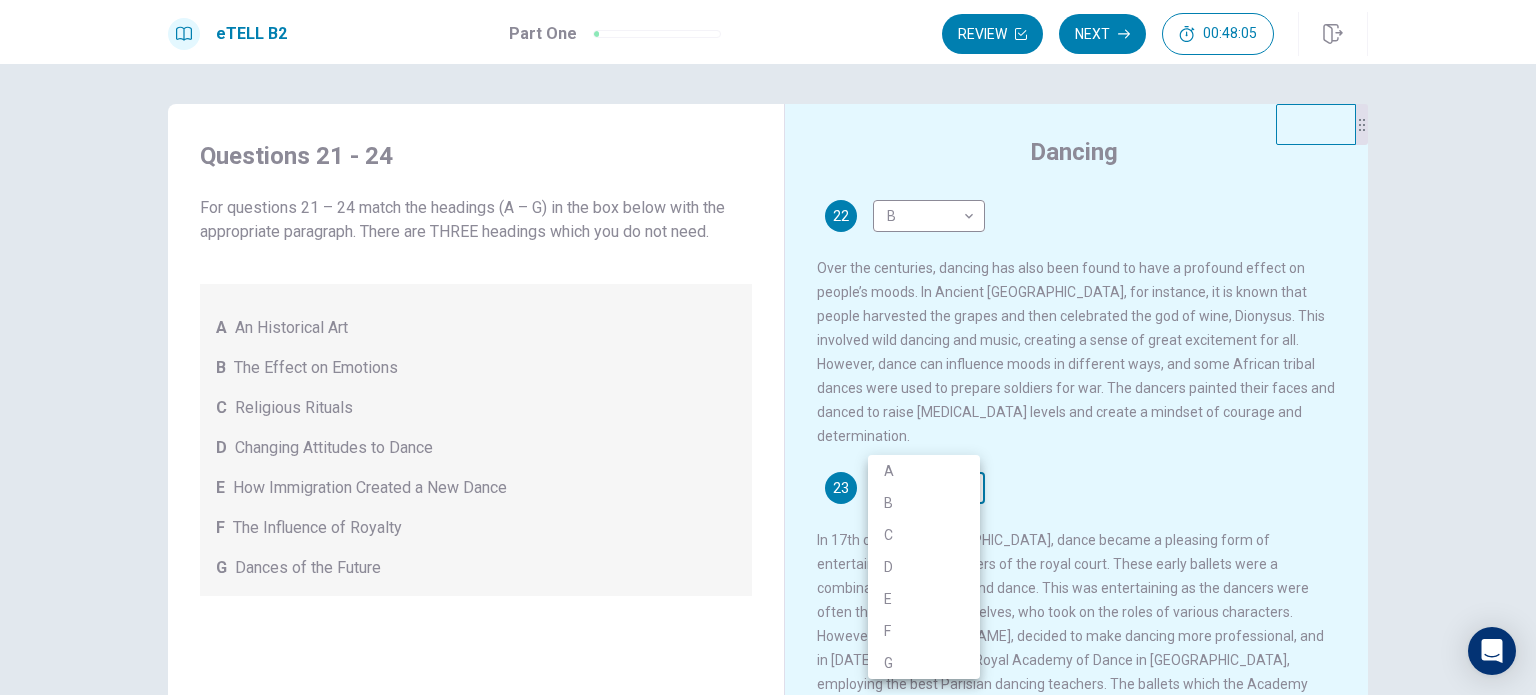 click on "This site uses cookies, as explained in our  Privacy Policy . If you agree to the use of cookies, please click the Accept button and continue to browse our site.   Privacy Policy Accept   eTELL B2 Part One Review Next 00:48:05 Question 1 - 4 of 30 00:48:05 Review Next Questions 21 - 24 For questions 21 – 24 match the headings (A – G) in the box below with the appropriate paragraph. There are THREE headings which you do not need. A An Historical Art B The Effect on Emotions C Religious Rituals D Changing Attitudes to Dance E How Immigration Created a New Dance F The Influence of Royalty G Dances of the Future Dancing 21 C * ​ 22 B * ​ 23 ​ ​ 24 ​ ​ © Copyright  2025 Going somewhere? You are not allowed to open other tabs/pages or switch windows during a test. Doing this will be reported as cheating to the Administrators. Are you sure you want to leave this page? Please continue until you finish your test. It looks like there is a problem with your internet connection. 00:00 Click to reconnect" at bounding box center [768, 347] 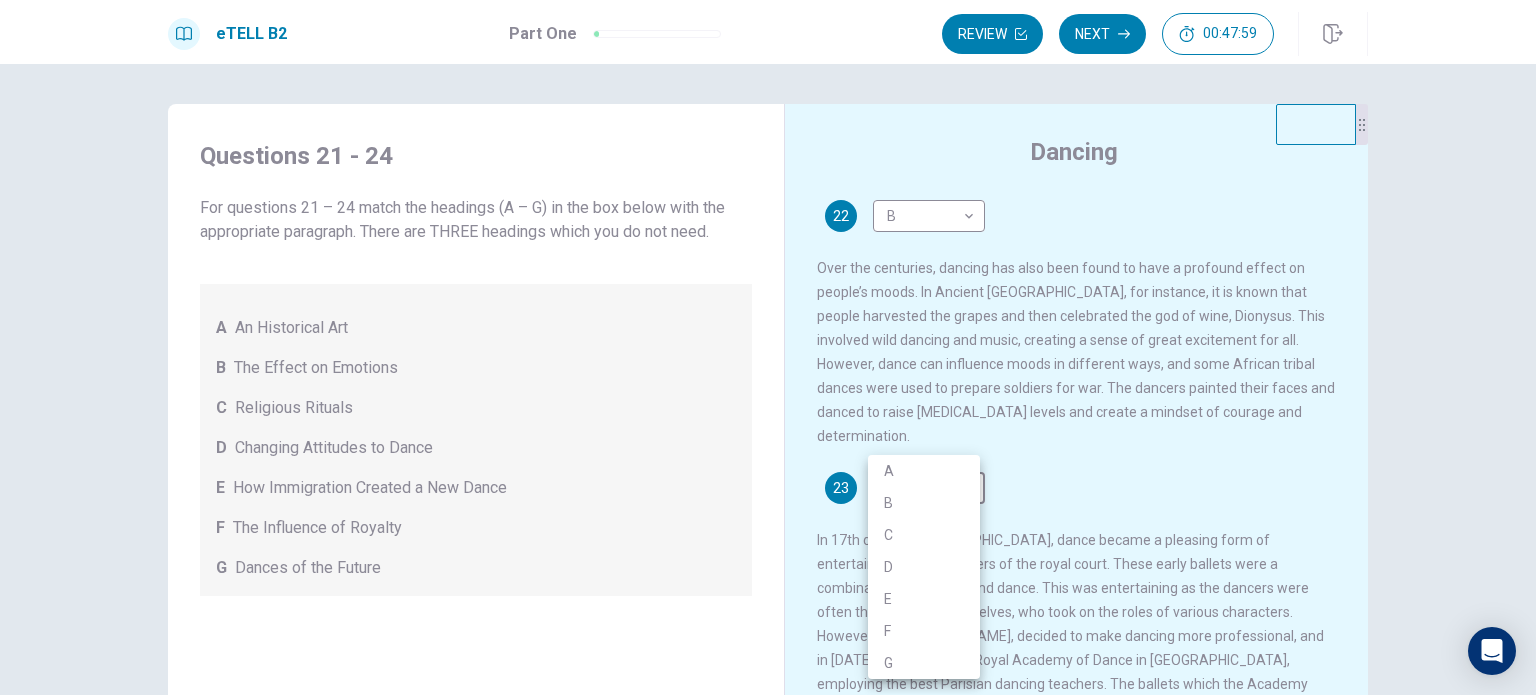 click on "F" at bounding box center [924, 631] 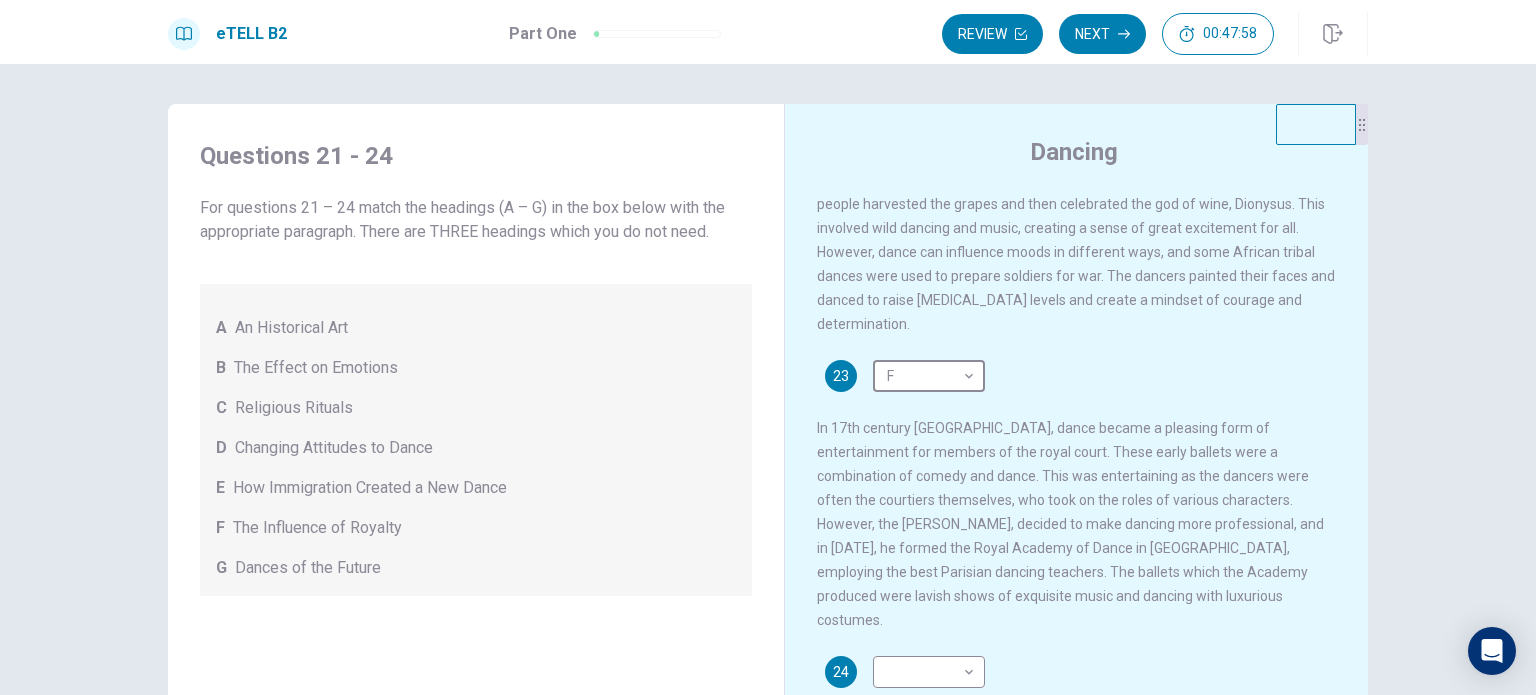 scroll, scrollTop: 657, scrollLeft: 0, axis: vertical 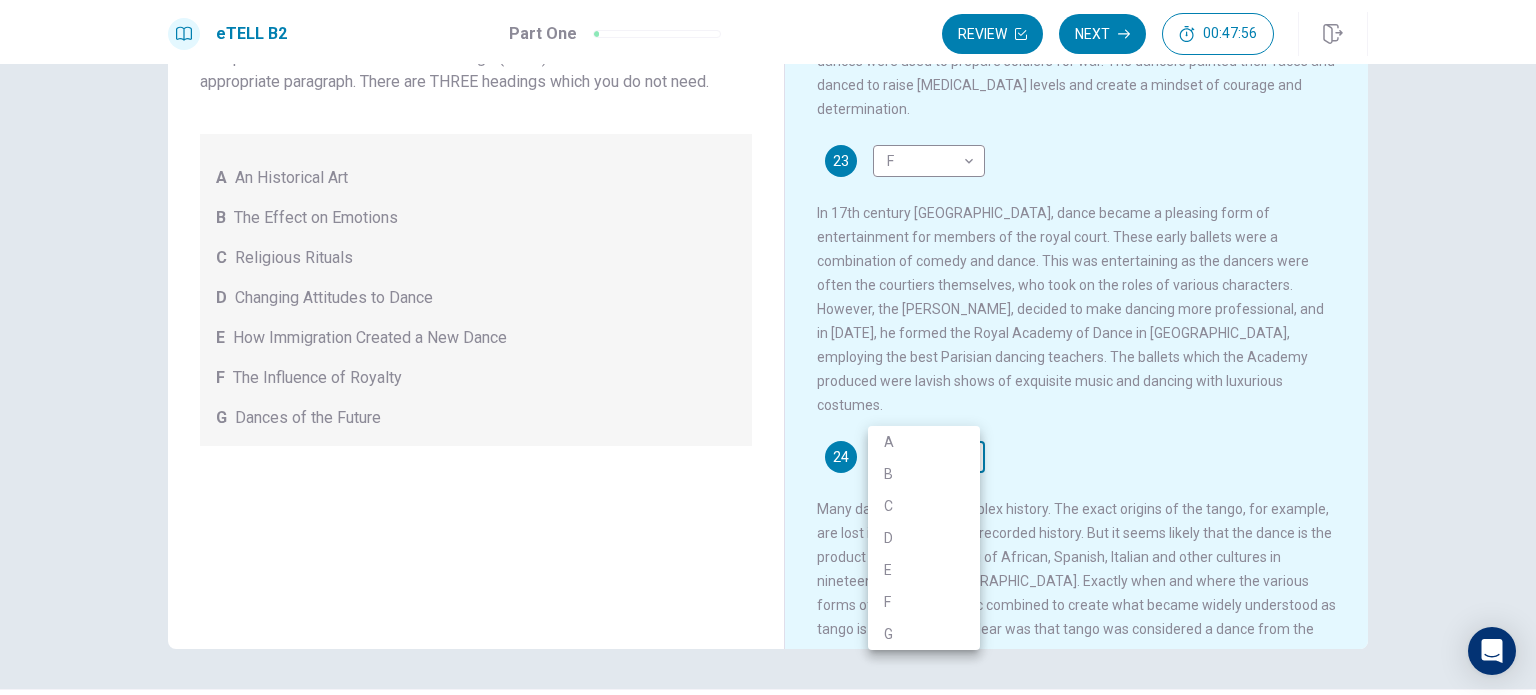 click on "This site uses cookies, as explained in our  Privacy Policy . If you agree to the use of cookies, please click the Accept button and continue to browse our site.   Privacy Policy Accept   eTELL B2 Part One Review Next 00:47:56 Question 1 - 4 of 30 00:47:56 Review Next Questions 21 - 24 For questions 21 – 24 match the headings (A – G) in the box below with the appropriate paragraph. There are THREE headings which you do not need. A An Historical Art B The Effect on Emotions C Religious Rituals D Changing Attitudes to Dance E How Immigration Created a New Dance F The Influence of Royalty G Dances of the Future Dancing 21 C * ​ 22 B * ​ 23 F * ​ 24 ​ ​ © Copyright  2025 Going somewhere? You are not allowed to open other tabs/pages or switch windows during a test. Doing this will be reported as cheating to the Administrators. Are you sure you want to leave this page? Please continue until you finish your test. It looks like there is a problem with your internet connection. 00:00 Click to reconnect" at bounding box center (768, 347) 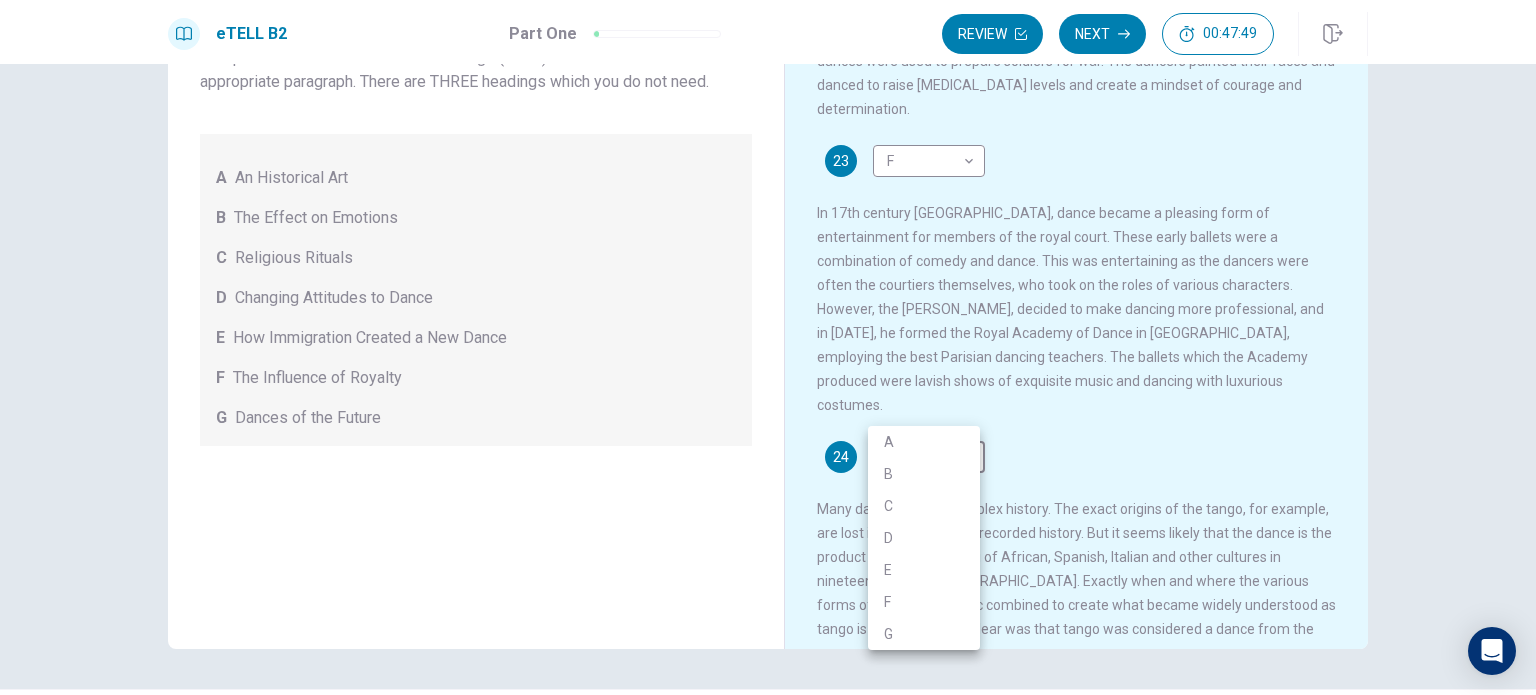 click at bounding box center (768, 347) 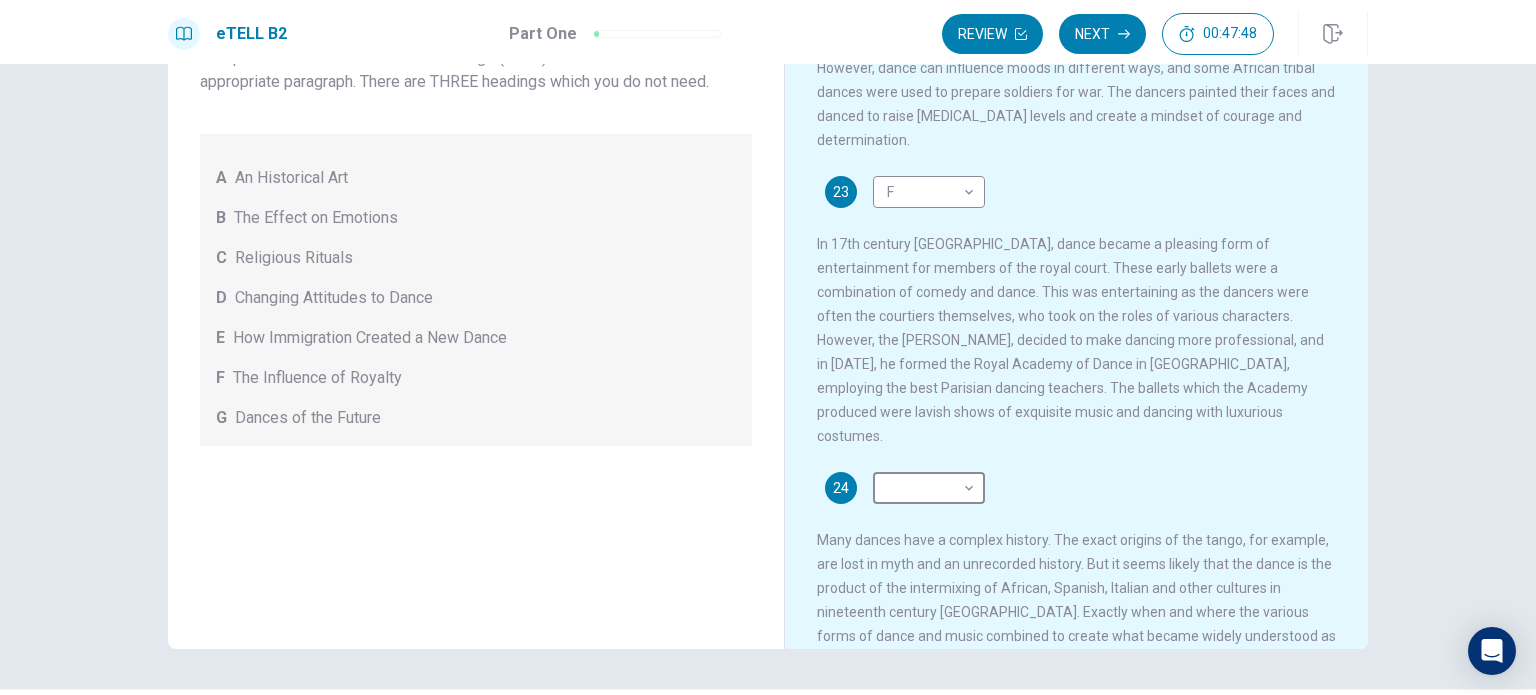 scroll, scrollTop: 657, scrollLeft: 0, axis: vertical 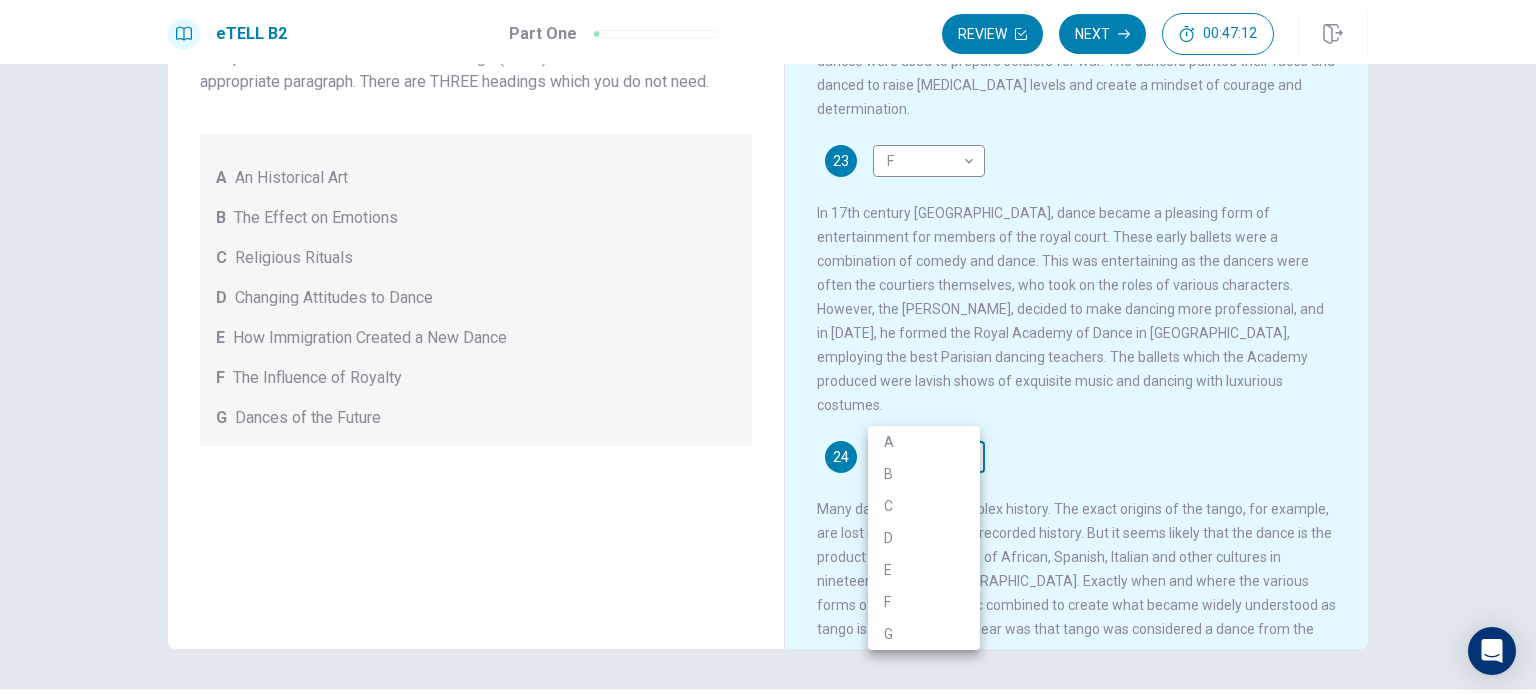 click on "This site uses cookies, as explained in our  Privacy Policy . If you agree to the use of cookies, please click the Accept button and continue to browse our site.   Privacy Policy Accept   eTELL B2 Part One Review Next 00:47:12 Question 1 - 4 of 30 00:47:12 Review Next Questions 21 - 24 For questions 21 – 24 match the headings (A – G) in the box below with the appropriate paragraph. There are THREE headings which you do not need. A An Historical Art B The Effect on Emotions C Religious Rituals D Changing Attitudes to Dance E How Immigration Created a New Dance F The Influence of Royalty G Dances of the Future Dancing 21 C * ​ 22 B * ​ 23 F * ​ 24 ​ ​ © Copyright  2025 Going somewhere? You are not allowed to open other tabs/pages or switch windows during a test. Doing this will be reported as cheating to the Administrators. Are you sure you want to leave this page? Please continue until you finish your test. It looks like there is a problem with your internet connection. 00:00 Click to reconnect" at bounding box center (768, 347) 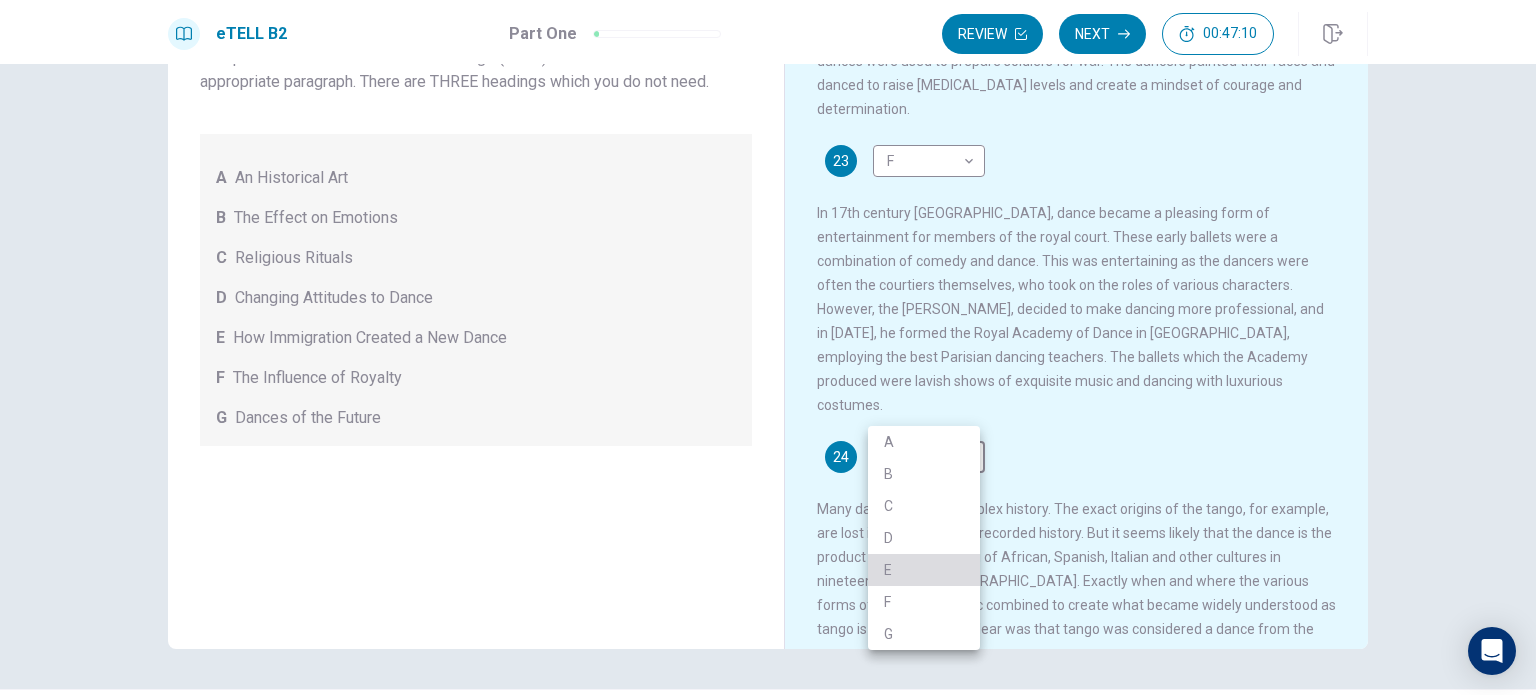 click on "E" at bounding box center [924, 570] 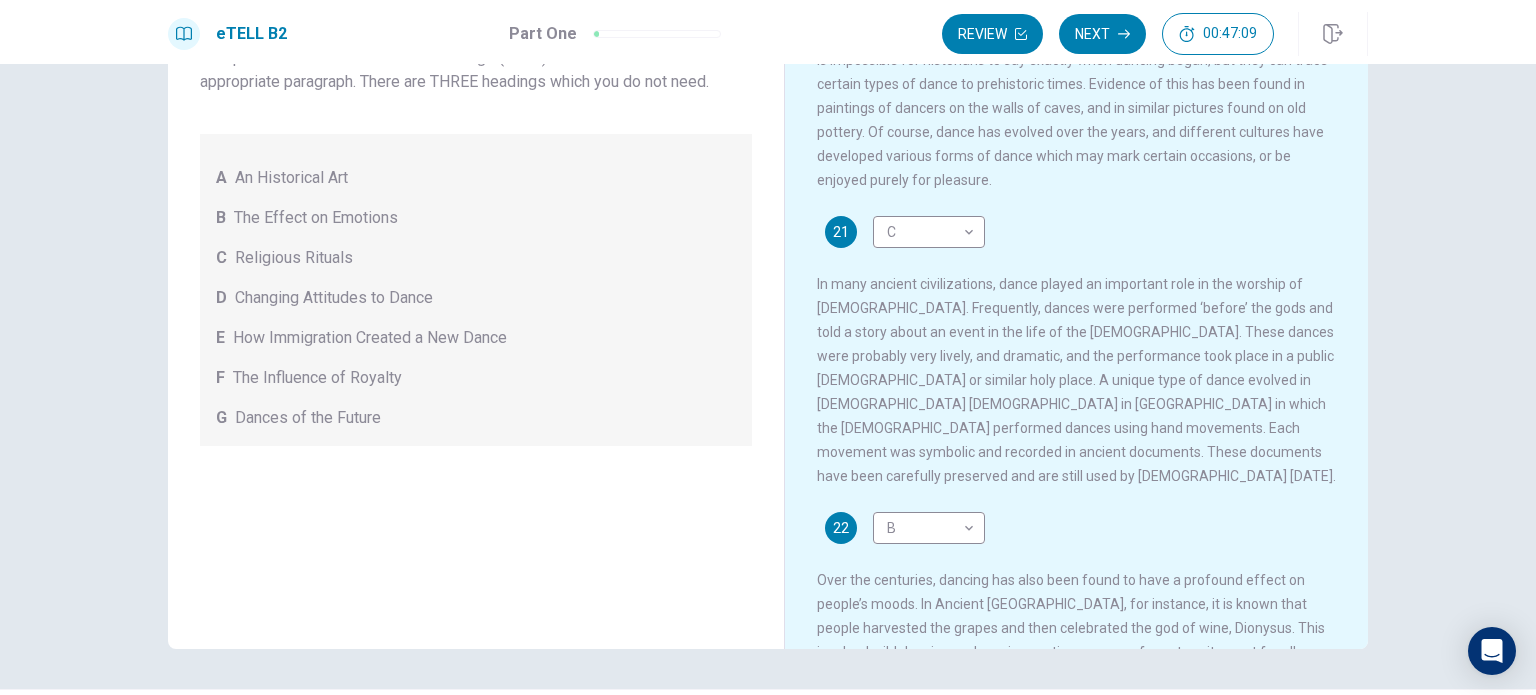 scroll, scrollTop: 0, scrollLeft: 0, axis: both 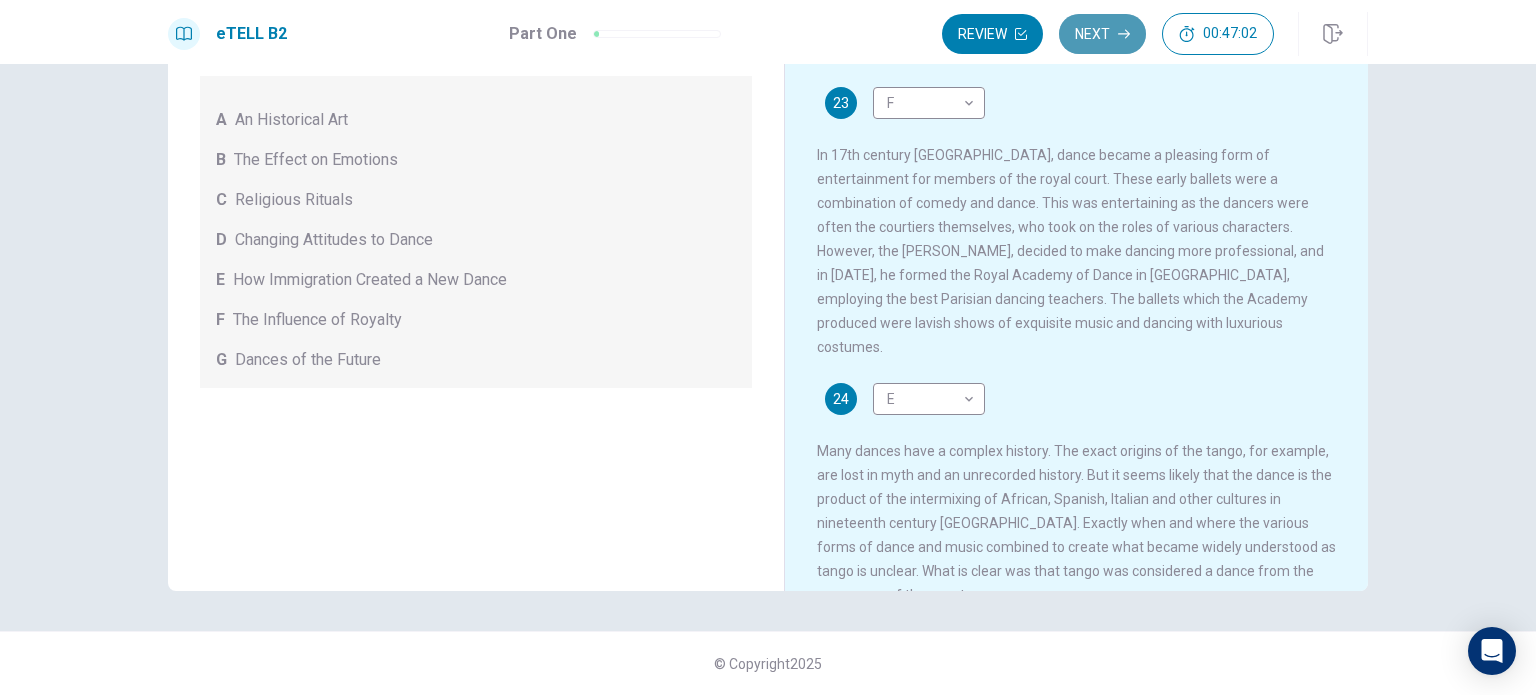 click on "Next" at bounding box center (1102, 34) 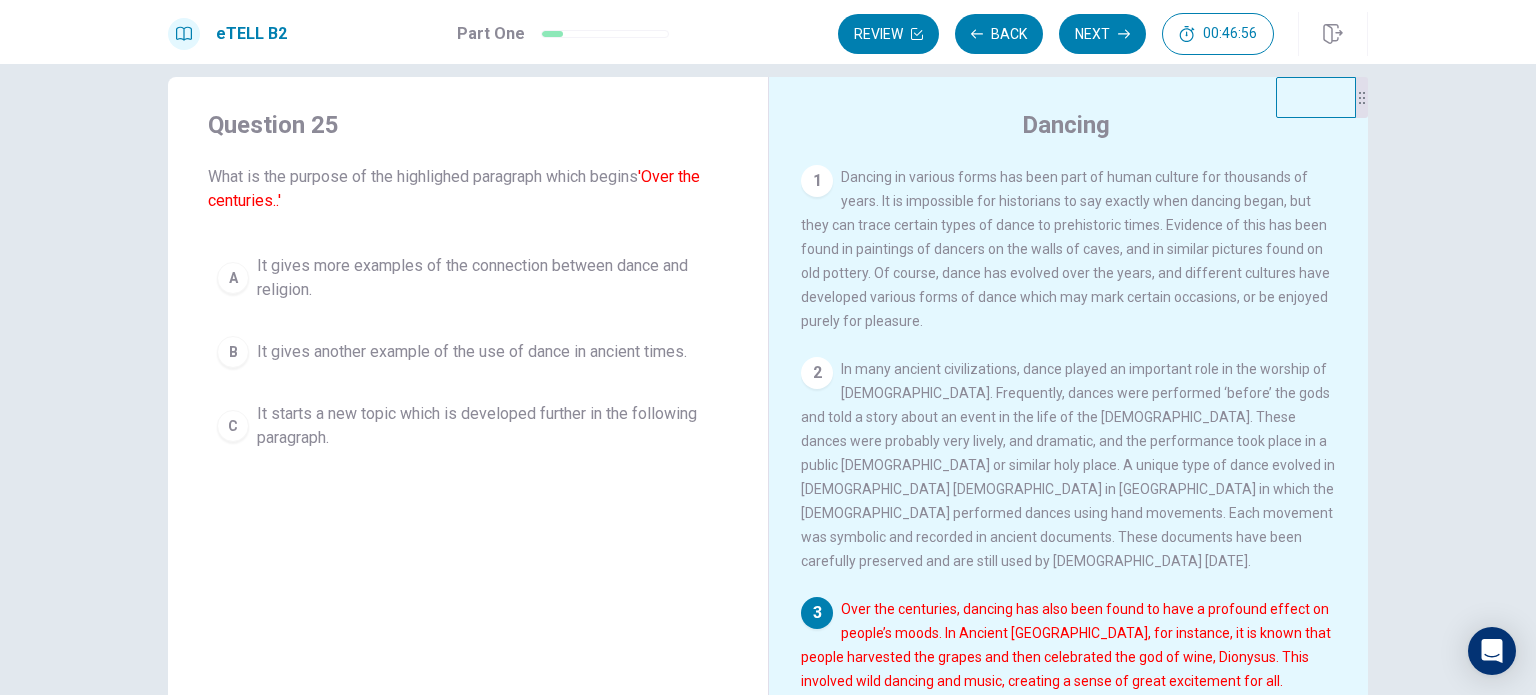 scroll, scrollTop: 0, scrollLeft: 0, axis: both 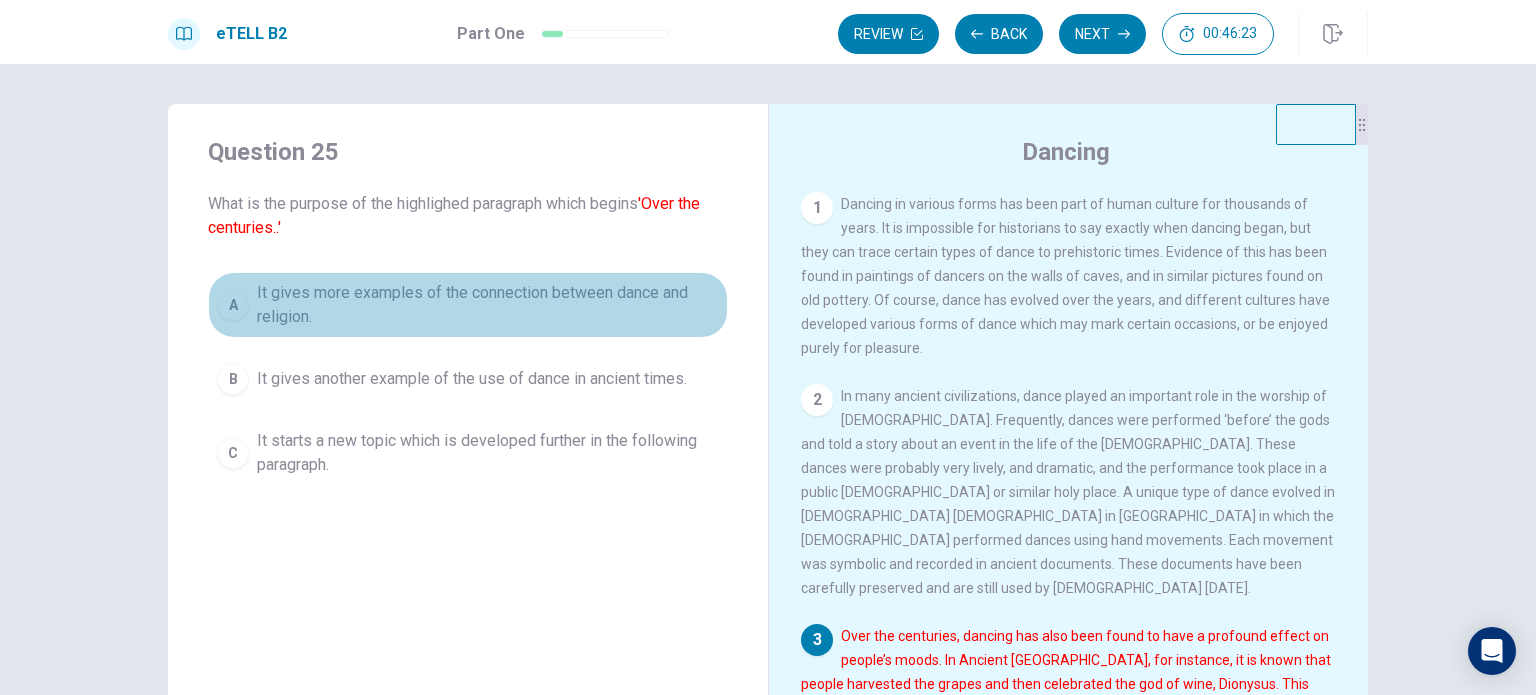 click on "A" at bounding box center [233, 305] 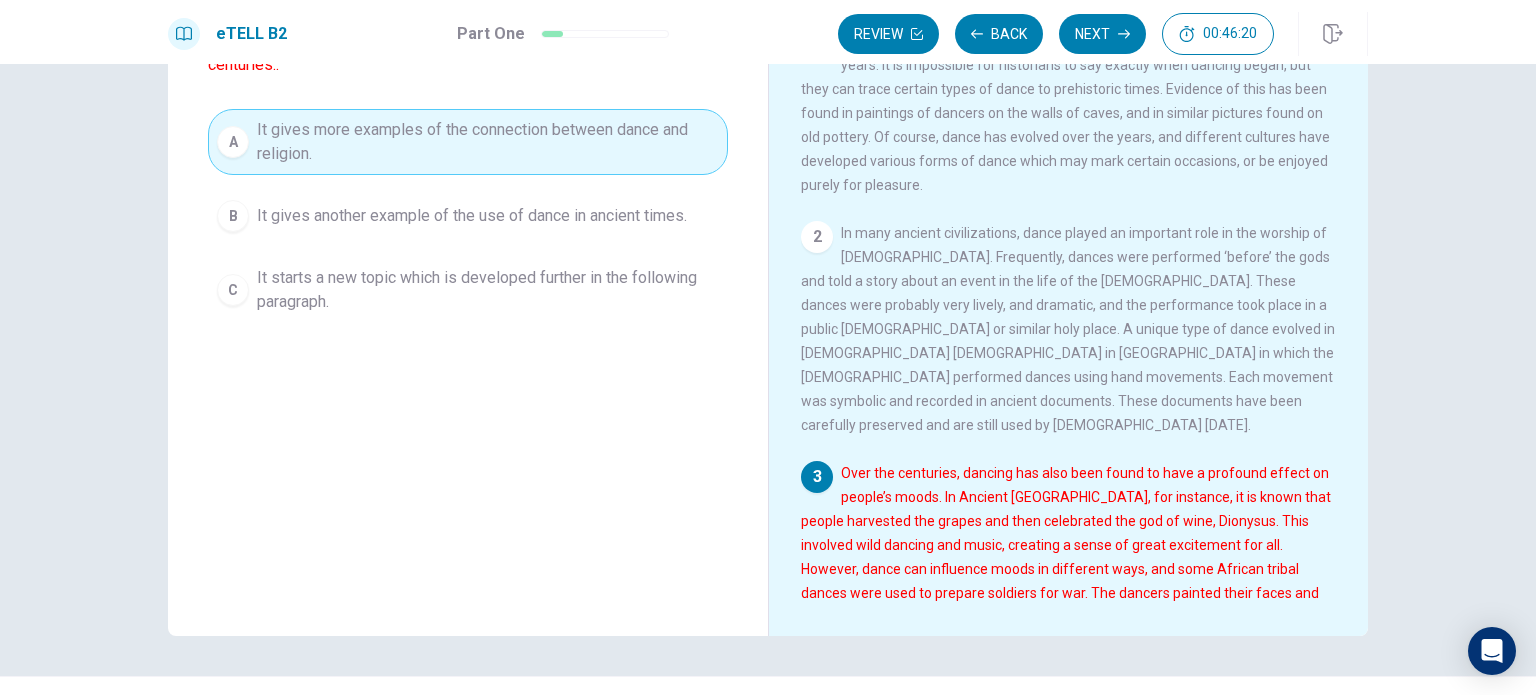 scroll, scrollTop: 0, scrollLeft: 0, axis: both 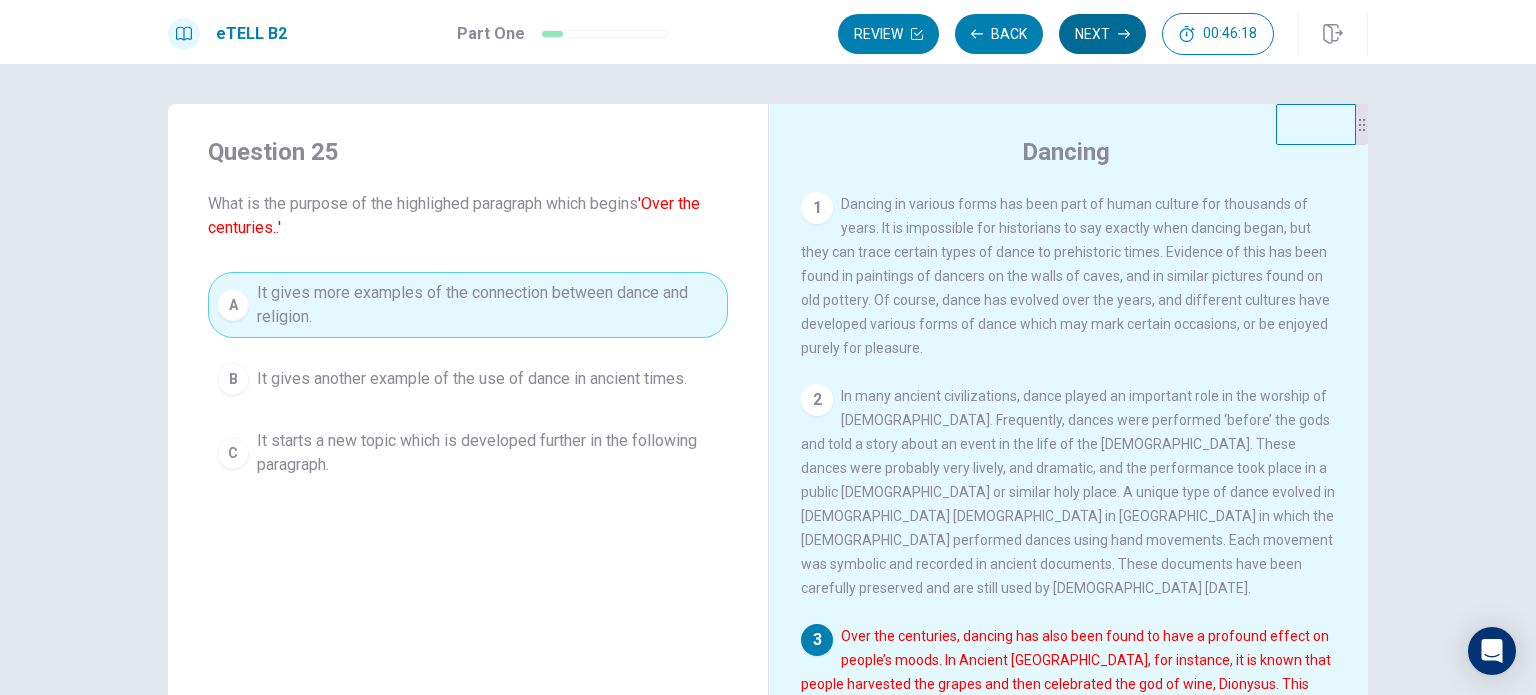 click on "Next" at bounding box center (1102, 34) 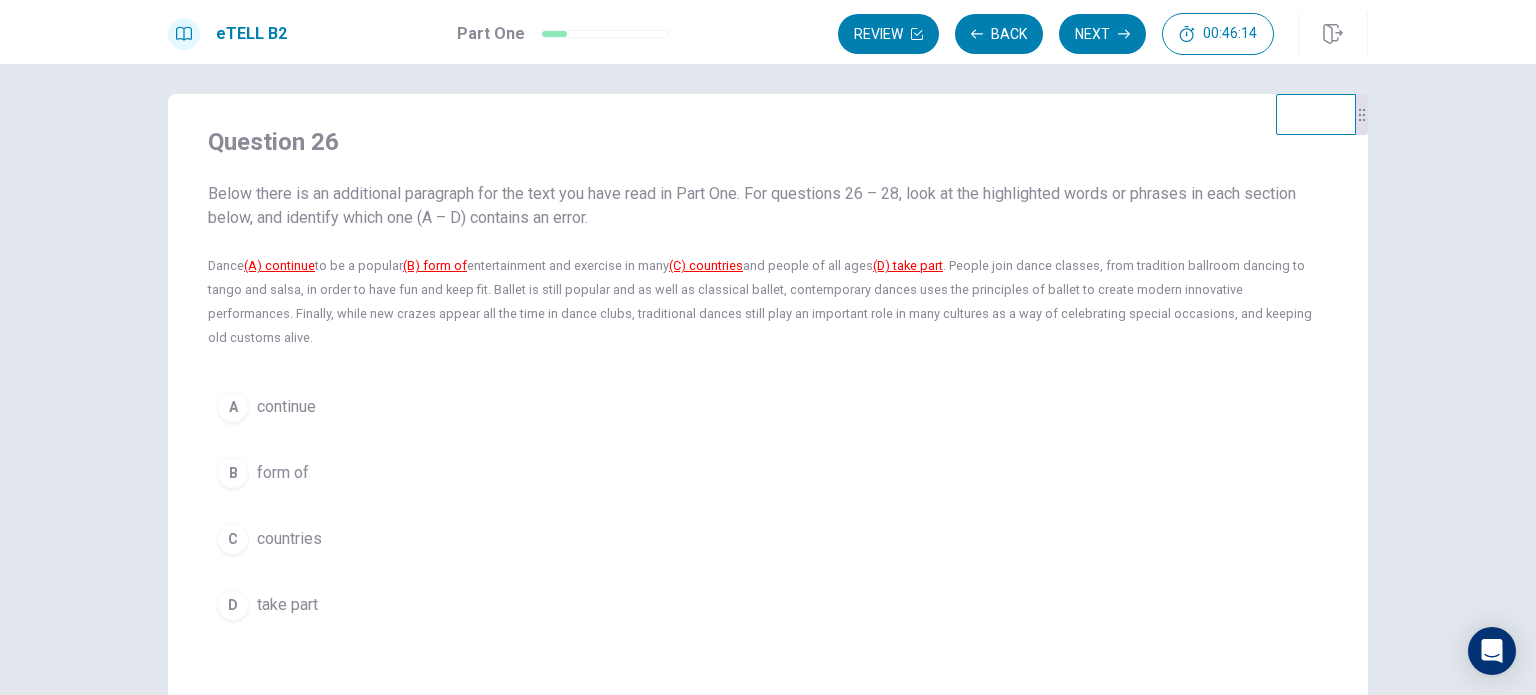 scroll, scrollTop: 0, scrollLeft: 0, axis: both 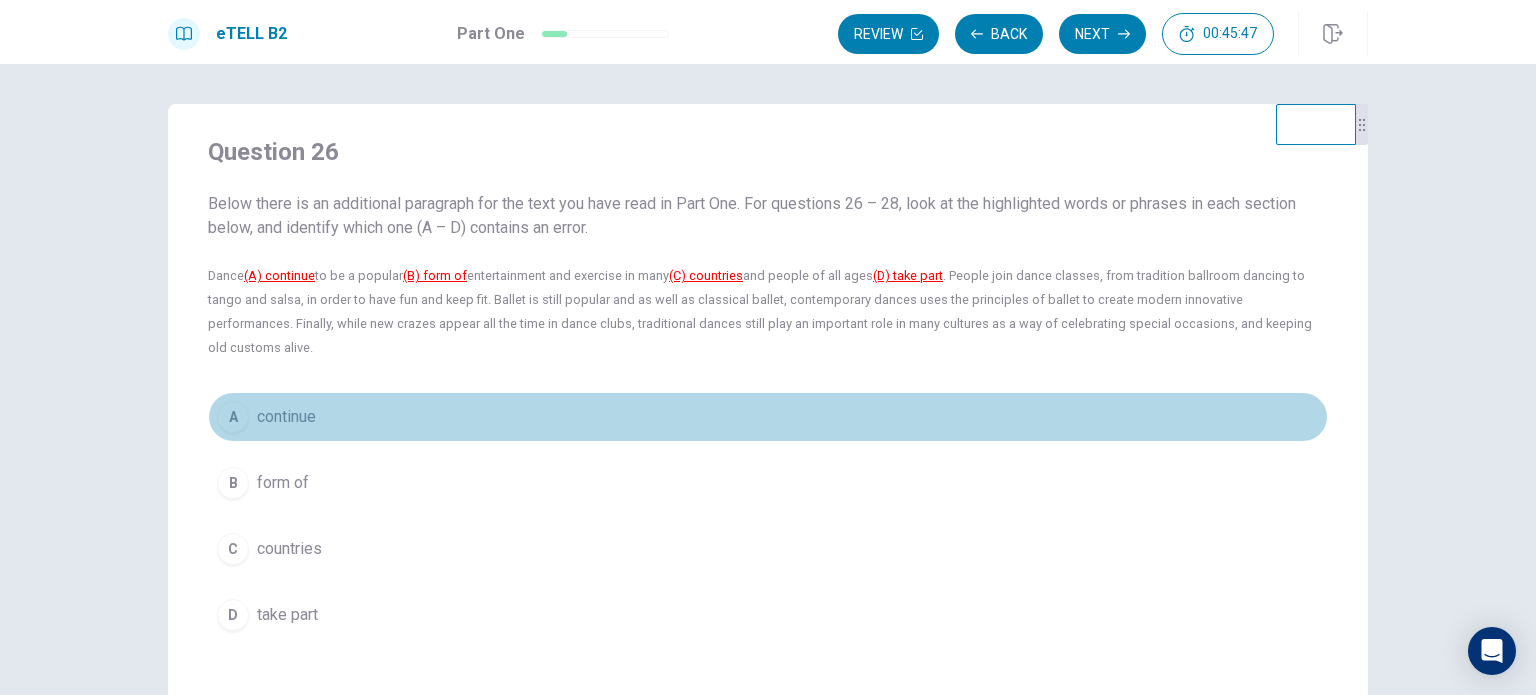 click on "A" at bounding box center (233, 417) 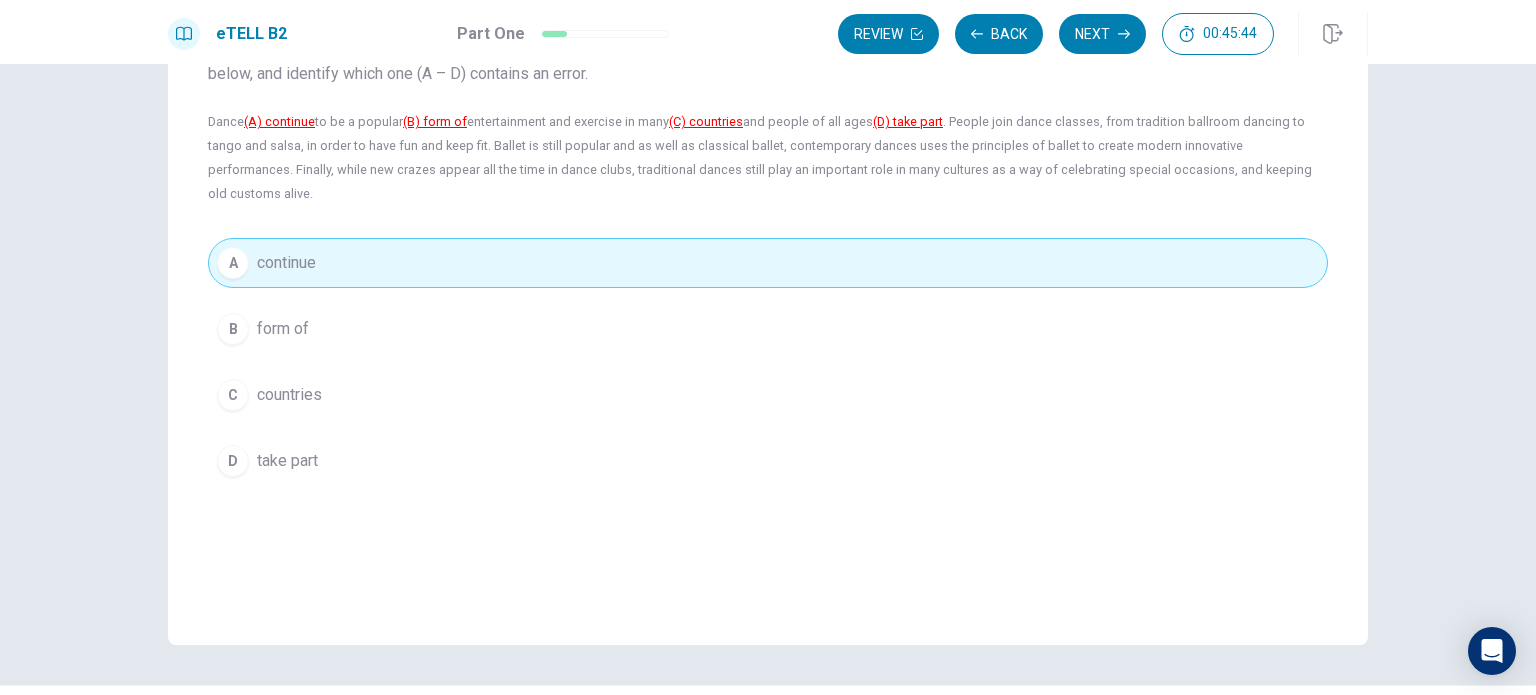 scroll, scrollTop: 0, scrollLeft: 0, axis: both 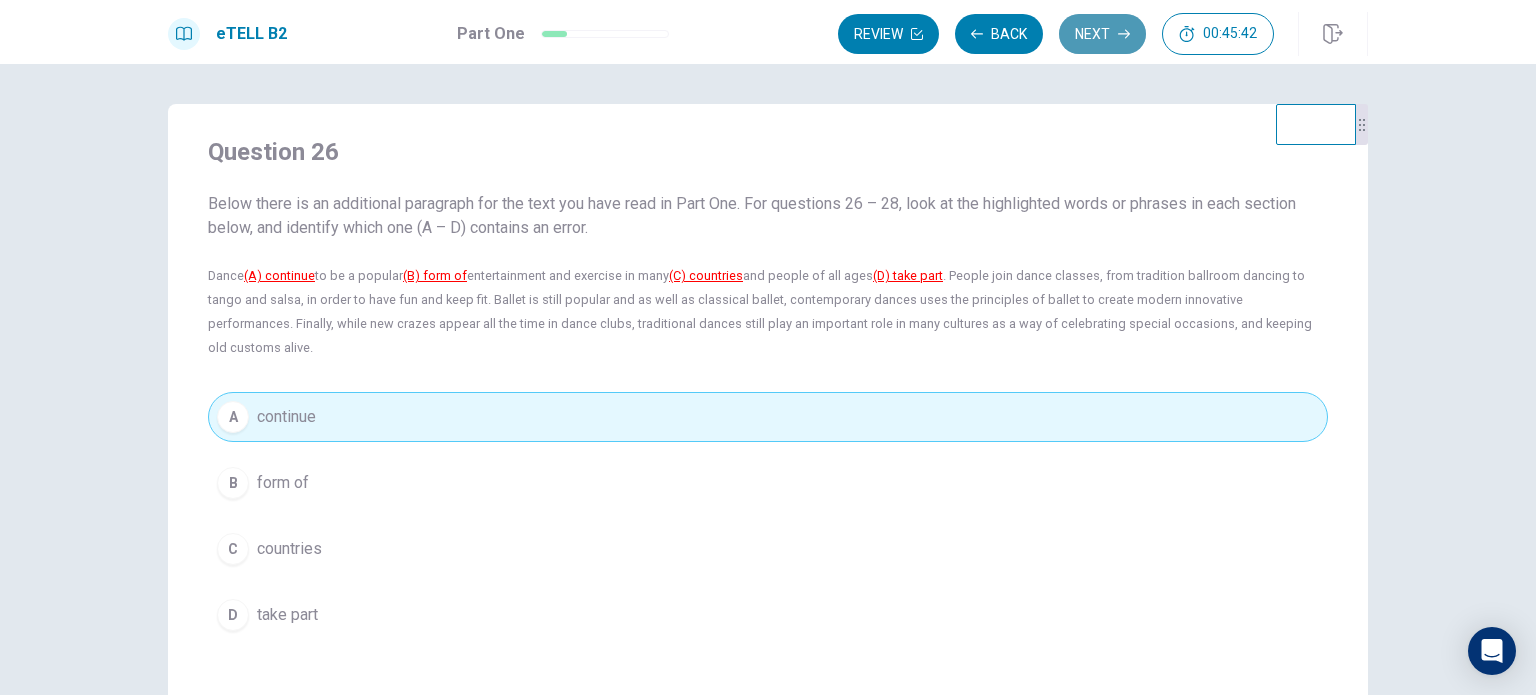 click on "Next" at bounding box center [1102, 34] 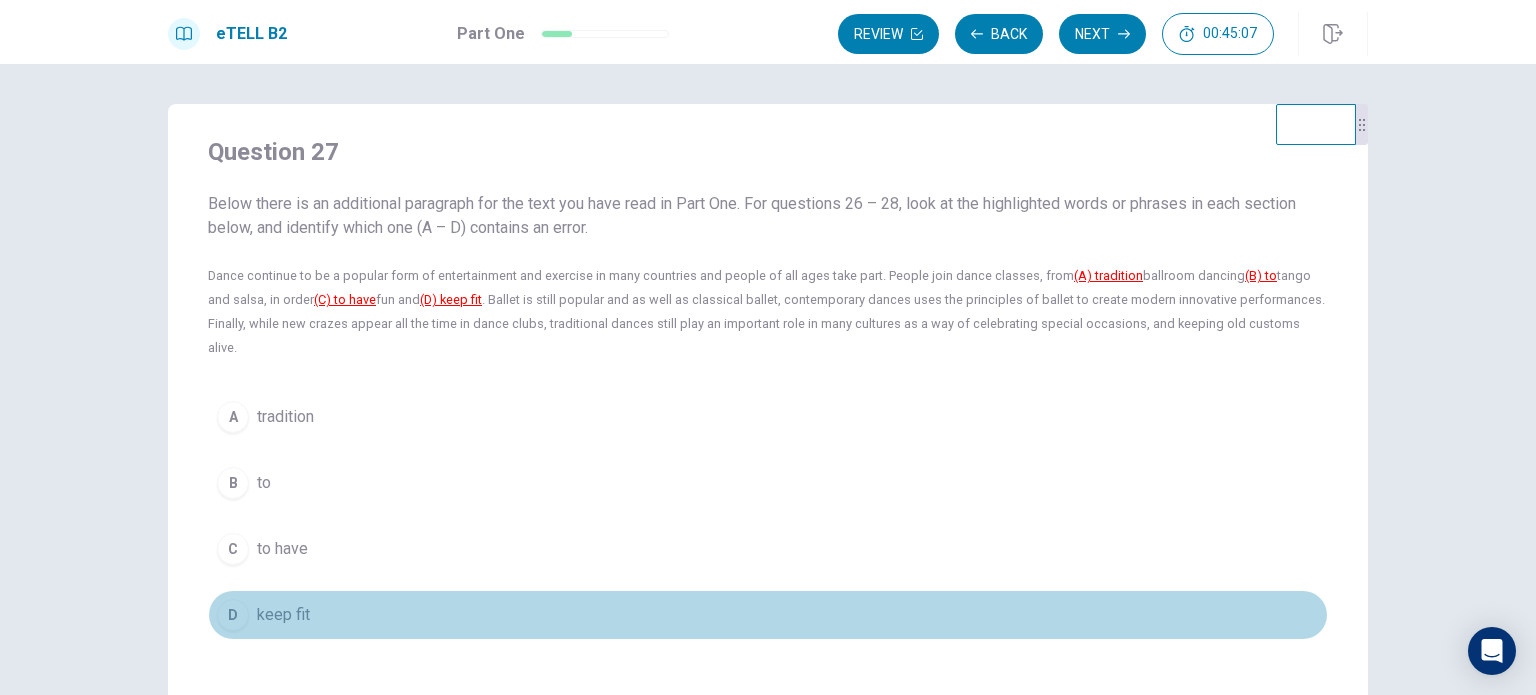 click on "keep fit" at bounding box center [283, 615] 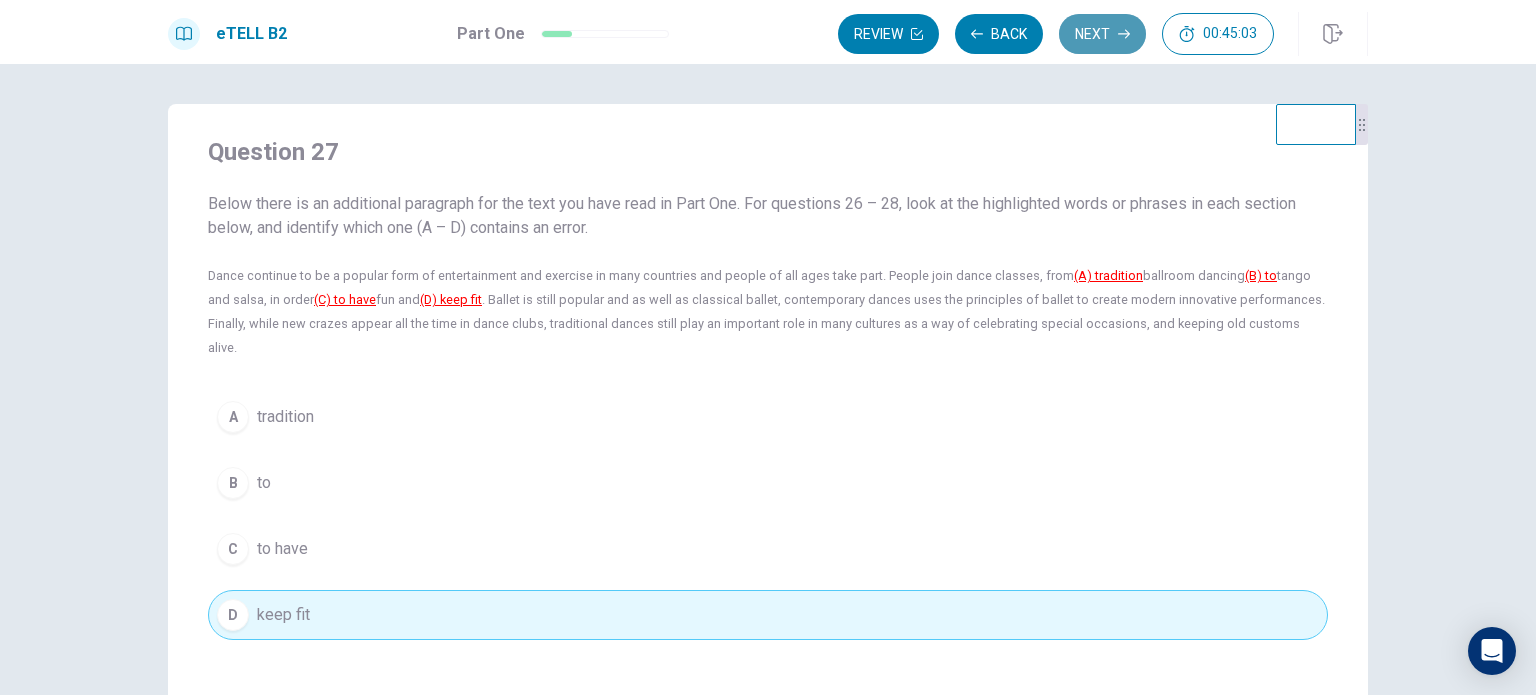 click on "Next" at bounding box center (1102, 34) 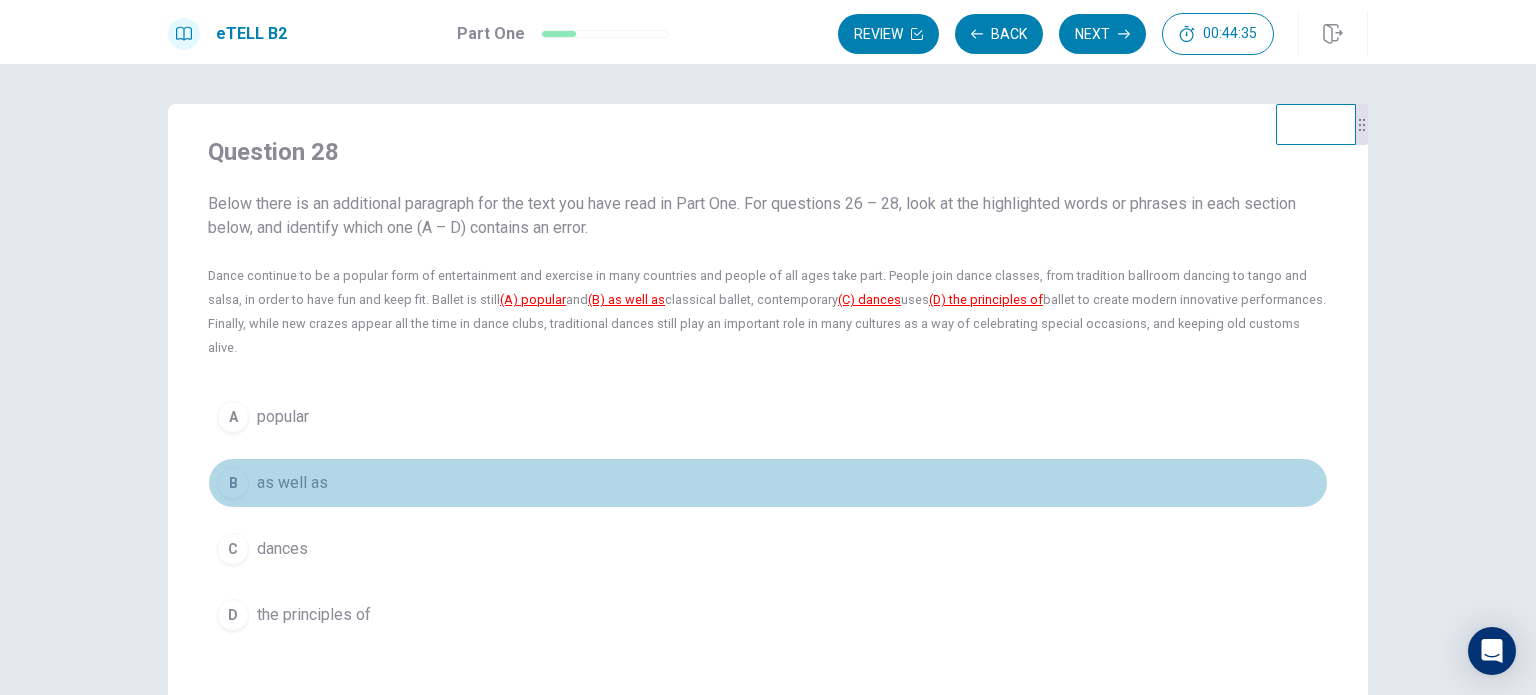 click on "as well as" at bounding box center (292, 483) 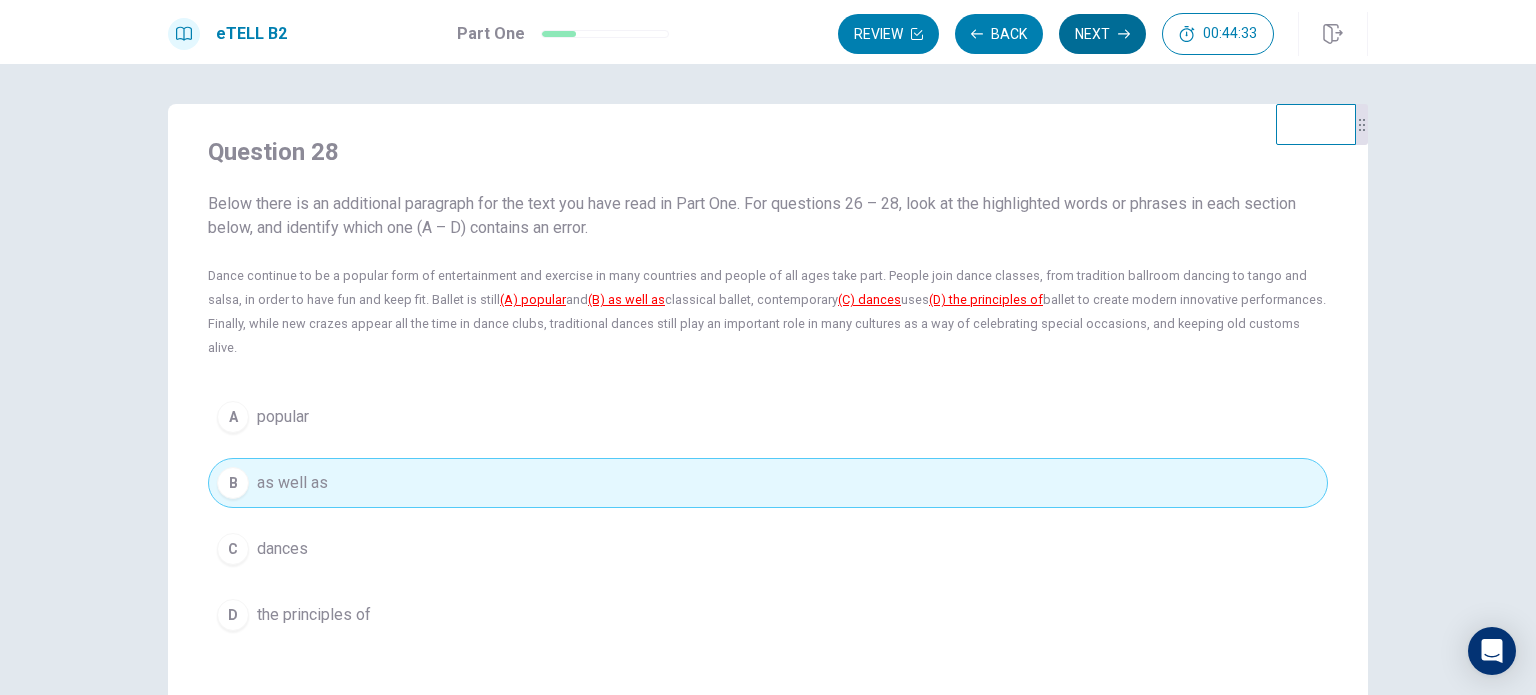 click 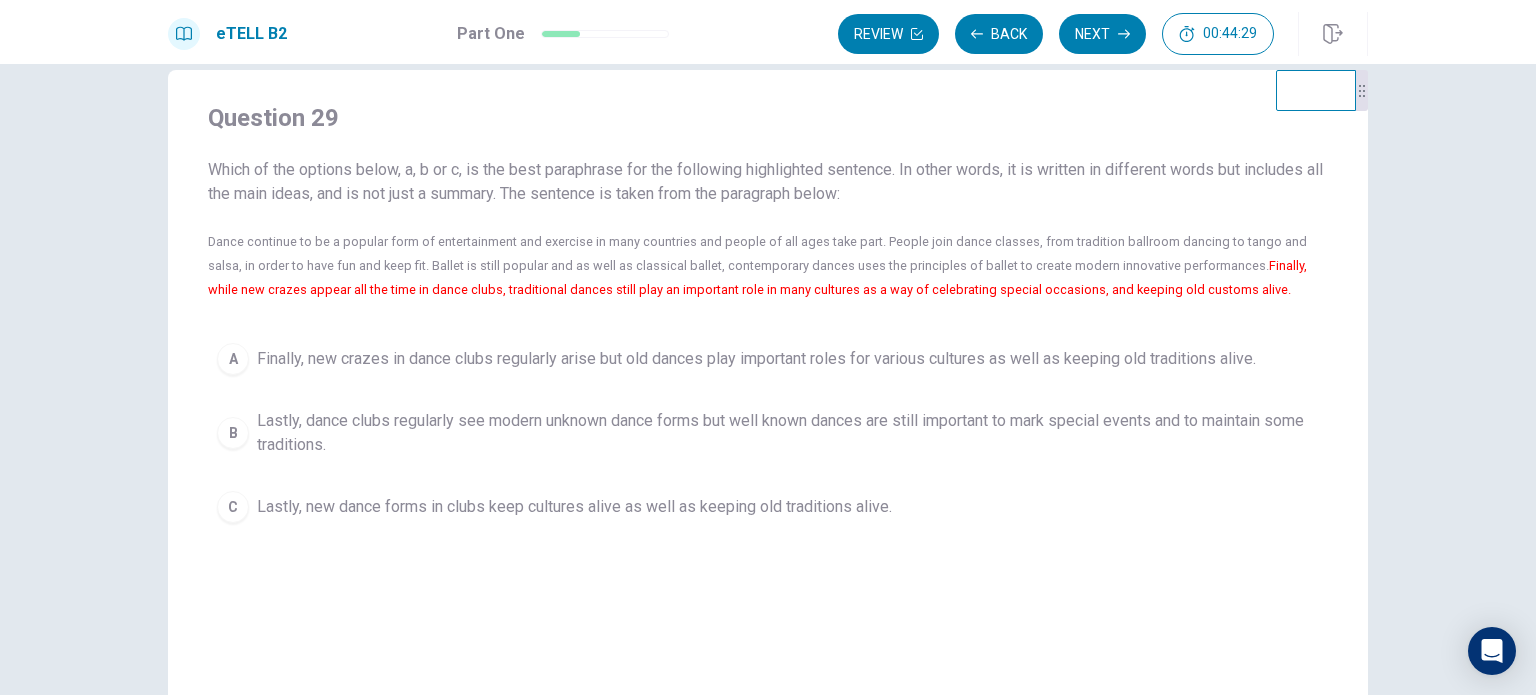 scroll, scrollTop: 0, scrollLeft: 0, axis: both 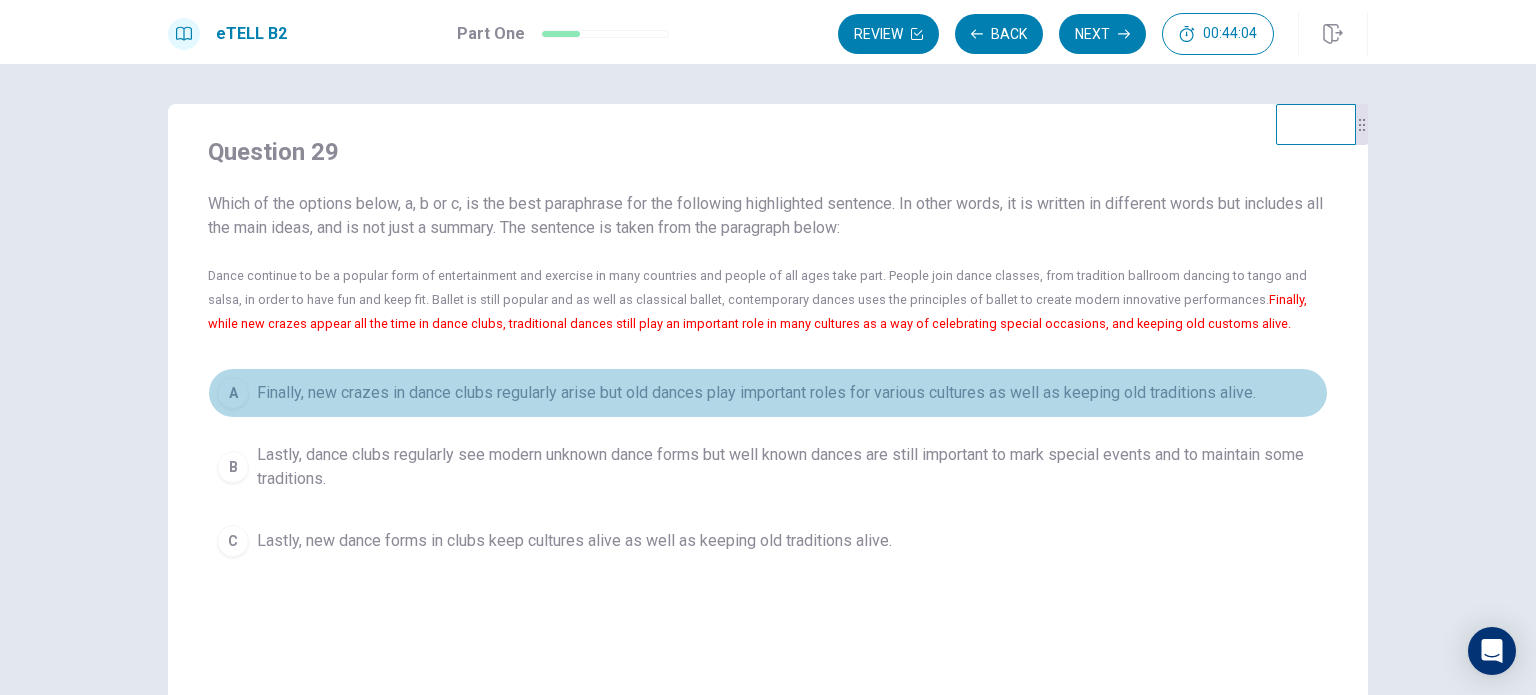 click on "A Finally, new crazes in dance clubs regularly arise but old dances play important roles for various cultures as well as keeping old traditions alive." at bounding box center [768, 393] 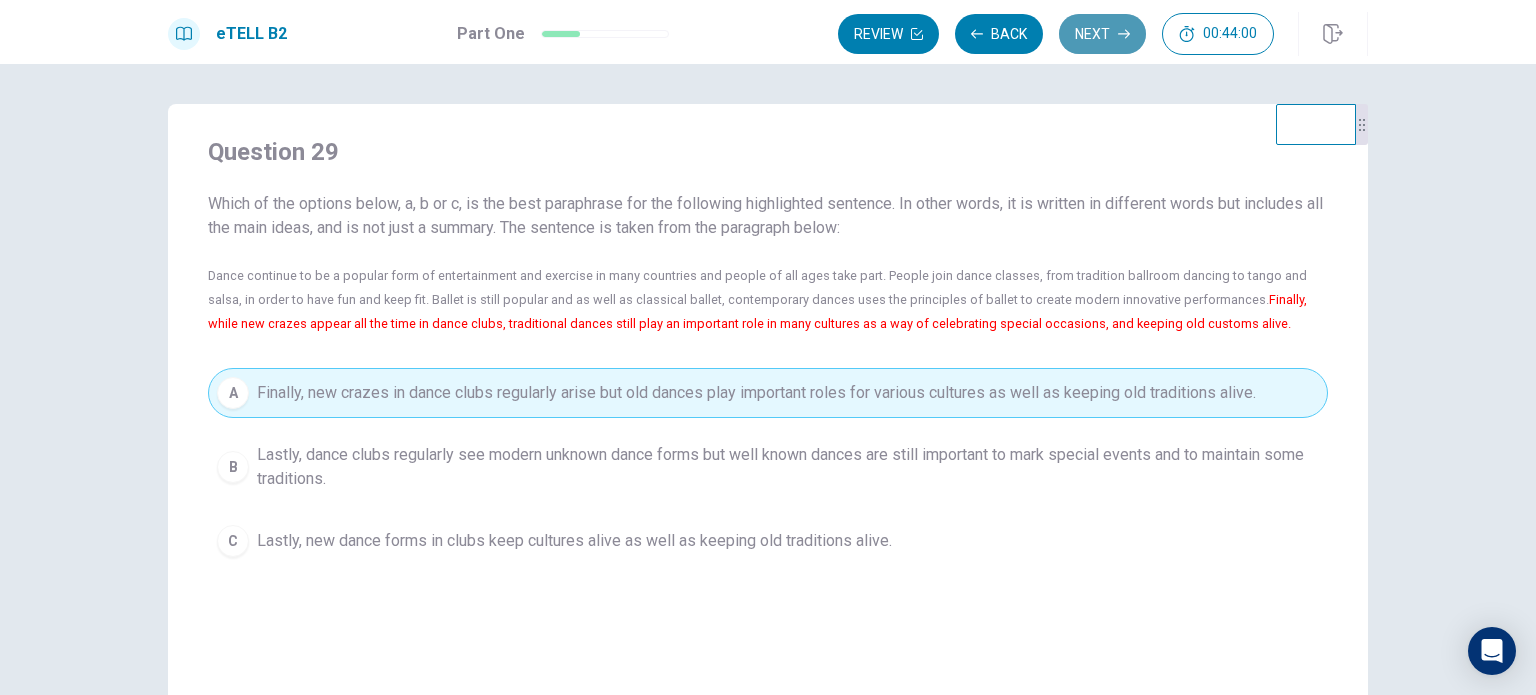 click on "Next" at bounding box center [1102, 34] 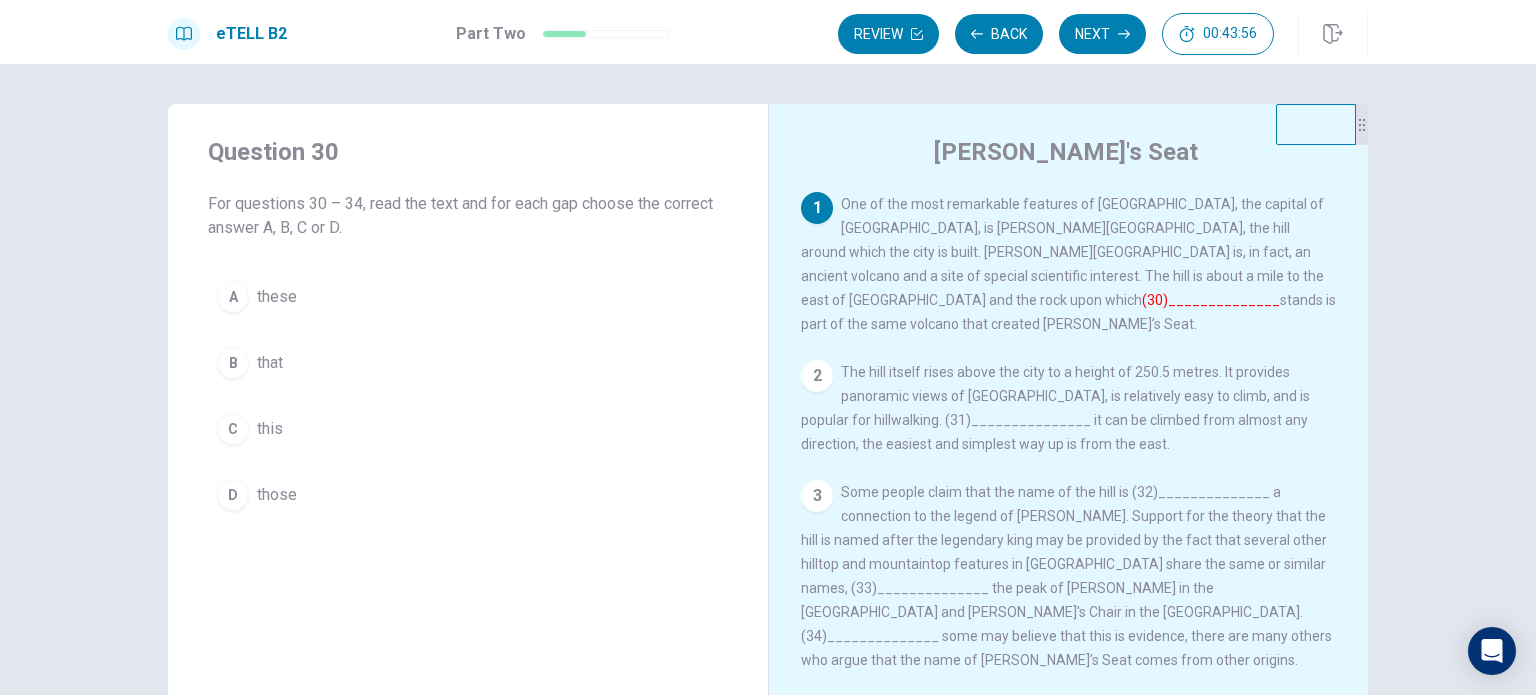 click on "2" at bounding box center [817, 376] 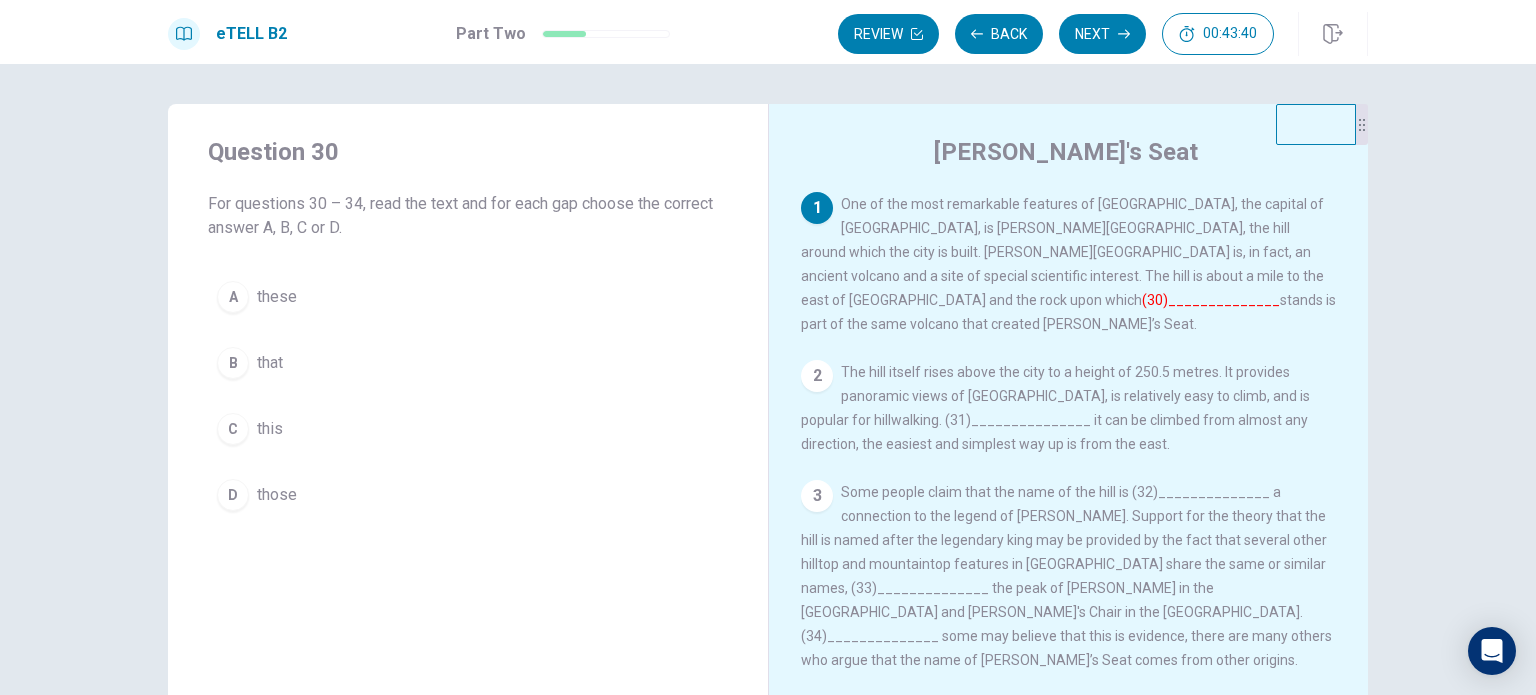 scroll, scrollTop: 0, scrollLeft: 0, axis: both 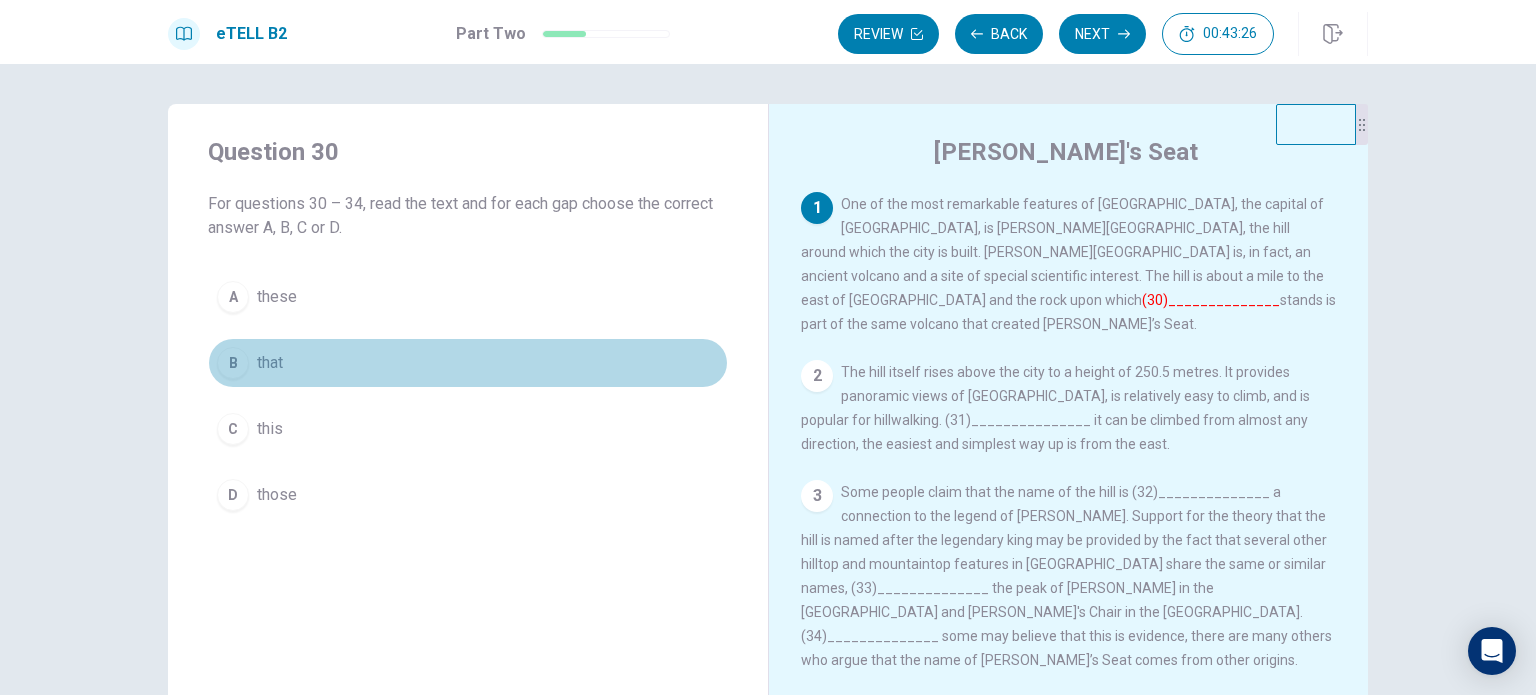 click on "that" at bounding box center [270, 363] 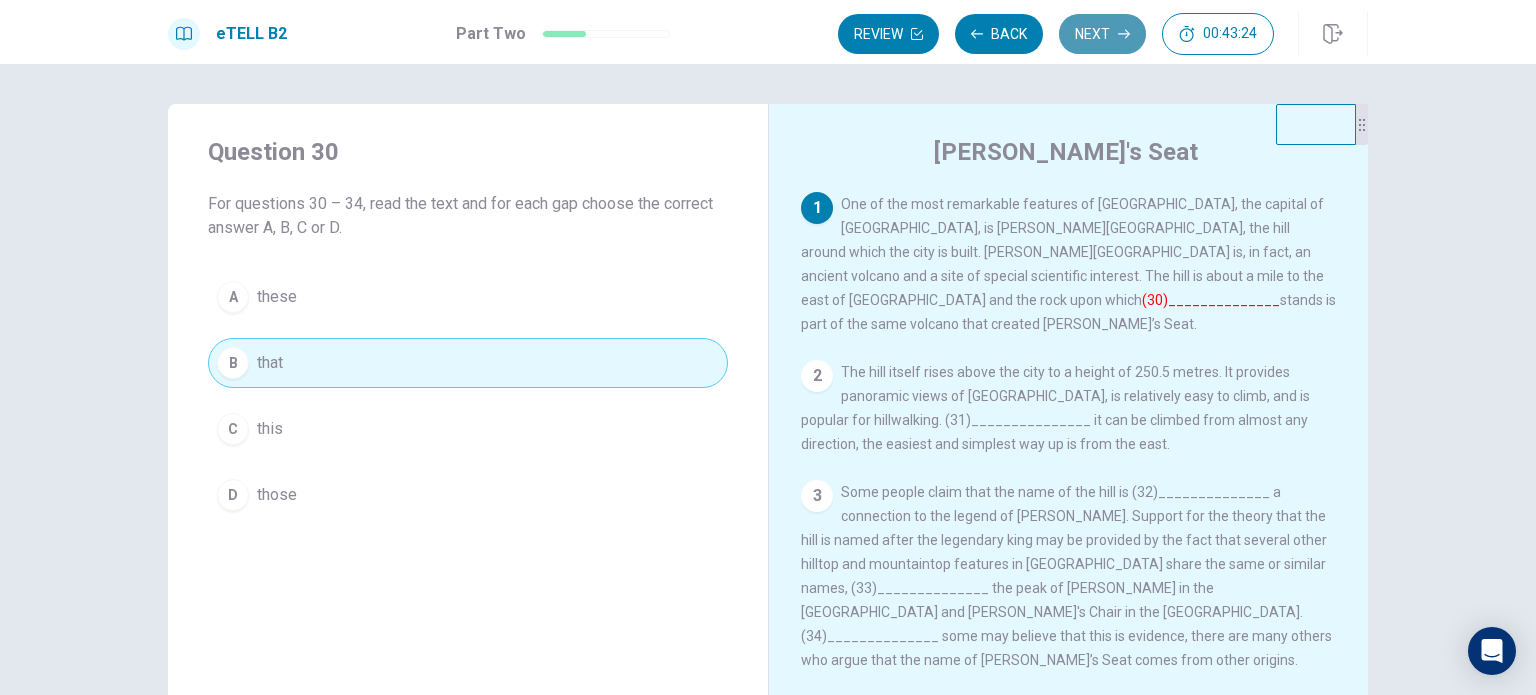 click on "Next" at bounding box center (1102, 34) 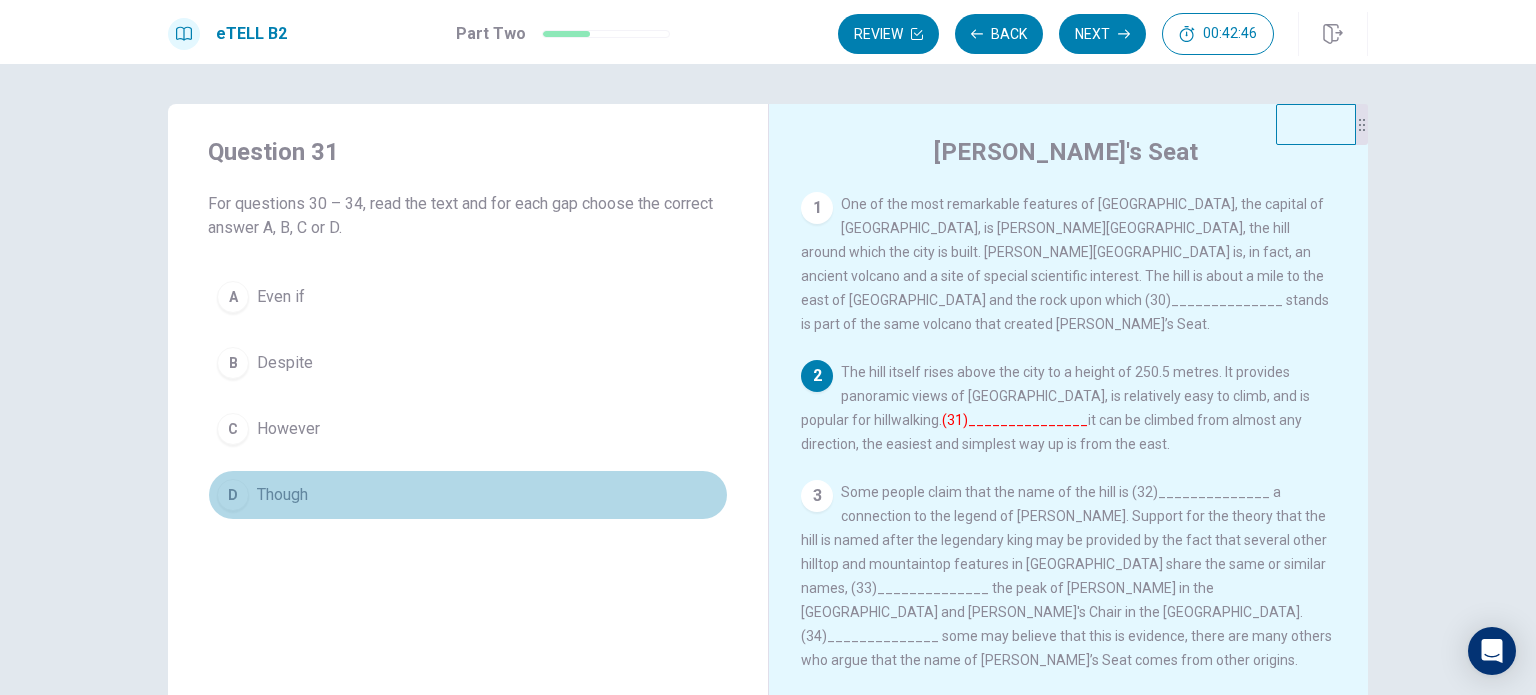 click on "Though" at bounding box center (282, 495) 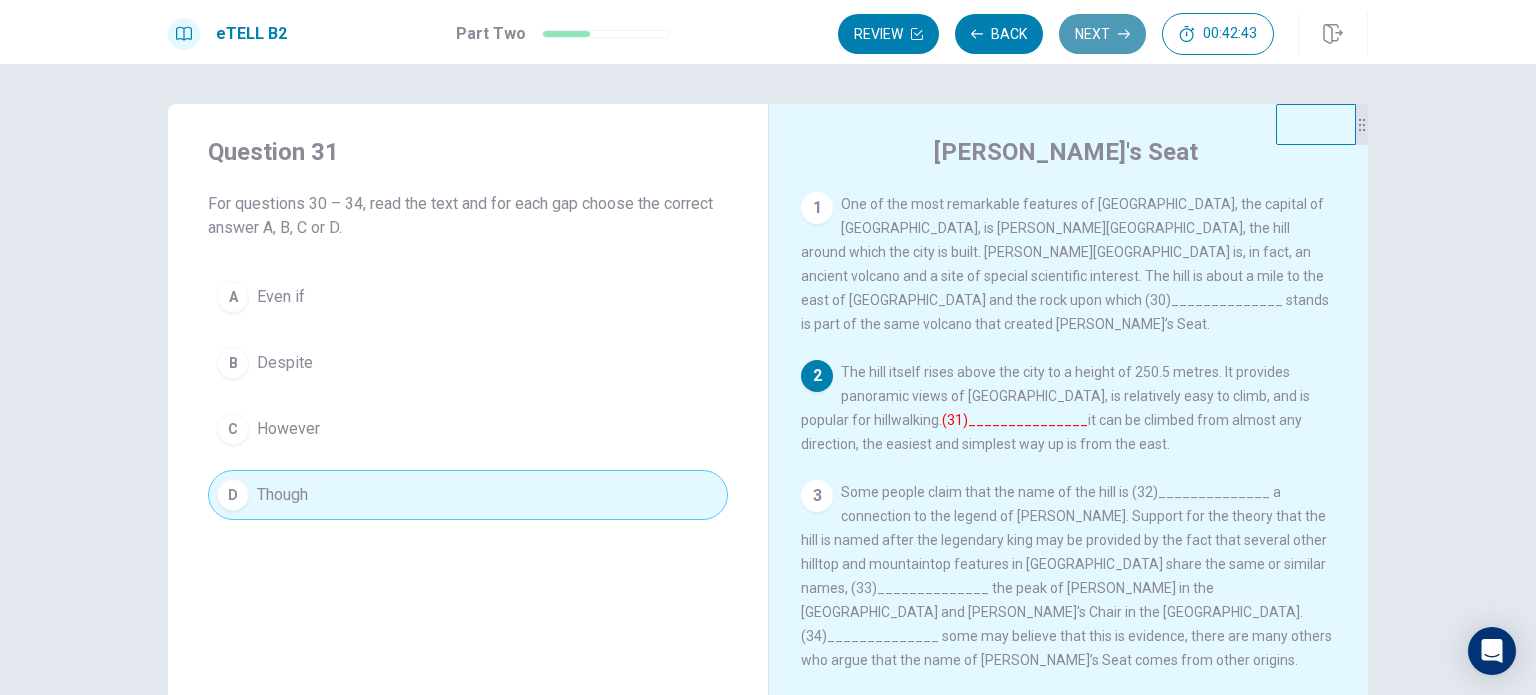 click on "Next" at bounding box center [1102, 34] 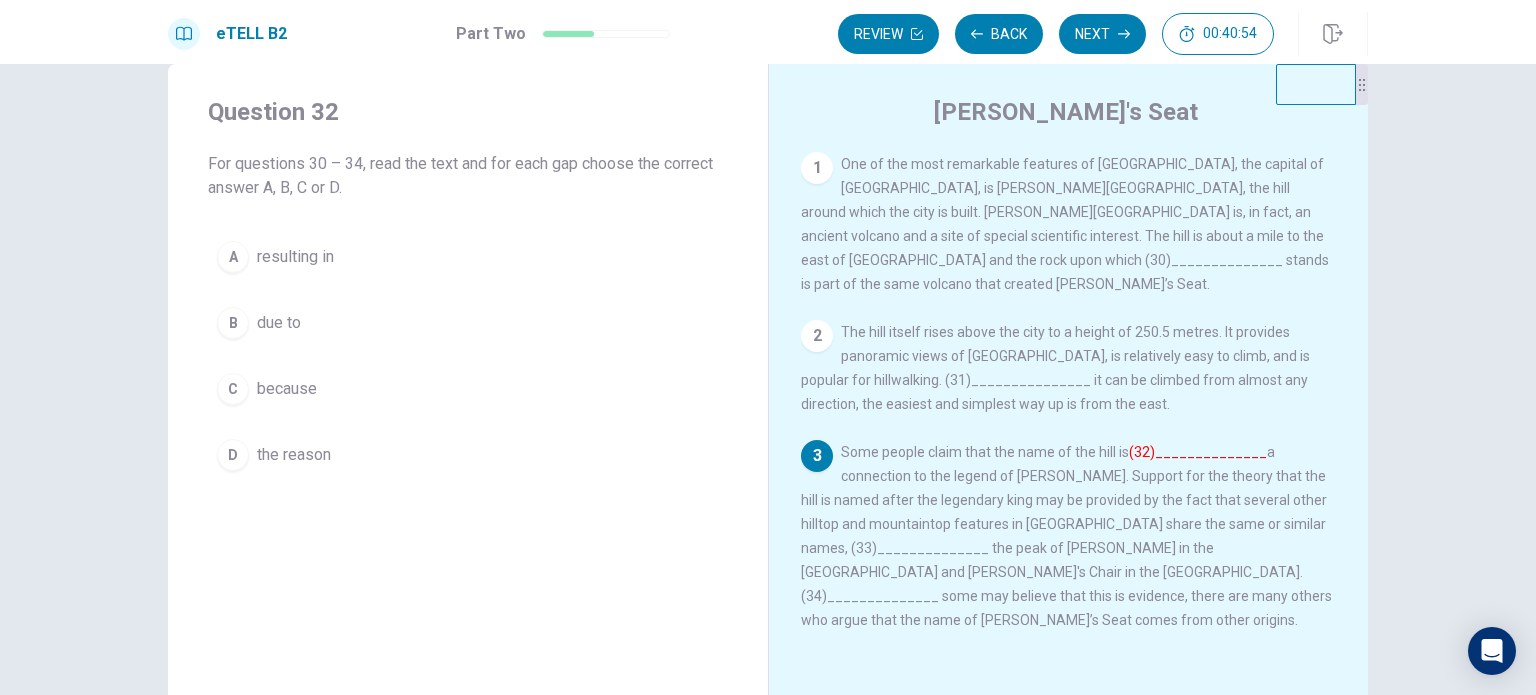 scroll, scrollTop: 40, scrollLeft: 0, axis: vertical 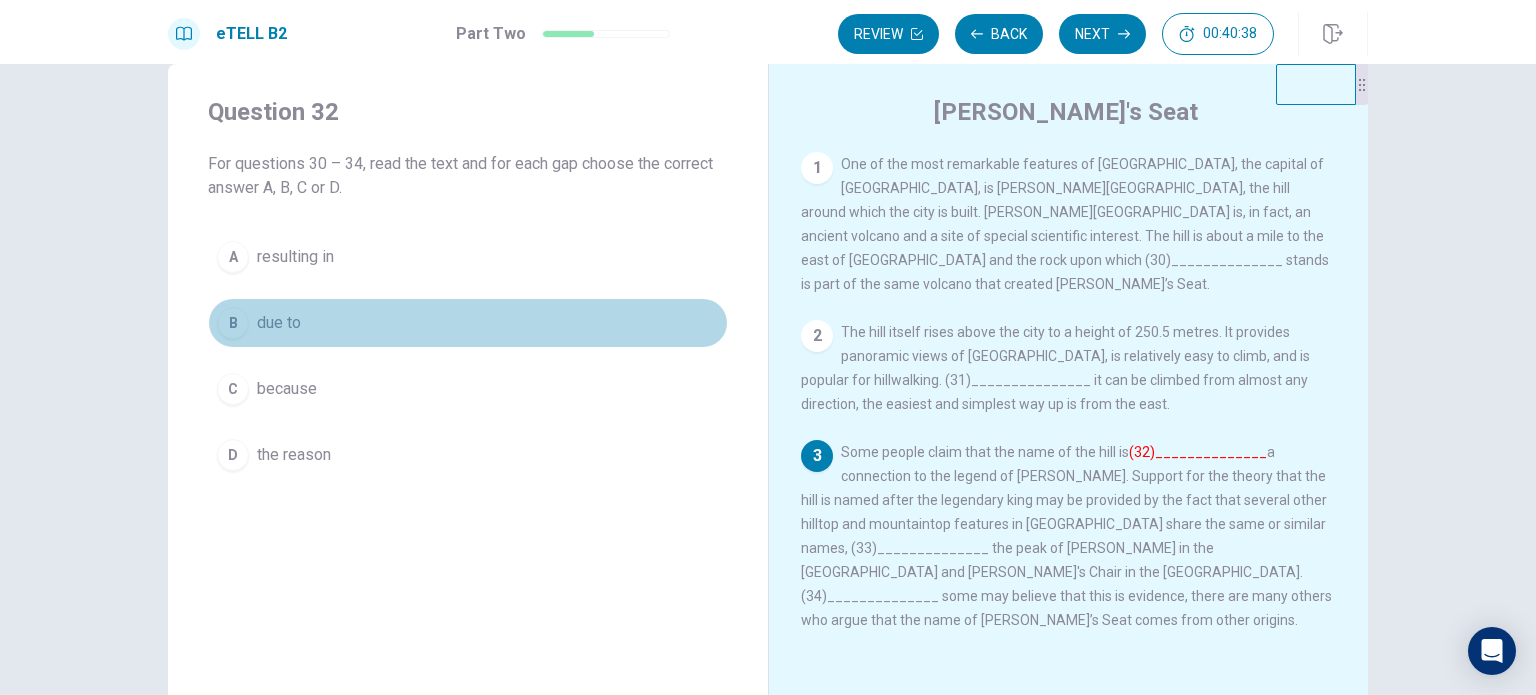 click on "B due to" at bounding box center (468, 323) 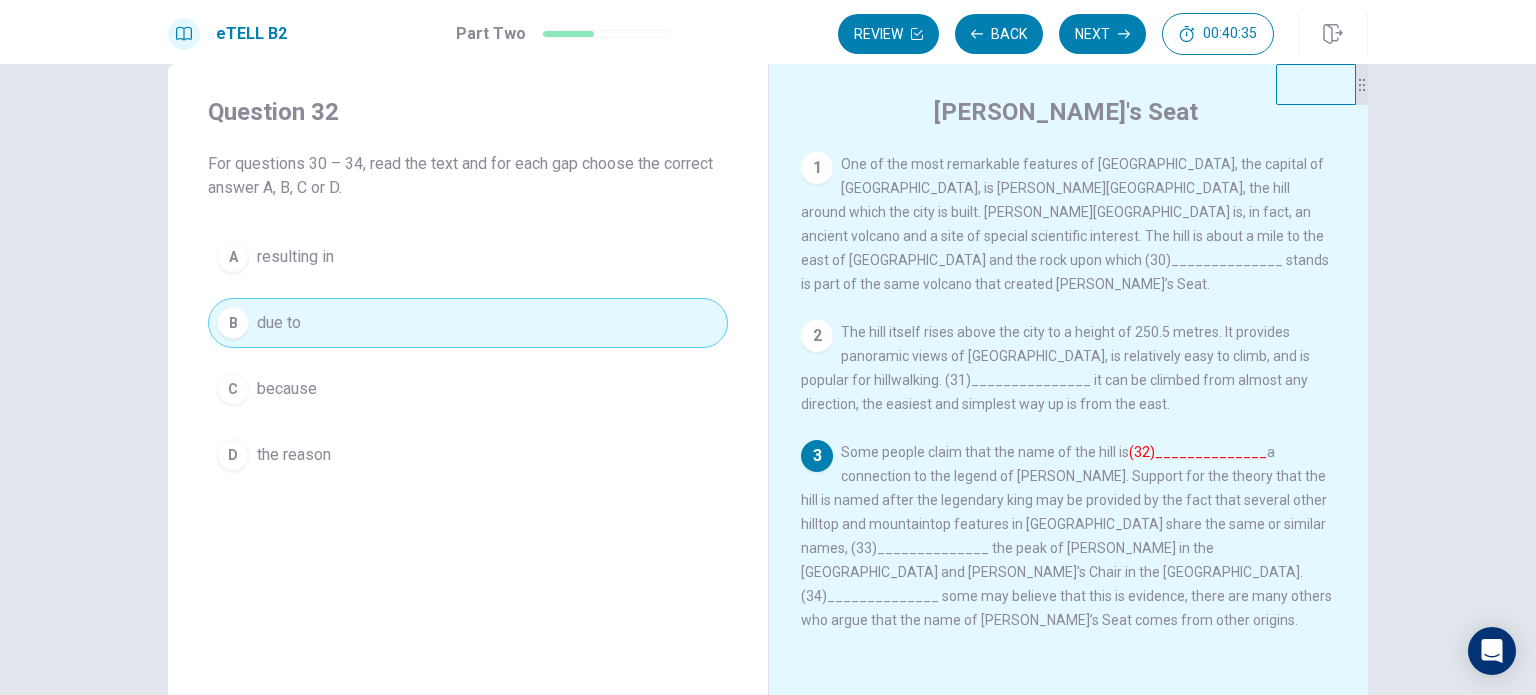 click on "because" at bounding box center (287, 389) 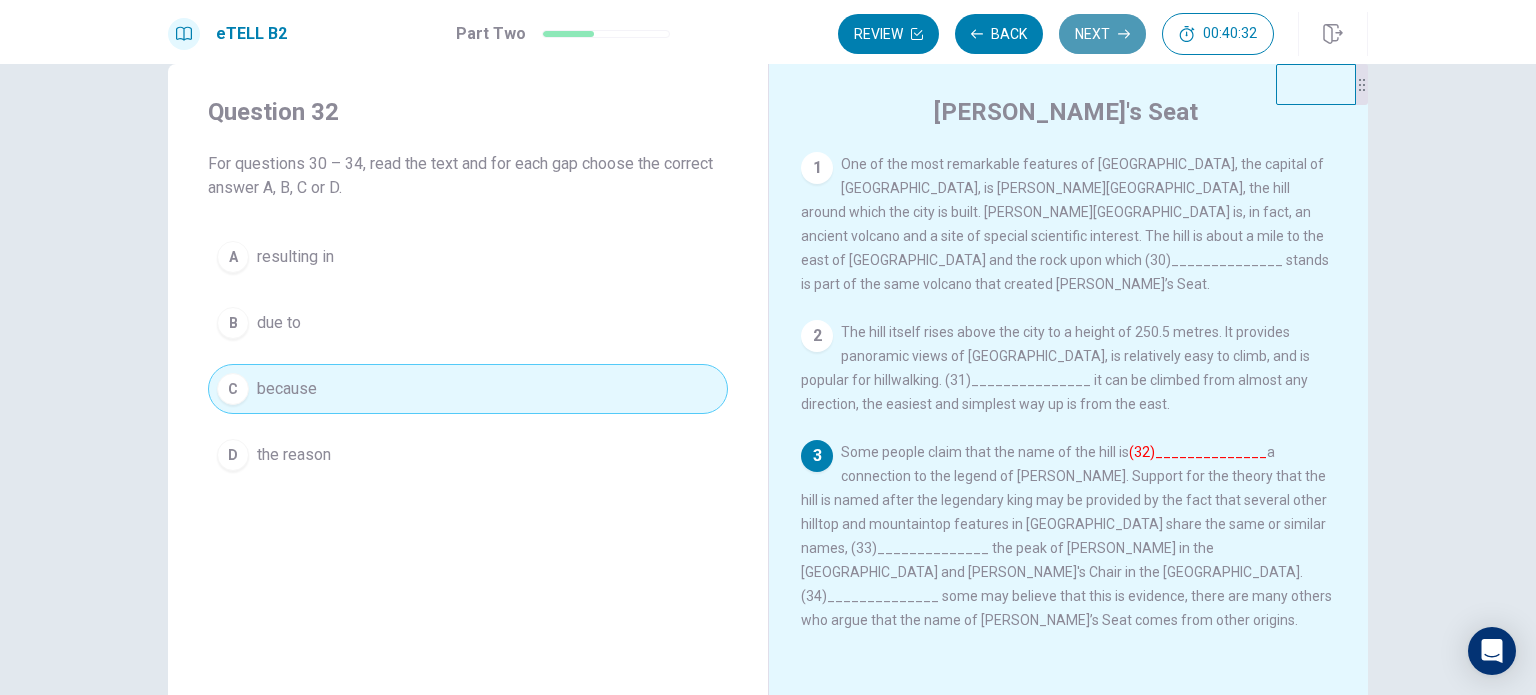 click on "Next" at bounding box center (1102, 34) 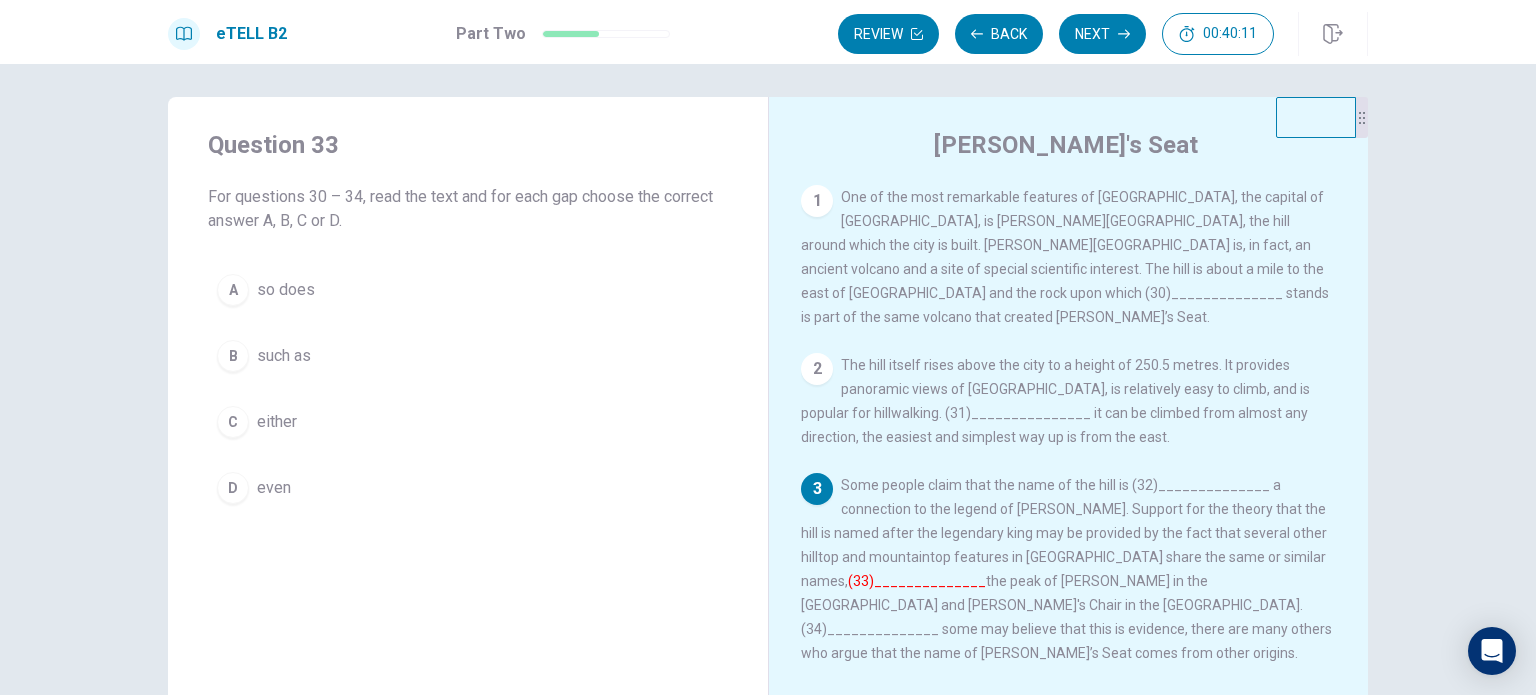 scroll, scrollTop: 0, scrollLeft: 0, axis: both 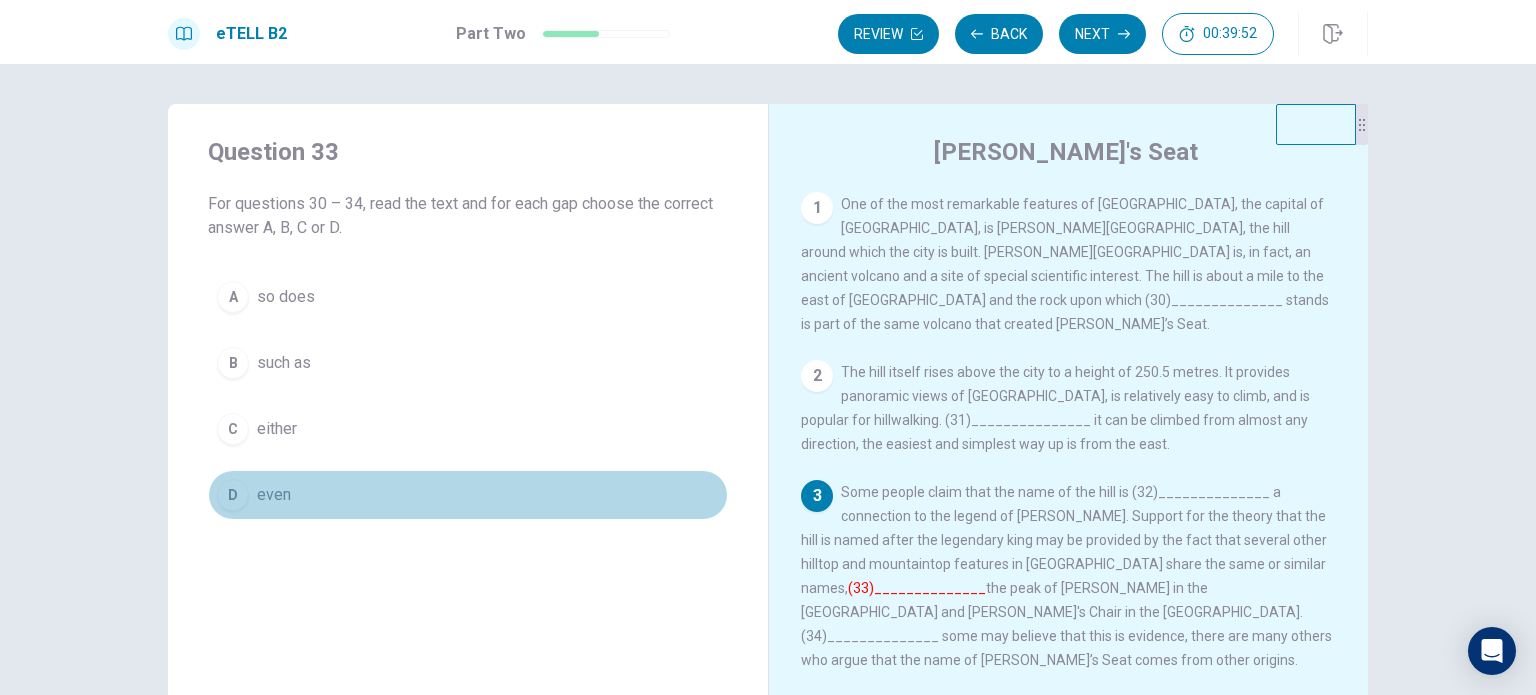 click on "D even" at bounding box center [468, 495] 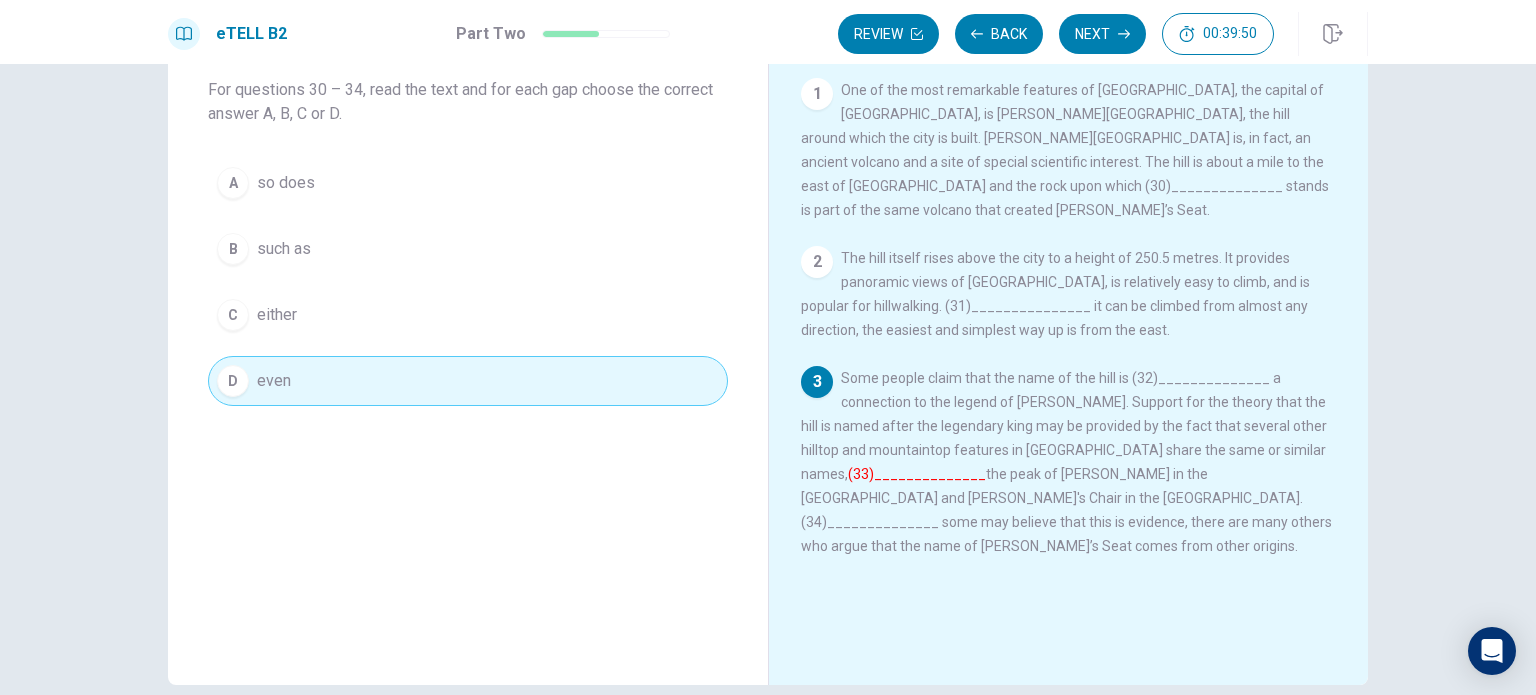 scroll, scrollTop: 128, scrollLeft: 0, axis: vertical 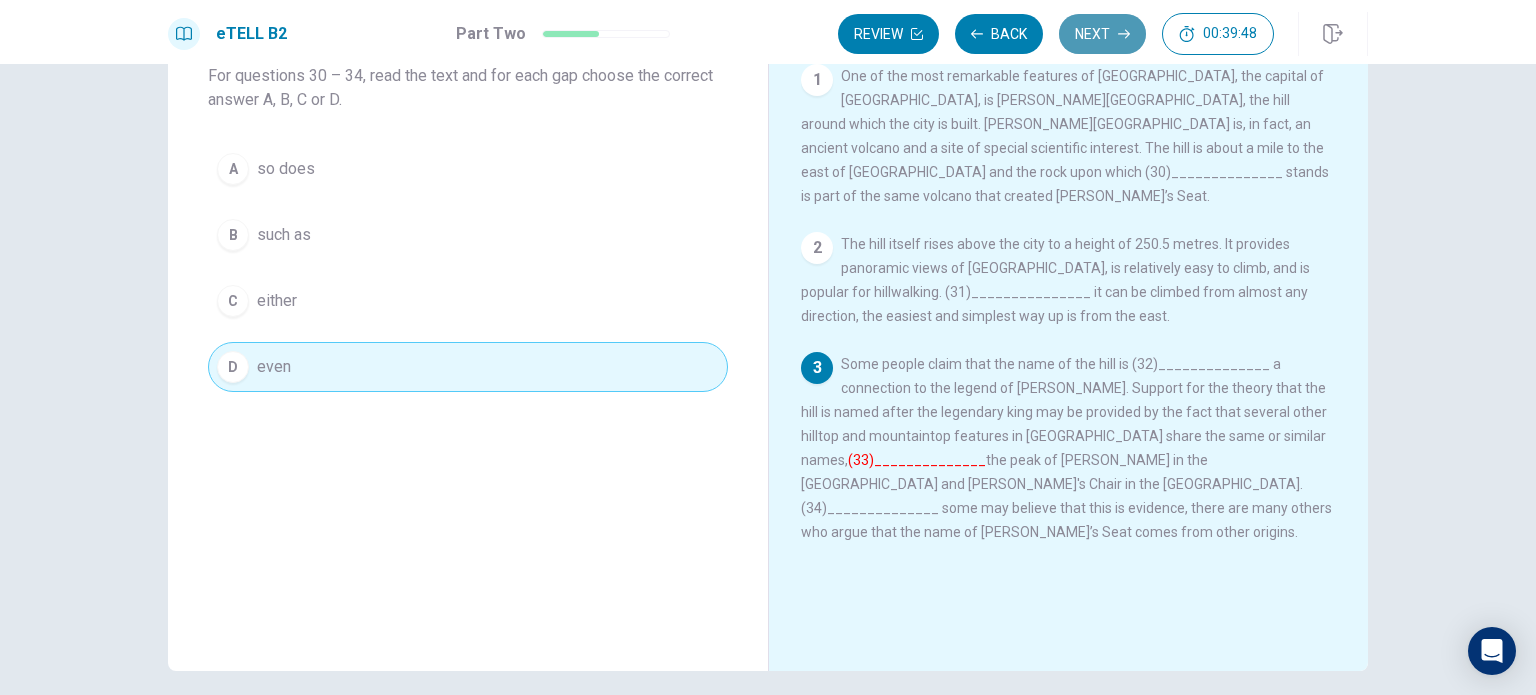 click on "Next" at bounding box center (1102, 34) 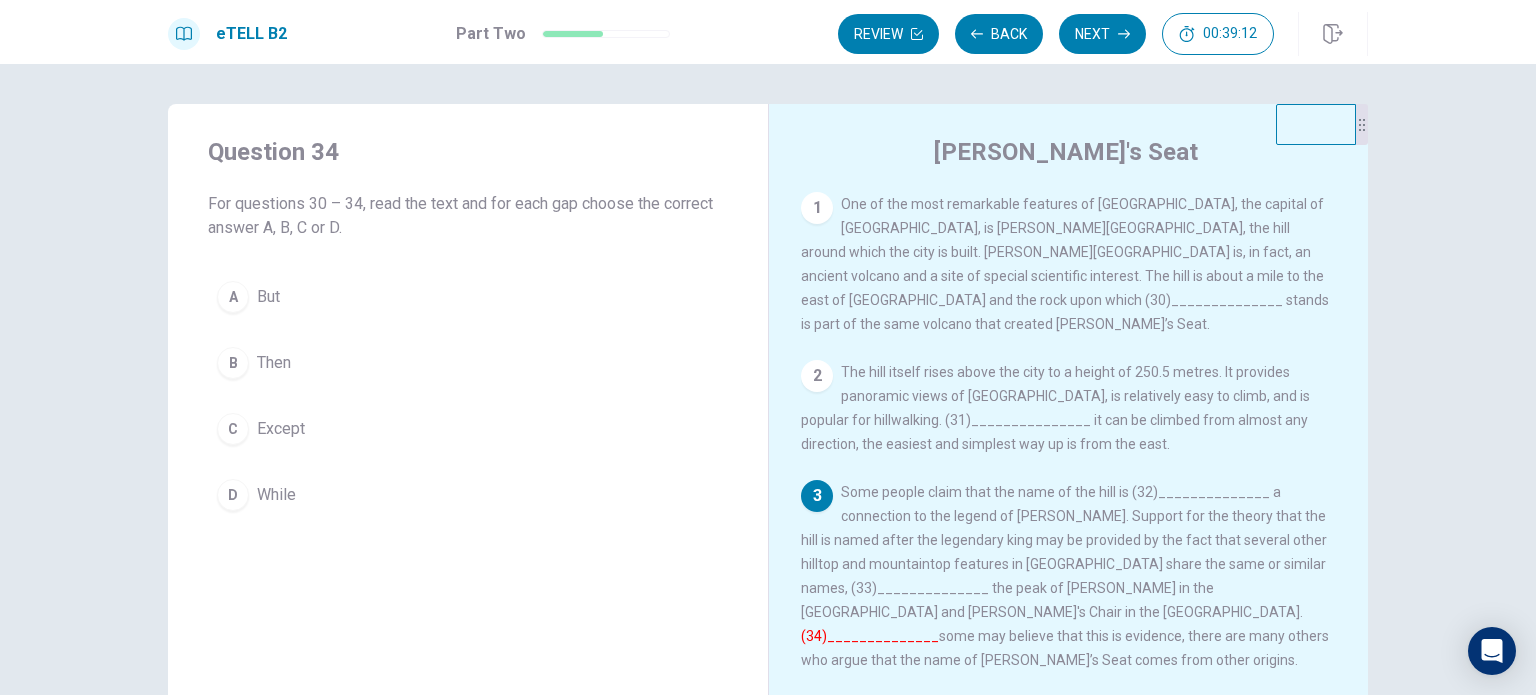 scroll, scrollTop: 2, scrollLeft: 0, axis: vertical 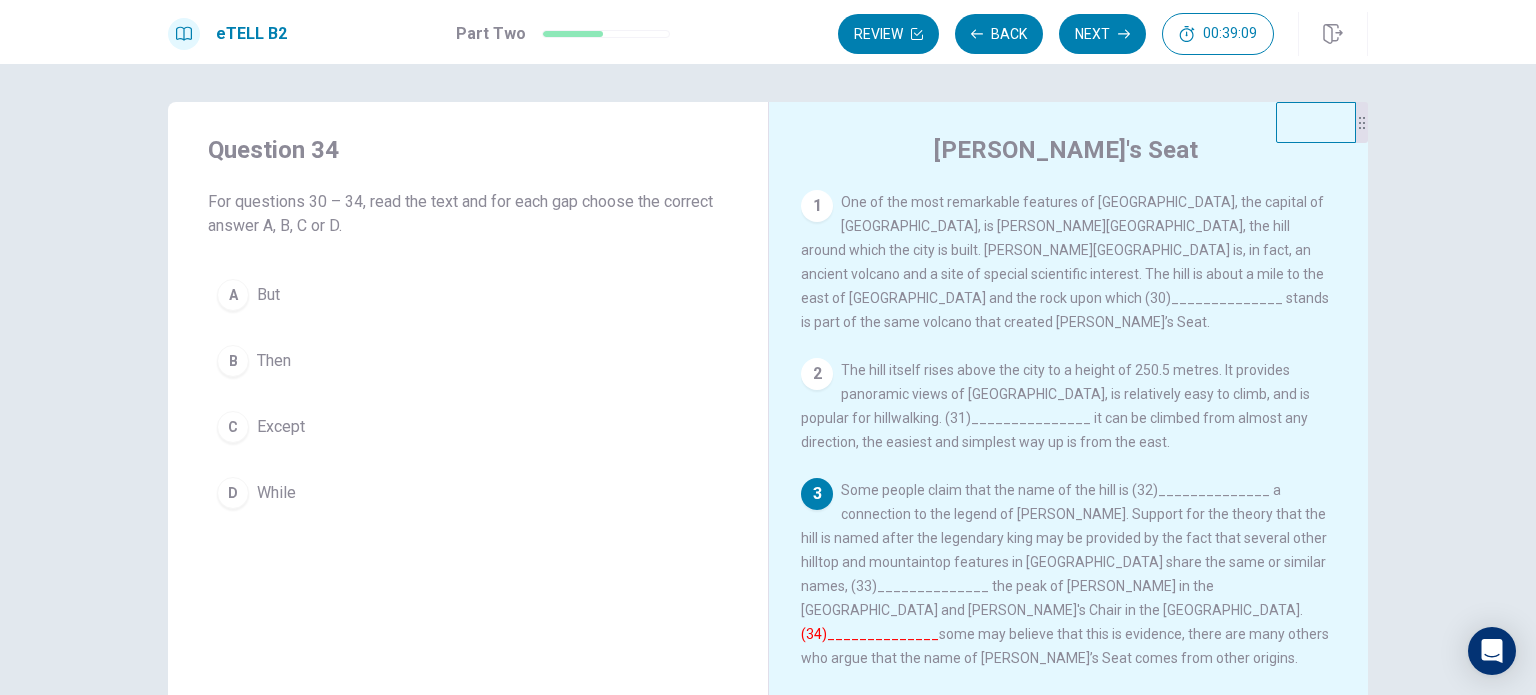 click on "A But" at bounding box center (468, 295) 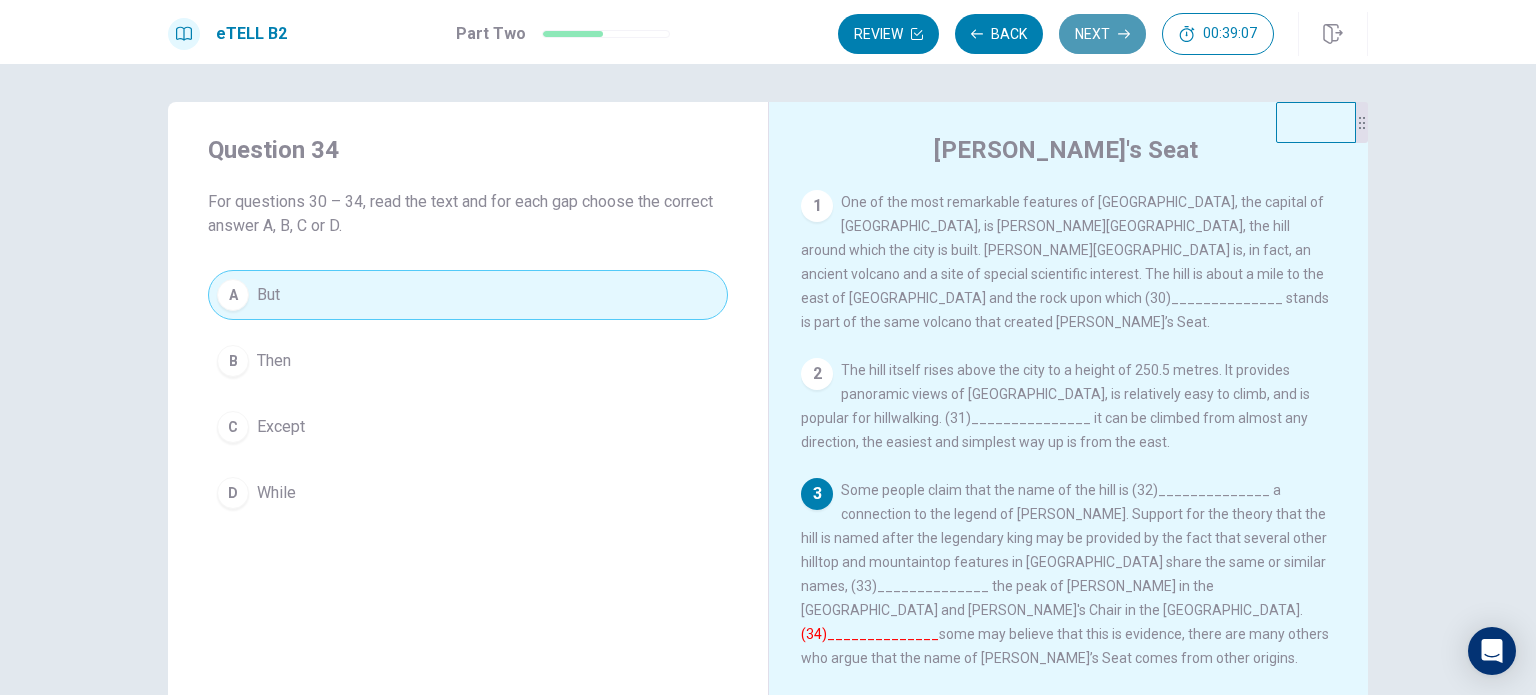 click on "Next" at bounding box center (1102, 34) 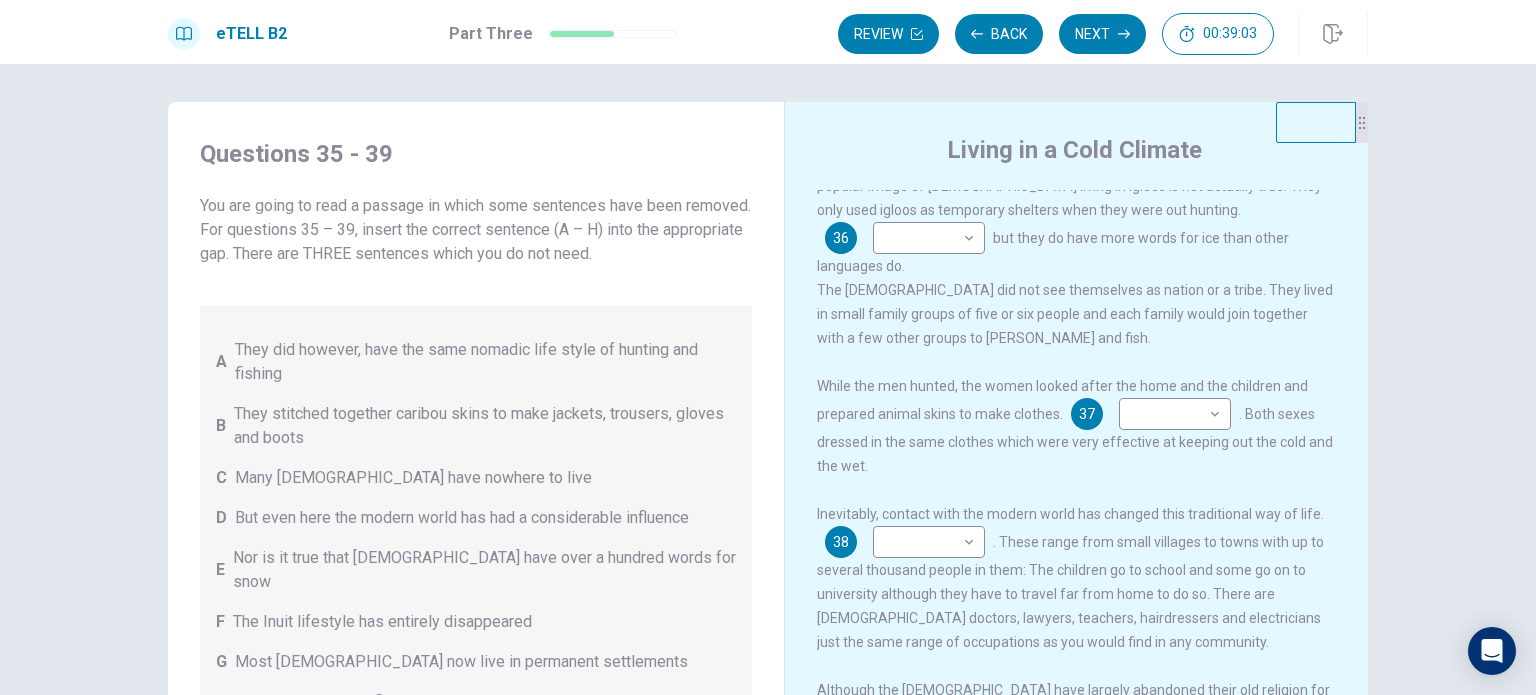 scroll, scrollTop: 465, scrollLeft: 0, axis: vertical 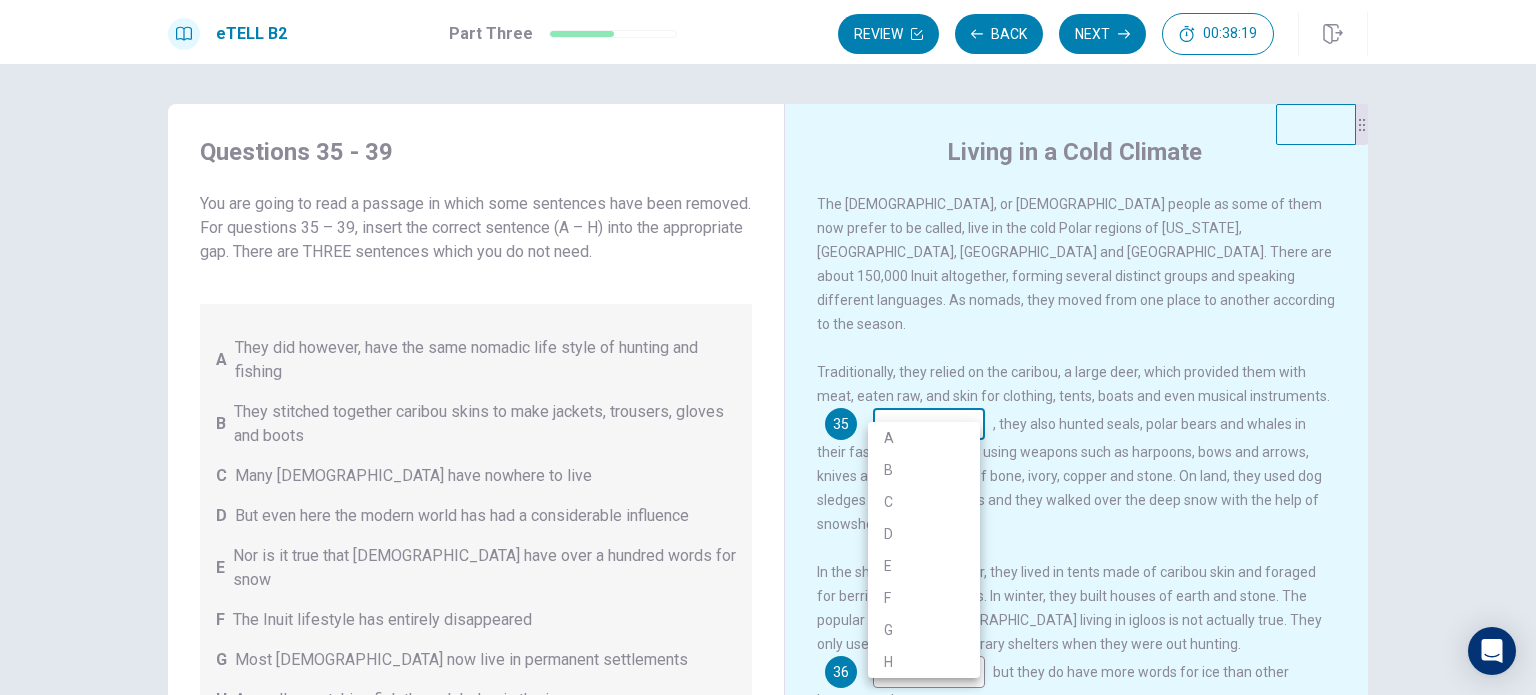 click on "This site uses cookies, as explained in our  Privacy Policy . If you agree to the use of cookies, please click the Accept button and continue to browse our site.   Privacy Policy Accept   eTELL B2 Part Three Review Back Next 00:38:19 Question 15 - 19 of 30 00:38:19 Review Back Next Questions 35 - 39 You are going to read a passage in which some sentences have been  removed. For questions 35 – 39, insert the correct sentence (A – H) into the  appropriate gap. There are THREE sentences which you do not need. A They did however, have the same nomadic life style of hunting and fishing  B They stitched together caribou skins to make jackets, trousers, gloves and  boots  C Many [DEMOGRAPHIC_DATA] have nowhere to live D But even here the modern world has had a considerable influence E Nor is it true that Eskimos have over a hundred words for snow F The Inuit lifestyle has entirely disappeared  G Most [DEMOGRAPHIC_DATA] now live in permanent settlements  H As well as catching fish through holes in the ice Living in a Cold Climate 35 ​" at bounding box center (768, 347) 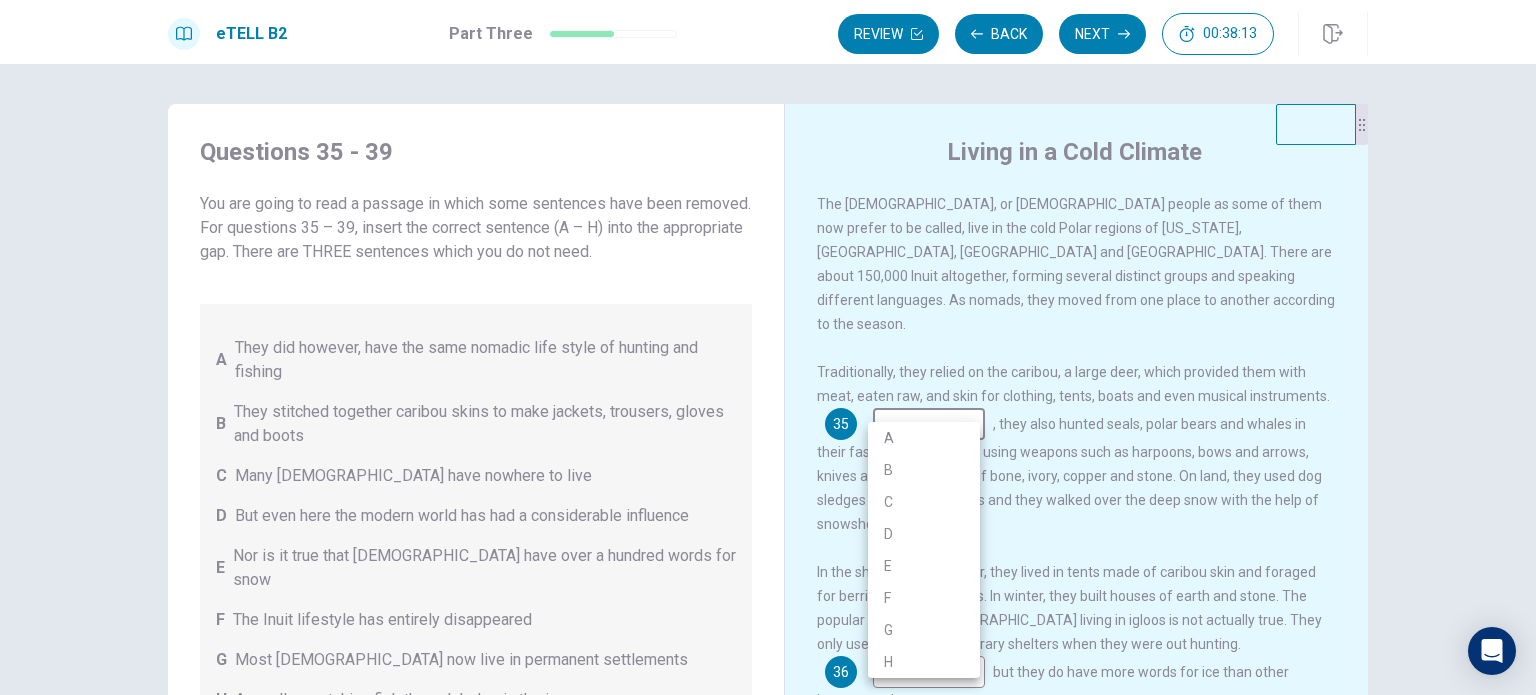 drag, startPoint x: 1475, startPoint y: 310, endPoint x: 1182, endPoint y: 400, distance: 306.51102 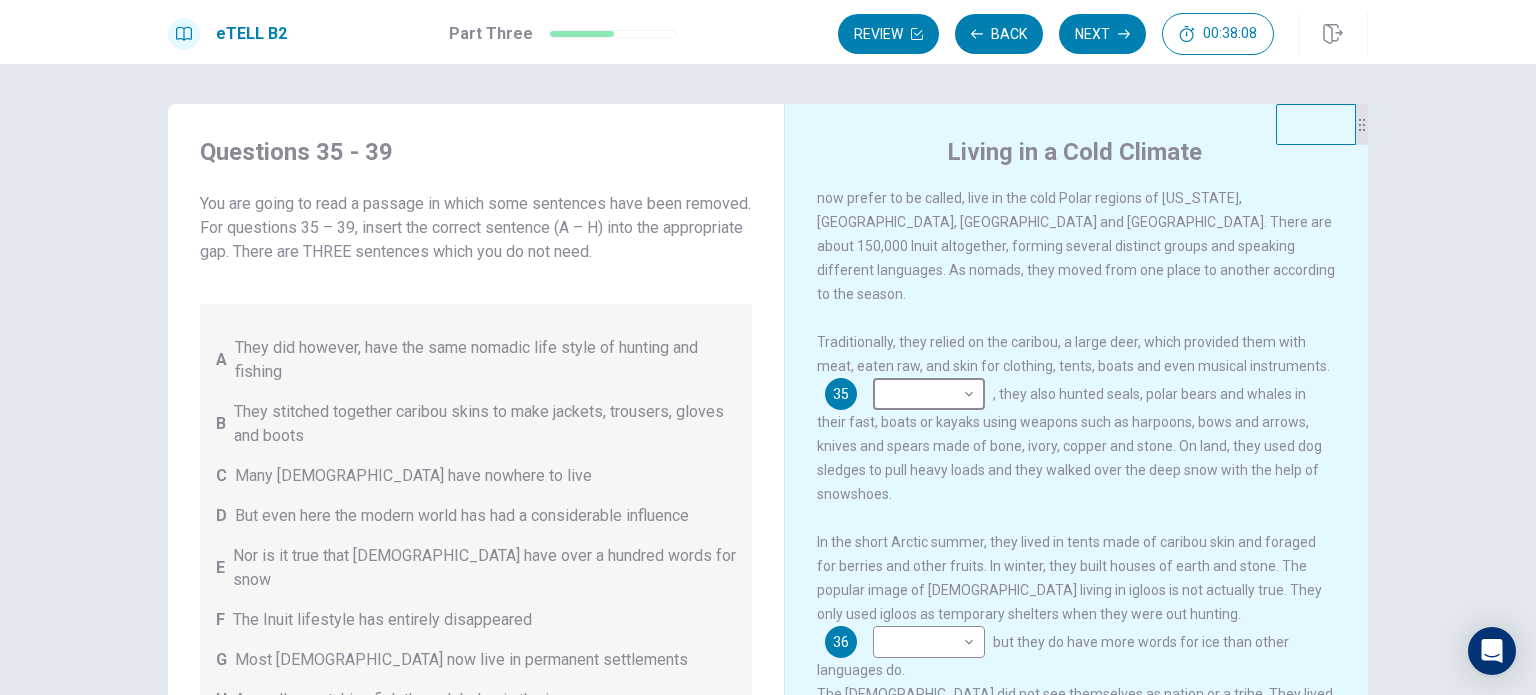 scroll, scrollTop: 0, scrollLeft: 0, axis: both 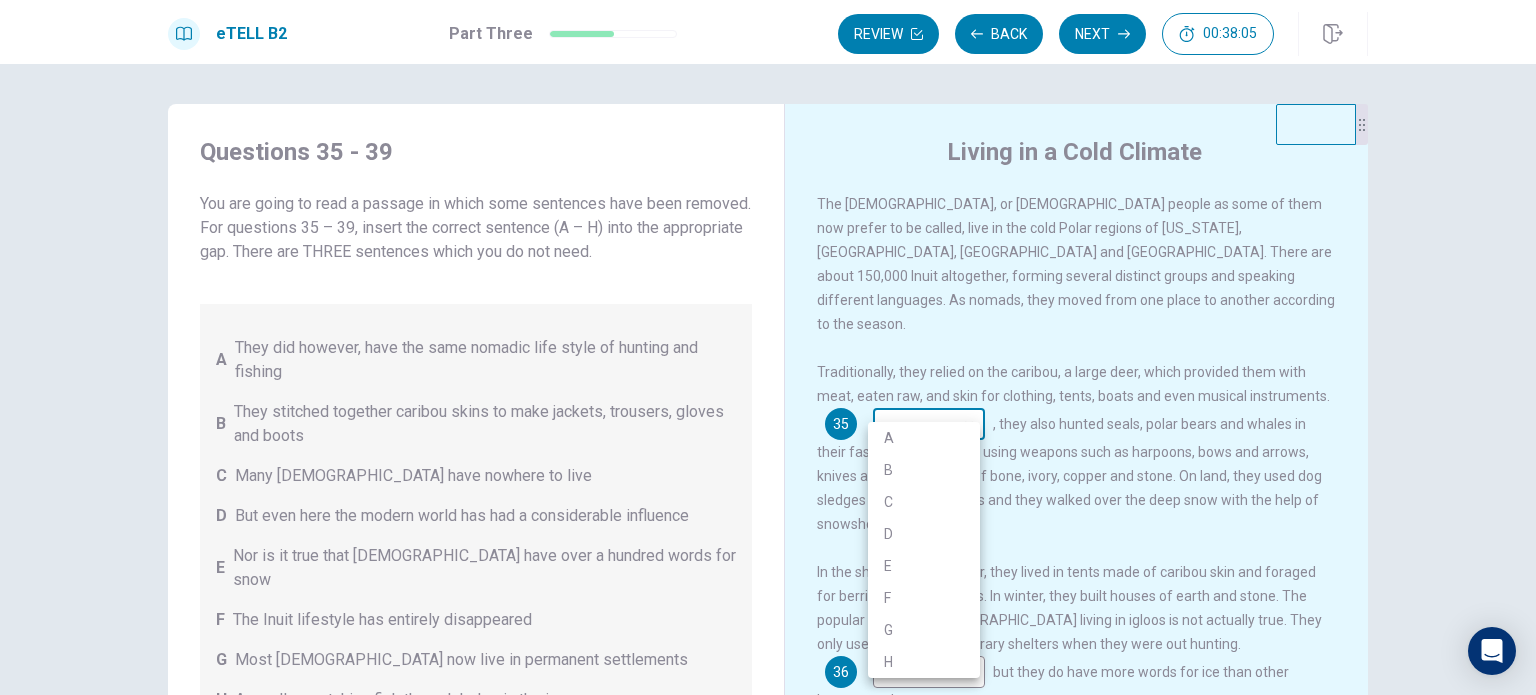 click on "This site uses cookies, as explained in our  Privacy Policy . If you agree to the use of cookies, please click the Accept button and continue to browse our site.   Privacy Policy Accept   eTELL B2 Part Three Review Back Next 00:38:05 Question 15 - 19 of 30 00:38:05 Review Back Next Questions 35 - 39 You are going to read a passage in which some sentences have been  removed. For questions 35 – 39, insert the correct sentence (A – H) into the  appropriate gap. There are THREE sentences which you do not need. A They did however, have the same nomadic life style of hunting and fishing  B They stitched together caribou skins to make jackets, trousers, gloves and  boots  C Many [DEMOGRAPHIC_DATA] have nowhere to live D But even here the modern world has had a considerable influence E Nor is it true that Eskimos have over a hundred words for snow F The Inuit lifestyle has entirely disappeared  G Most [DEMOGRAPHIC_DATA] now live in permanent settlements  H As well as catching fish through holes in the ice Living in a Cold Climate 35 ​" at bounding box center (768, 347) 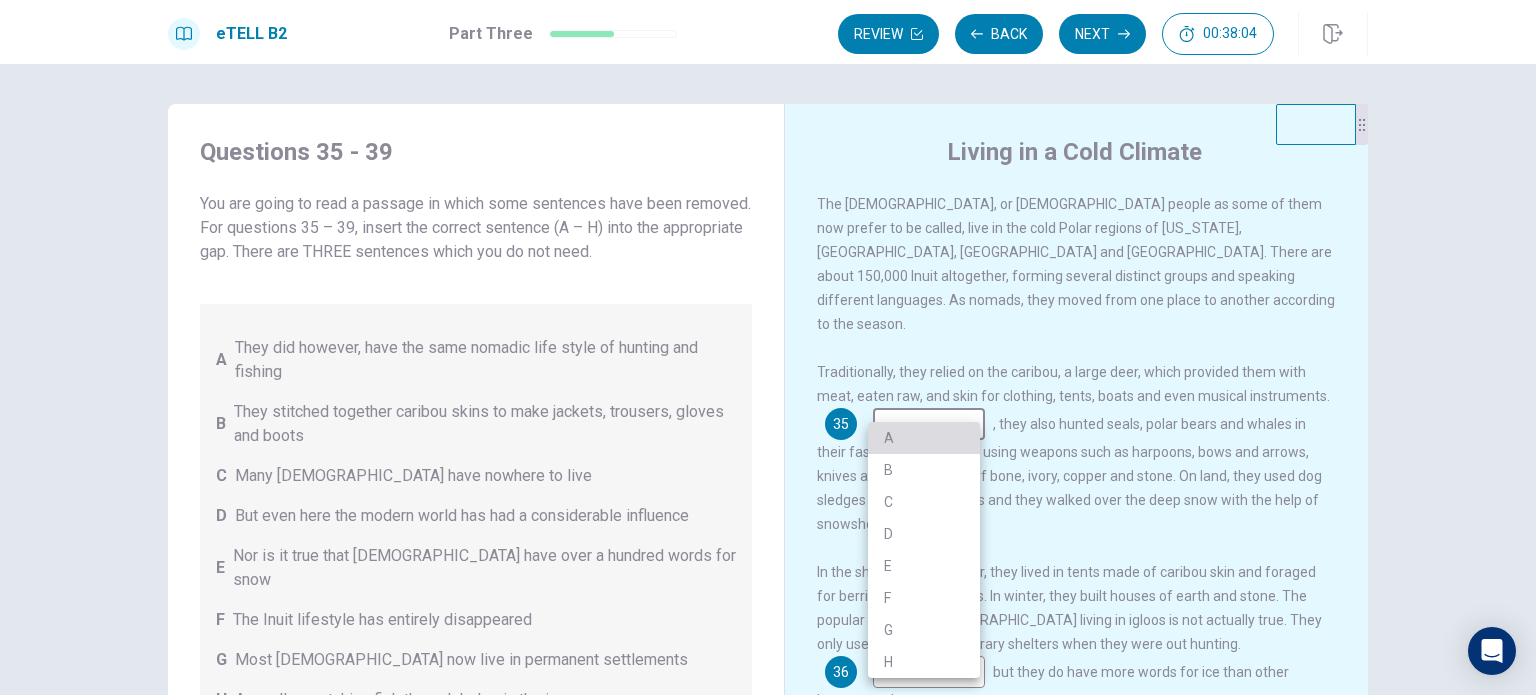 click on "A" at bounding box center [924, 438] 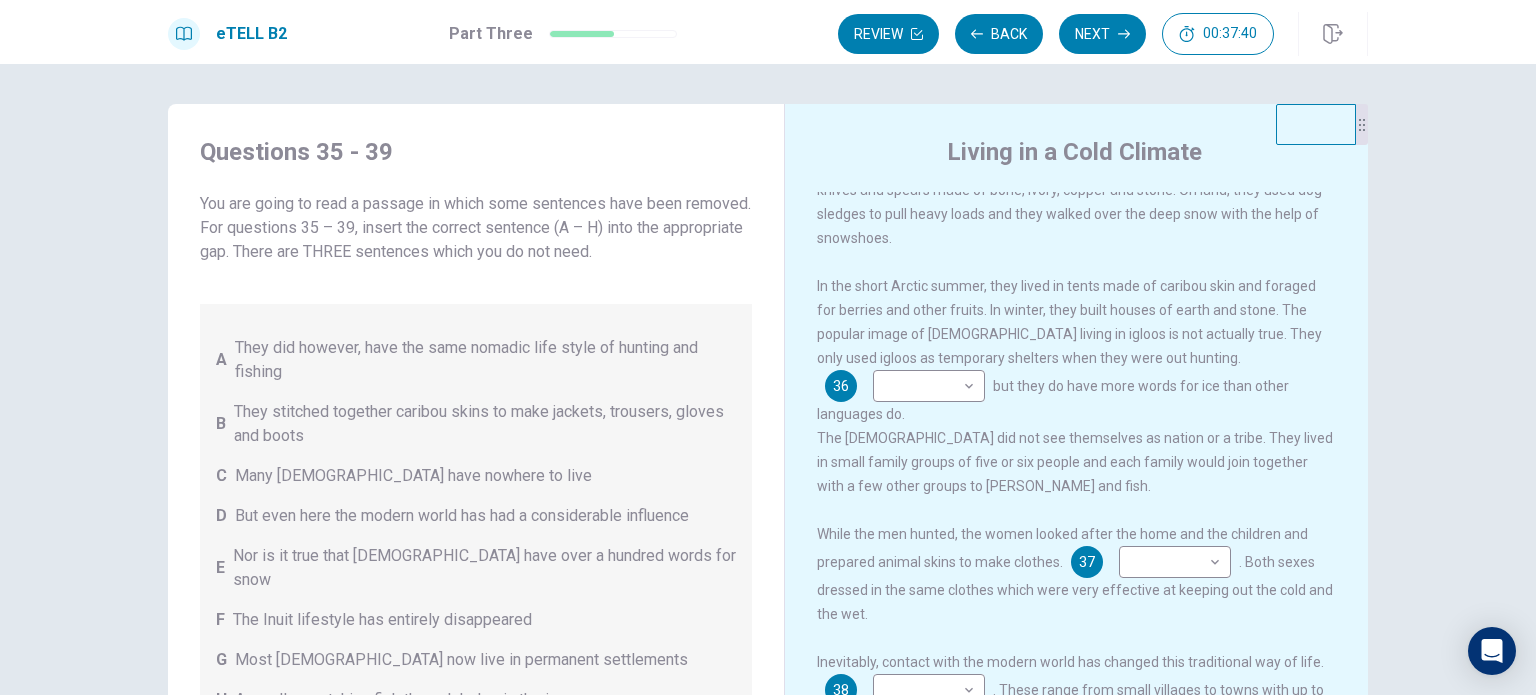 scroll, scrollTop: 287, scrollLeft: 0, axis: vertical 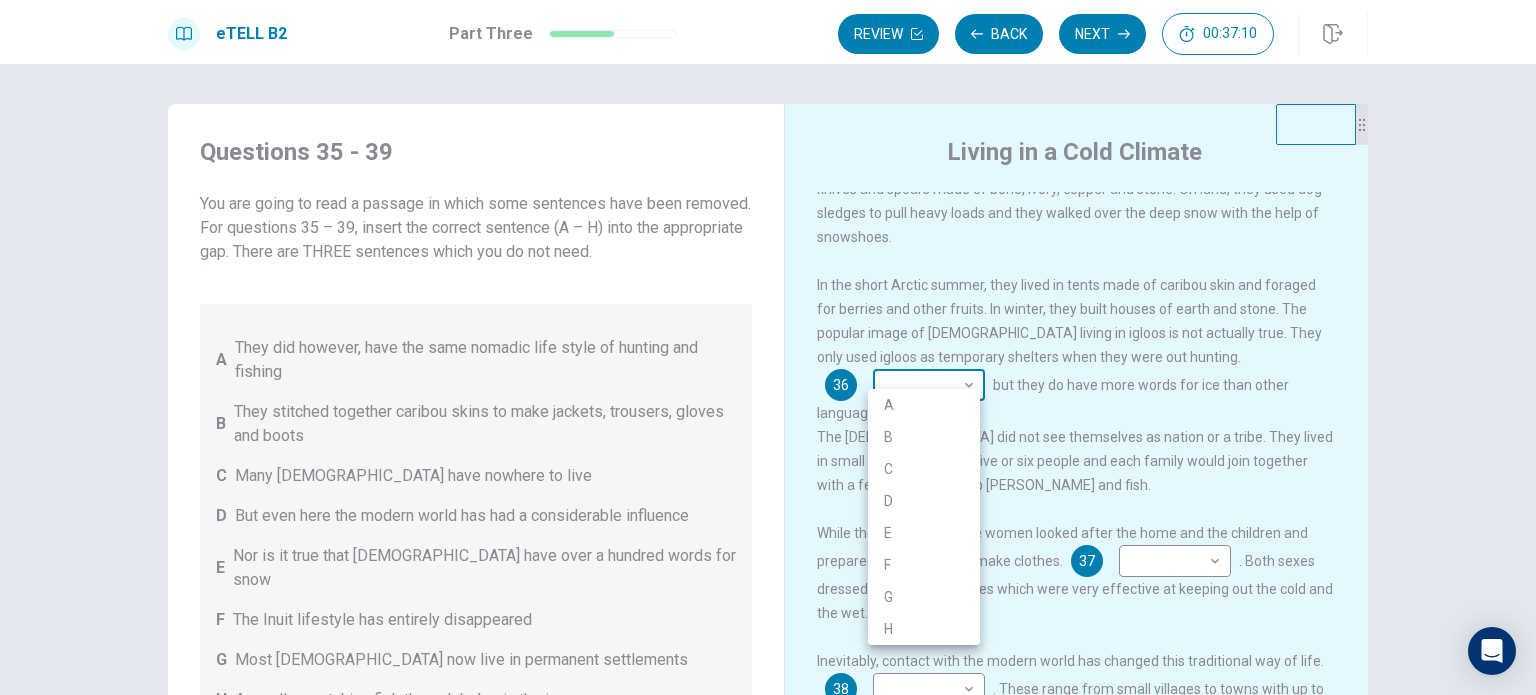 click on "This site uses cookies, as explained in our  Privacy Policy . If you agree to the use of cookies, please click the Accept button and continue to browse our site.   Privacy Policy Accept   eTELL B2 Part Three Review Back Next 00:37:10 Question 15 - 19 of 30 00:37:10 Review Back Next Questions 35 - 39 You are going to read a passage in which some sentences have been  removed. For questions 35 – 39, insert the correct sentence (A – H) into the  appropriate gap. There are THREE sentences which you do not need. A They did however, have the same nomadic life style of hunting and fishing  B They stitched together caribou skins to make jackets, trousers, gloves and  boots  C Many [DEMOGRAPHIC_DATA] have nowhere to live D But even here the modern world has had a considerable influence E Nor is it true that Eskimos have over a hundred words for snow F The Inuit lifestyle has entirely disappeared  G Most [DEMOGRAPHIC_DATA] now live in permanent settlements  H As well as catching fish through holes in the ice Living in a Cold Climate 35 A *" at bounding box center [768, 347] 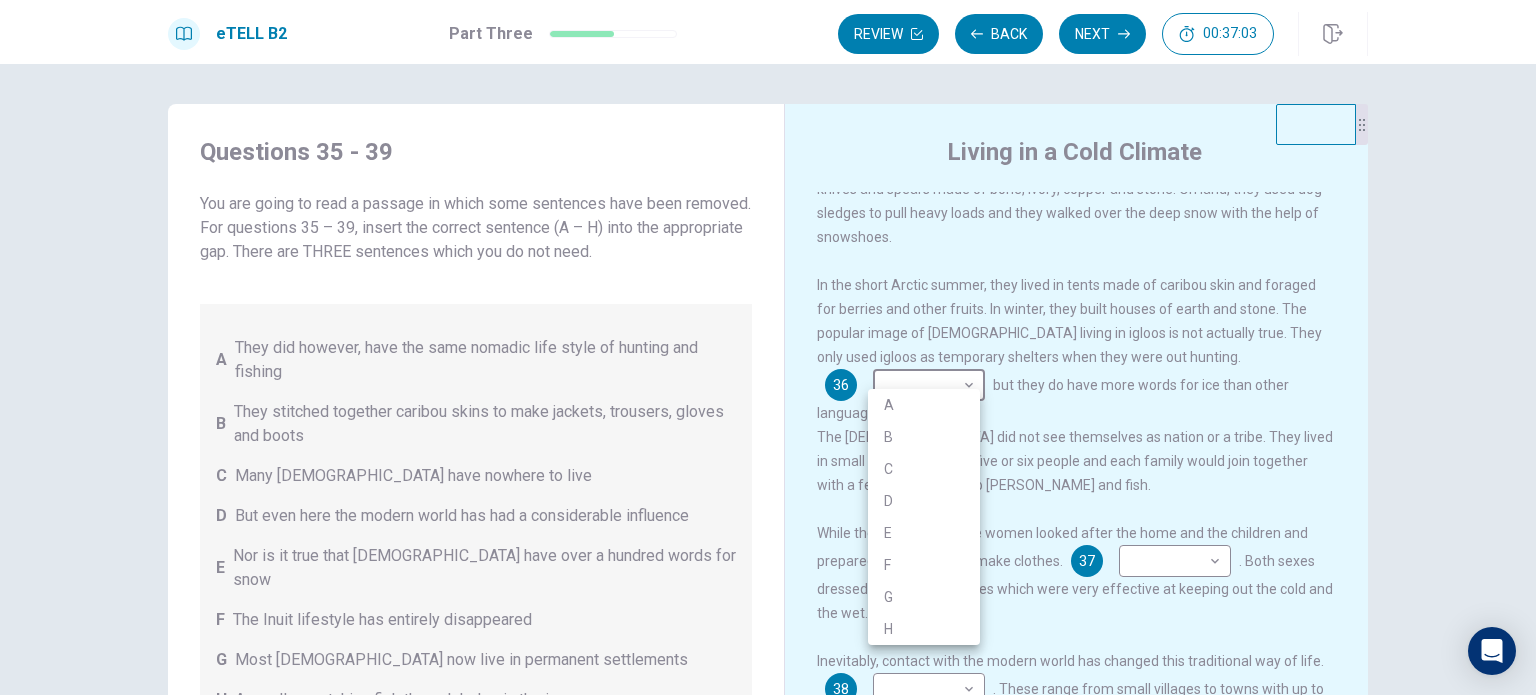 click on "G" at bounding box center (924, 597) 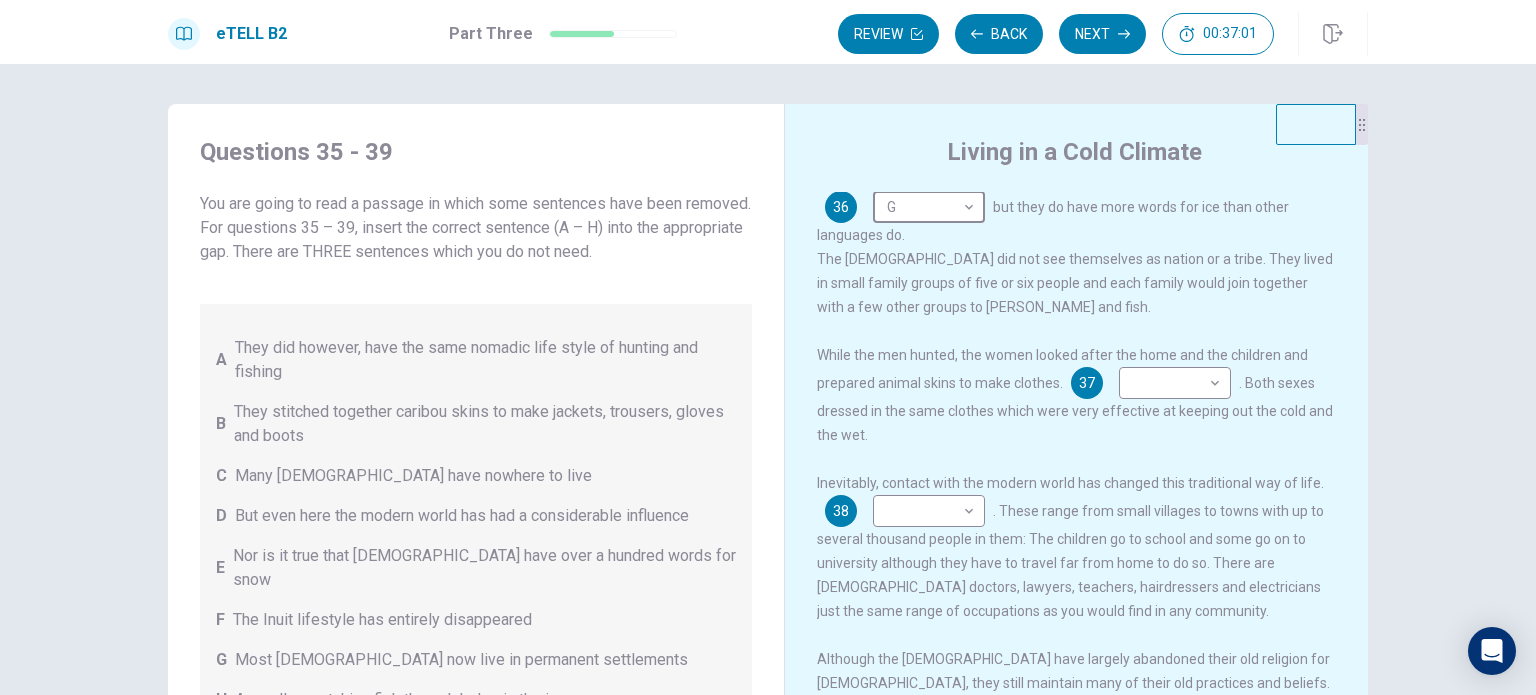 scroll, scrollTop: 465, scrollLeft: 0, axis: vertical 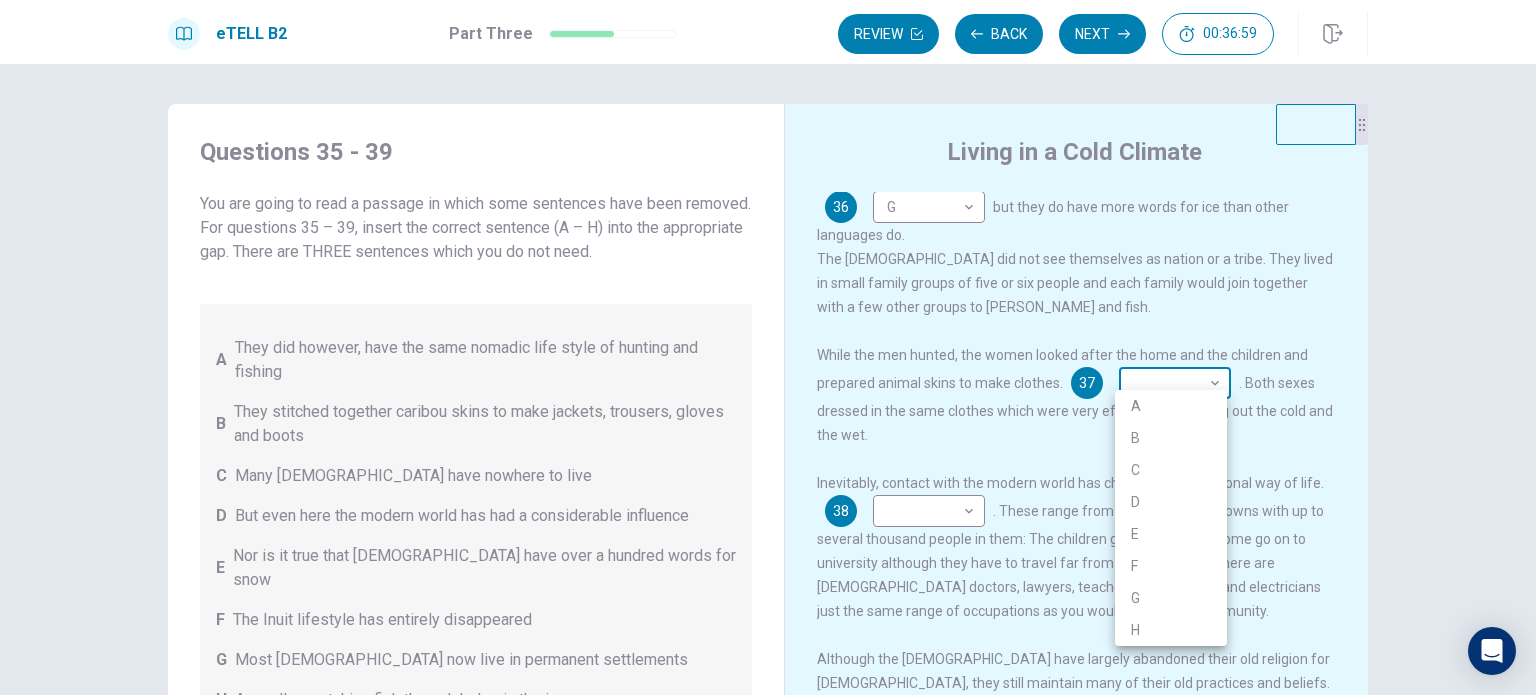 click on "This site uses cookies, as explained in our  Privacy Policy . If you agree to the use of cookies, please click the Accept button and continue to browse our site.   Privacy Policy Accept   eTELL B2 Part Three Review Back Next 00:36:59 Question 15 - 19 of 30 00:36:59 Review Back Next Questions 35 - 39 You are going to read a passage in which some sentences have been  removed. For questions 35 – 39, insert the correct sentence (A – H) into the  appropriate gap. There are THREE sentences which you do not need. A They did however, have the same nomadic life style of hunting and fishing  B They stitched together caribou skins to make jackets, trousers, gloves and  boots  C Many [DEMOGRAPHIC_DATA] have nowhere to live D But even here the modern world has had a considerable influence E Nor is it true that Eskimos have over a hundred words for snow F The Inuit lifestyle has entirely disappeared  G Most [DEMOGRAPHIC_DATA] now live in permanent settlements  H As well as catching fish through holes in the ice Living in a Cold Climate 35 A * G" at bounding box center (768, 347) 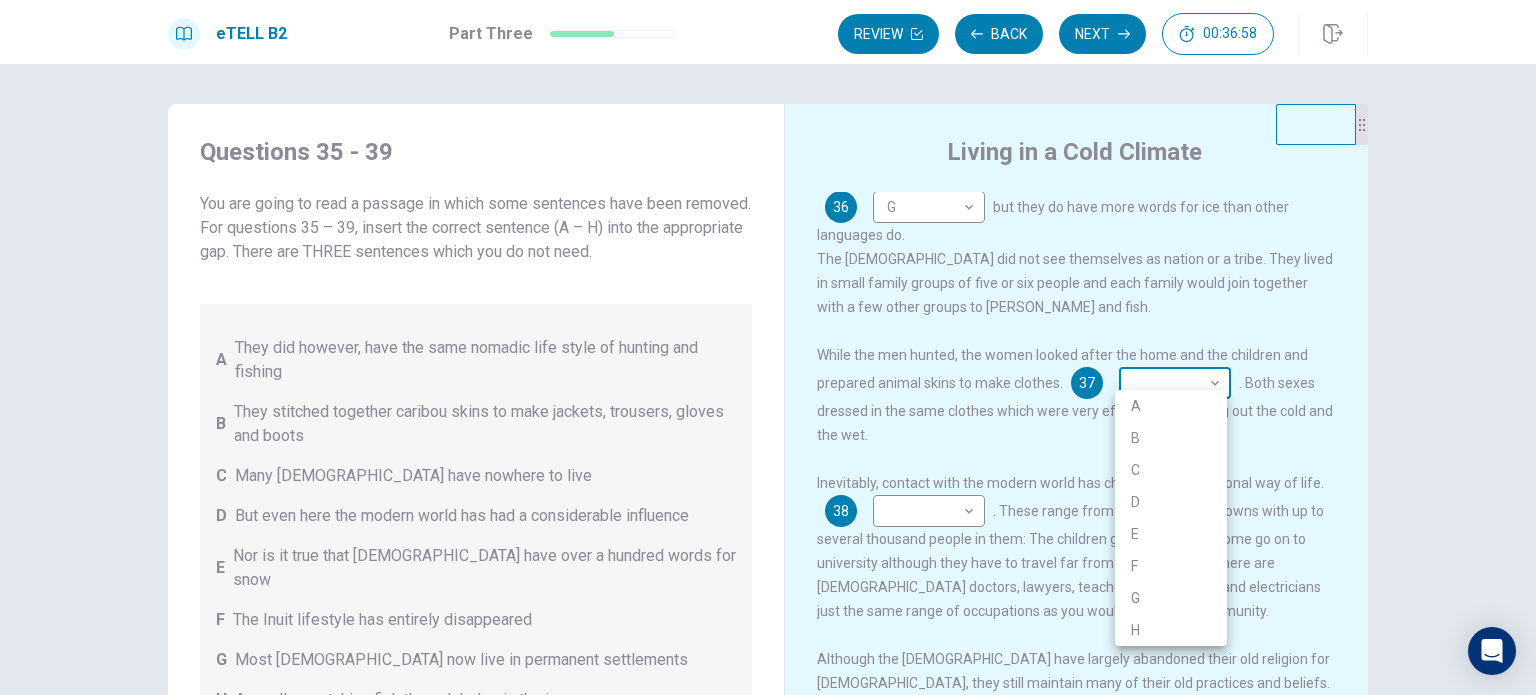click at bounding box center (768, 347) 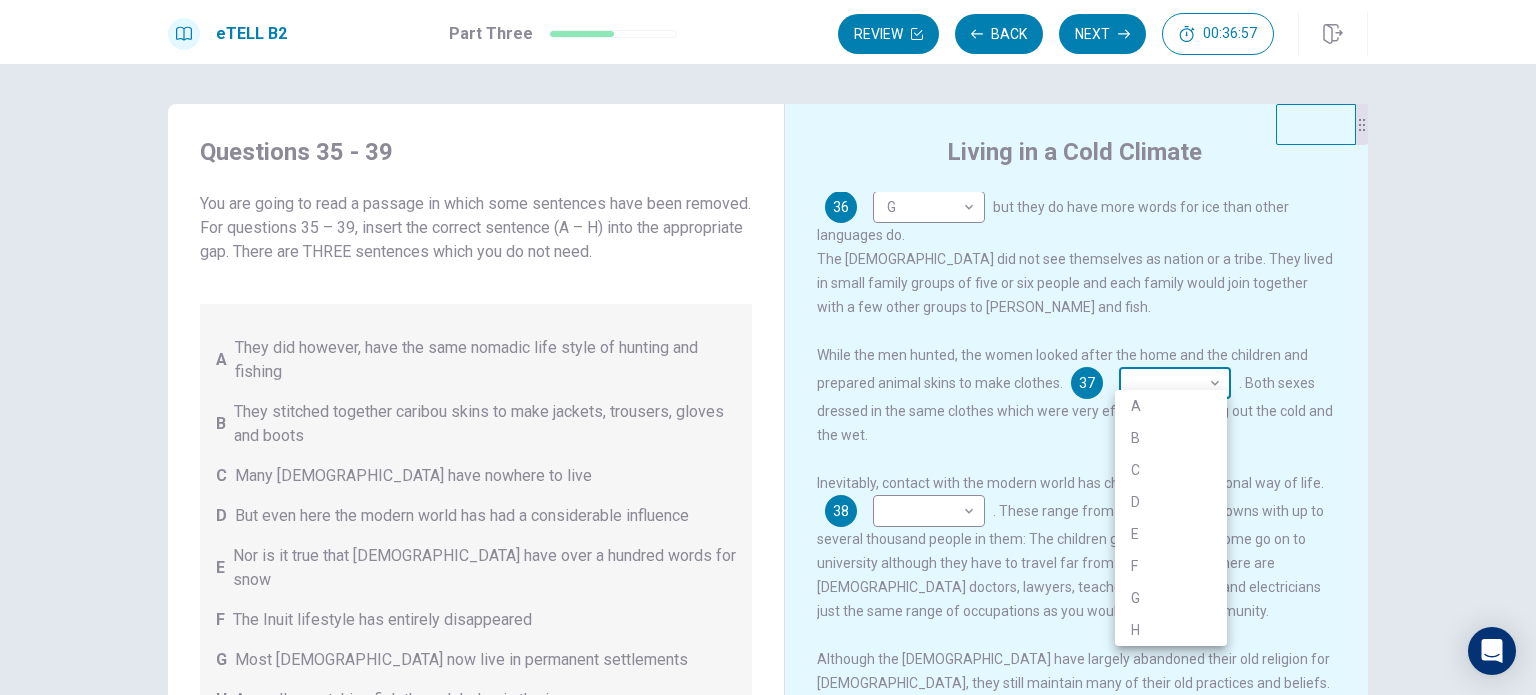 click on "This site uses cookies, as explained in our  Privacy Policy . If you agree to the use of cookies, please click the Accept button and continue to browse our site.   Privacy Policy Accept   eTELL B2 Part Three Review Back Next 00:36:57 Question 15 - 19 of 30 00:36:57 Review Back Next Questions 35 - 39 You are going to read a passage in which some sentences have been  removed. For questions 35 – 39, insert the correct sentence (A – H) into the  appropriate gap. There are THREE sentences which you do not need. A They did however, have the same nomadic life style of hunting and fishing  B They stitched together caribou skins to make jackets, trousers, gloves and  boots  C Many [DEMOGRAPHIC_DATA] have nowhere to live D But even here the modern world has had a considerable influence E Nor is it true that Eskimos have over a hundred words for snow F The Inuit lifestyle has entirely disappeared  G Most [DEMOGRAPHIC_DATA] now live in permanent settlements  H As well as catching fish through holes in the ice Living in a Cold Climate 35 A * G" at bounding box center [768, 347] 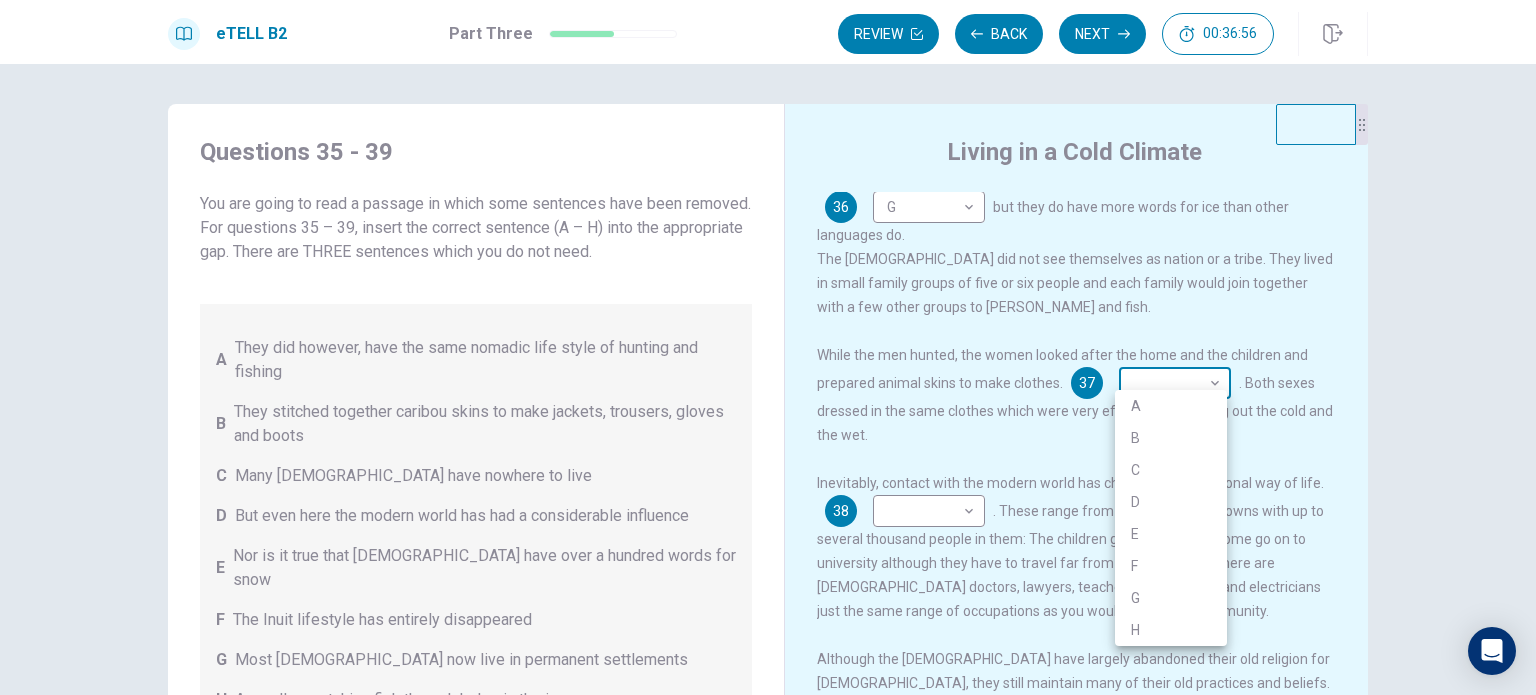 click at bounding box center (768, 347) 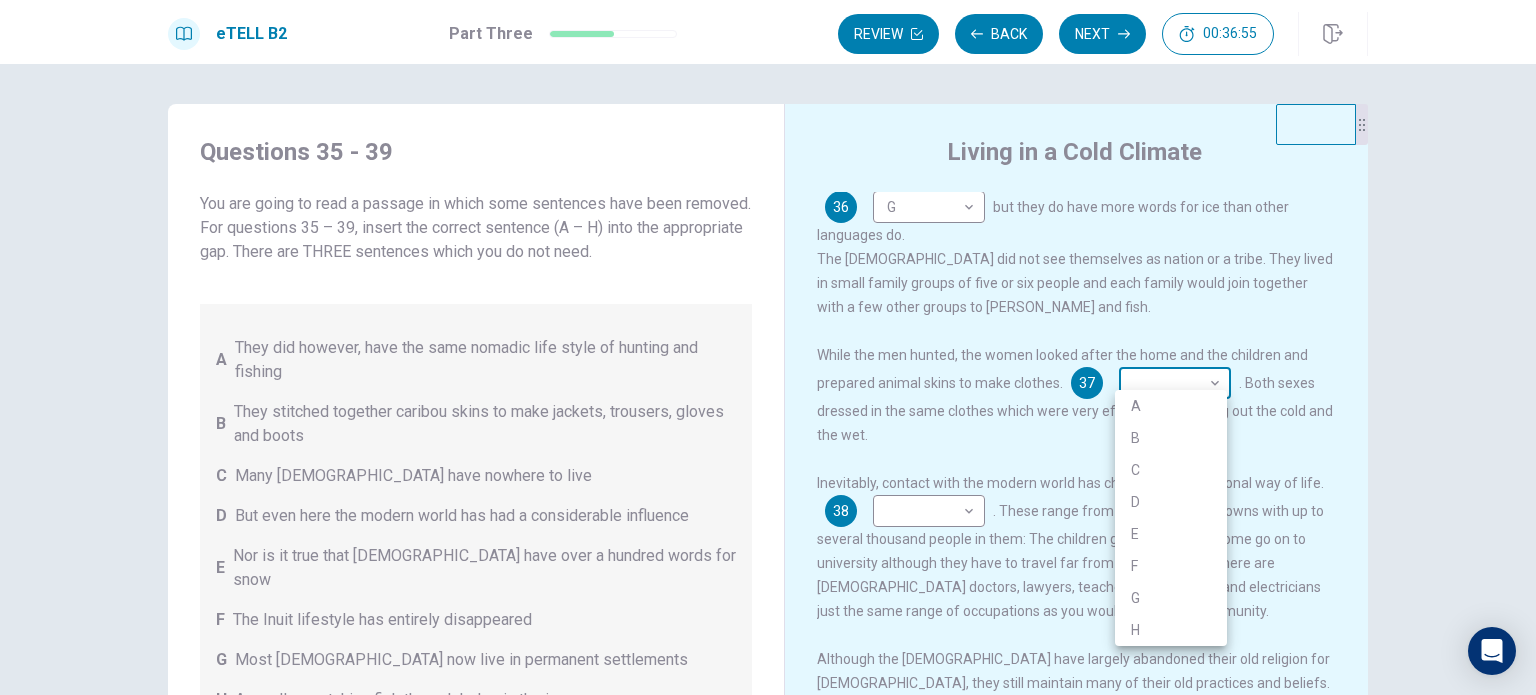 click on "This site uses cookies, as explained in our  Privacy Policy . If you agree to the use of cookies, please click the Accept button and continue to browse our site.   Privacy Policy Accept   eTELL B2 Part Three Review Back Next 00:36:55 Question 15 - 19 of 30 00:36:55 Review Back Next Questions 35 - 39 You are going to read a passage in which some sentences have been  removed. For questions 35 – 39, insert the correct sentence (A – H) into the  appropriate gap. There are THREE sentences which you do not need. A They did however, have the same nomadic life style of hunting and fishing  B They stitched together caribou skins to make jackets, trousers, gloves and  boots  C Many [DEMOGRAPHIC_DATA] have nowhere to live D But even here the modern world has had a considerable influence E Nor is it true that Eskimos have over a hundred words for snow F The Inuit lifestyle has entirely disappeared  G Most [DEMOGRAPHIC_DATA] now live in permanent settlements  H As well as catching fish through holes in the ice Living in a Cold Climate 35 A * G" at bounding box center [768, 347] 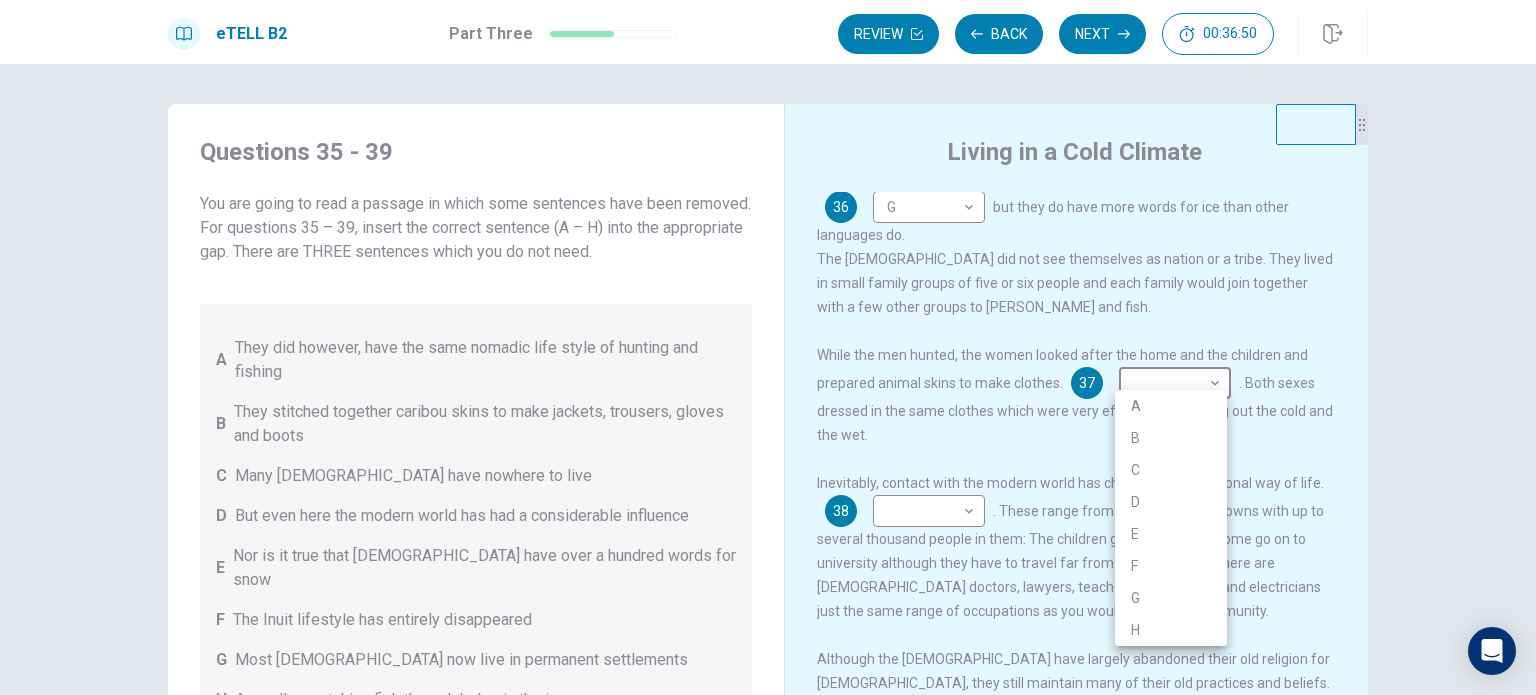 click at bounding box center [768, 347] 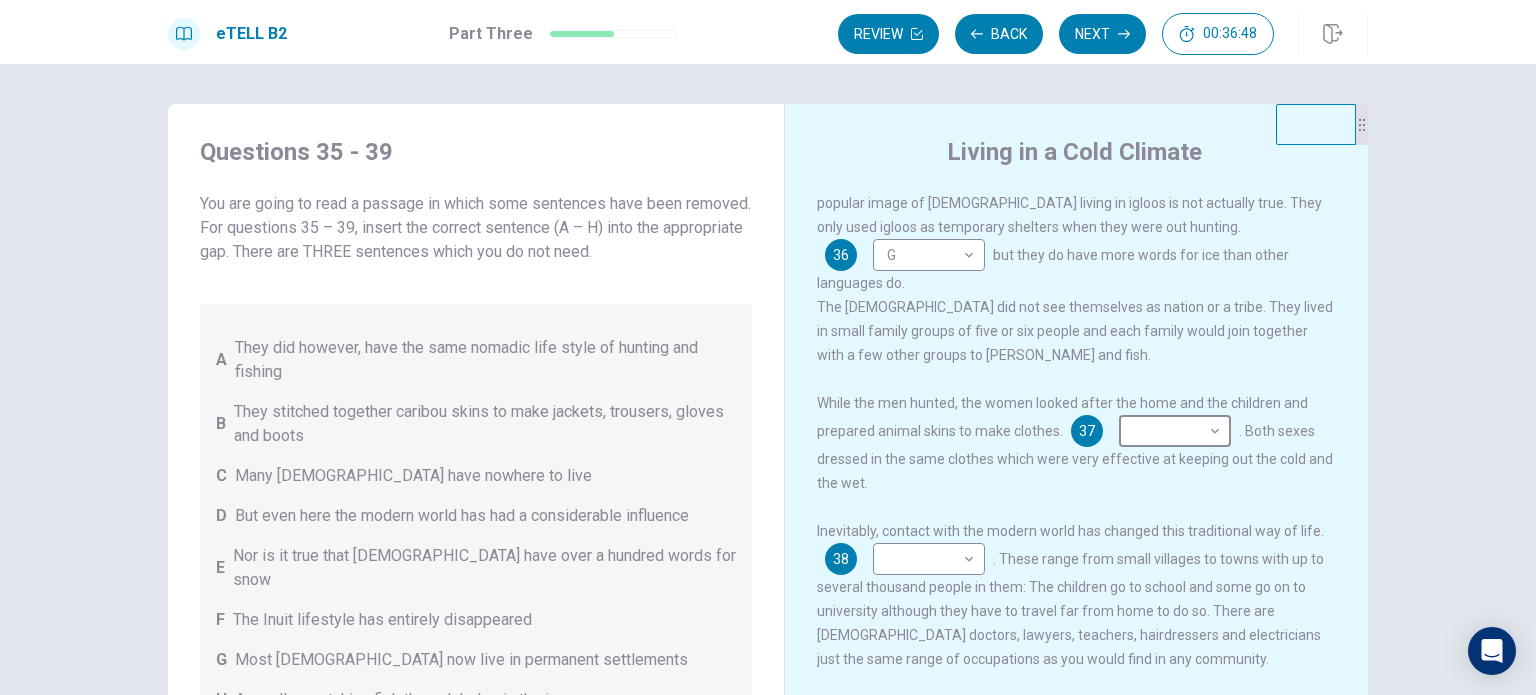 scroll, scrollTop: 465, scrollLeft: 0, axis: vertical 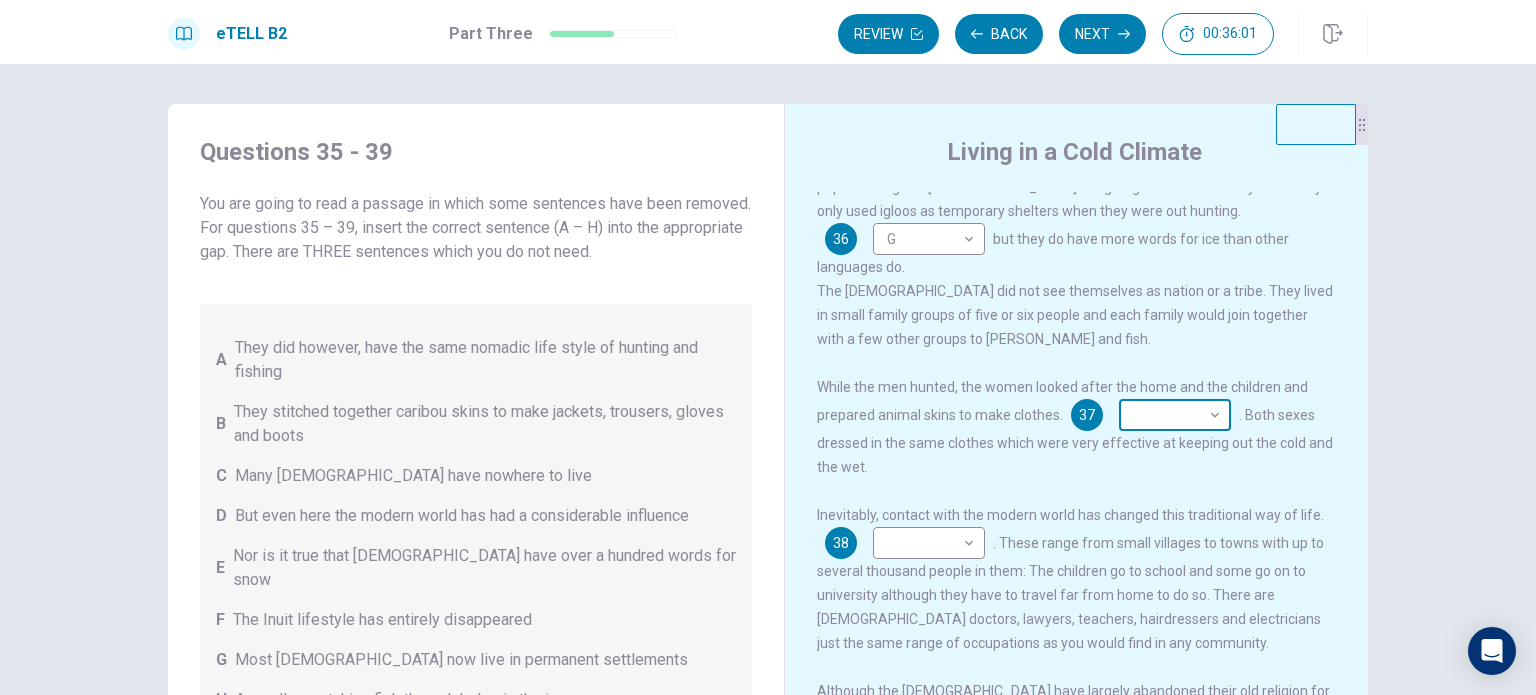 click on "This site uses cookies, as explained in our  Privacy Policy . If you agree to the use of cookies, please click the Accept button and continue to browse our site.   Privacy Policy Accept   eTELL B2 Part Three Review Back Next 00:36:01 Question 15 - 19 of 30 00:36:01 Review Back Next Questions 35 - 39 You are going to read a passage in which some sentences have been  removed. For questions 35 – 39, insert the correct sentence (A – H) into the  appropriate gap. There are THREE sentences which you do not need. A They did however, have the same nomadic life style of hunting and fishing  B They stitched together caribou skins to make jackets, trousers, gloves and  boots  C Many [DEMOGRAPHIC_DATA] have nowhere to live D But even here the modern world has had a considerable influence E Nor is it true that Eskimos have over a hundred words for snow F The Inuit lifestyle has entirely disappeared  G Most [DEMOGRAPHIC_DATA] now live in permanent settlements  H As well as catching fish through holes in the ice Living in a Cold Climate 35 A * G" at bounding box center [768, 347] 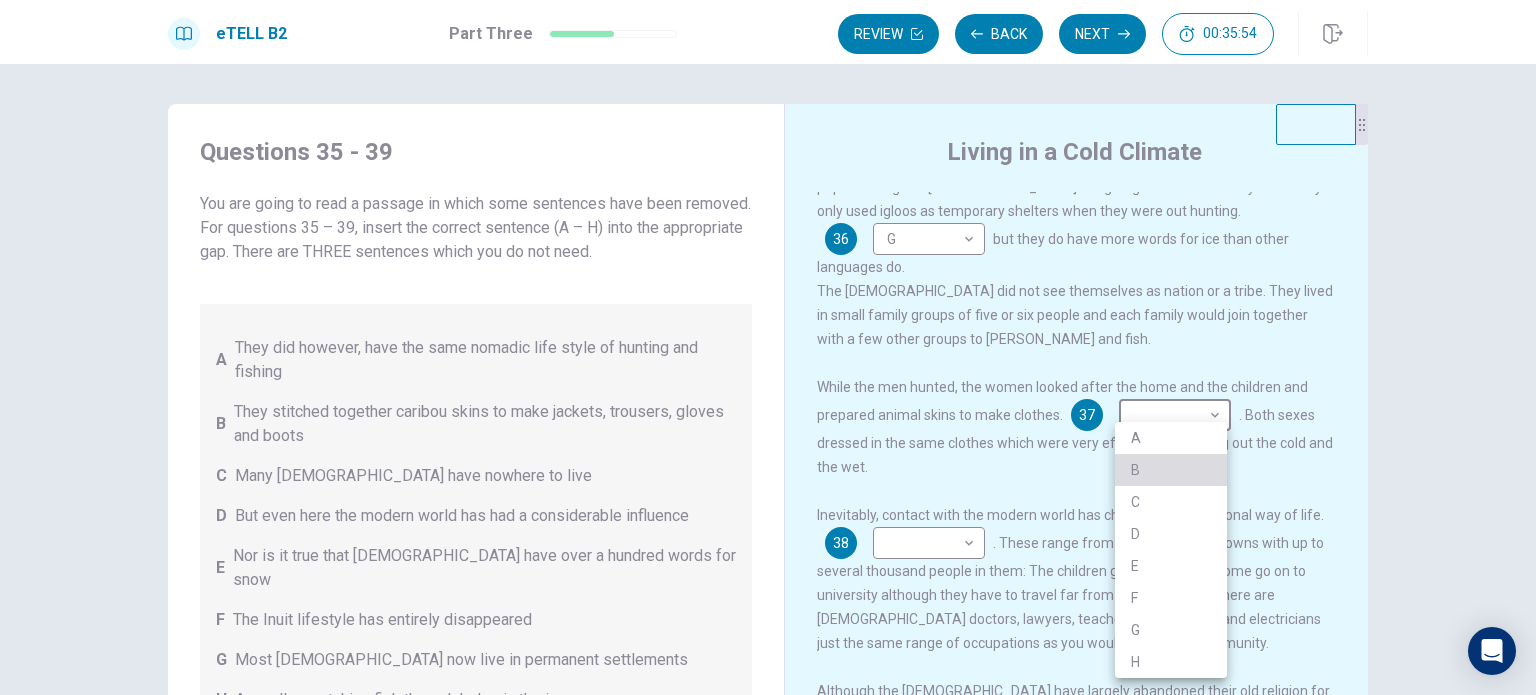 click on "B" at bounding box center [1171, 470] 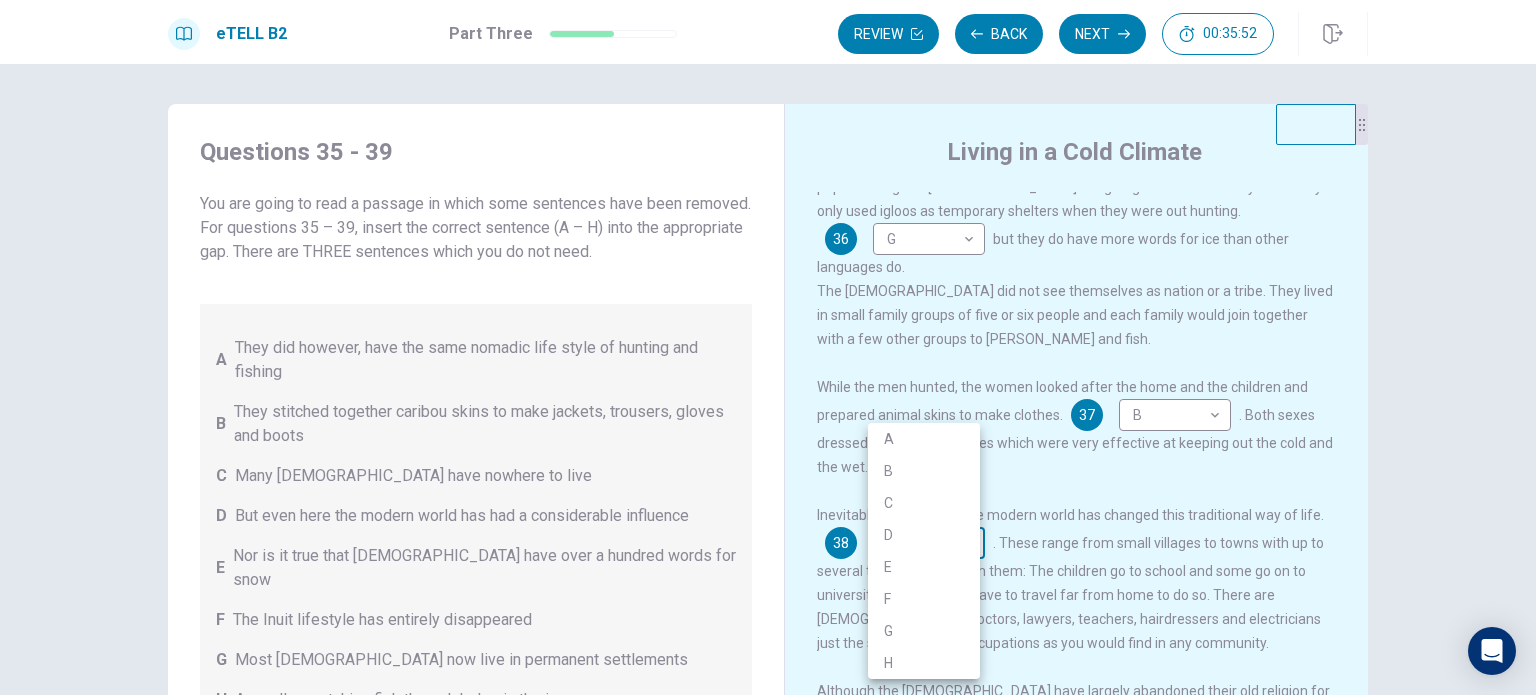 click on "This site uses cookies, as explained in our  Privacy Policy . If you agree to the use of cookies, please click the Accept button and continue to browse our site.   Privacy Policy Accept   eTELL B2 Part Three Review Back Next 00:35:52 Question 15 - 19 of 30 00:35:52 Review Back Next Questions 35 - 39 You are going to read a passage in which some sentences have been  removed. For questions 35 – 39, insert the correct sentence (A – H) into the  appropriate gap. There are THREE sentences which you do not need. A They did however, have the same nomadic life style of hunting and fishing  B They stitched together caribou skins to make jackets, trousers, gloves and  boots  C Many [DEMOGRAPHIC_DATA] have nowhere to live D But even here the modern world has had a considerable influence E Nor is it true that Eskimos have over a hundred words for snow F The Inuit lifestyle has entirely disappeared  G Most [DEMOGRAPHIC_DATA] now live in permanent settlements  H As well as catching fish through holes in the ice Living in a Cold Climate 35 A * G" at bounding box center [768, 347] 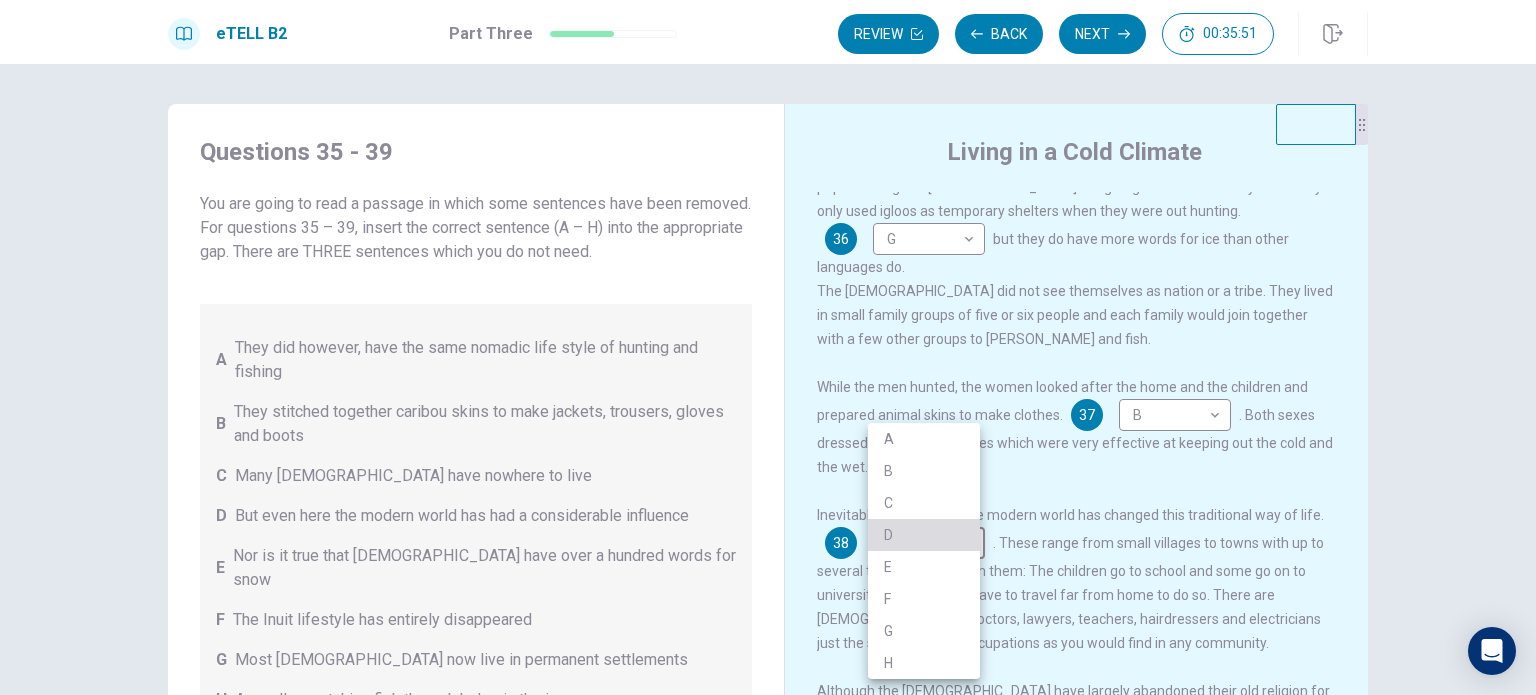 click on "D" at bounding box center [924, 535] 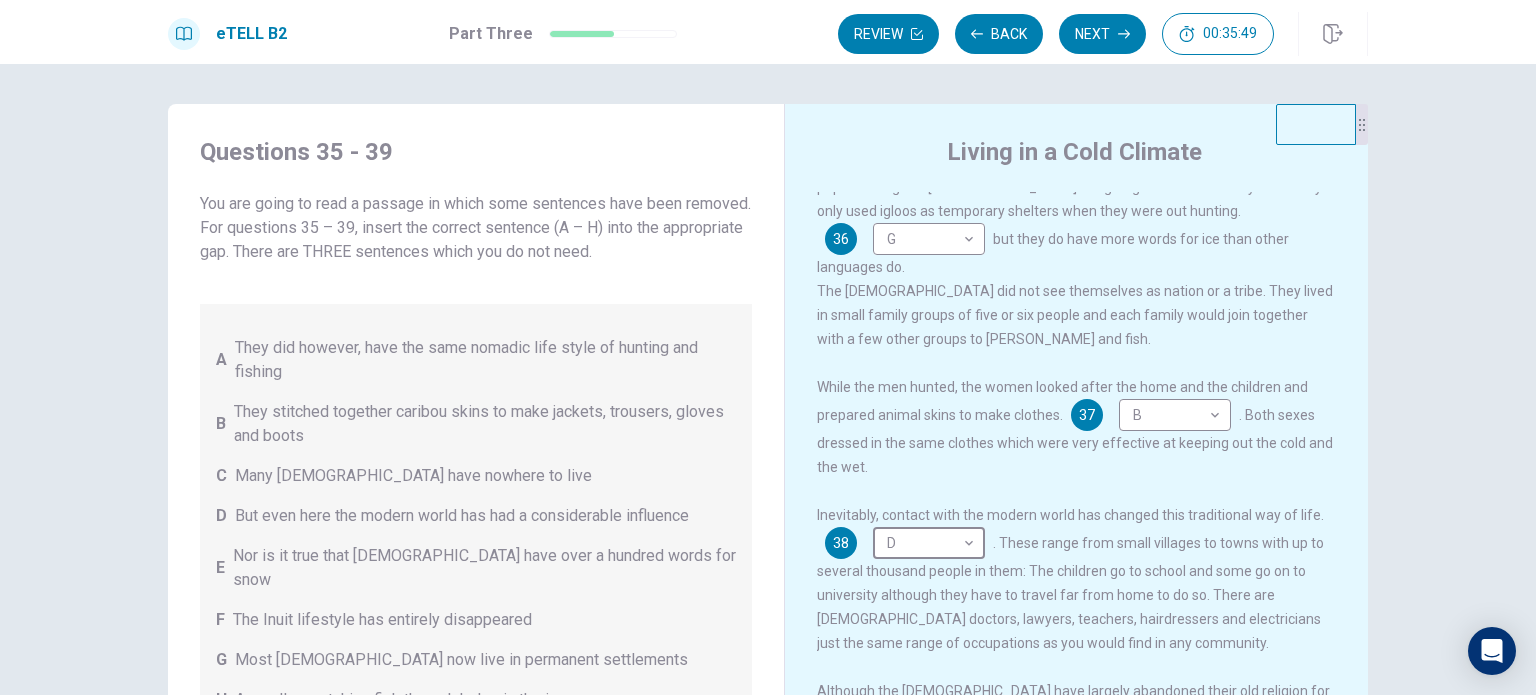 scroll, scrollTop: 465, scrollLeft: 0, axis: vertical 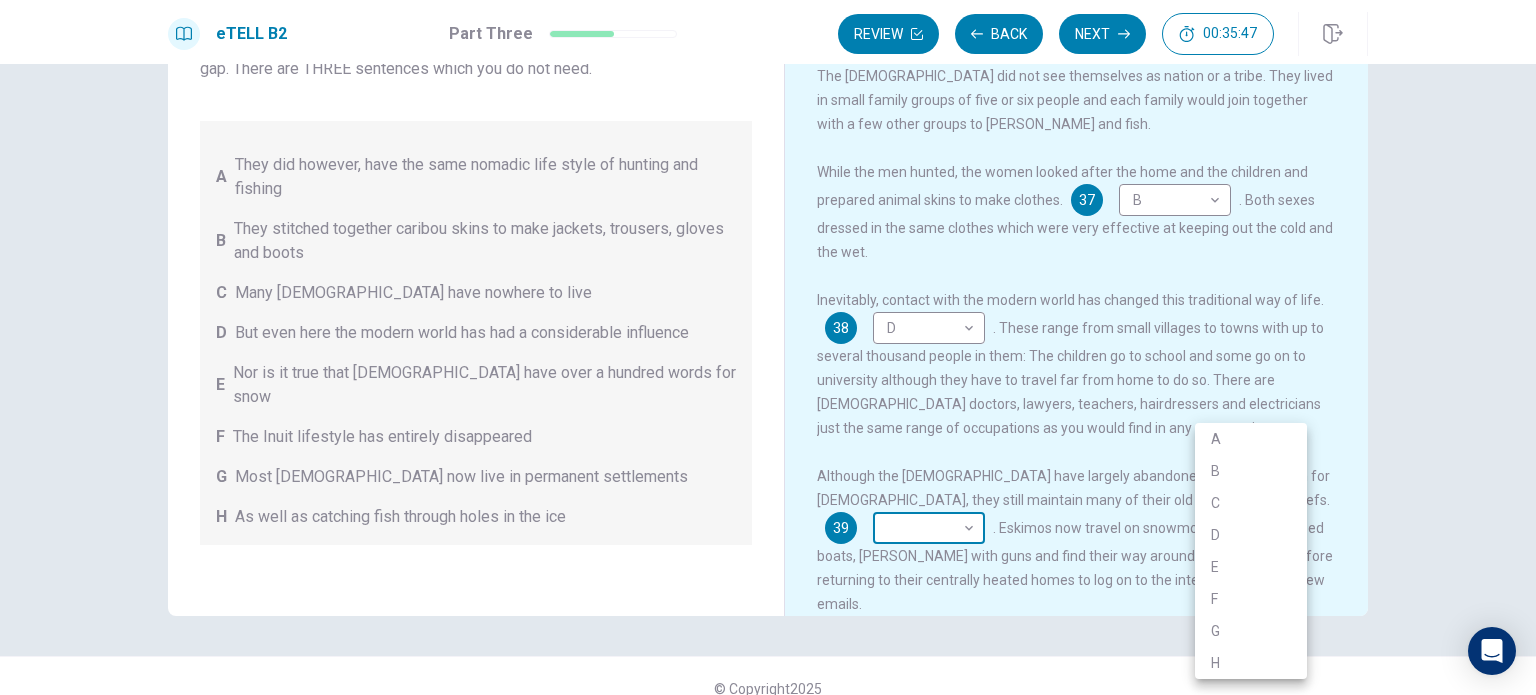 click on "This site uses cookies, as explained in our  Privacy Policy . If you agree to the use of cookies, please click the Accept button and continue to browse our site.   Privacy Policy Accept   eTELL B2 Part Three Review Back Next 00:35:47 Question 15 - 19 of 30 00:35:47 Review Back Next Questions 35 - 39 You are going to read a passage in which some sentences have been  removed. For questions 35 – 39, insert the correct sentence (A – H) into the  appropriate gap. There are THREE sentences which you do not need. A They did however, have the same nomadic life style of hunting and fishing  B They stitched together caribou skins to make jackets, trousers, gloves and  boots  C Many [DEMOGRAPHIC_DATA] have nowhere to live D But even here the modern world has had a considerable influence E Nor is it true that Eskimos have over a hundred words for snow F The Inuit lifestyle has entirely disappeared  G Most [DEMOGRAPHIC_DATA] now live in permanent settlements  H As well as catching fish through holes in the ice Living in a Cold Climate 35 A * G" at bounding box center [768, 347] 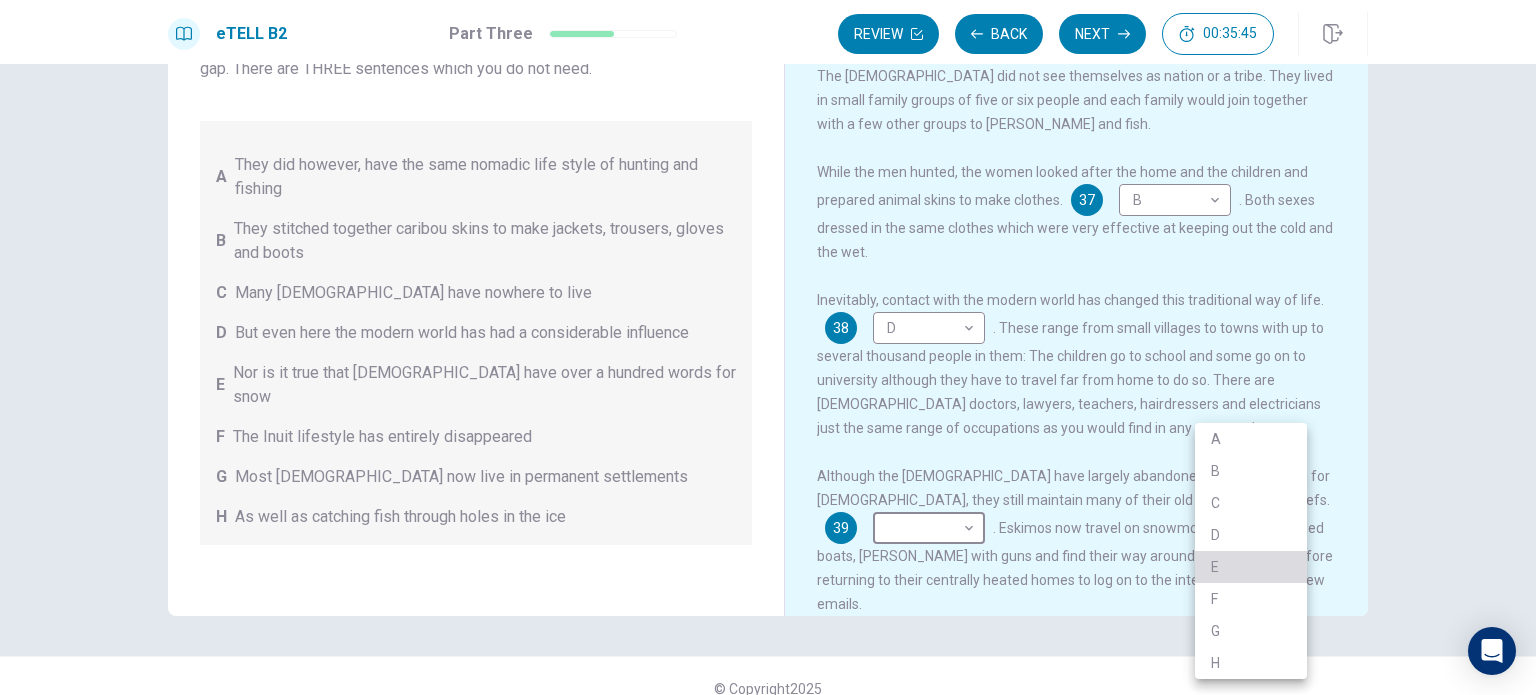 click on "E" at bounding box center (1251, 567) 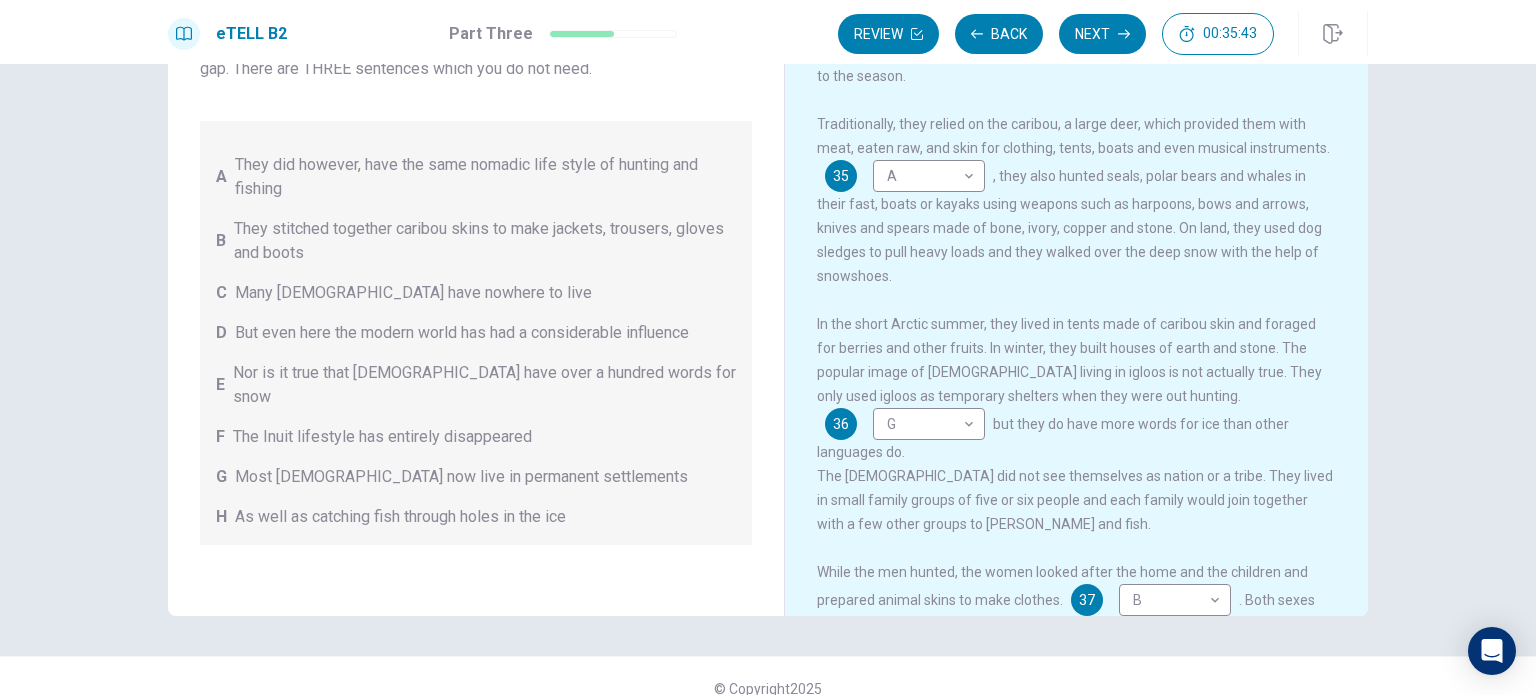 scroll, scrollTop: 0, scrollLeft: 0, axis: both 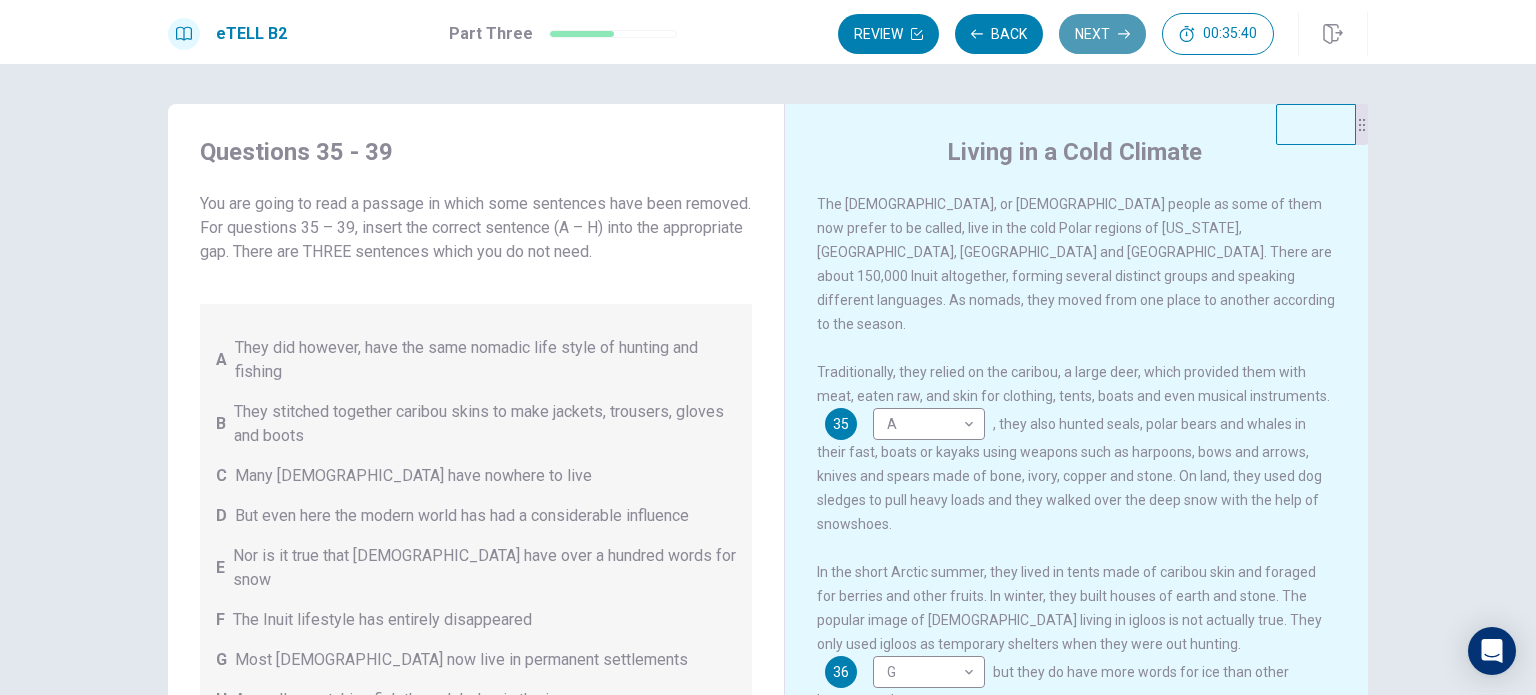 click on "Next" at bounding box center (1102, 34) 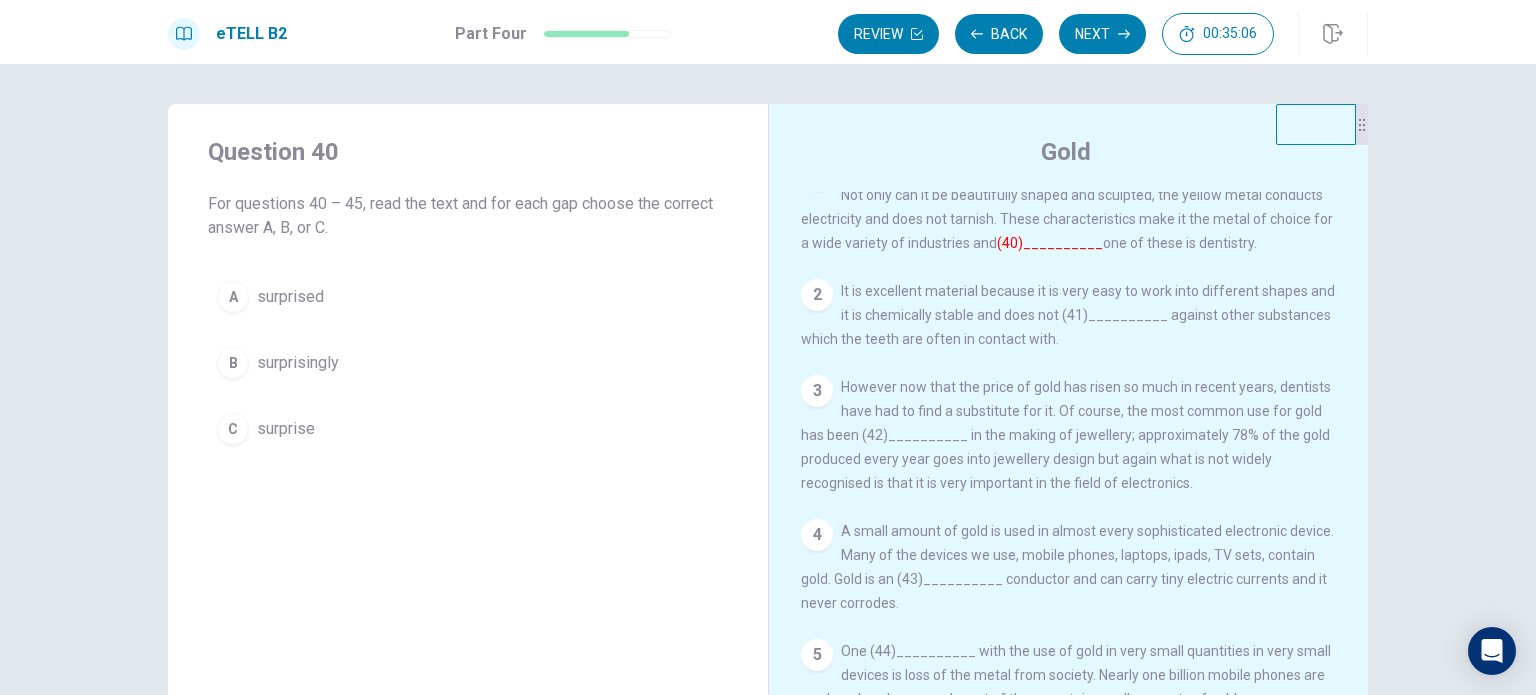 scroll, scrollTop: 0, scrollLeft: 0, axis: both 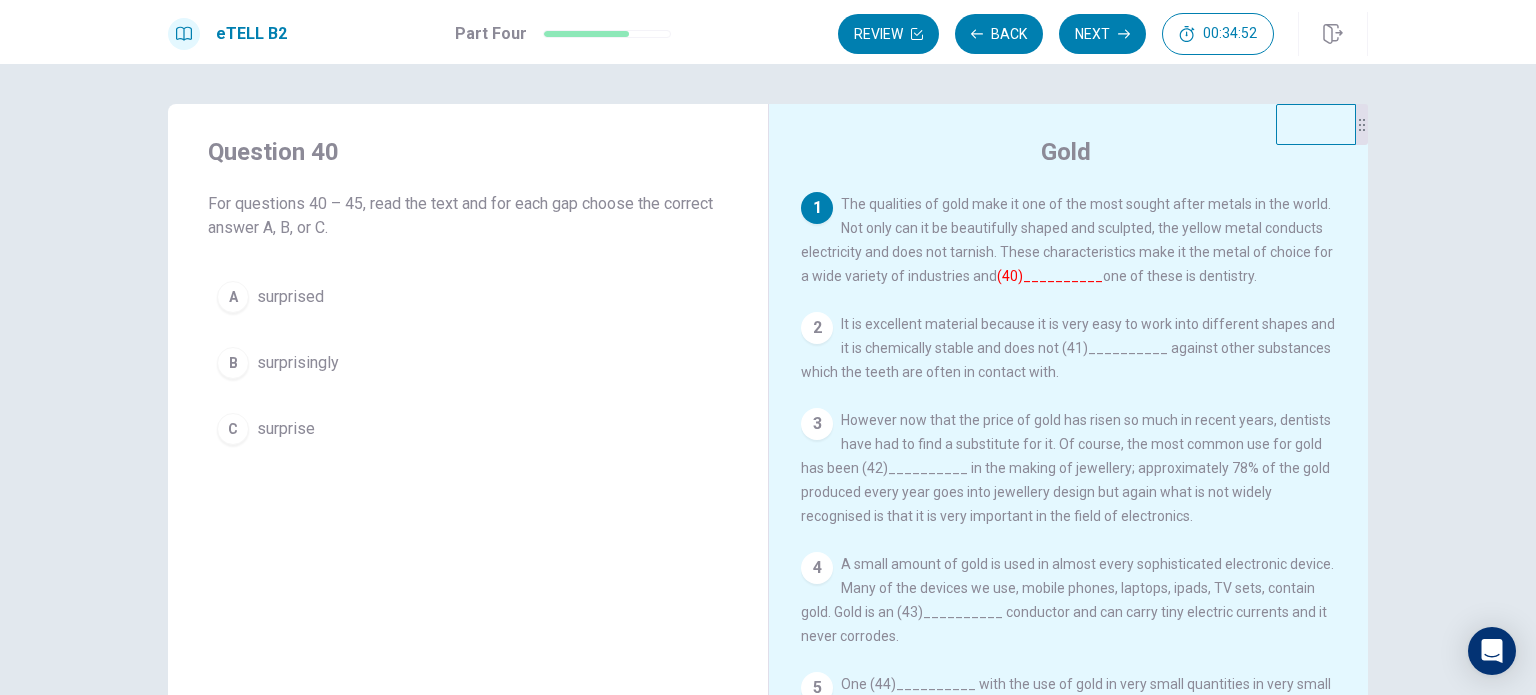 click on "B" at bounding box center [233, 363] 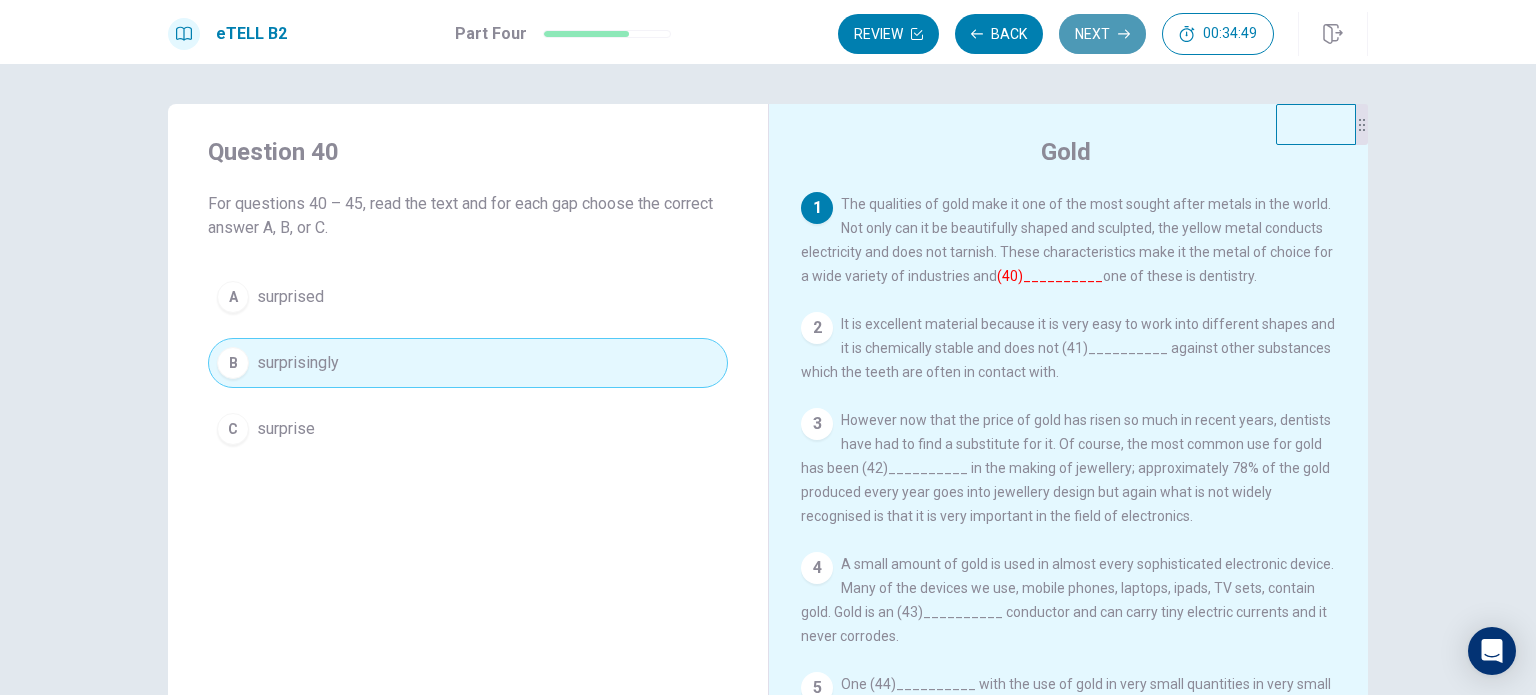 click on "Next" at bounding box center (1102, 34) 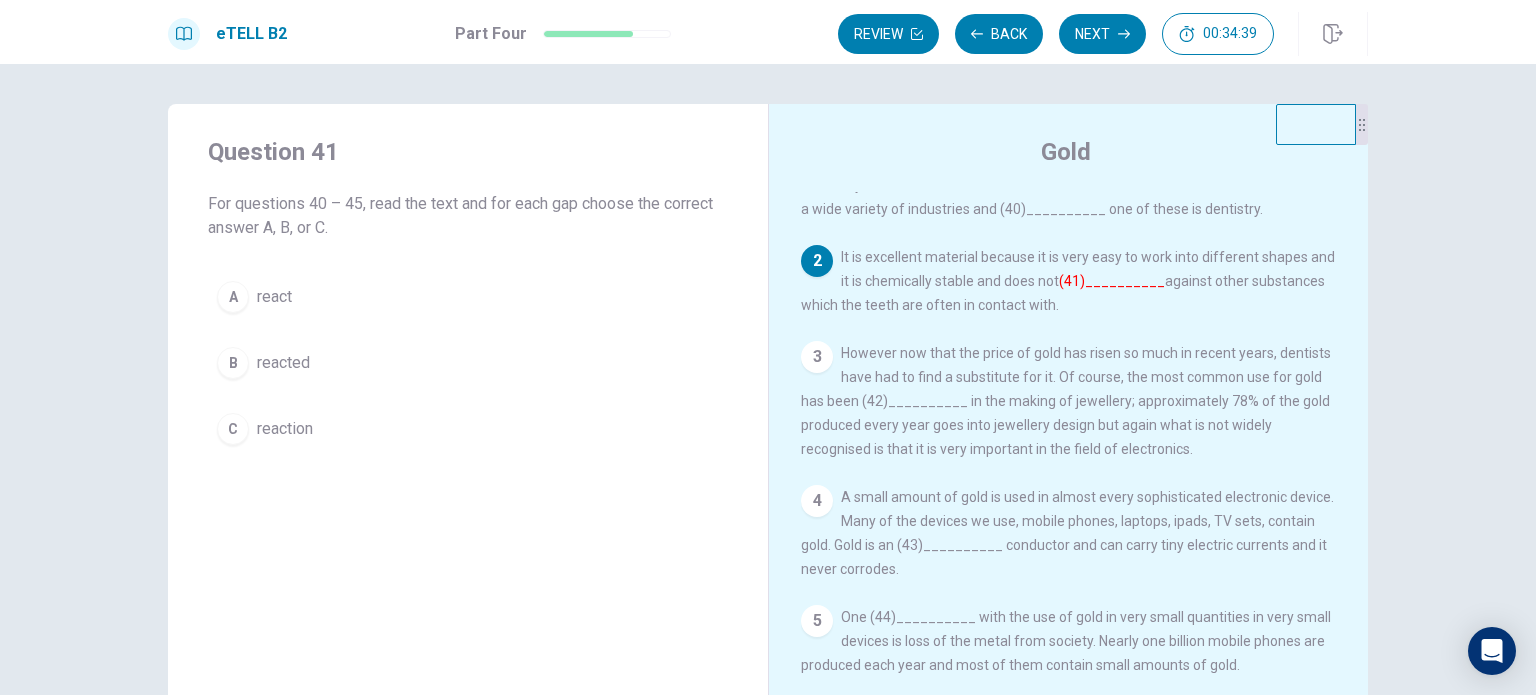 scroll, scrollTop: 65, scrollLeft: 0, axis: vertical 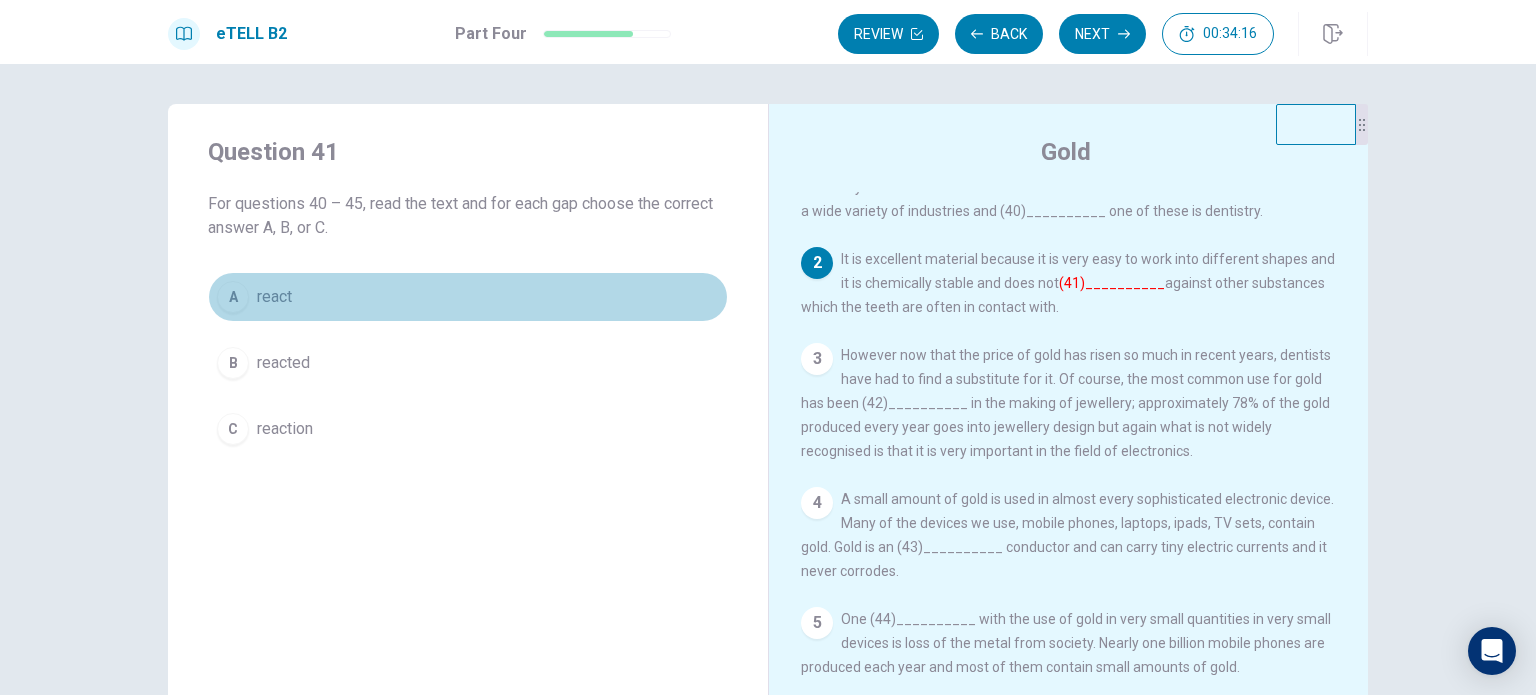 click on "A react" at bounding box center [468, 297] 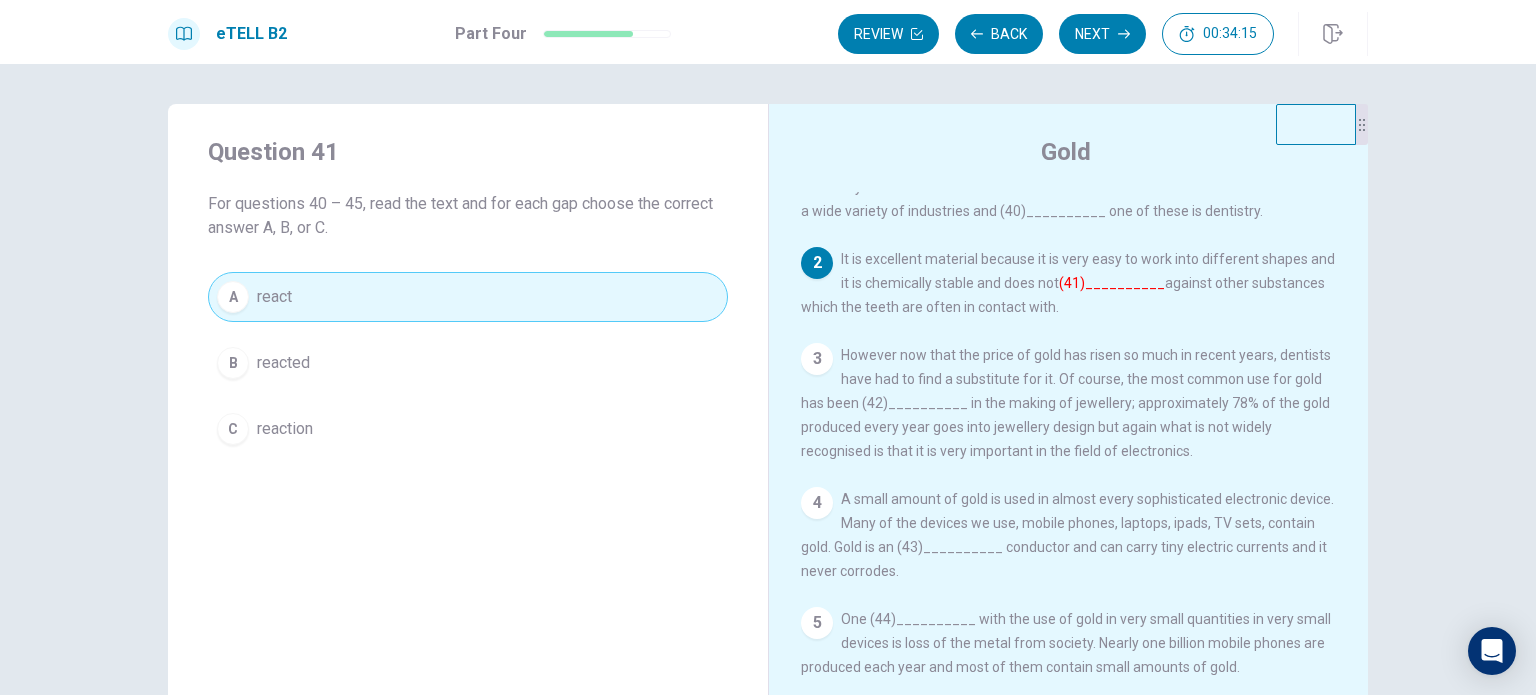scroll, scrollTop: 114, scrollLeft: 0, axis: vertical 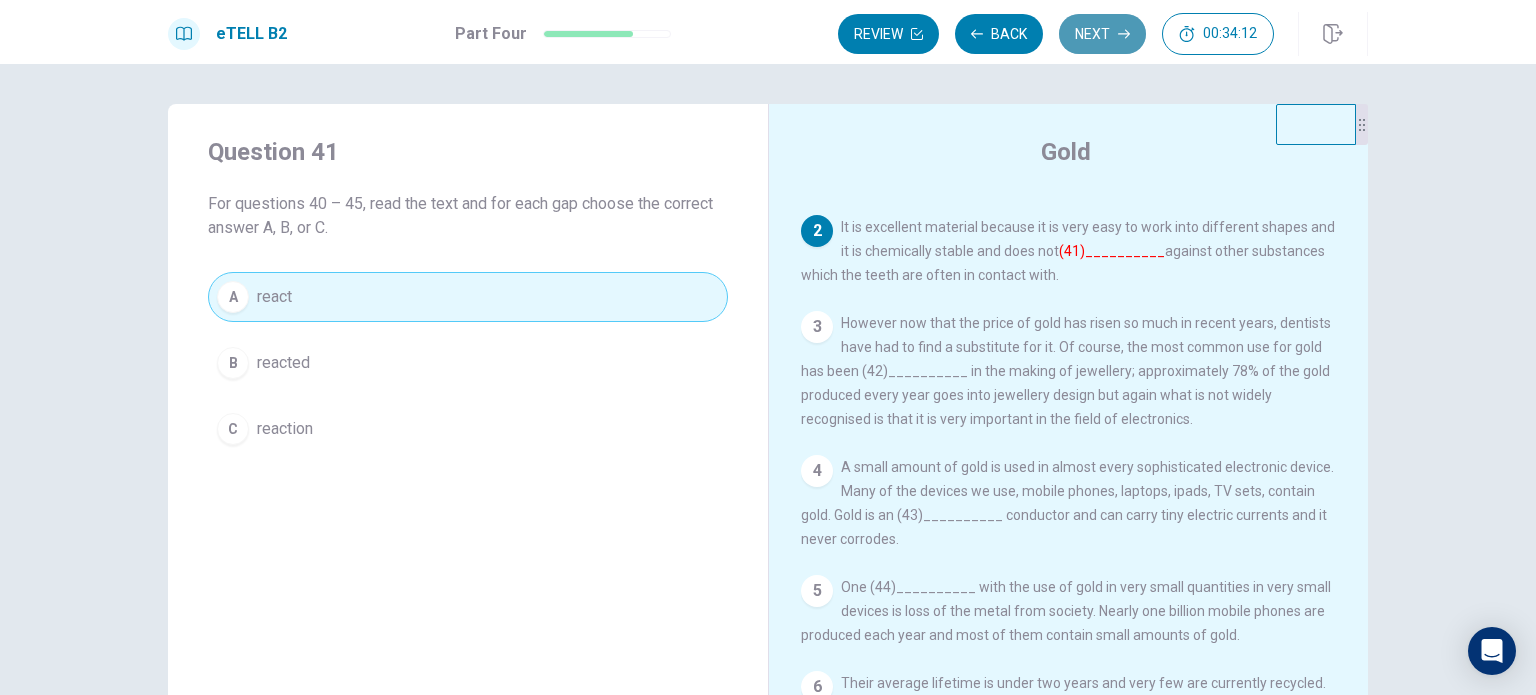 click on "Next" at bounding box center [1102, 34] 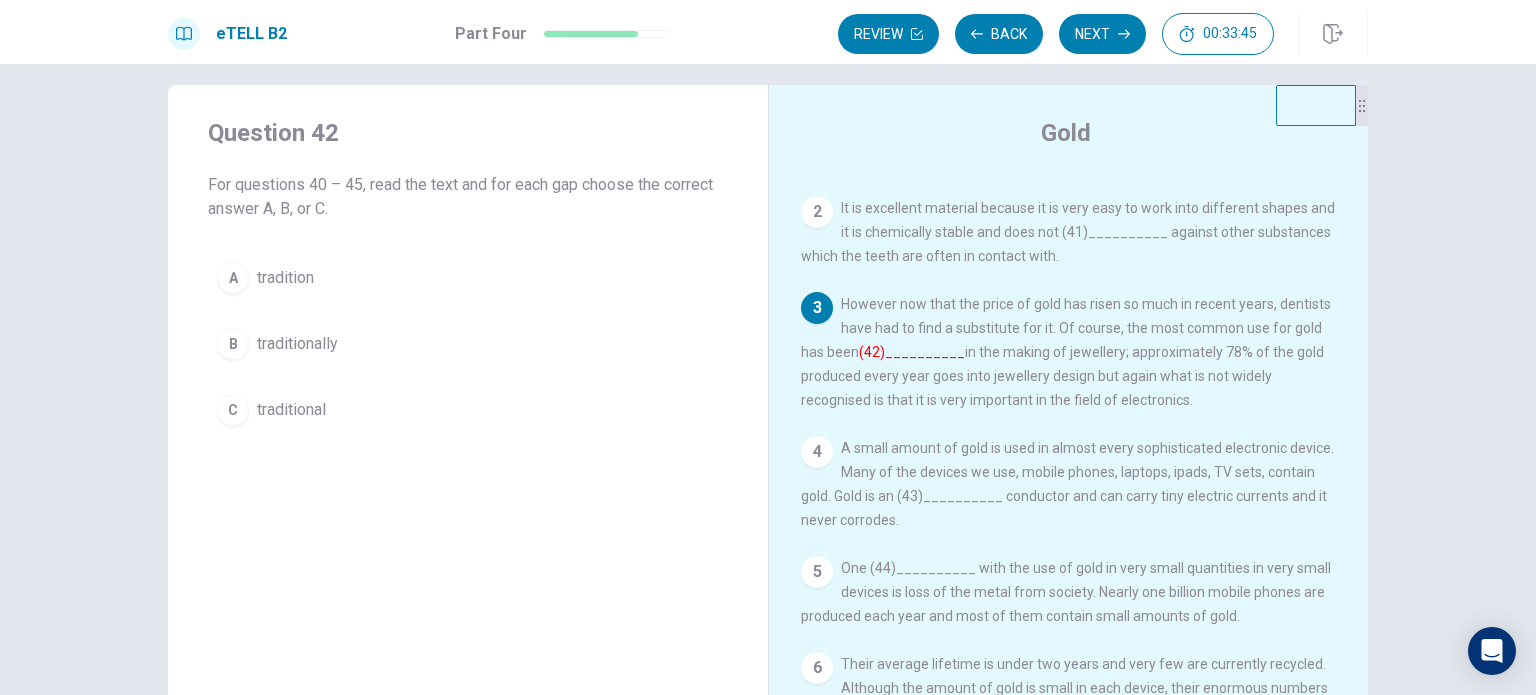 scroll, scrollTop: 20, scrollLeft: 0, axis: vertical 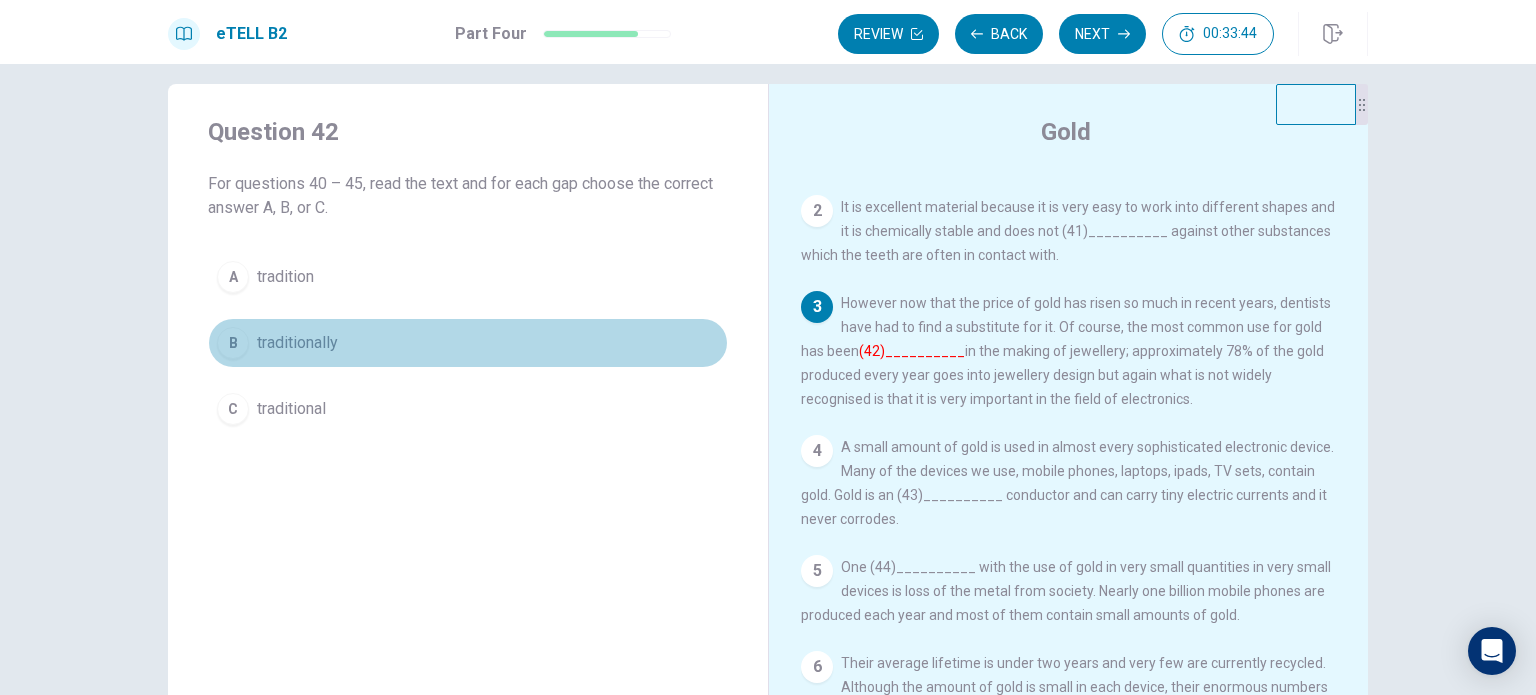 click on "traditionally" at bounding box center (297, 343) 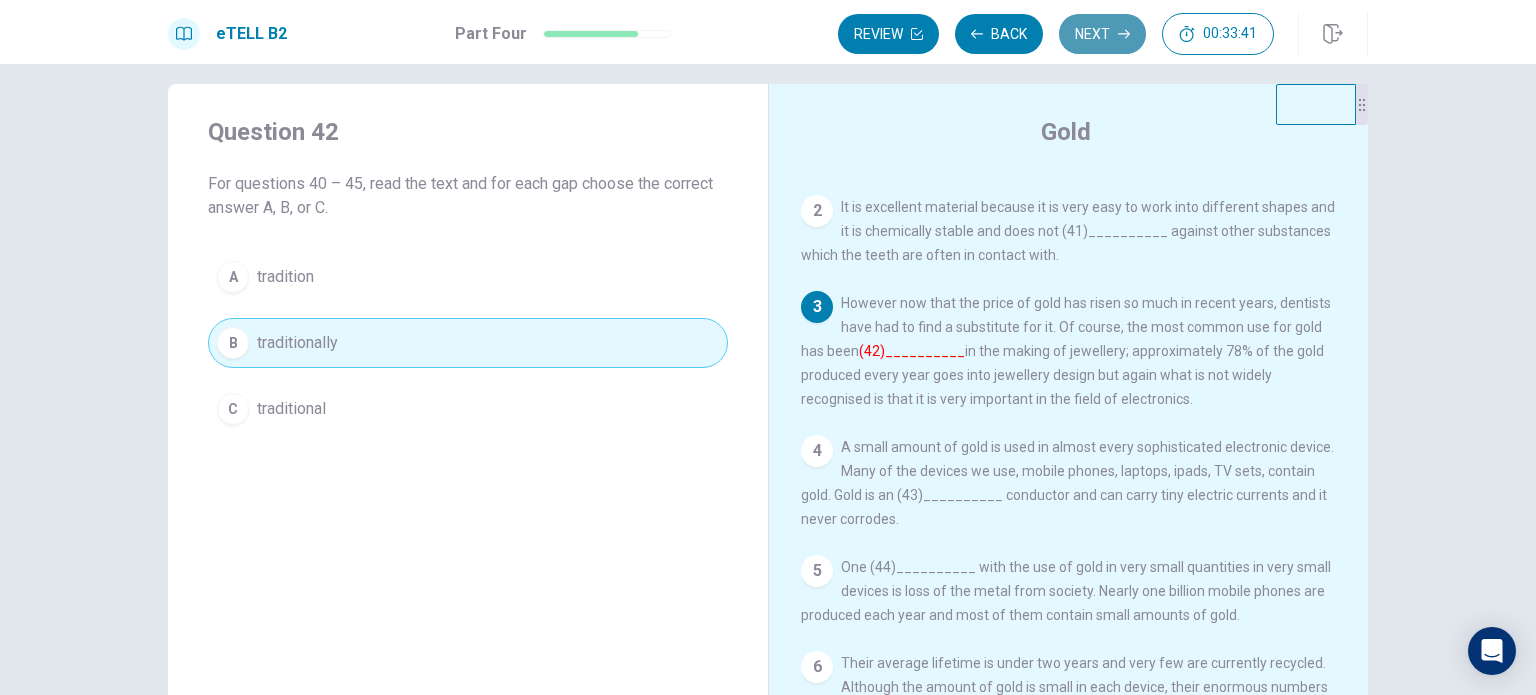 click on "Next" at bounding box center [1102, 34] 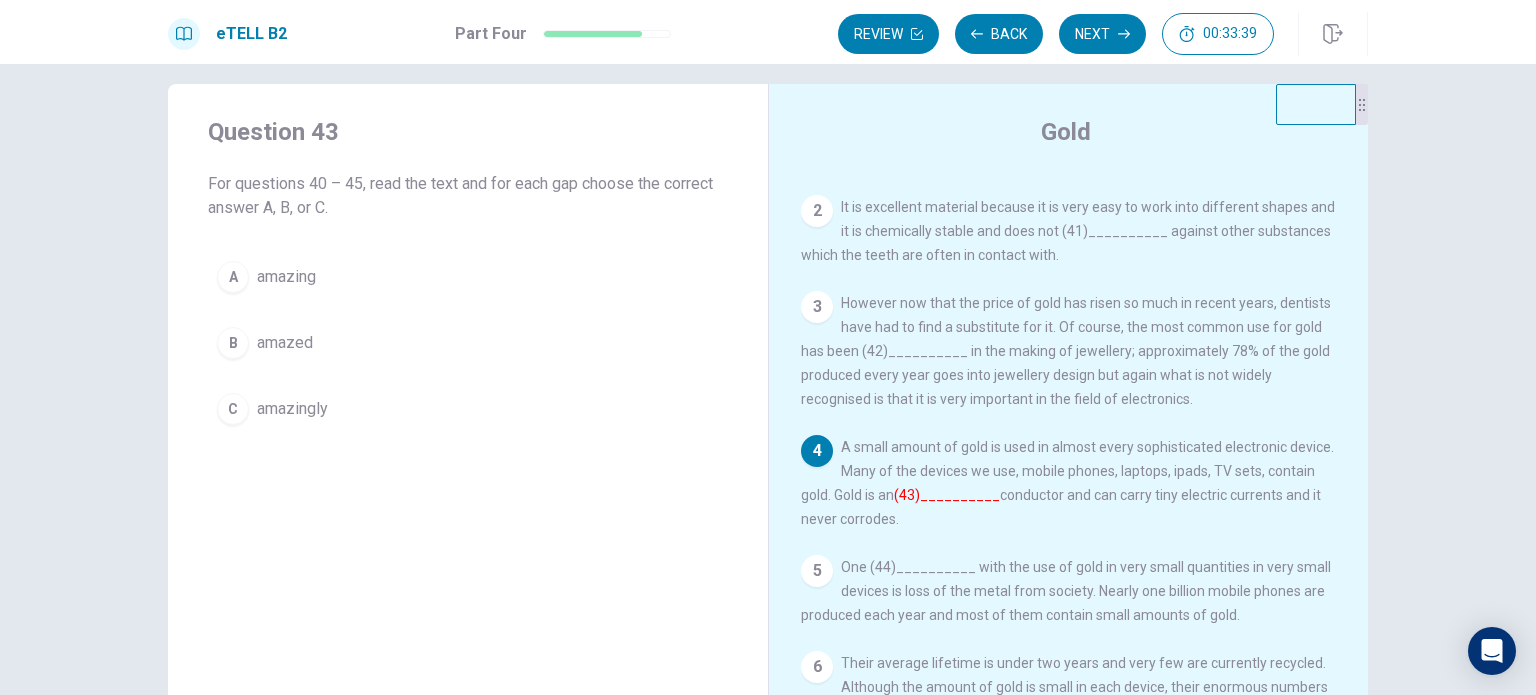 scroll, scrollTop: 114, scrollLeft: 0, axis: vertical 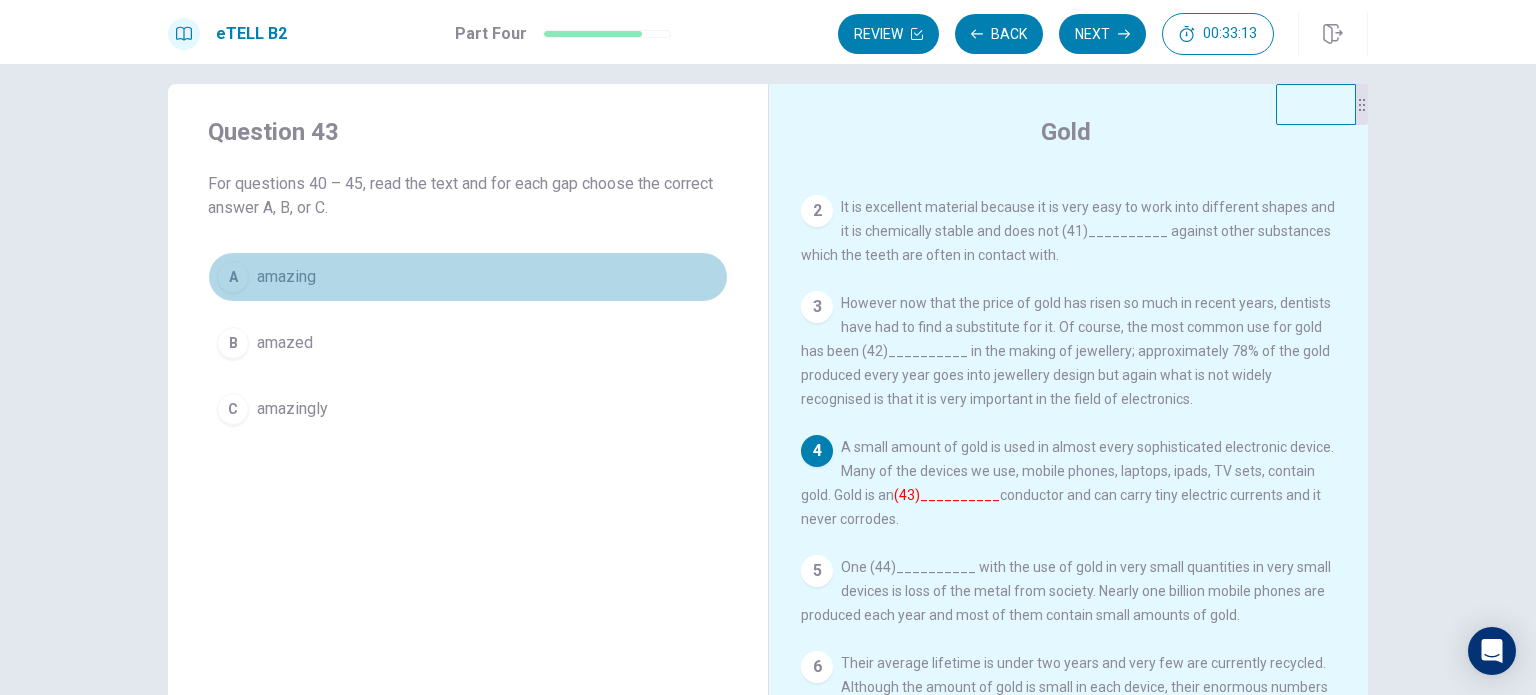click on "amazing" at bounding box center [286, 277] 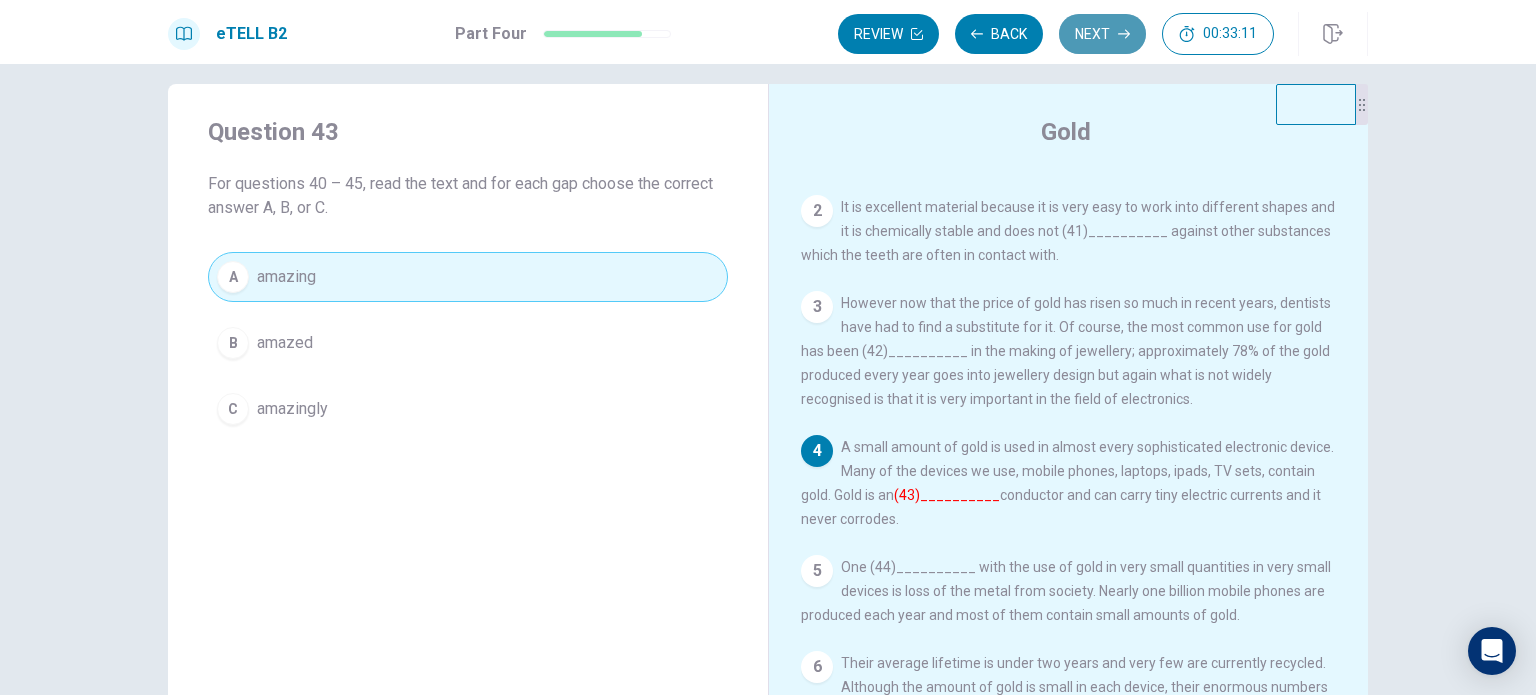 click on "Next" at bounding box center (1102, 34) 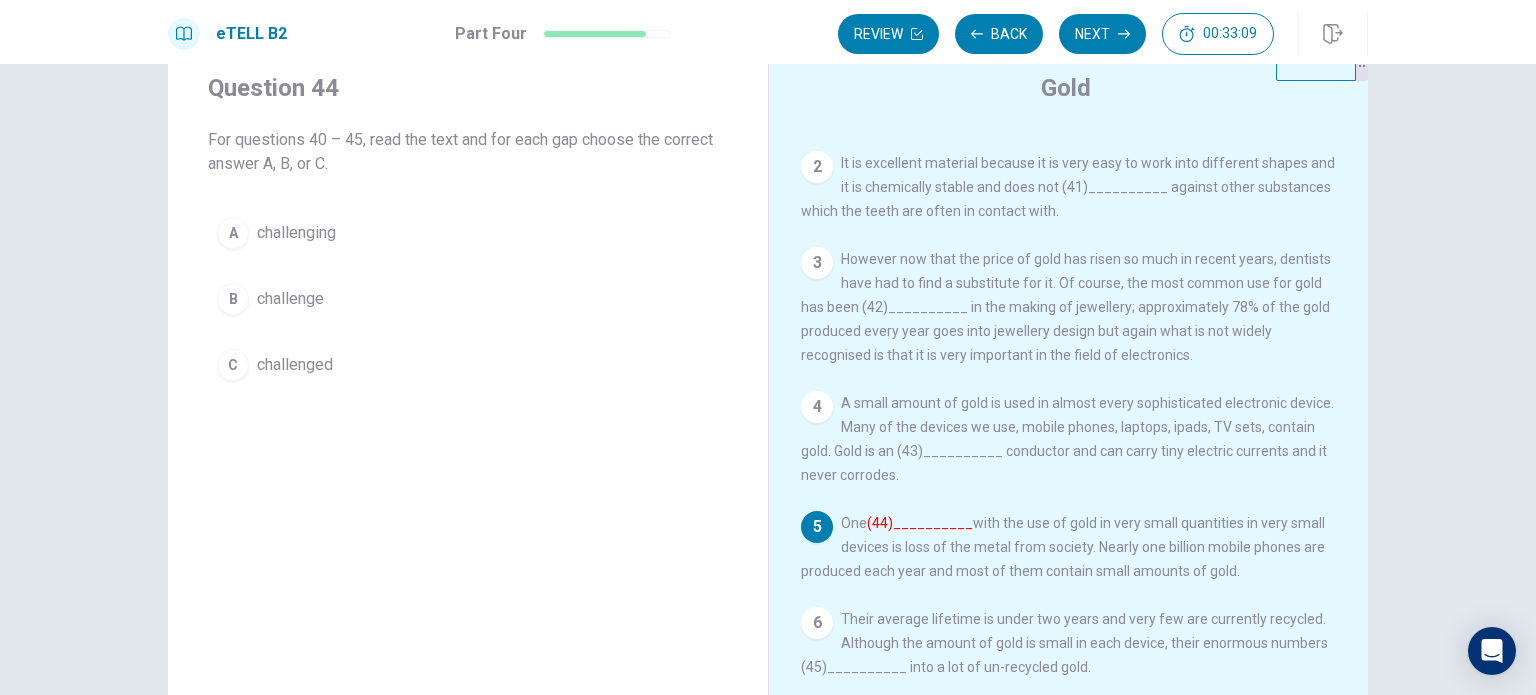 scroll, scrollTop: 64, scrollLeft: 0, axis: vertical 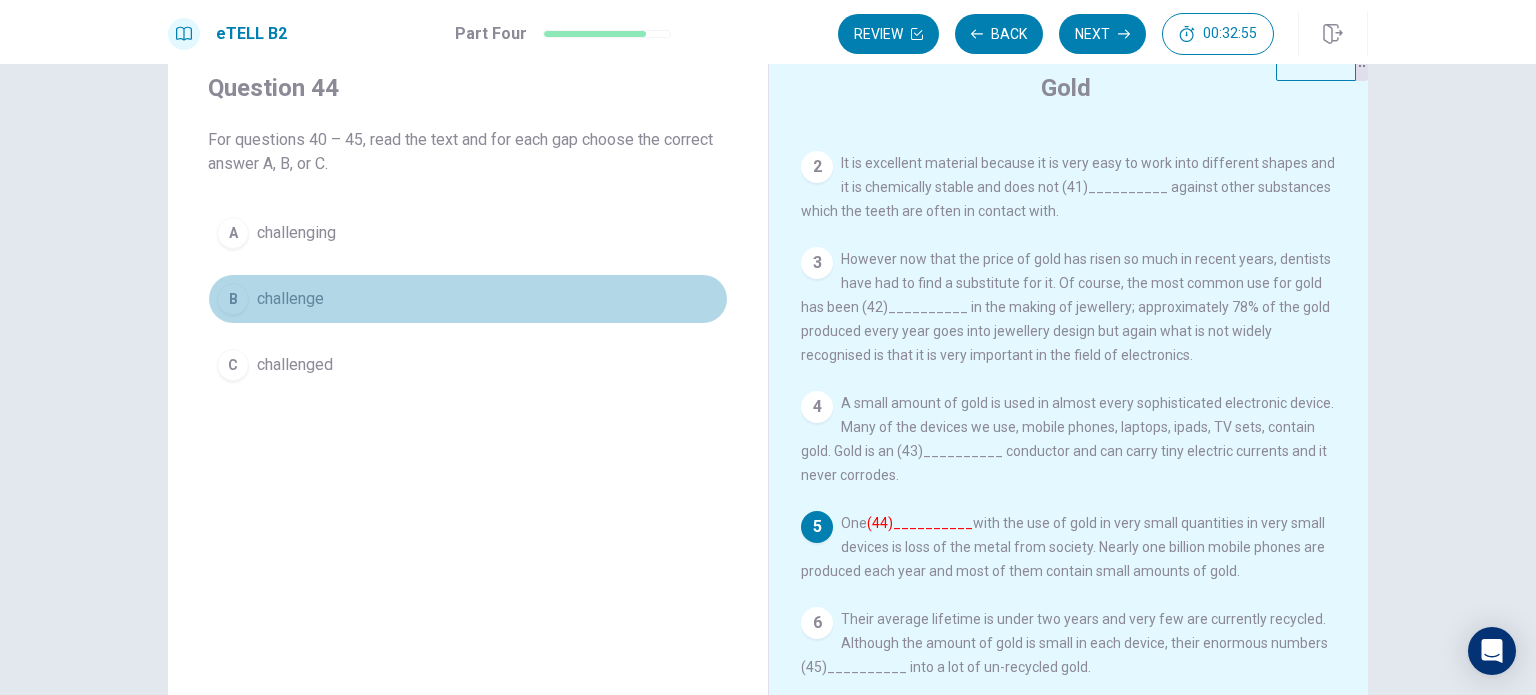 click on "challenge" at bounding box center (290, 299) 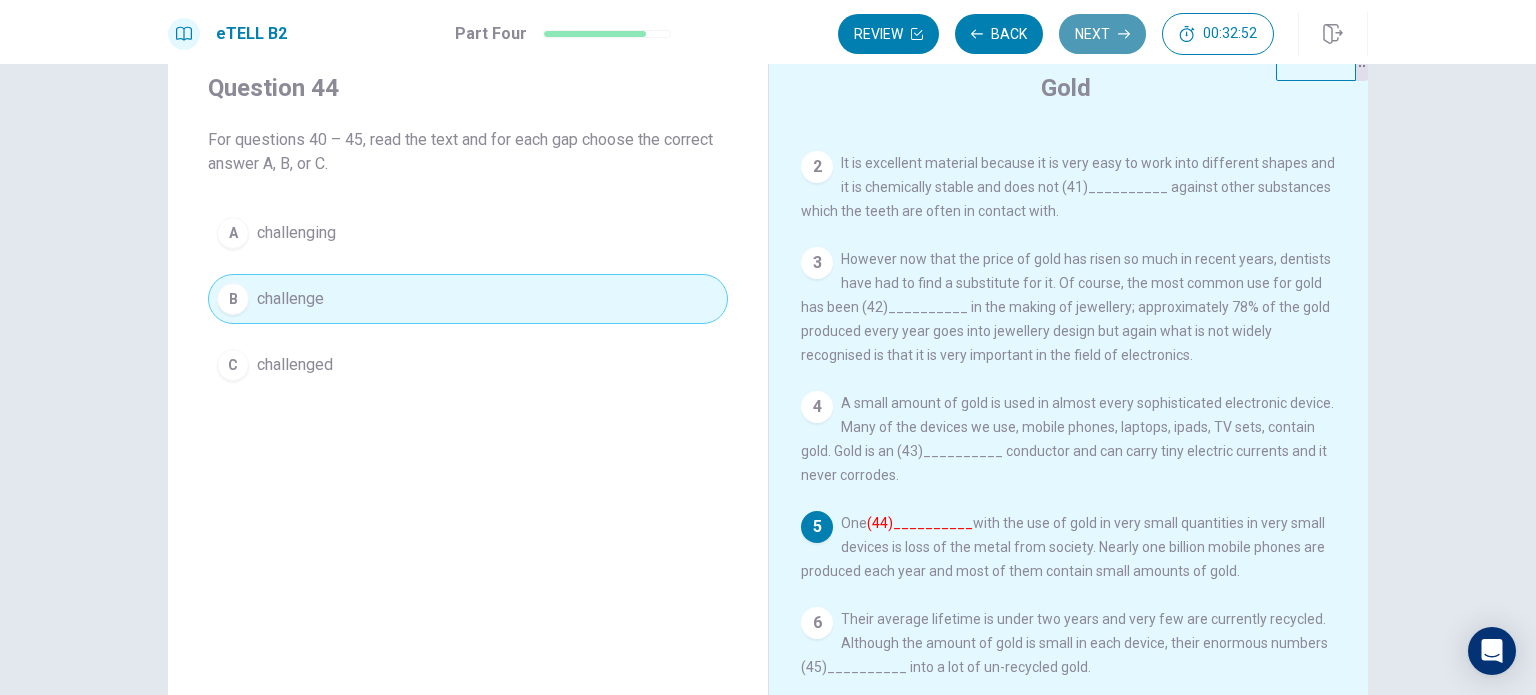 click on "Next" at bounding box center (1102, 34) 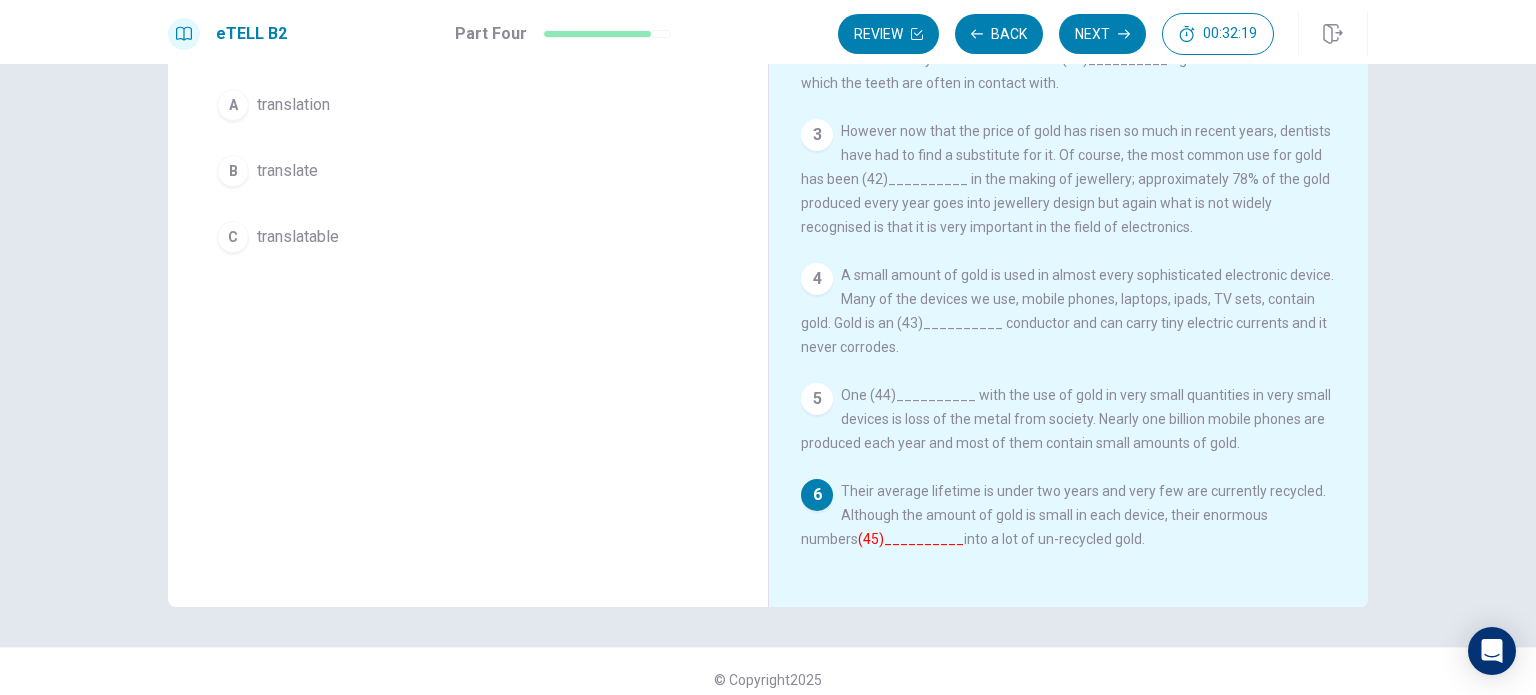 scroll, scrollTop: 192, scrollLeft: 0, axis: vertical 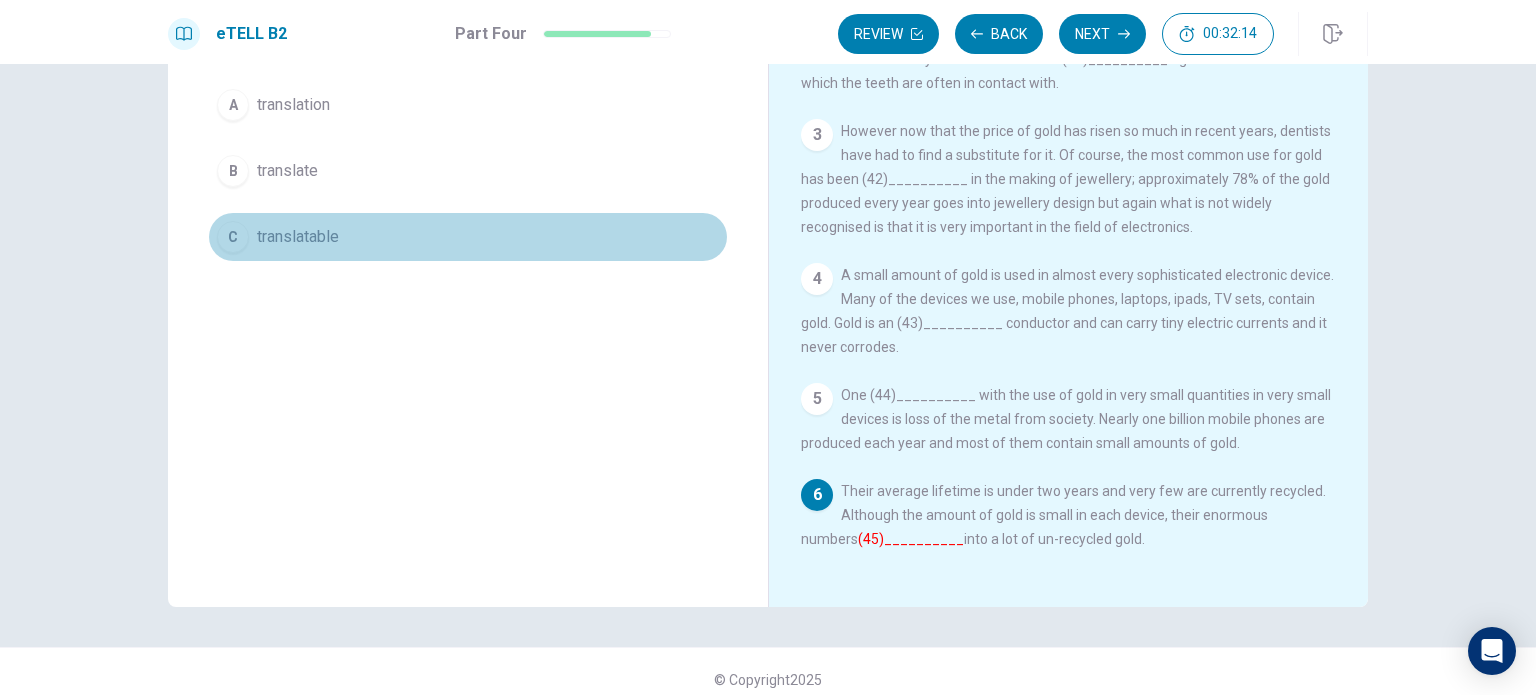 click on "translatable" at bounding box center [298, 237] 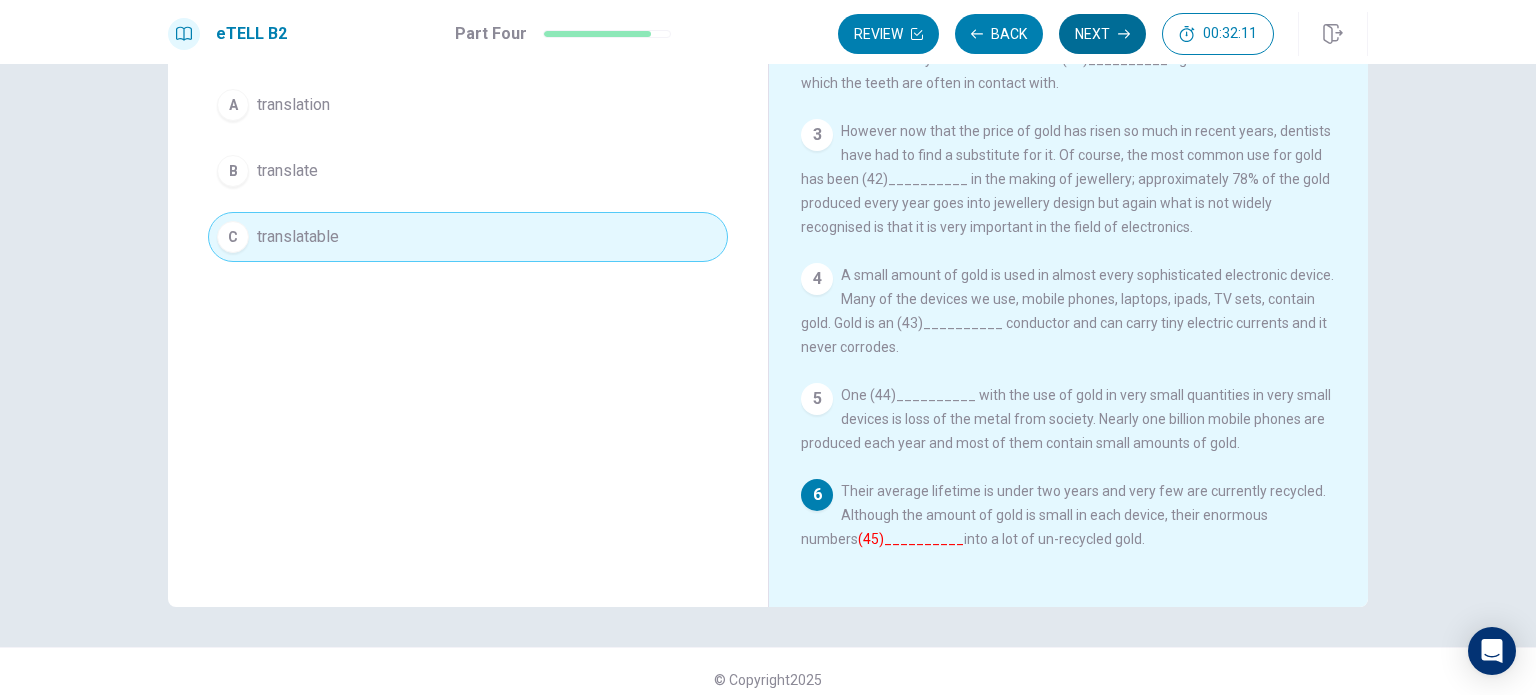click 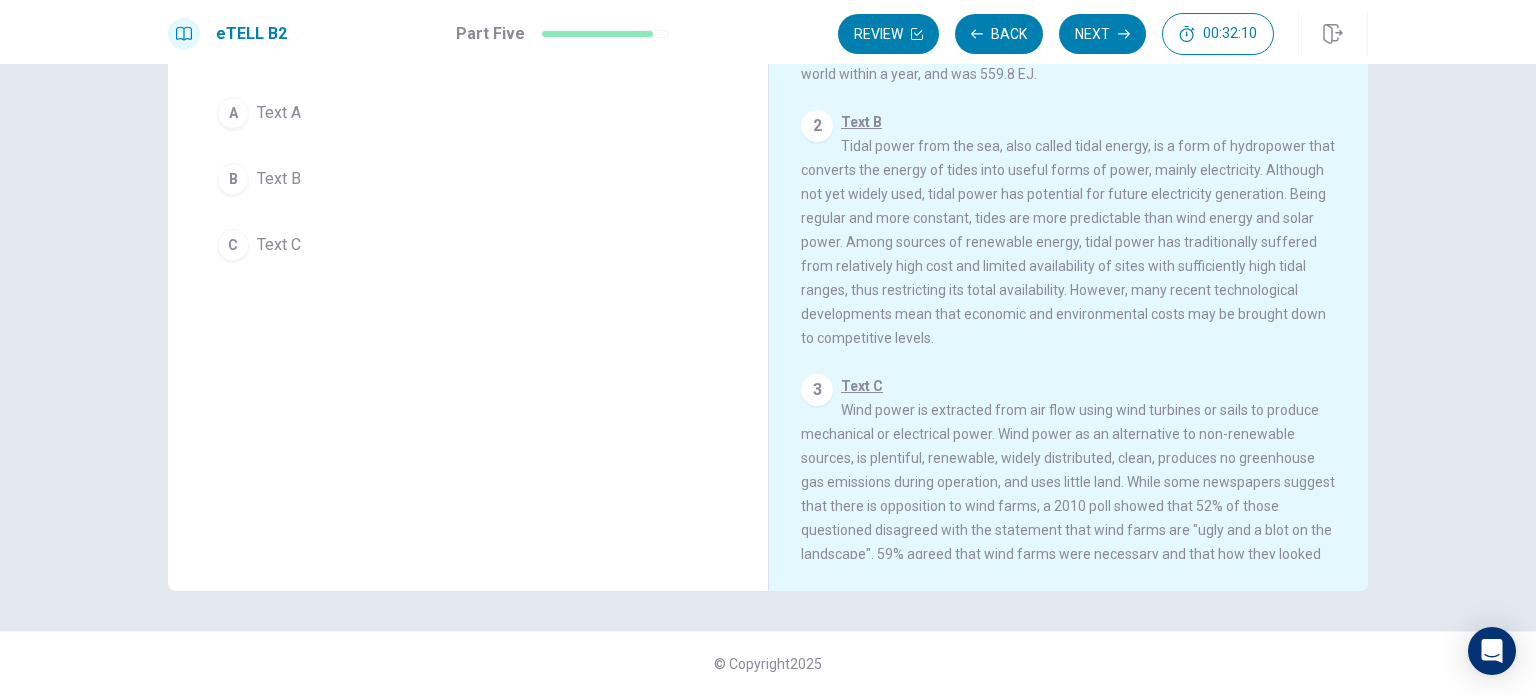 scroll, scrollTop: 0, scrollLeft: 0, axis: both 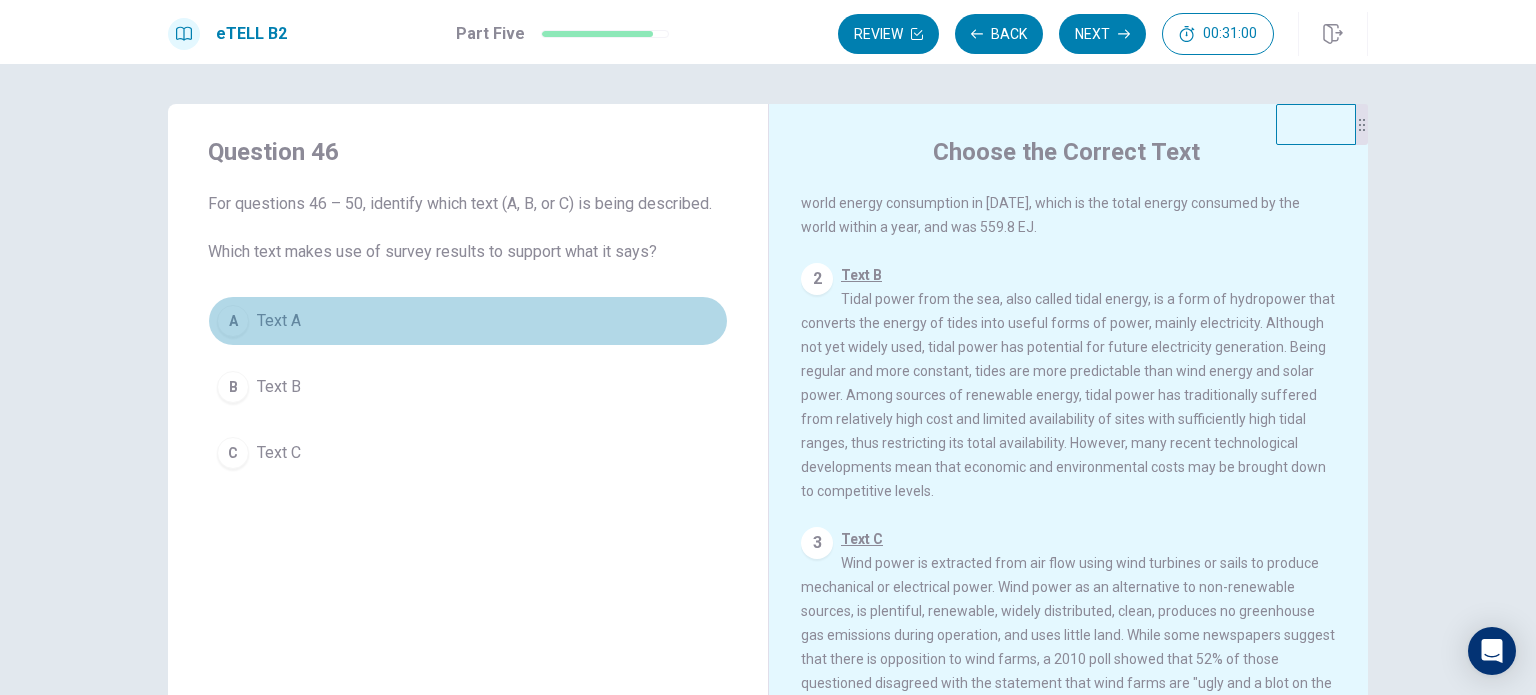 click on "Text A" at bounding box center (279, 321) 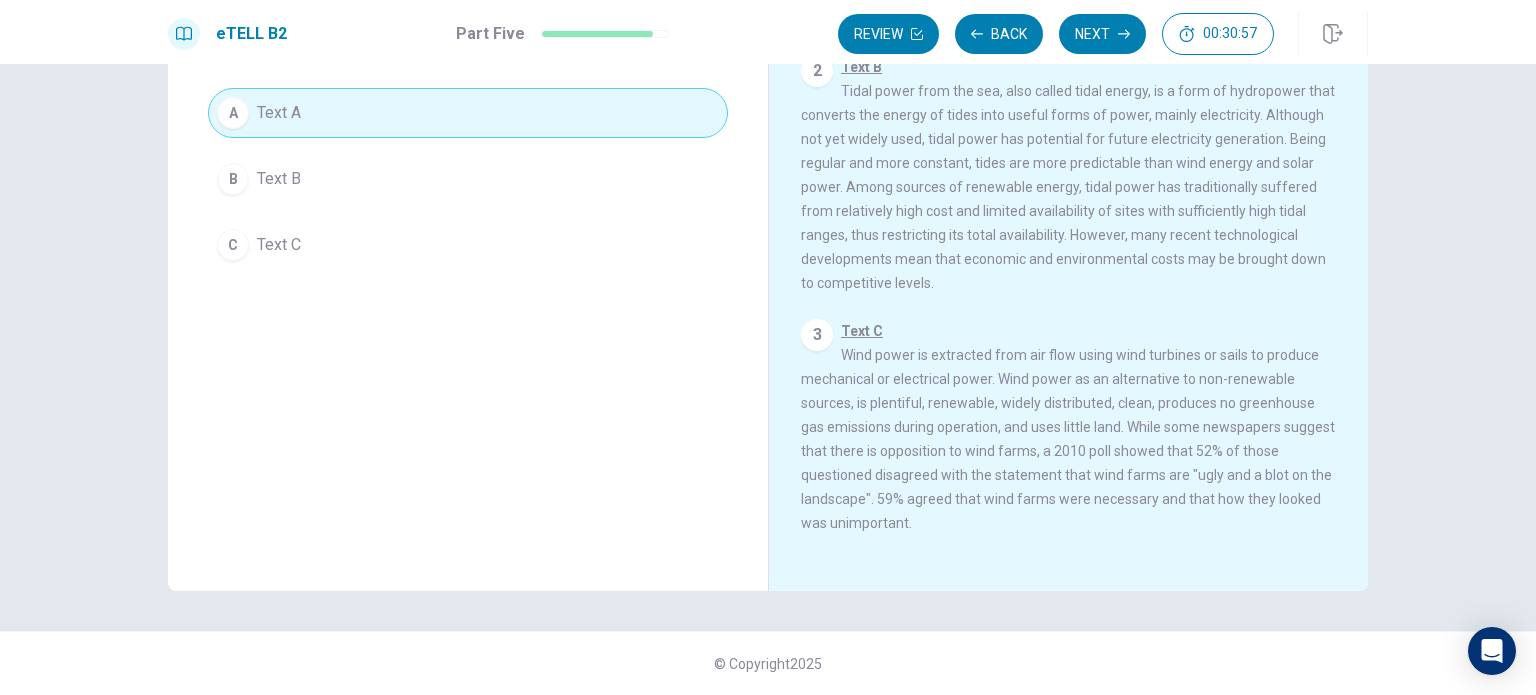 scroll, scrollTop: 0, scrollLeft: 0, axis: both 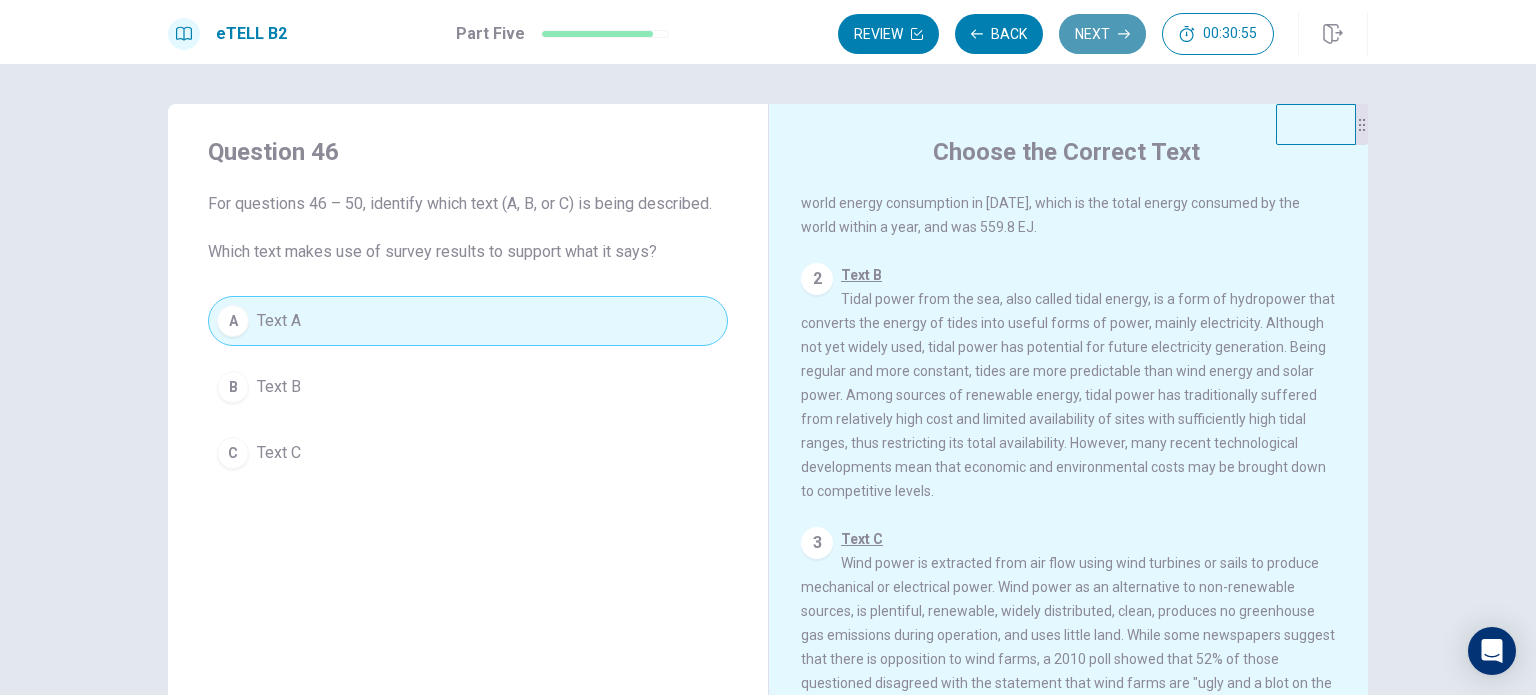 click on "Next" at bounding box center [1102, 34] 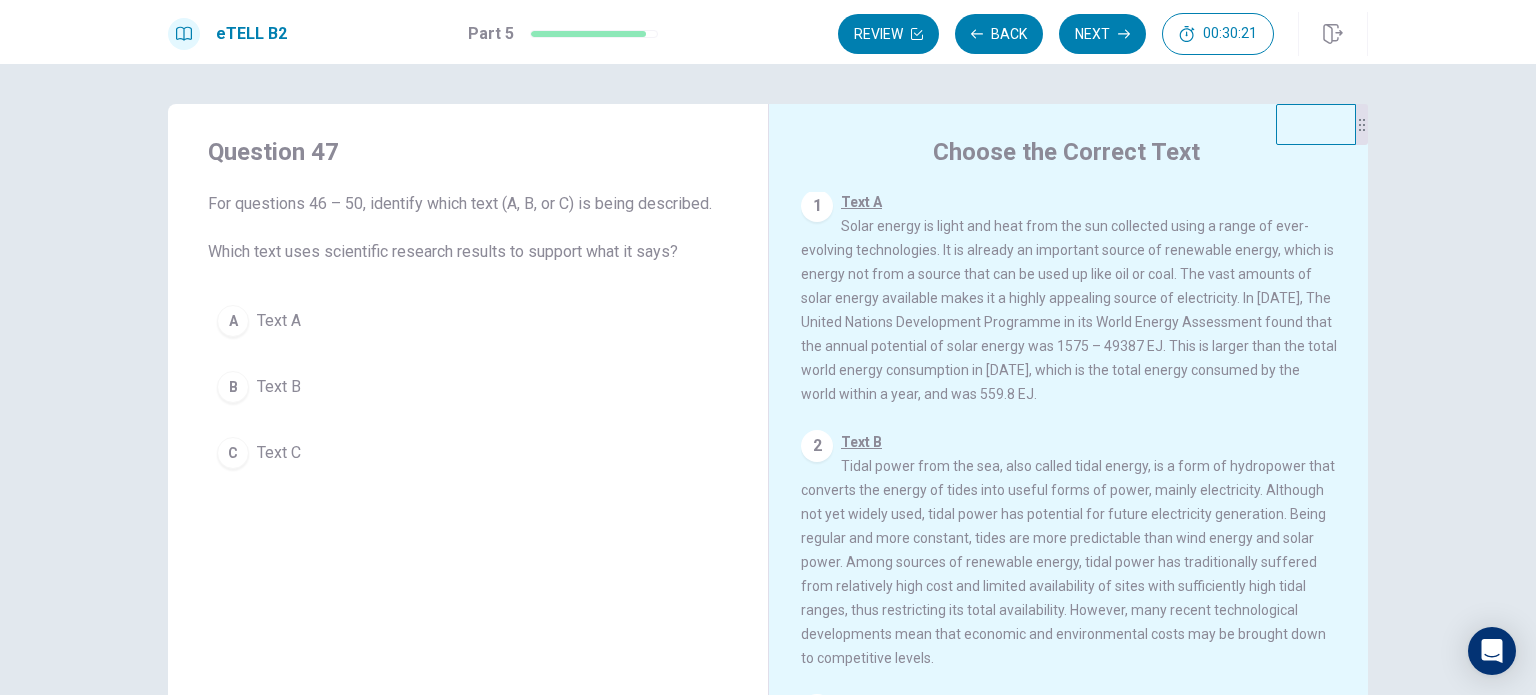 scroll, scrollTop: 1, scrollLeft: 0, axis: vertical 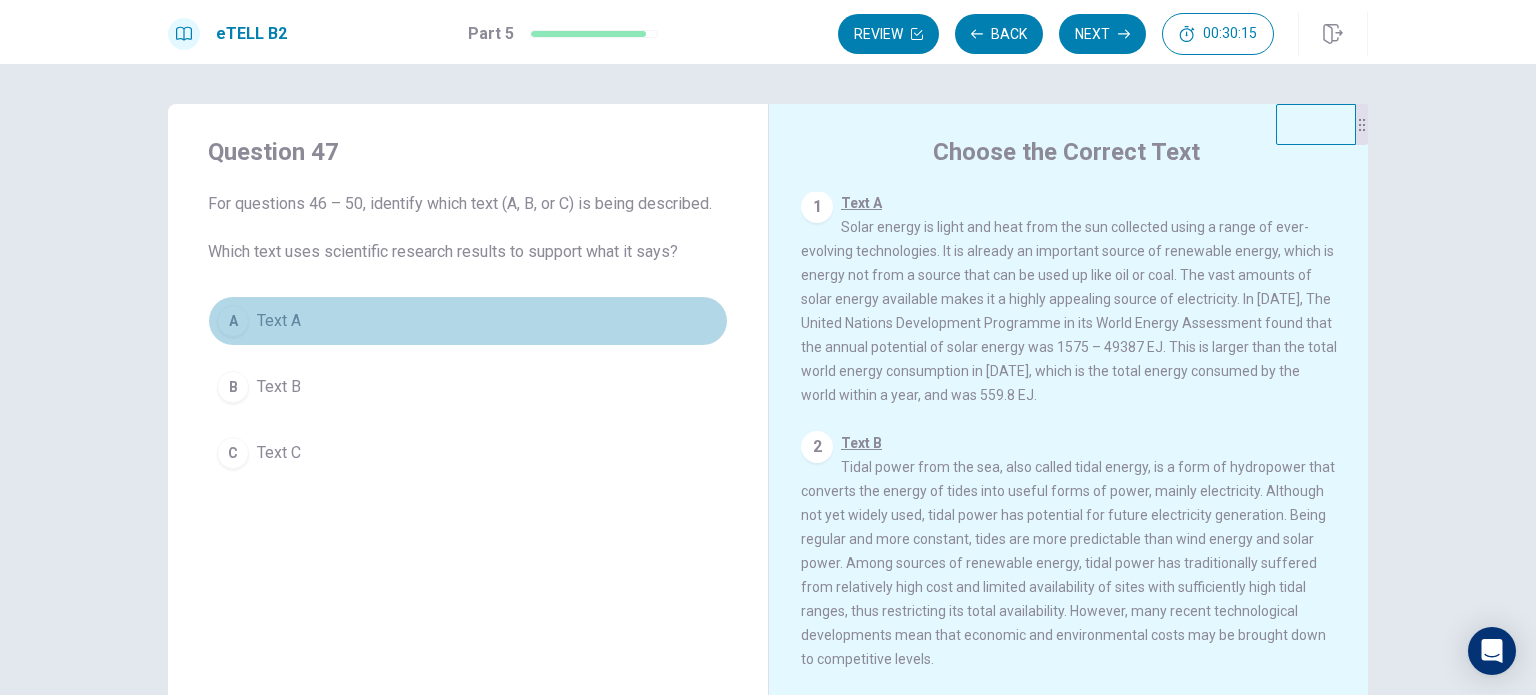 click on "A Text A" at bounding box center [468, 321] 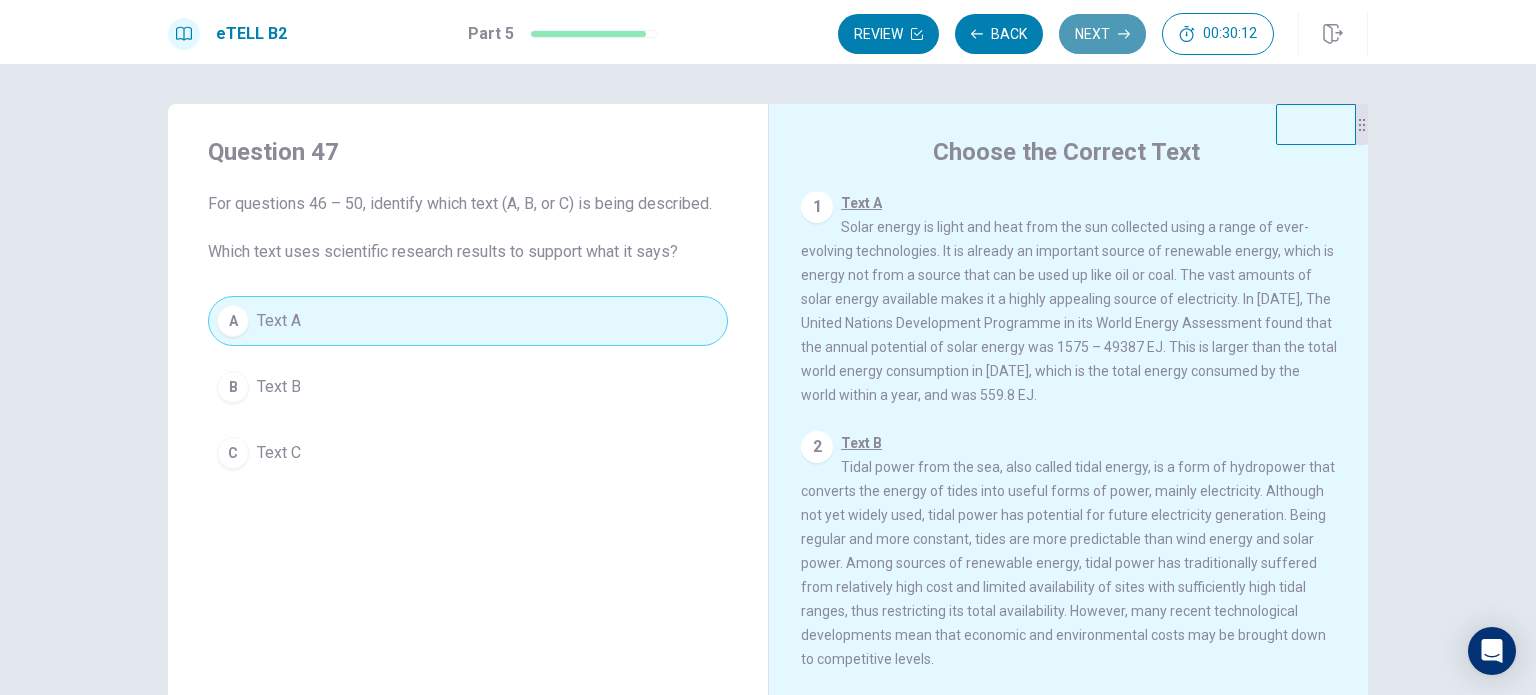 click on "Next" at bounding box center [1102, 34] 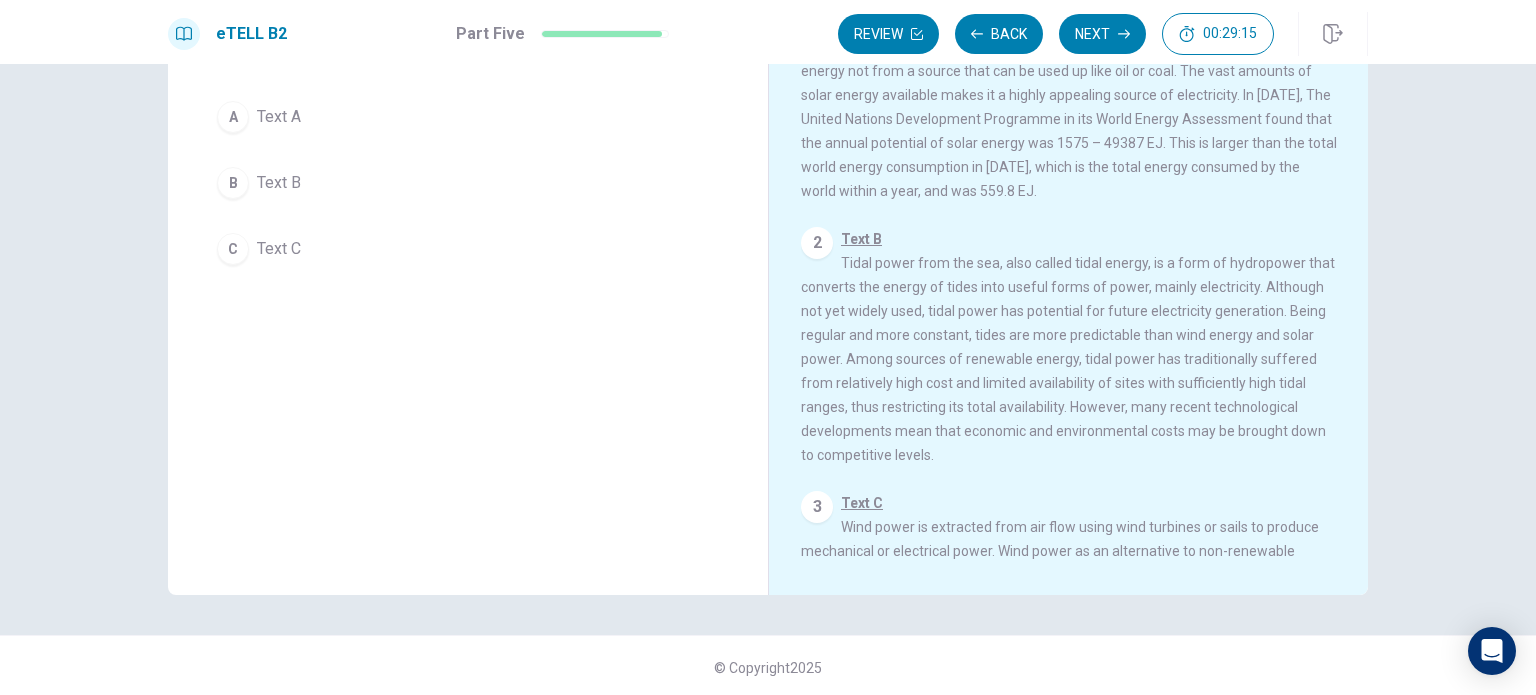 scroll, scrollTop: 208, scrollLeft: 0, axis: vertical 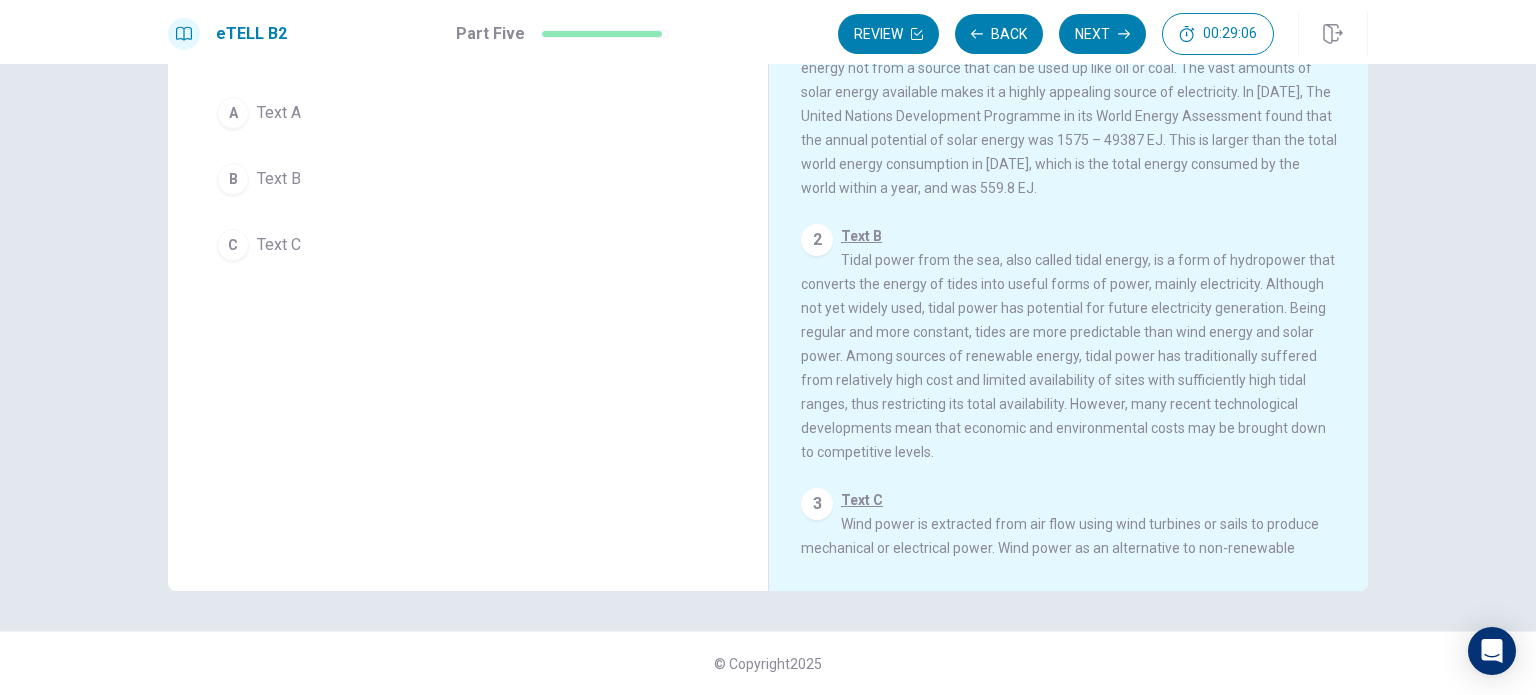 click on "B Text B" at bounding box center (468, 179) 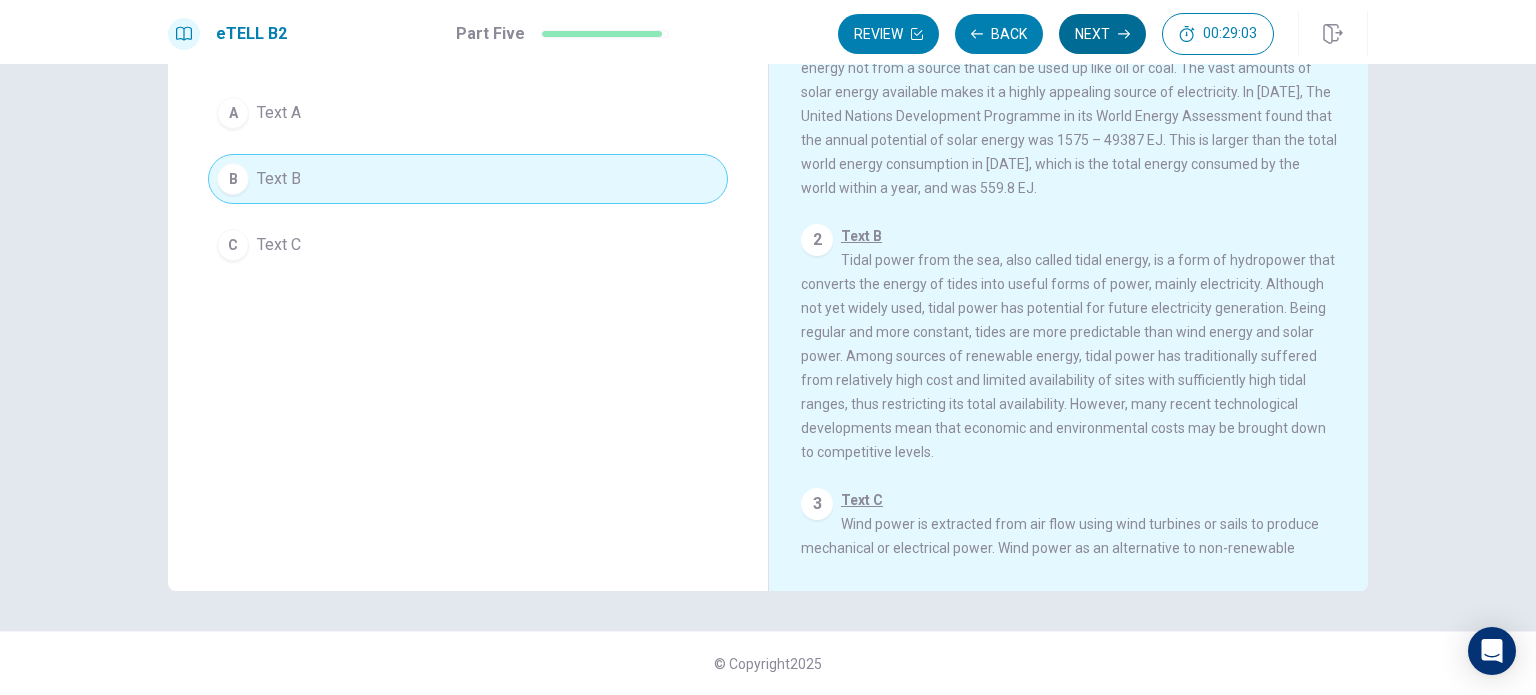click on "Next" at bounding box center [1102, 34] 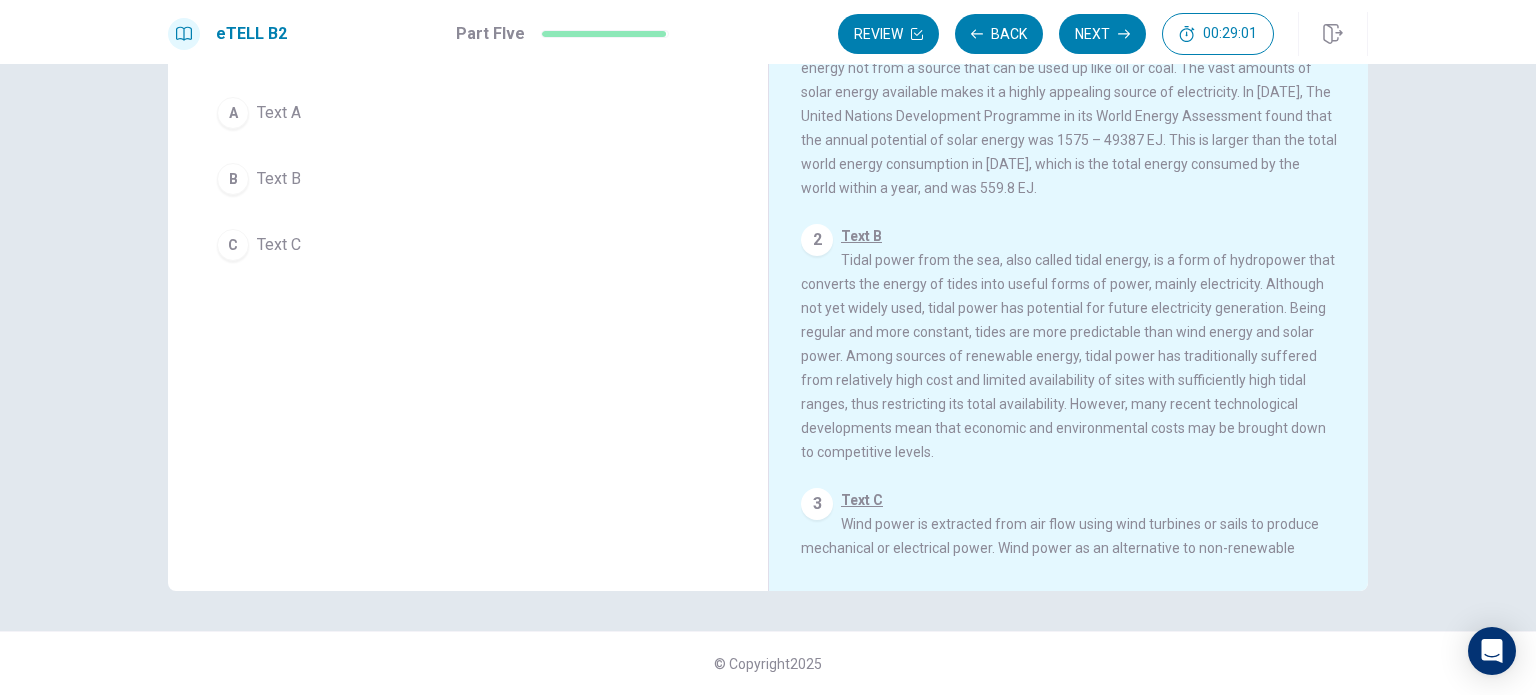 scroll, scrollTop: 0, scrollLeft: 0, axis: both 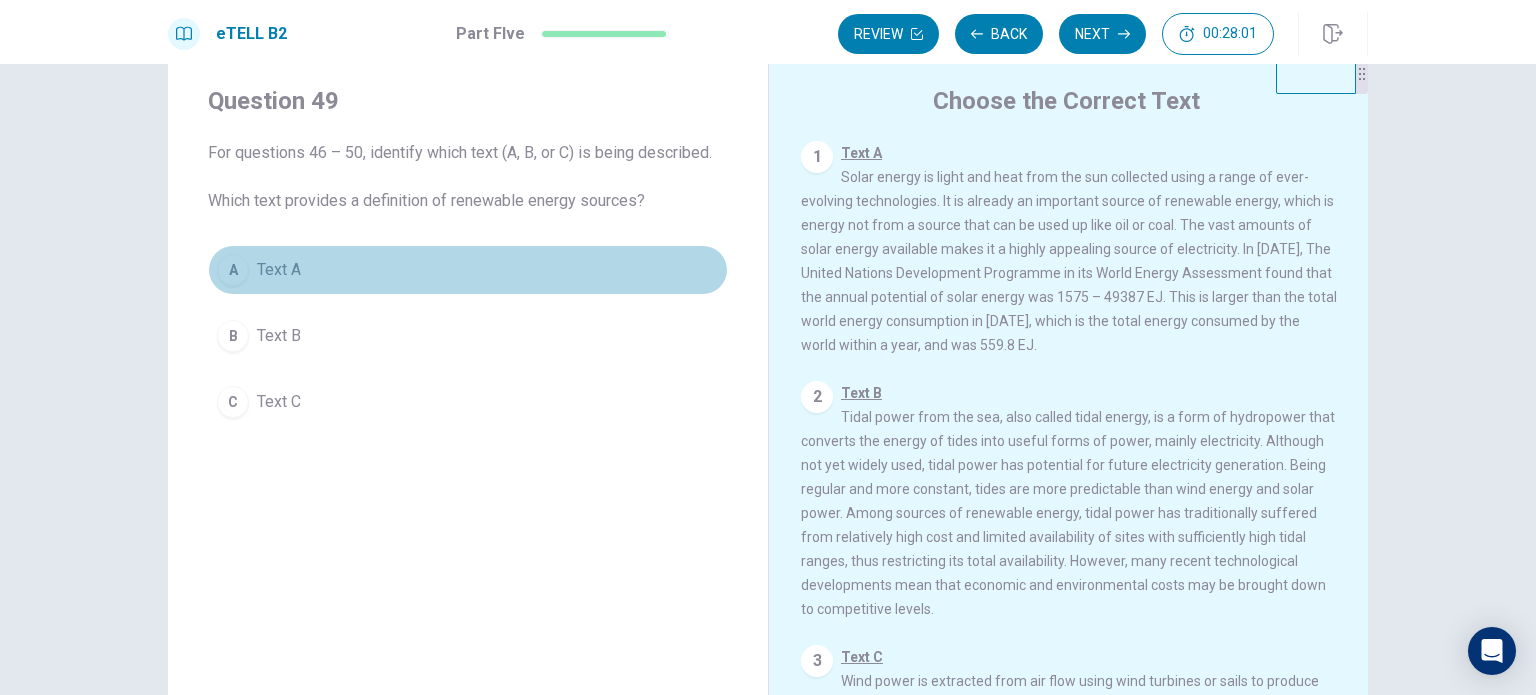 click on "Text A" at bounding box center [279, 270] 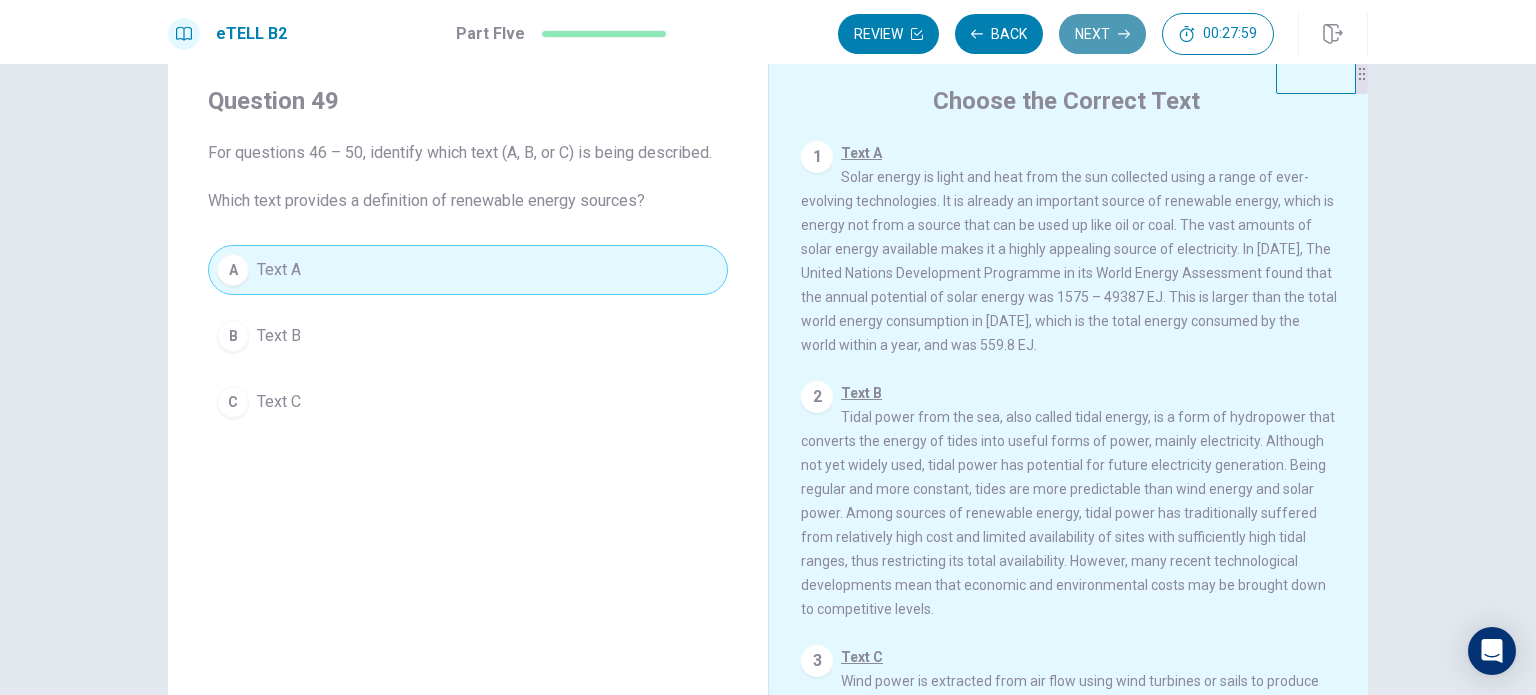 click on "Next" at bounding box center [1102, 34] 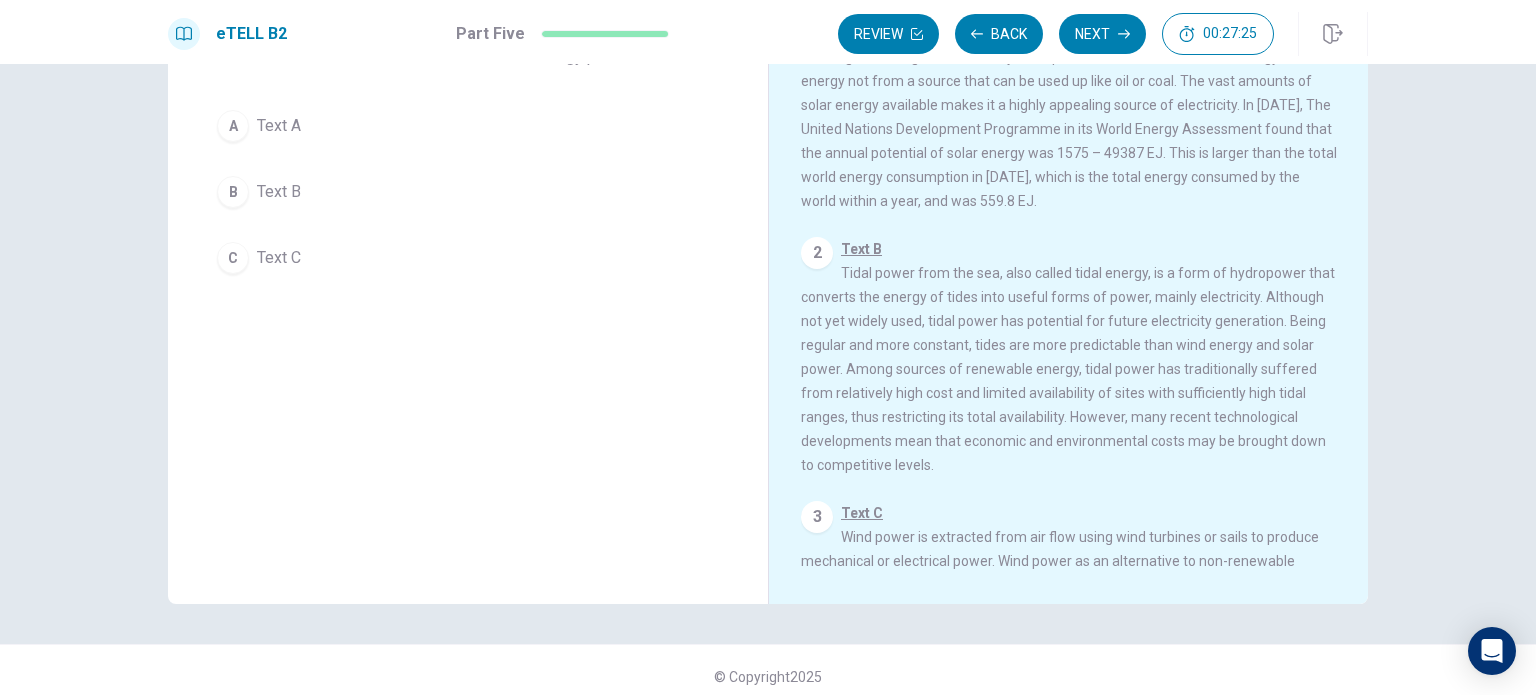 scroll, scrollTop: 208, scrollLeft: 0, axis: vertical 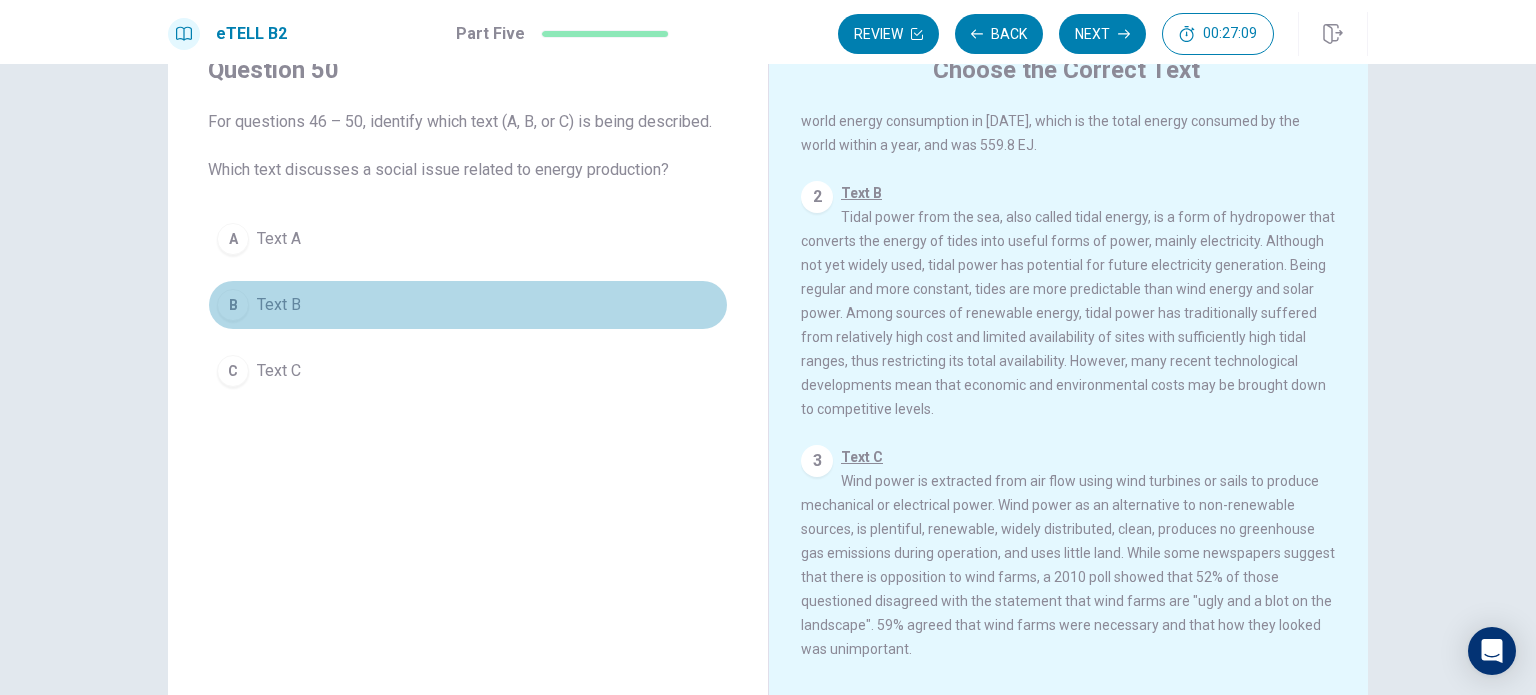 click on "Text B" at bounding box center [279, 305] 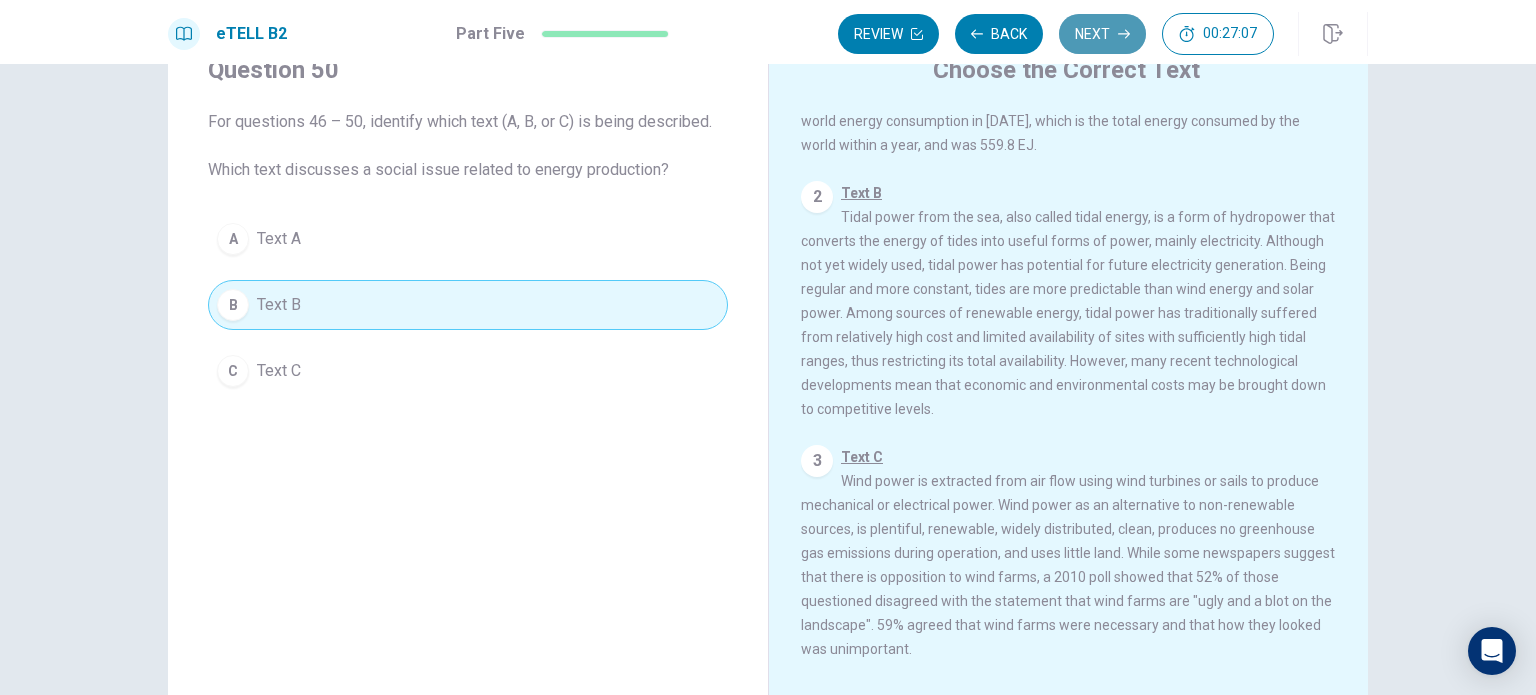 click on "Next" at bounding box center [1102, 34] 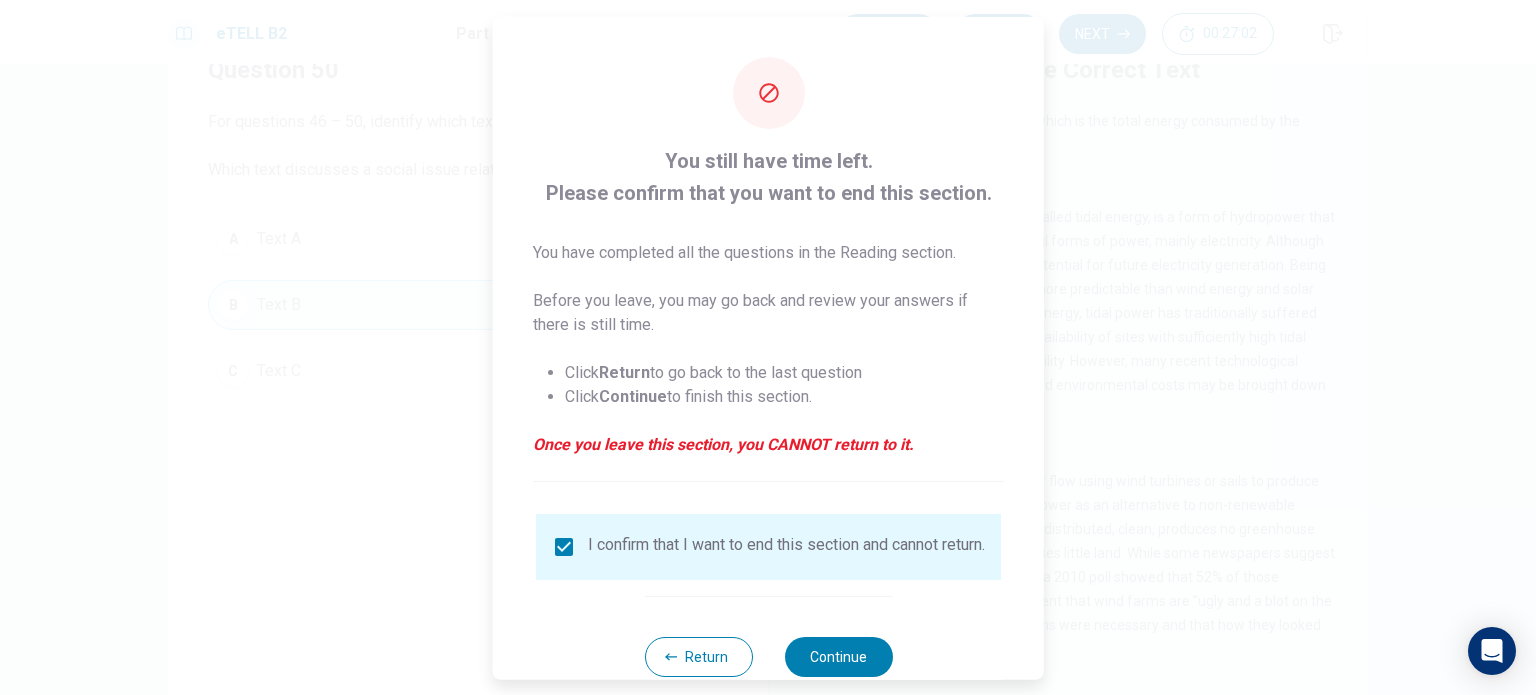 scroll, scrollTop: 50, scrollLeft: 0, axis: vertical 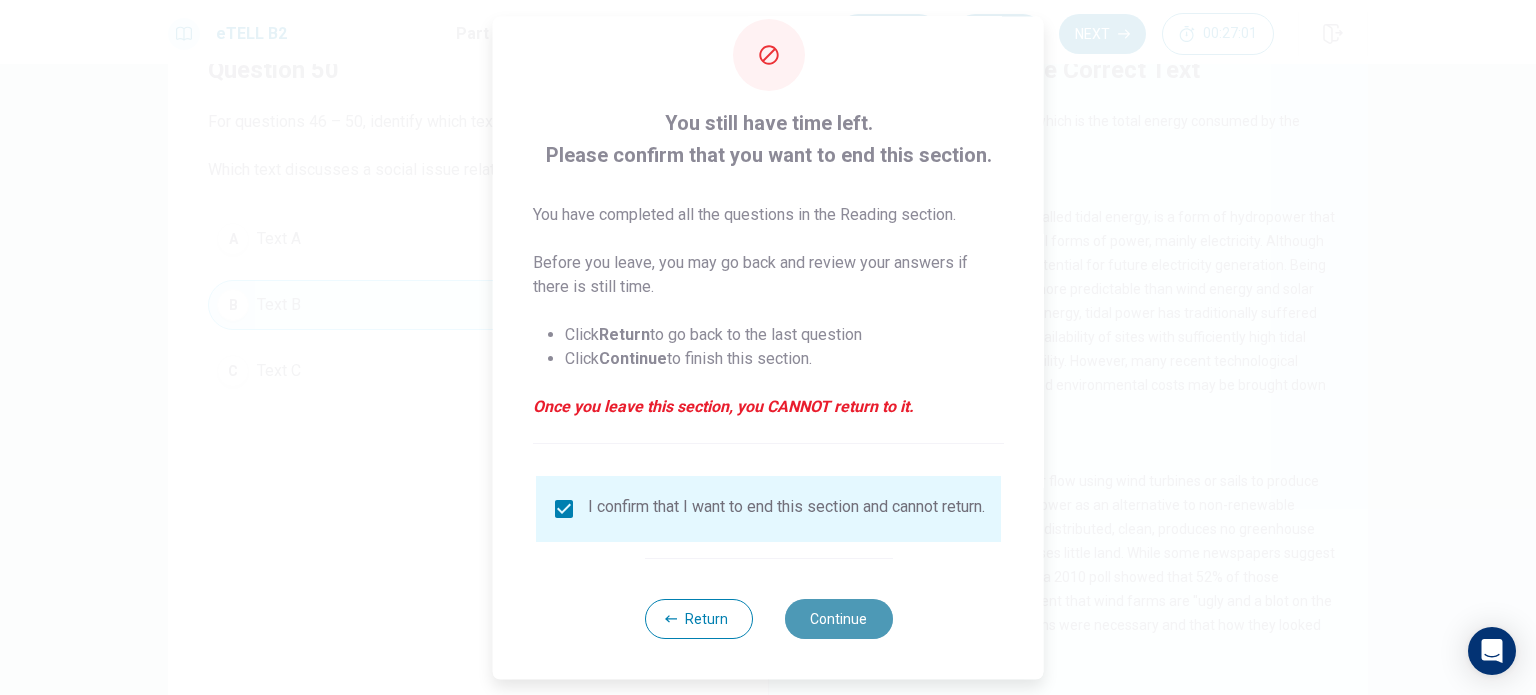 click on "Continue" at bounding box center (838, 619) 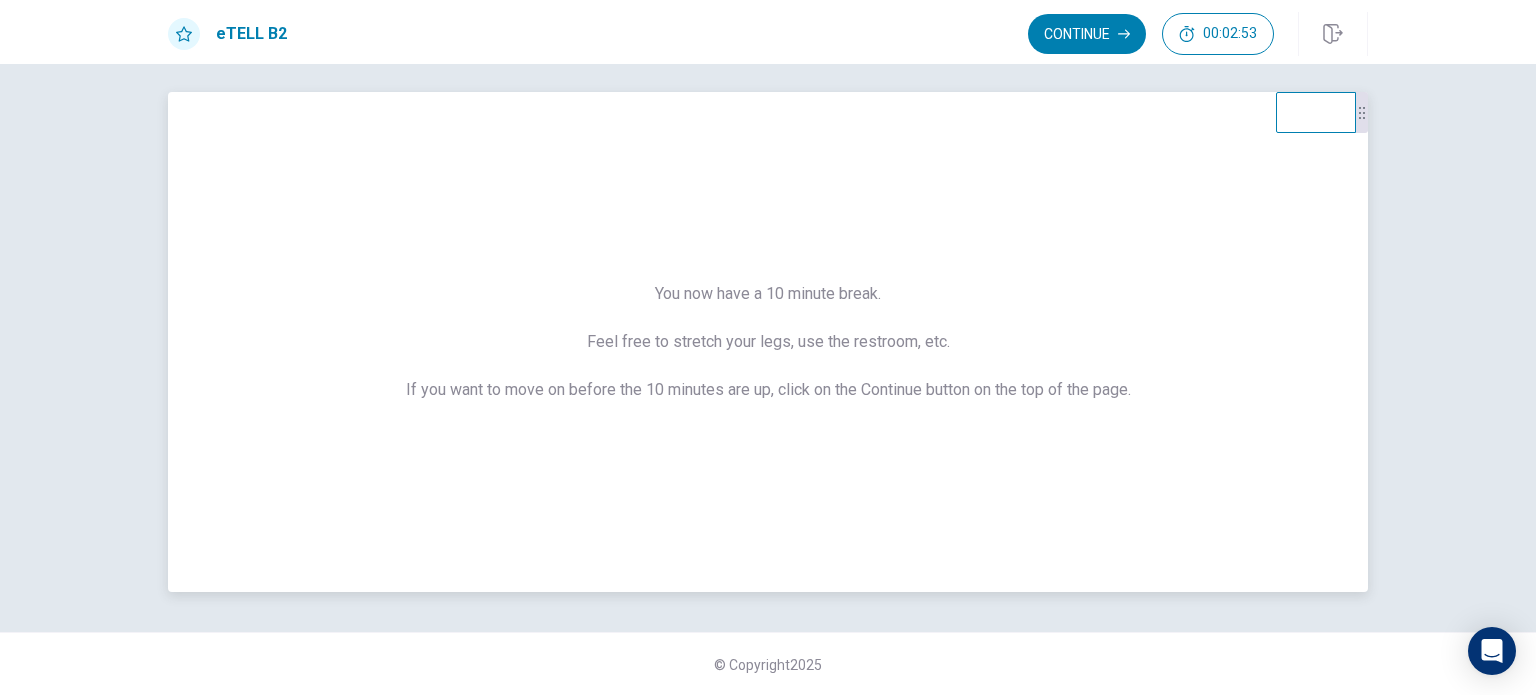 scroll, scrollTop: 0, scrollLeft: 0, axis: both 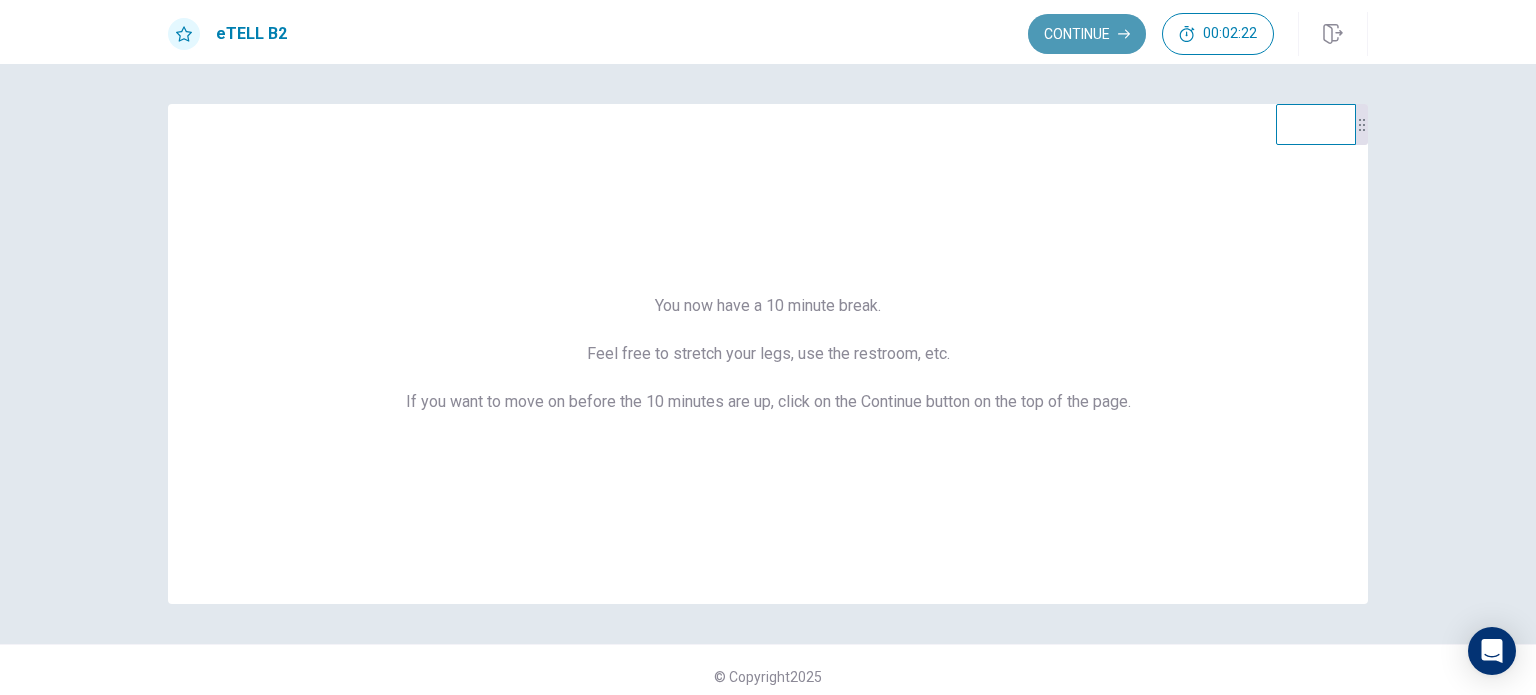 click on "Continue" at bounding box center [1087, 34] 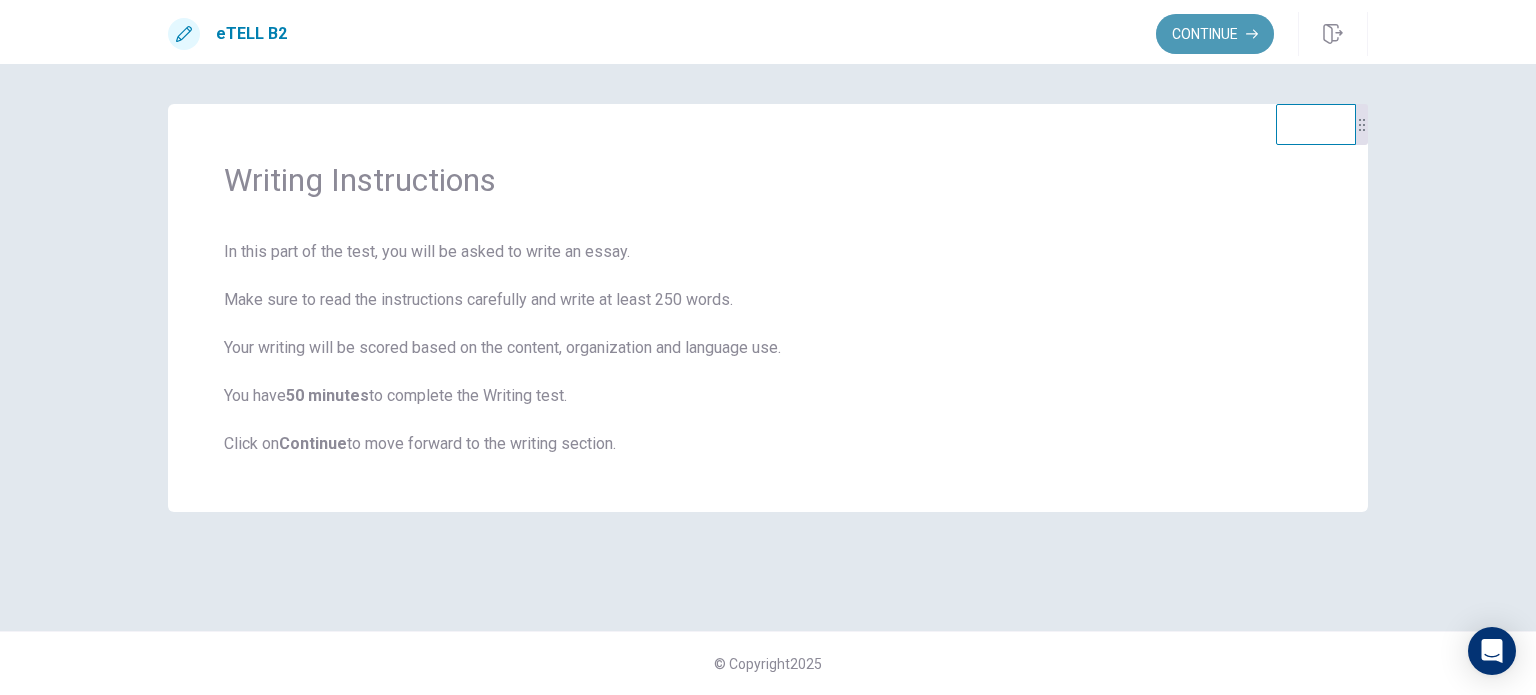 click on "Continue" at bounding box center [1215, 34] 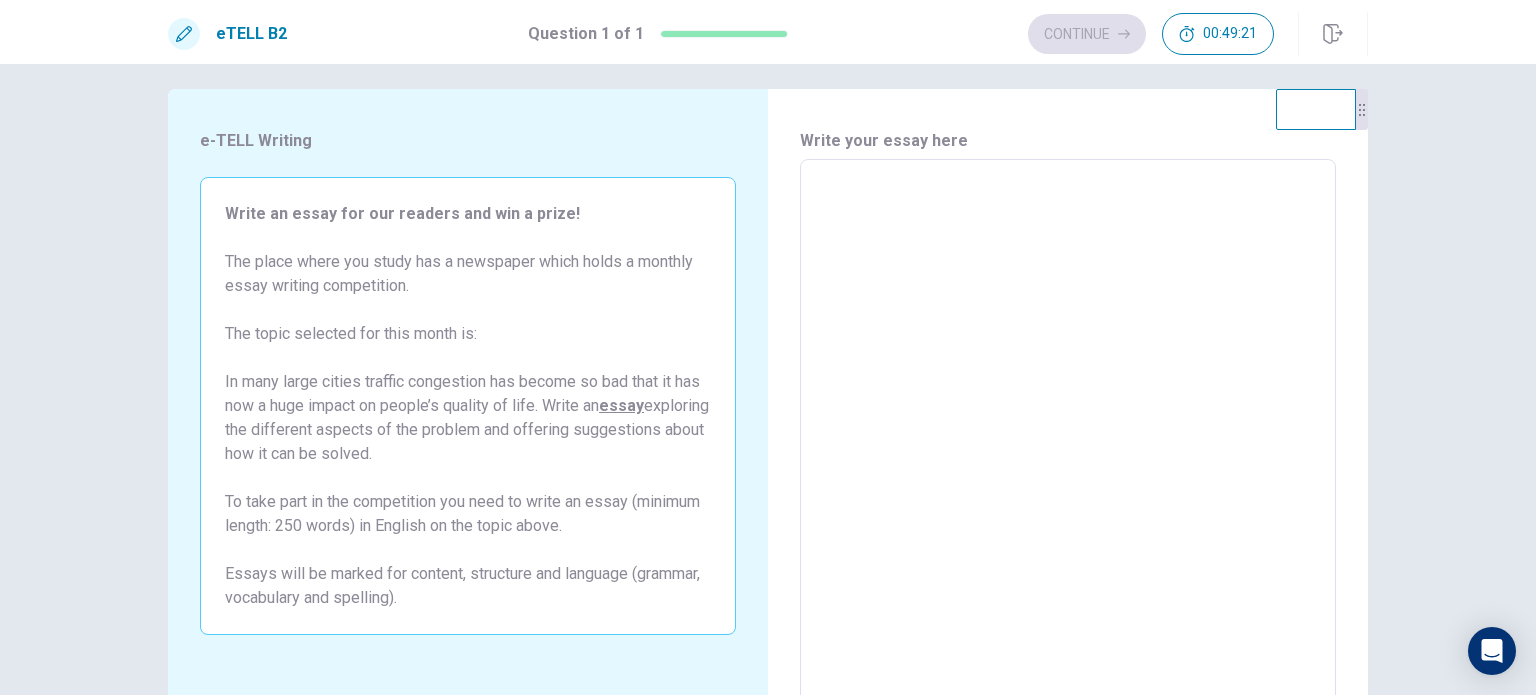 scroll, scrollTop: 12, scrollLeft: 0, axis: vertical 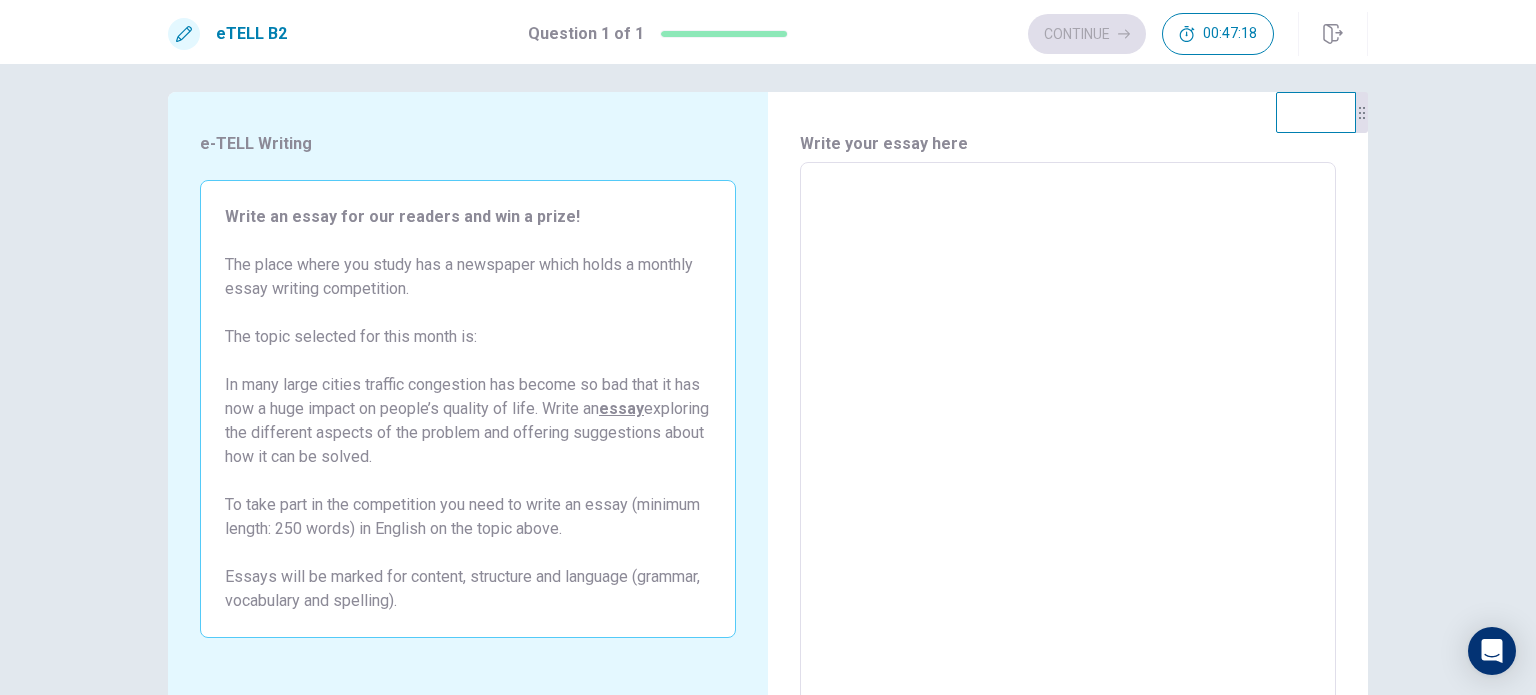 click at bounding box center (1068, 439) 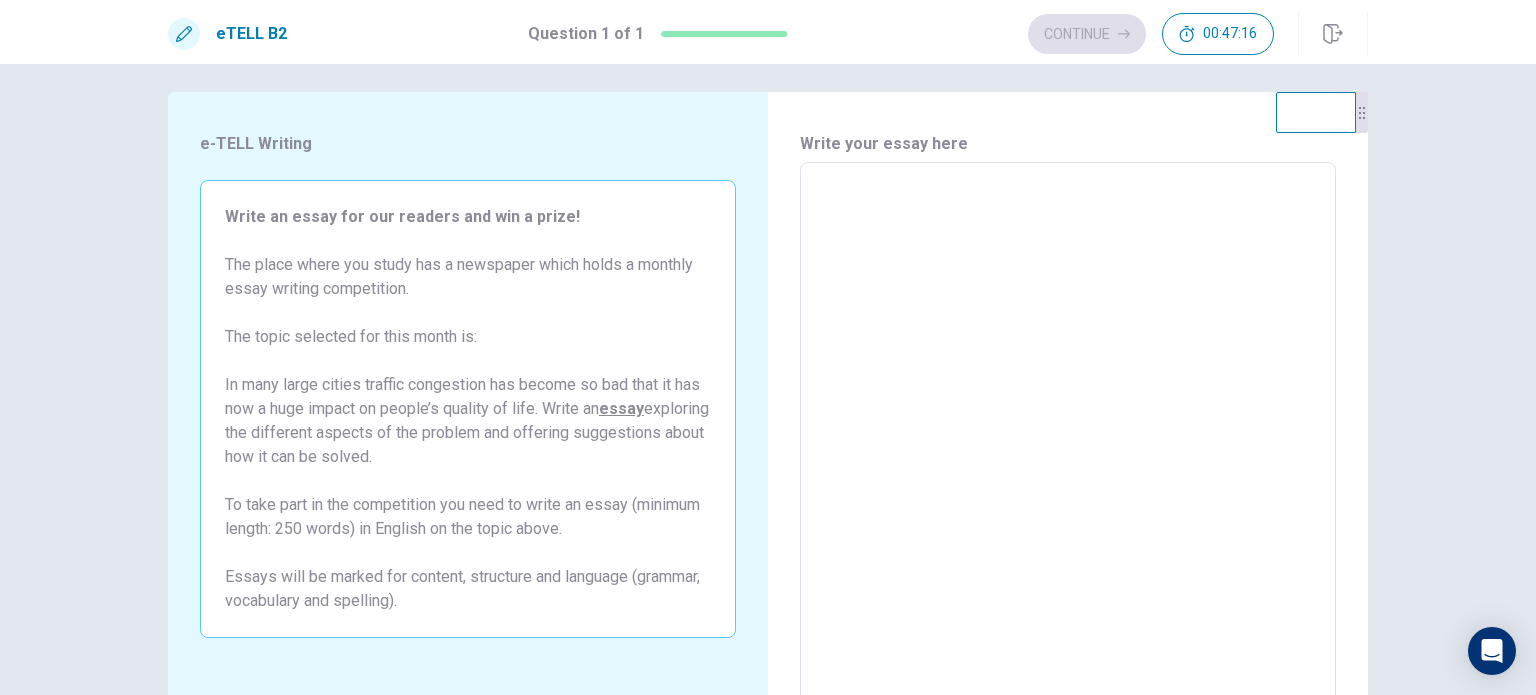 type on "*" 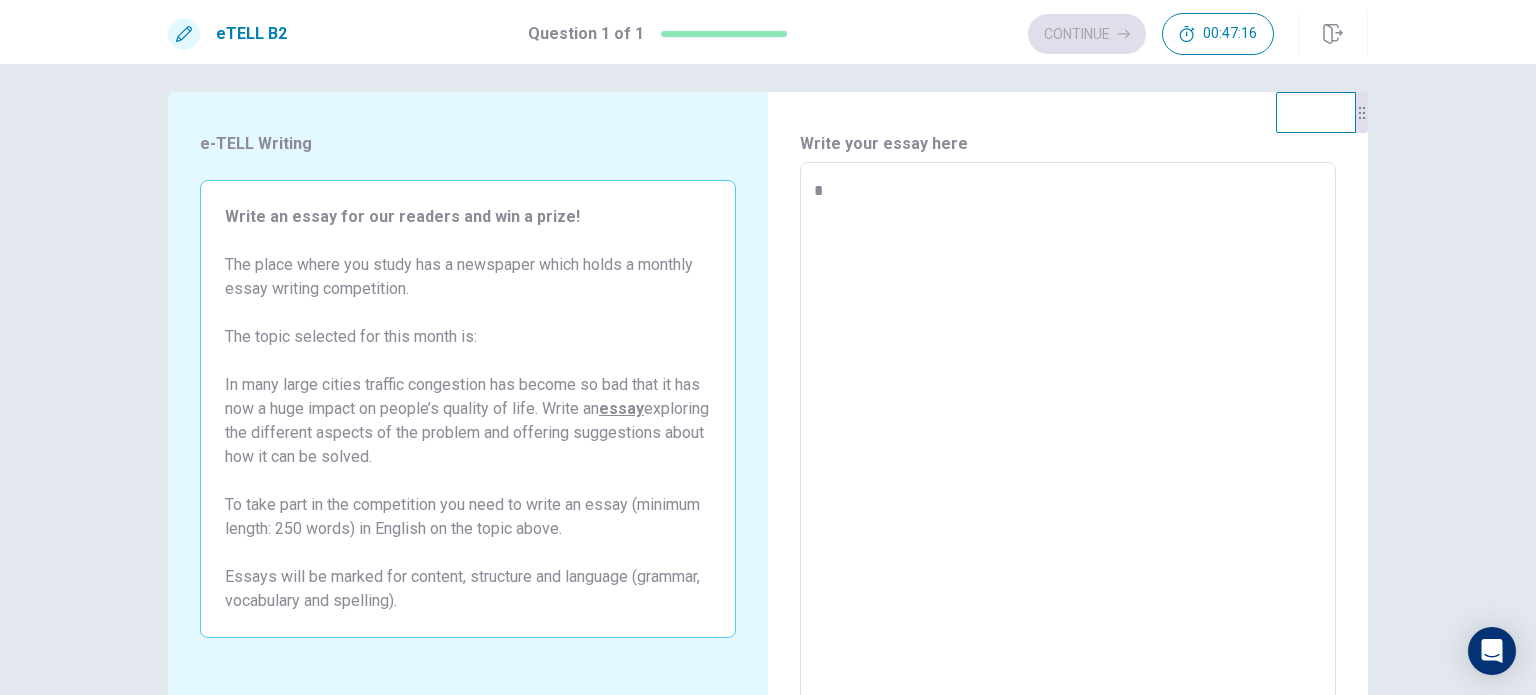 type on "*" 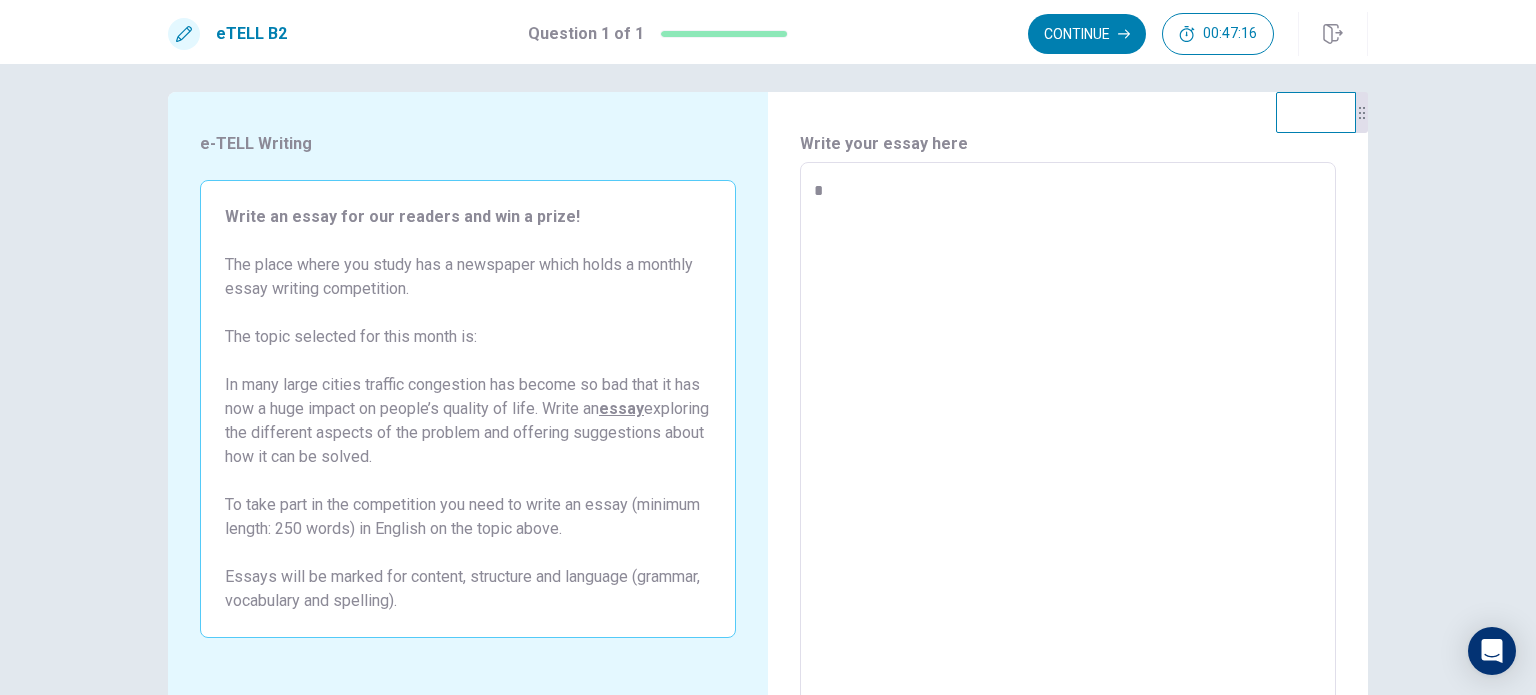 type on "**" 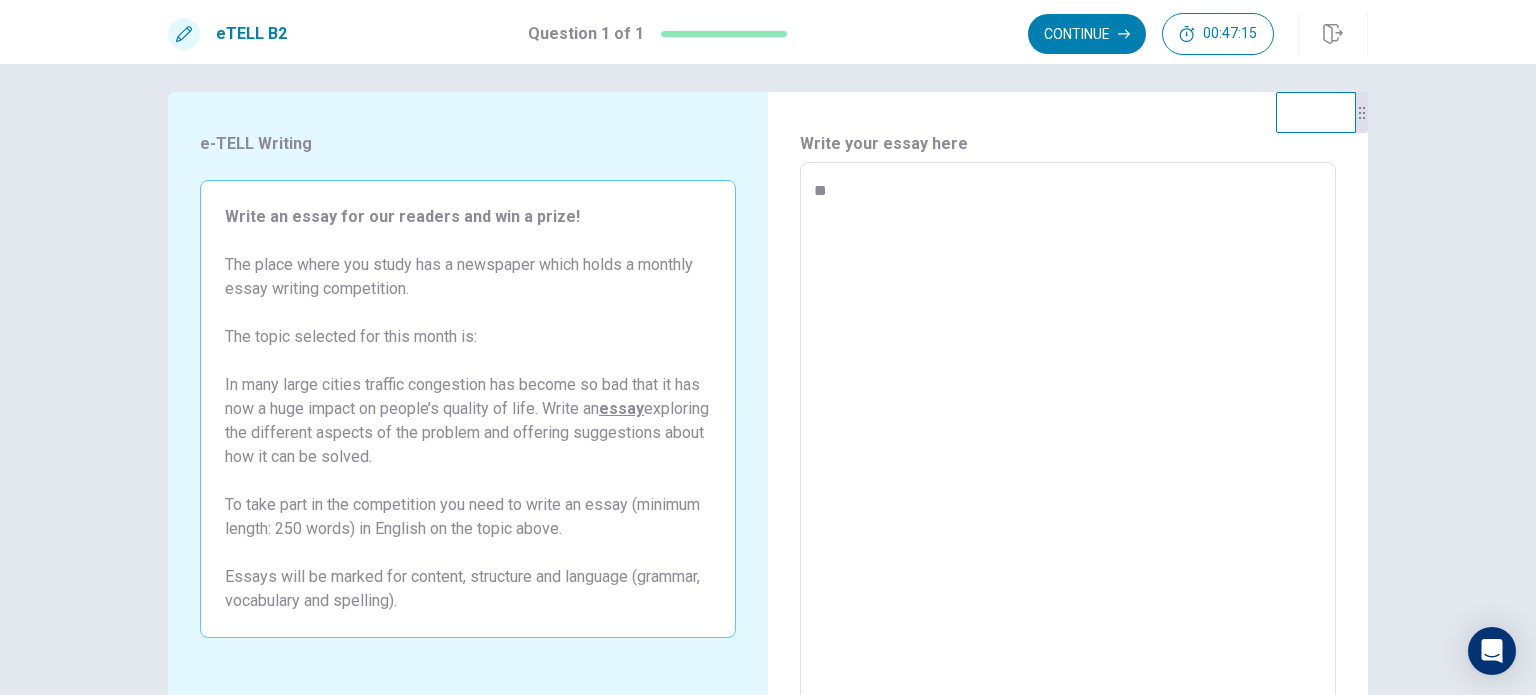 type on "*" 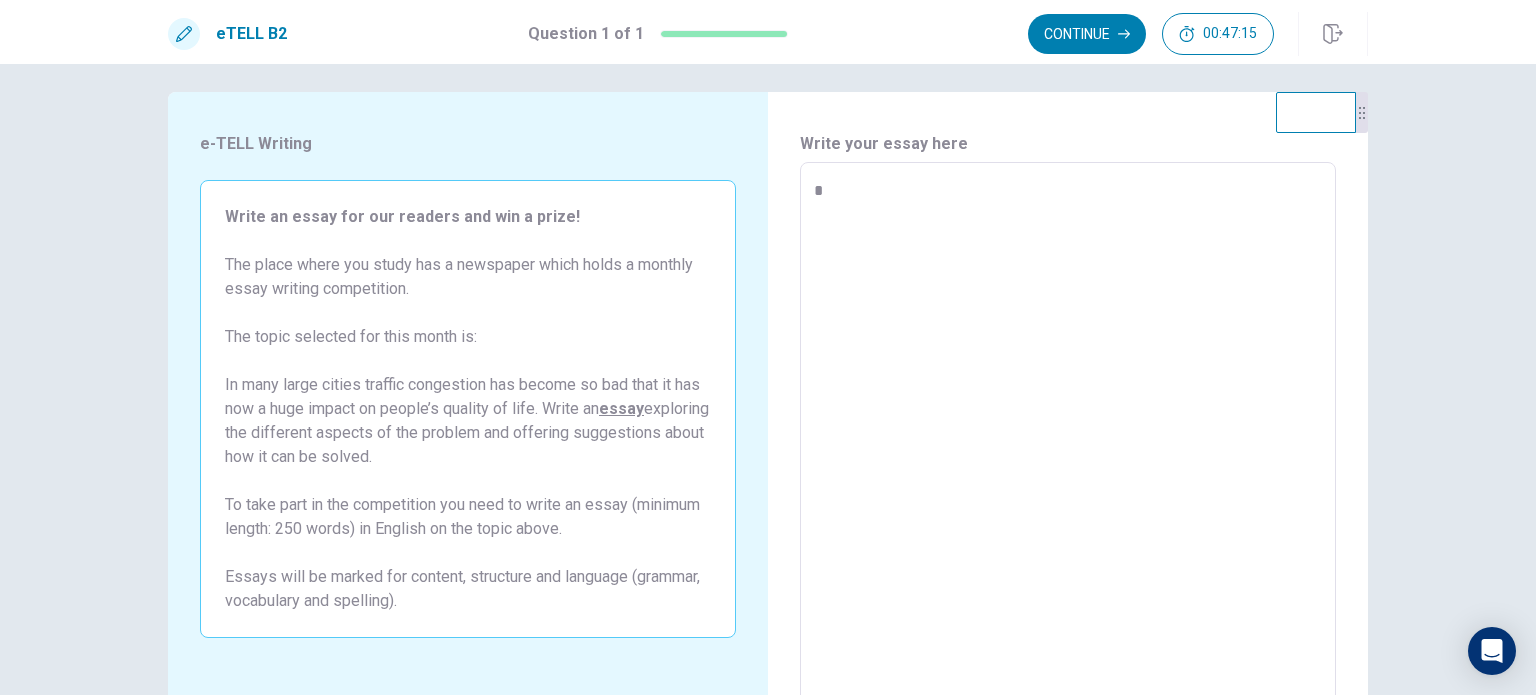 type on "*" 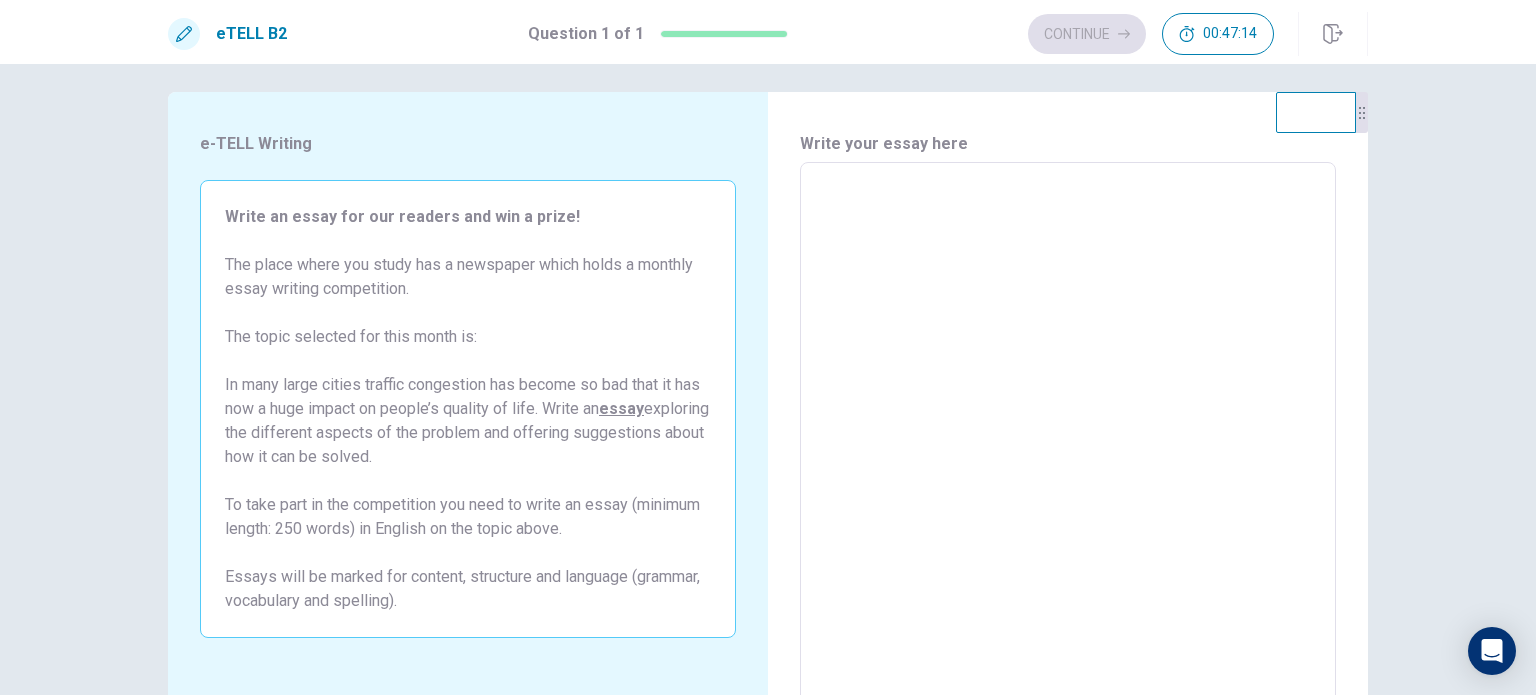 type on "*" 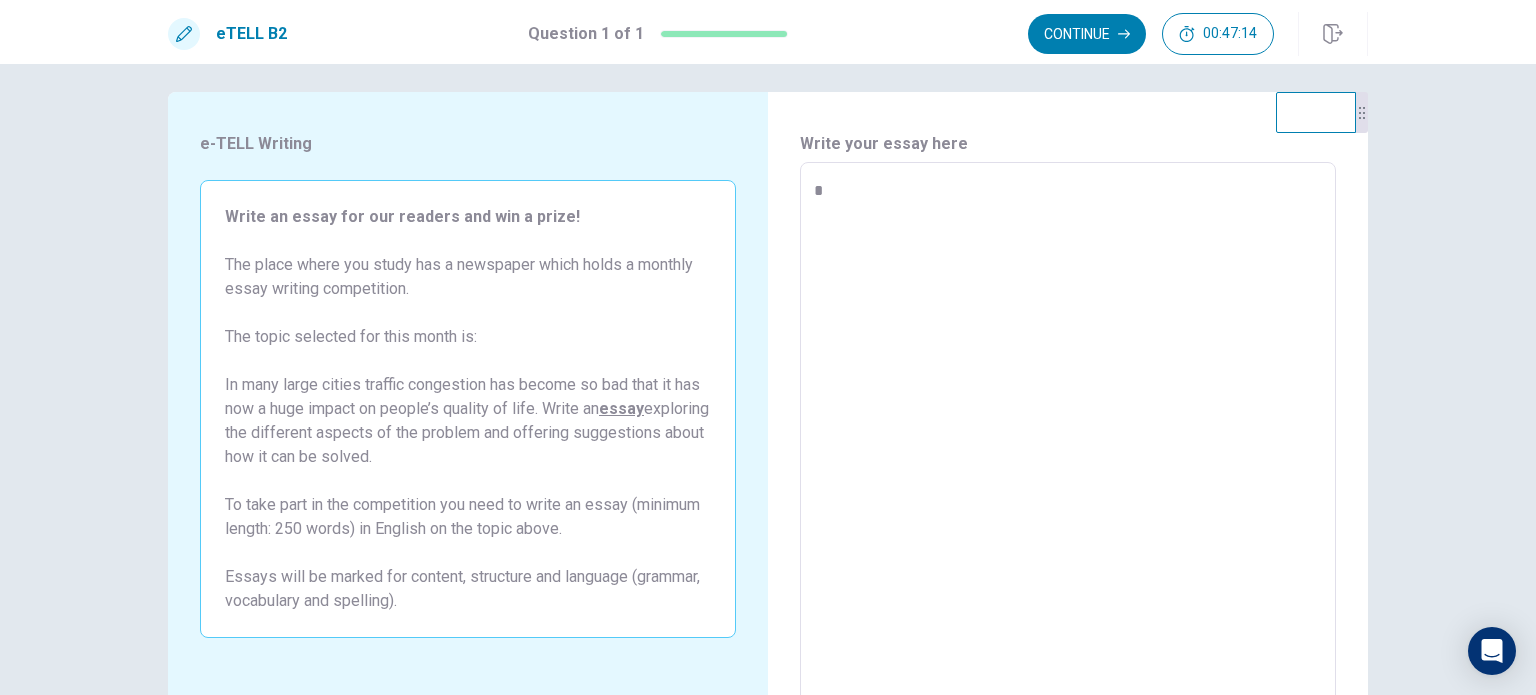 type on "*" 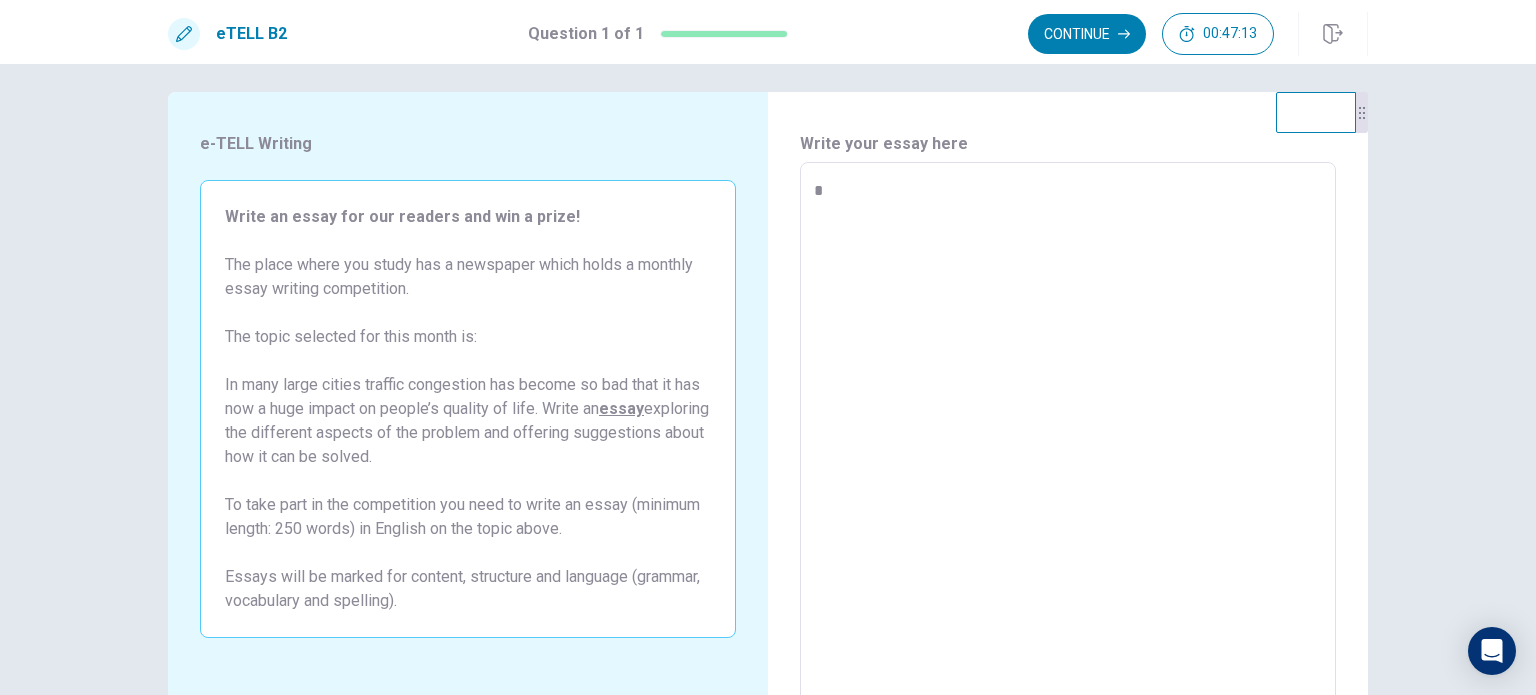 type on "**" 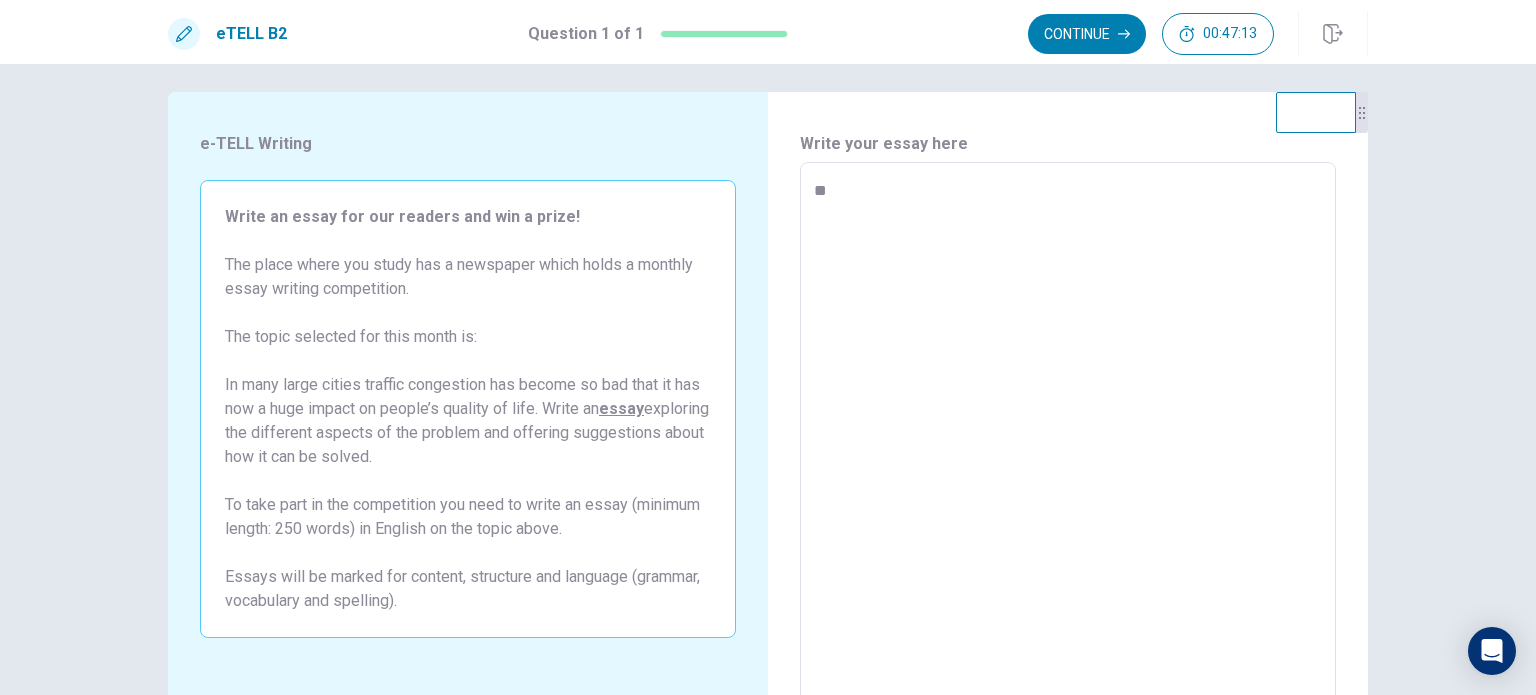 type on "*" 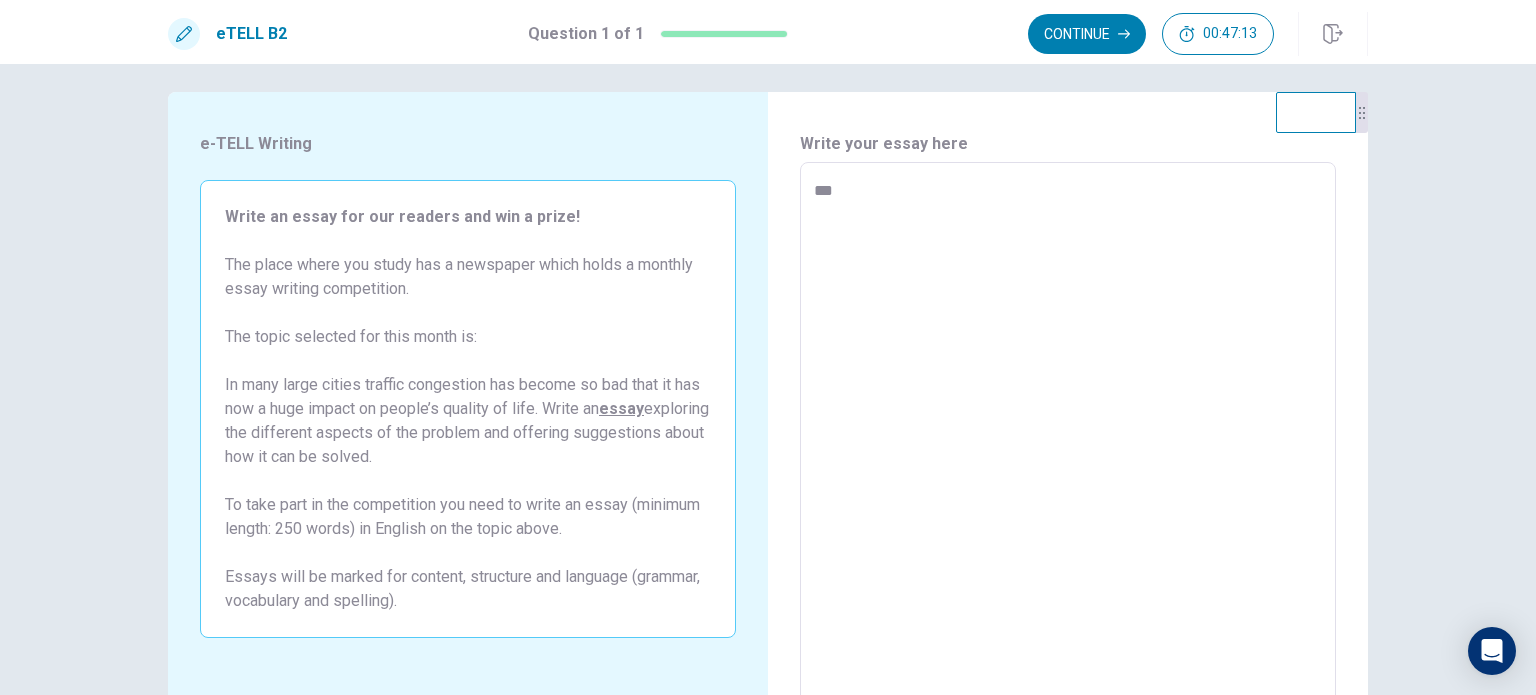type on "*" 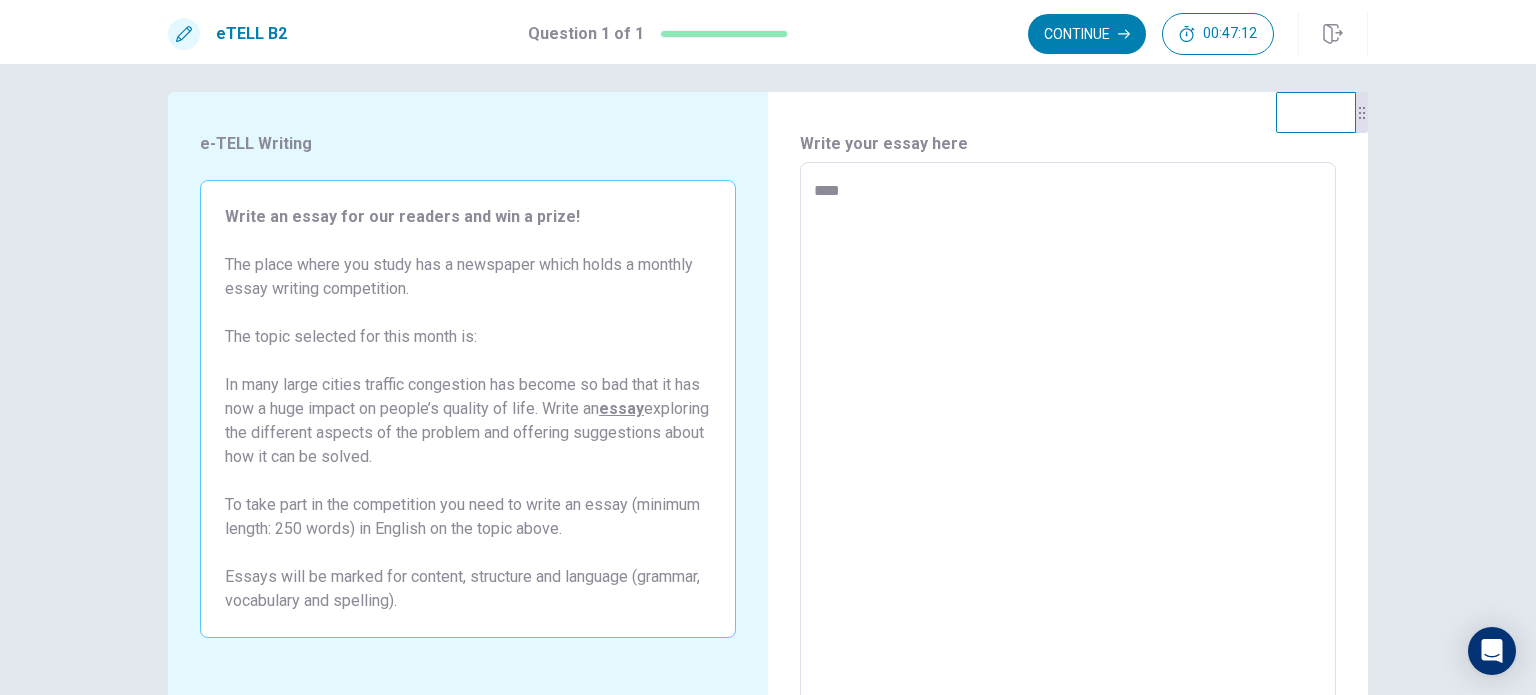 type on "*" 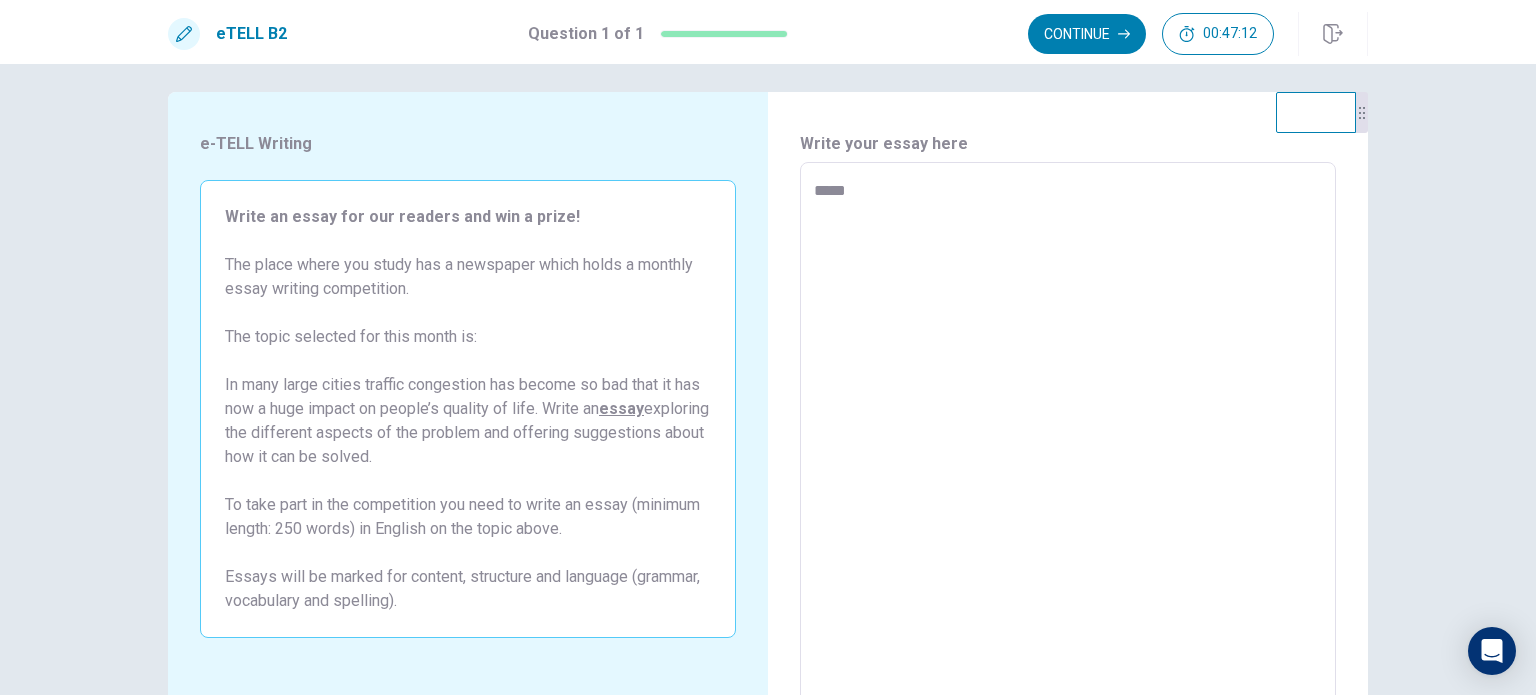 type on "*" 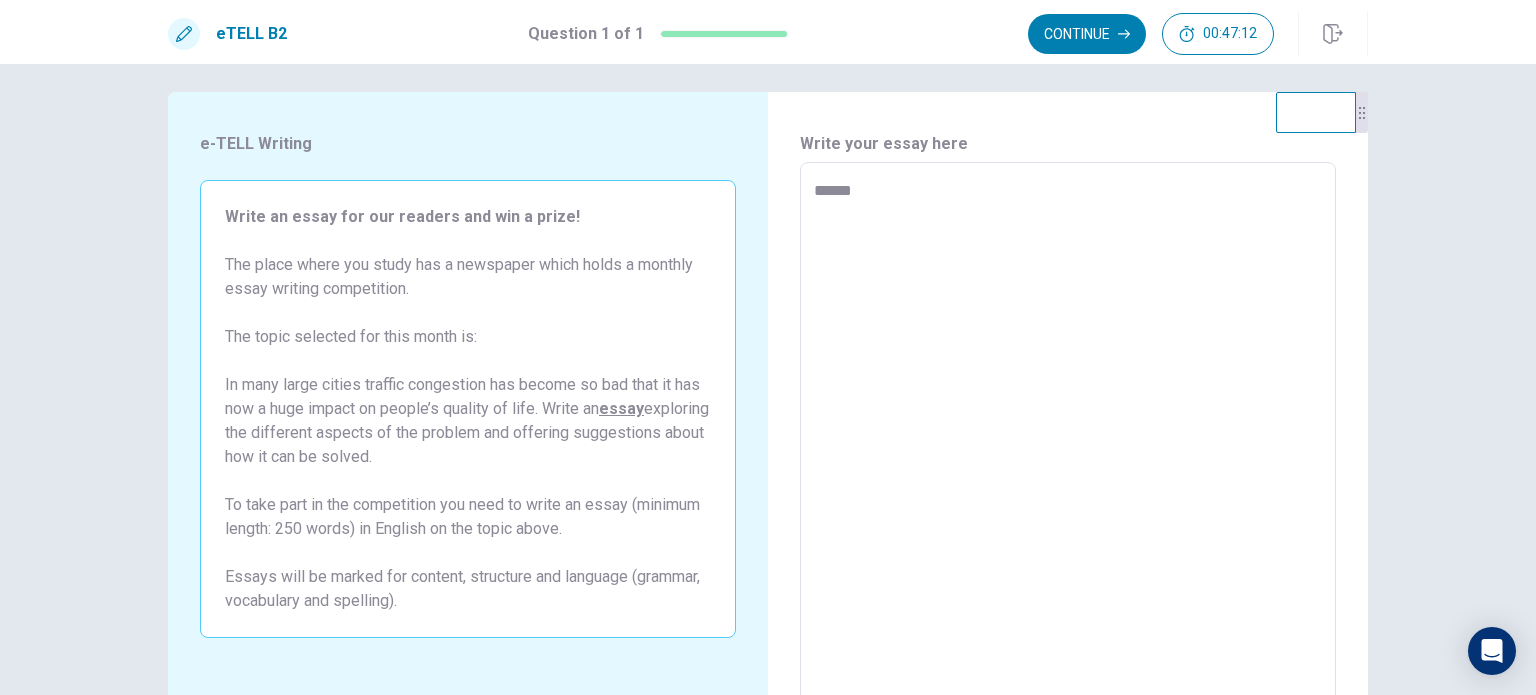 type on "*" 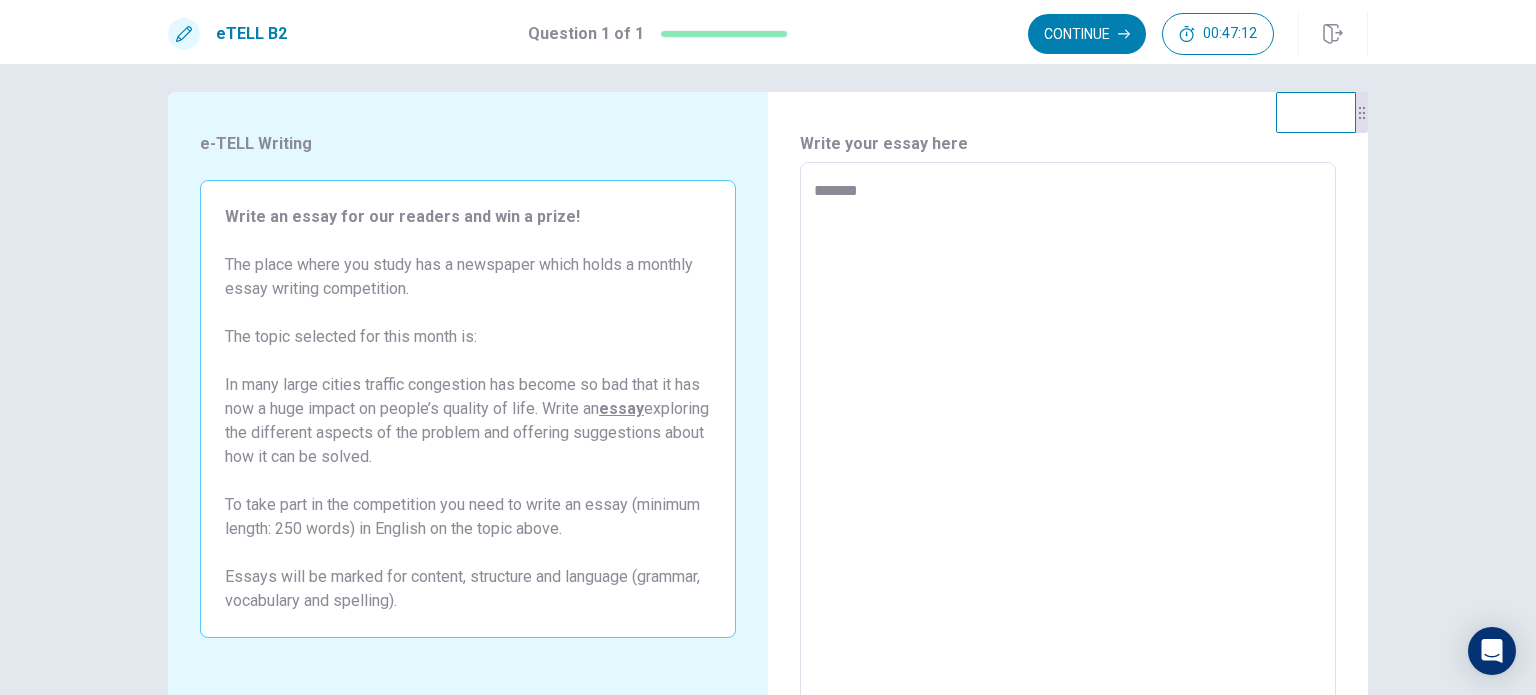 type on "*" 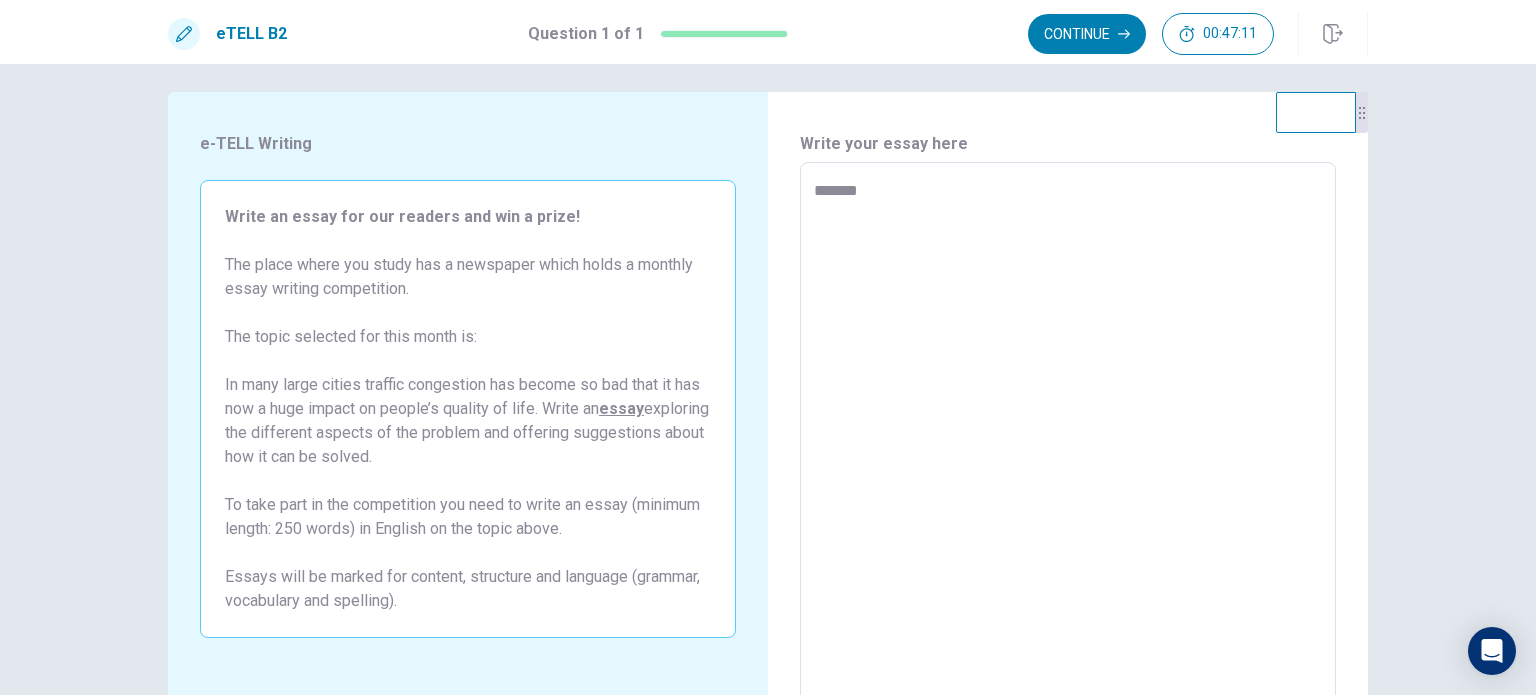 type on "********" 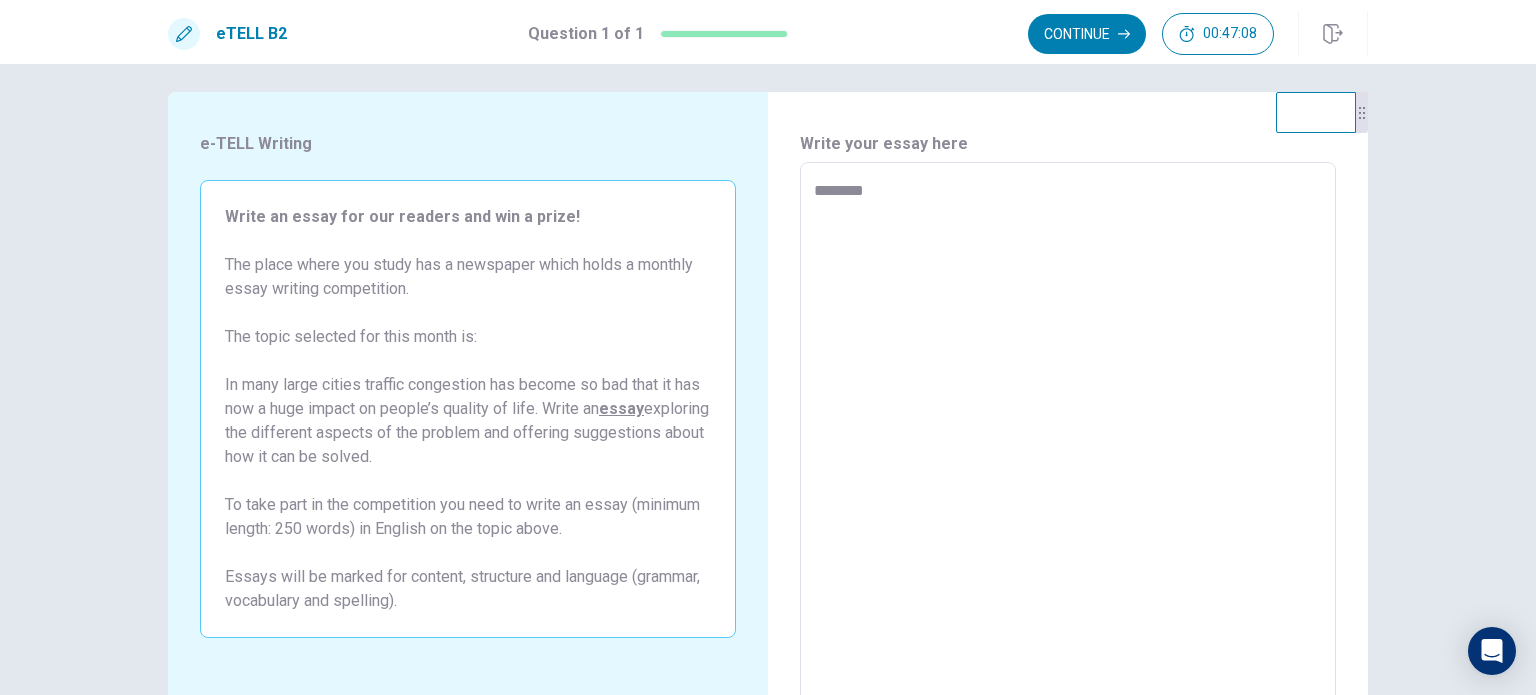 type on "*" 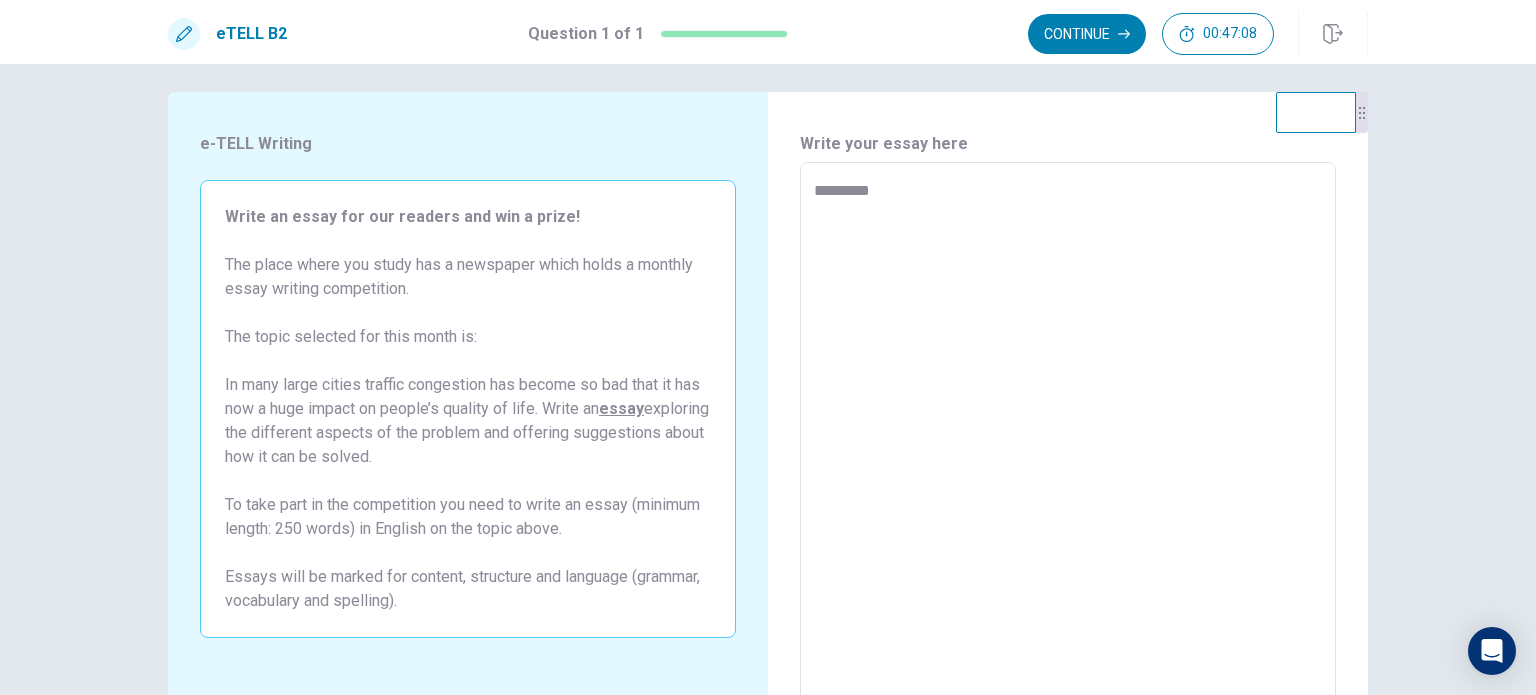 type on "*" 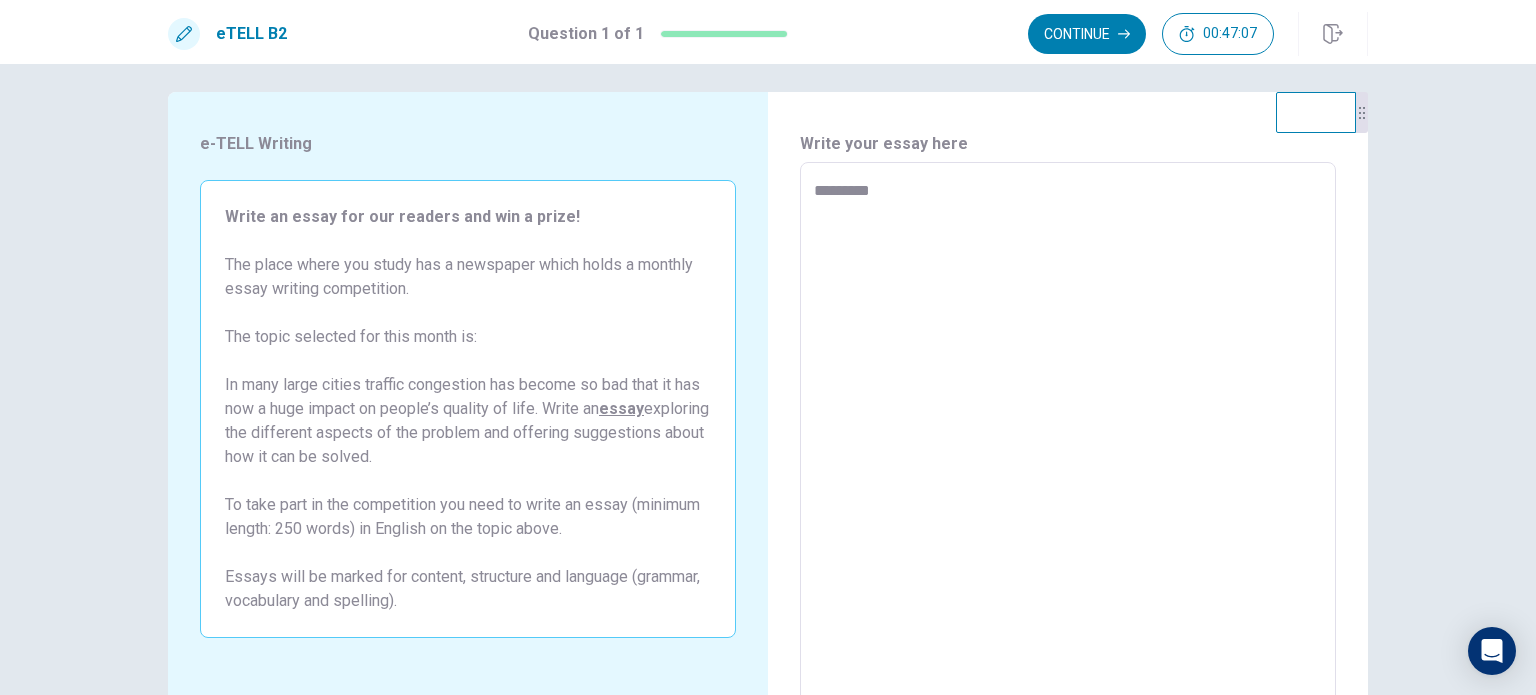 type on "**********" 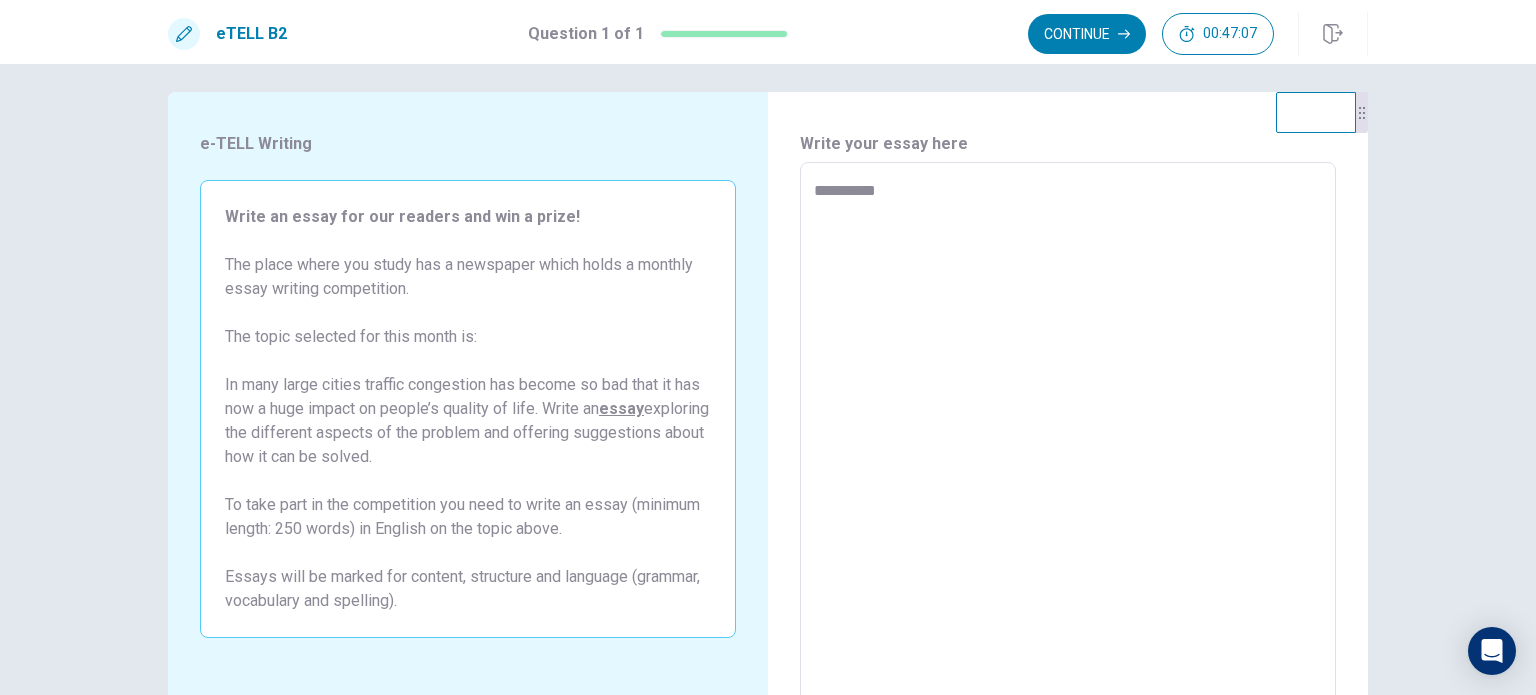 type on "*" 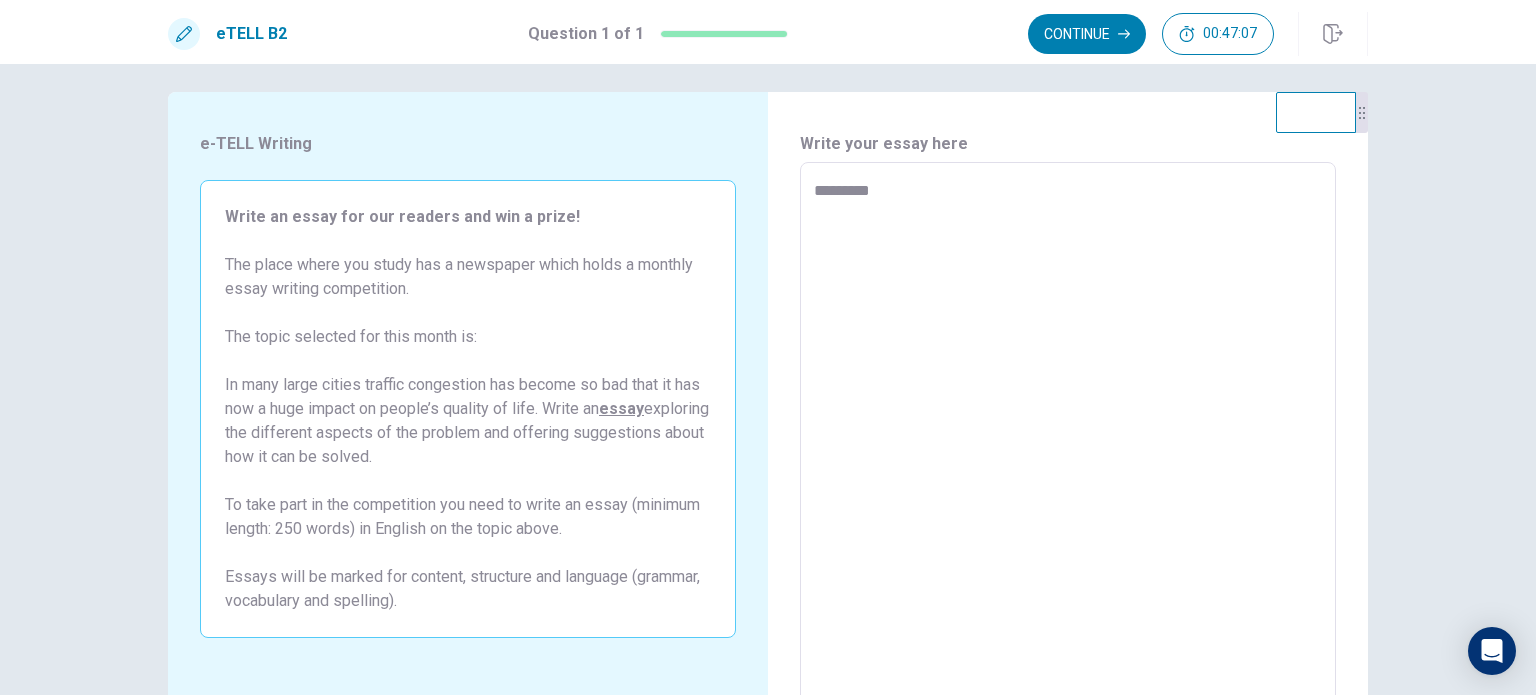 type on "*" 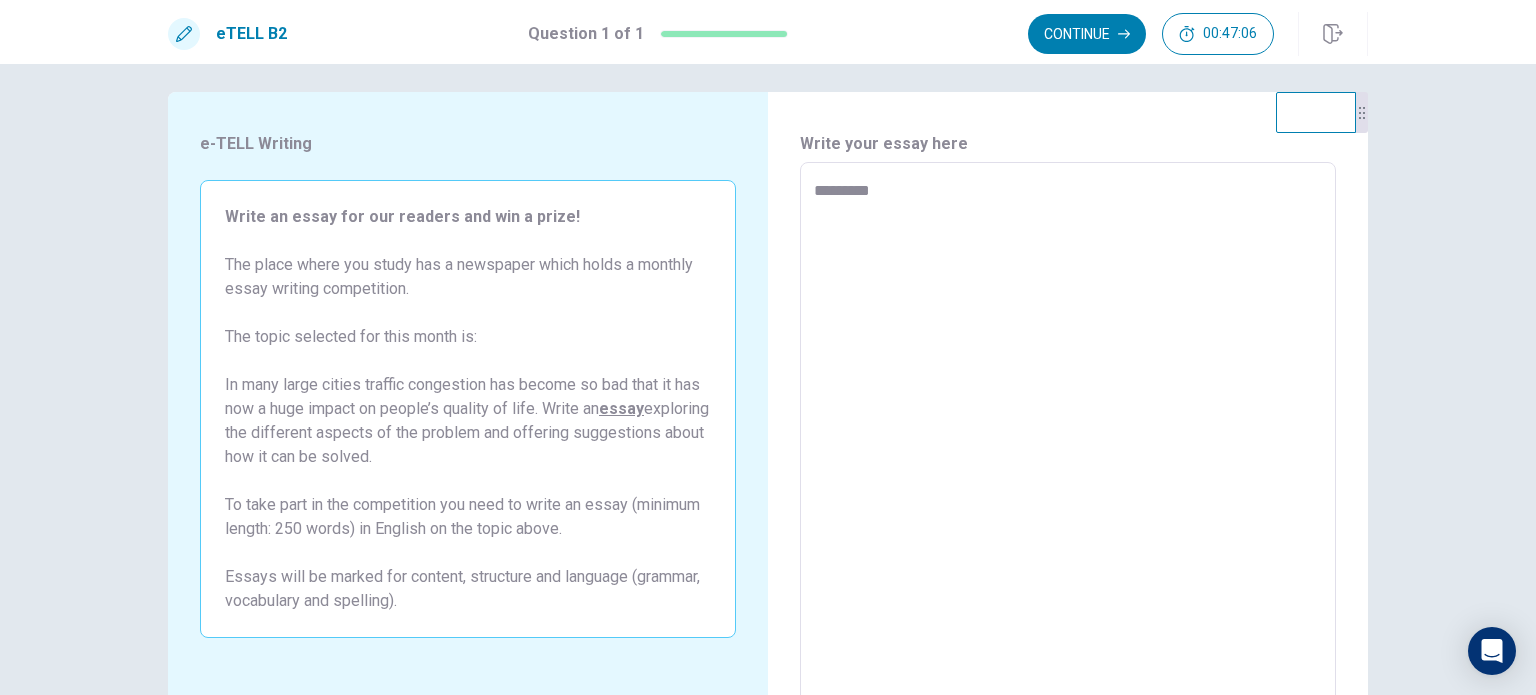 type on "********" 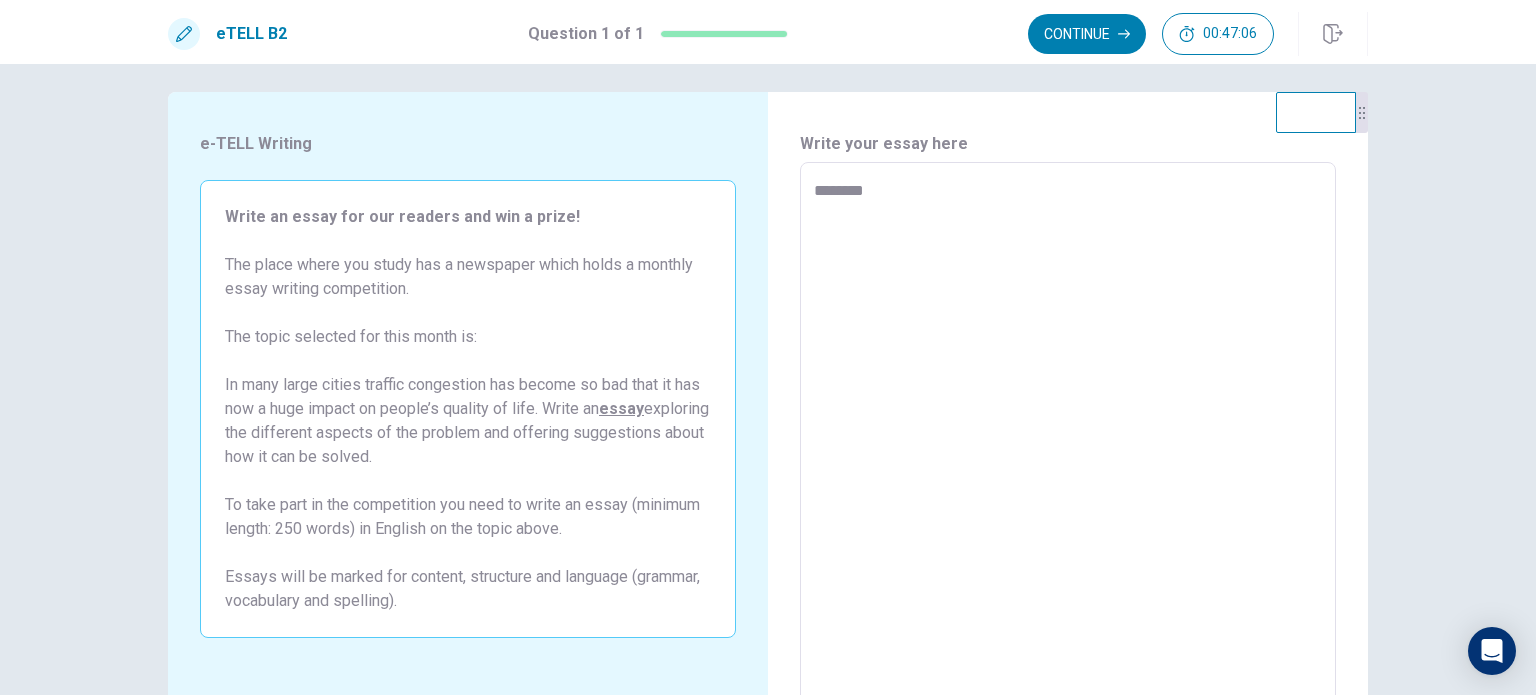 type on "*" 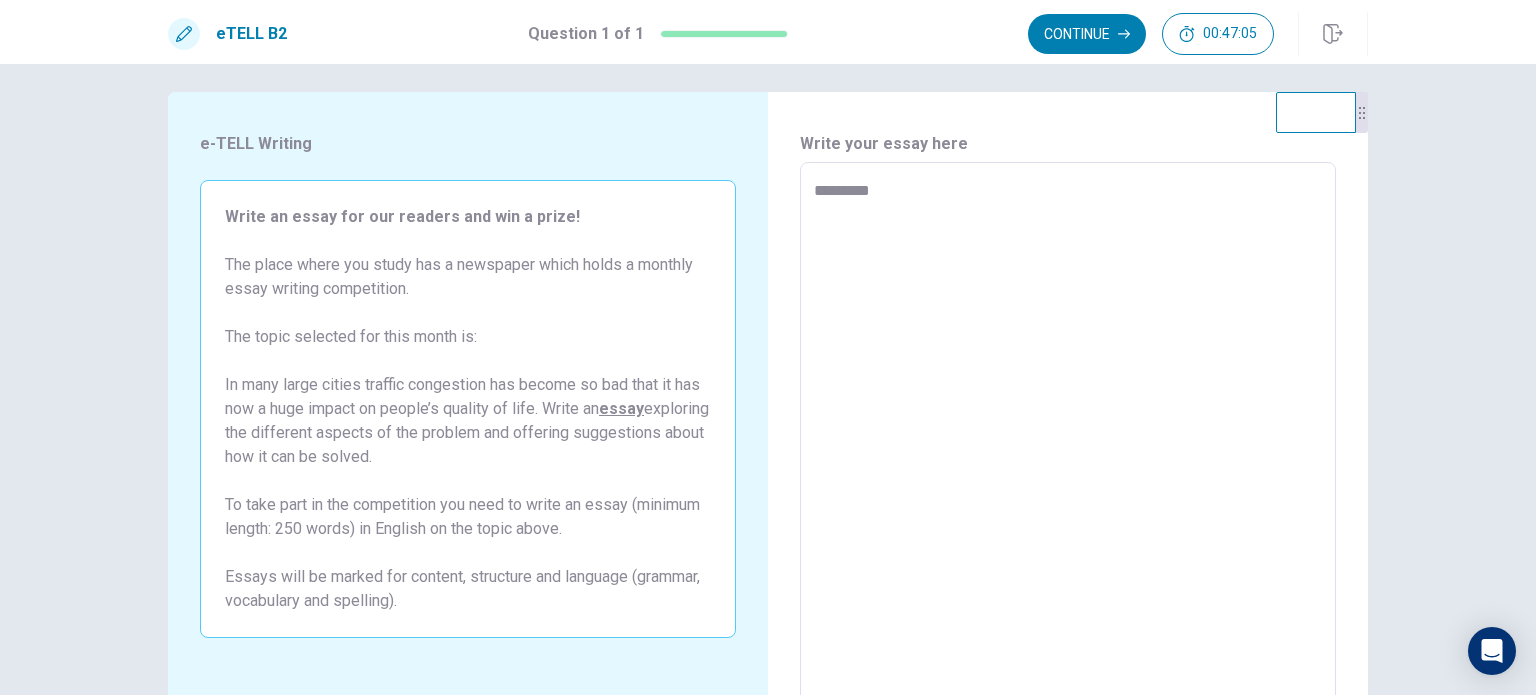 type on "*" 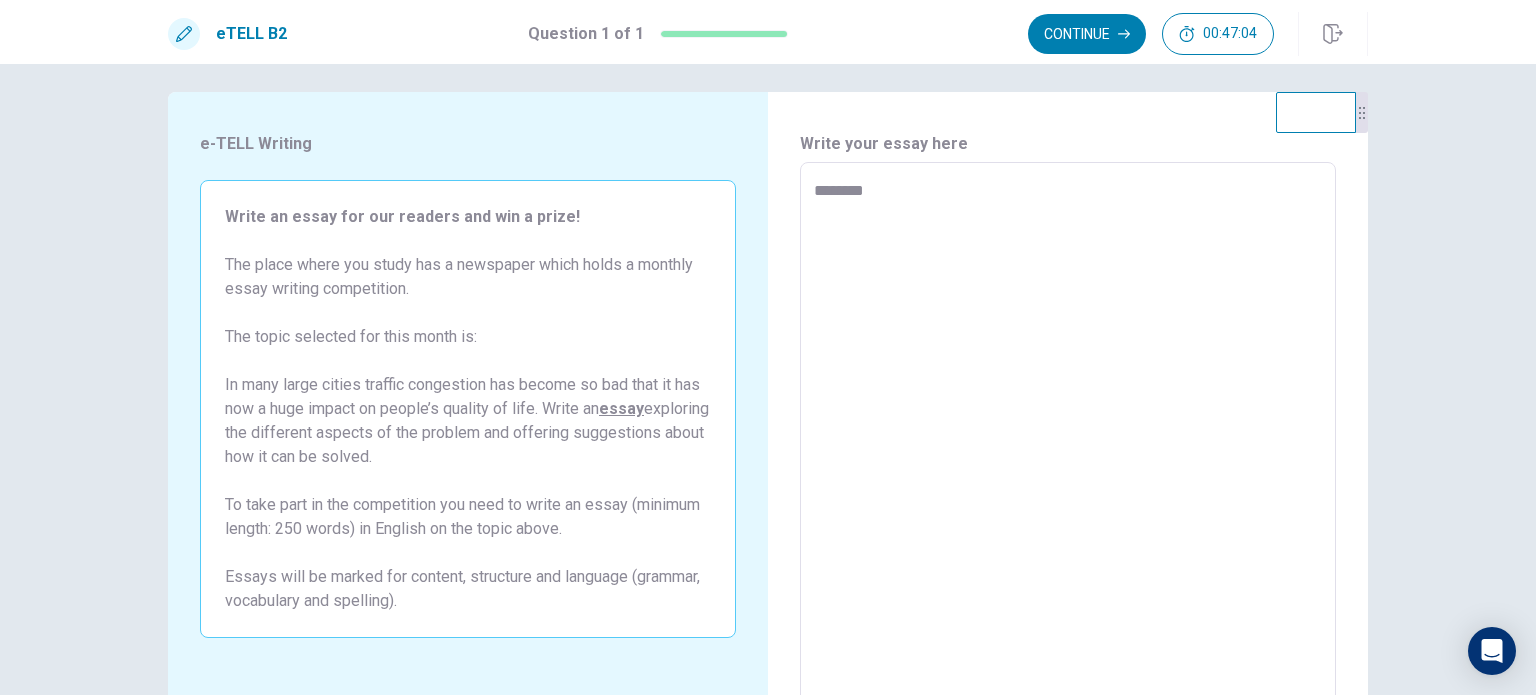 type on "*" 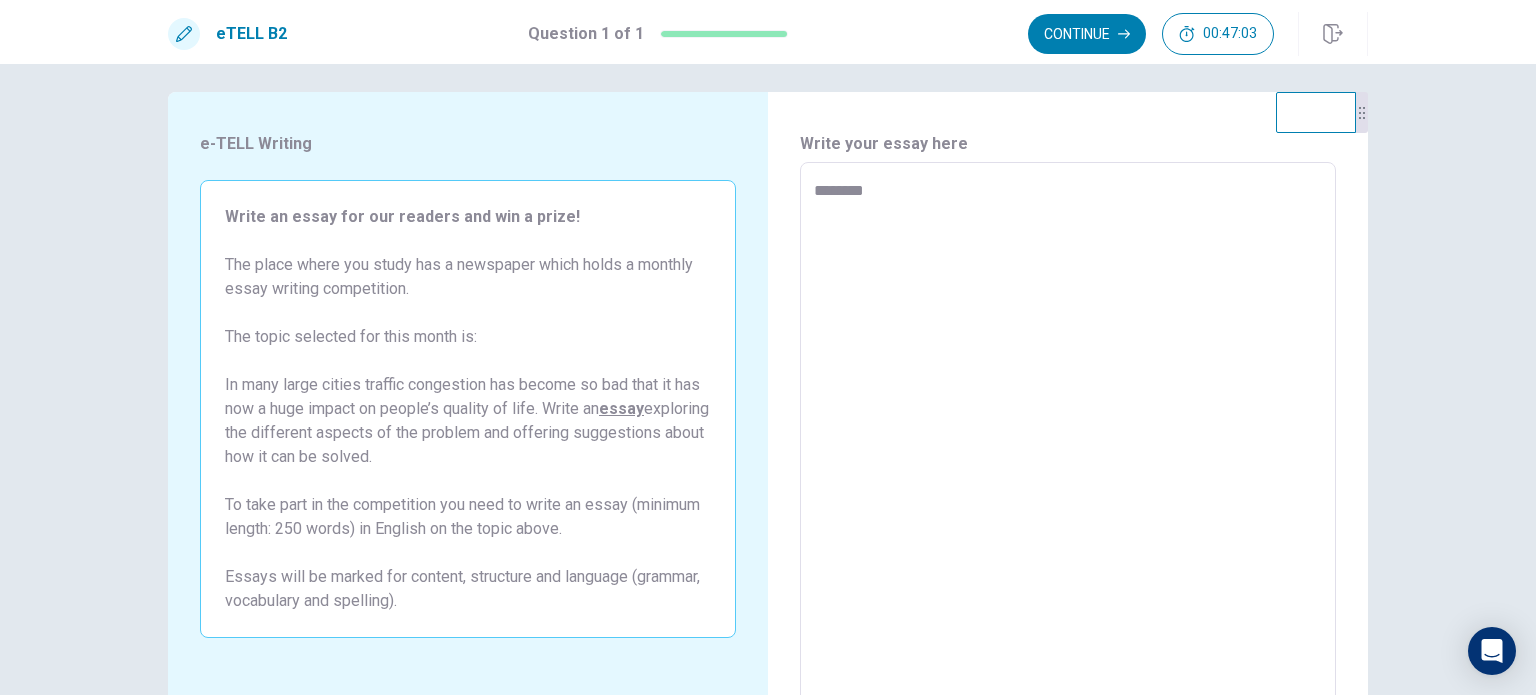 type on "*********" 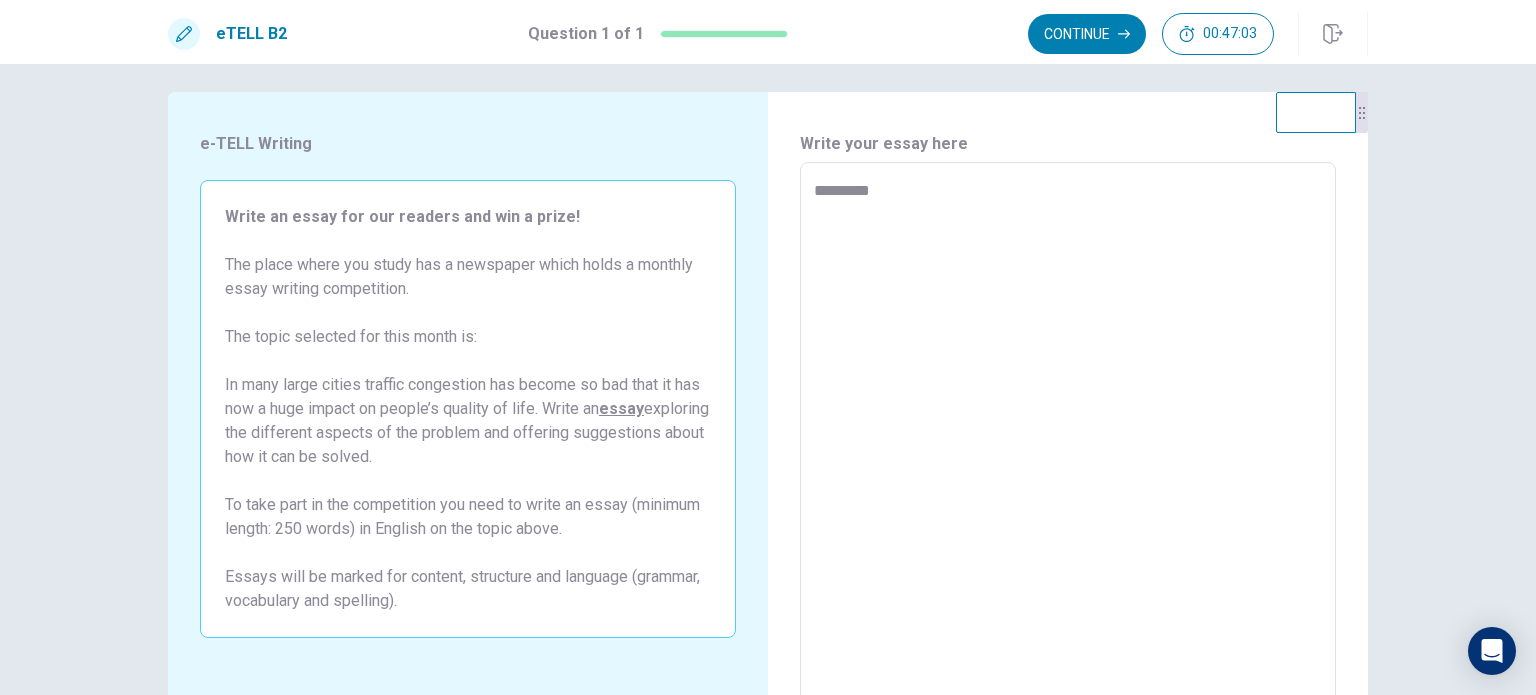 type on "*" 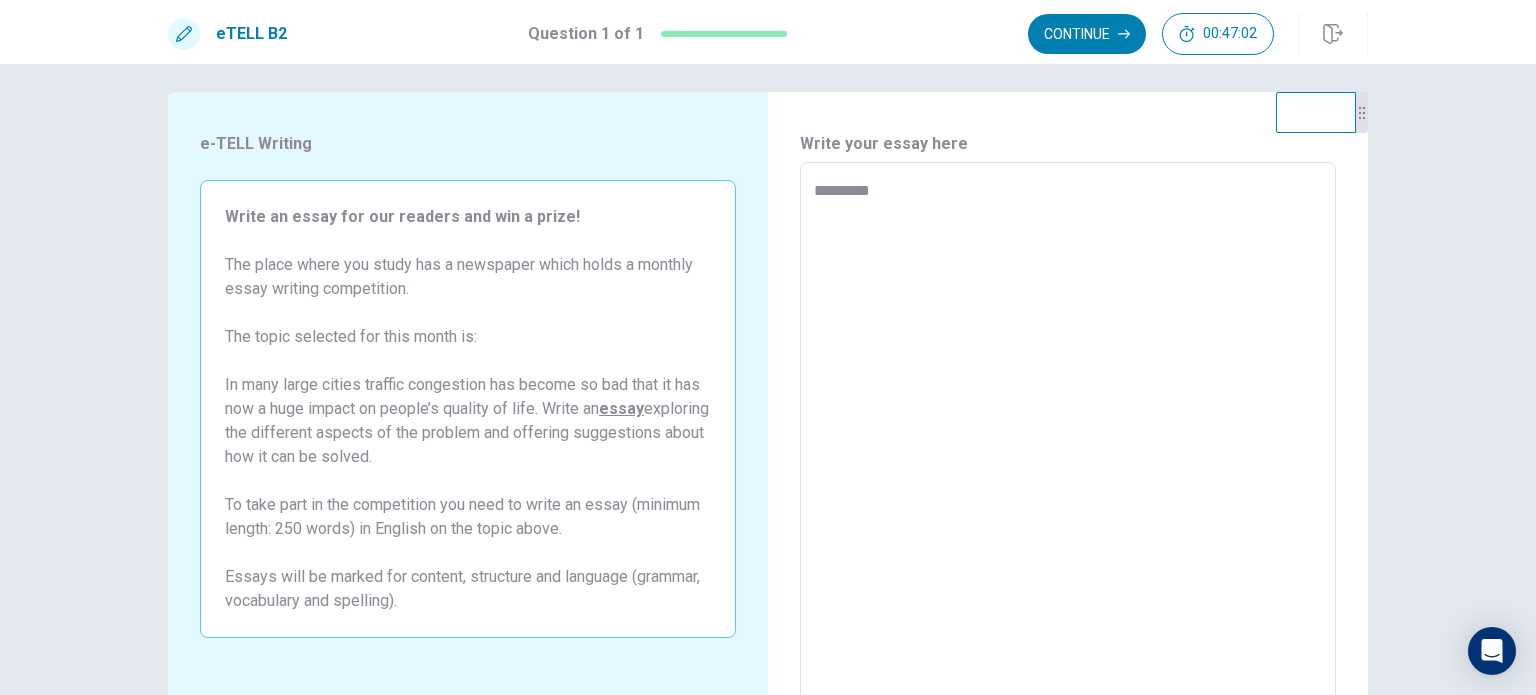 type on "**********" 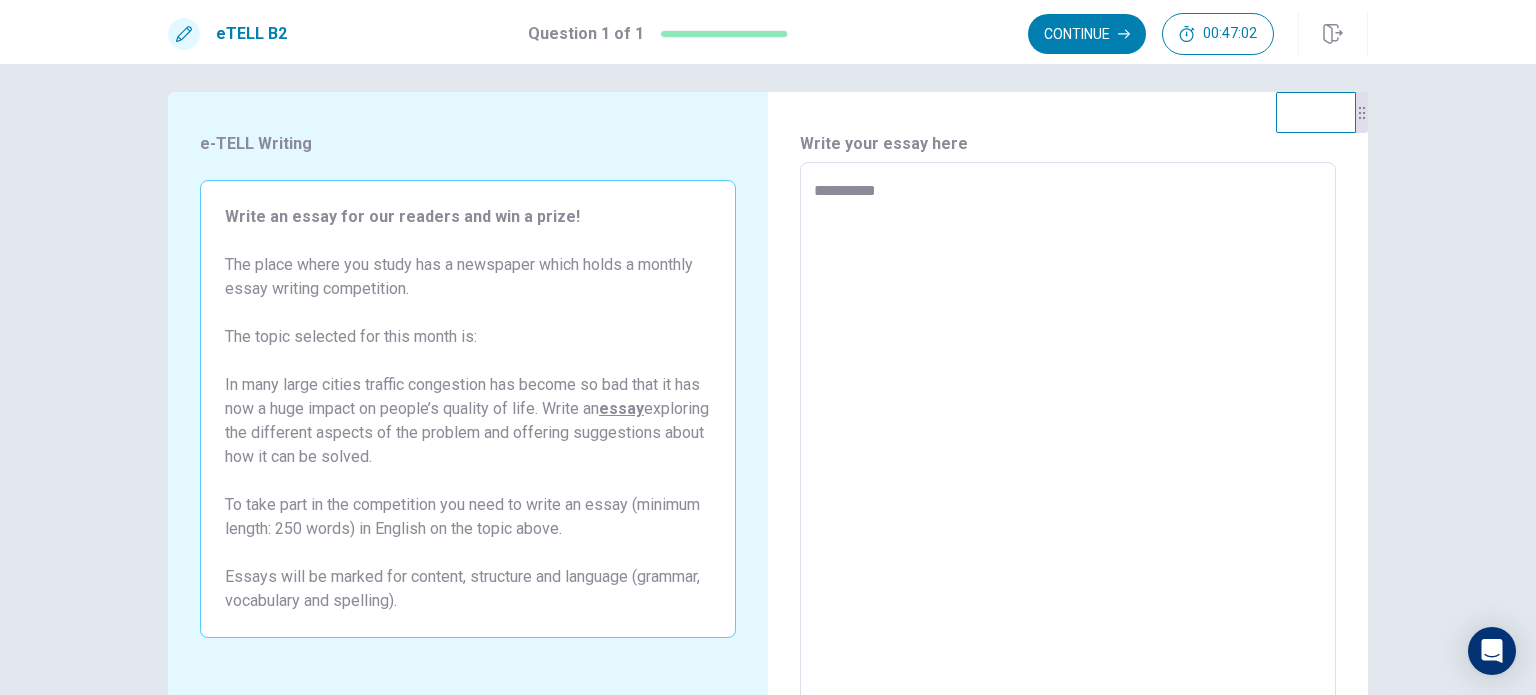 type on "*" 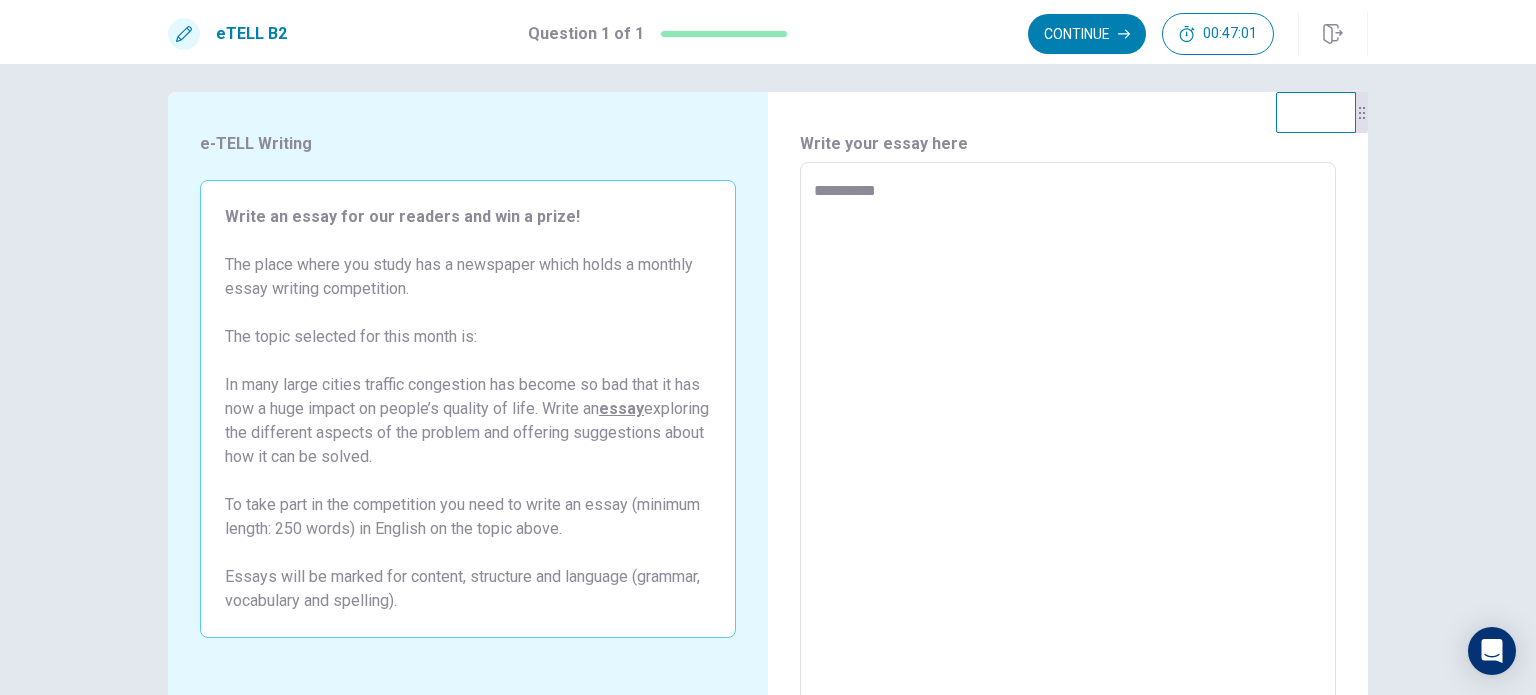 type on "**********" 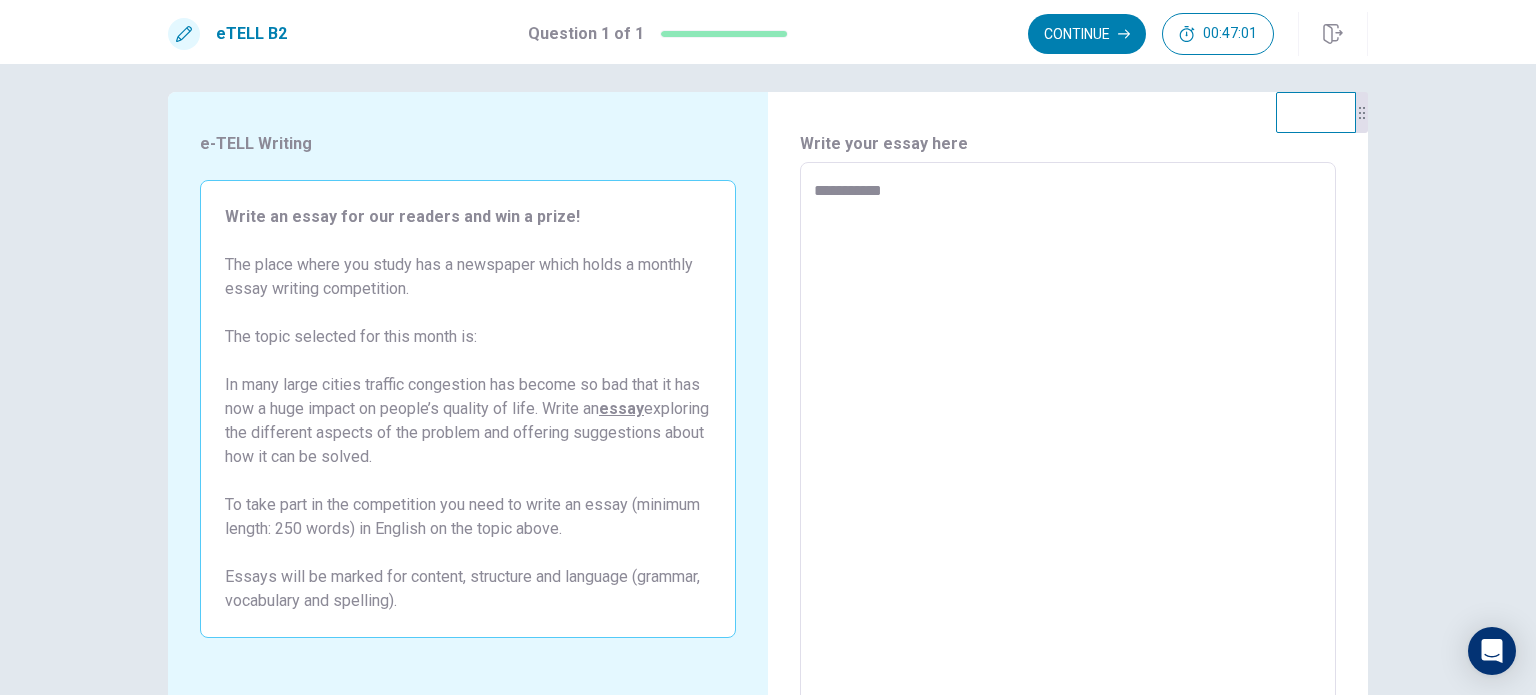 type on "*" 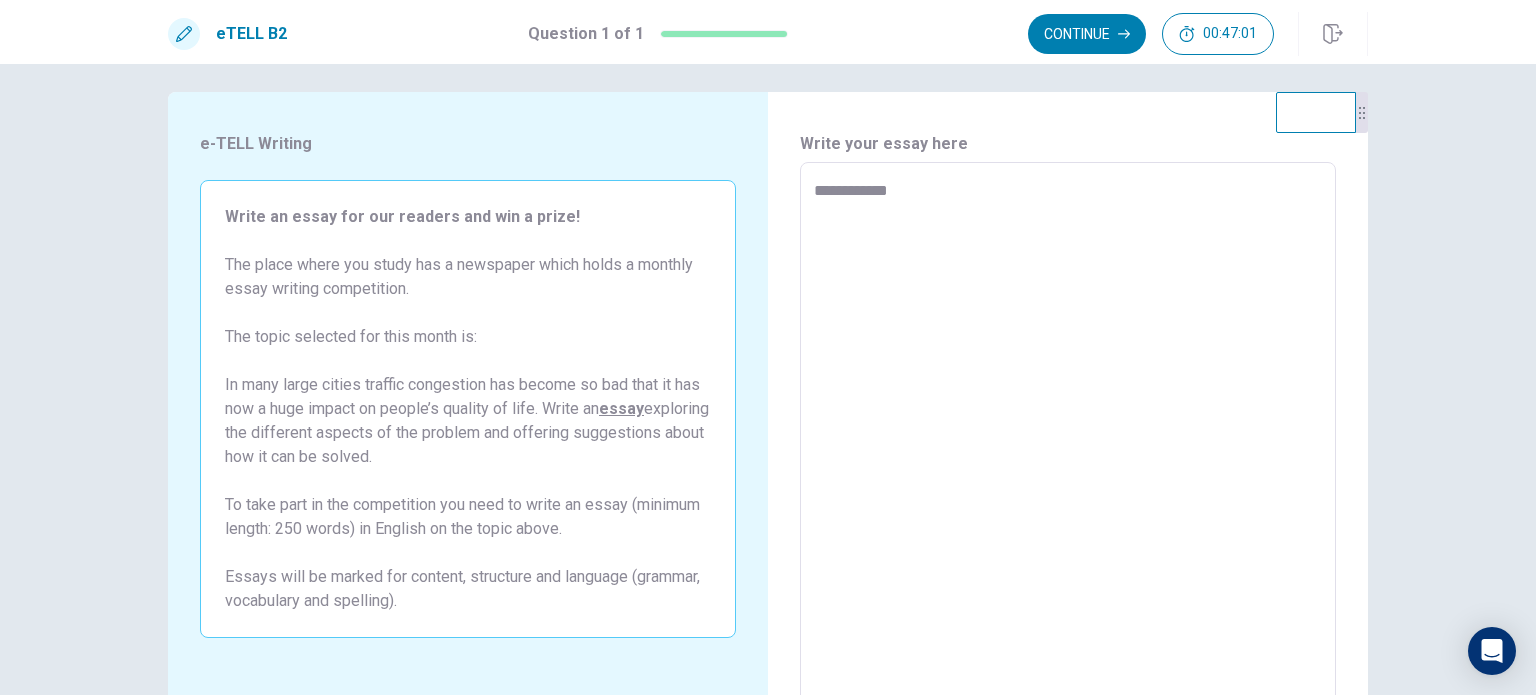 type on "*" 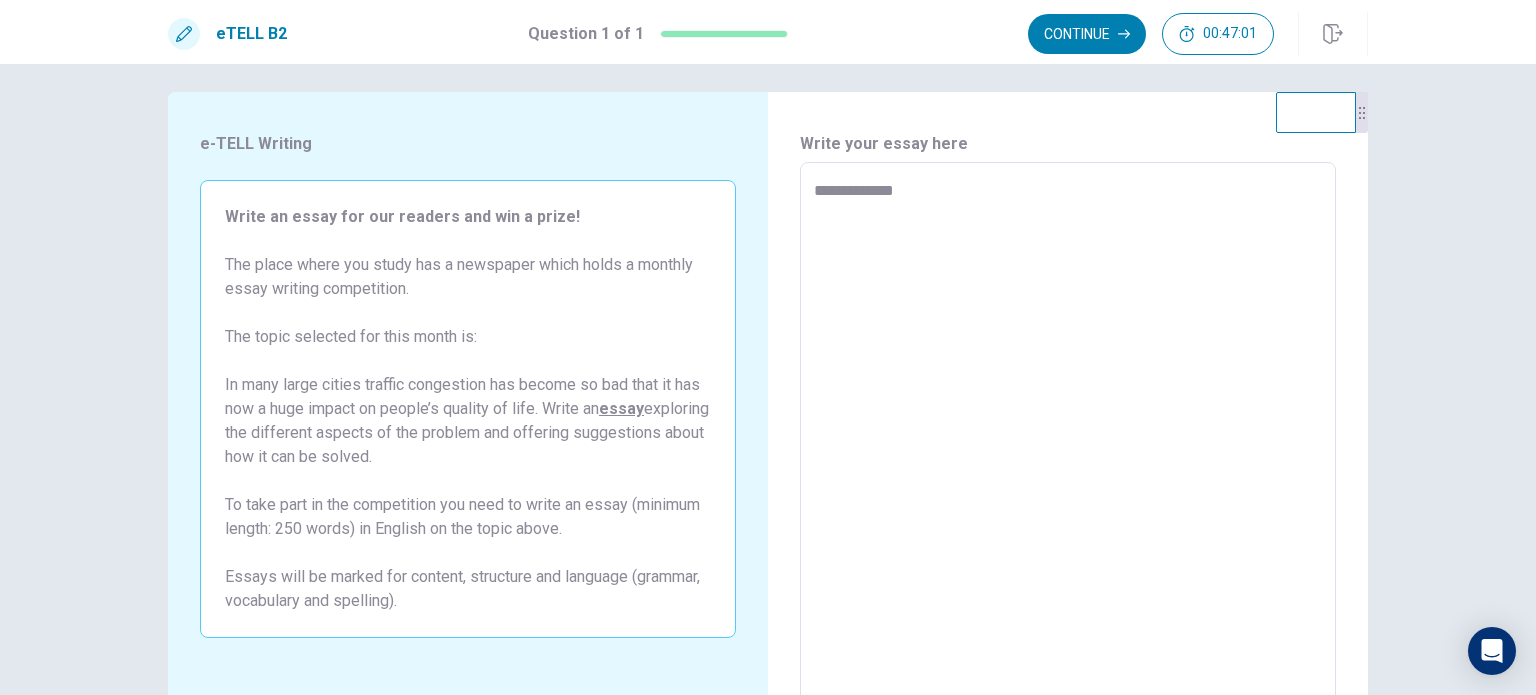 type on "*" 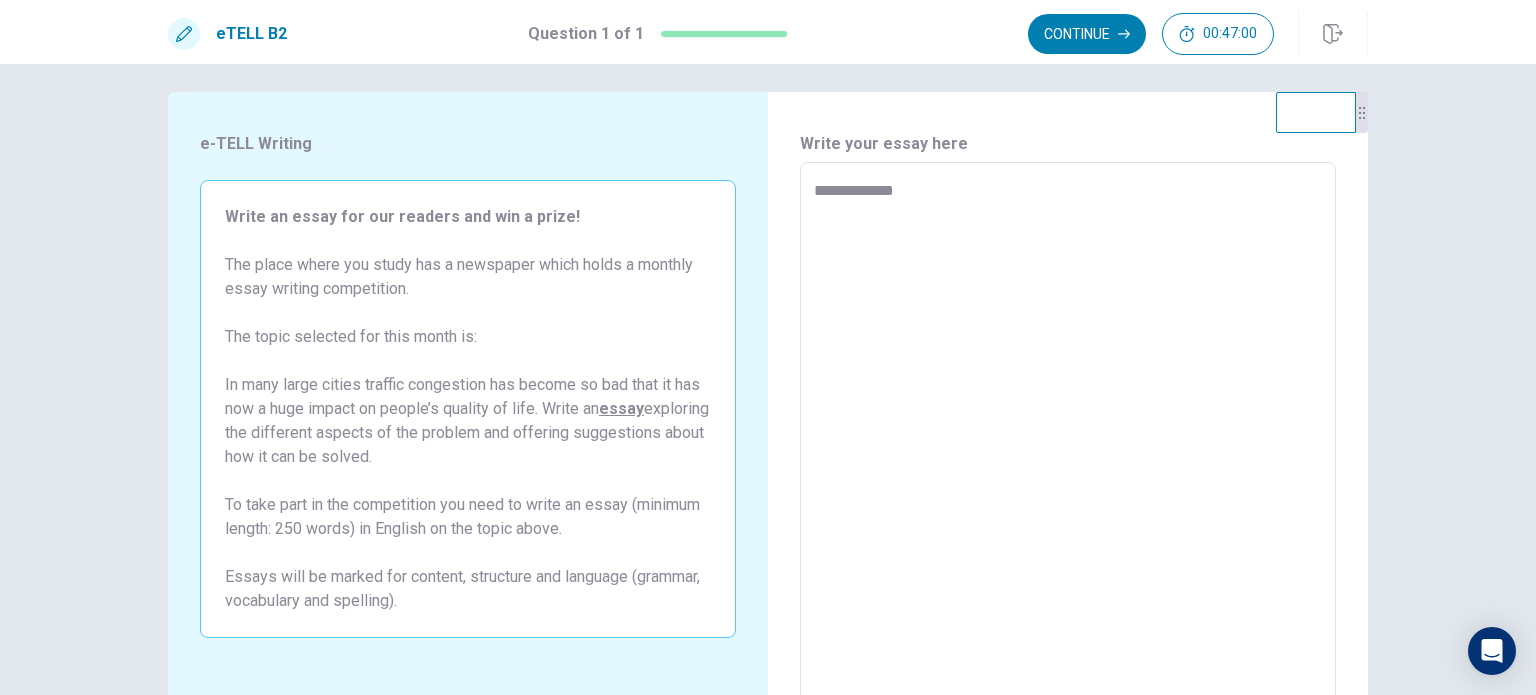 type on "**********" 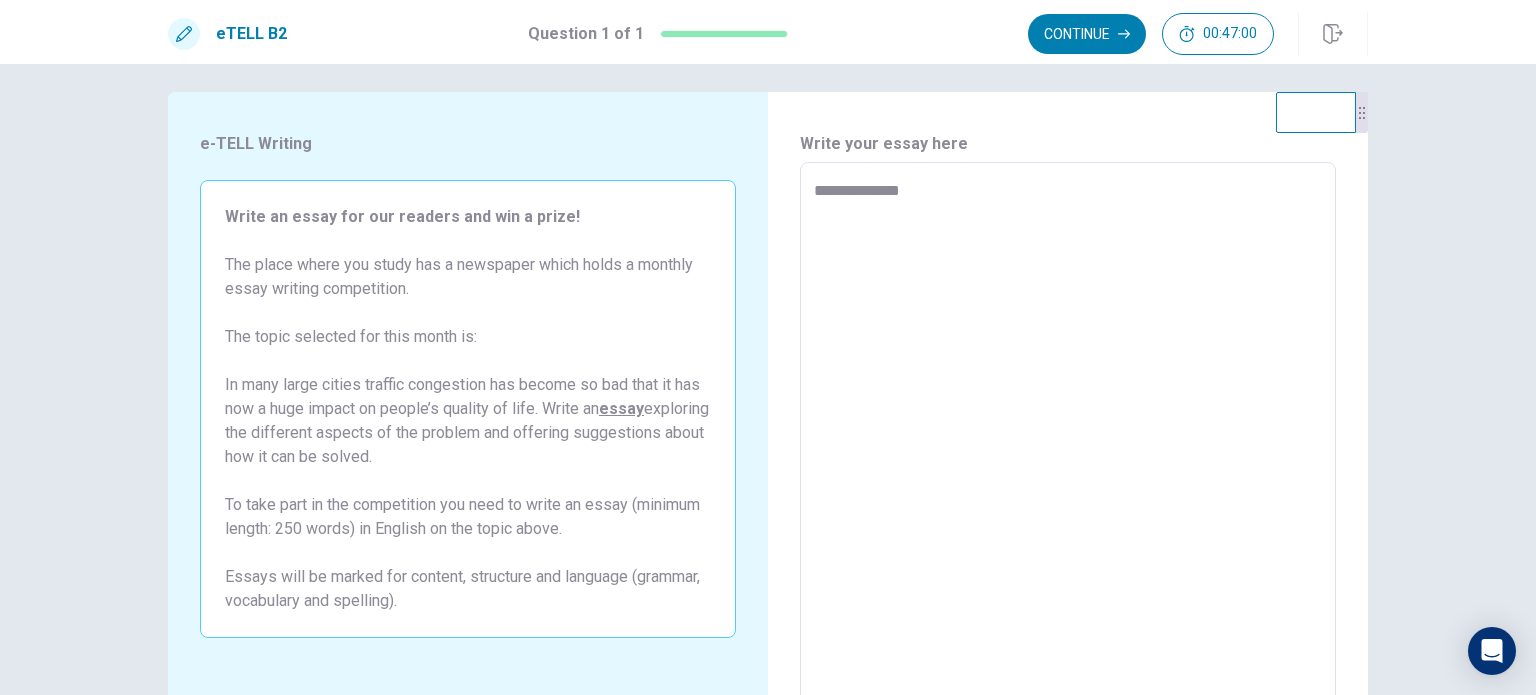 type on "*" 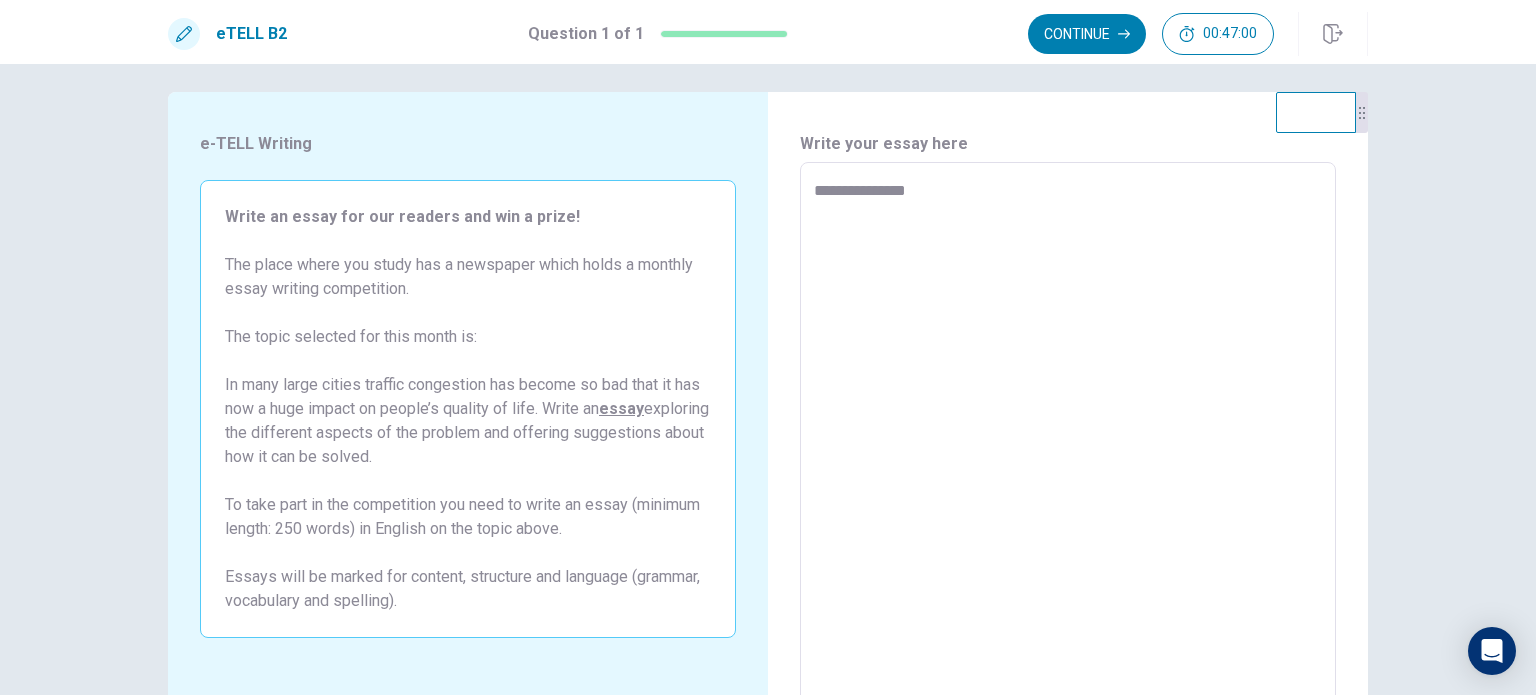 type on "*" 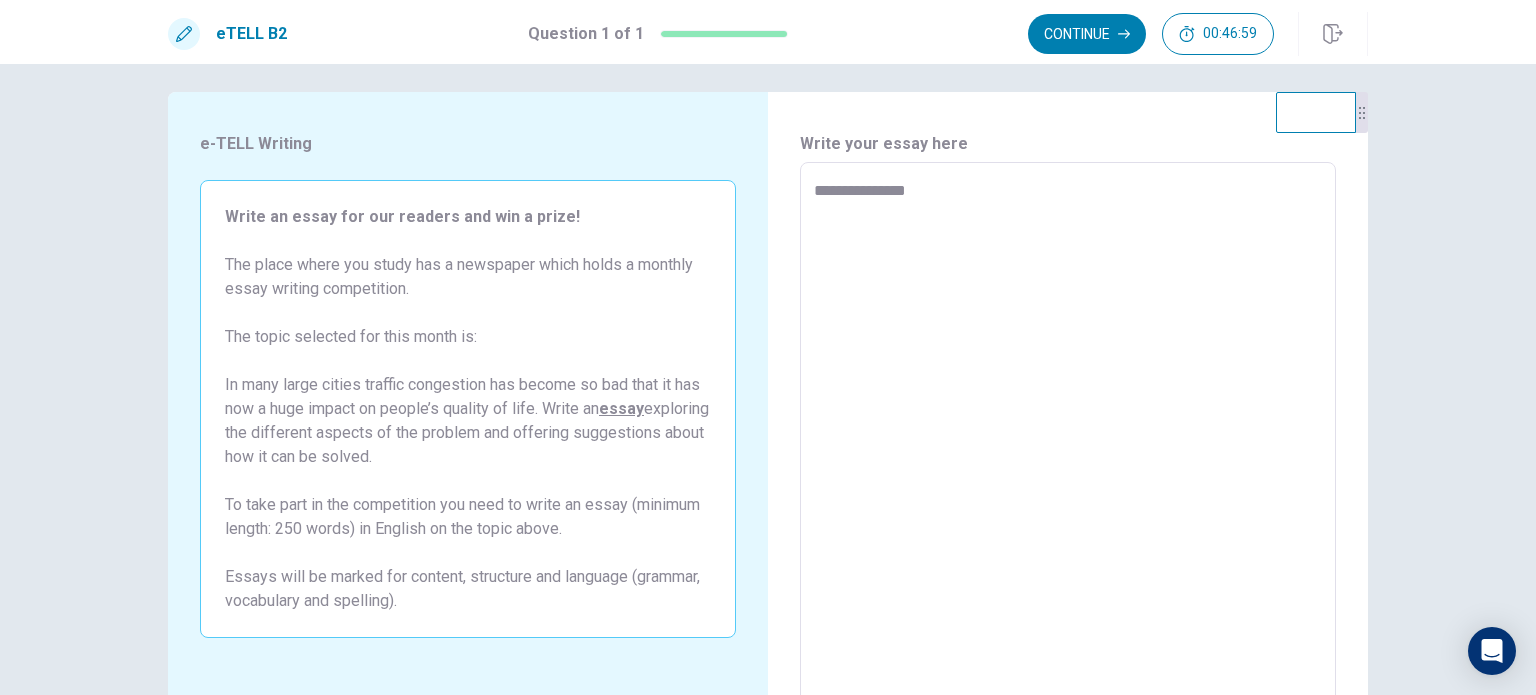 type on "**********" 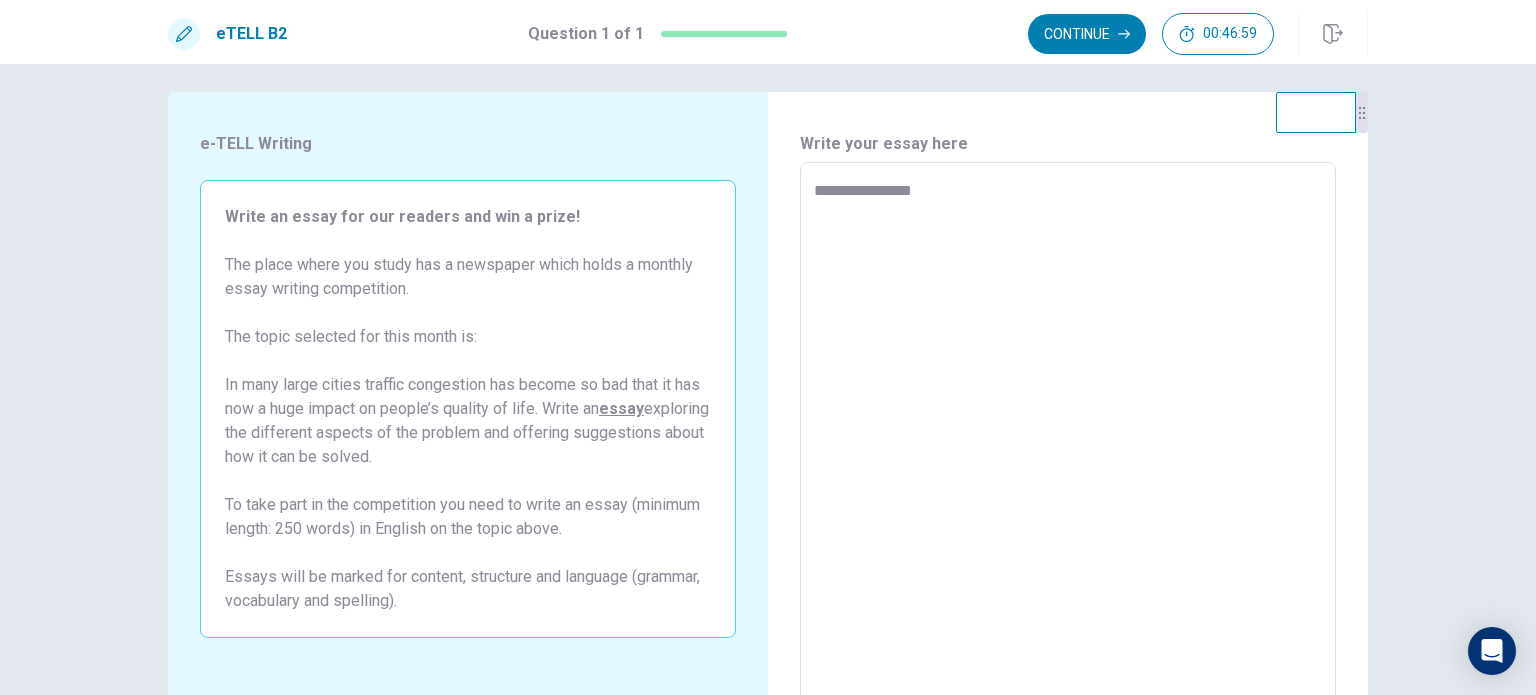 type on "*" 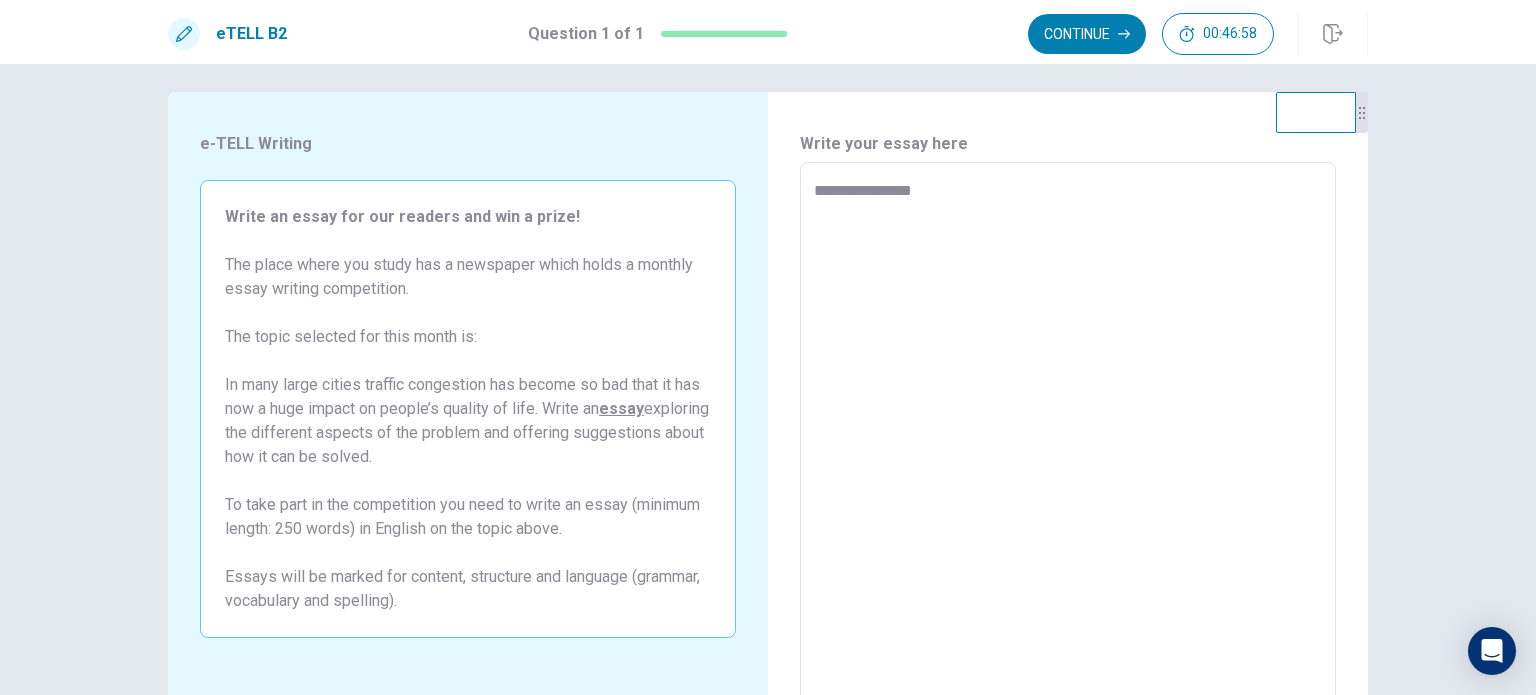 type on "**********" 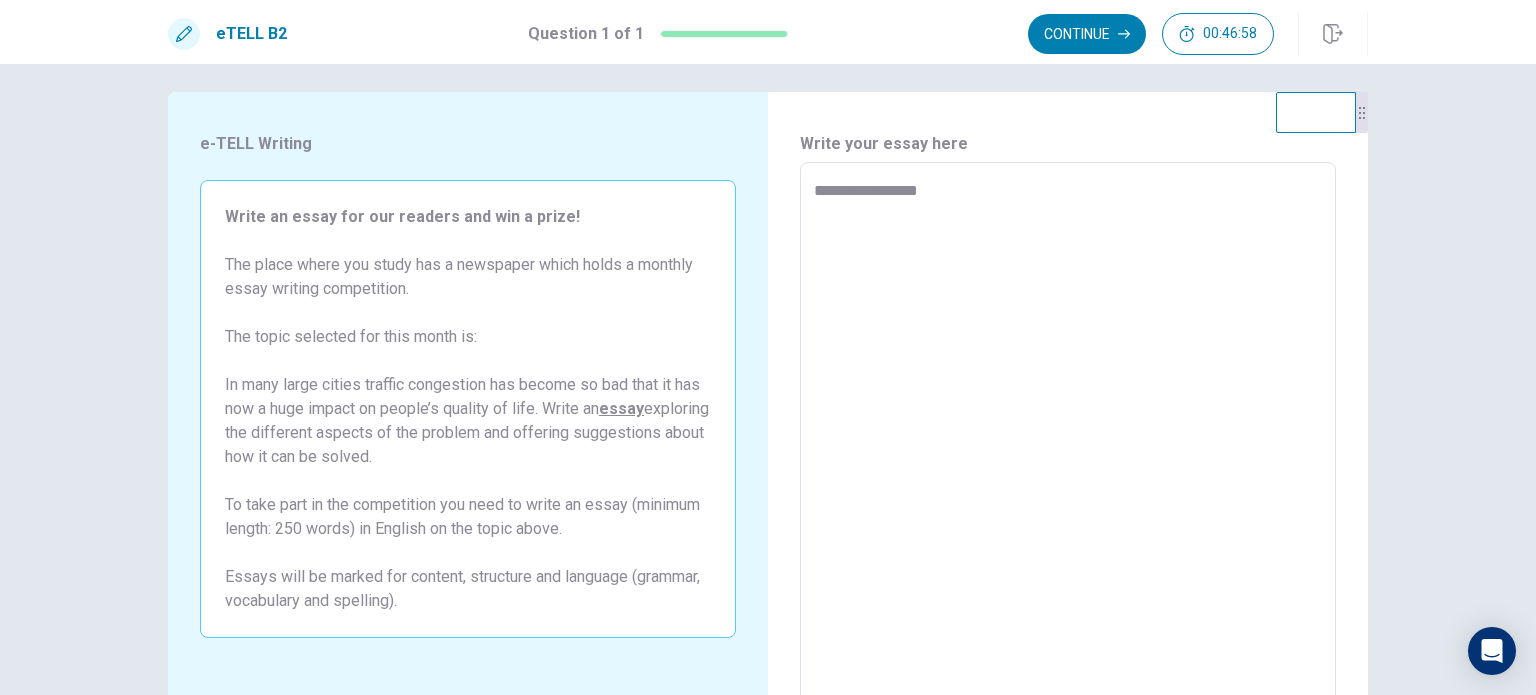 type on "*" 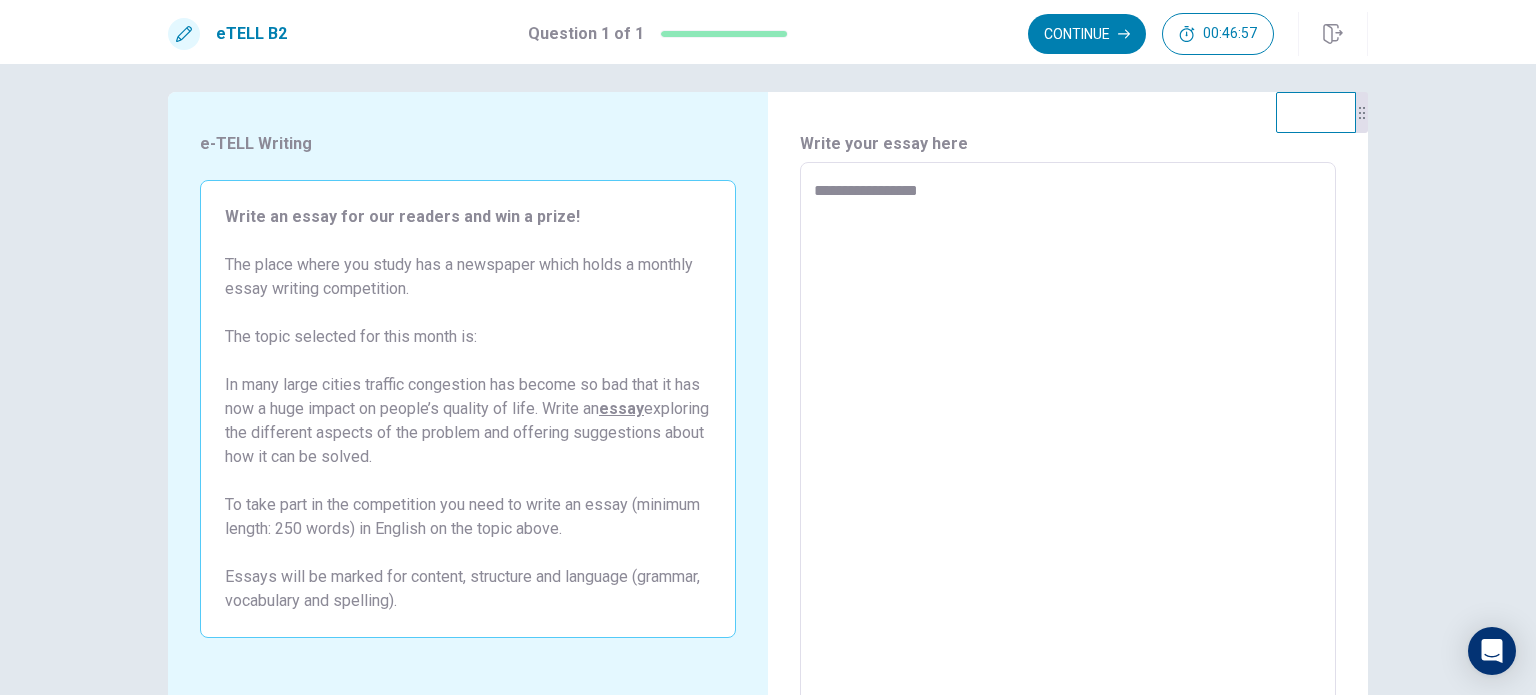 type on "**********" 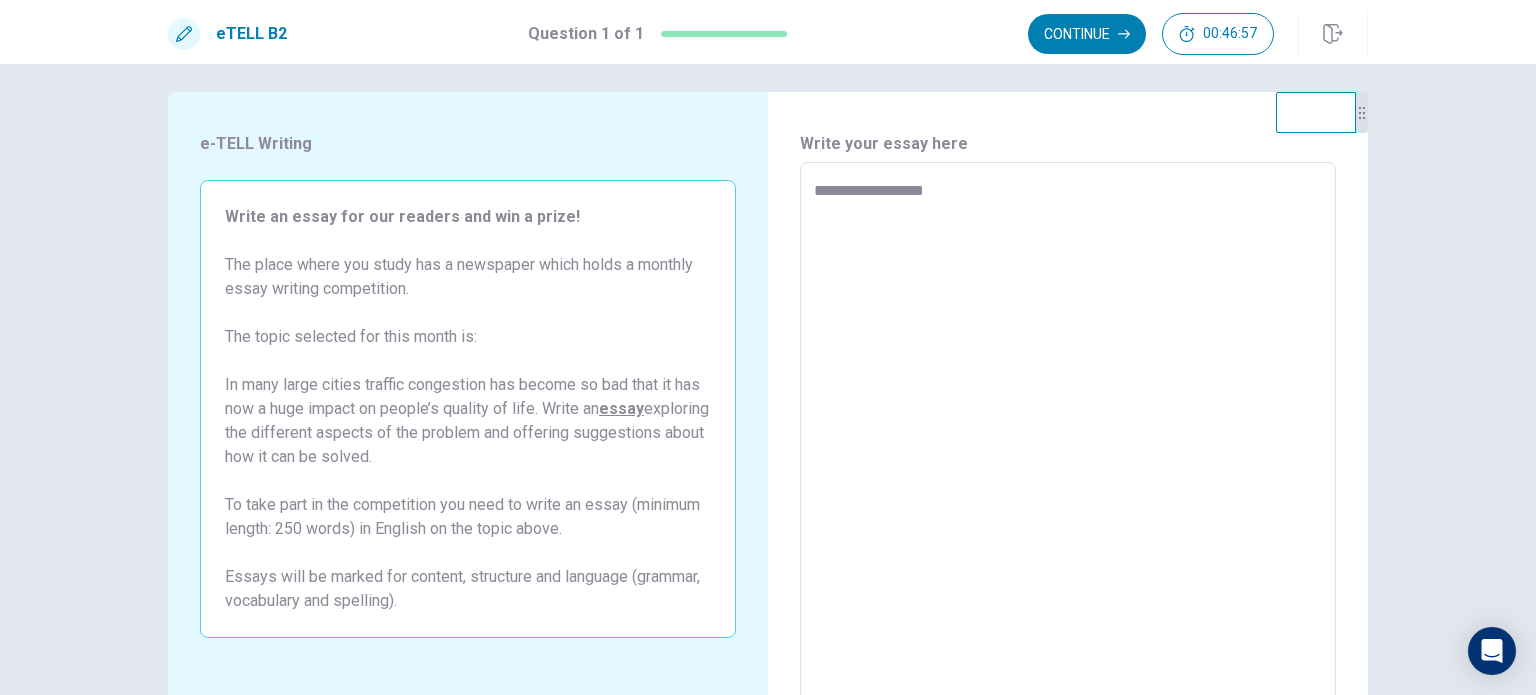 type on "*" 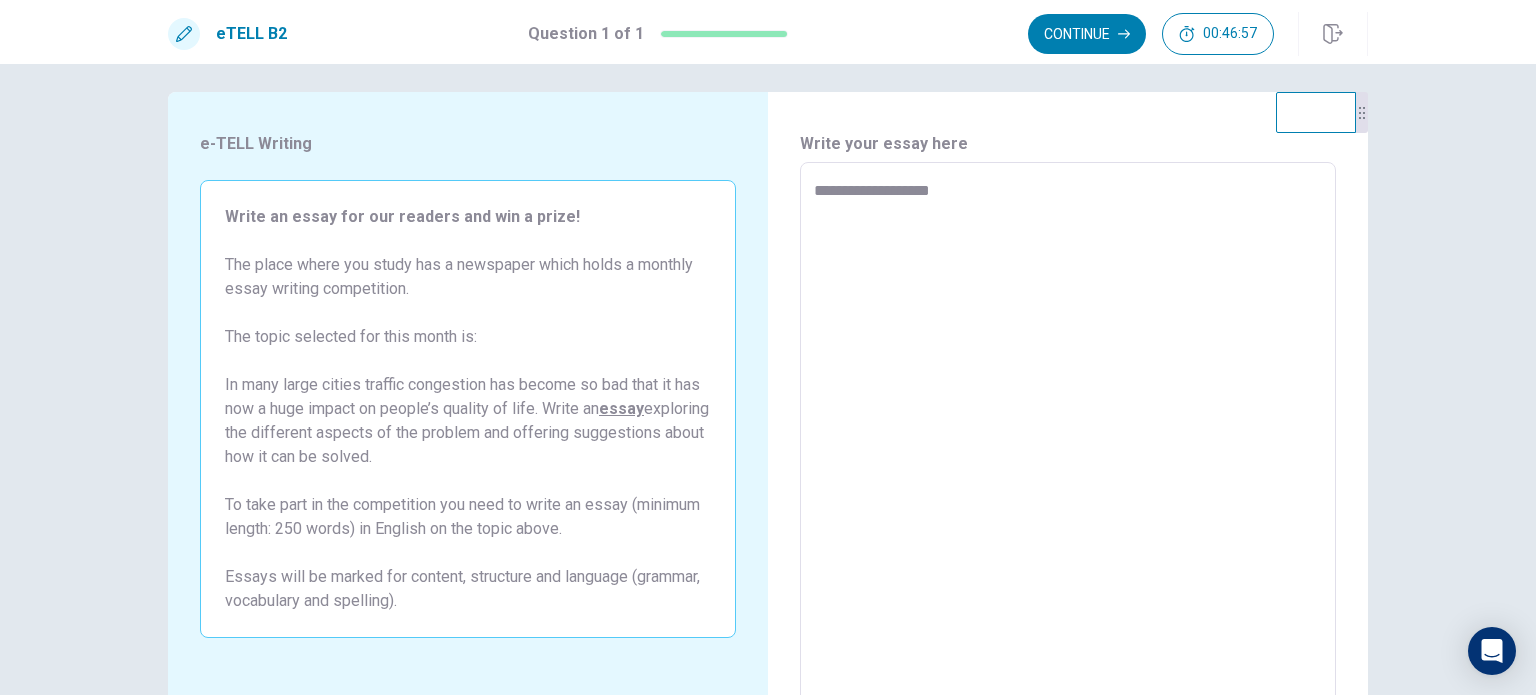 type on "*" 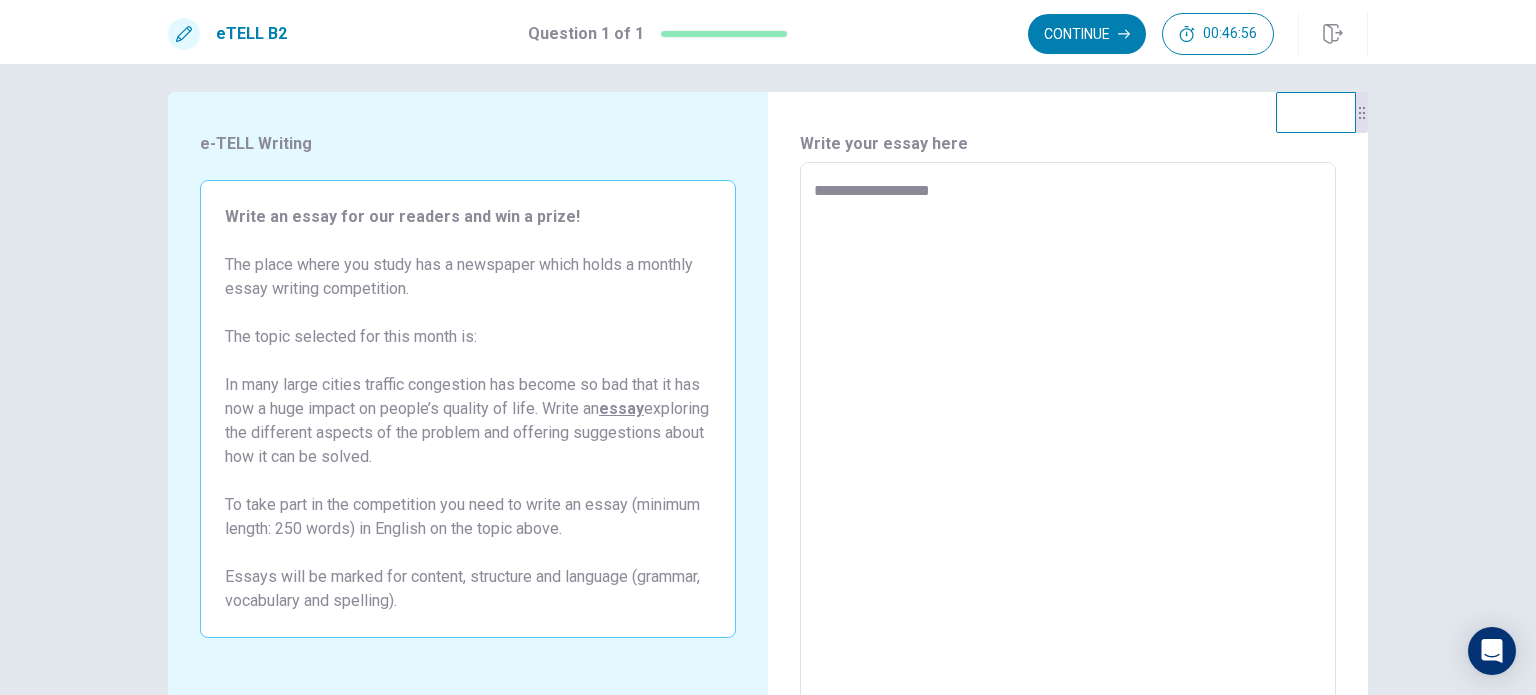 type on "**********" 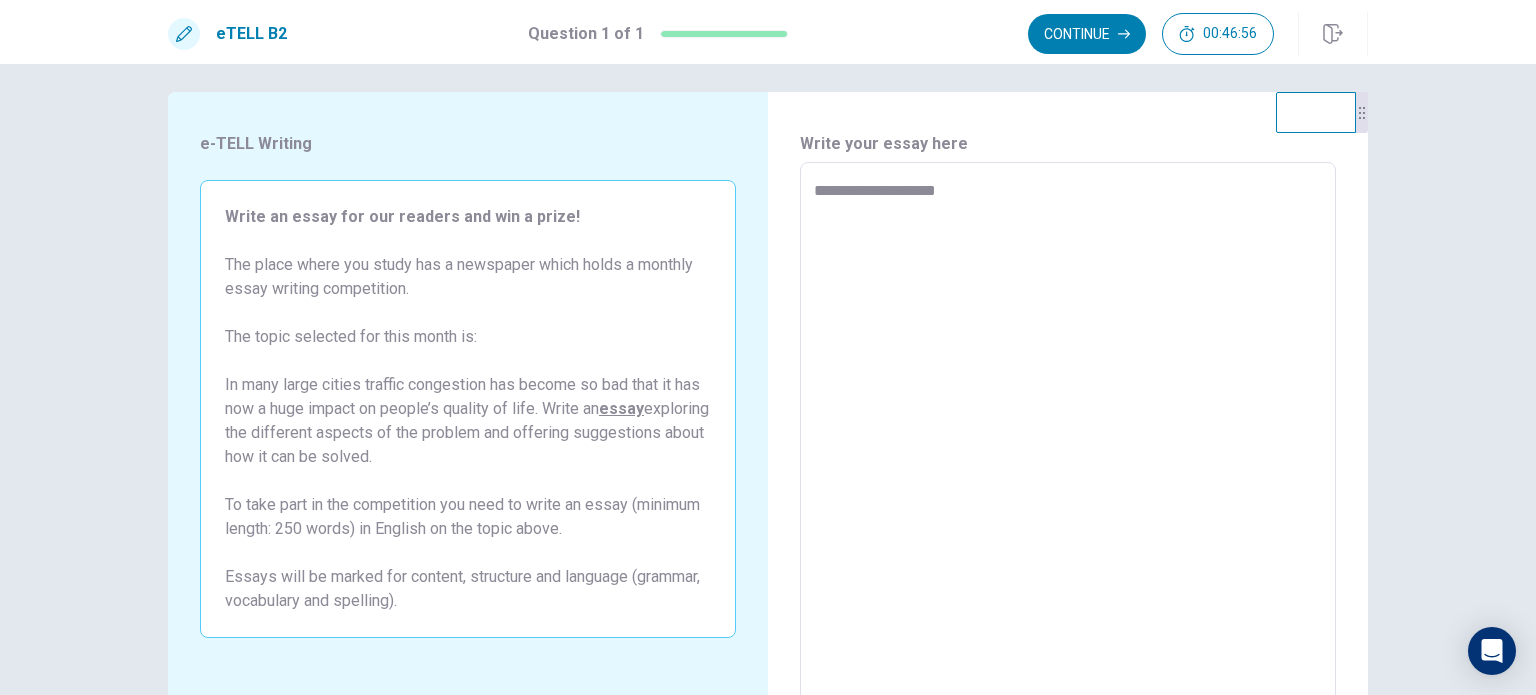 type on "*" 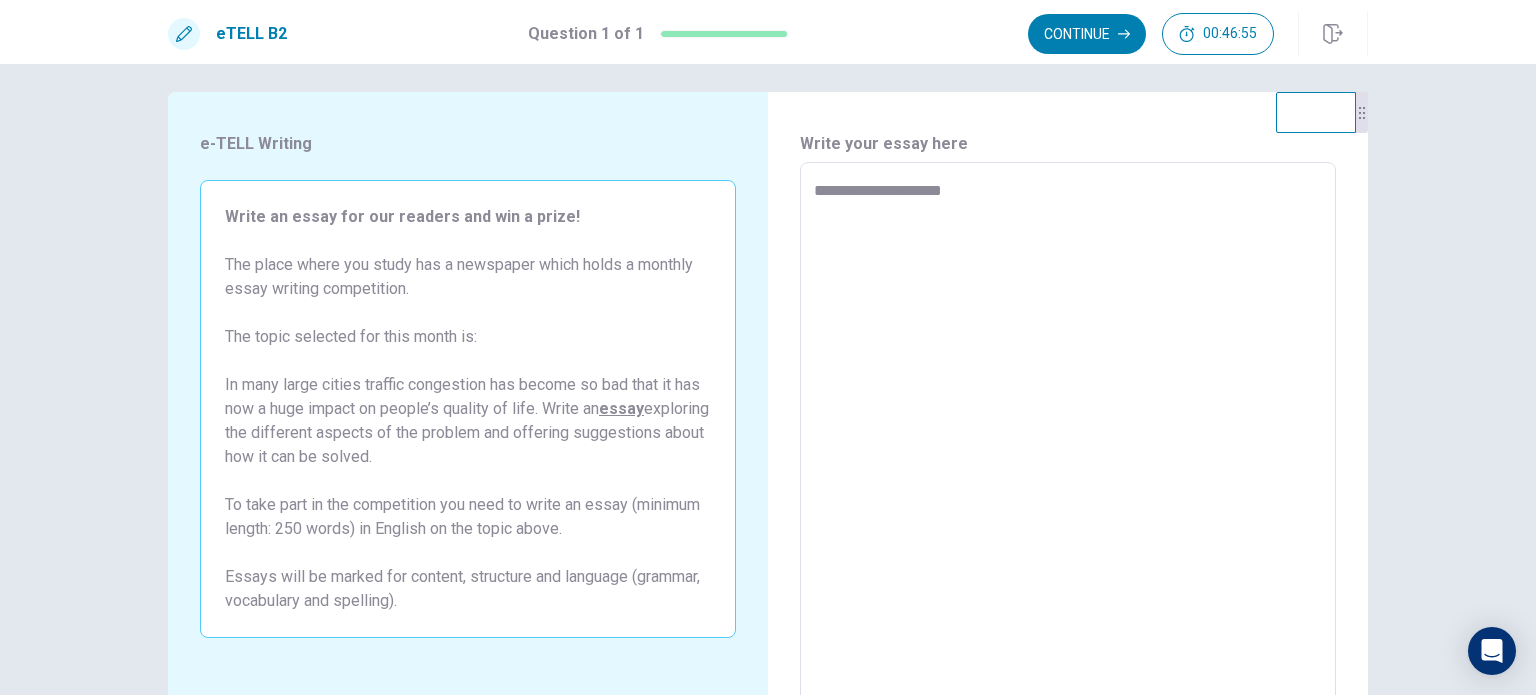 type on "*" 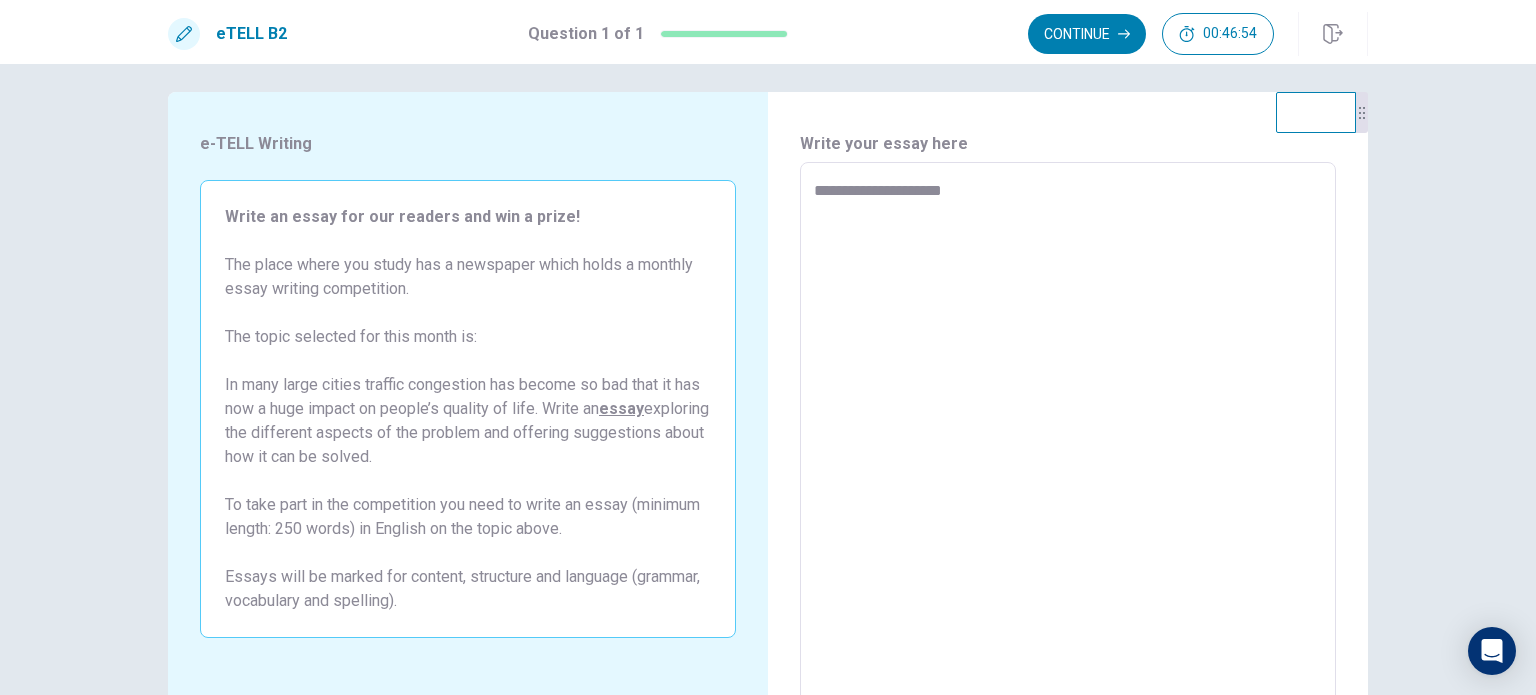 type on "**********" 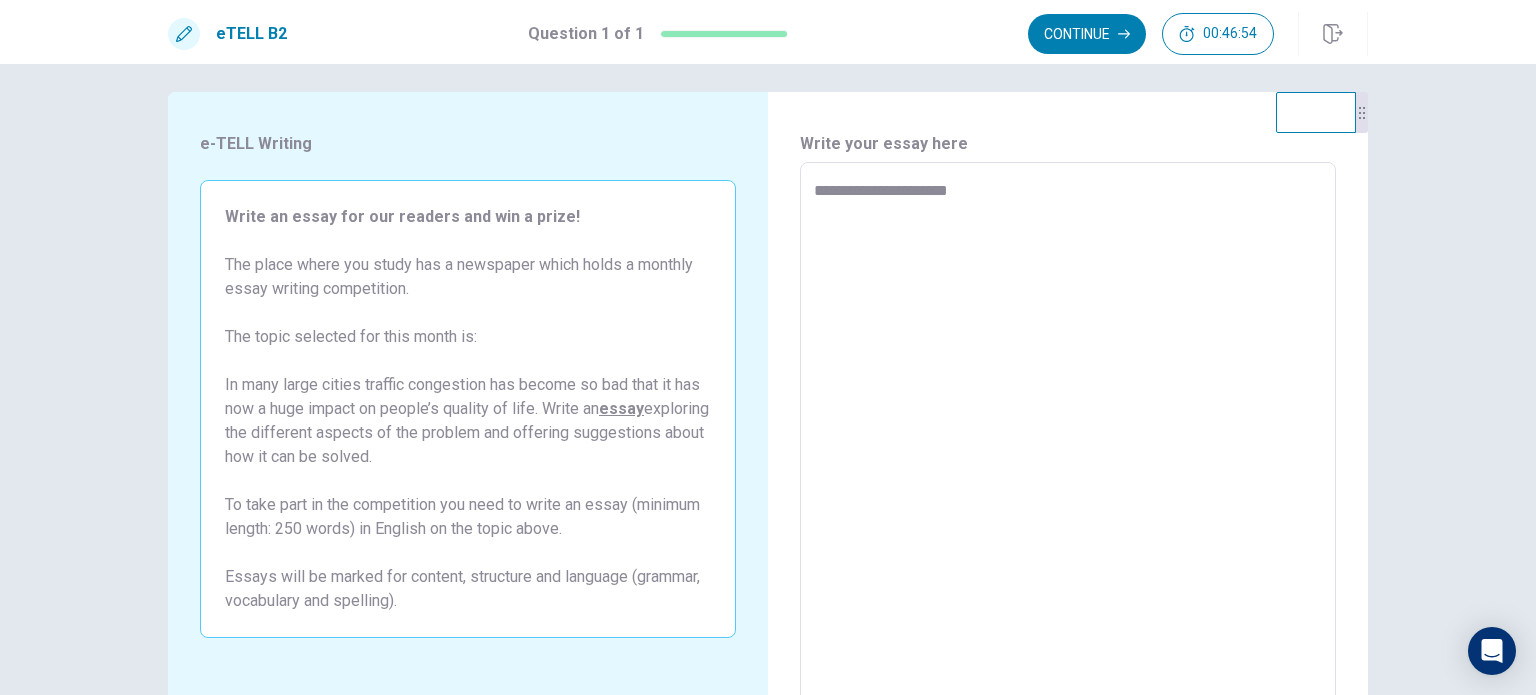 type on "*" 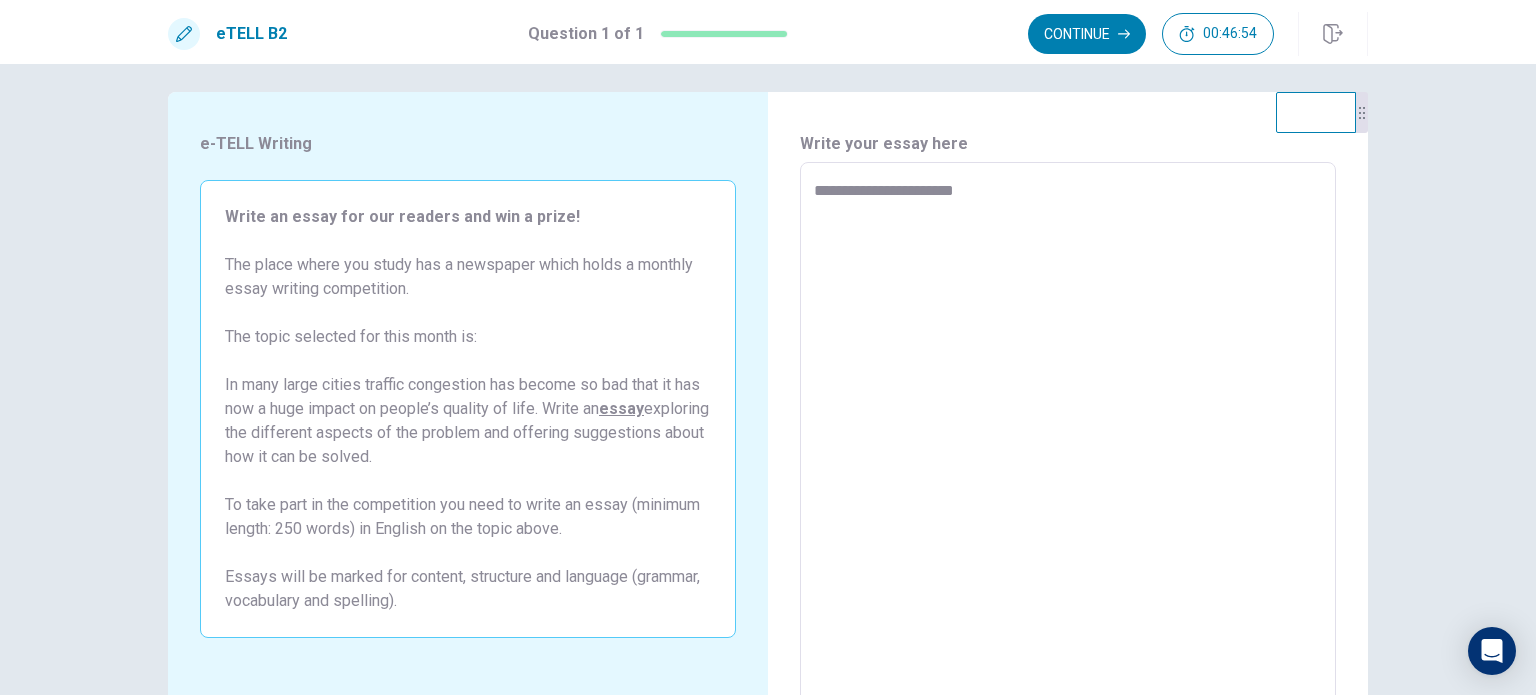 type on "*" 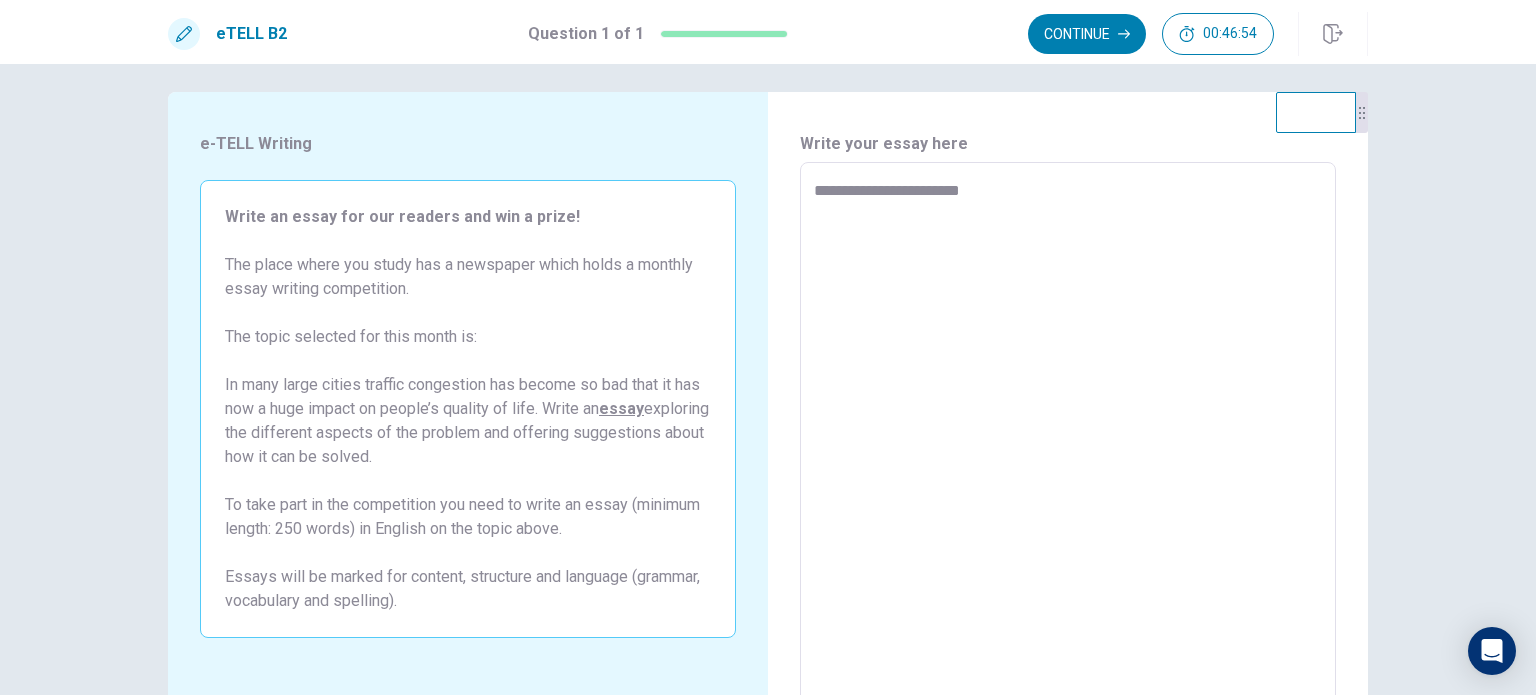 type on "*" 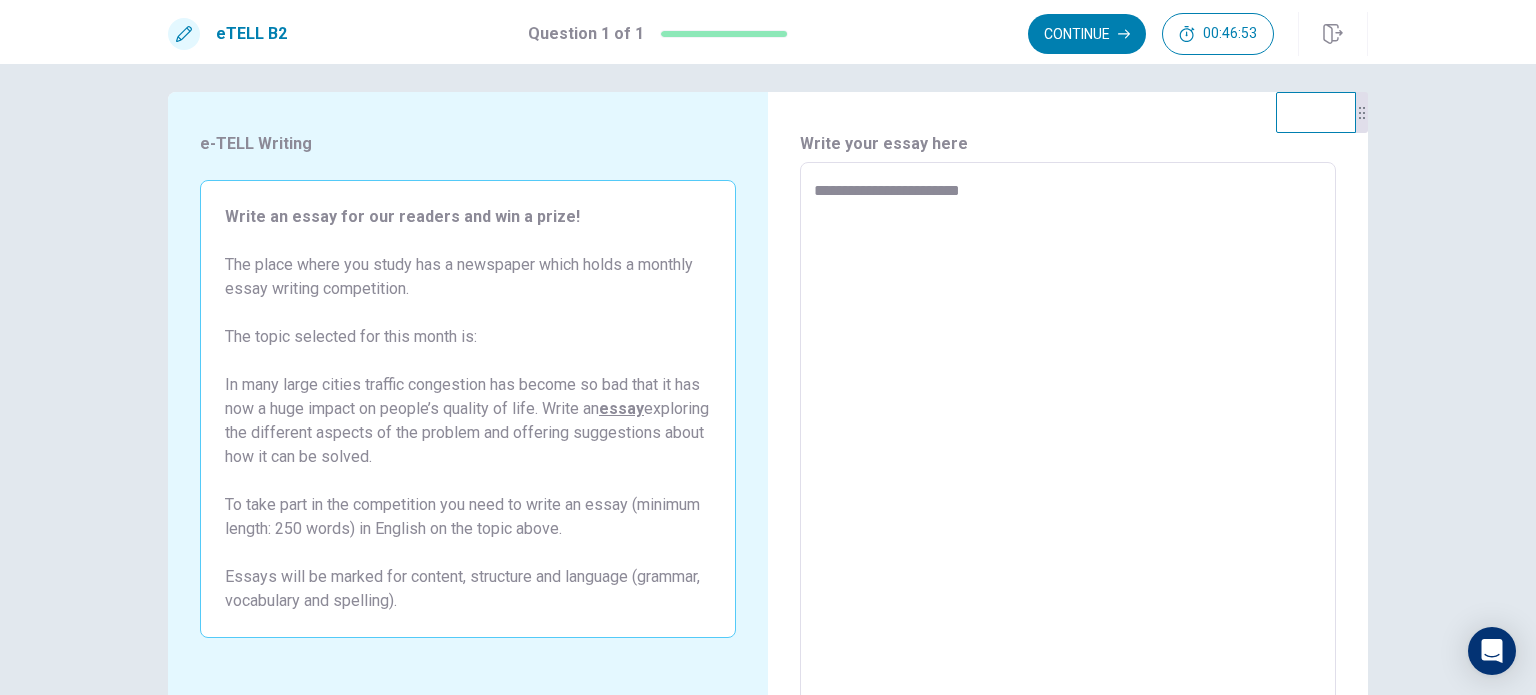 type on "**********" 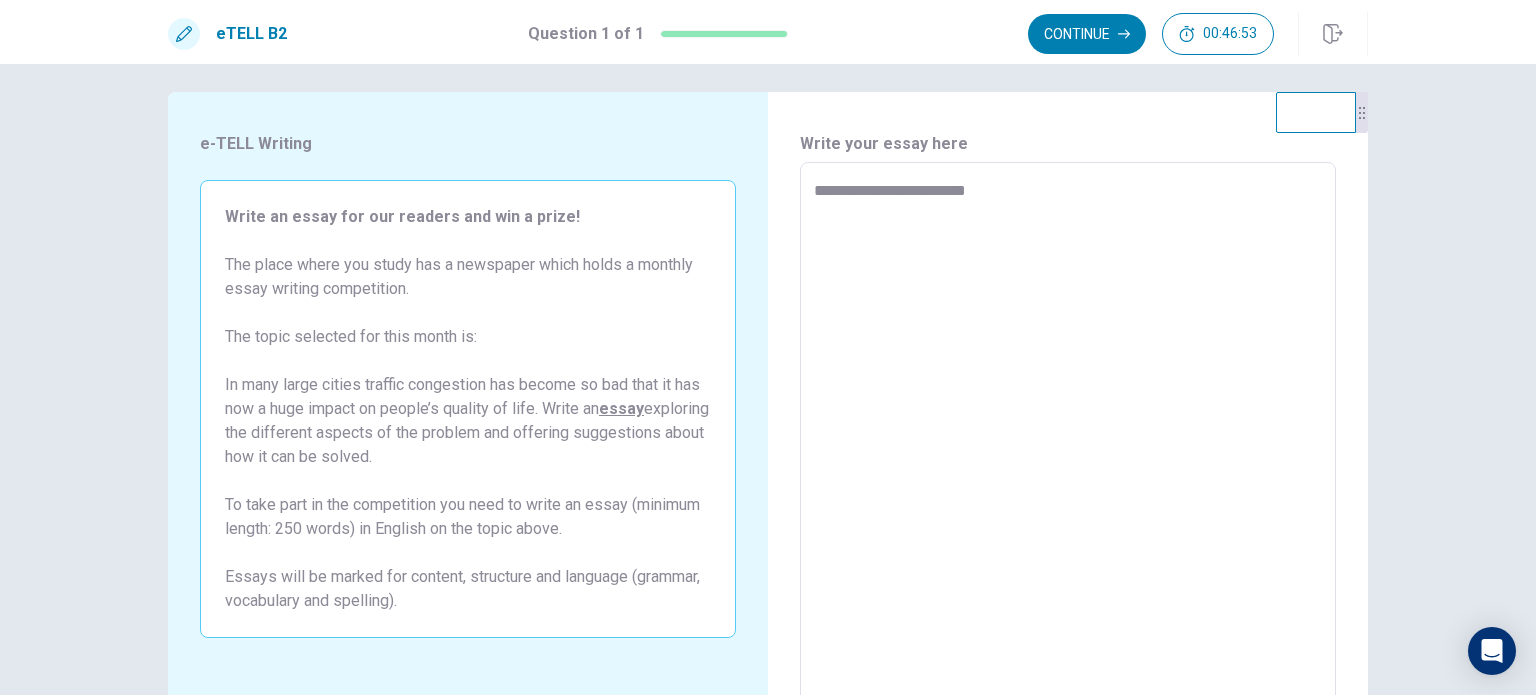 type on "*" 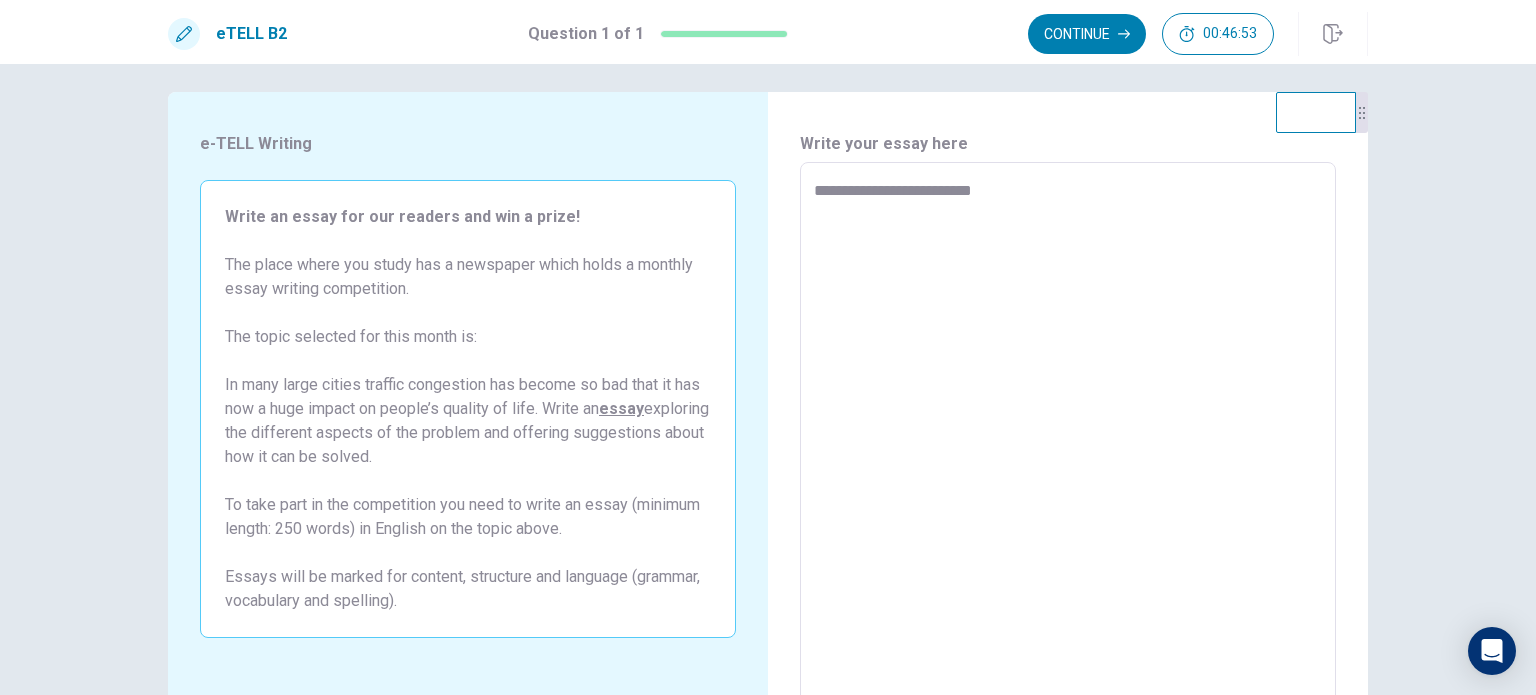 type on "*" 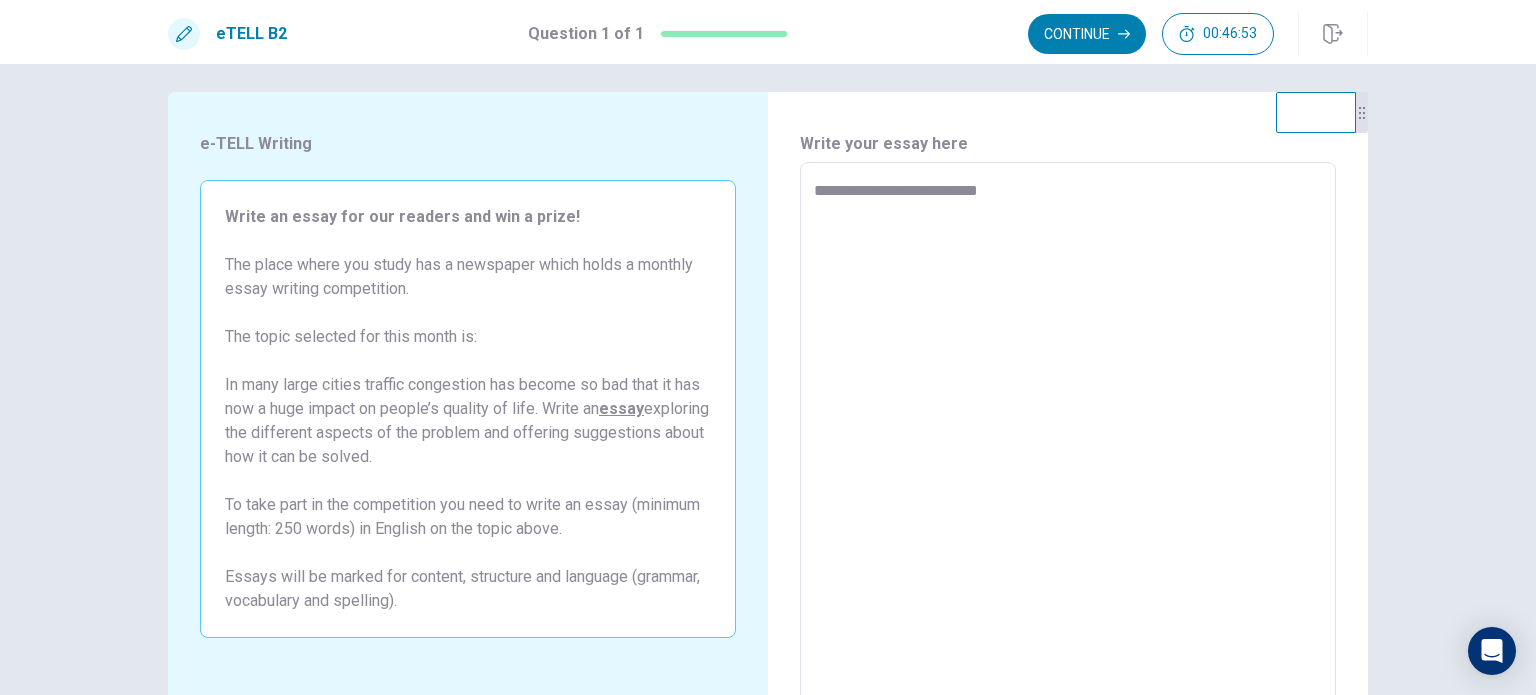 type on "*" 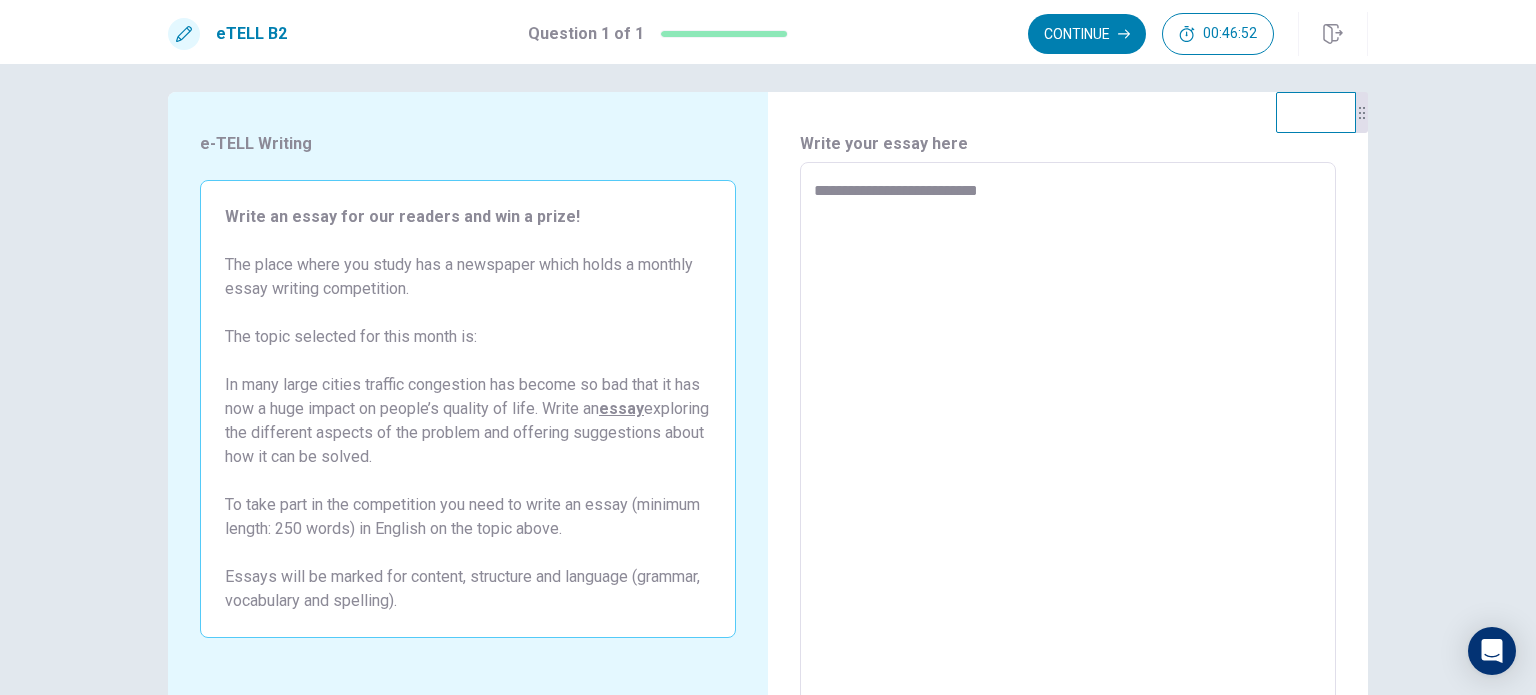 type on "**********" 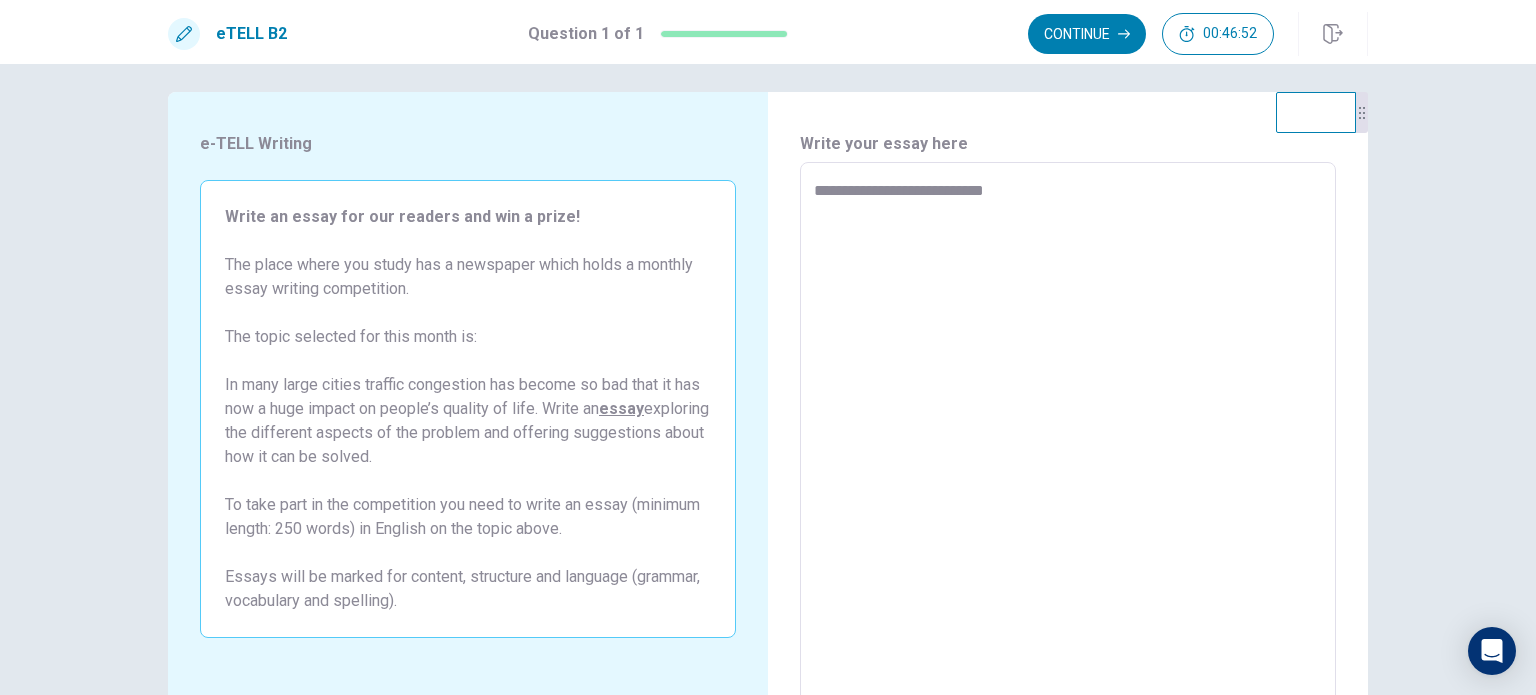 type on "*" 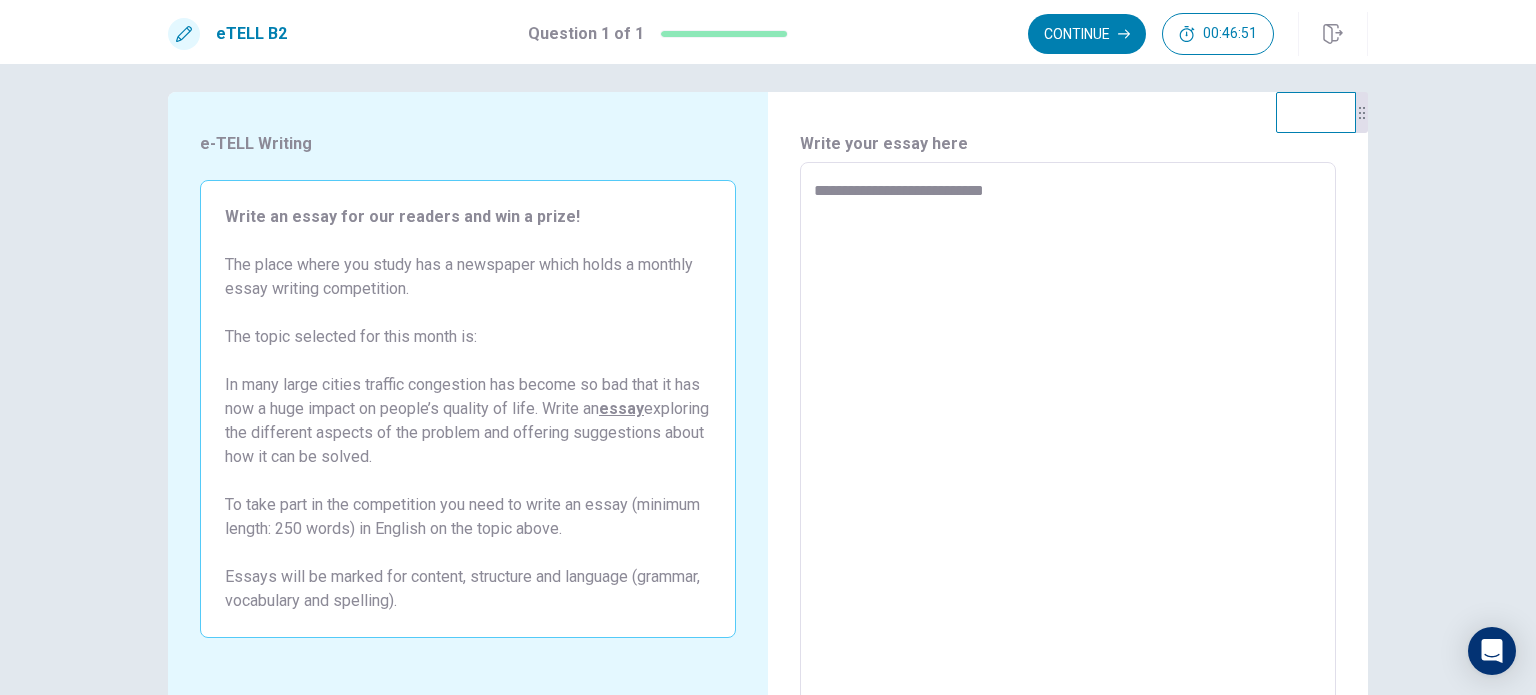 type on "**********" 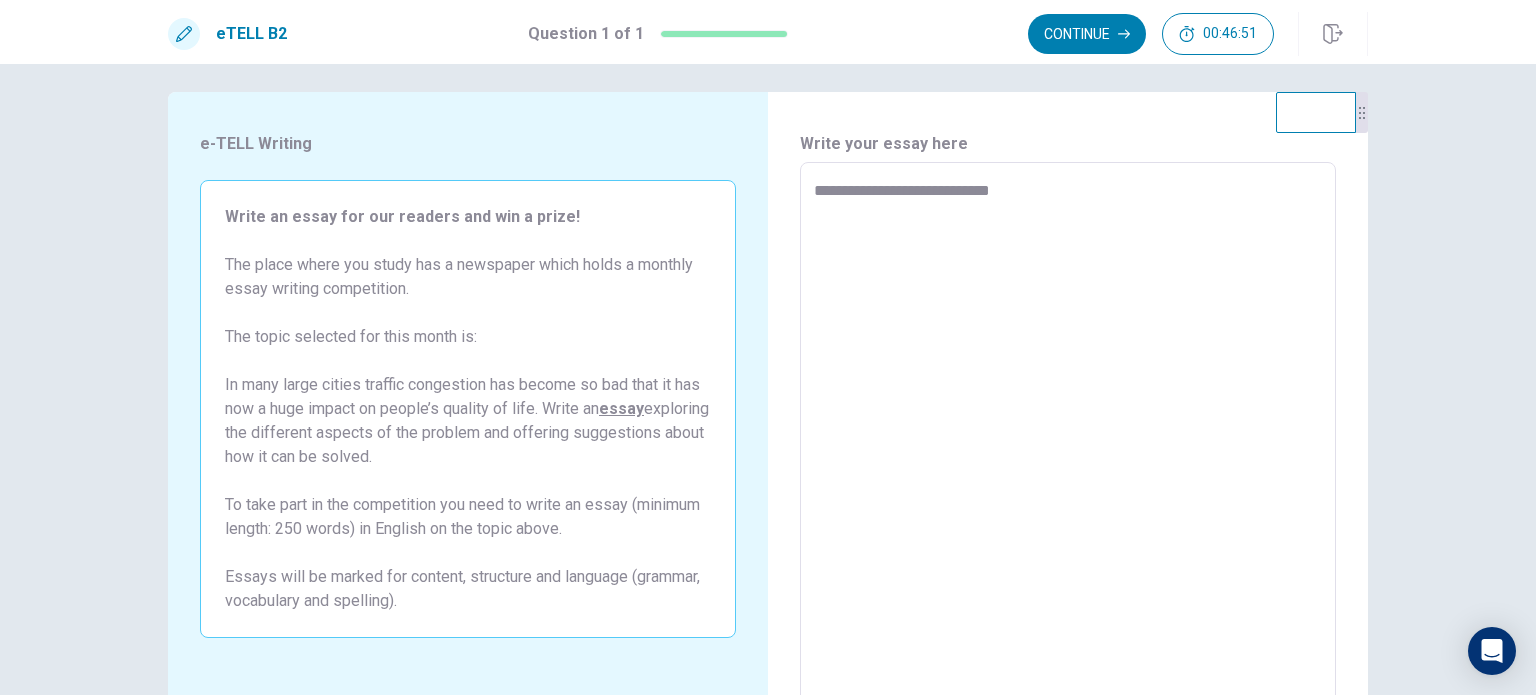 type on "*" 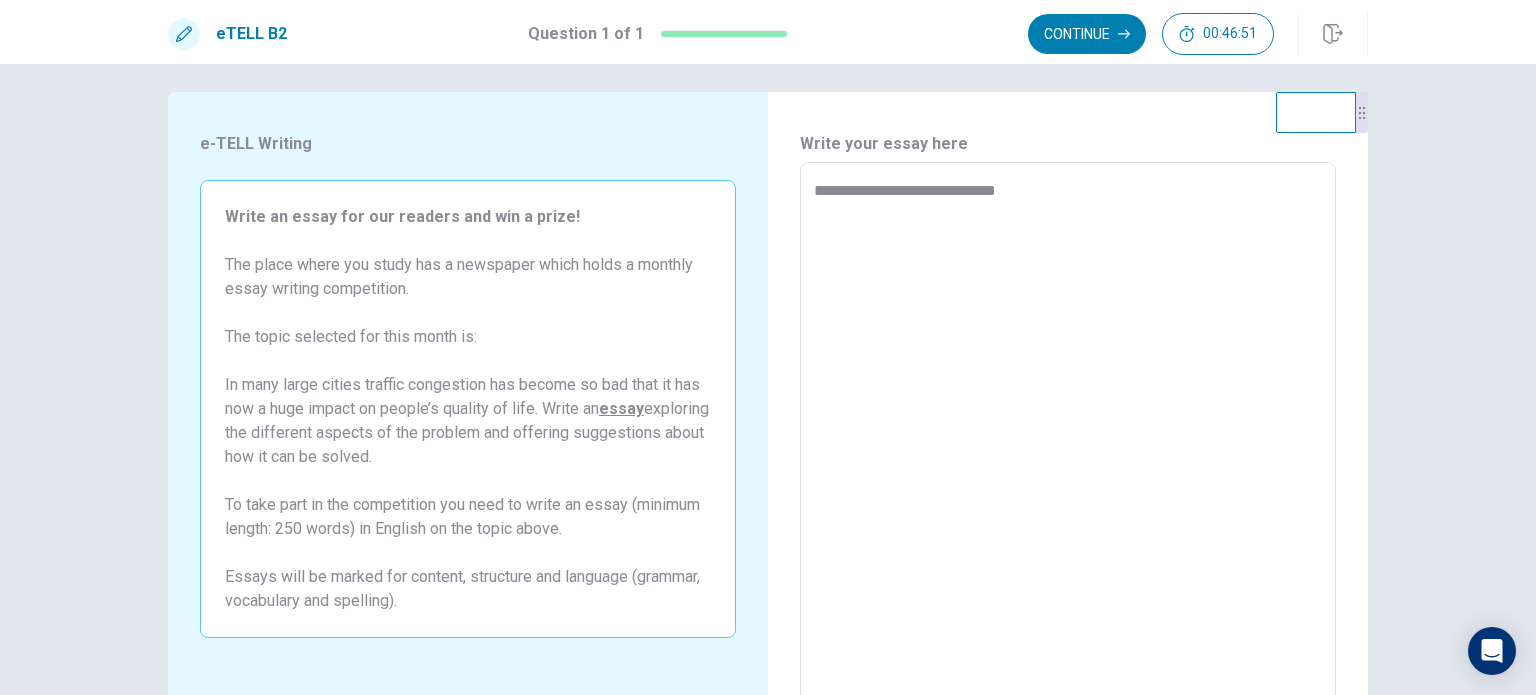 type on "*" 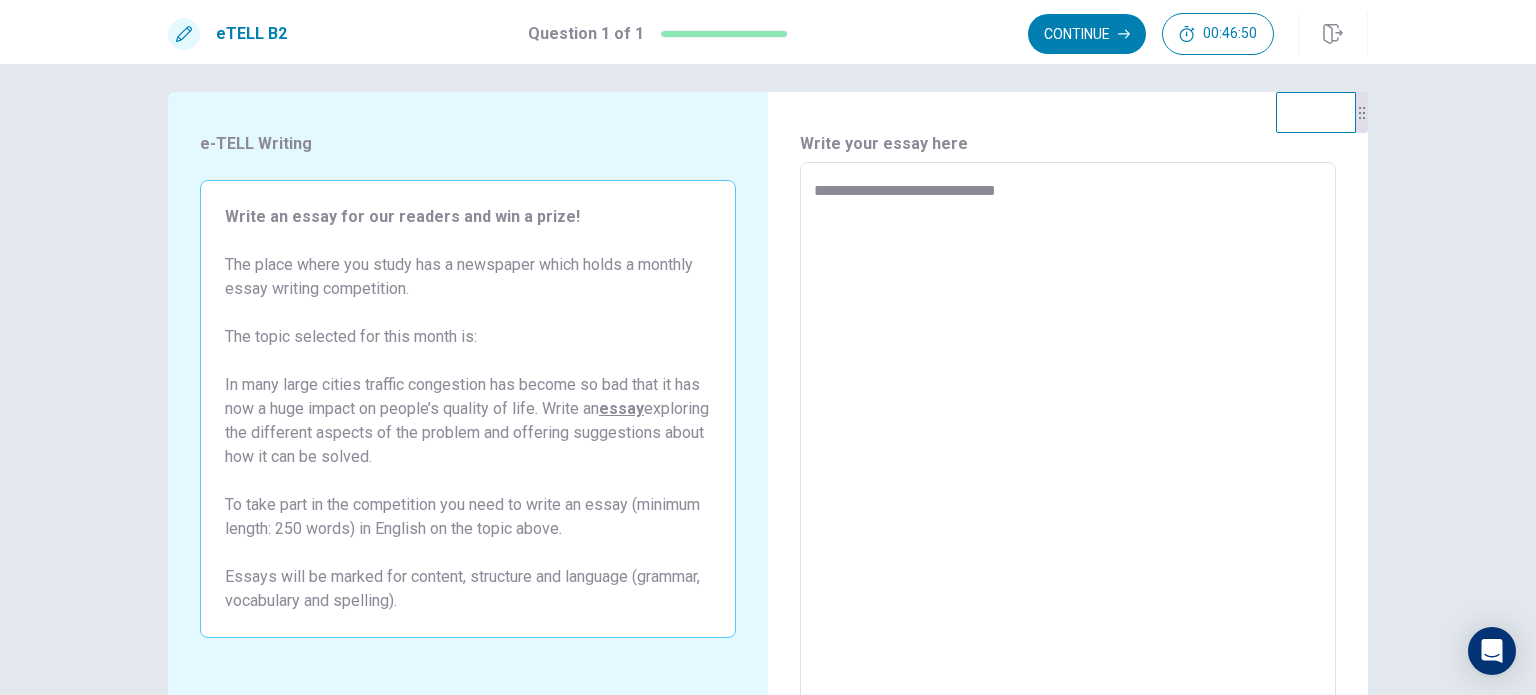 type on "**********" 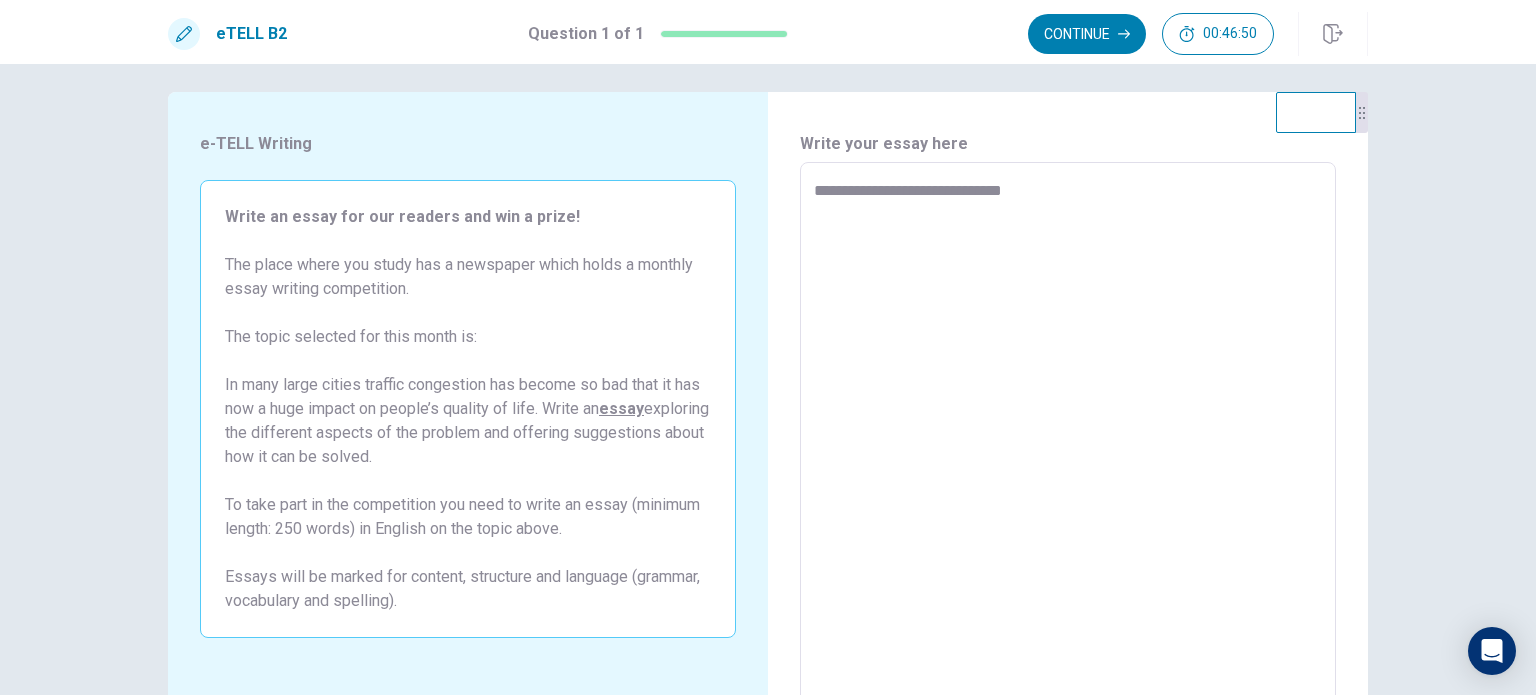 type on "*" 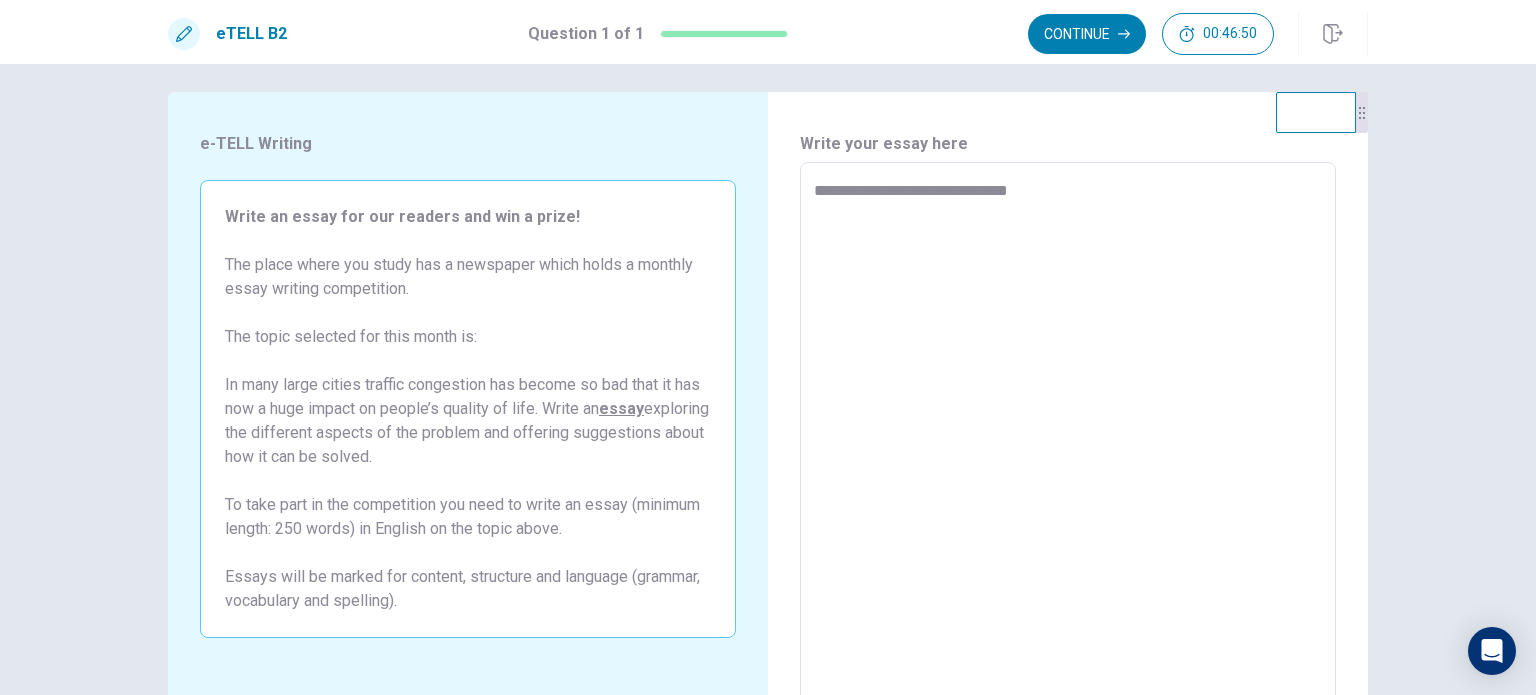 type on "*" 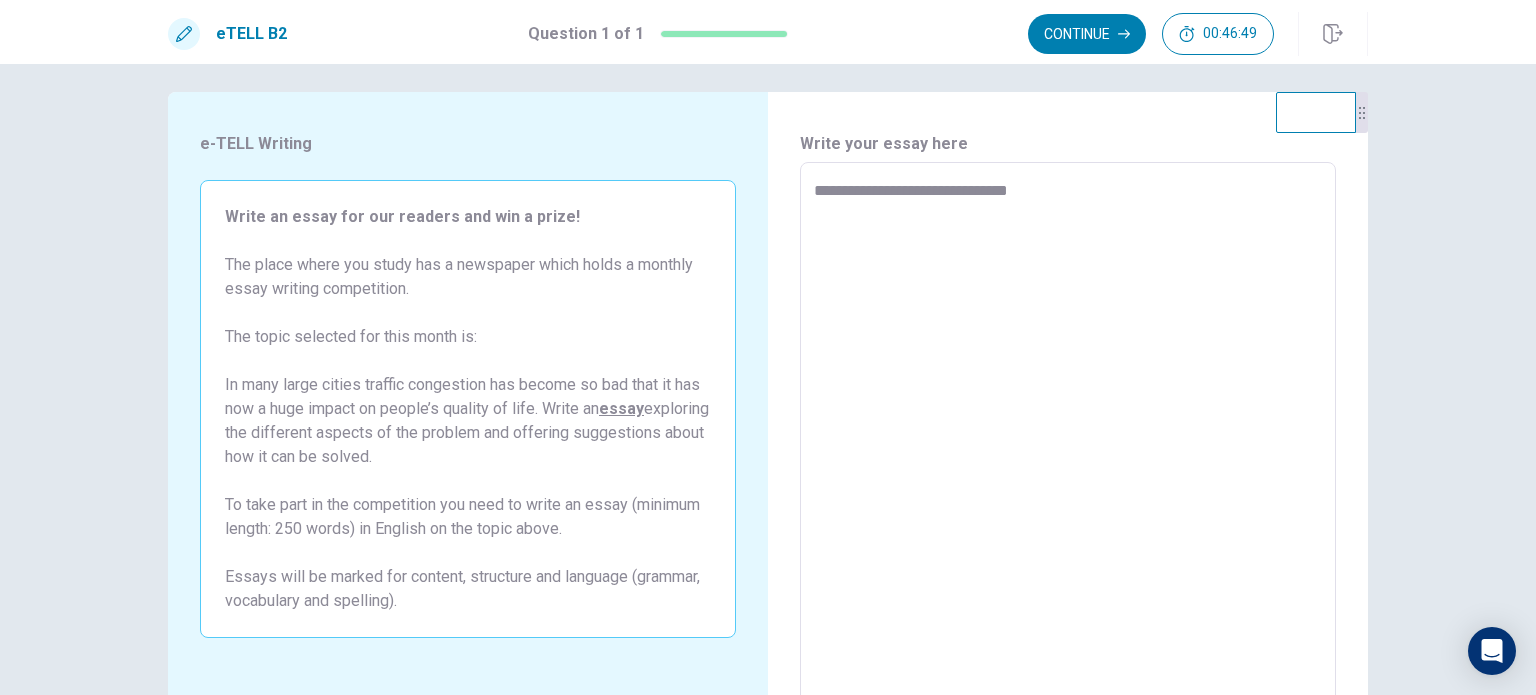 type on "**********" 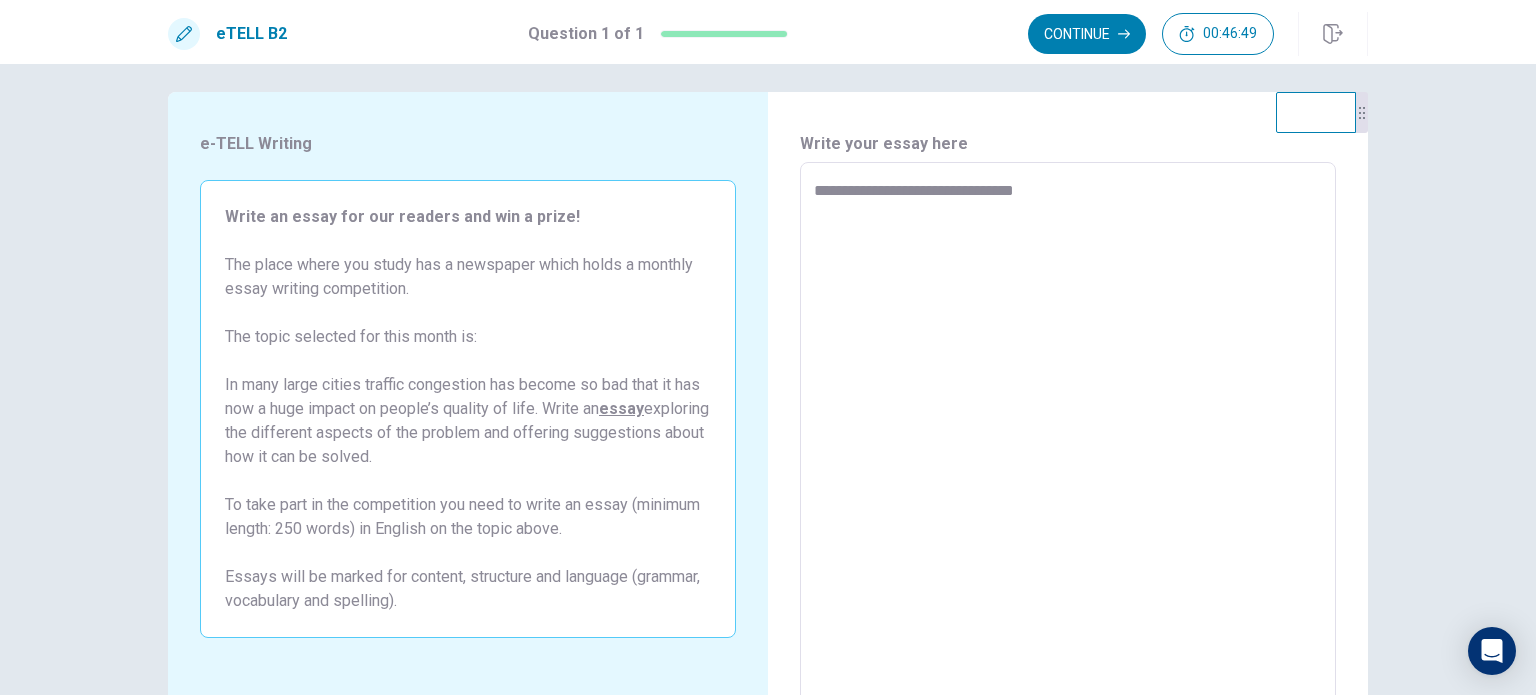 type on "*" 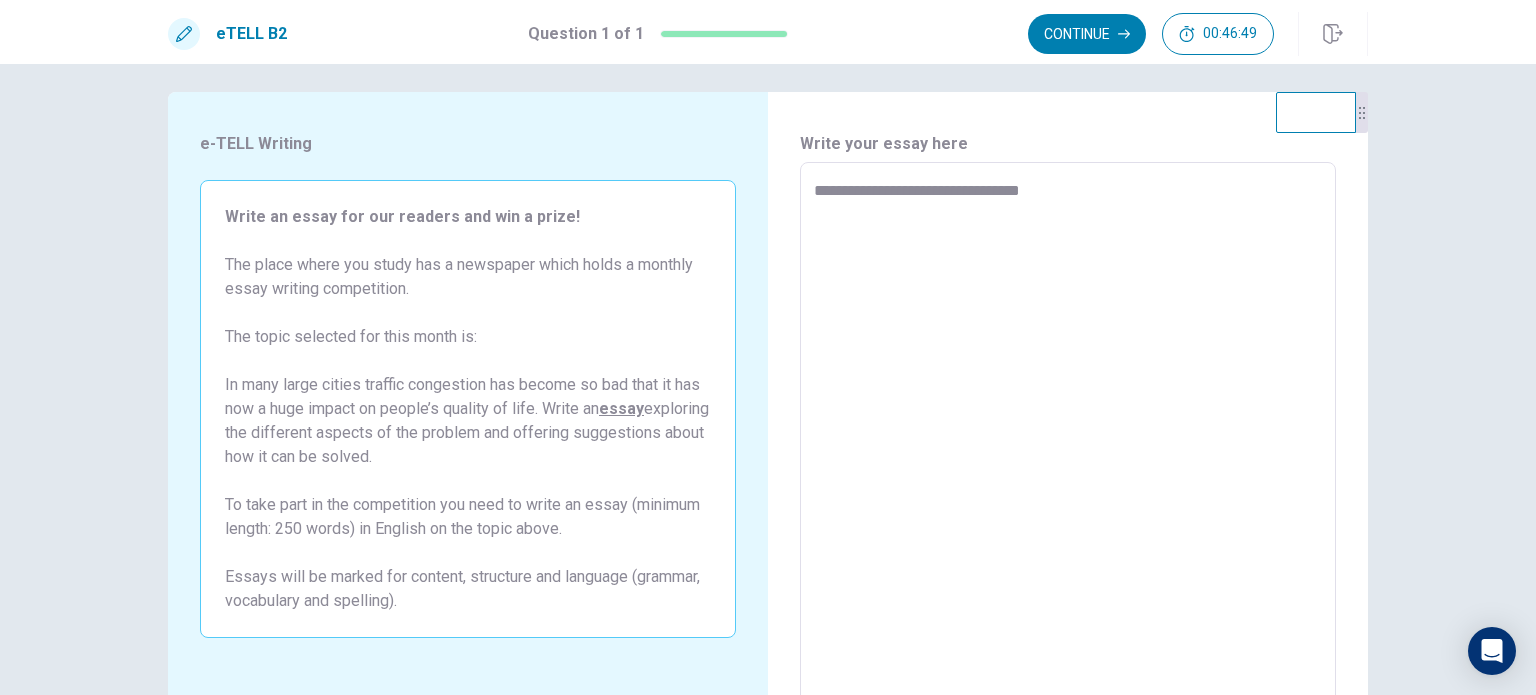 type on "*" 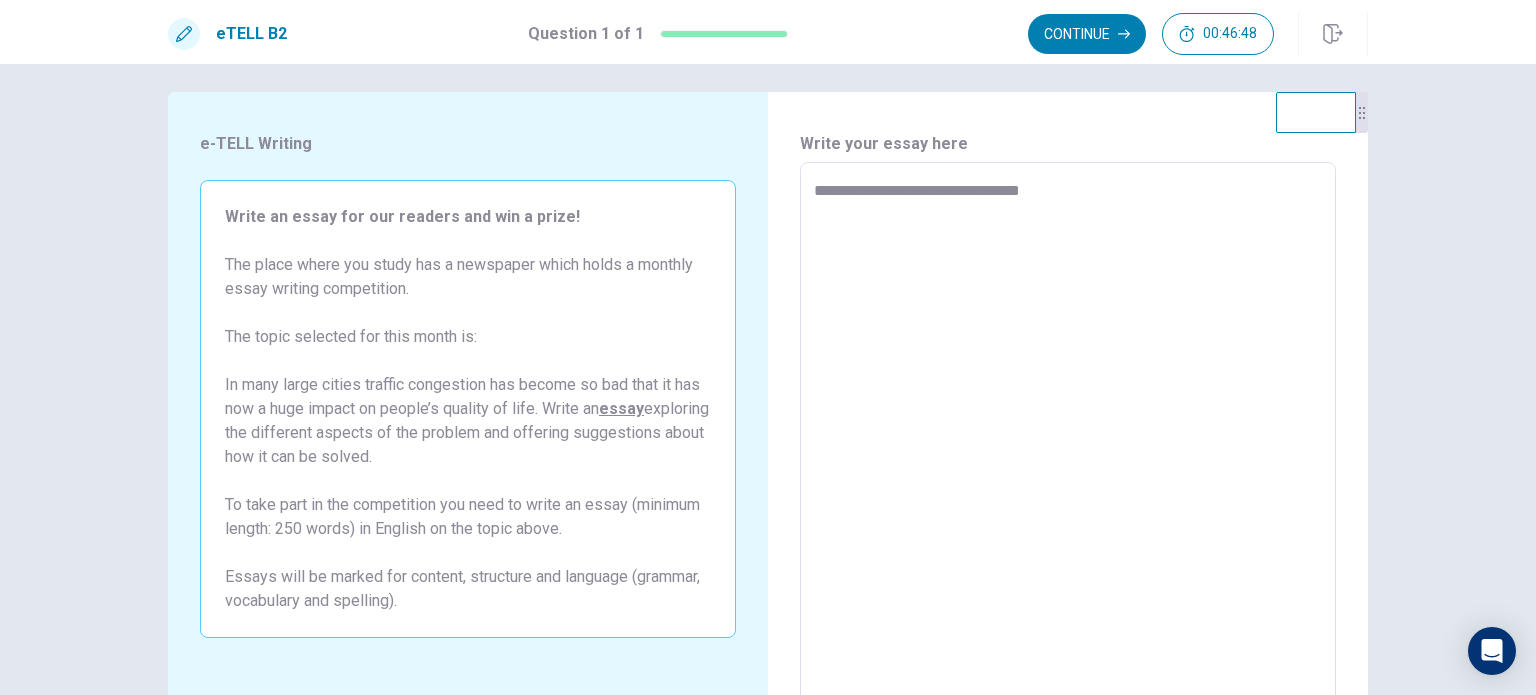 type on "**********" 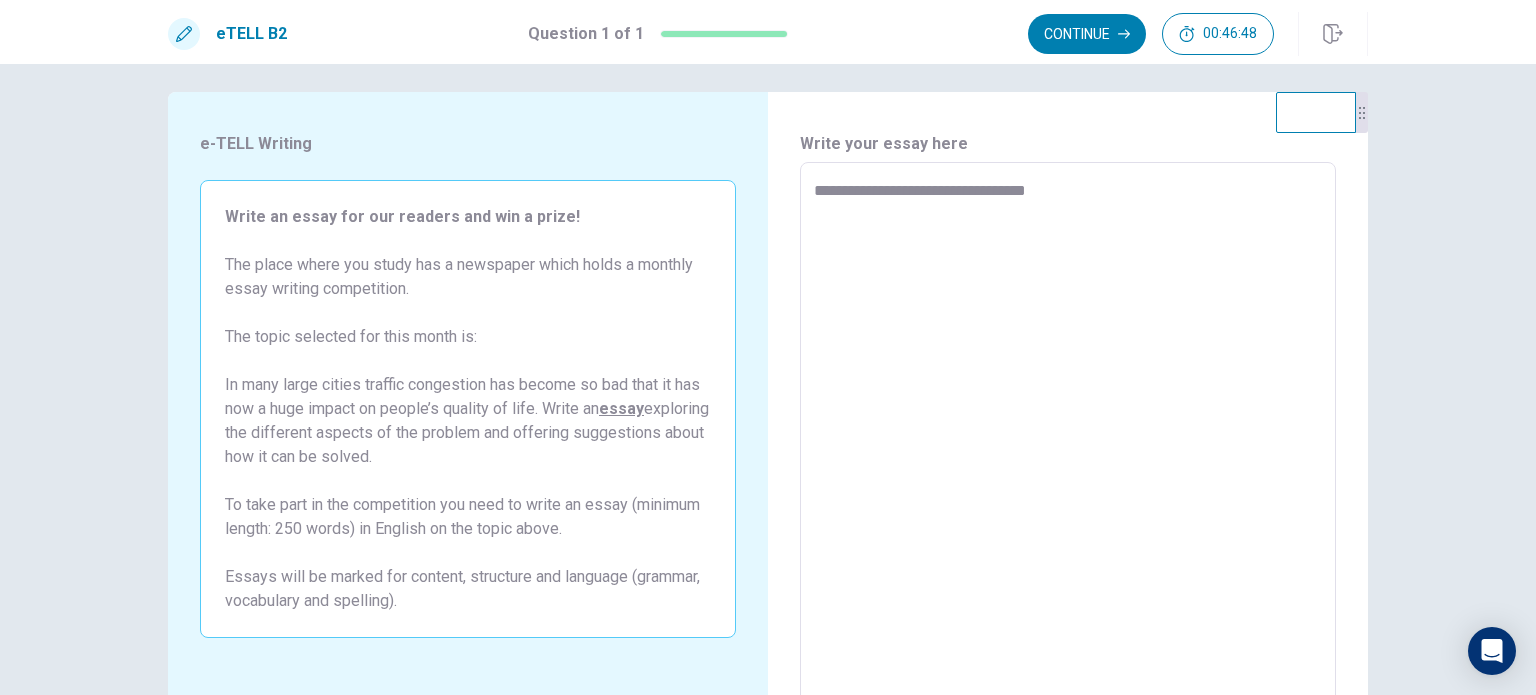 type on "*" 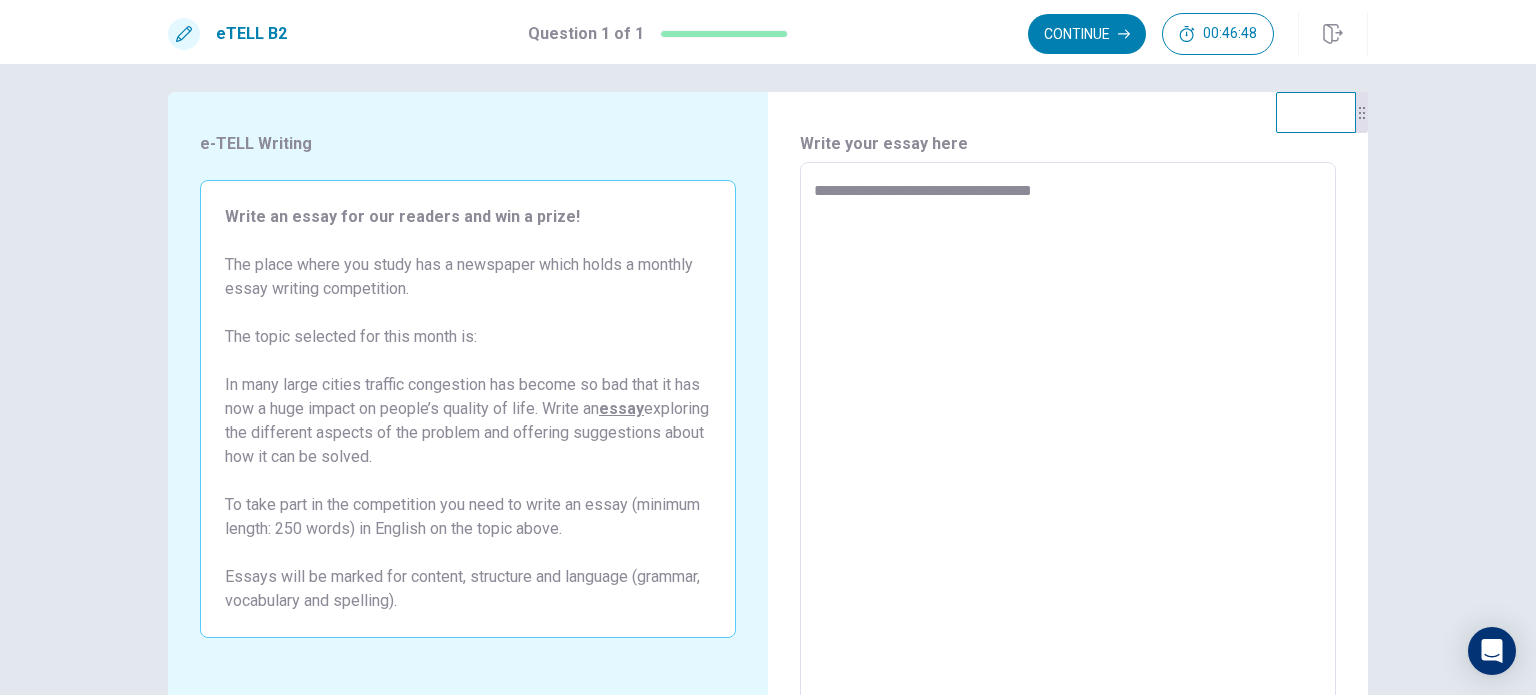 type on "*" 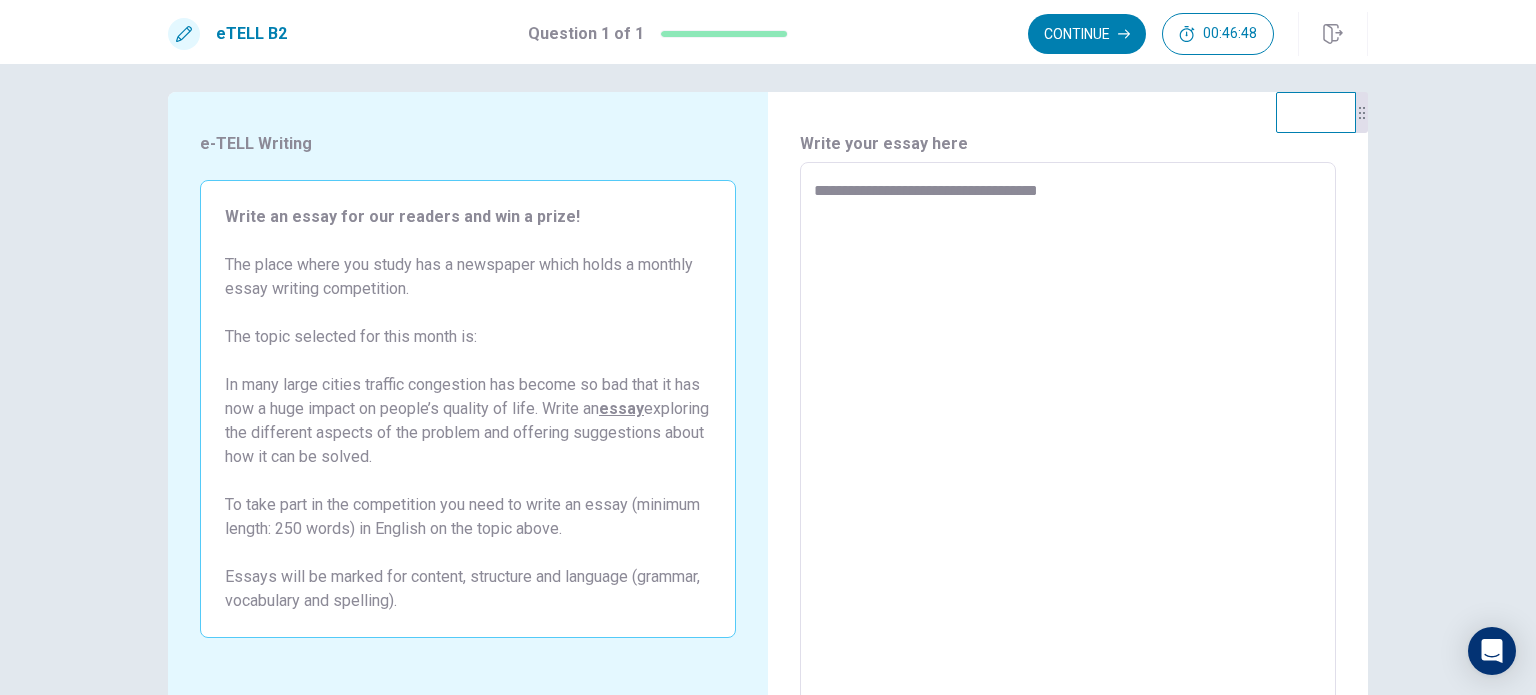 type on "*" 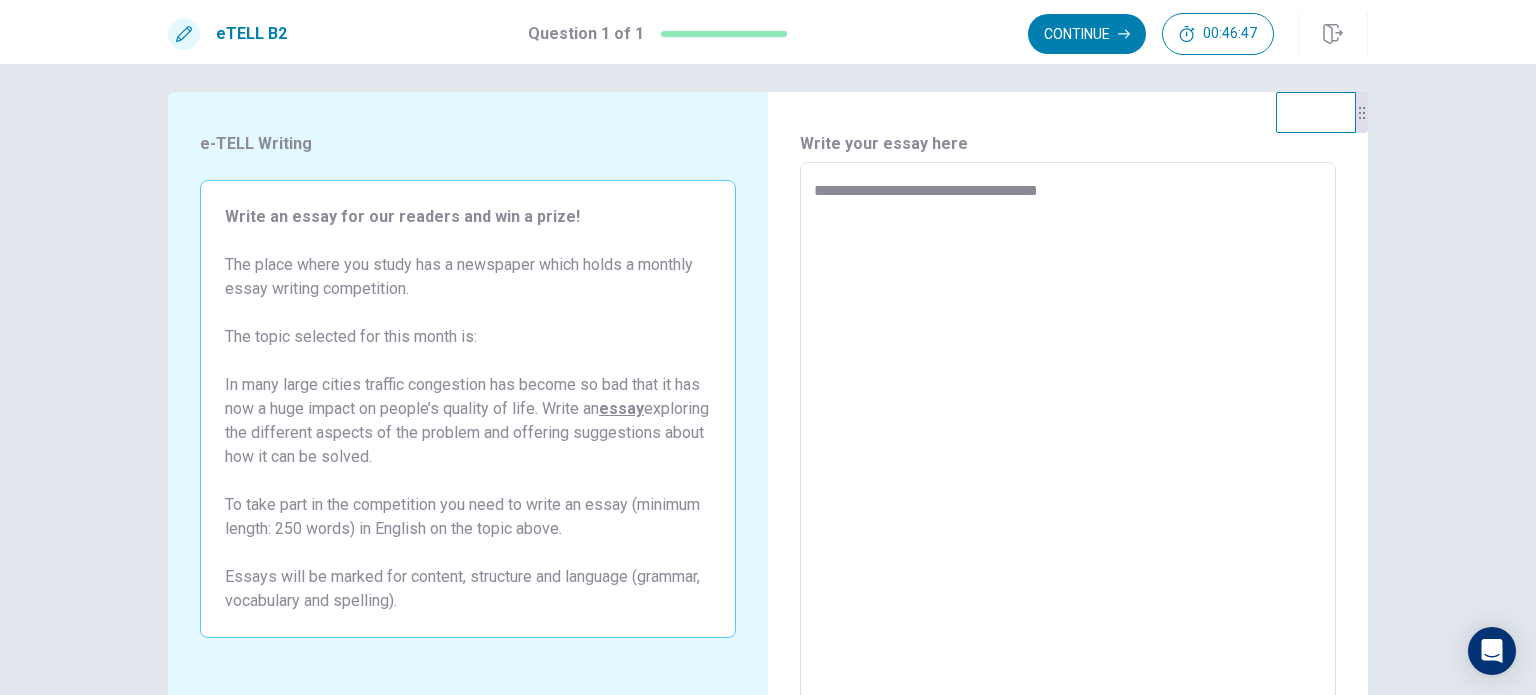 type on "**********" 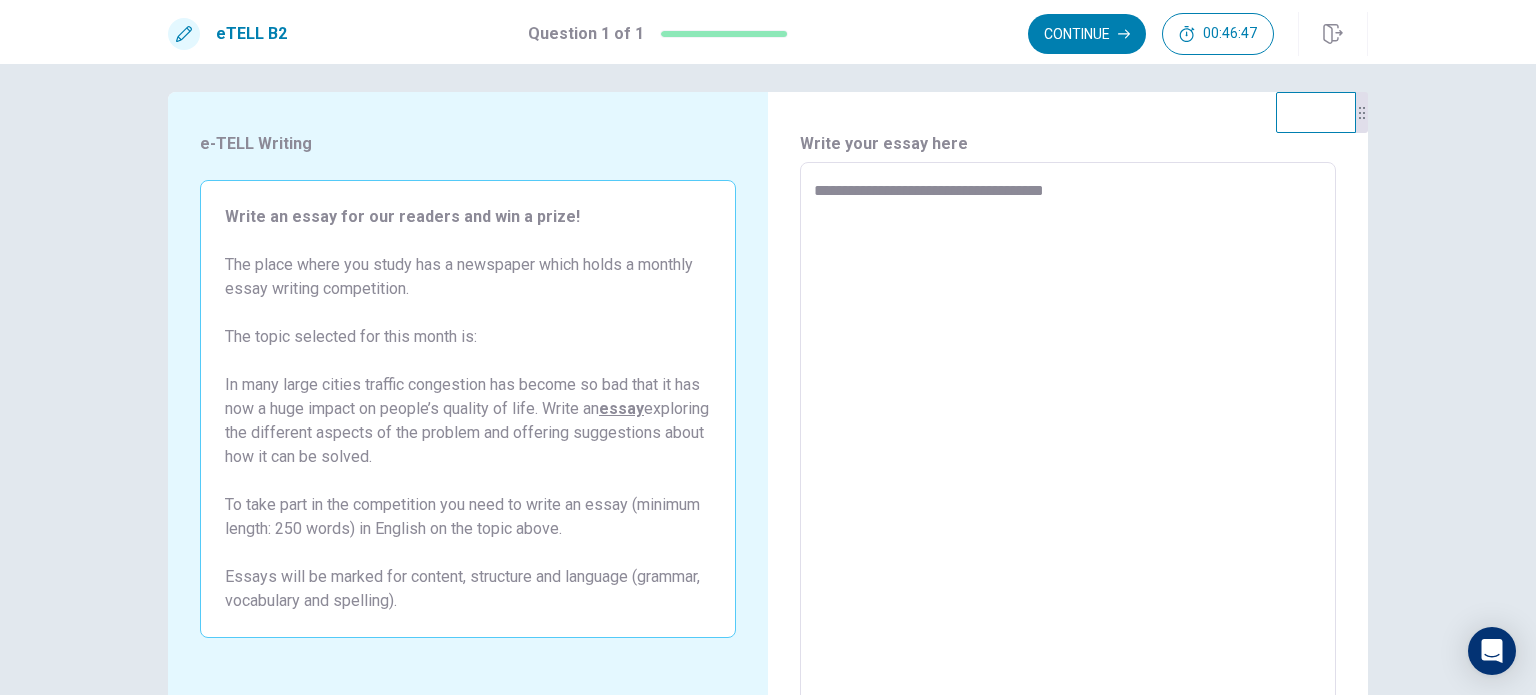 type on "*" 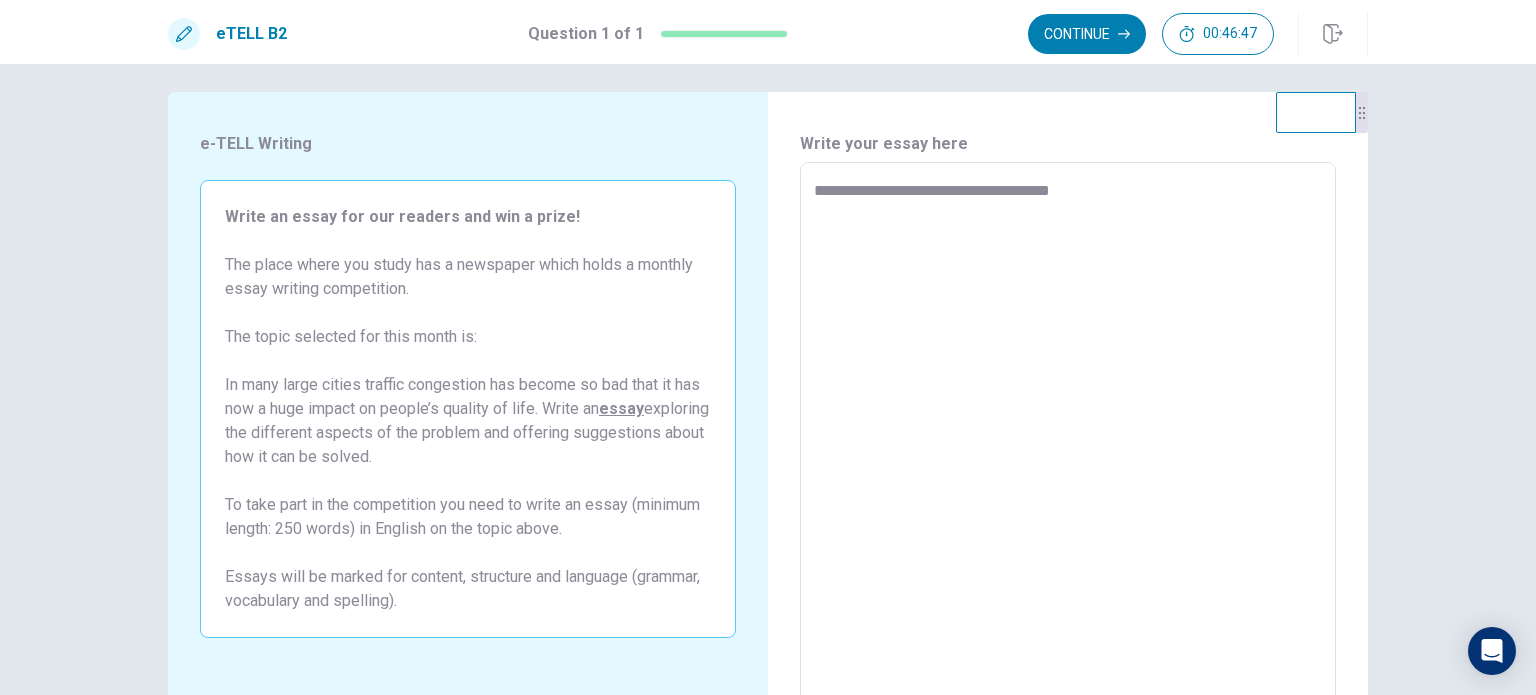 type on "*" 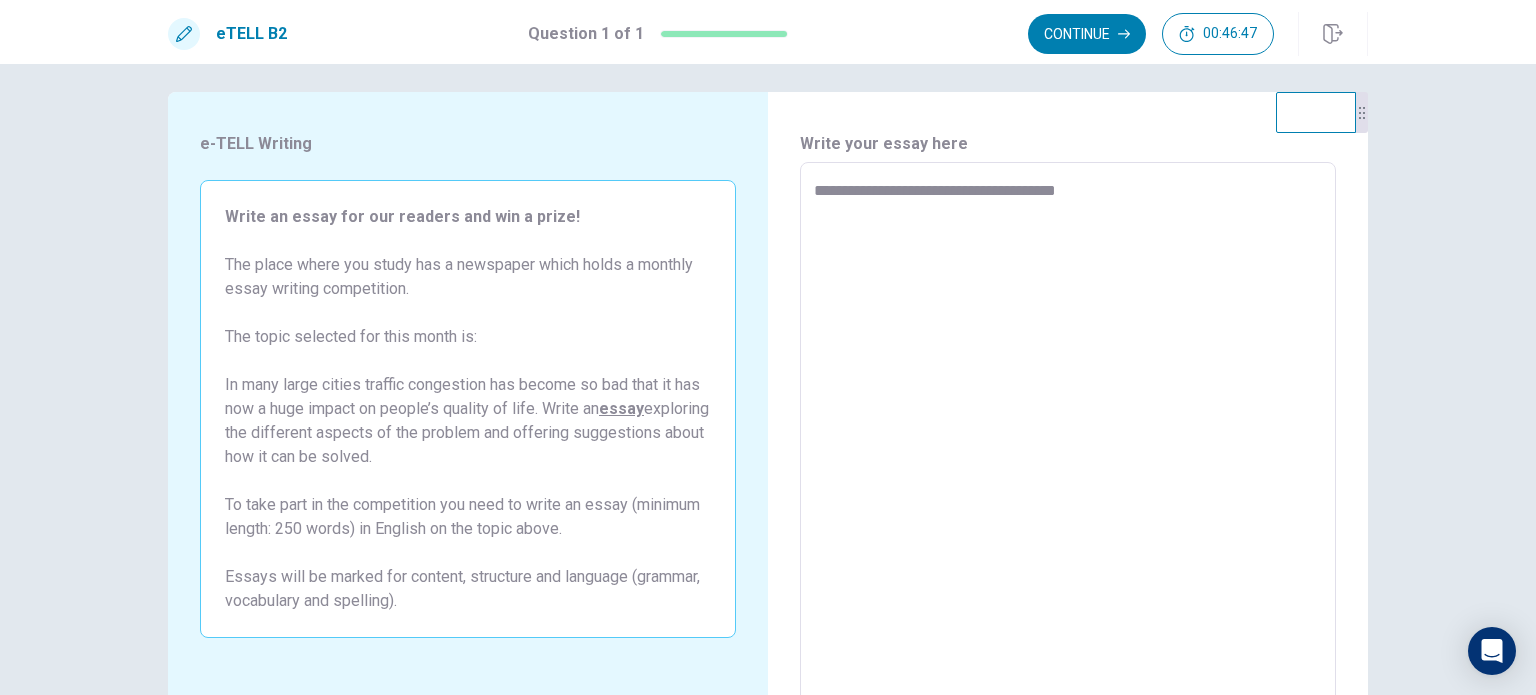 type on "*" 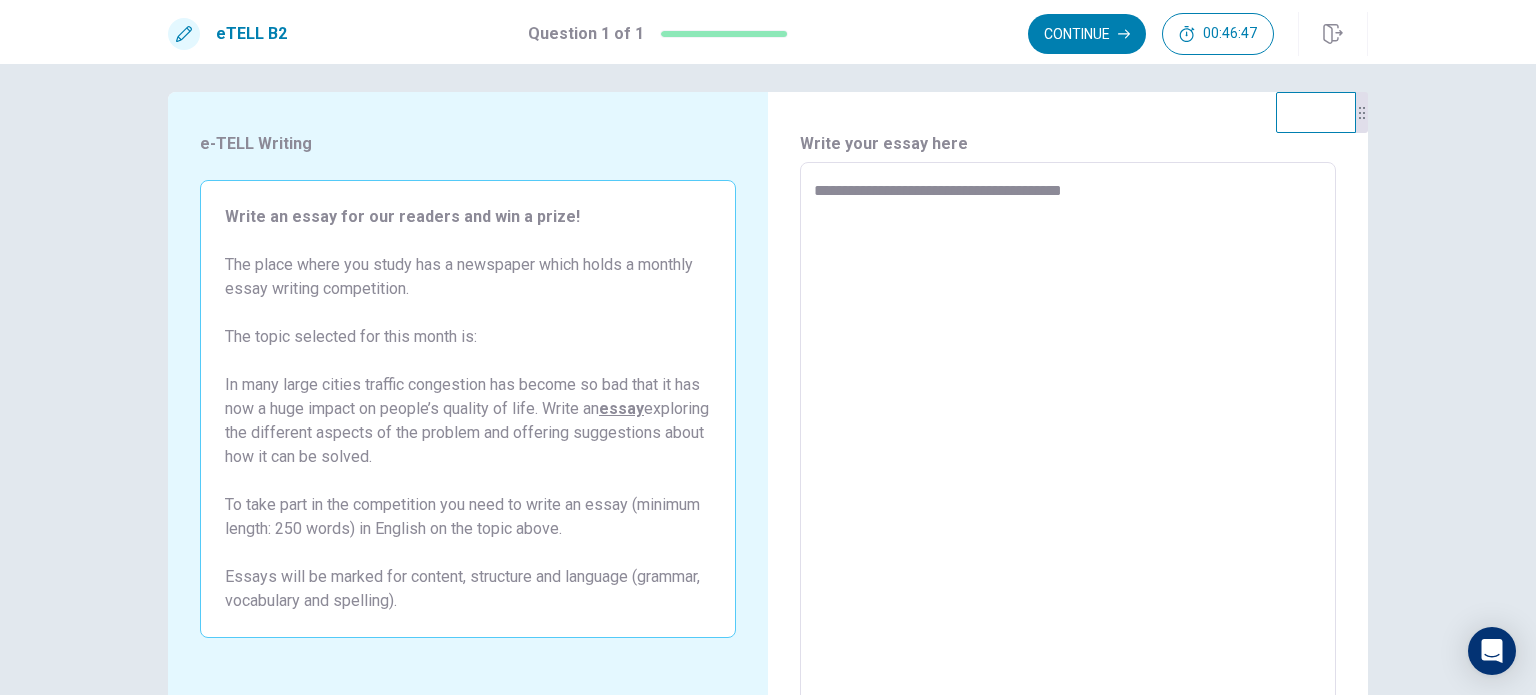 type on "*" 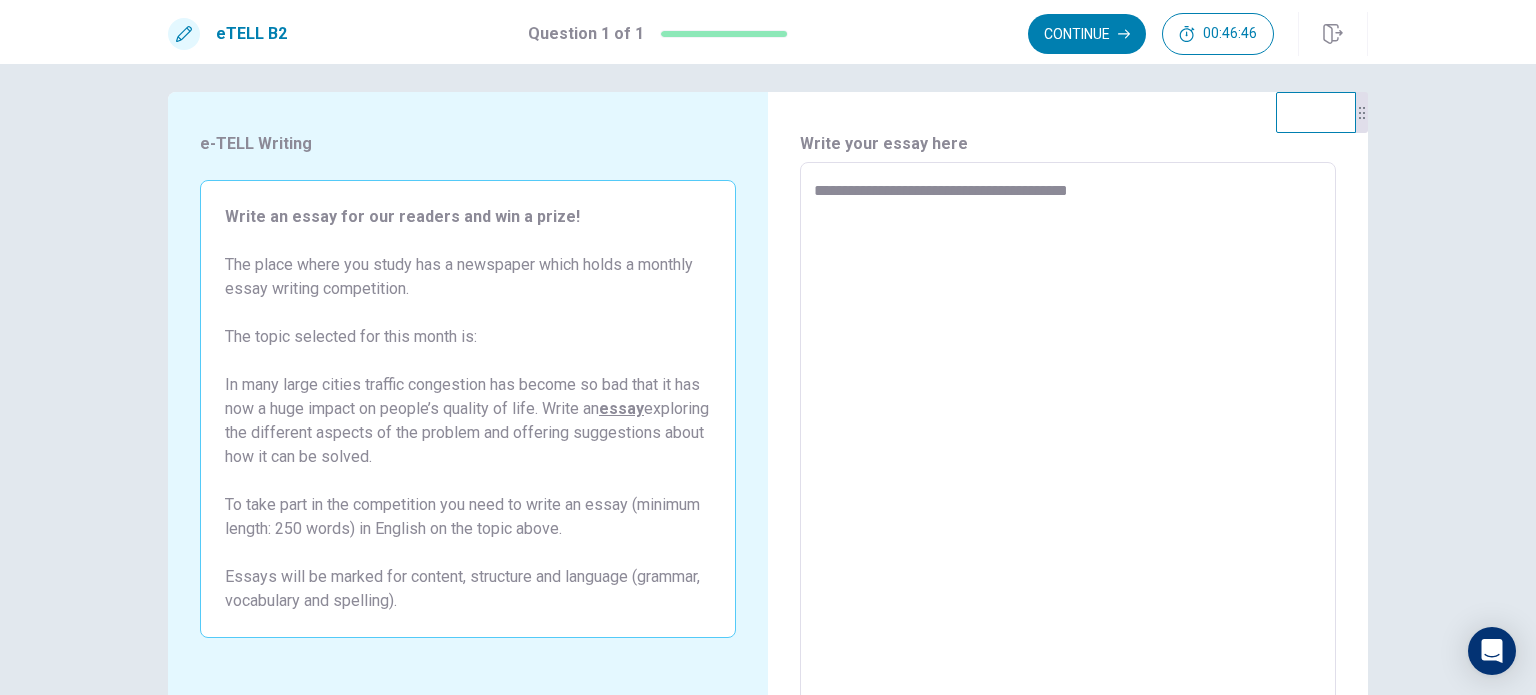 type on "*" 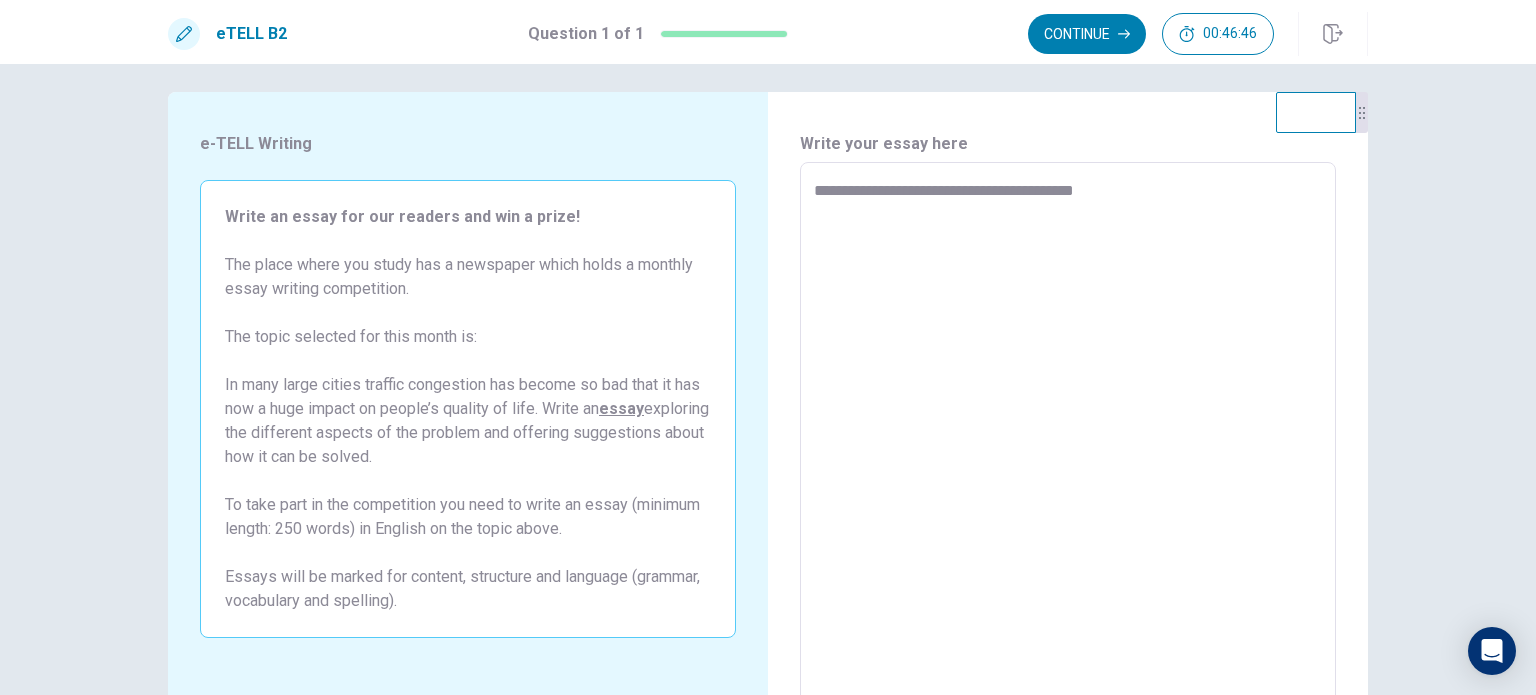 type on "*" 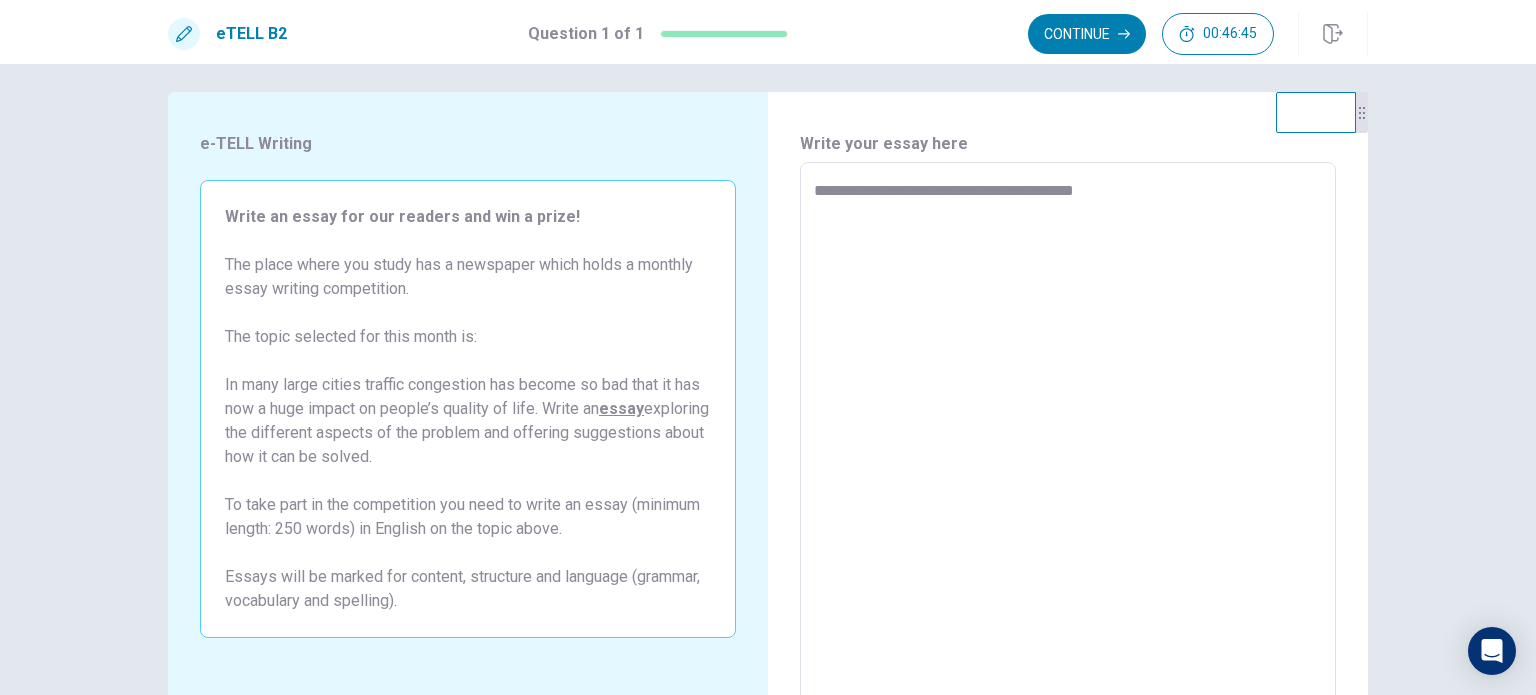 type on "**********" 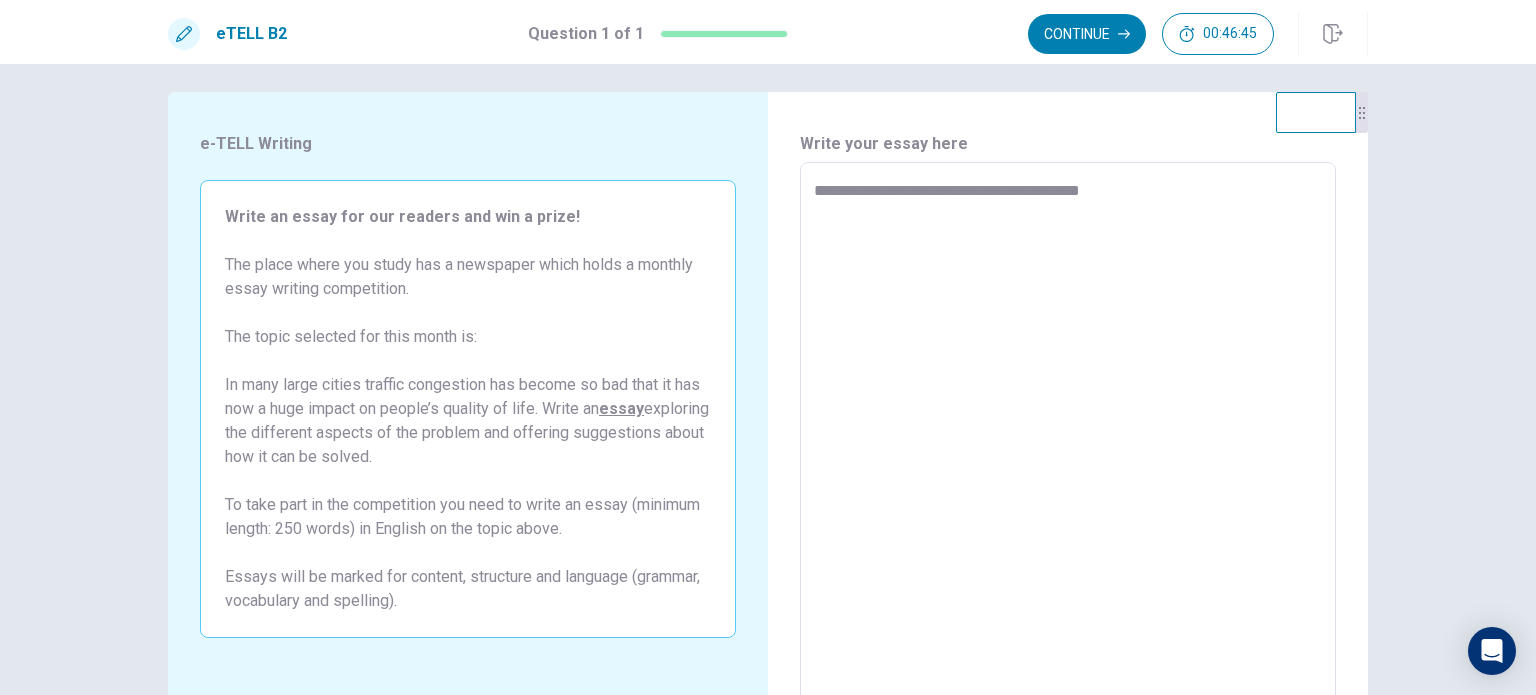 type on "*" 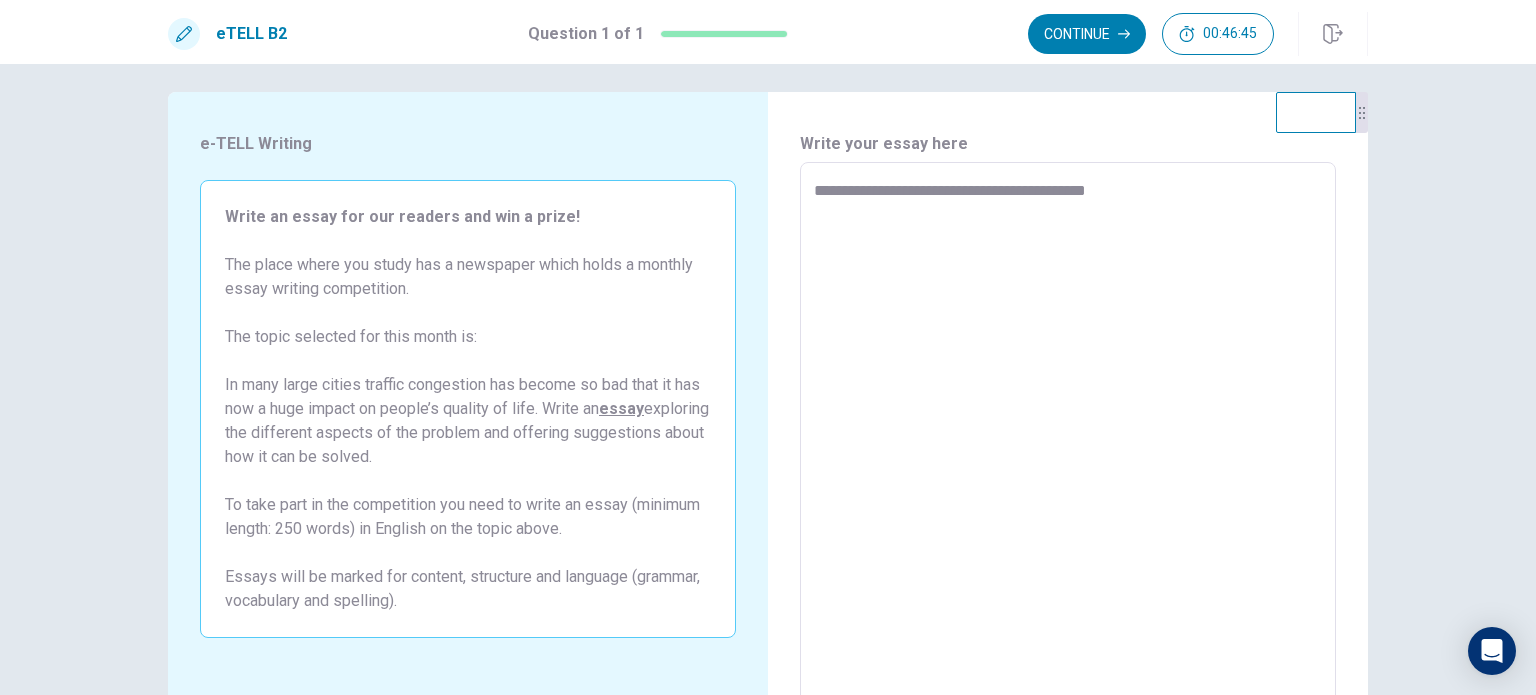 type on "*" 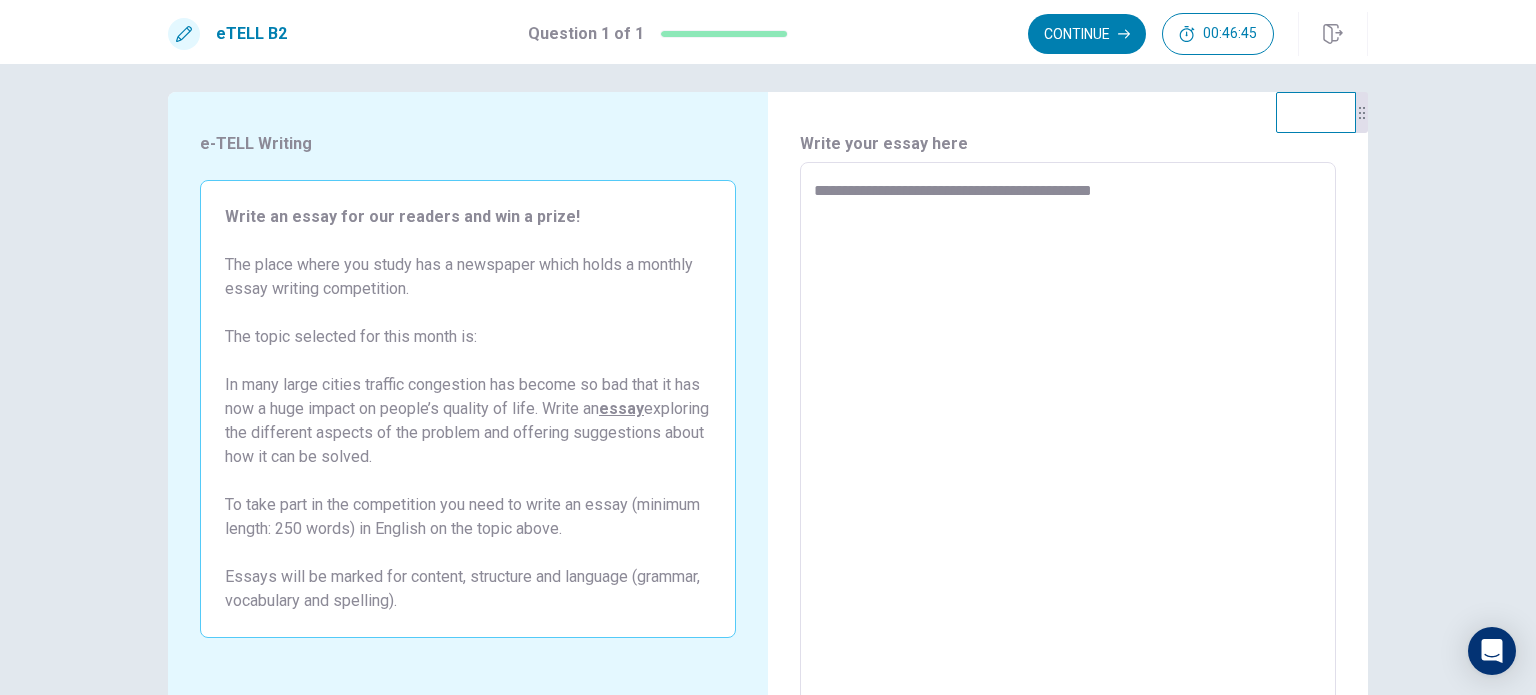 type on "*" 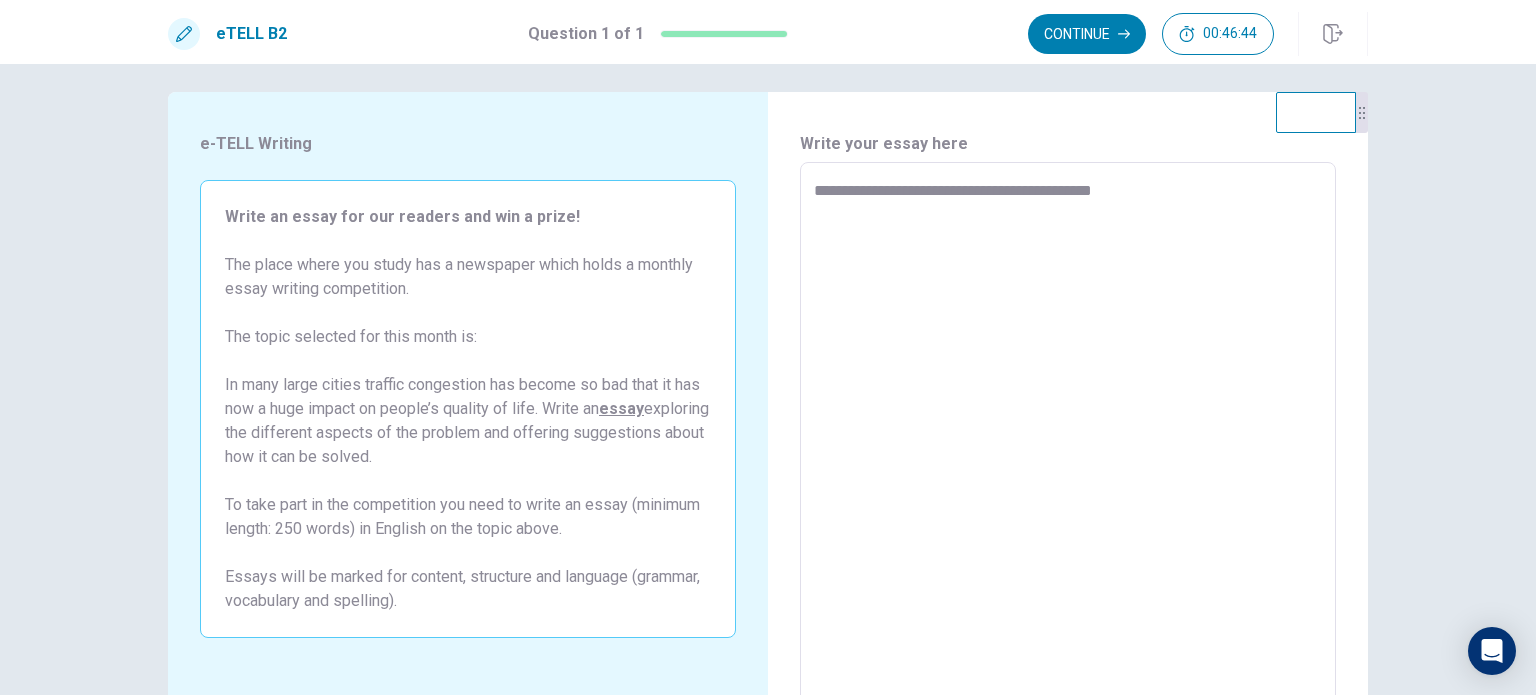 type on "**********" 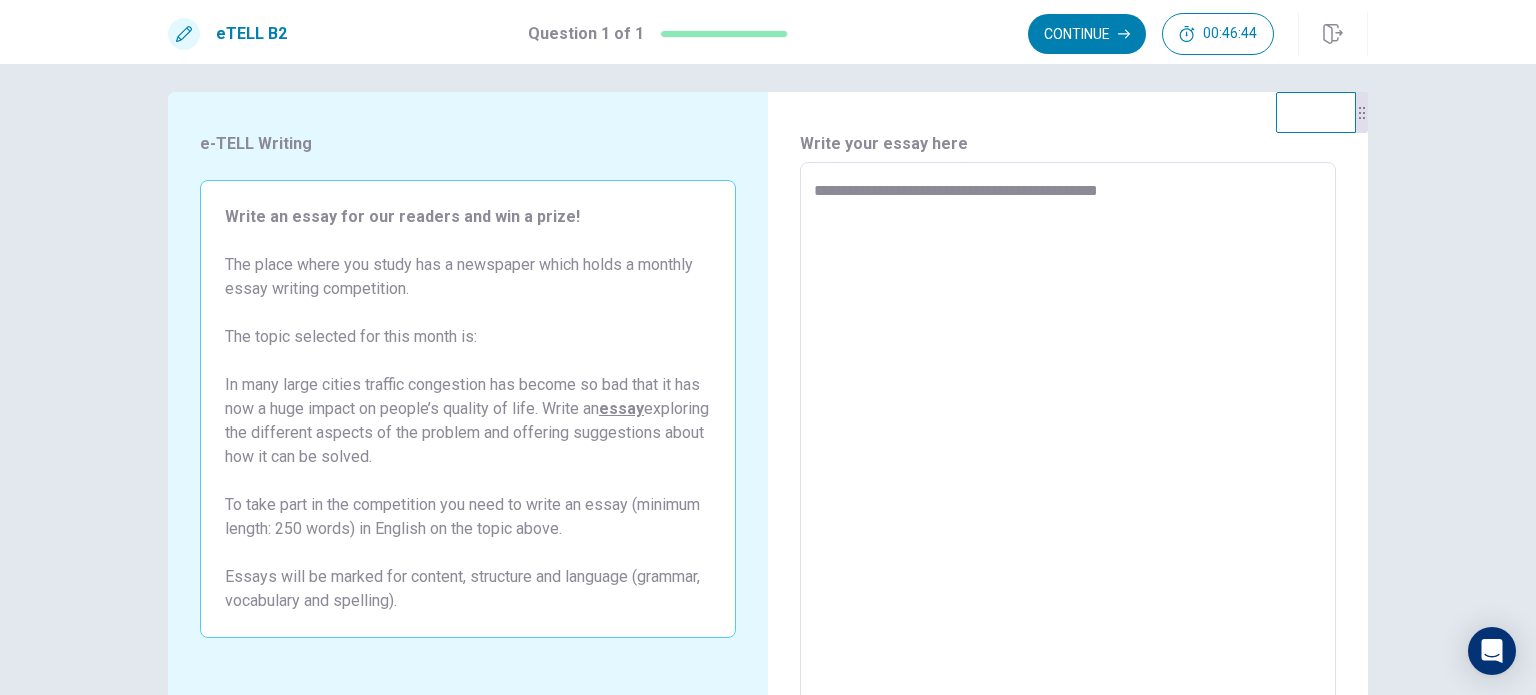 type on "*" 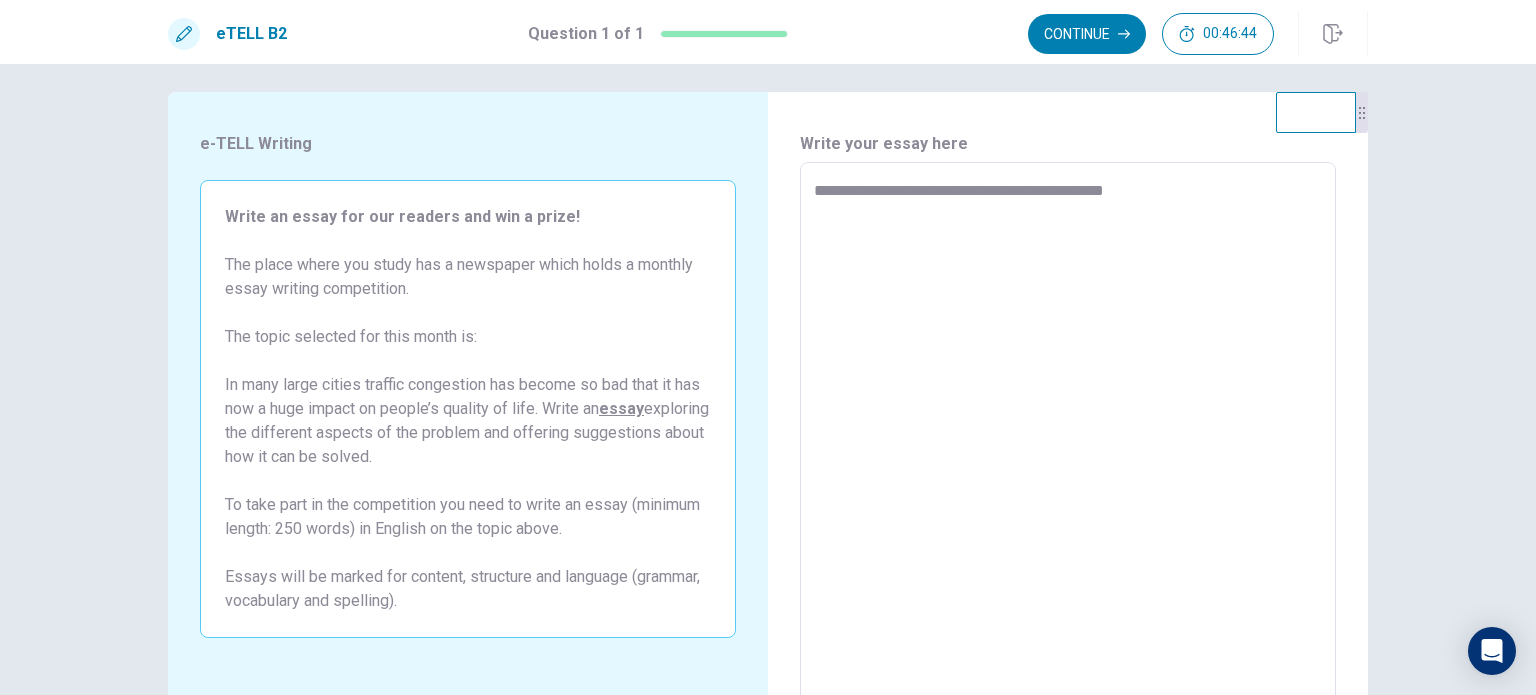 type on "*" 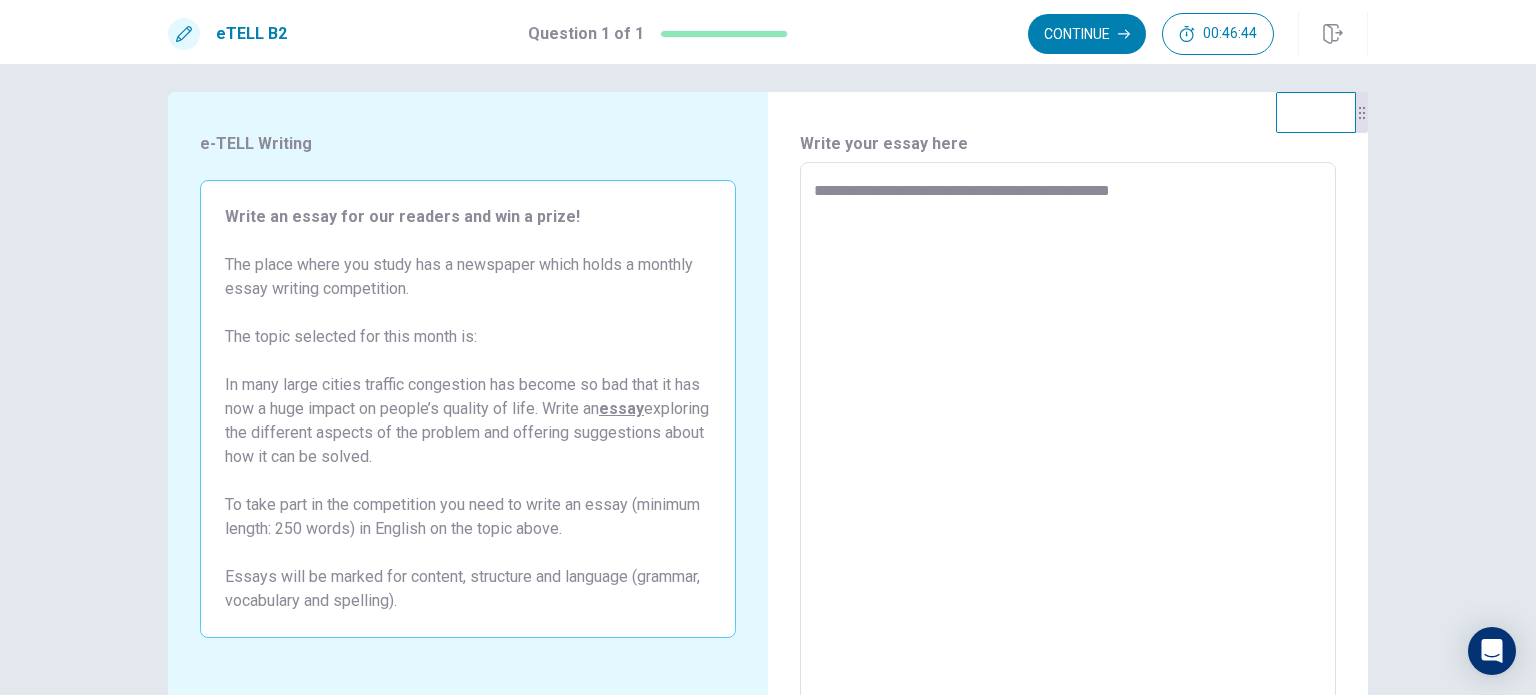 type on "*" 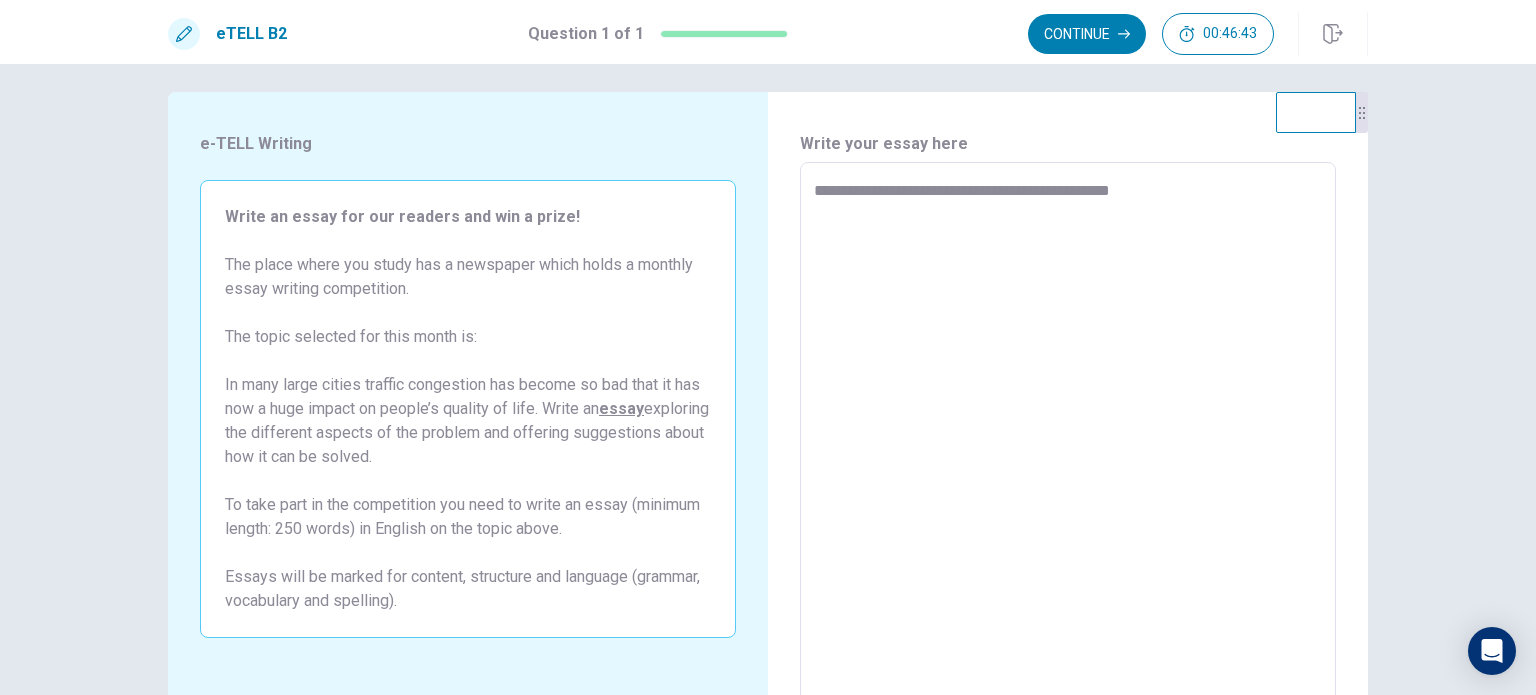 type on "**********" 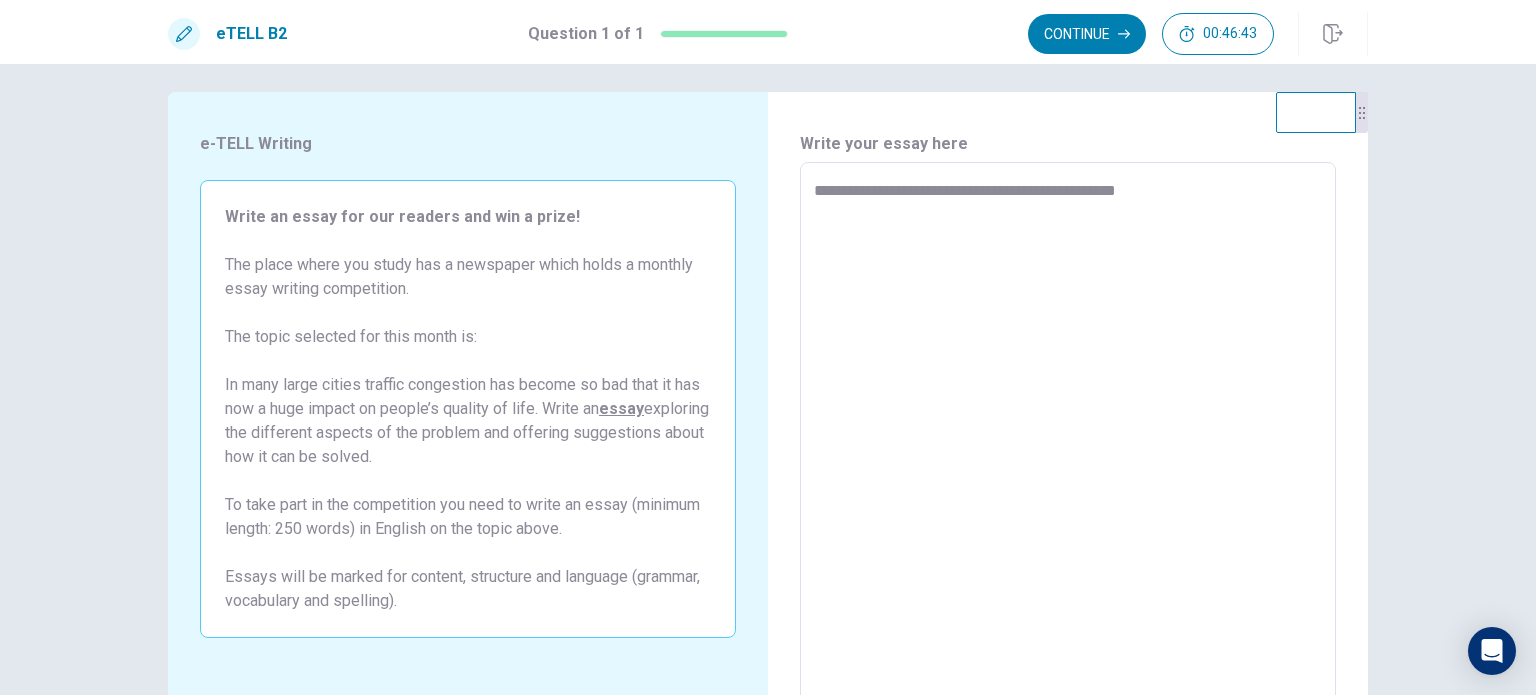 type on "*" 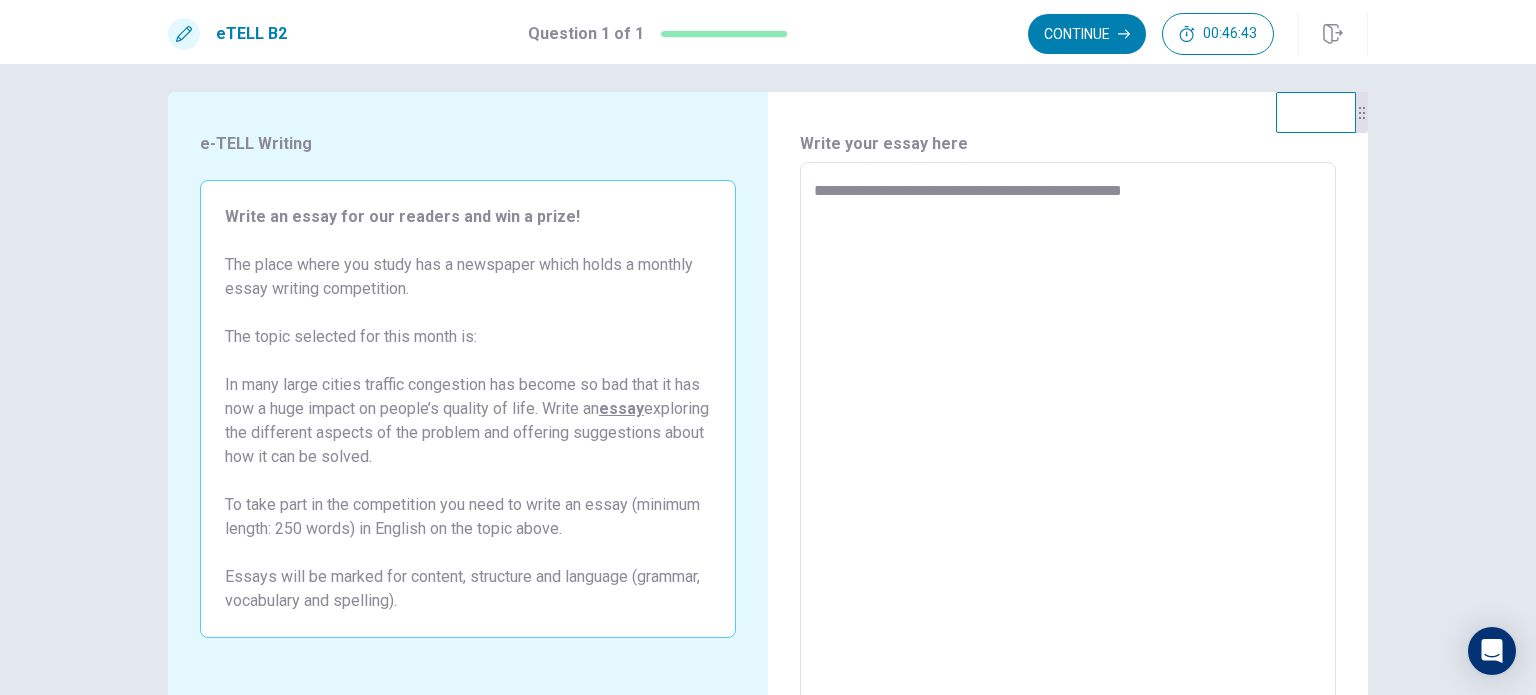 type on "*" 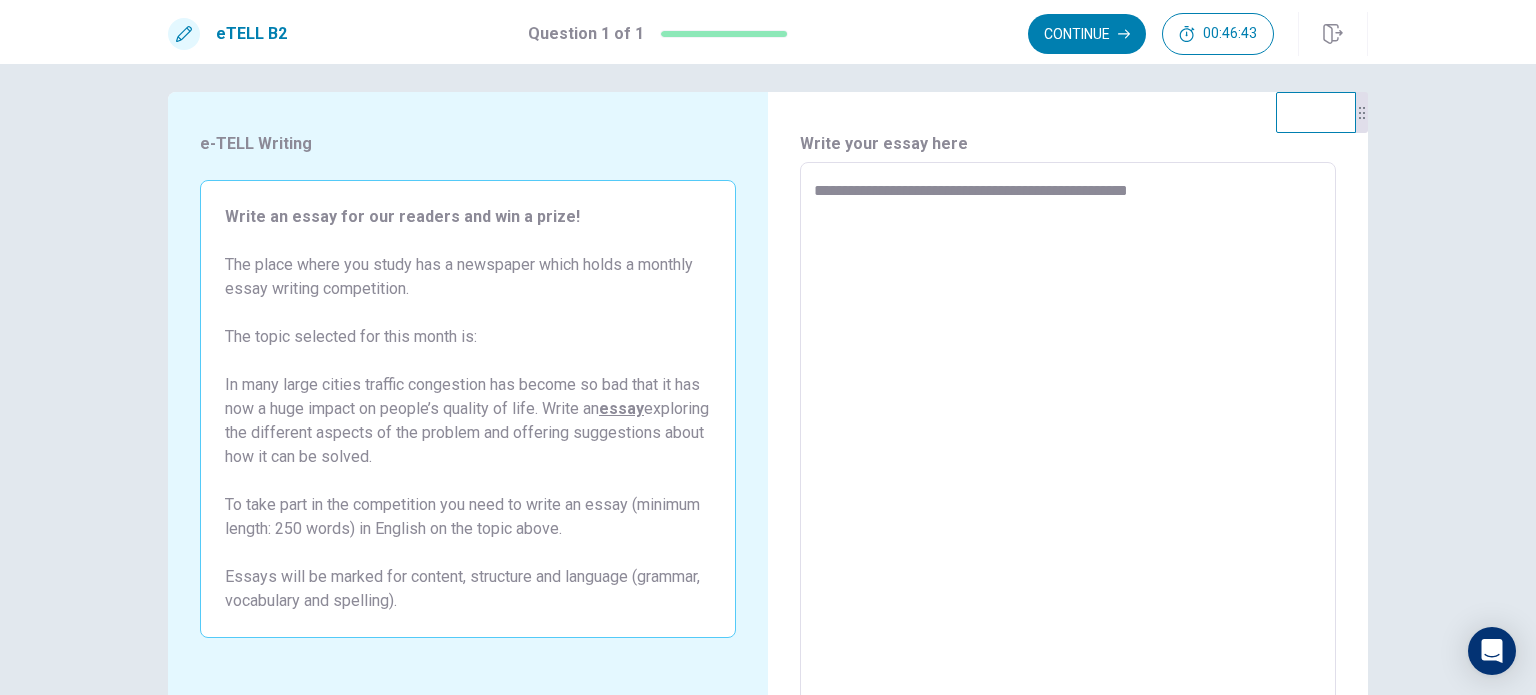 type on "*" 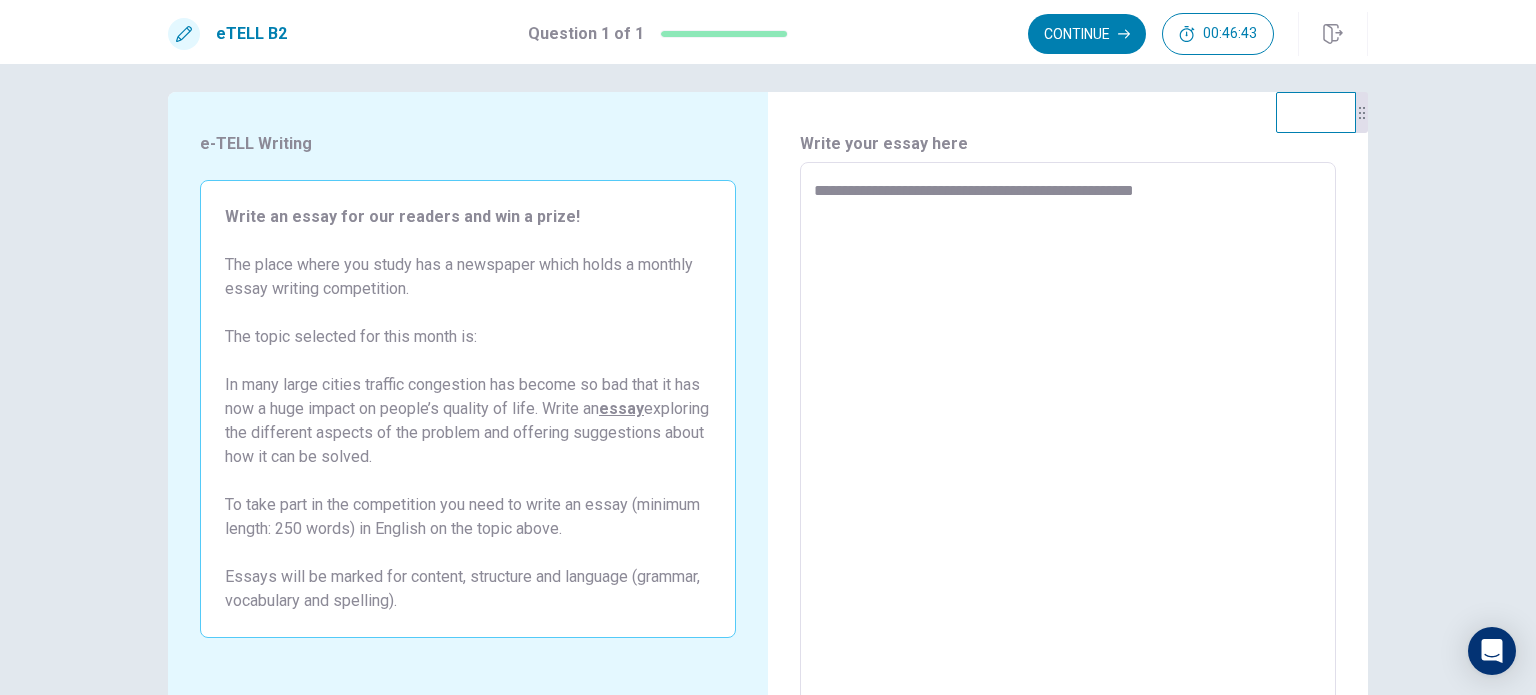 type on "*" 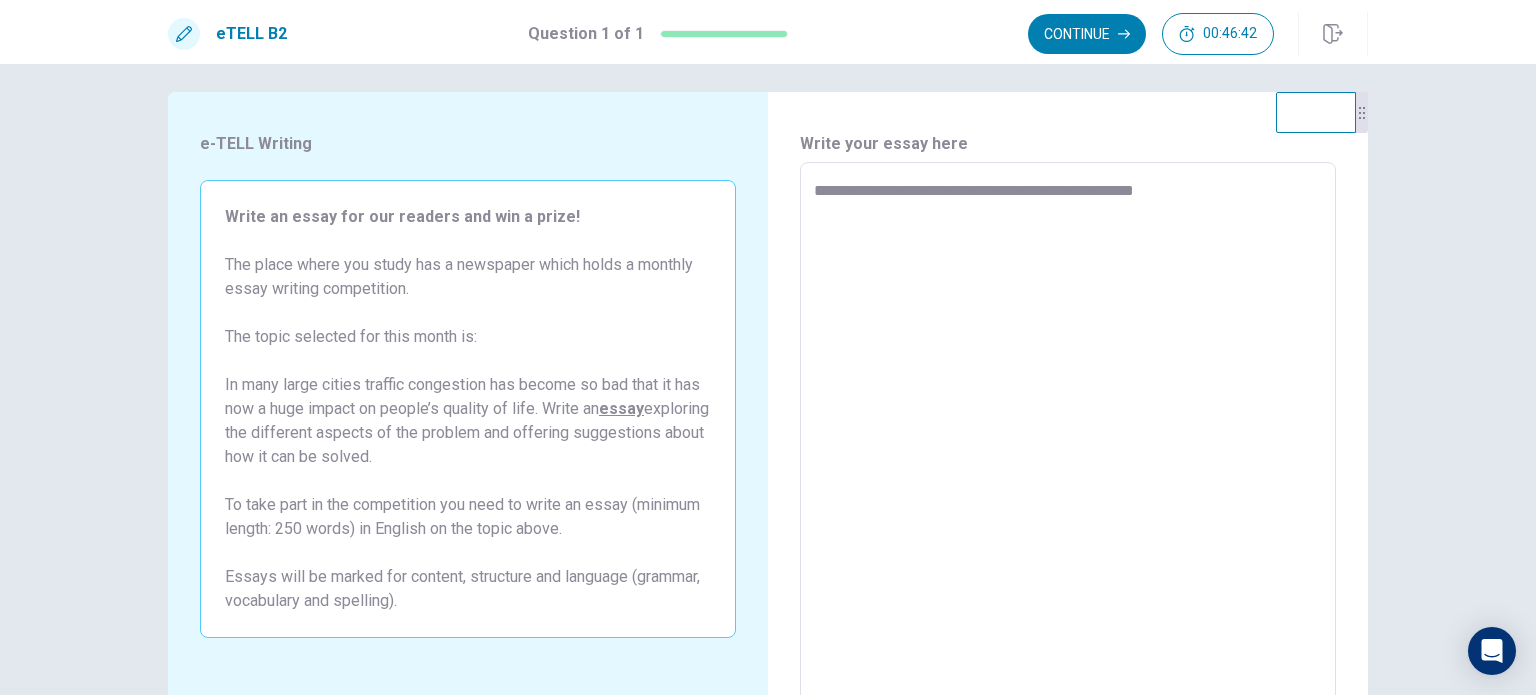 type on "**********" 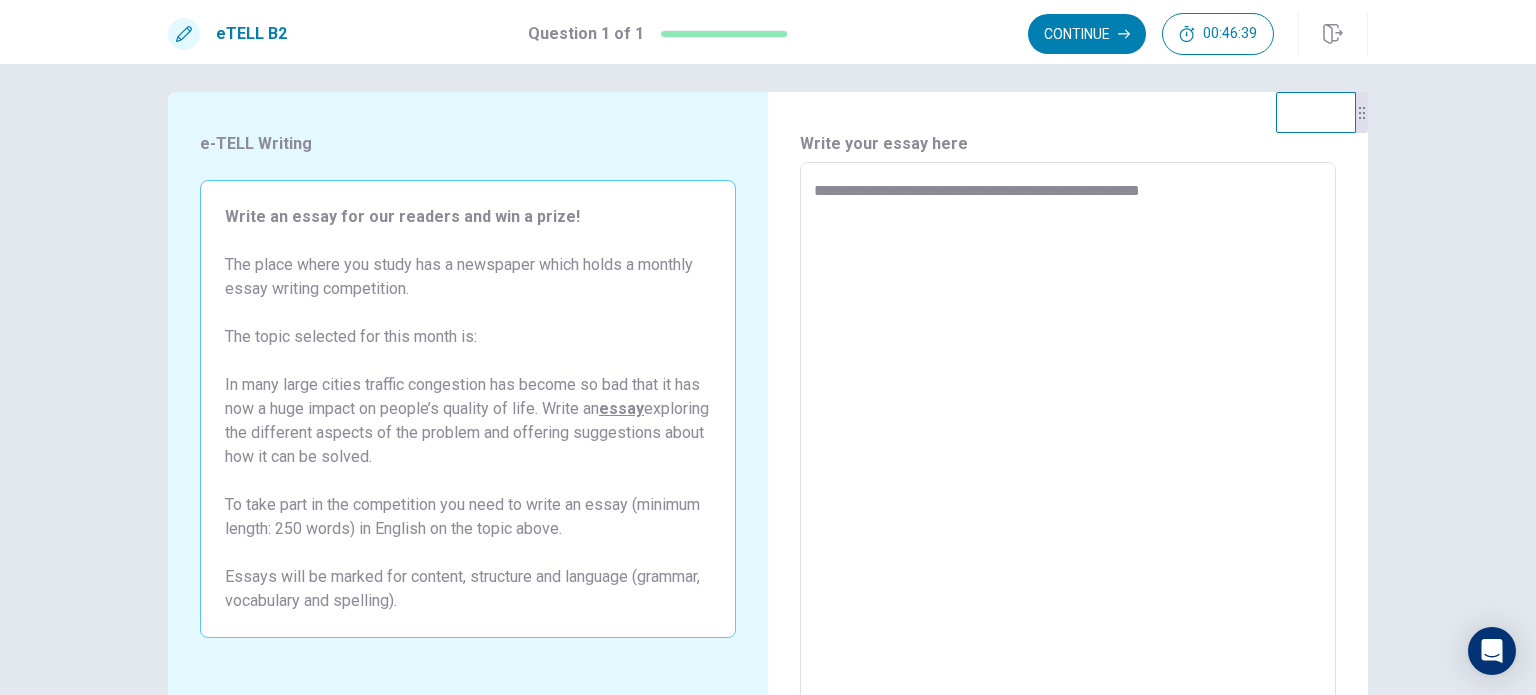type on "*" 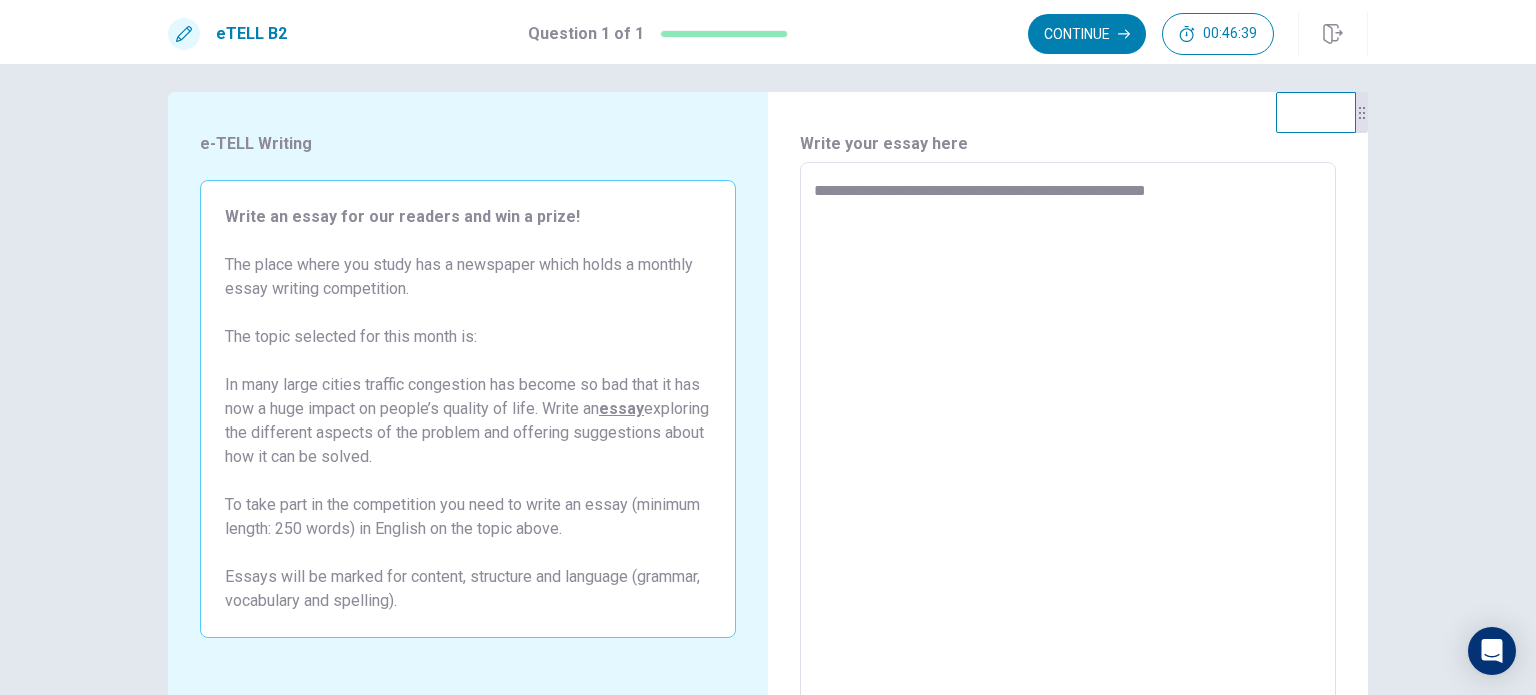 type on "*" 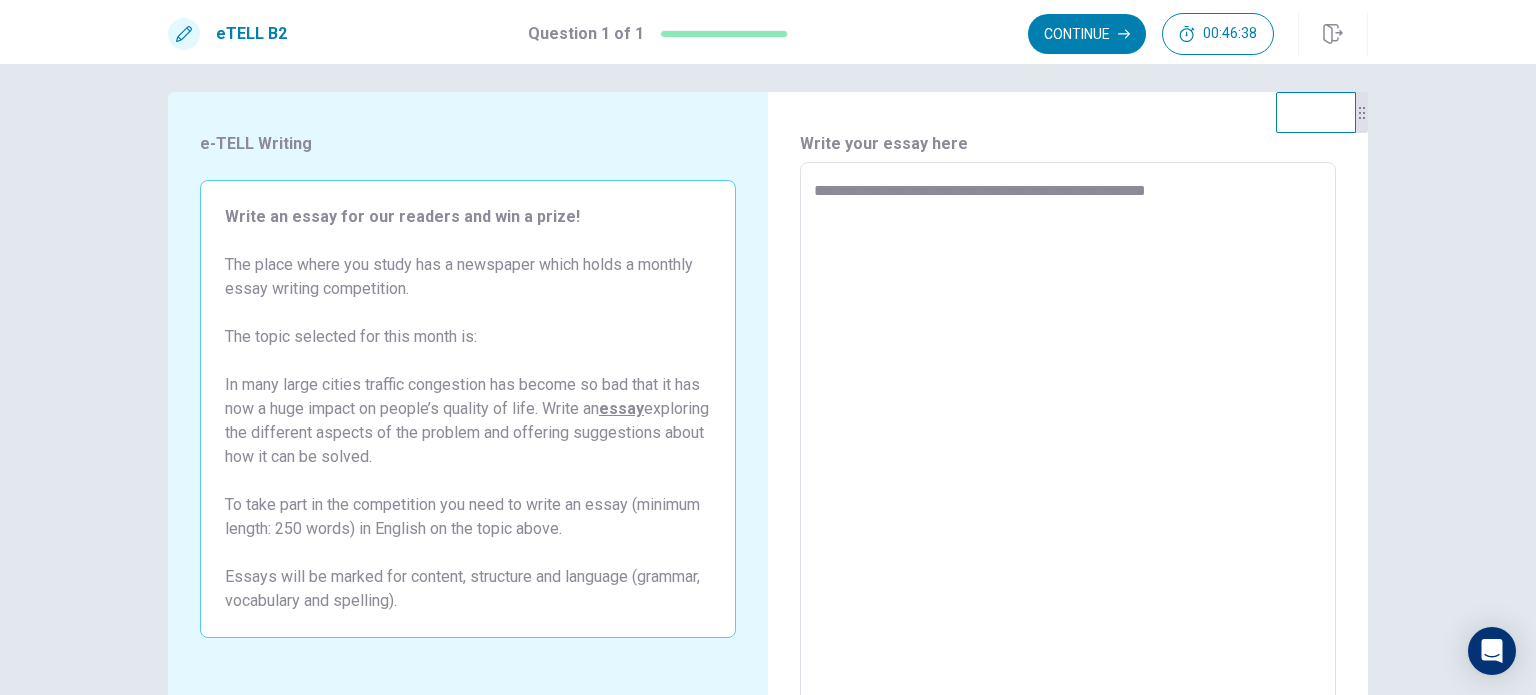 type on "**********" 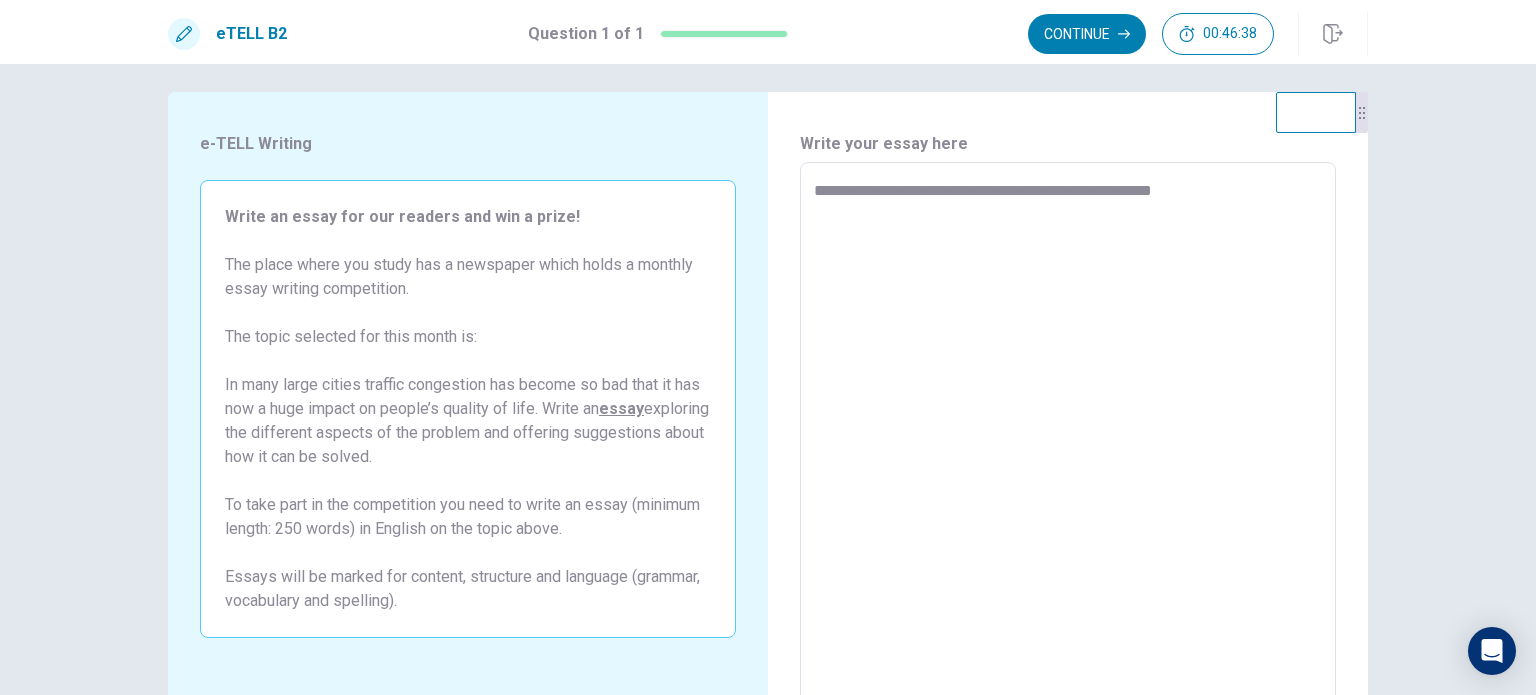type on "*" 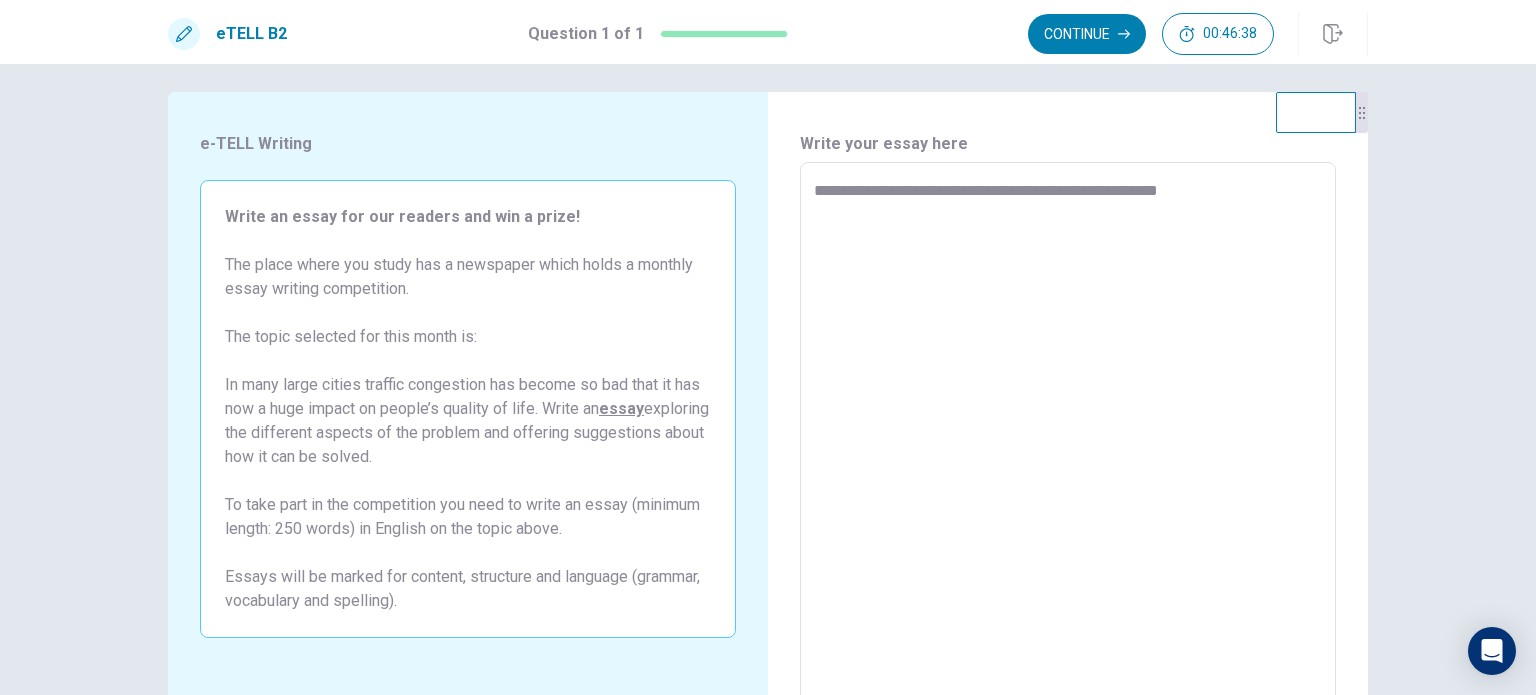 type on "*" 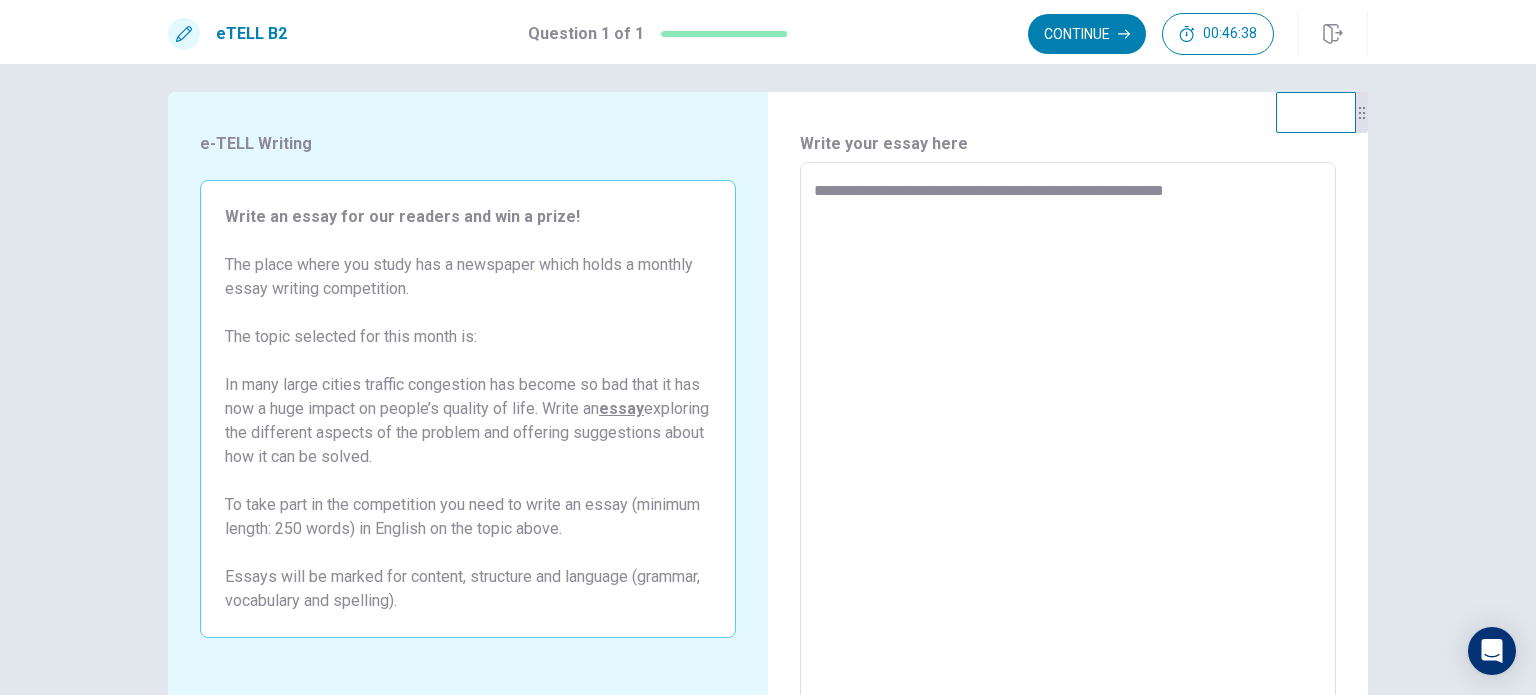 type on "*" 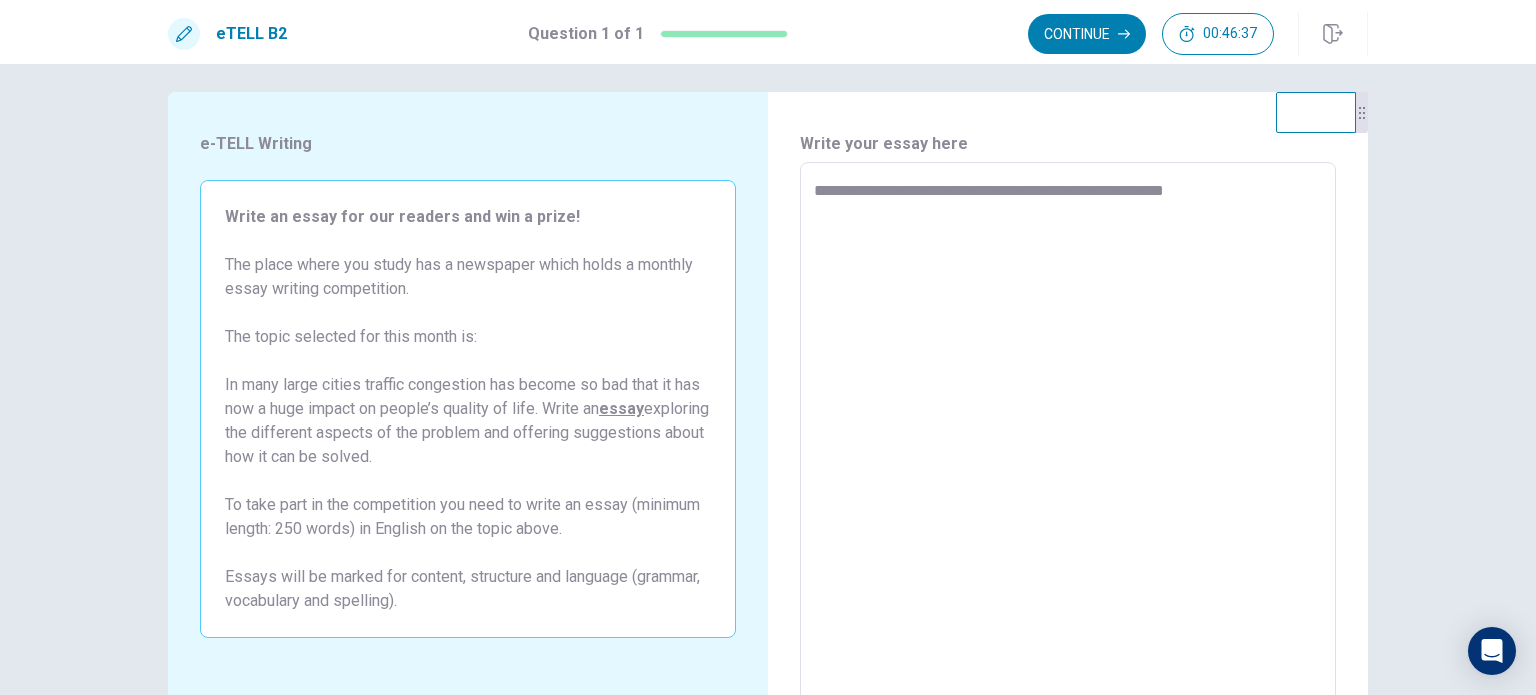 type on "**********" 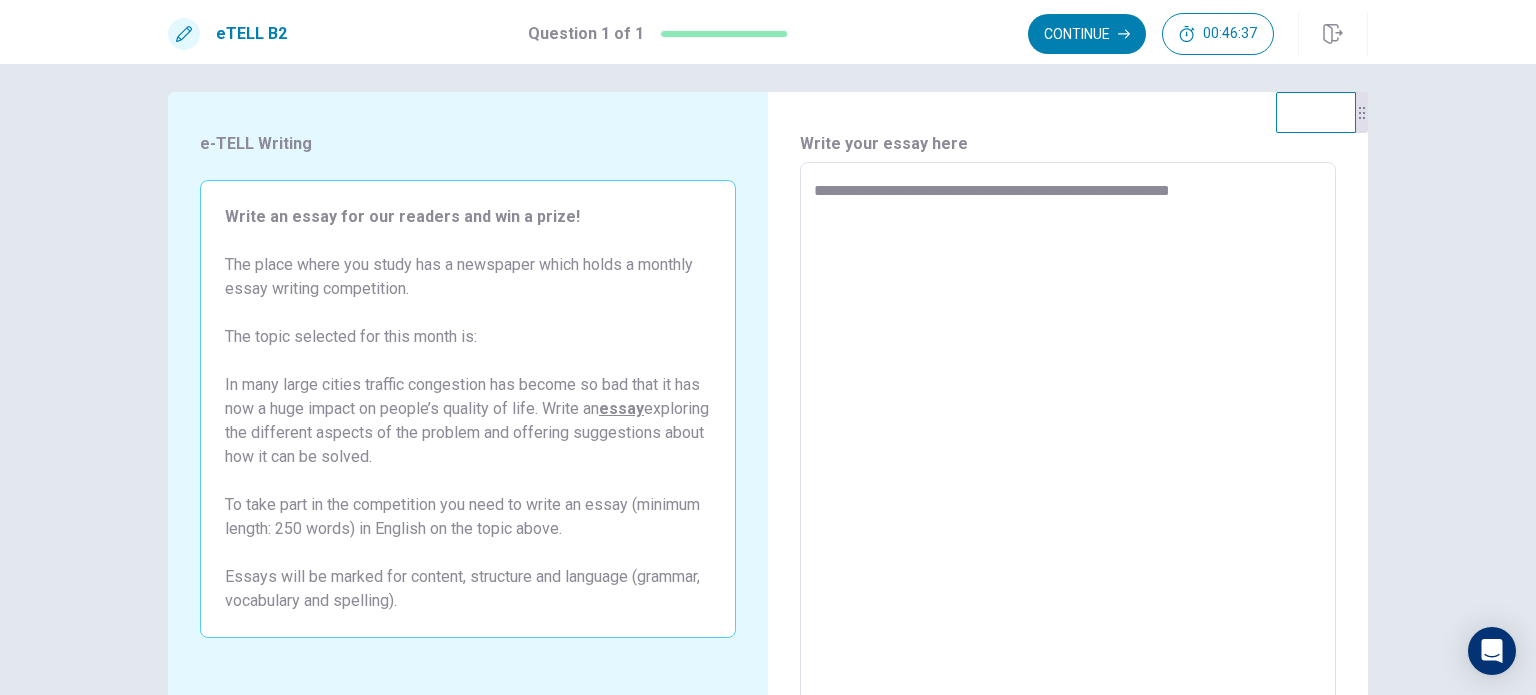 type on "*" 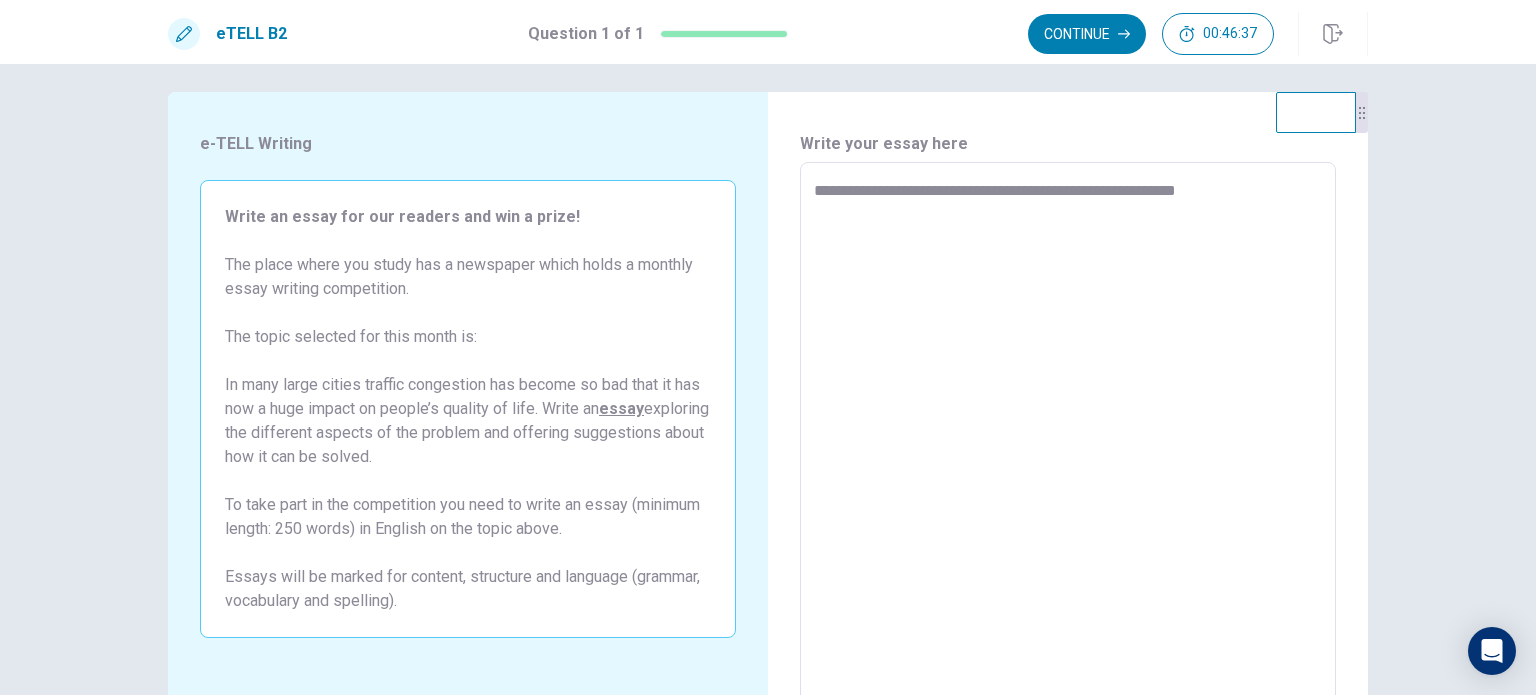 type on "*" 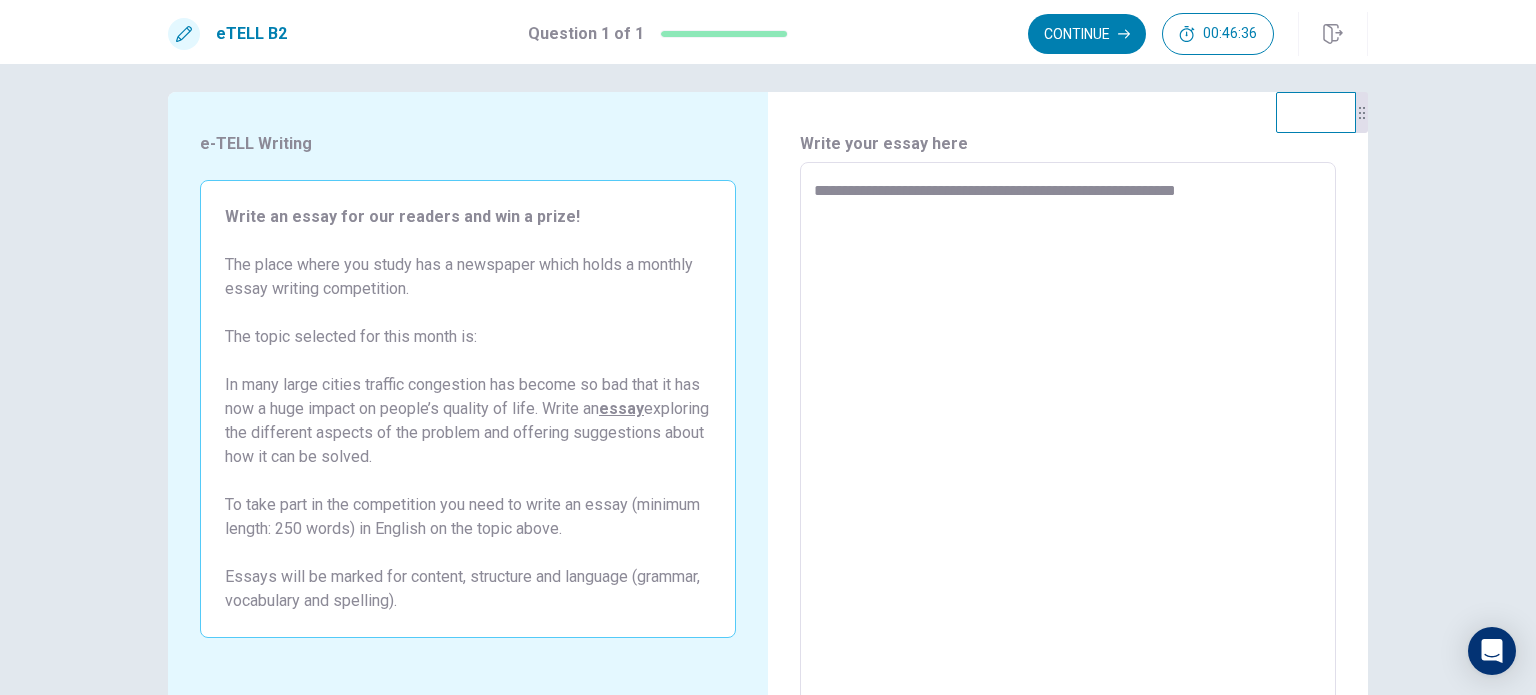 type on "**********" 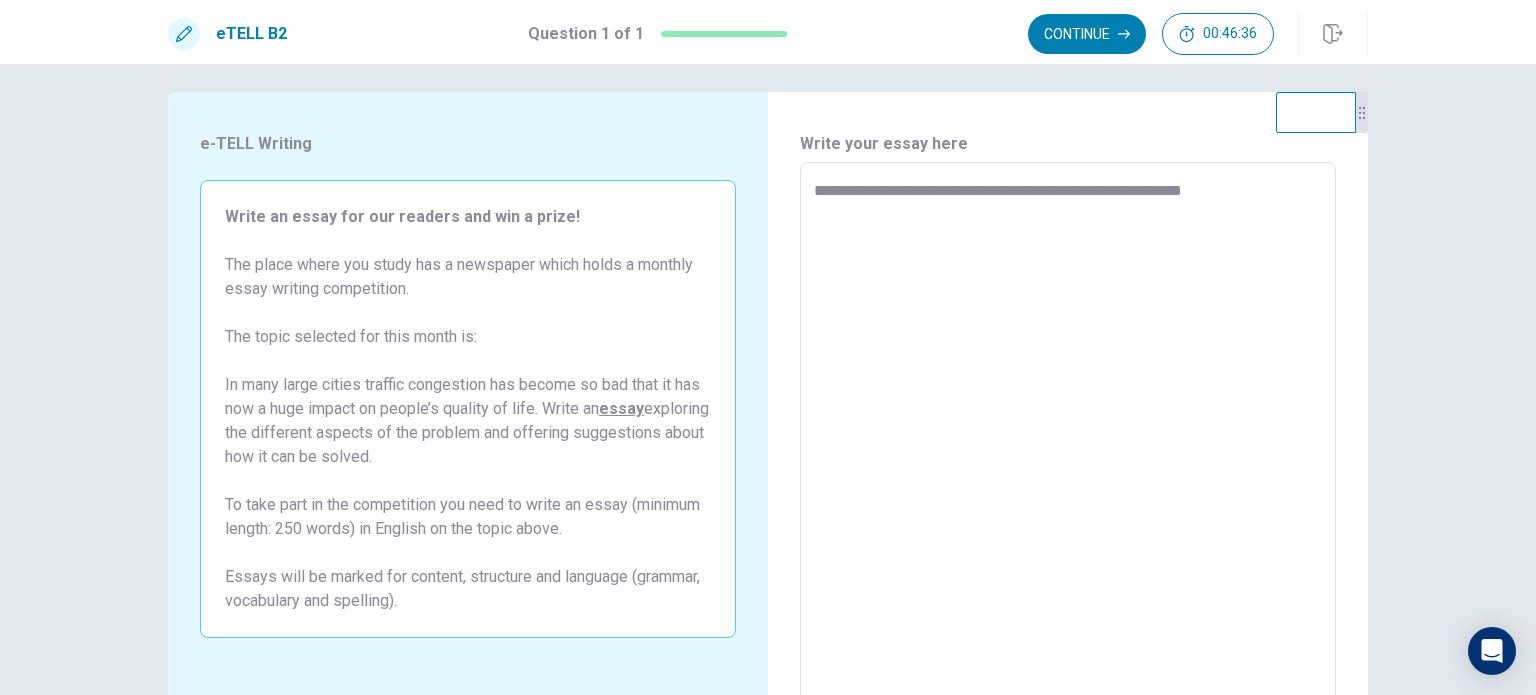 type on "*" 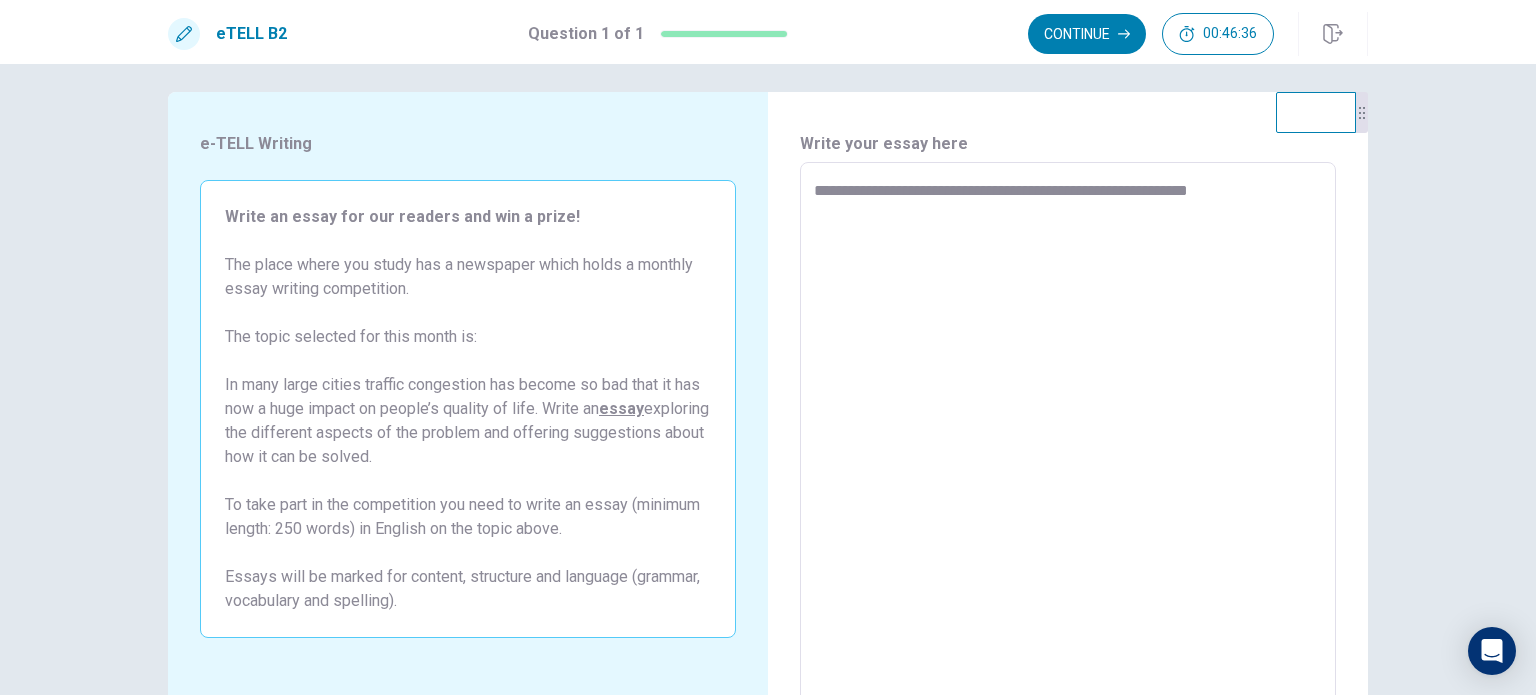type on "*" 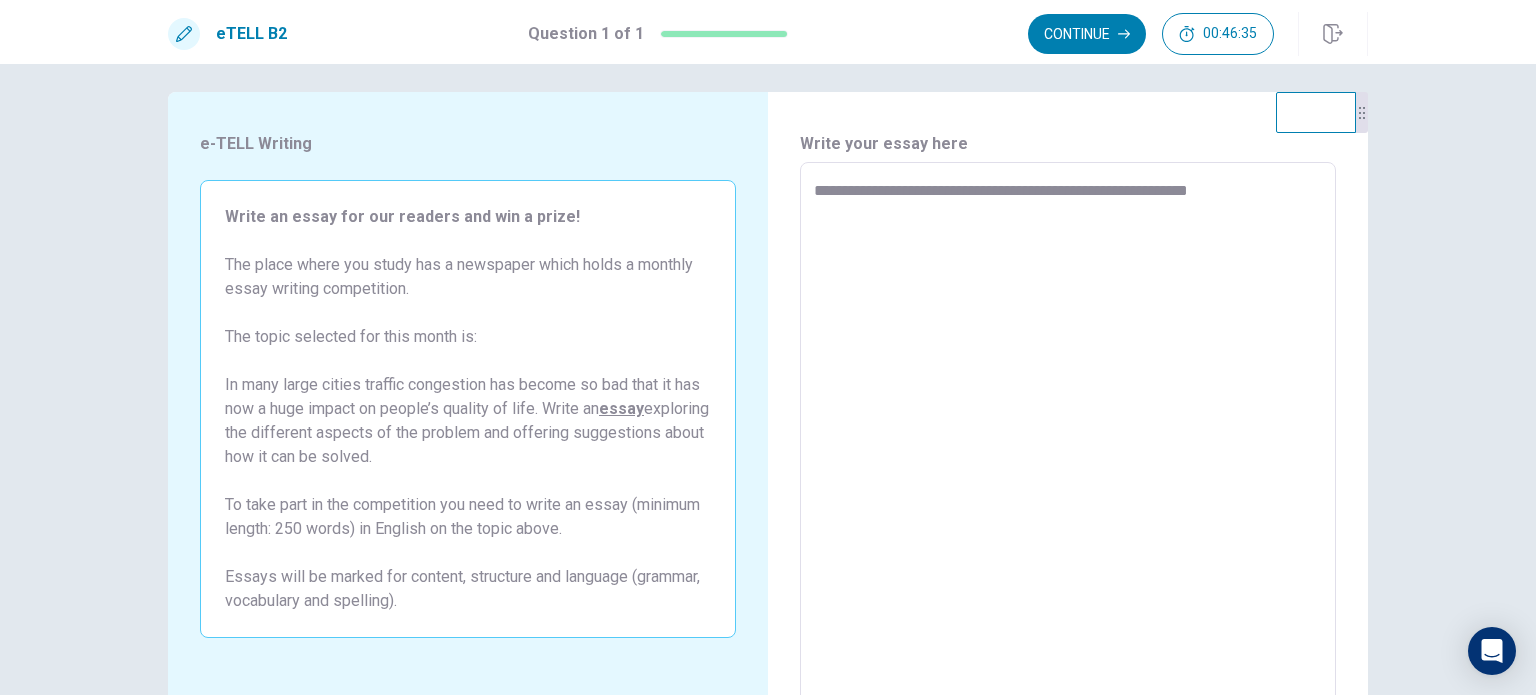 type on "**********" 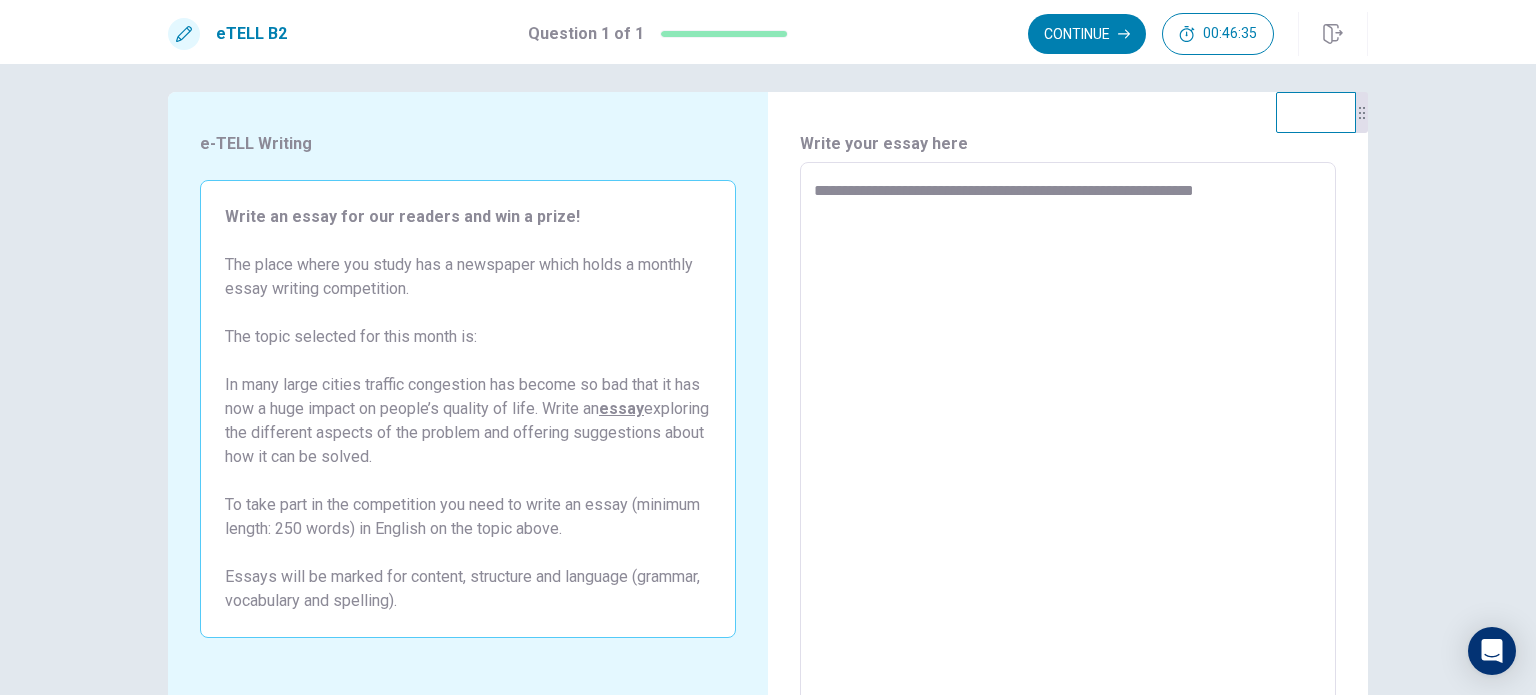 type on "*" 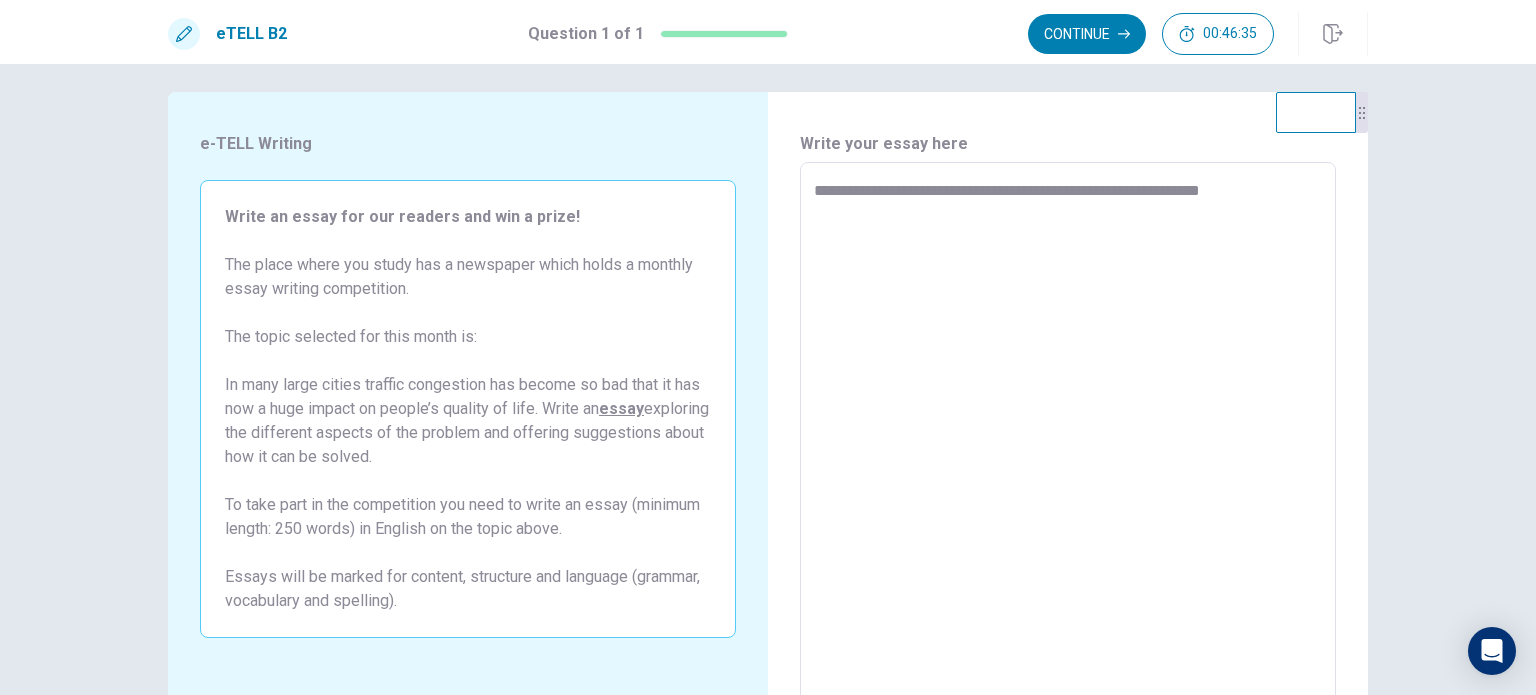 type on "*" 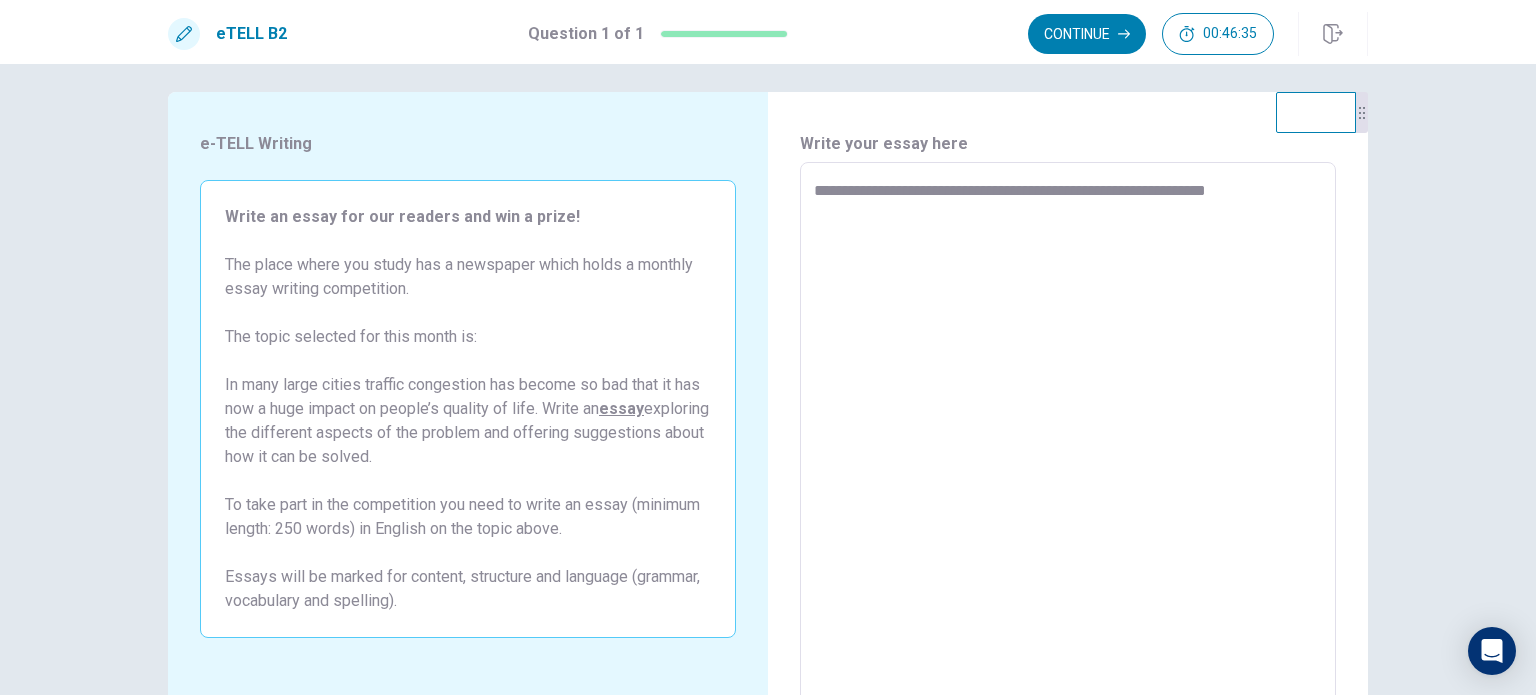 type on "*" 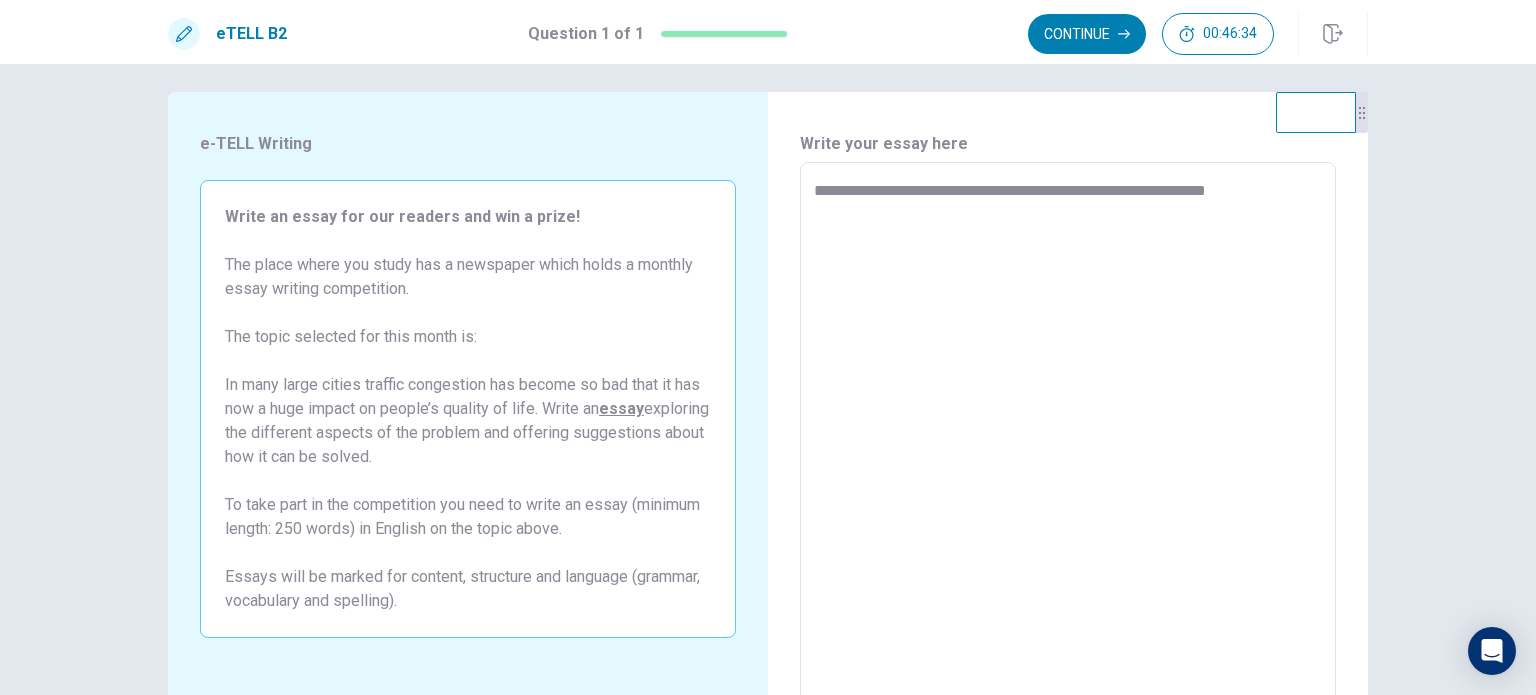 type on "**********" 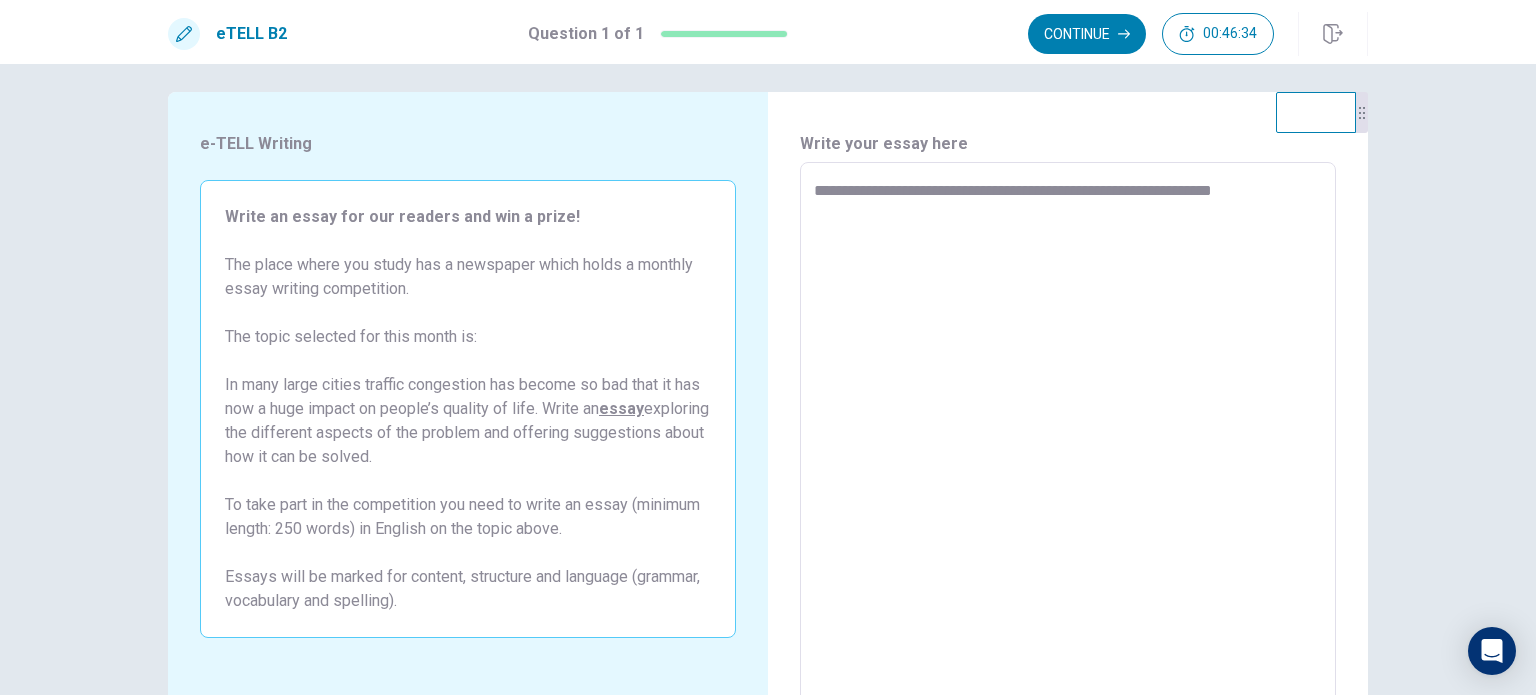 type on "*" 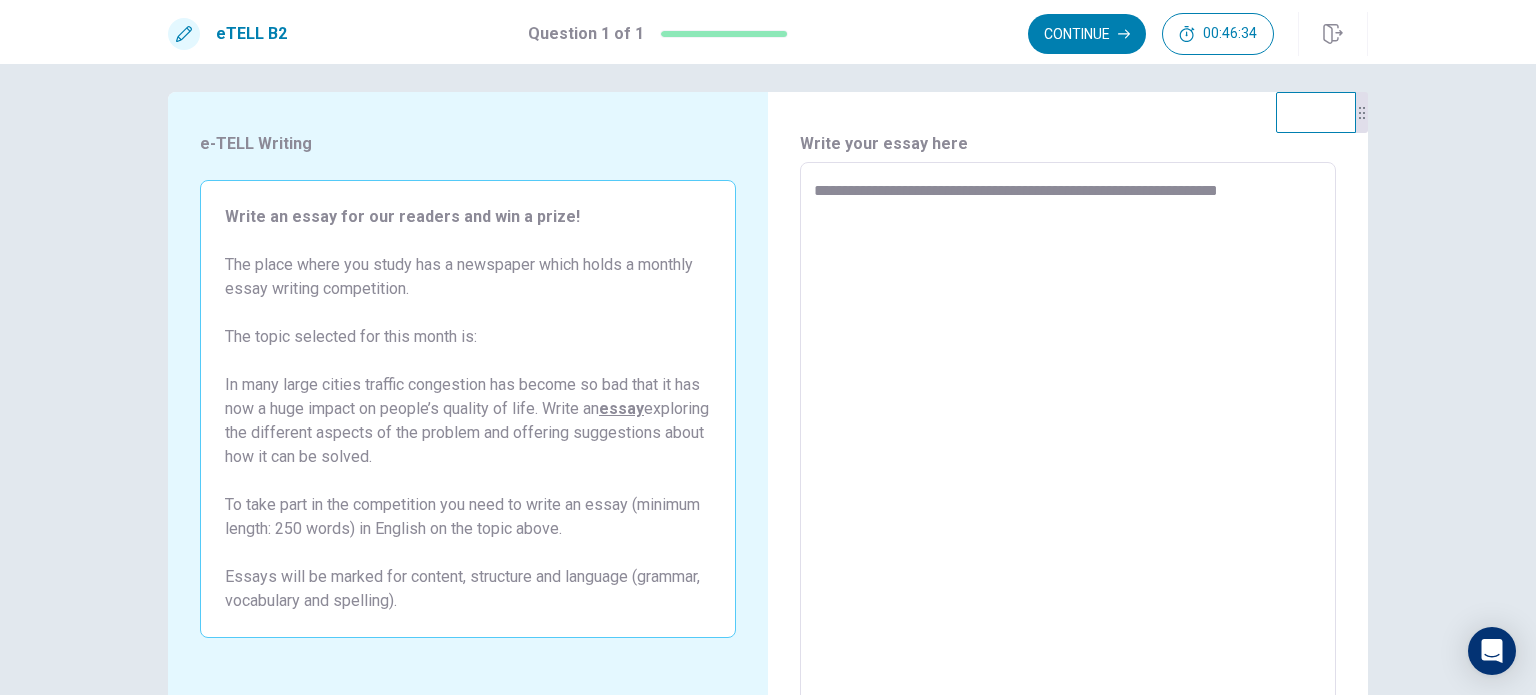 type on "*" 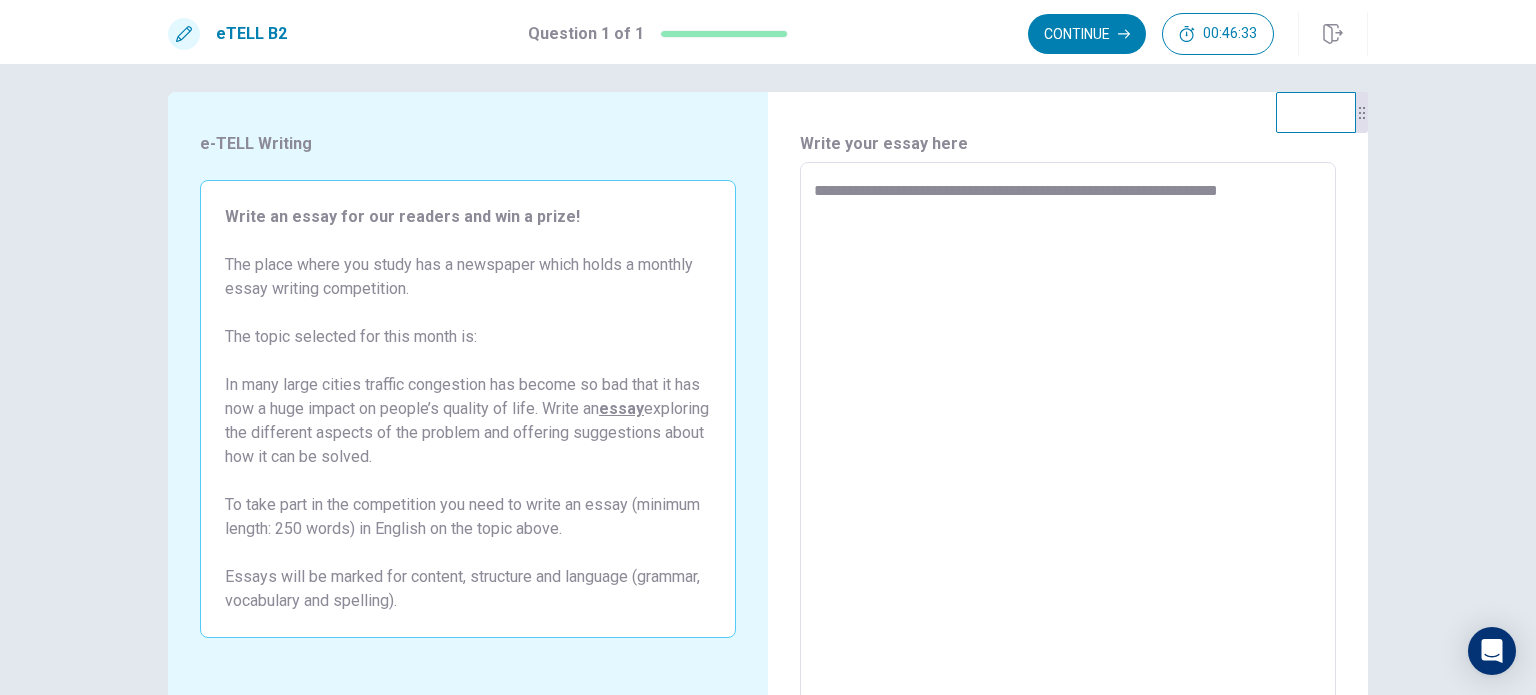 type on "**********" 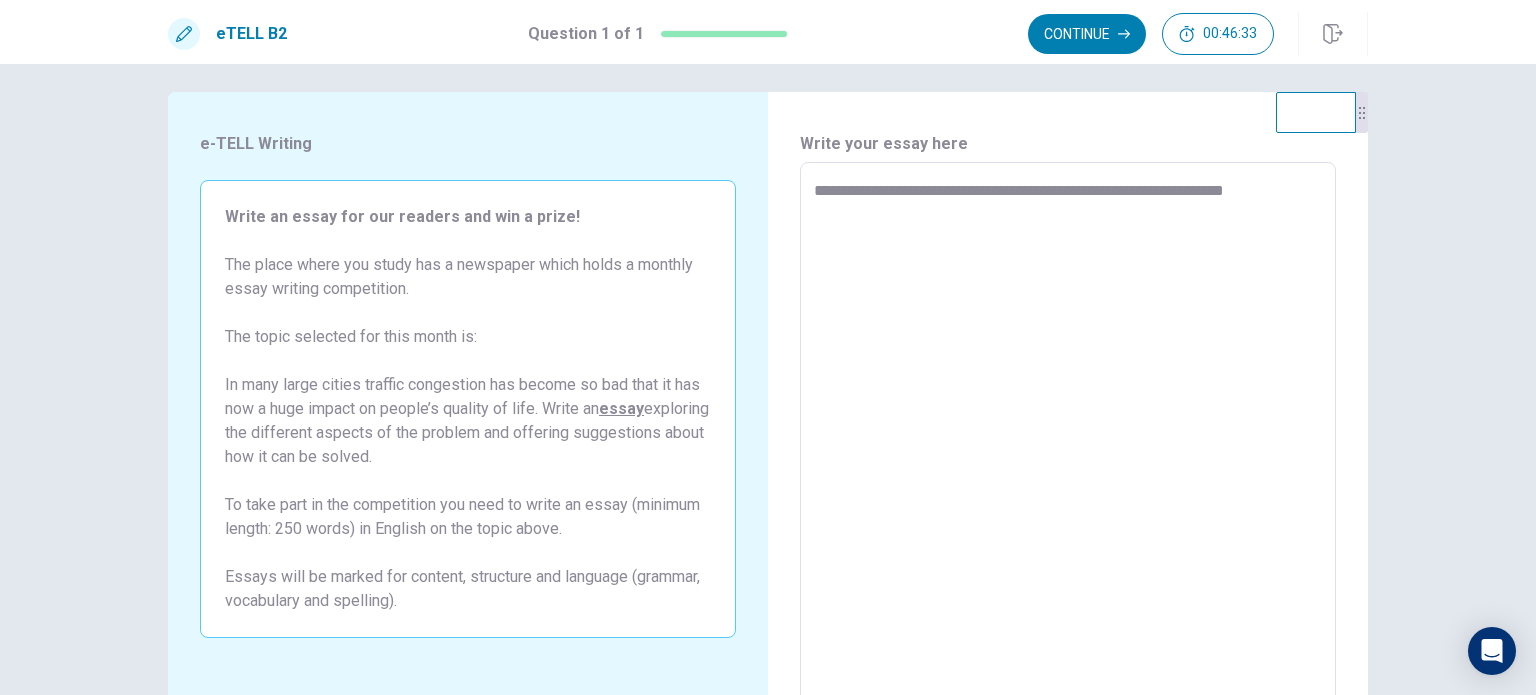 type on "*" 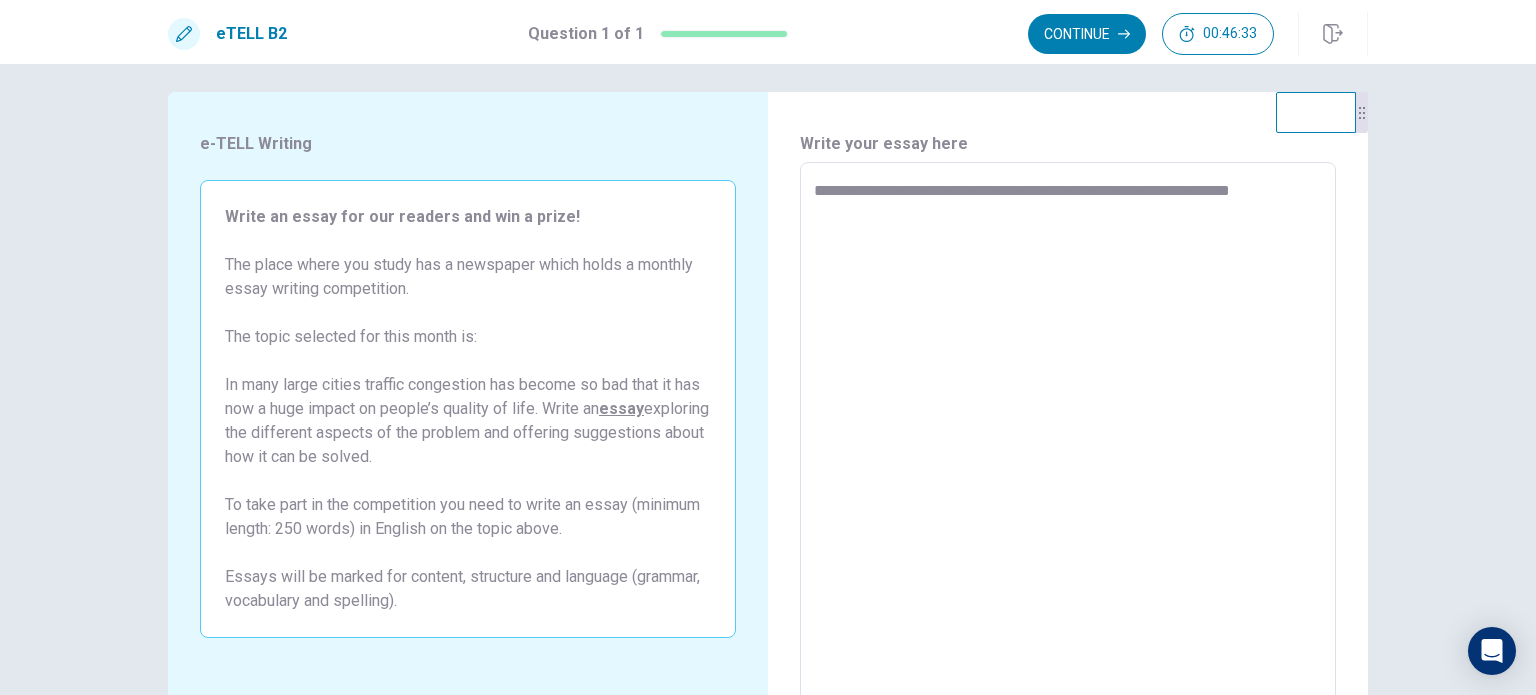 type on "*" 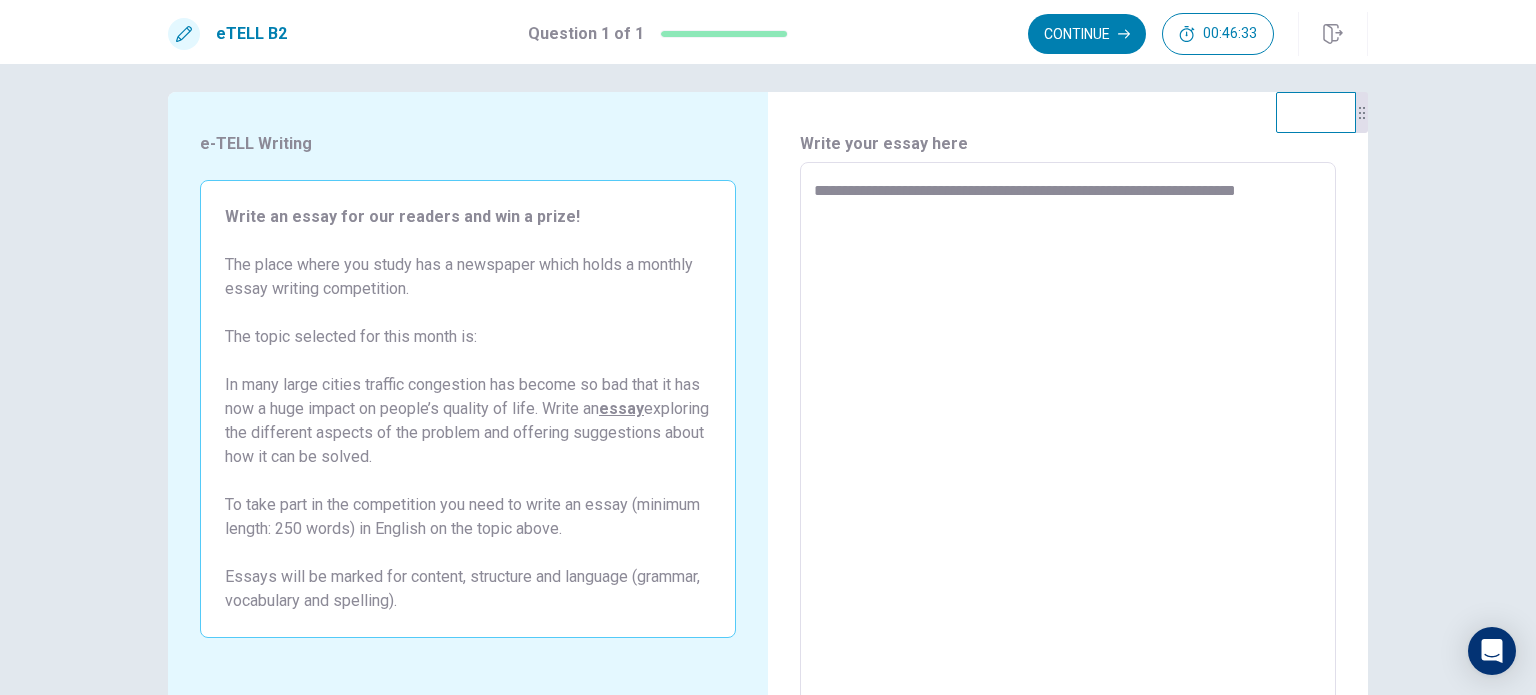 type on "*" 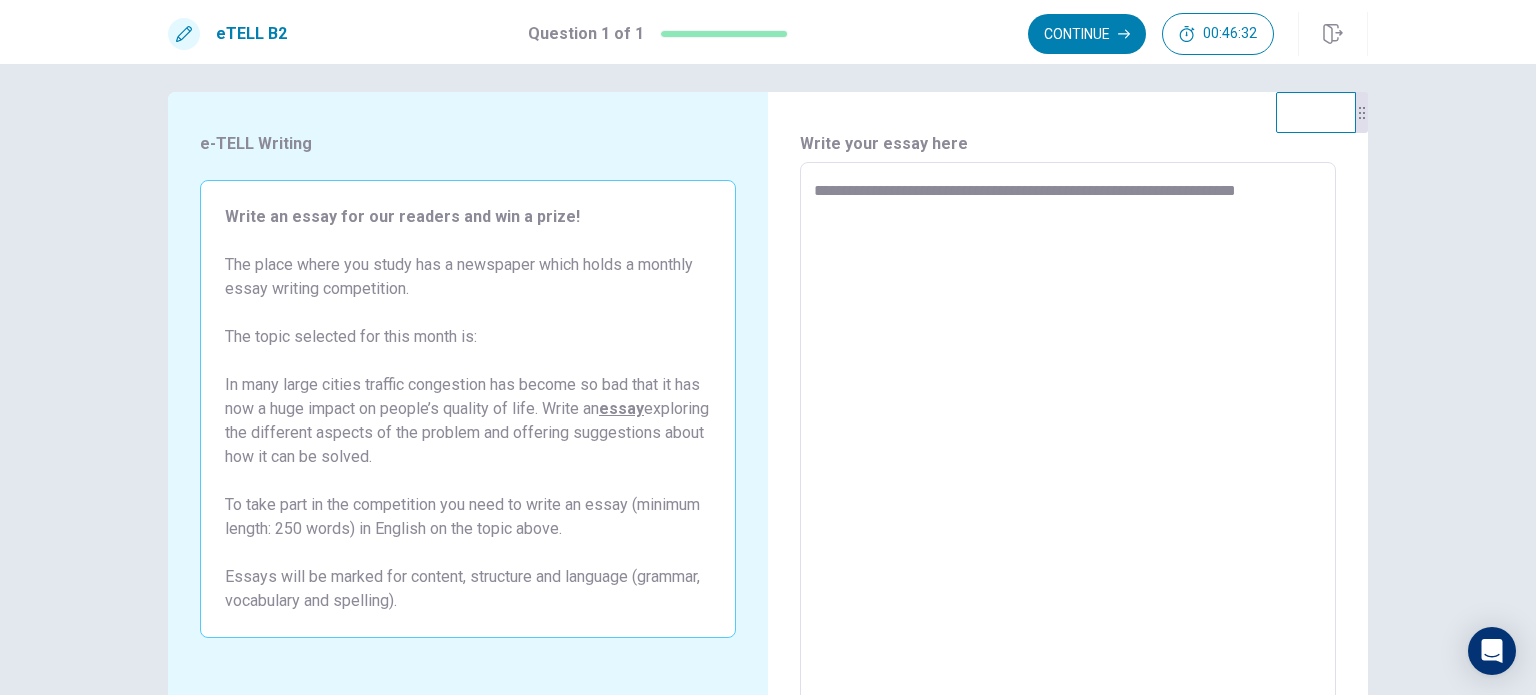 type on "**********" 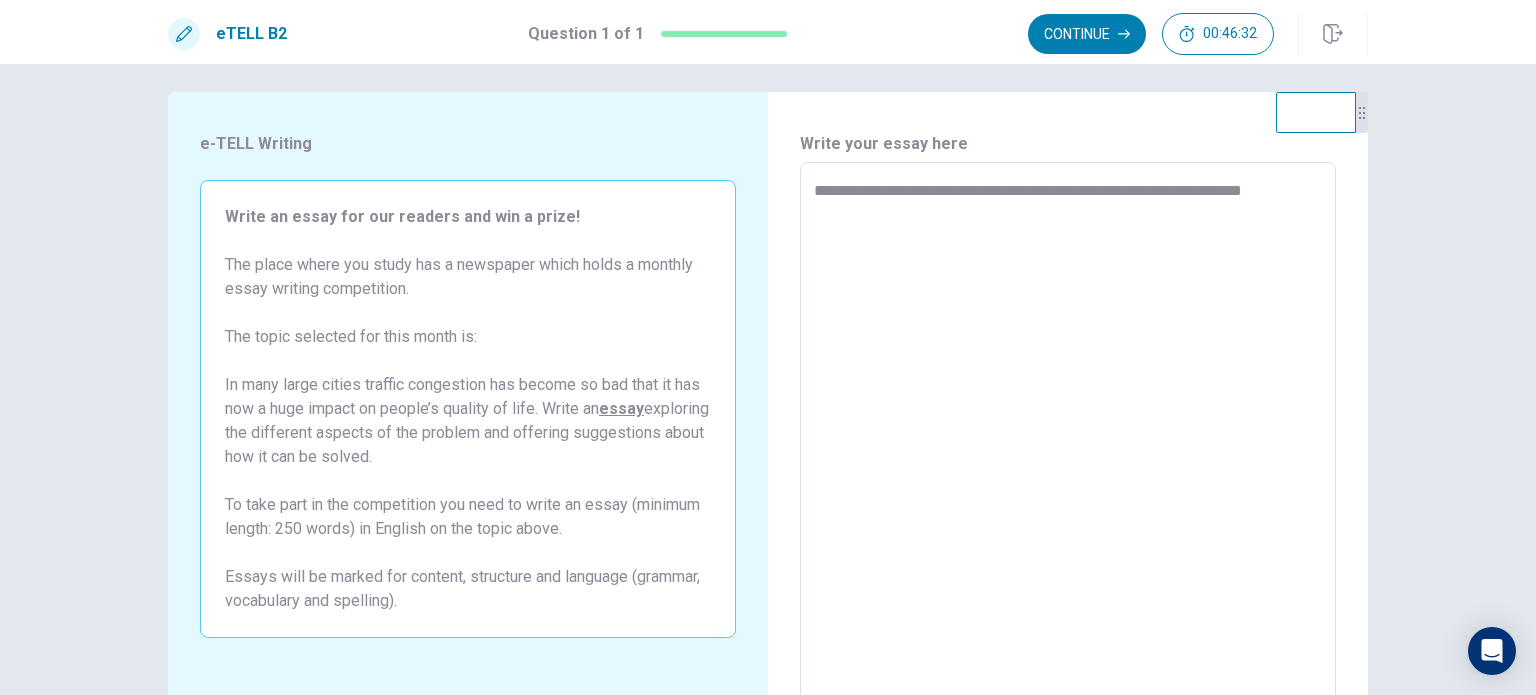 type on "*" 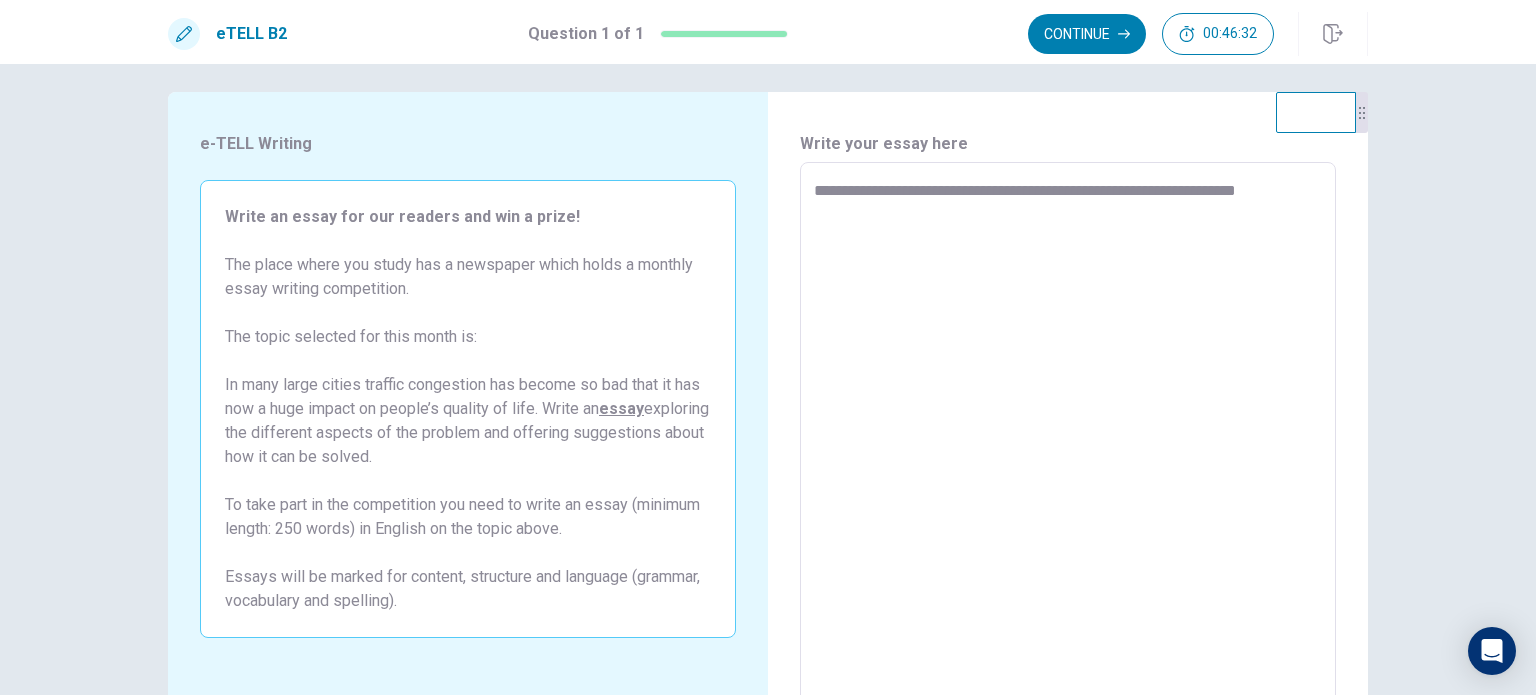 type on "*" 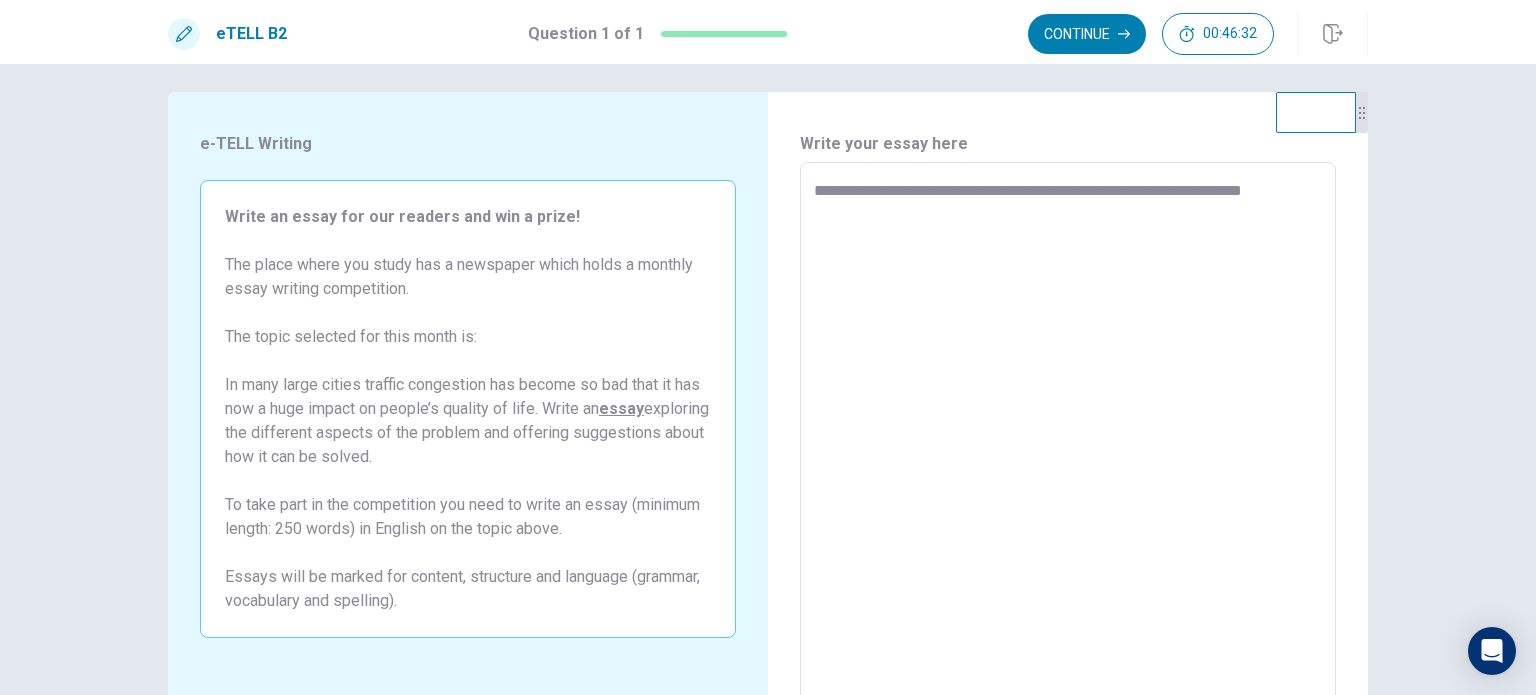 type on "*" 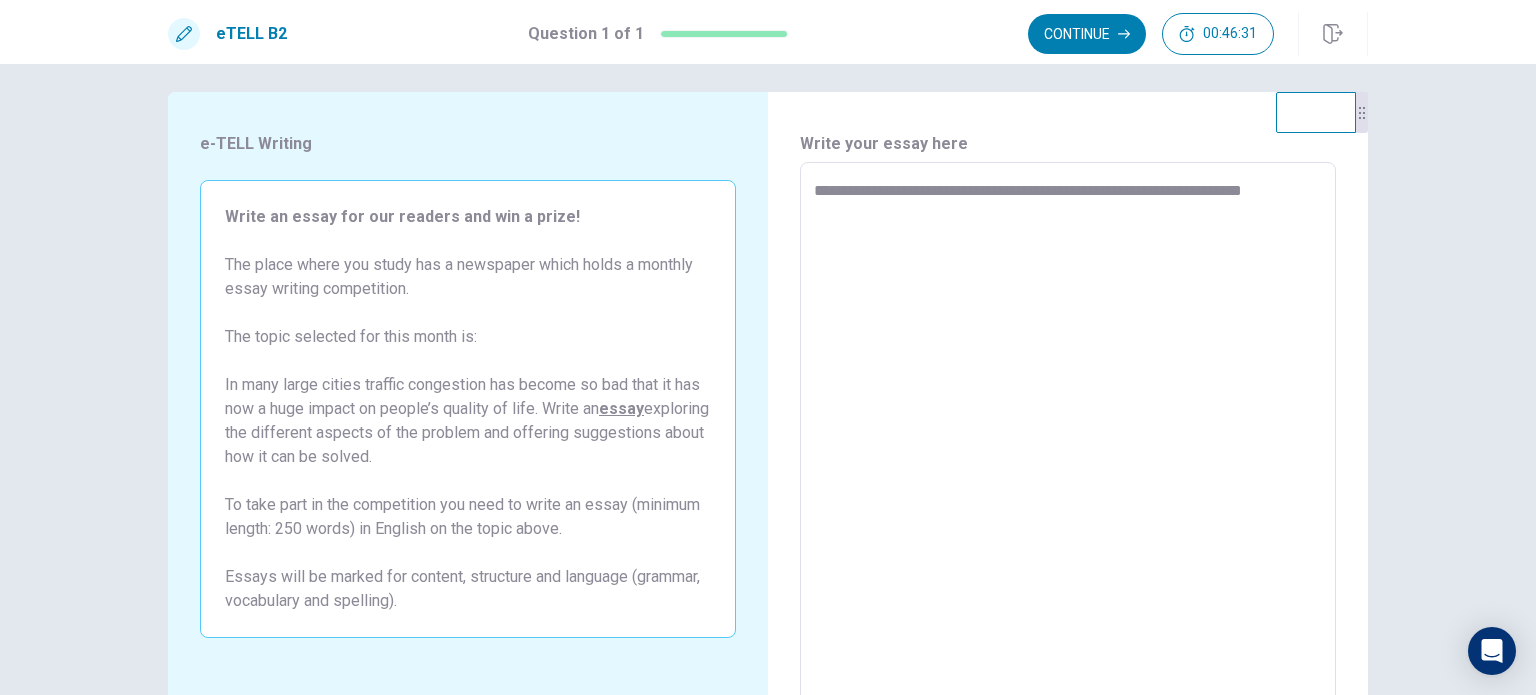 type on "**********" 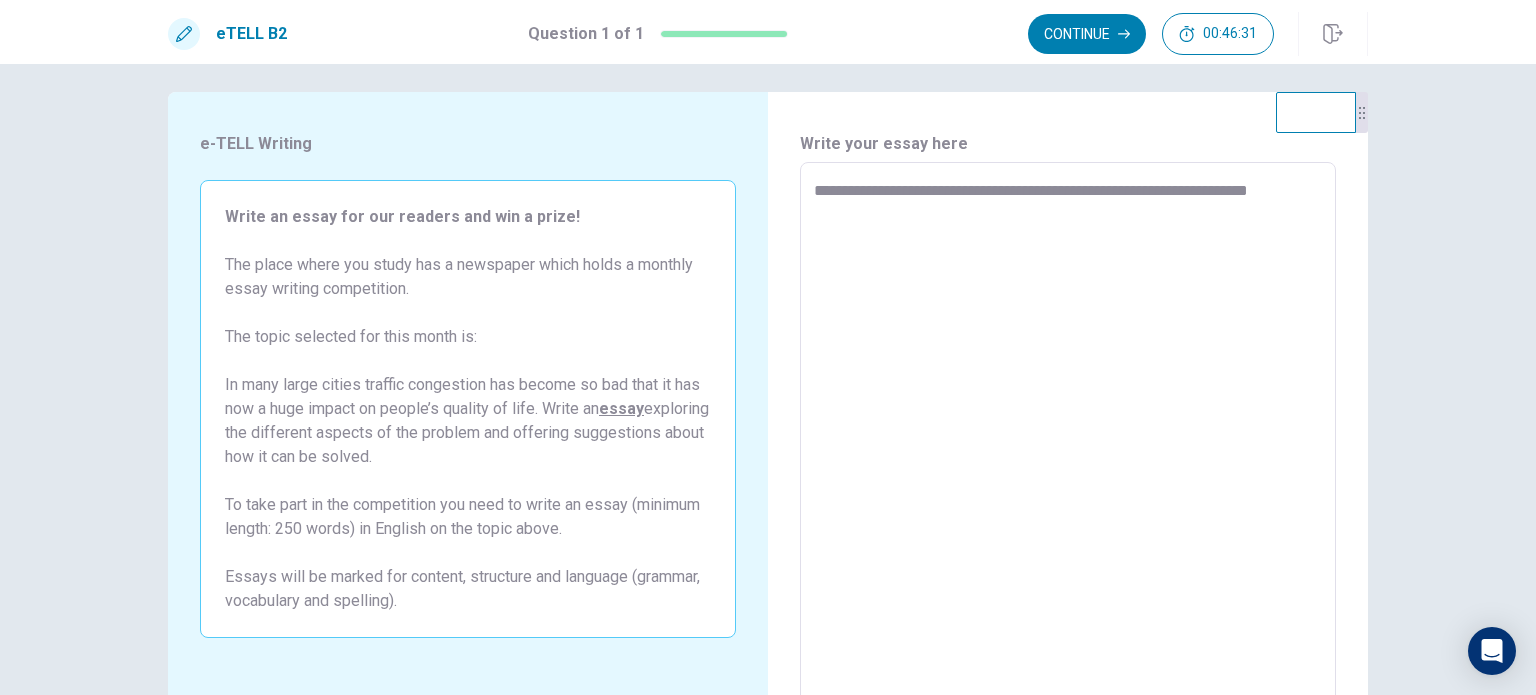 type on "*" 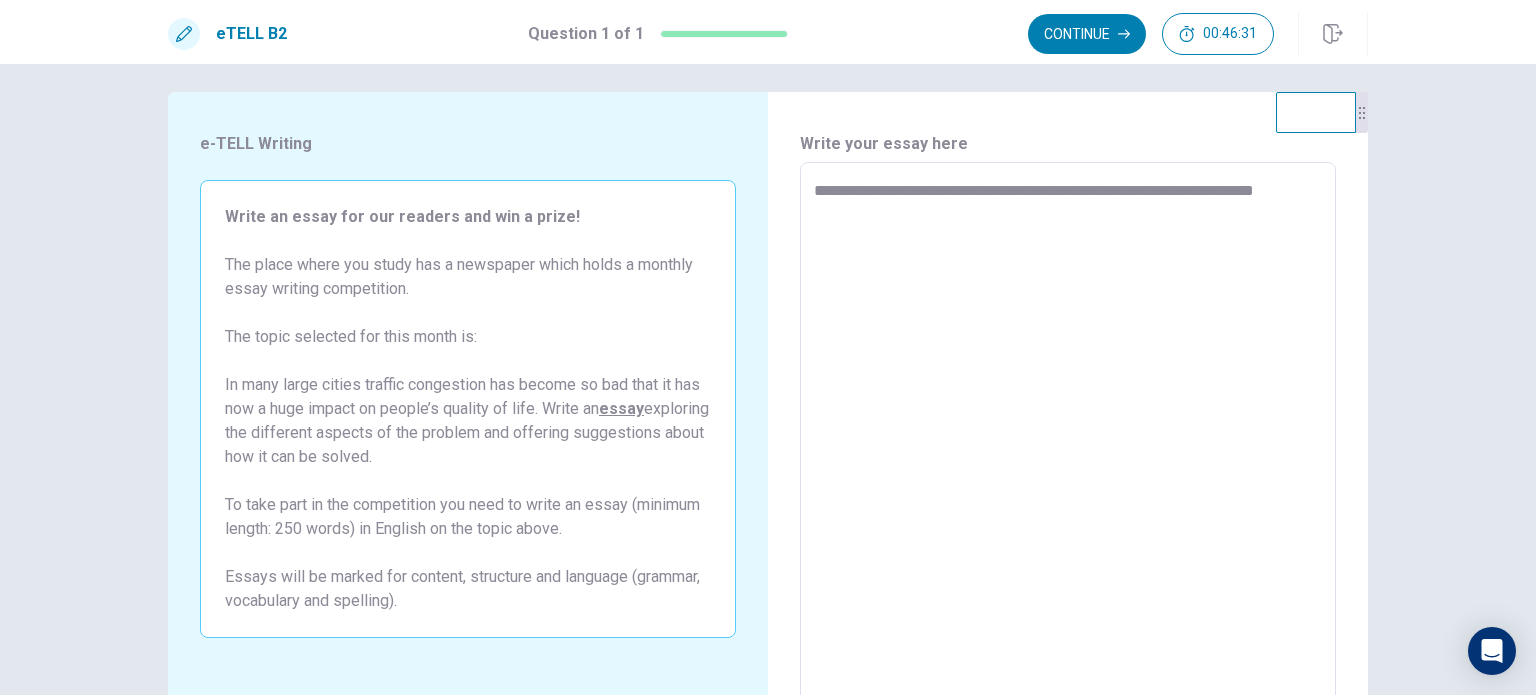 type on "*" 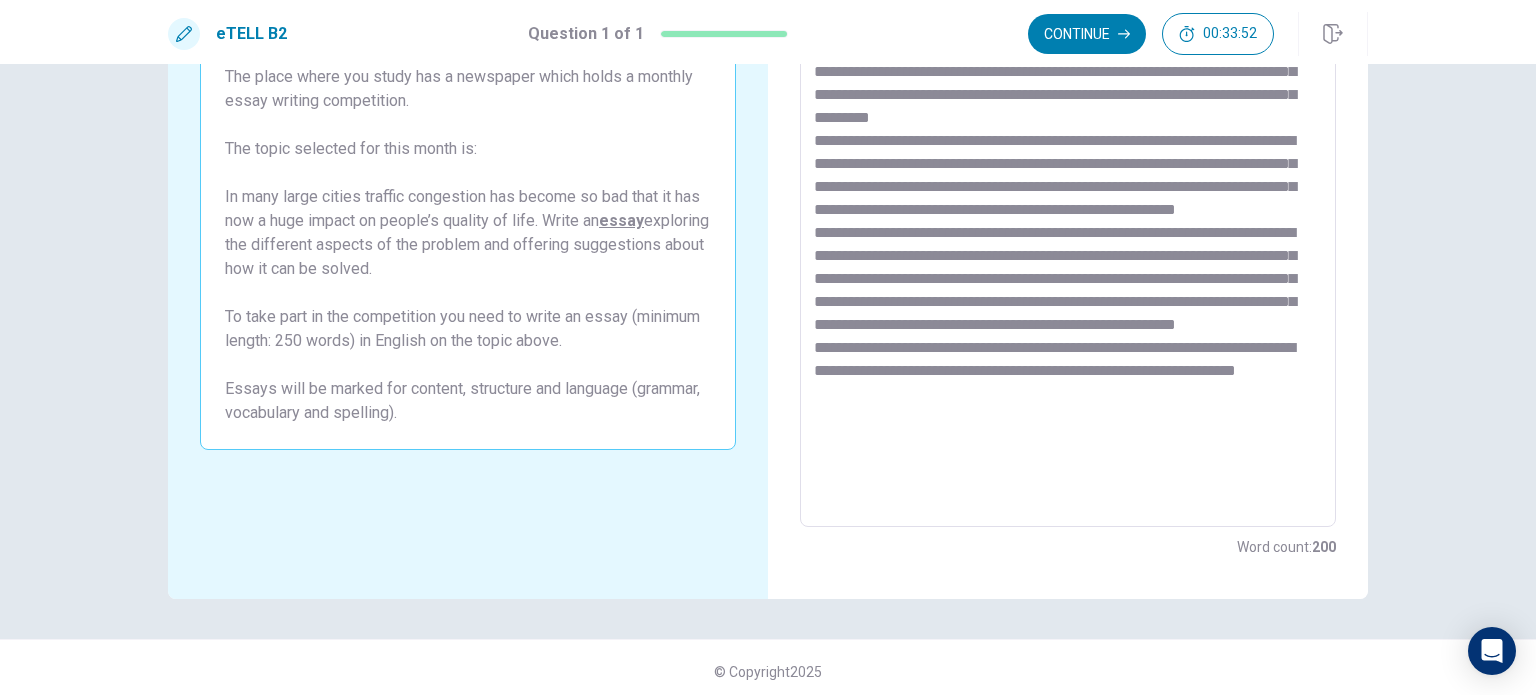 scroll, scrollTop: 208, scrollLeft: 0, axis: vertical 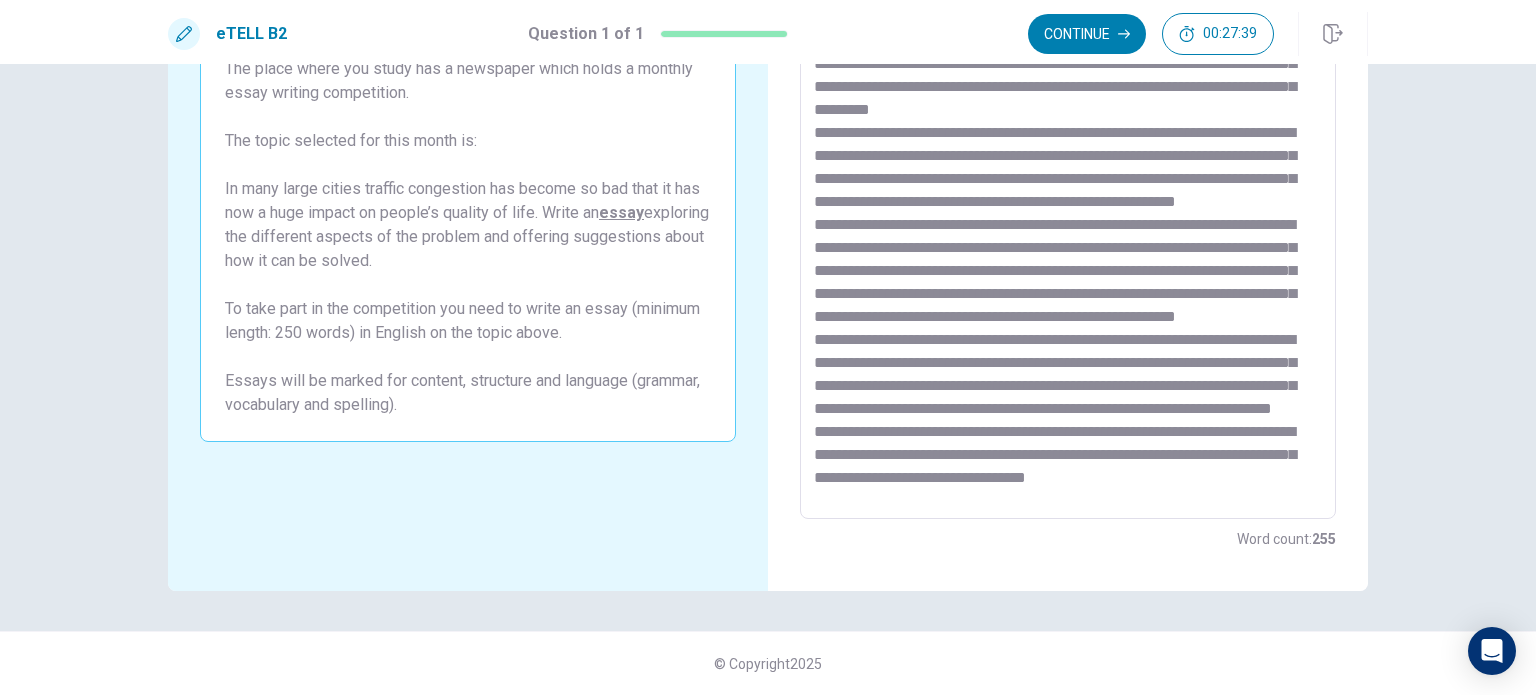 click at bounding box center (1068, 243) 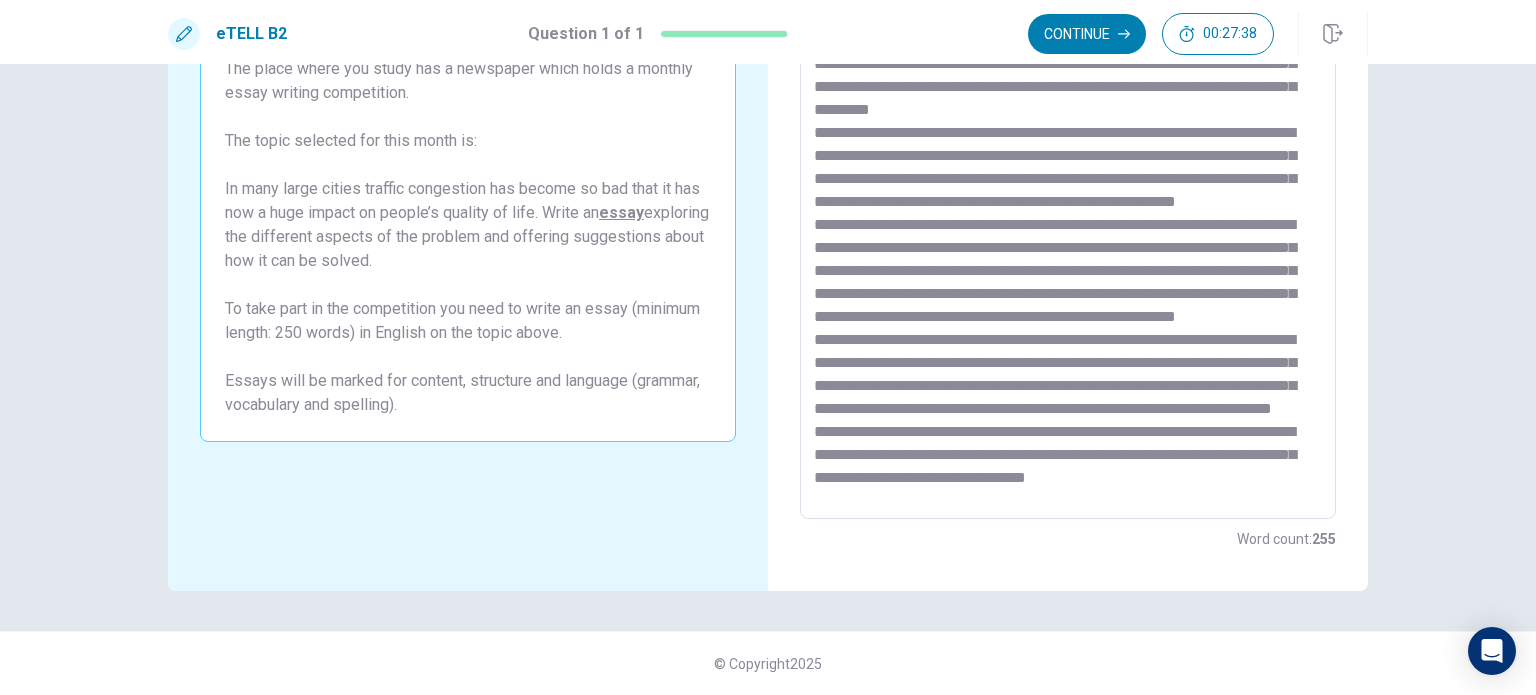 click at bounding box center (1068, 243) 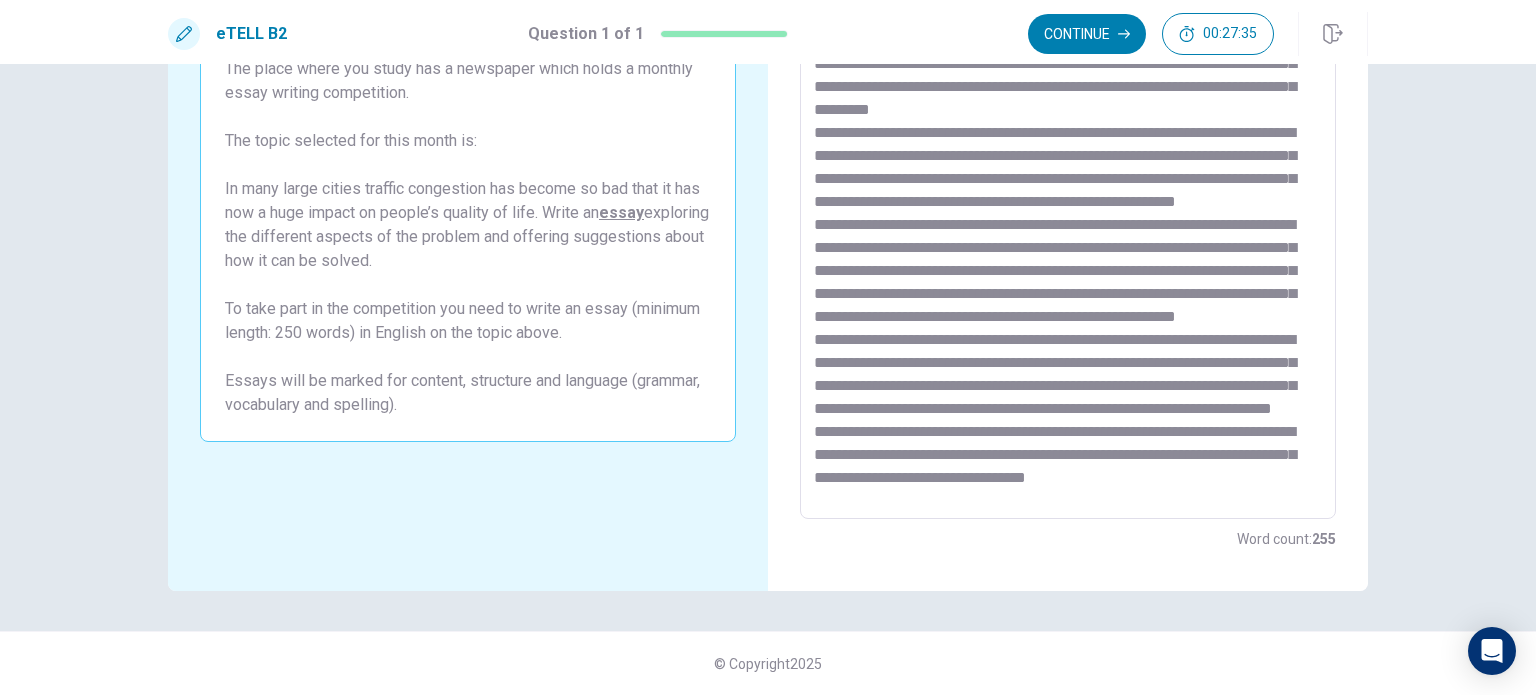 click at bounding box center (1068, 243) 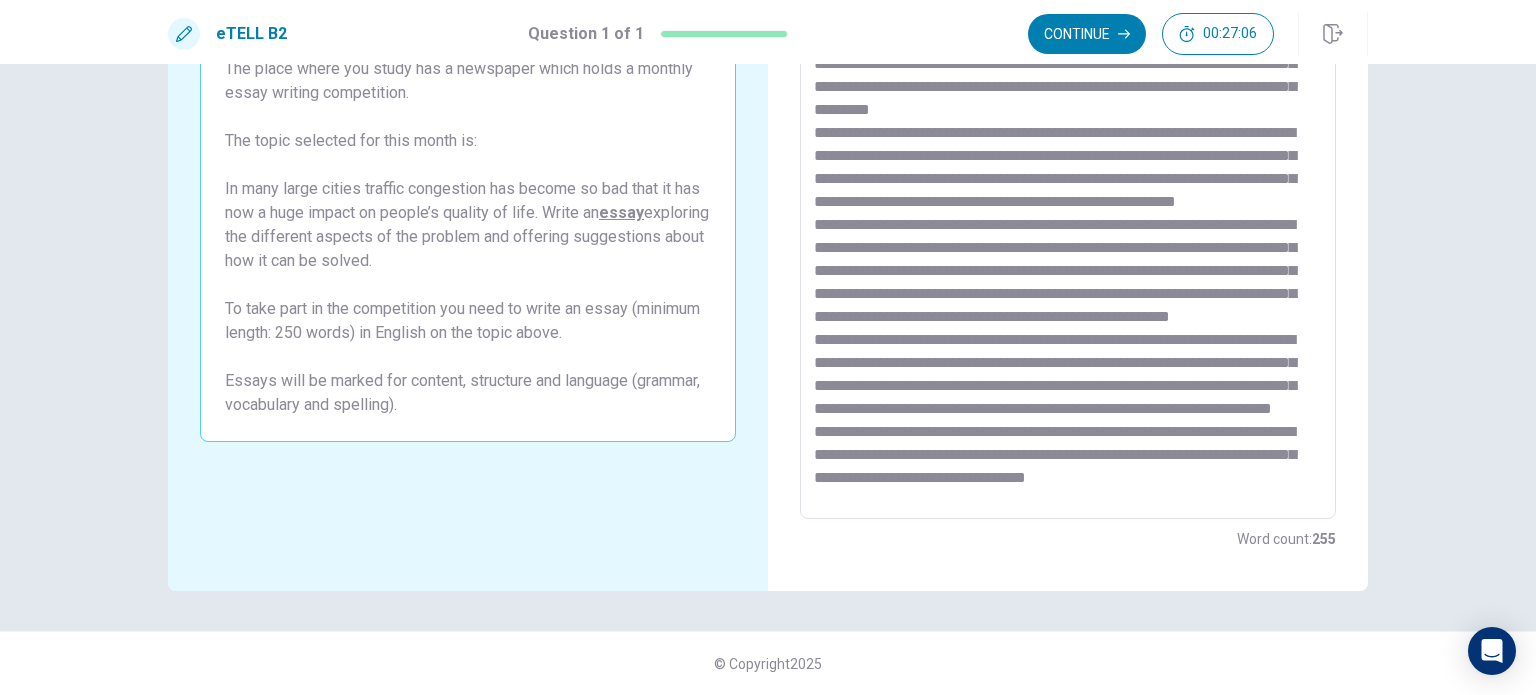 scroll, scrollTop: 0, scrollLeft: 0, axis: both 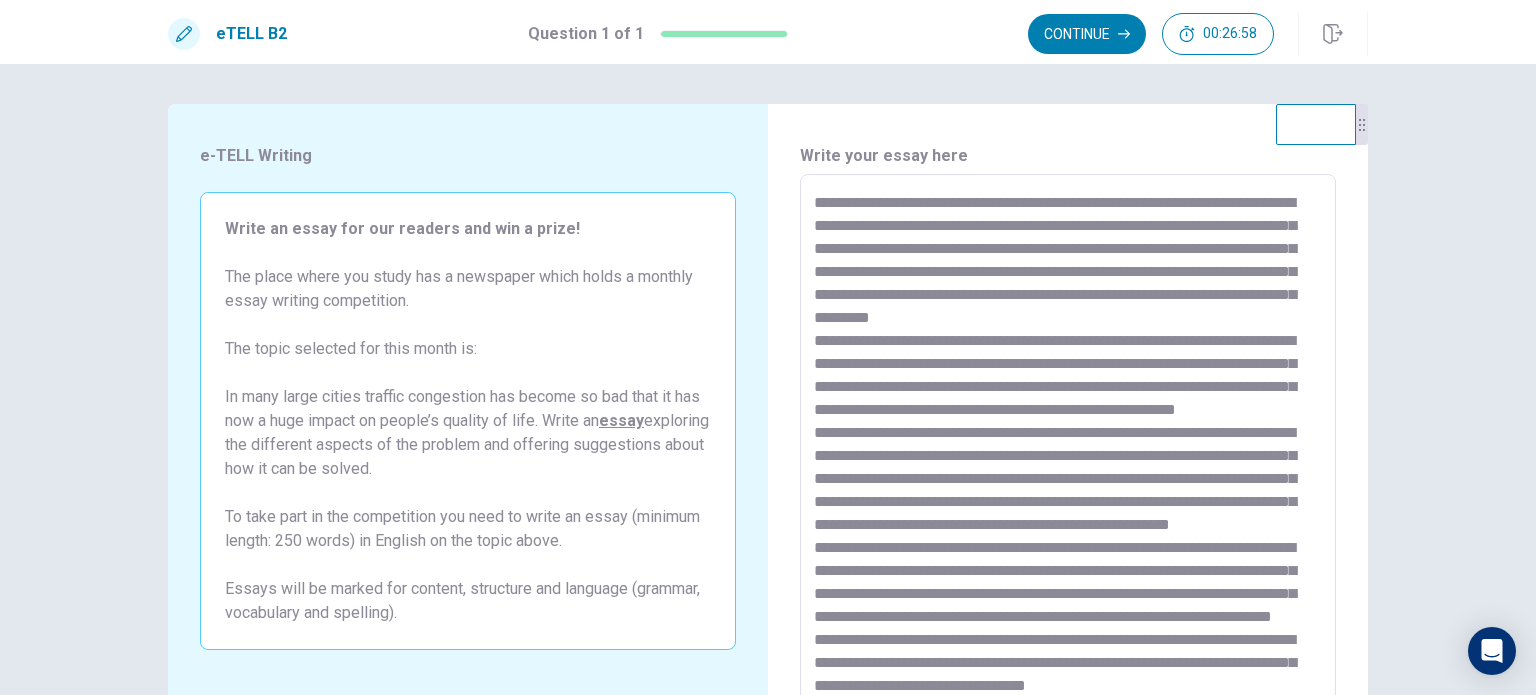 click at bounding box center (1068, 451) 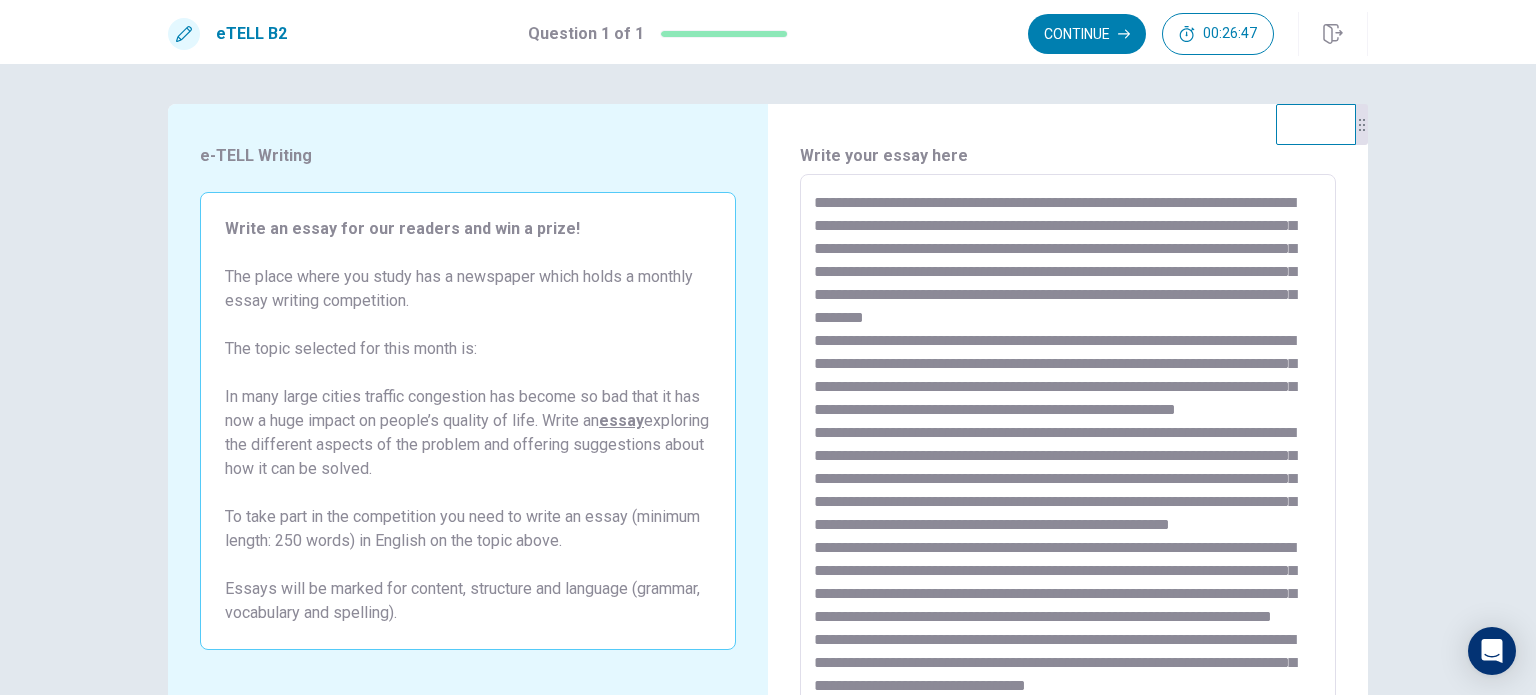 click at bounding box center (1068, 451) 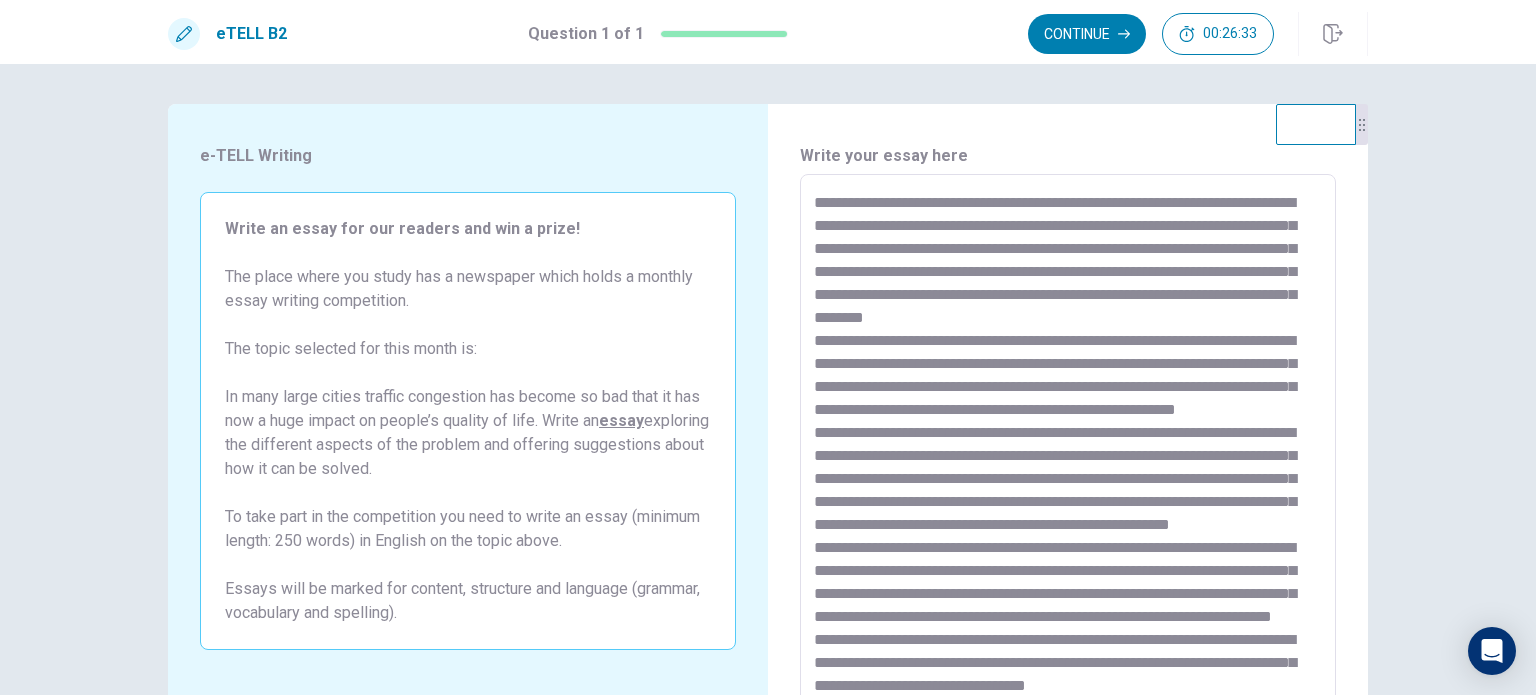 click at bounding box center (1068, 451) 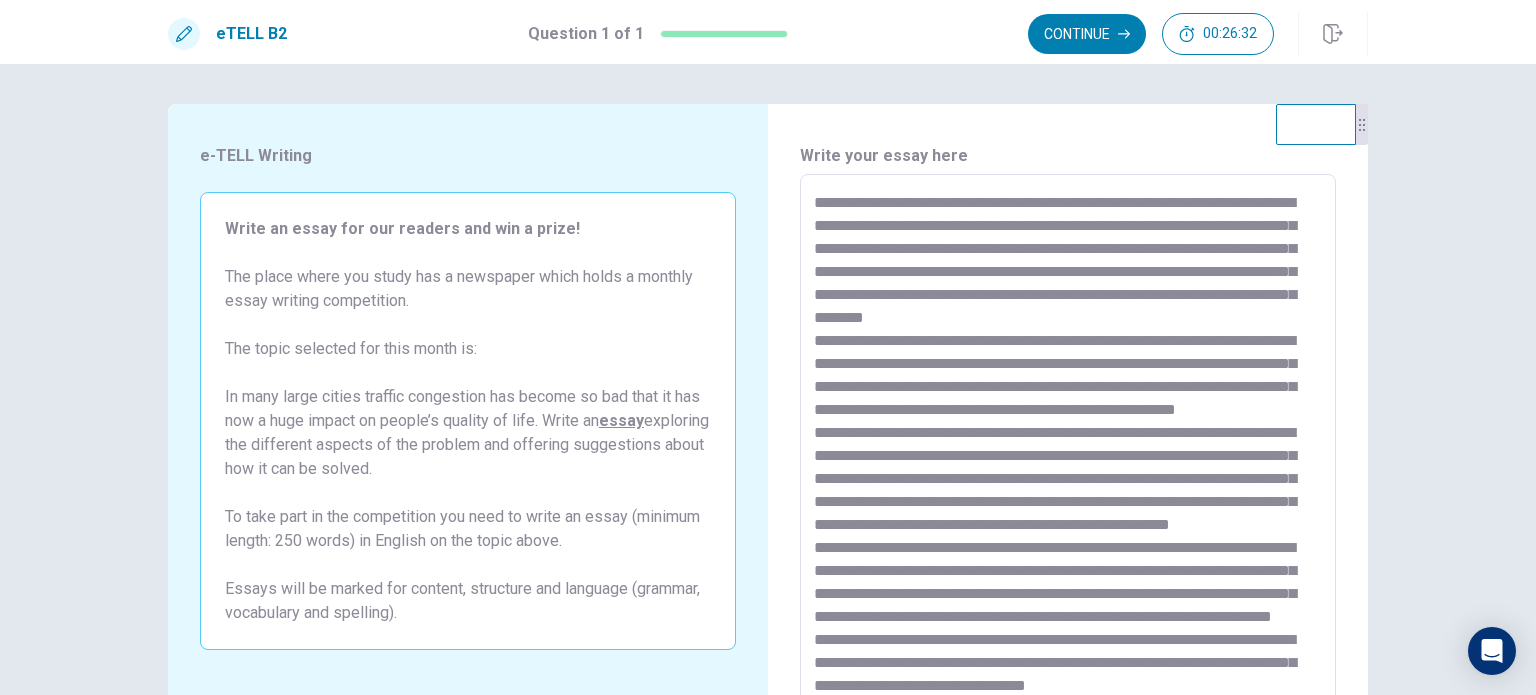 click at bounding box center (1068, 451) 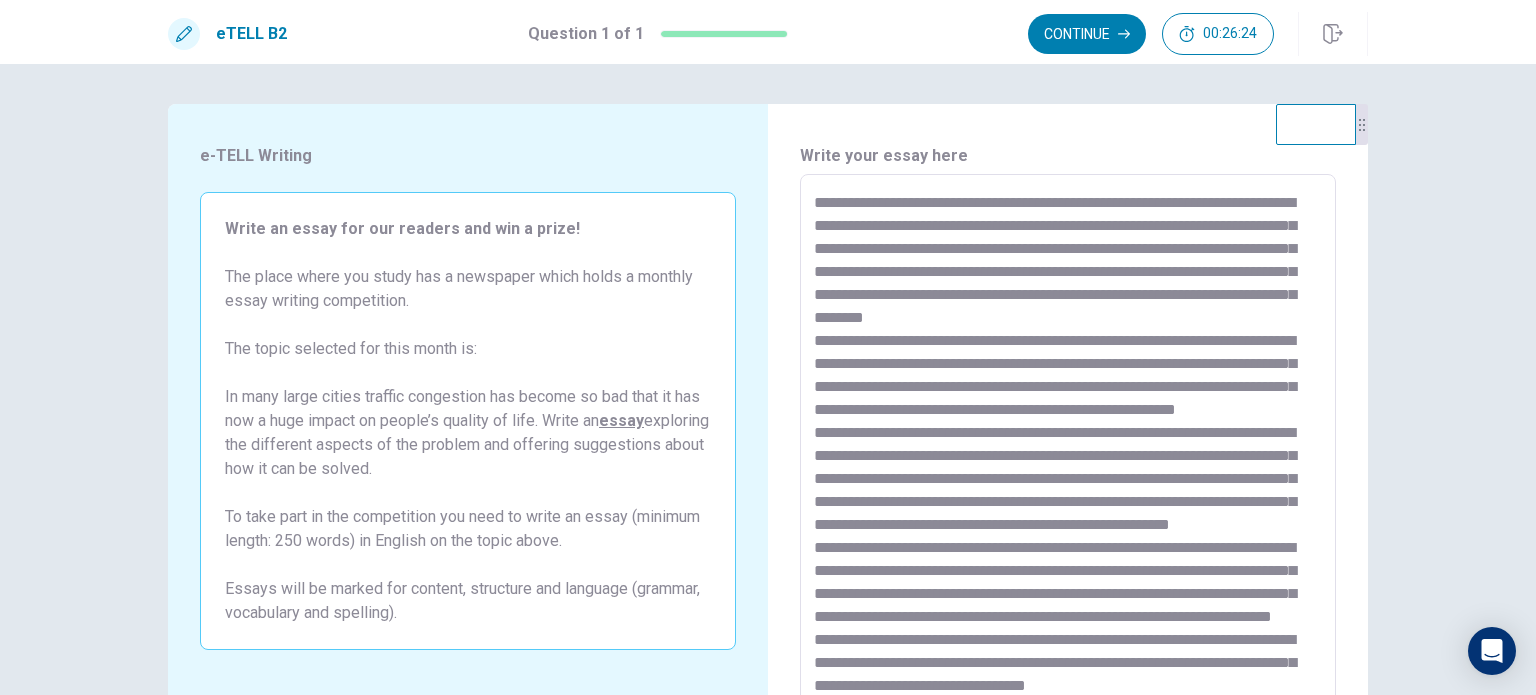 click at bounding box center (1068, 451) 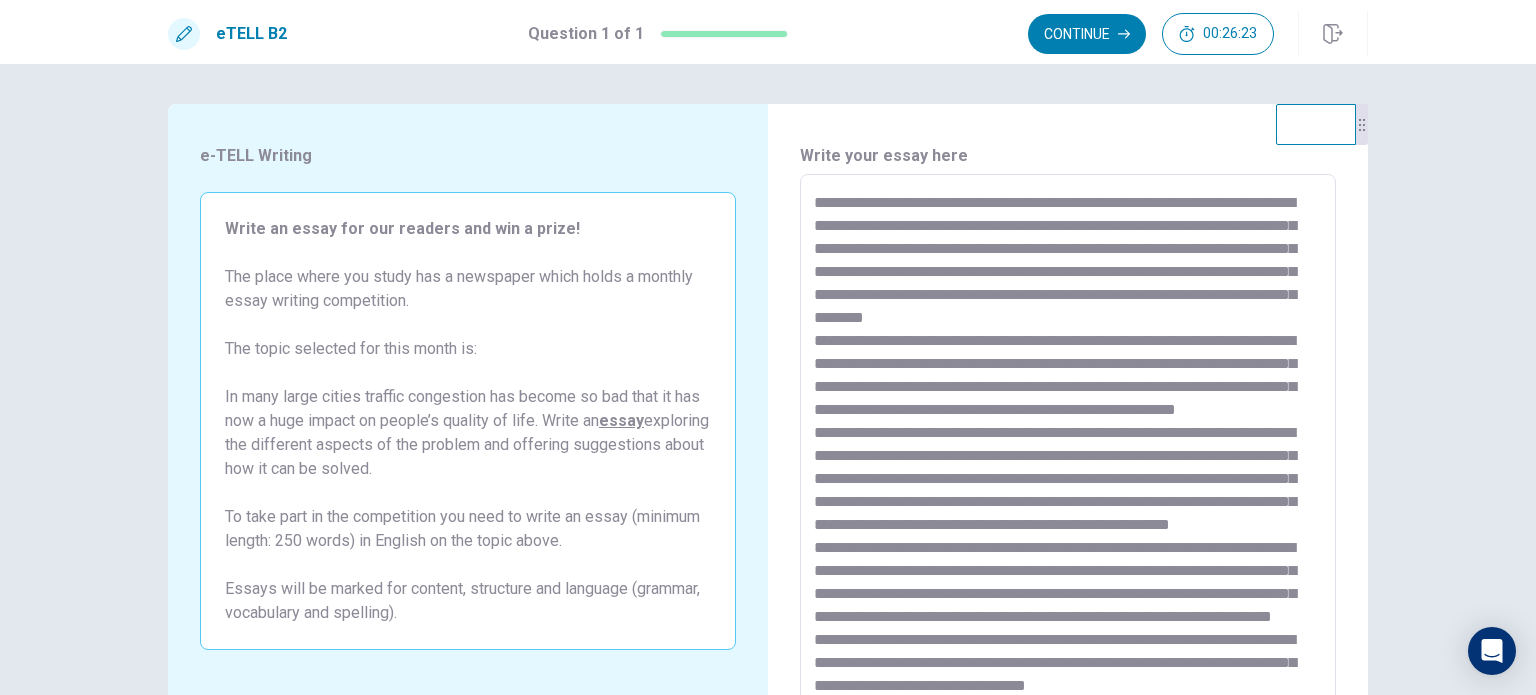 click at bounding box center (1068, 451) 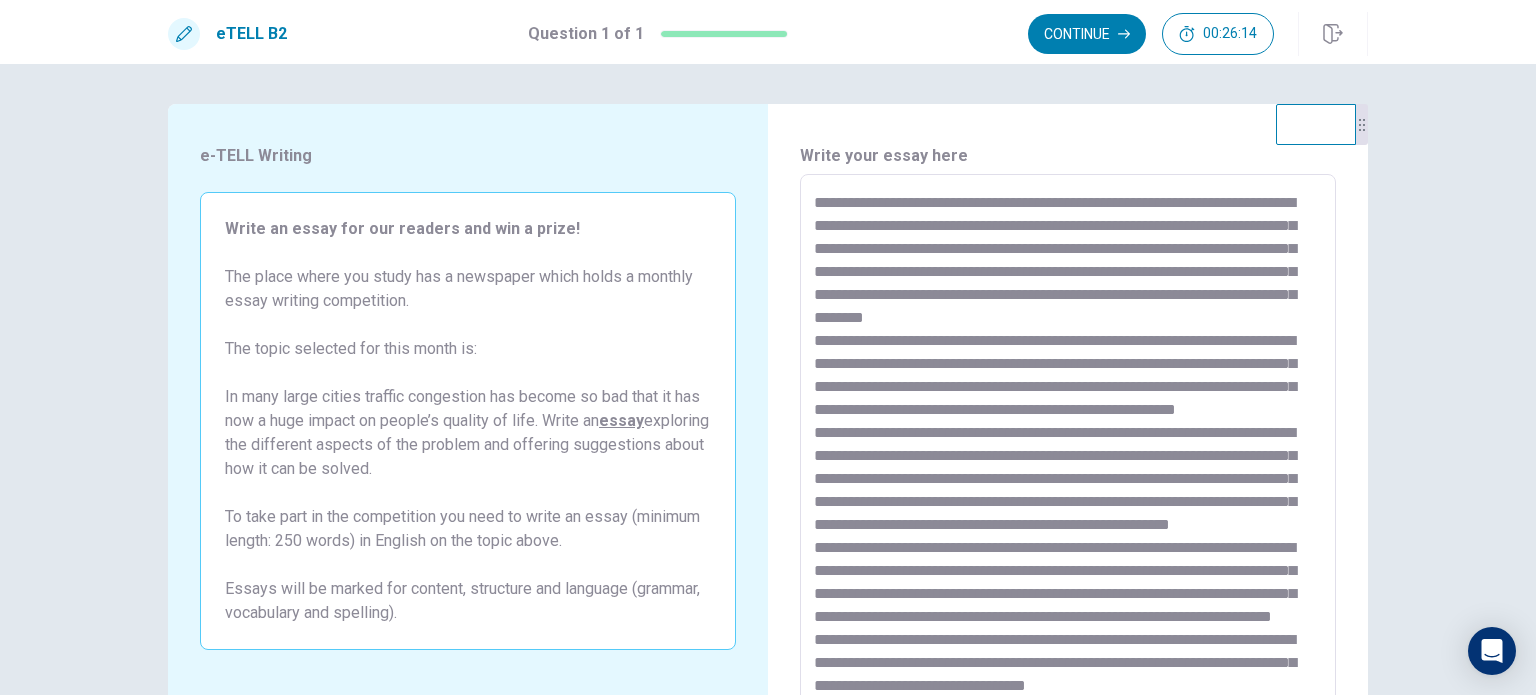 click at bounding box center (1068, 451) 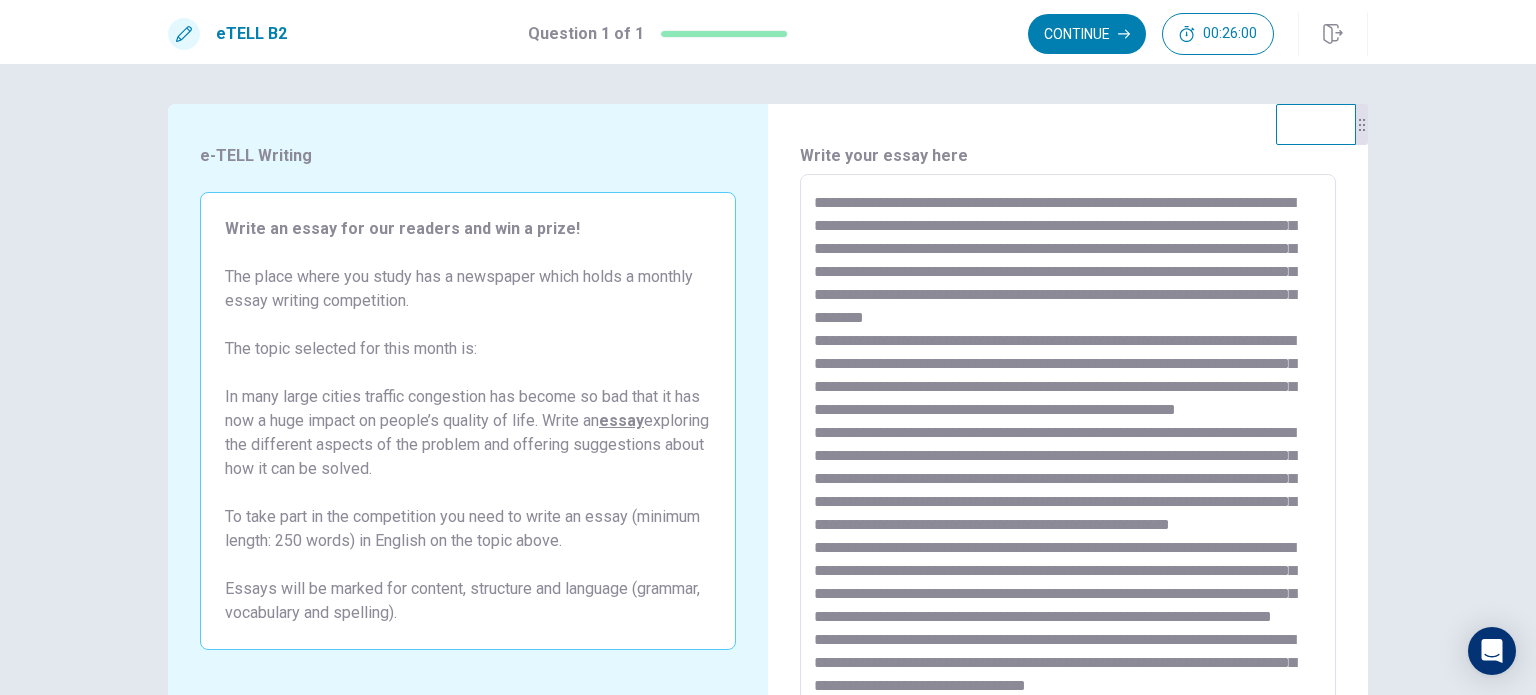 click at bounding box center [1068, 451] 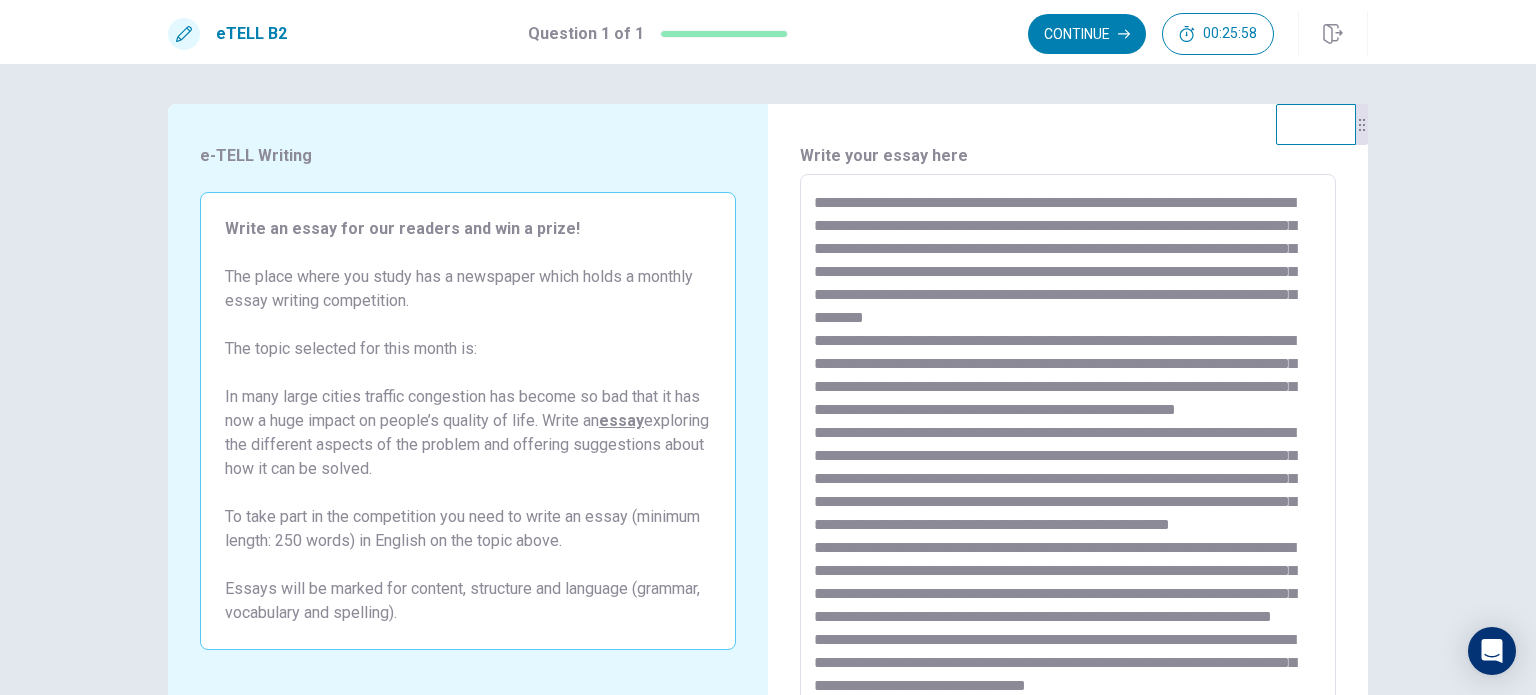 click at bounding box center [1068, 451] 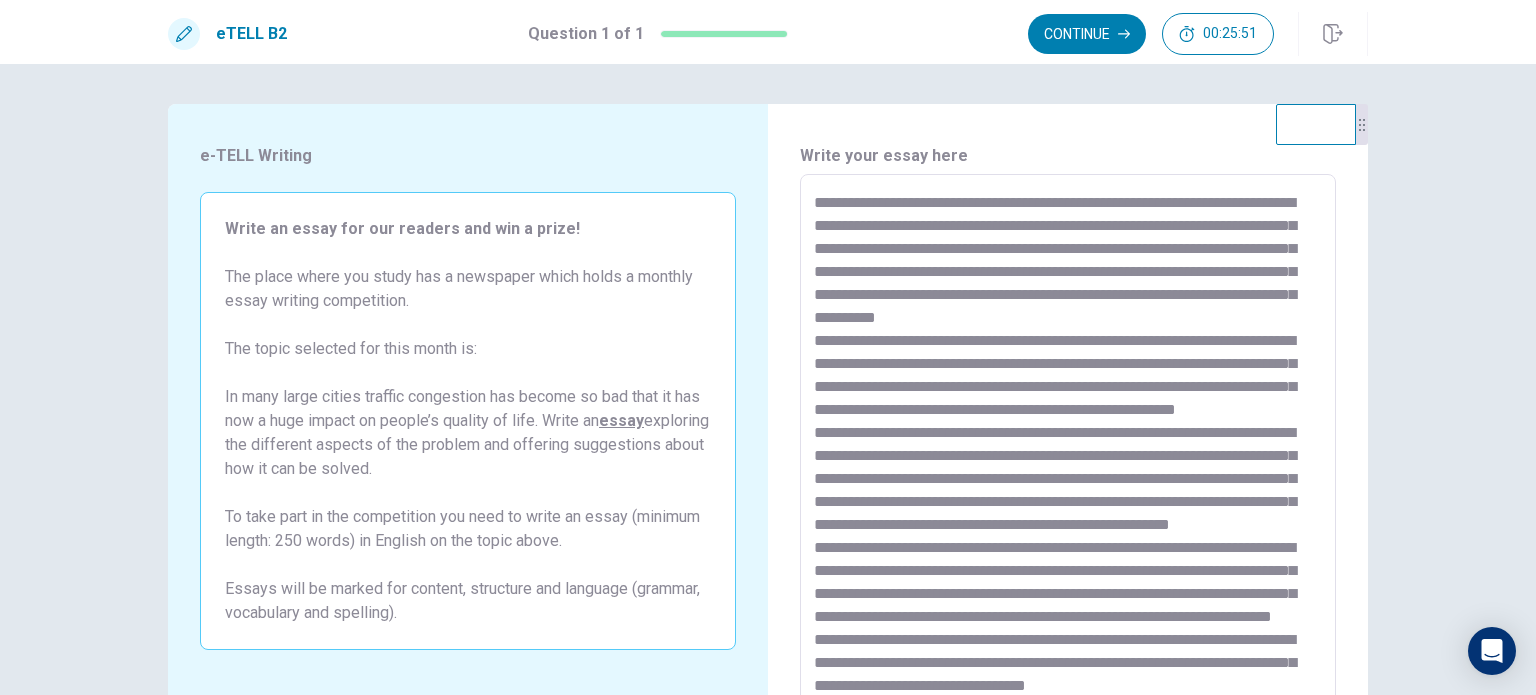 click at bounding box center (1068, 451) 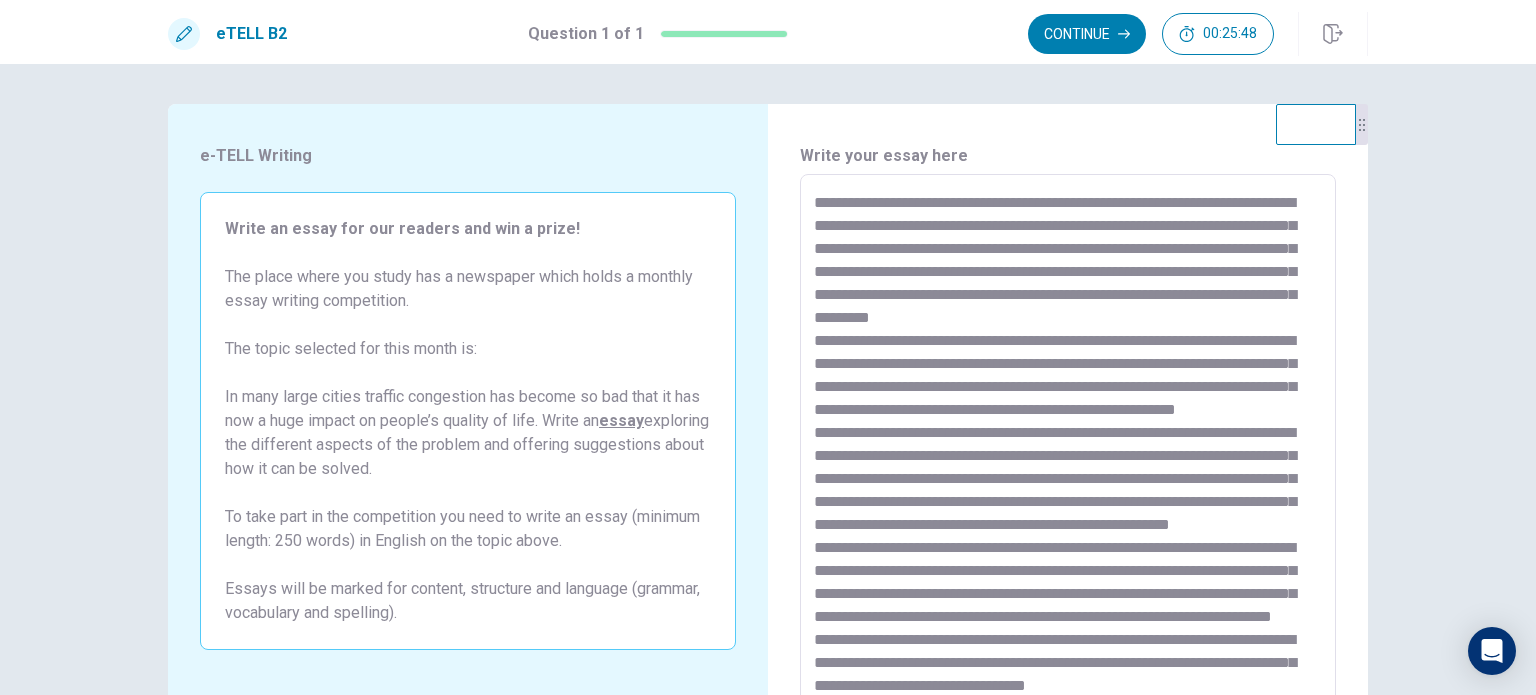 click at bounding box center (1068, 451) 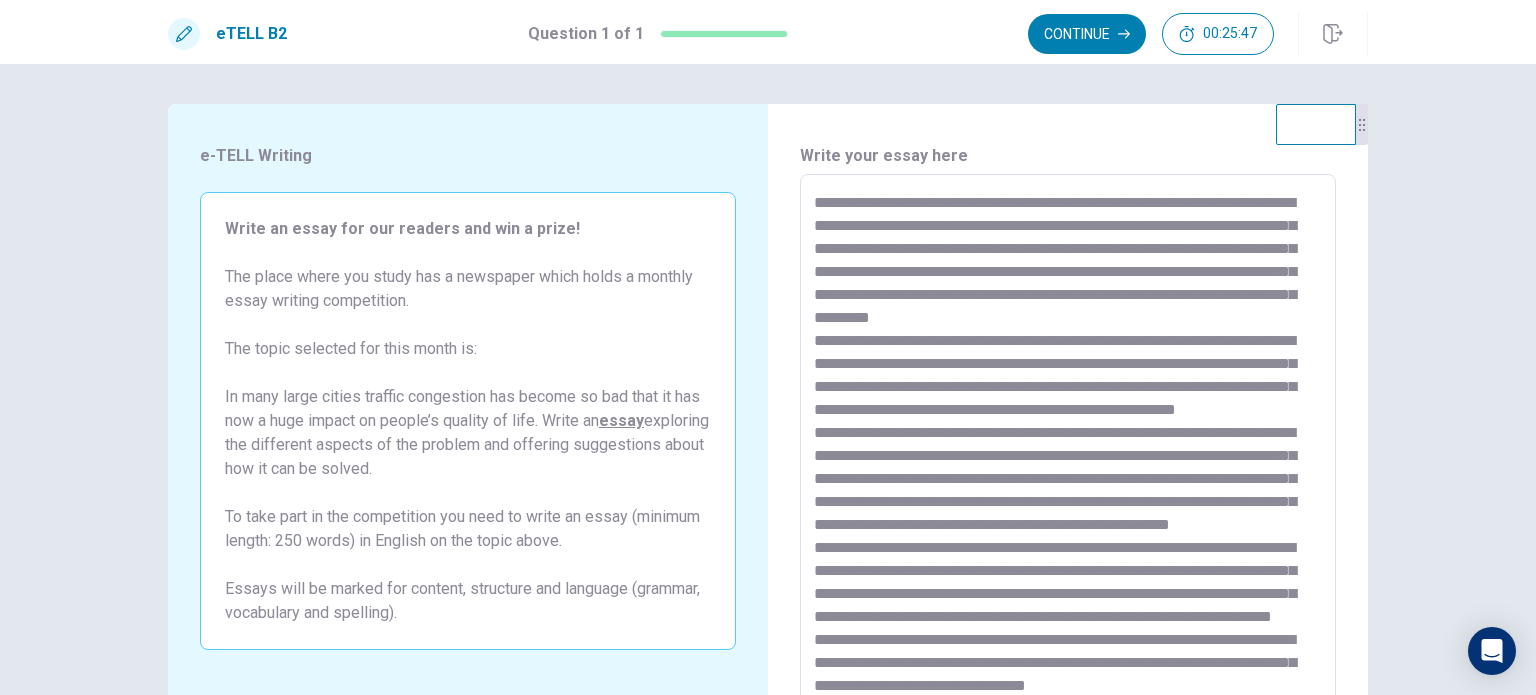 click at bounding box center [1068, 451] 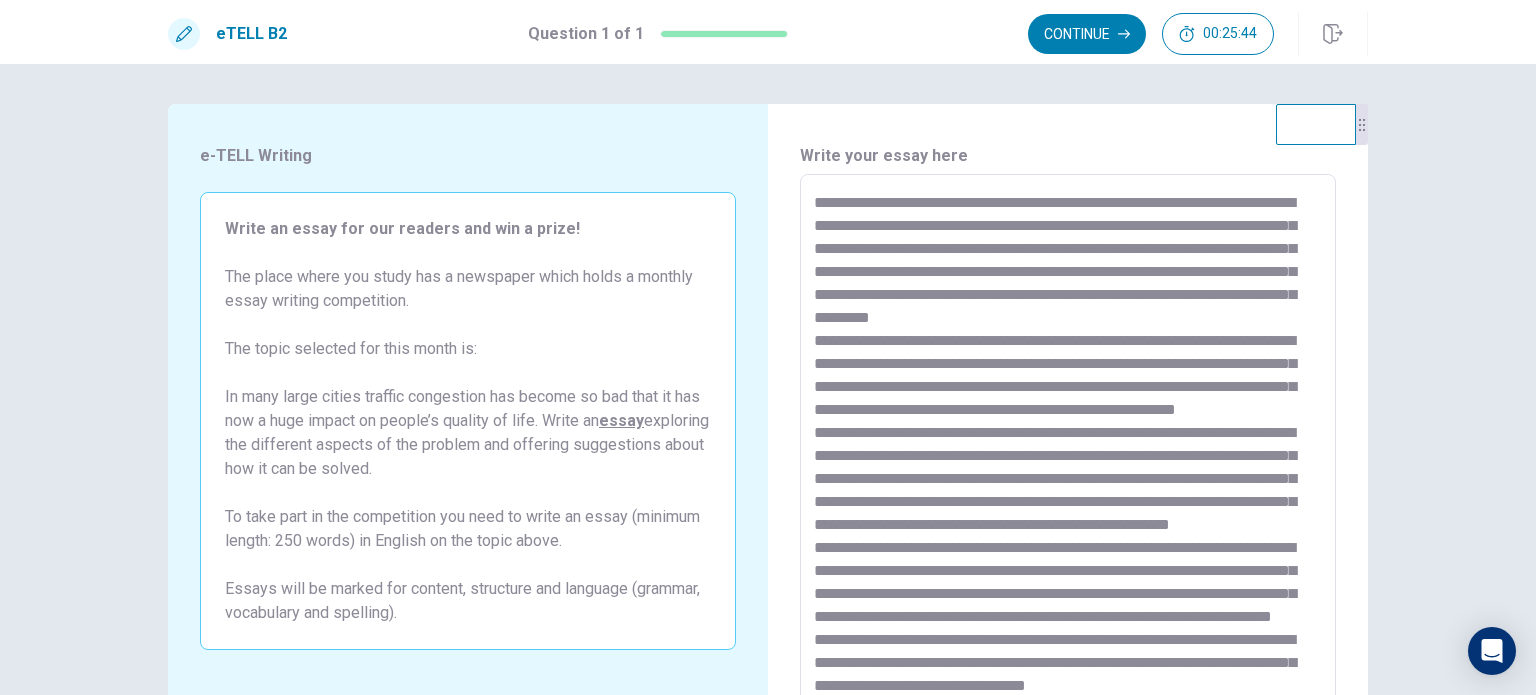 click at bounding box center [1068, 451] 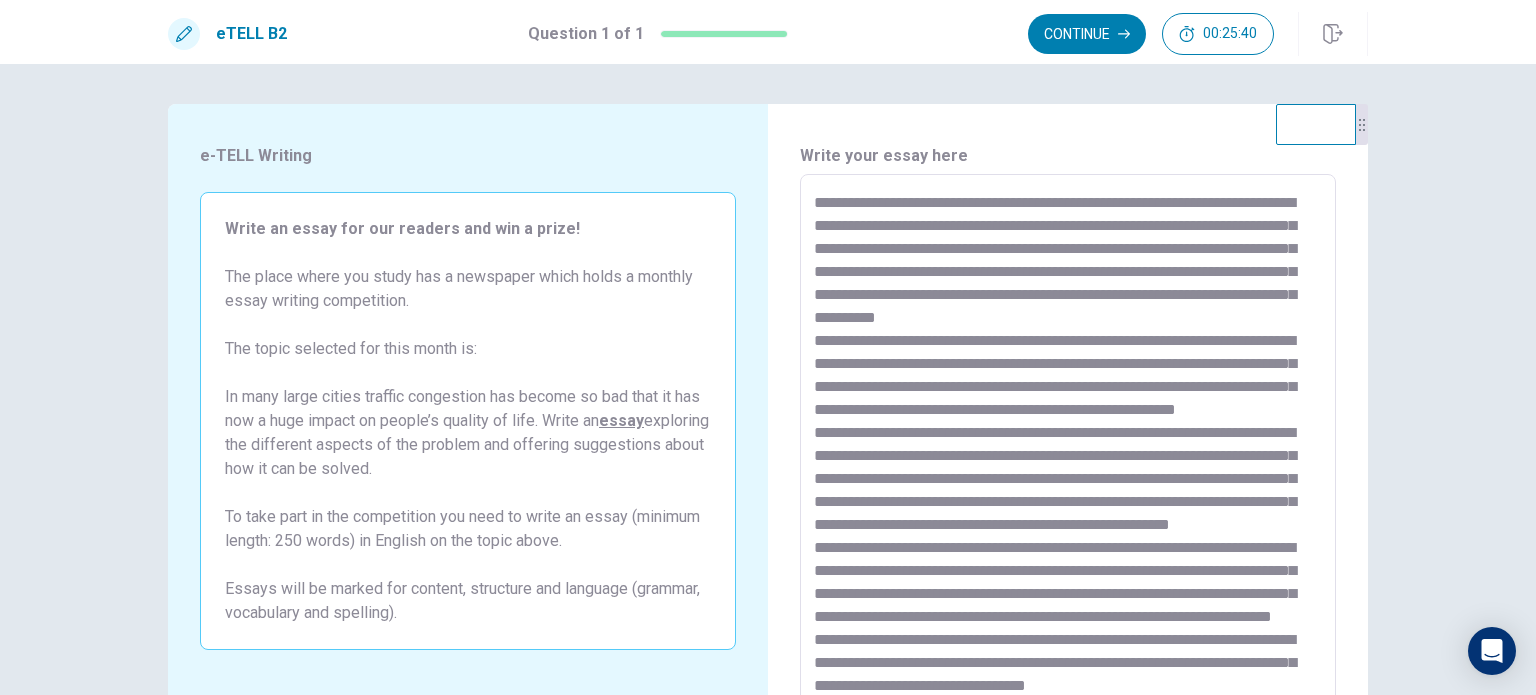 scroll, scrollTop: 77, scrollLeft: 0, axis: vertical 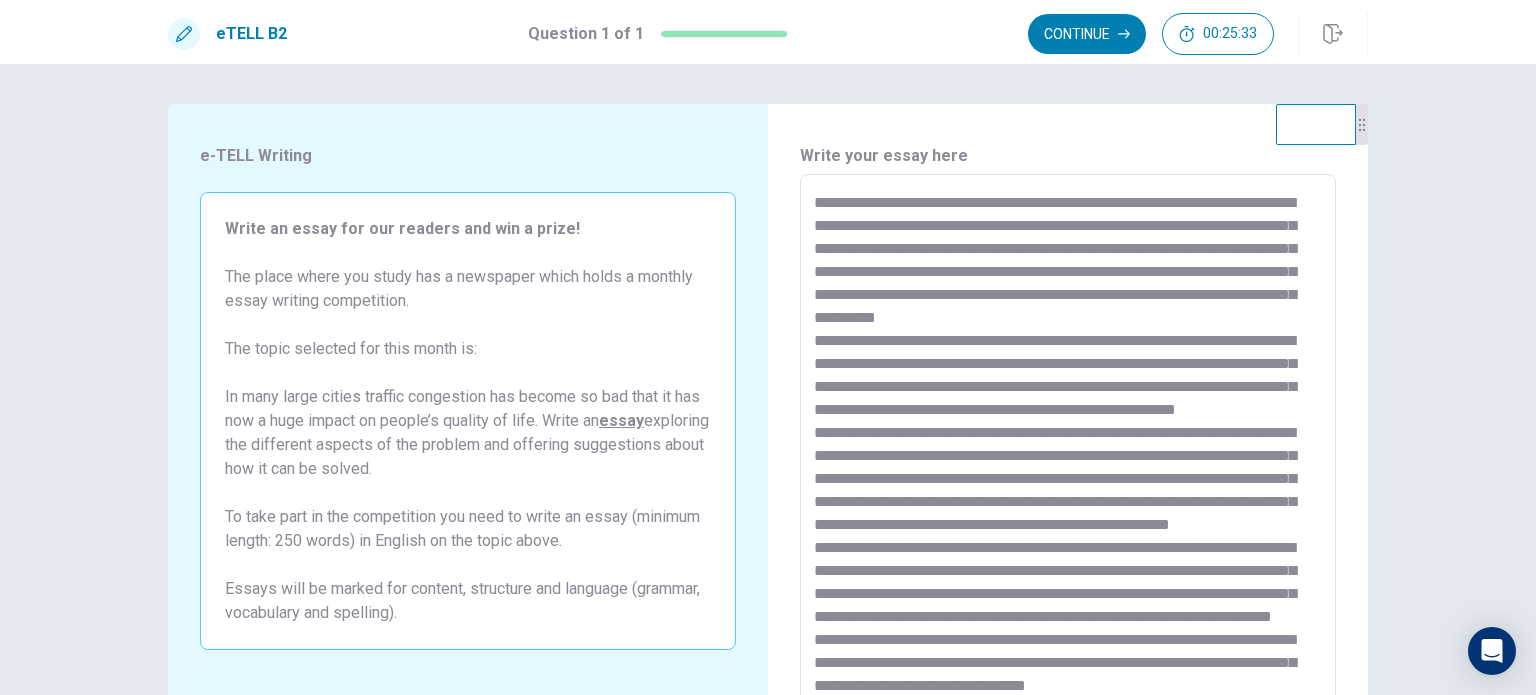 click at bounding box center (1068, 451) 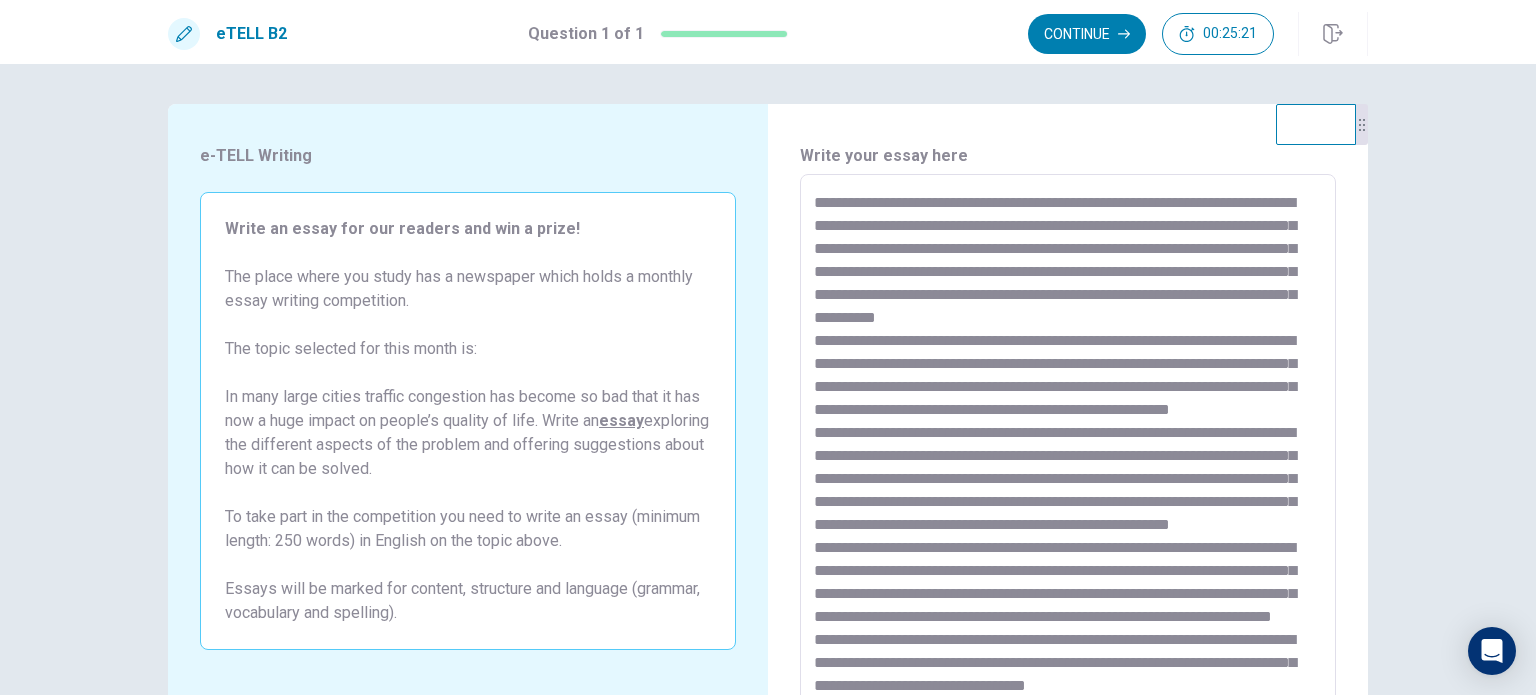 click at bounding box center (1068, 451) 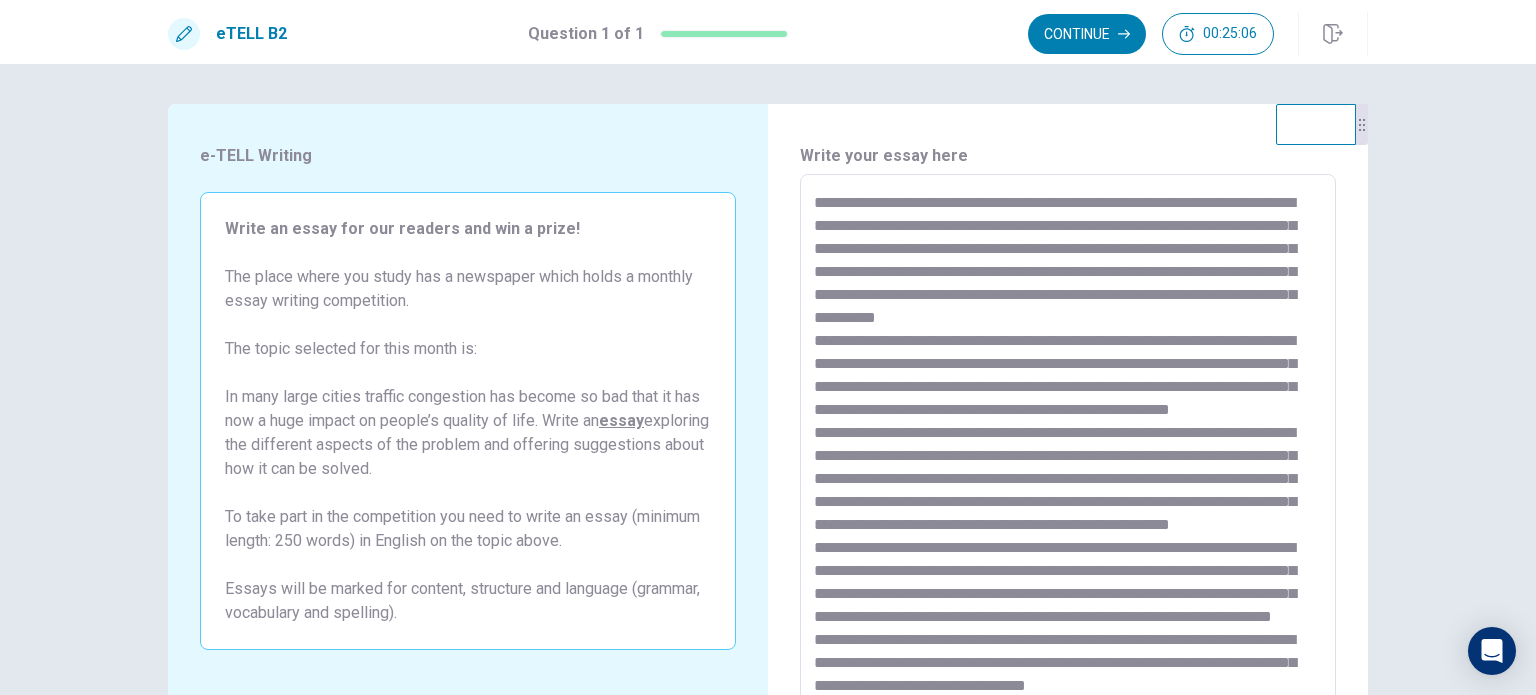 click at bounding box center (1068, 451) 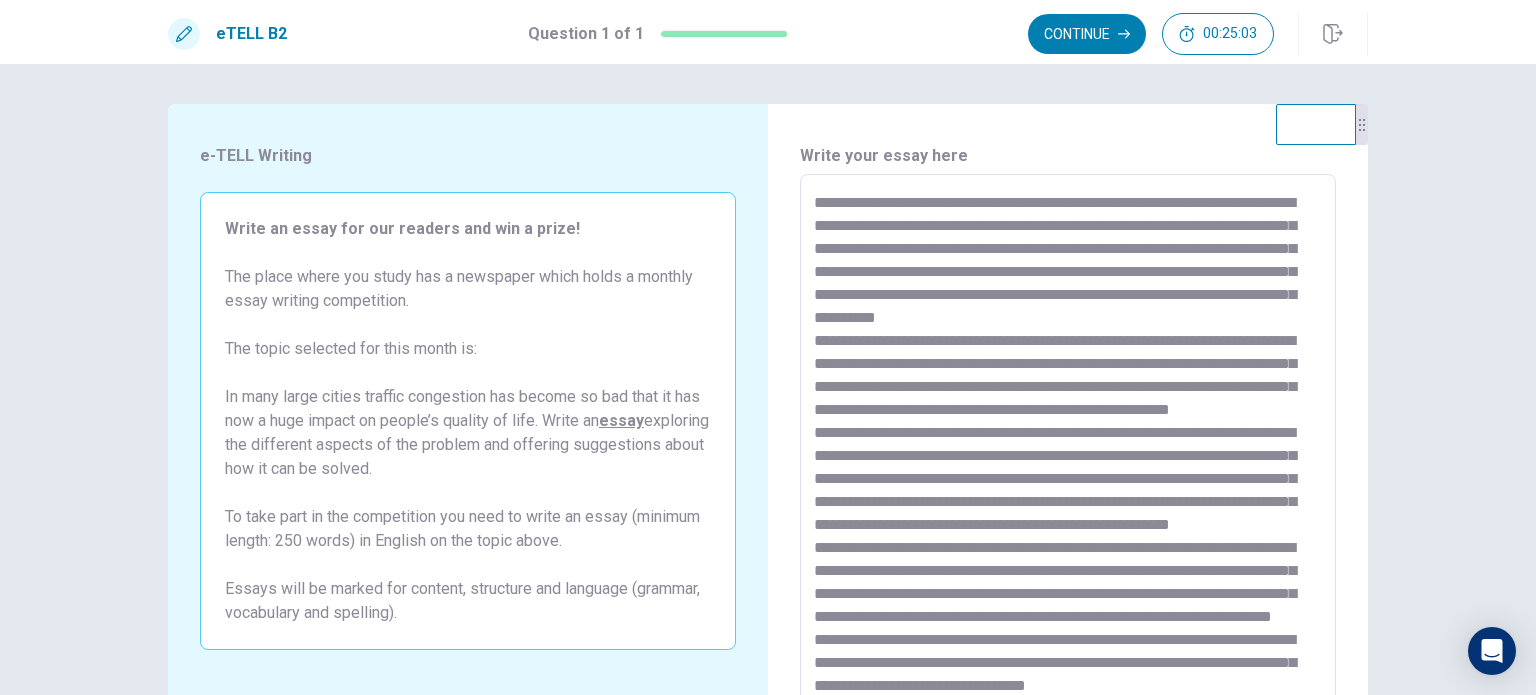 click at bounding box center [1068, 451] 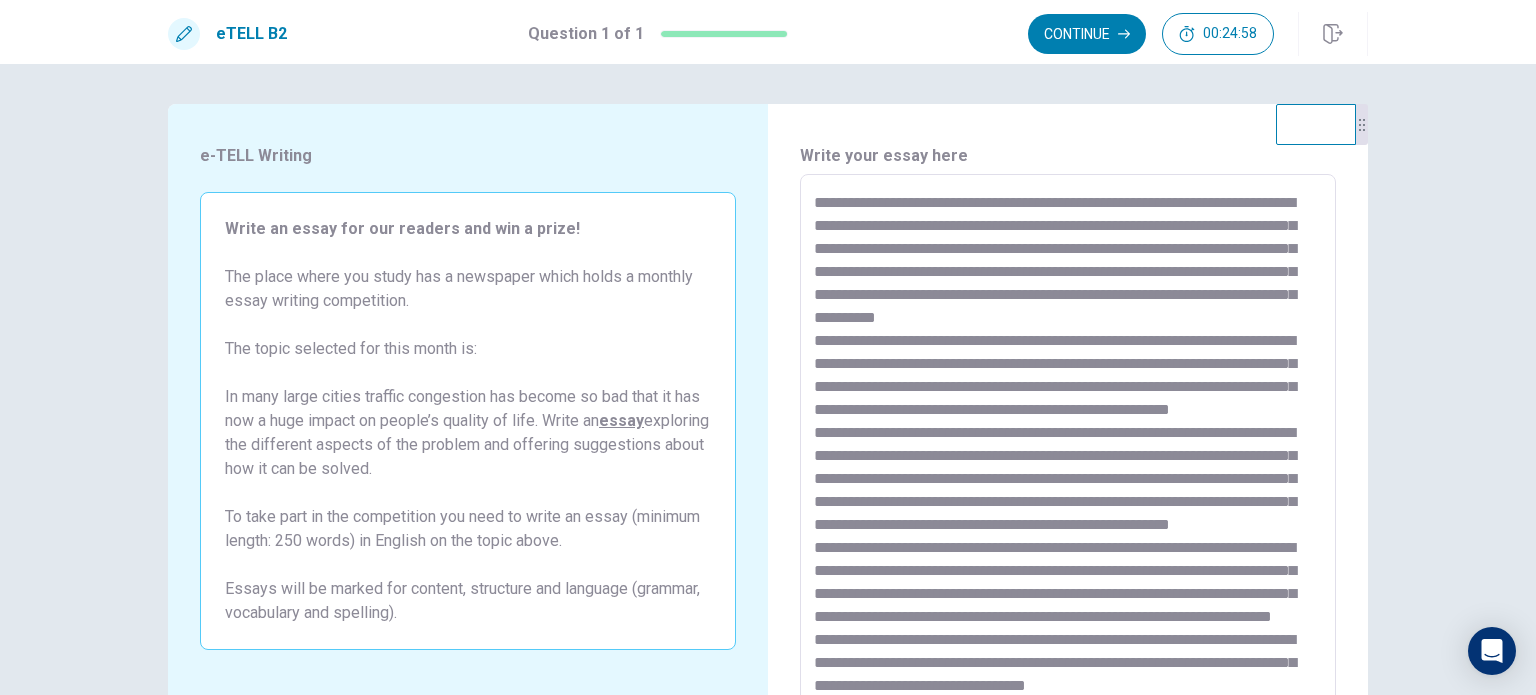 click at bounding box center [1068, 451] 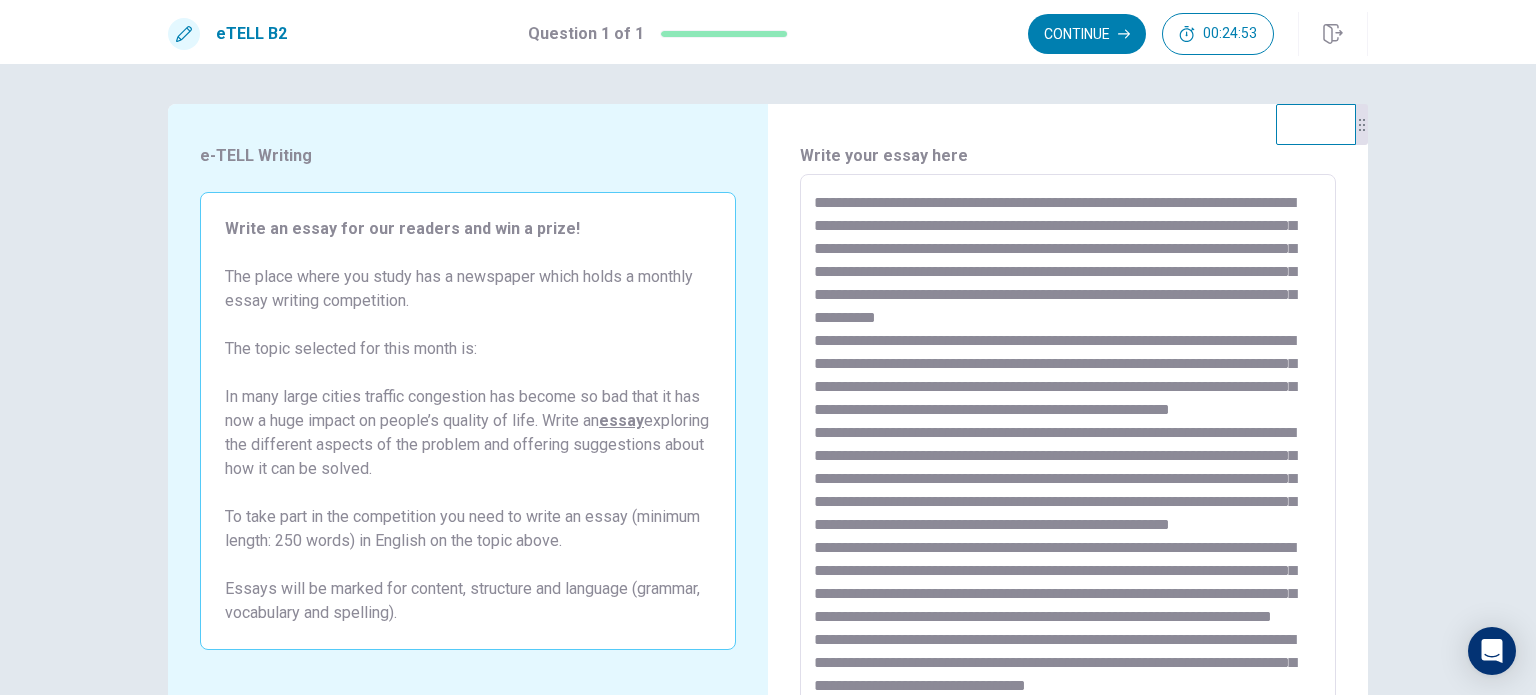click at bounding box center [1068, 451] 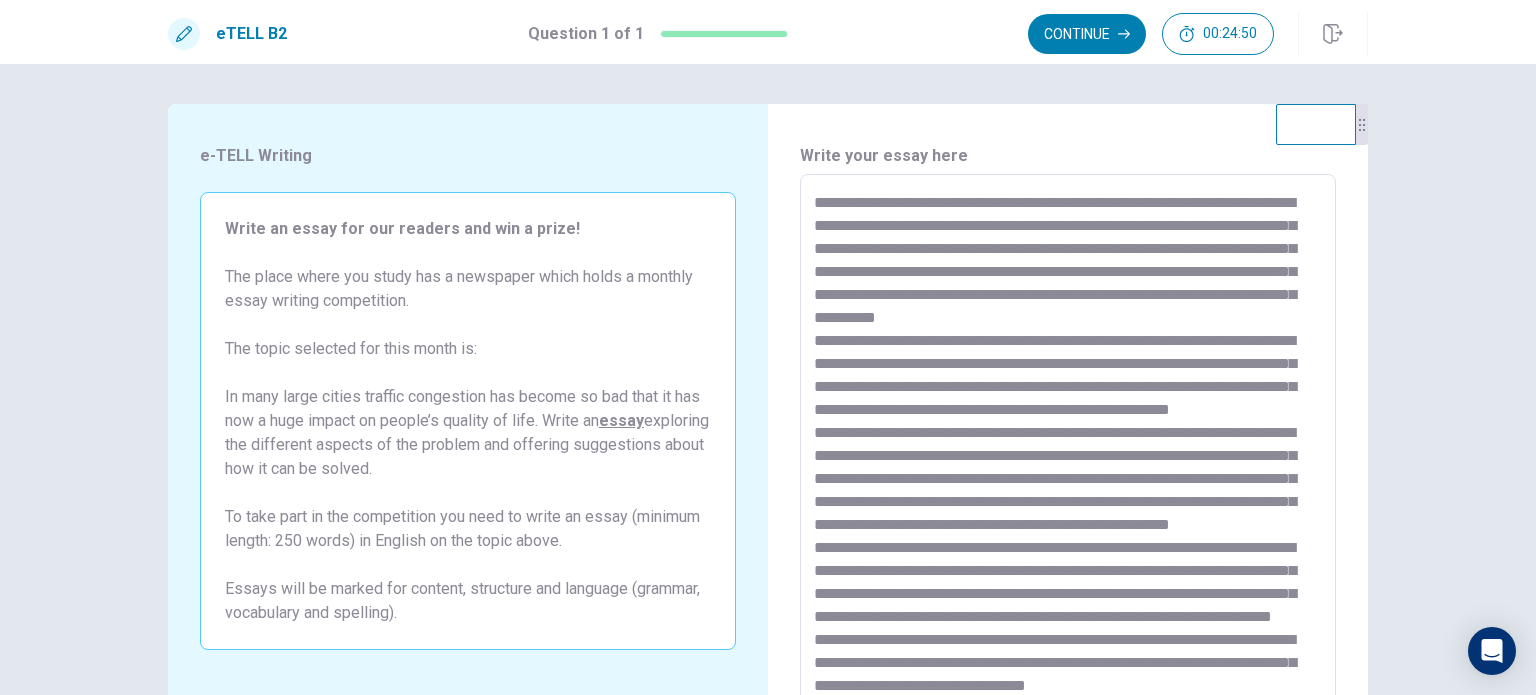 click at bounding box center (1068, 451) 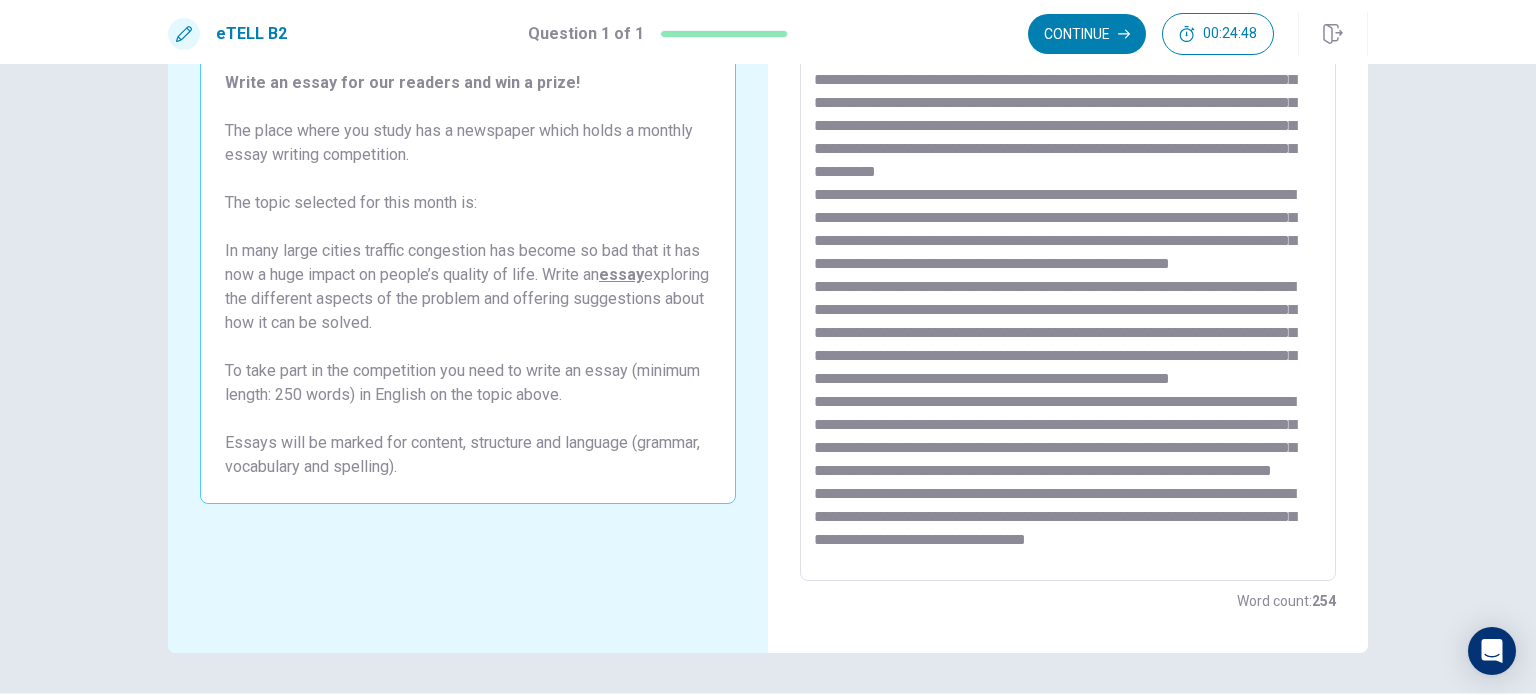 scroll, scrollTop: 148, scrollLeft: 0, axis: vertical 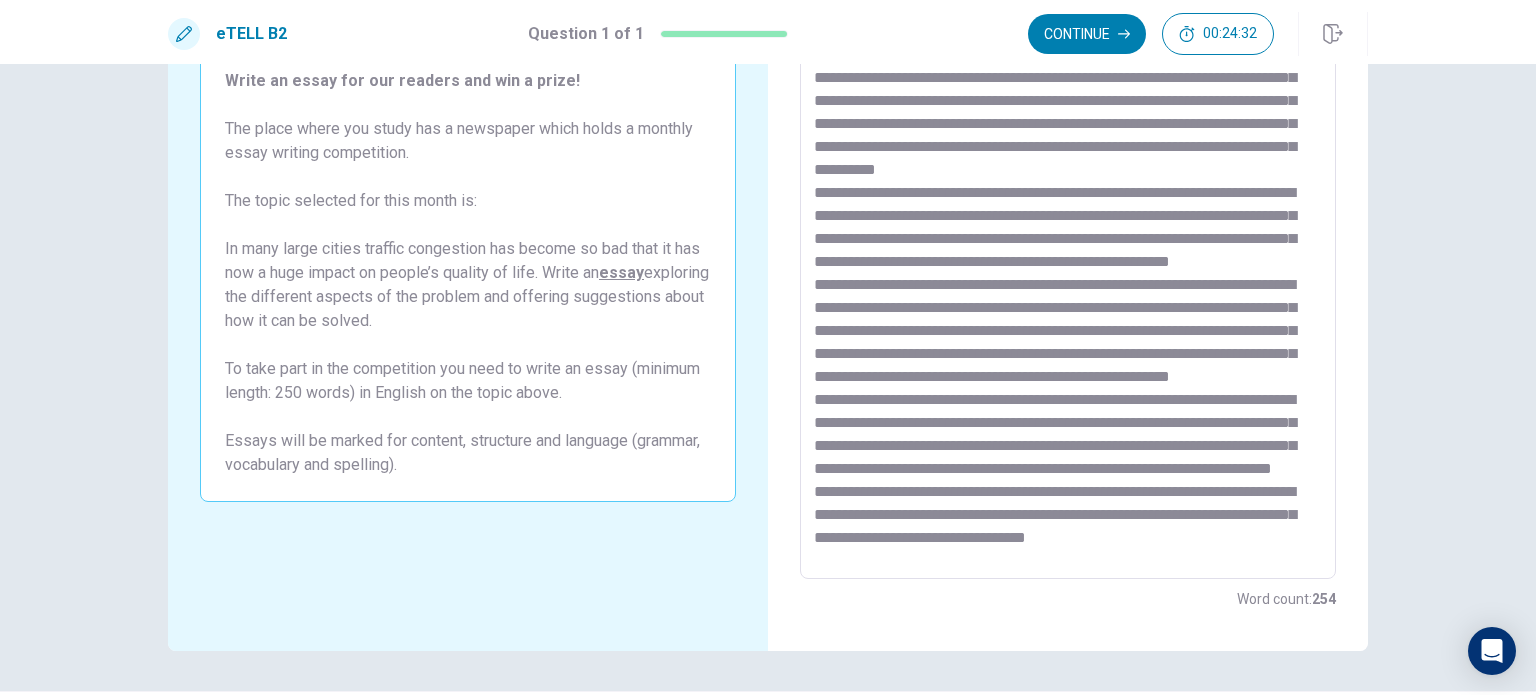click at bounding box center [1068, 303] 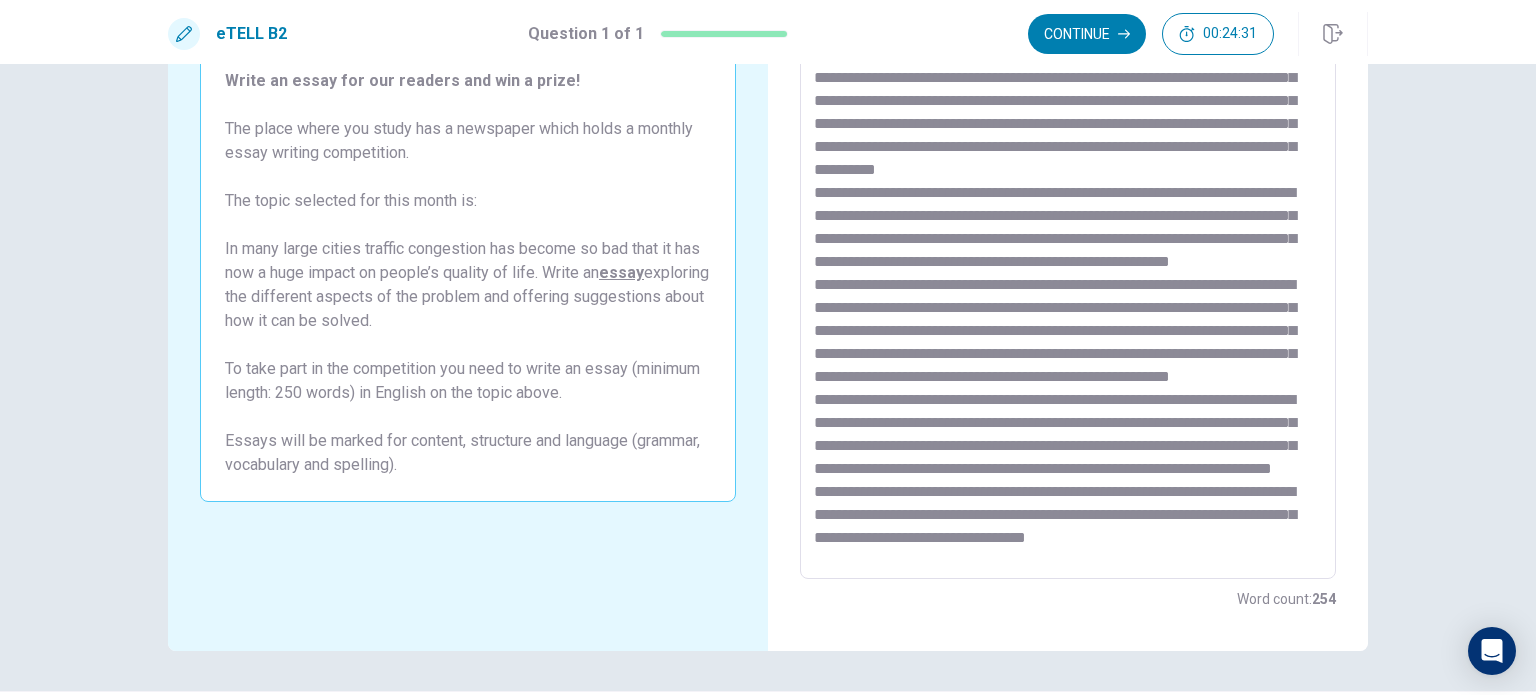 click at bounding box center (1068, 303) 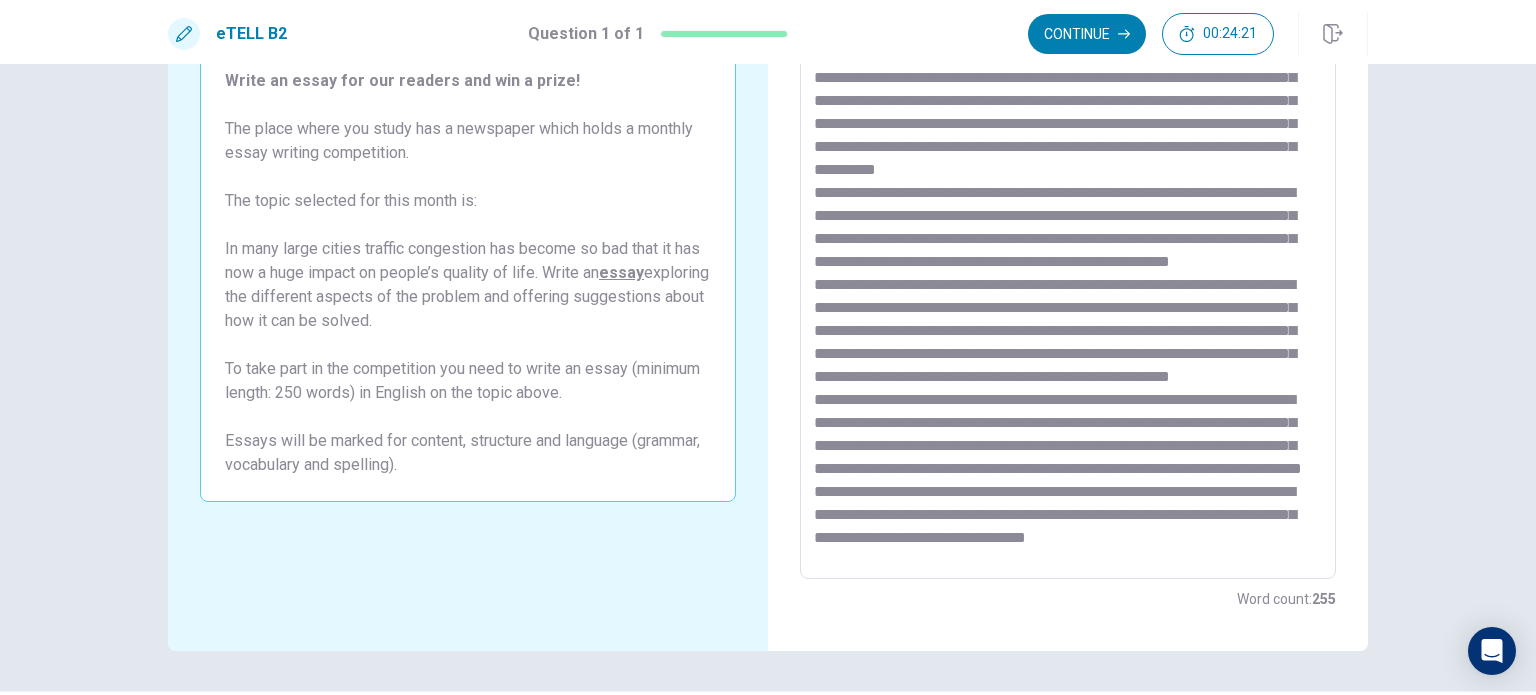 click at bounding box center (1068, 303) 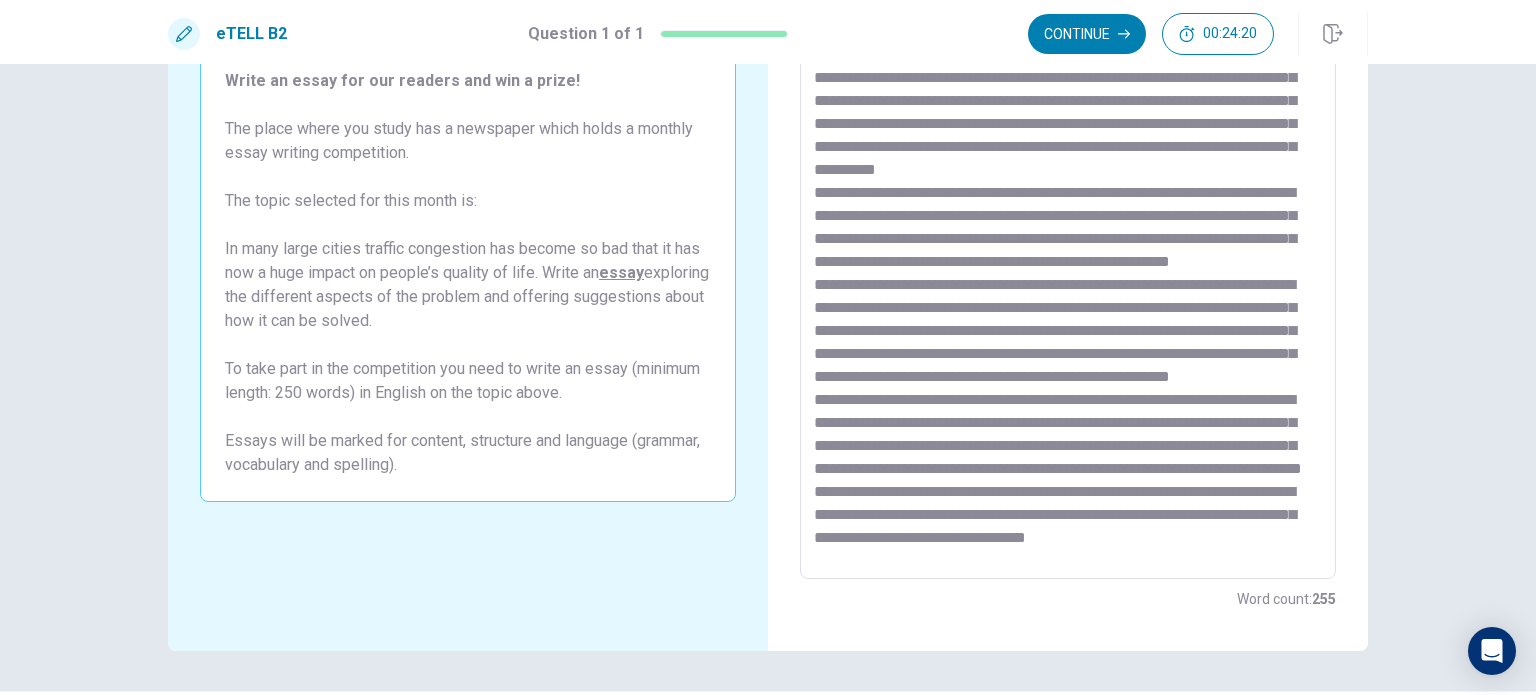 click at bounding box center [1068, 303] 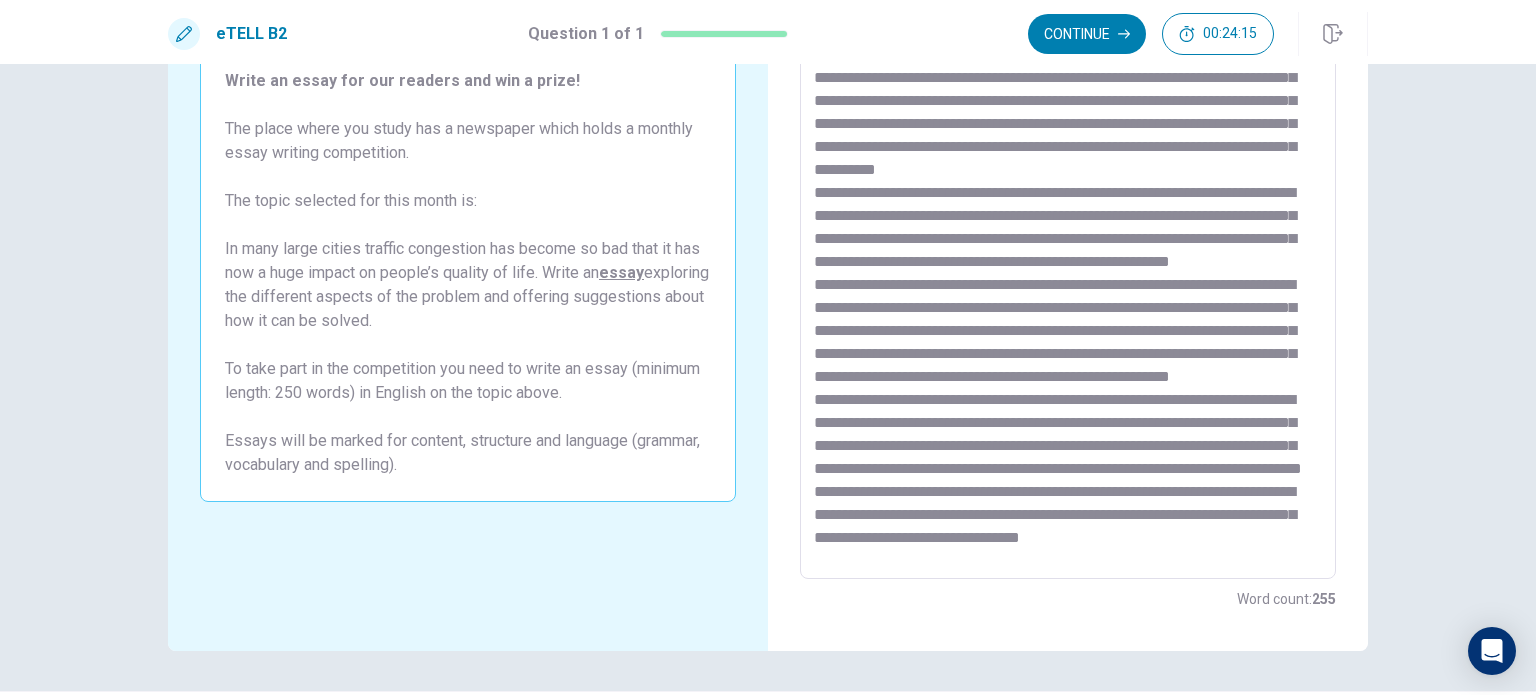 click at bounding box center (1068, 303) 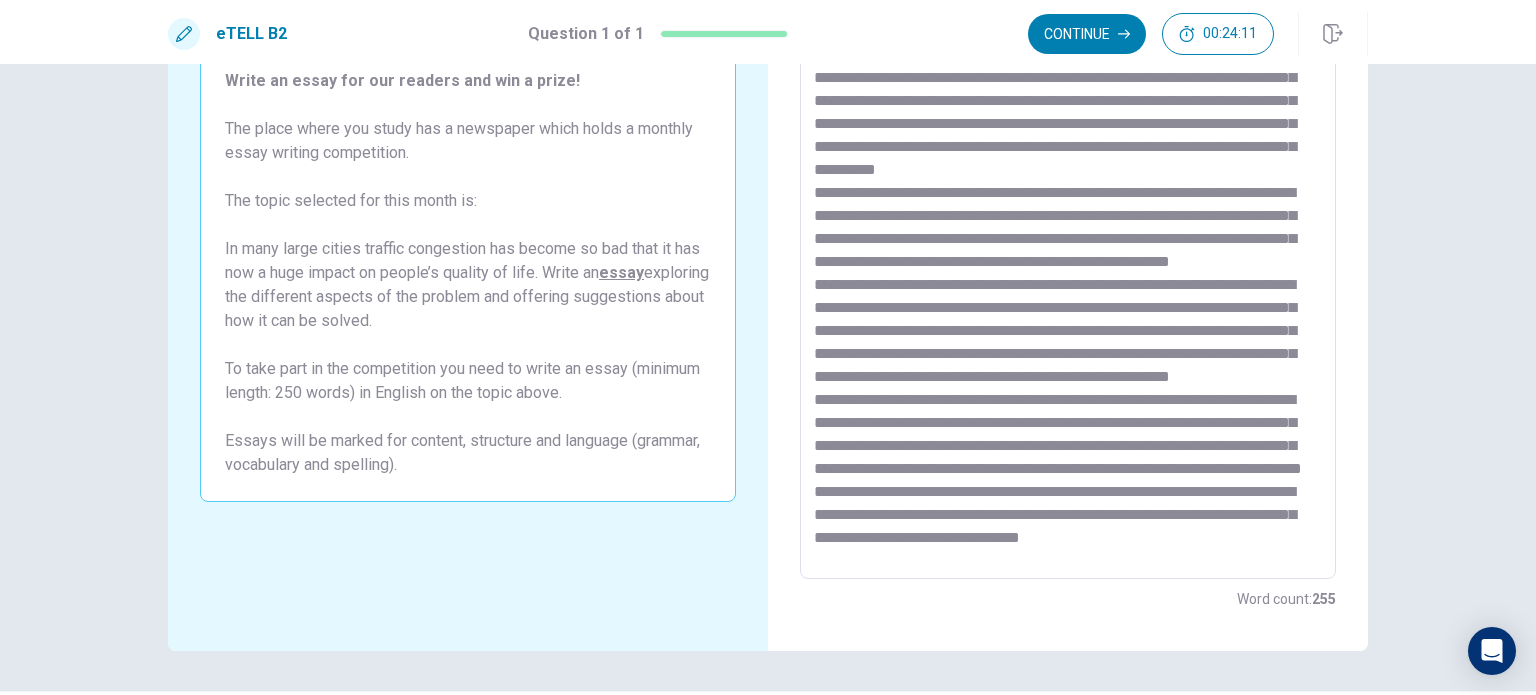 click at bounding box center (1068, 303) 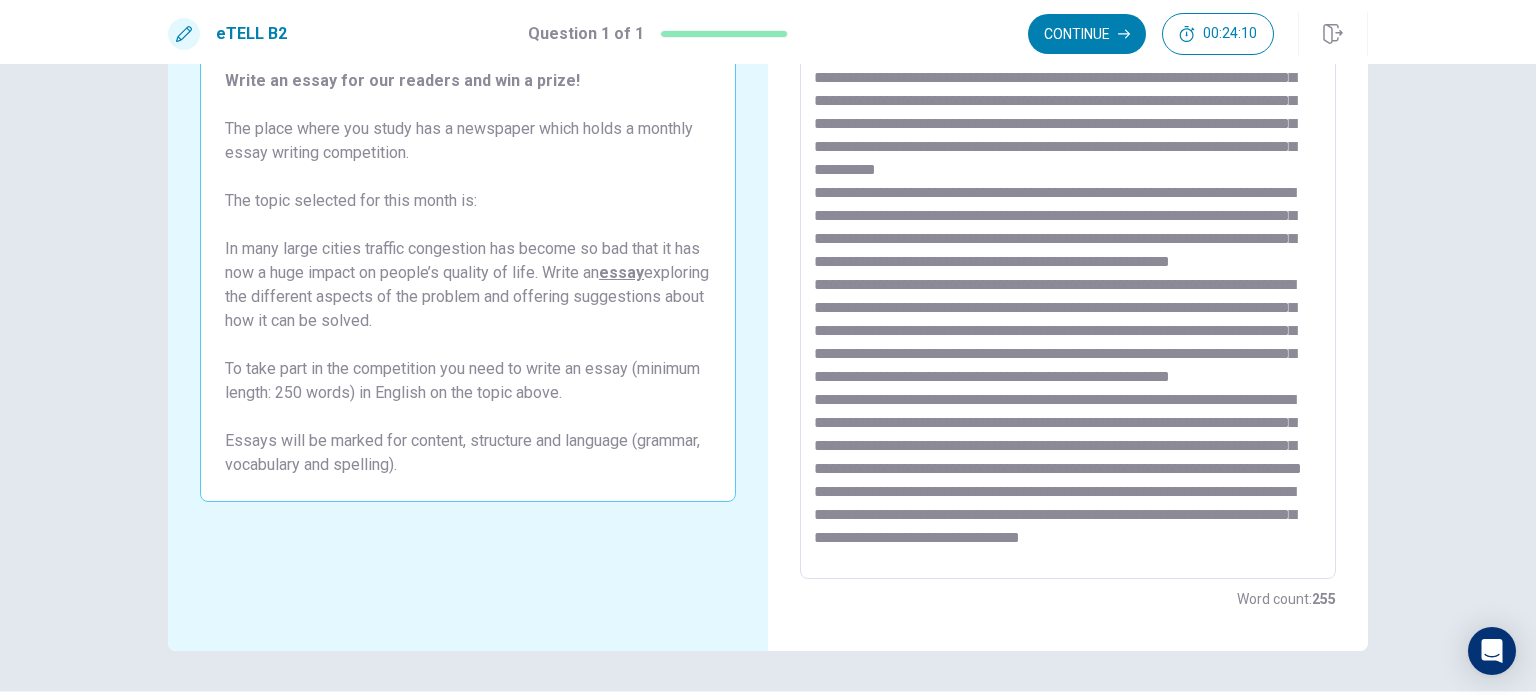 click at bounding box center [1068, 303] 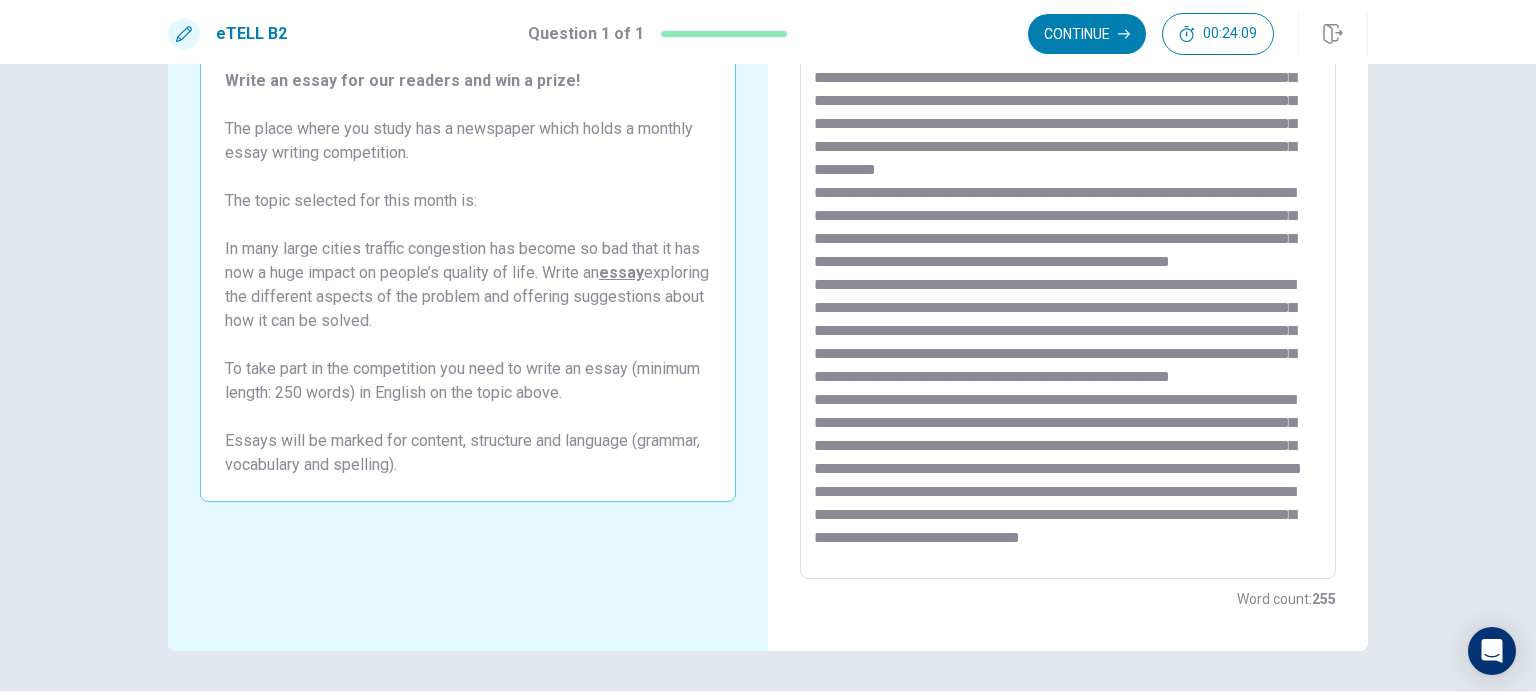 click at bounding box center [1068, 303] 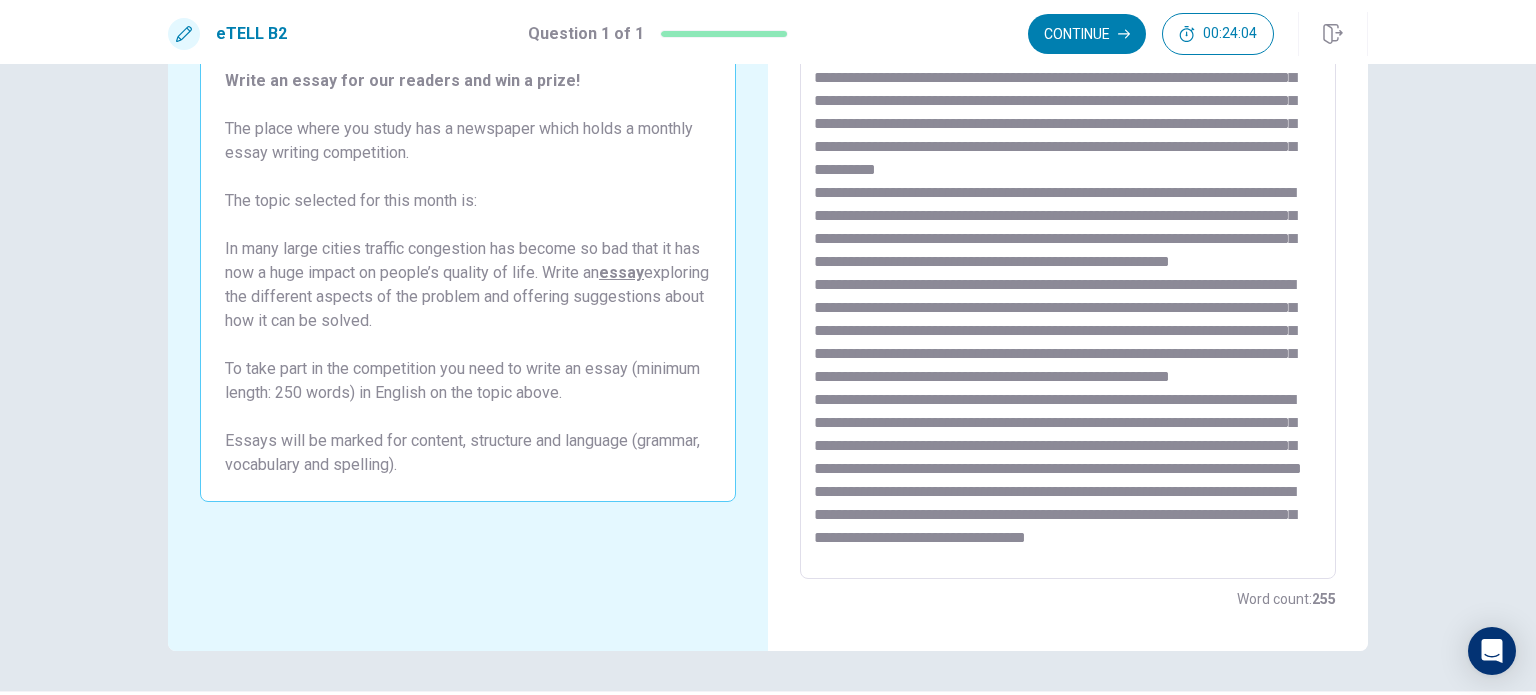 click at bounding box center [1068, 303] 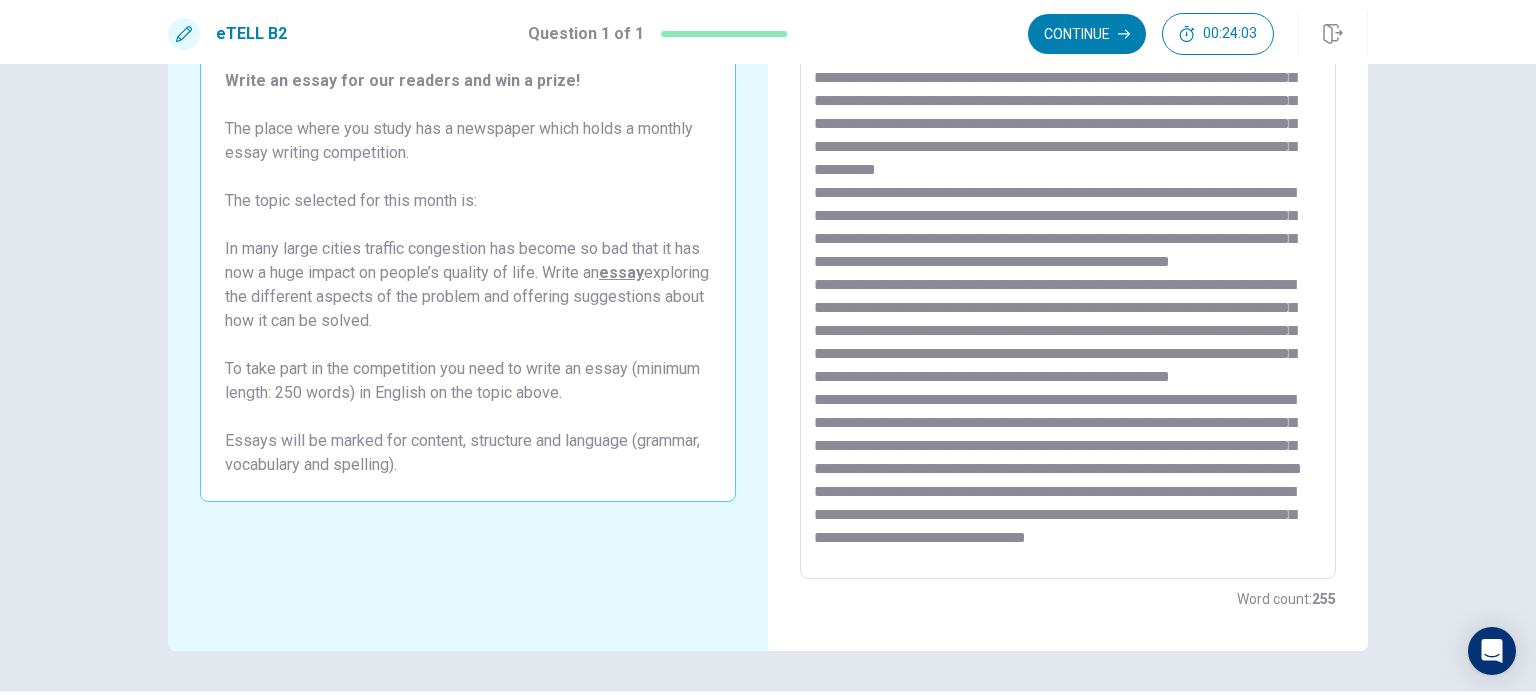 scroll, scrollTop: 0, scrollLeft: 0, axis: both 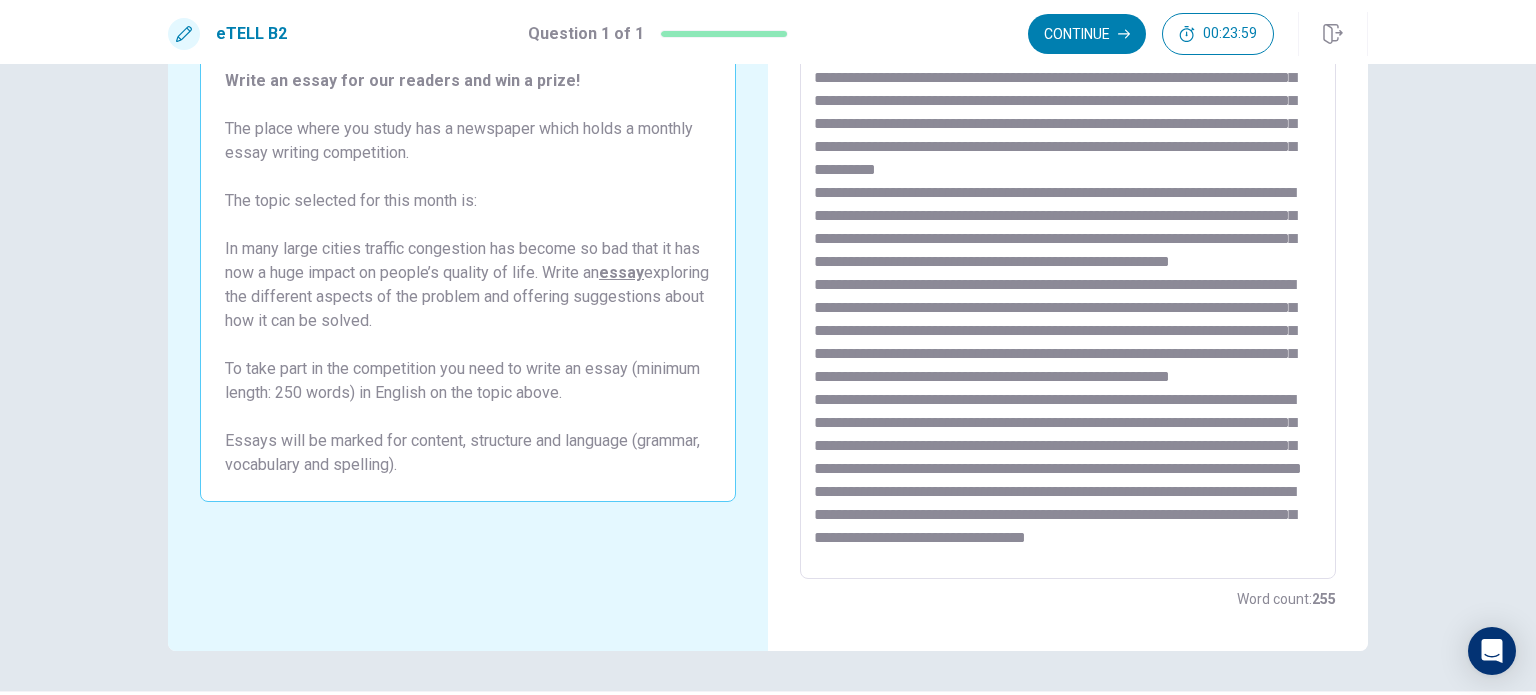 click at bounding box center [1068, 303] 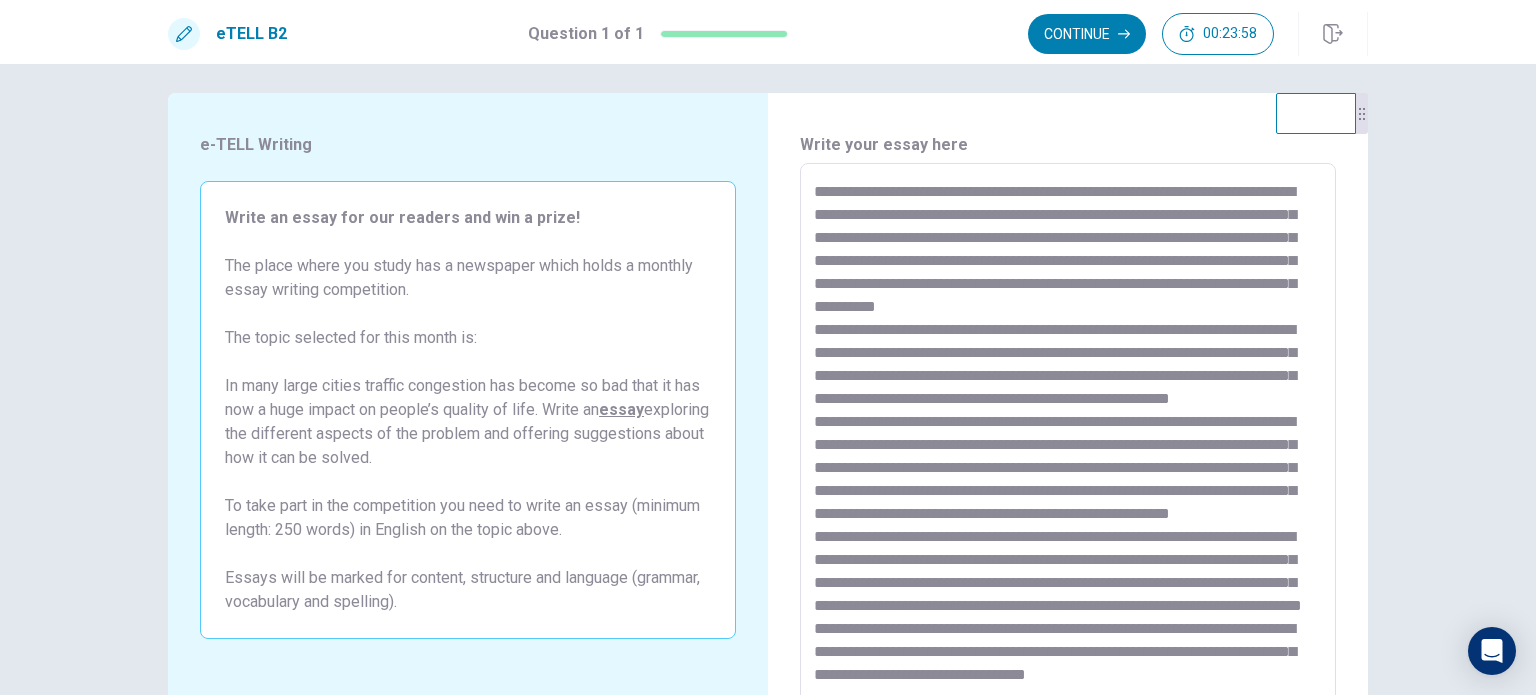 scroll, scrollTop: 0, scrollLeft: 0, axis: both 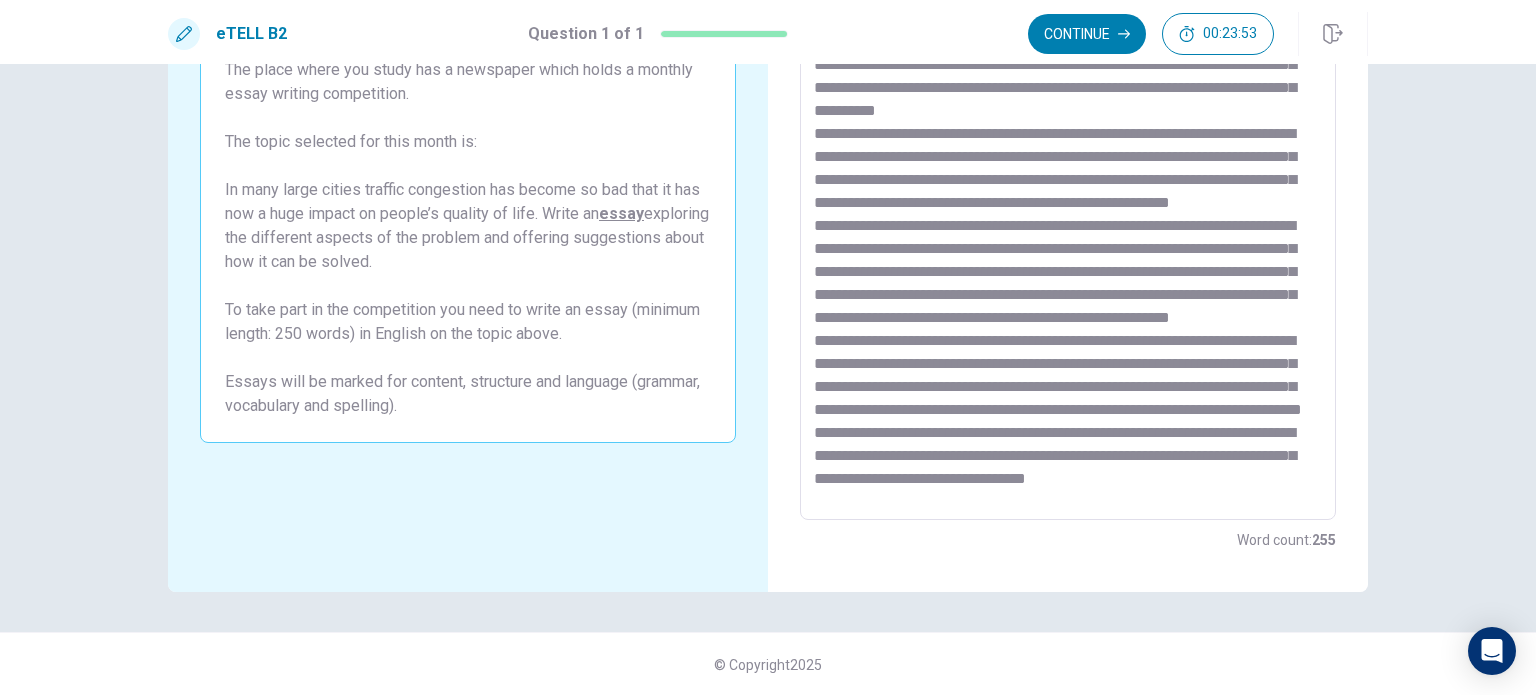 click at bounding box center [1068, 244] 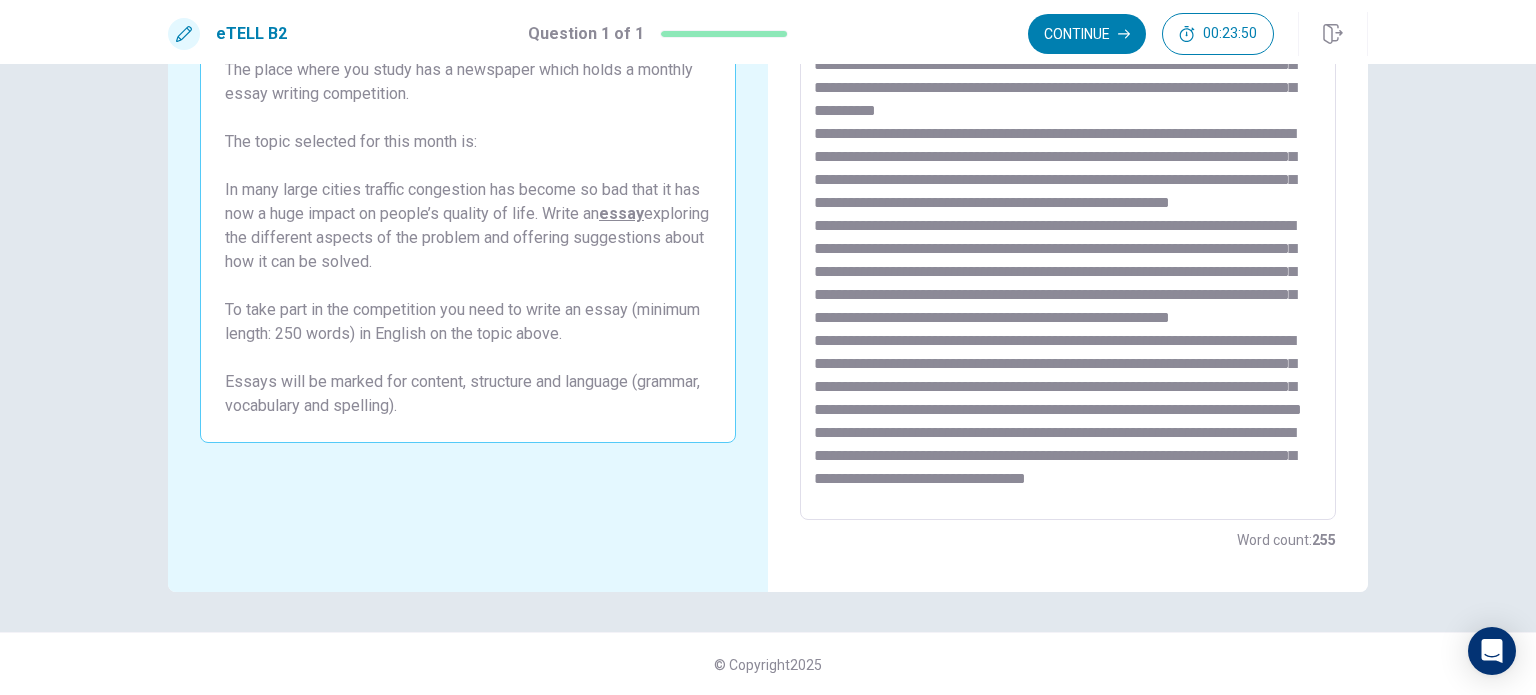 scroll, scrollTop: 0, scrollLeft: 0, axis: both 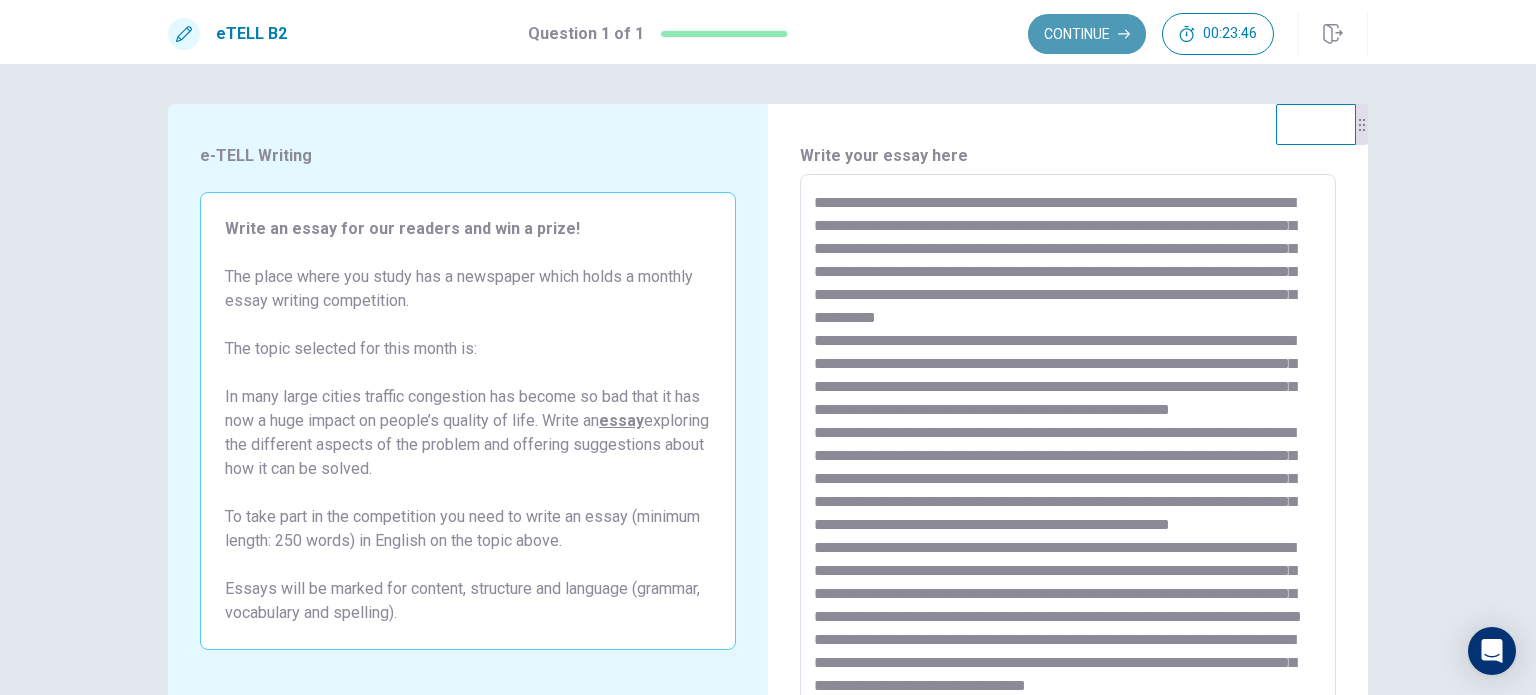 click on "Continue" at bounding box center [1087, 34] 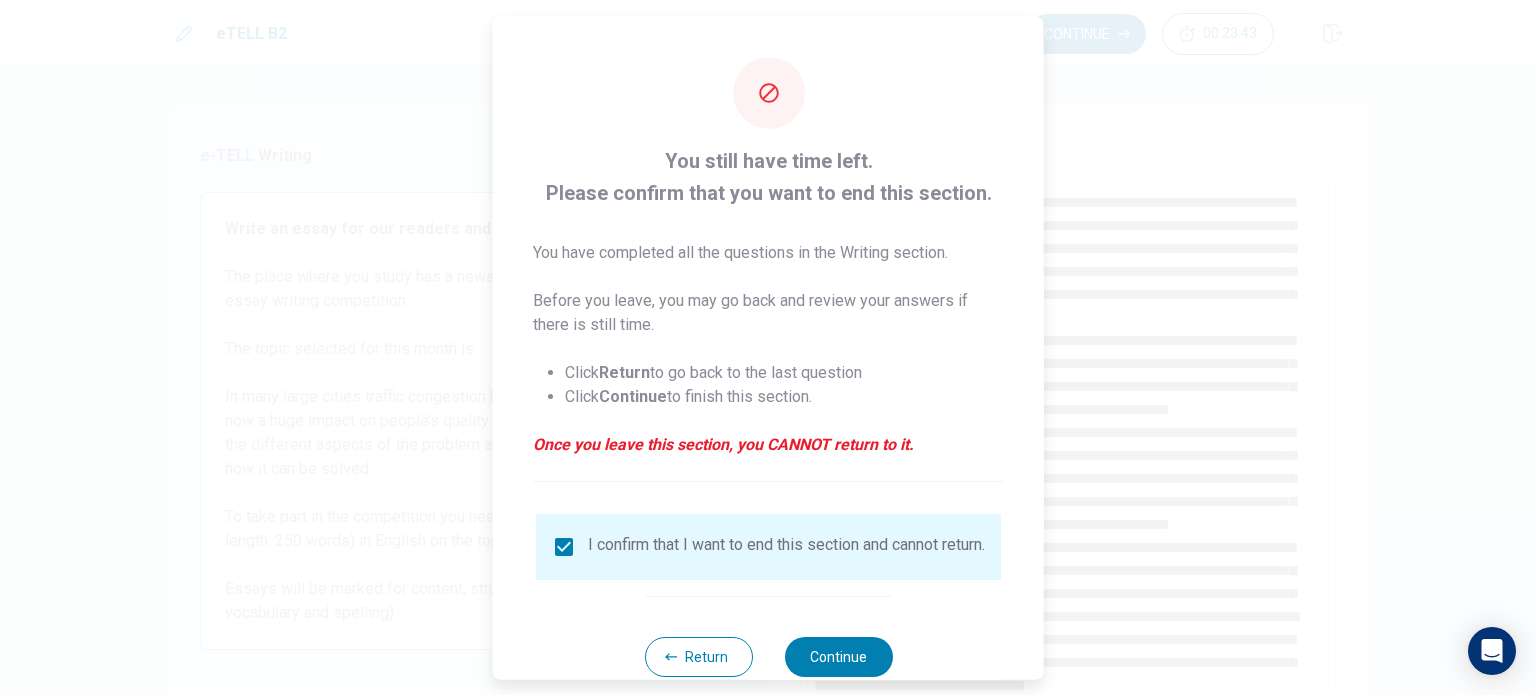 scroll, scrollTop: 50, scrollLeft: 0, axis: vertical 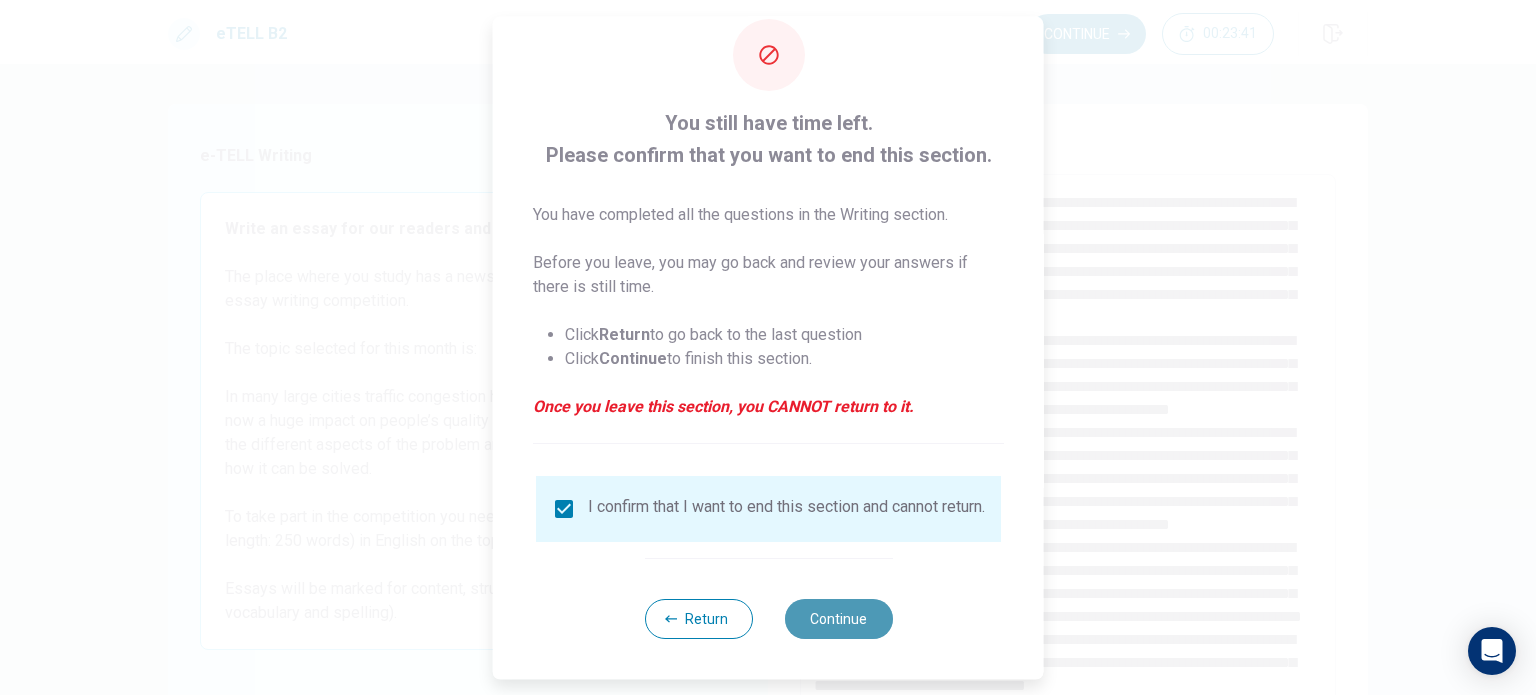 click on "Continue" at bounding box center (838, 619) 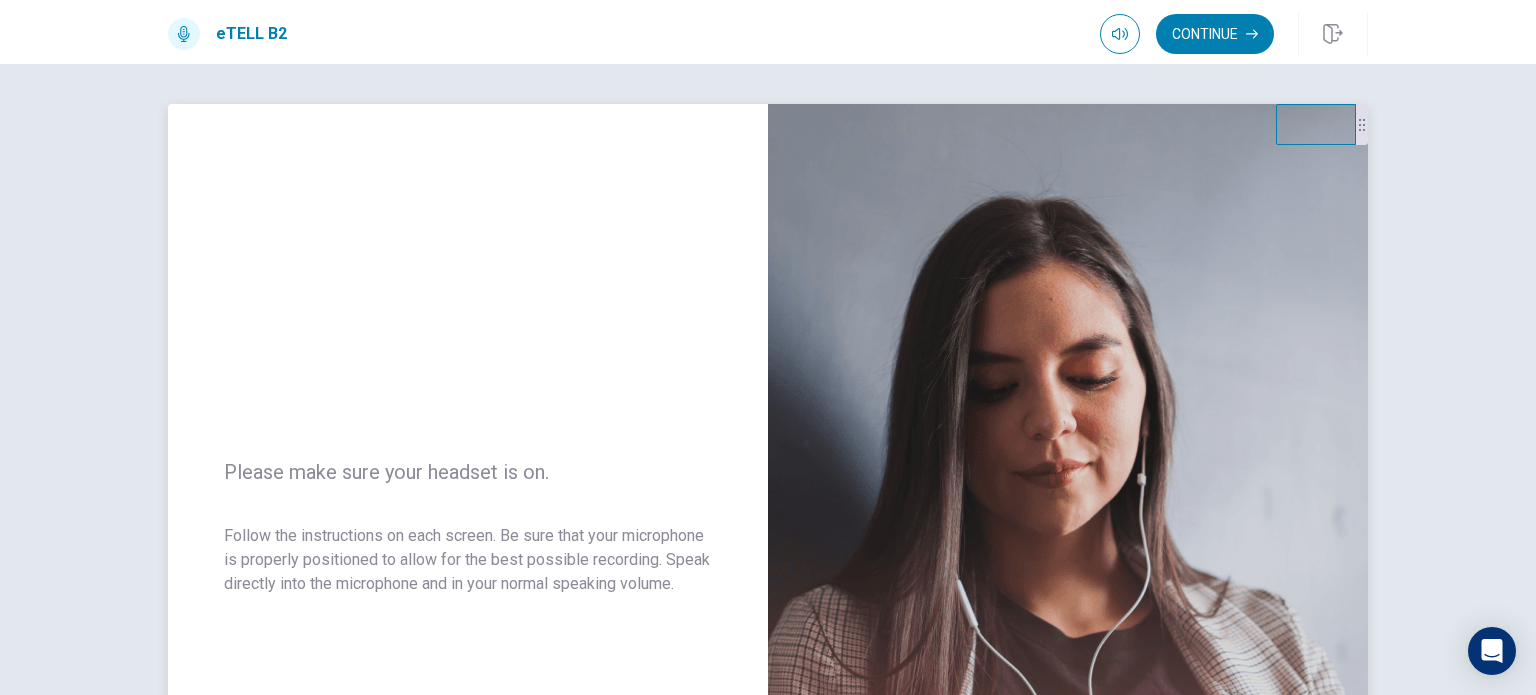 scroll, scrollTop: 0, scrollLeft: 0, axis: both 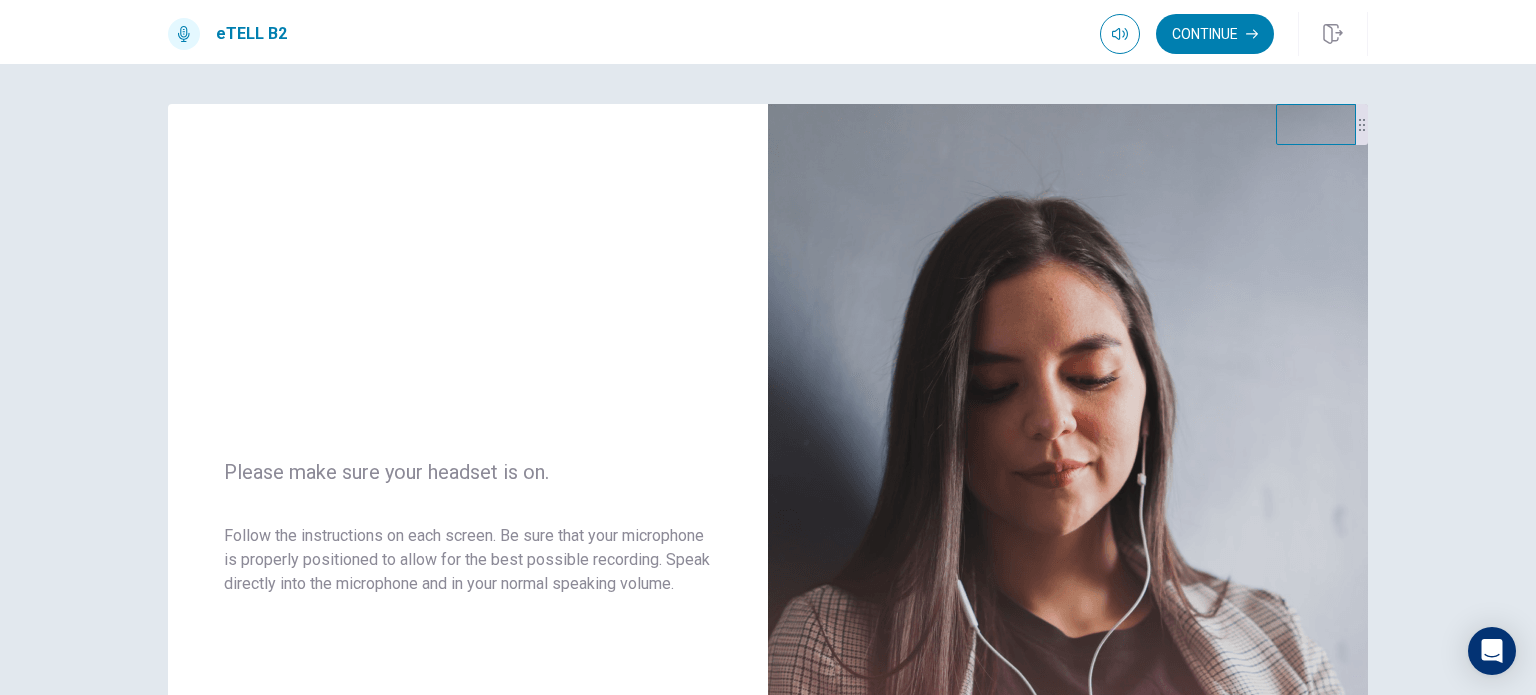 click on "eTELL B2 Continue" at bounding box center [768, 34] 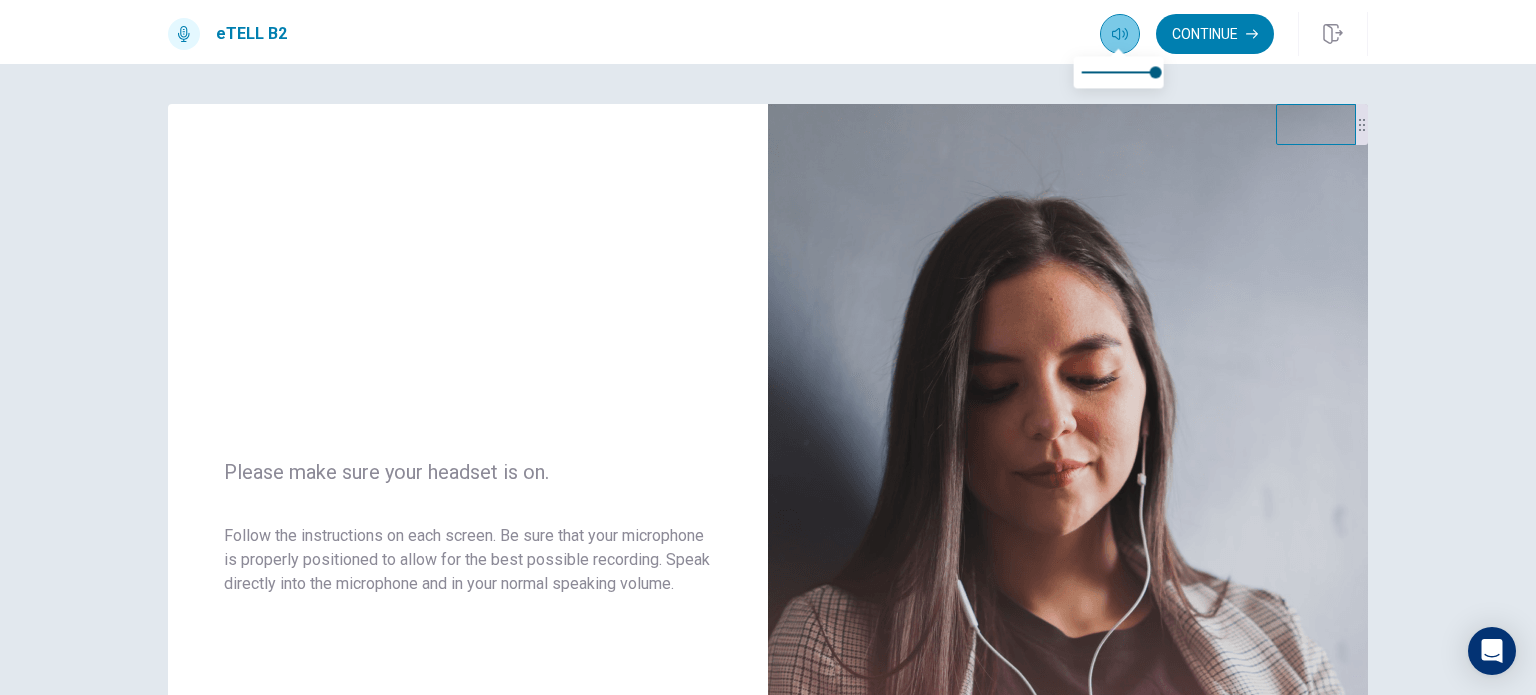 click 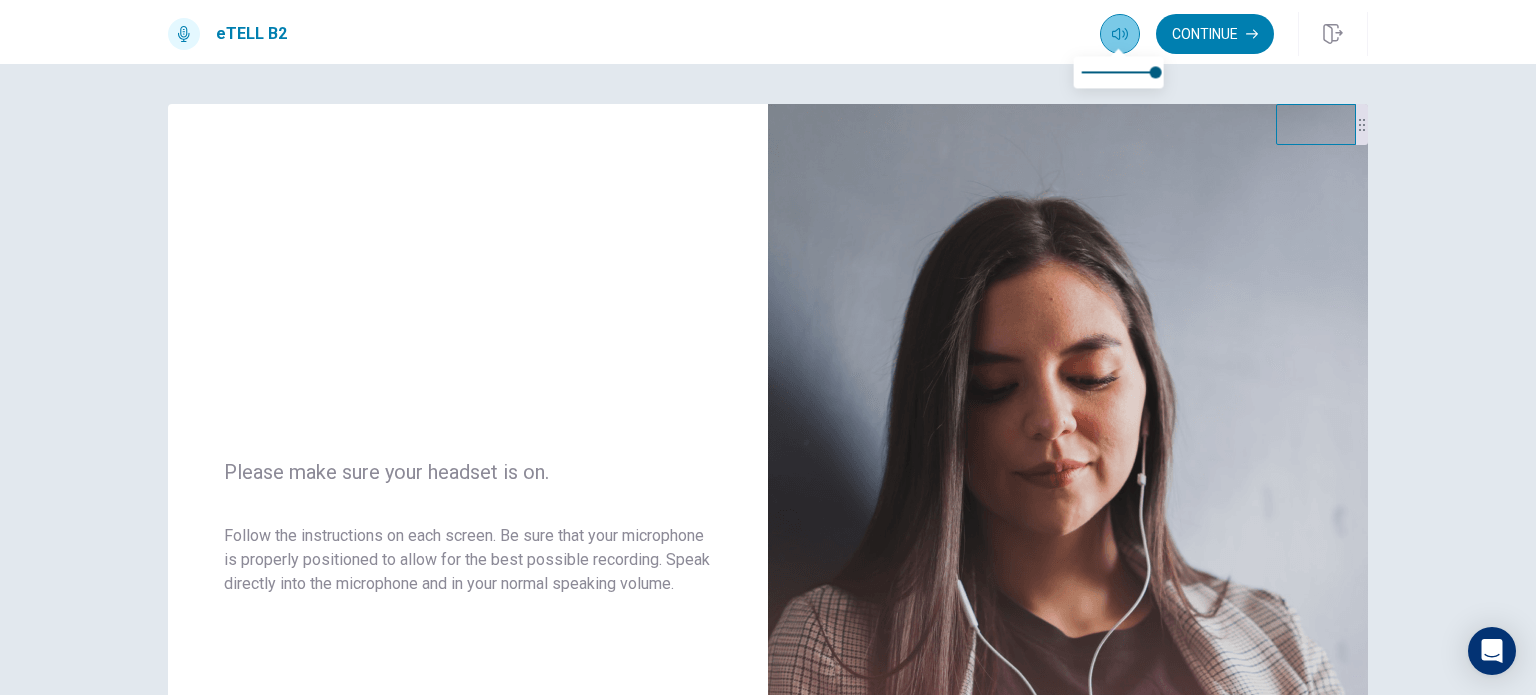click 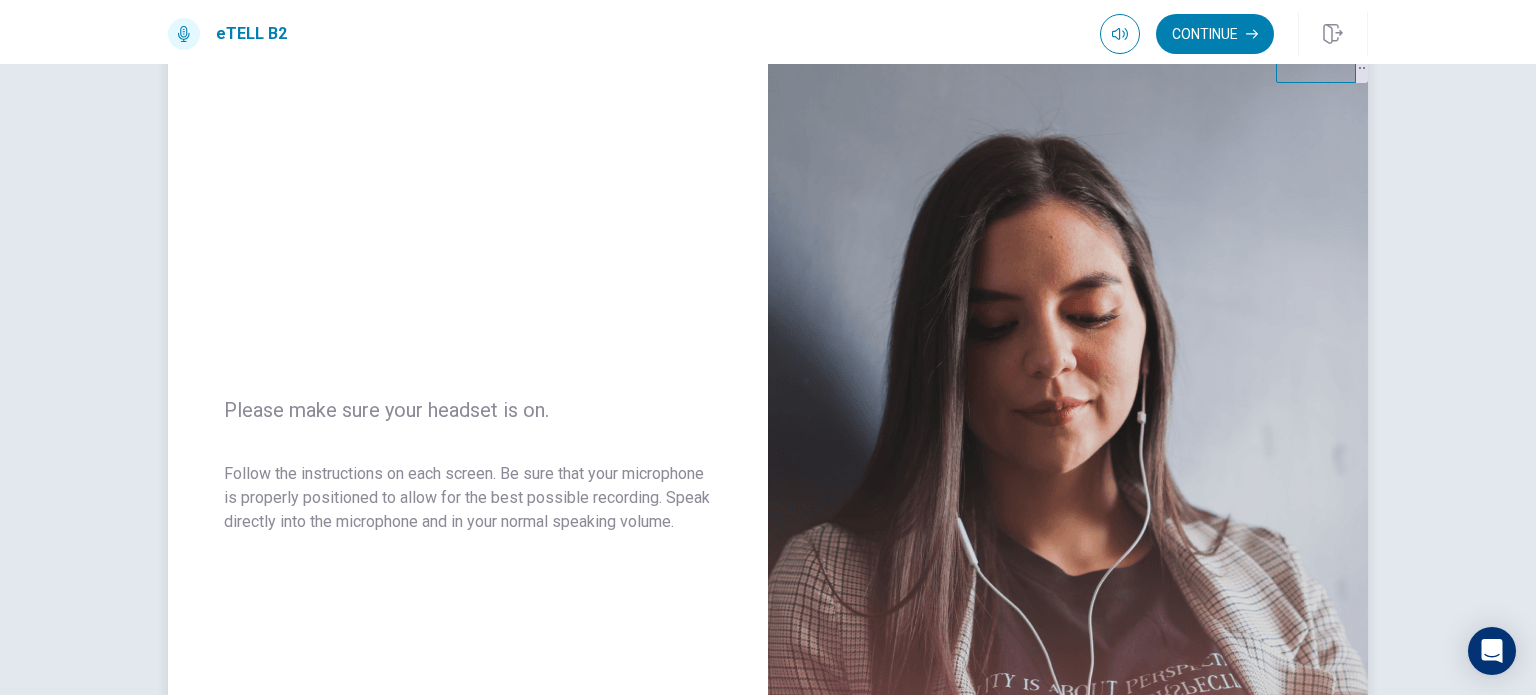scroll, scrollTop: 0, scrollLeft: 0, axis: both 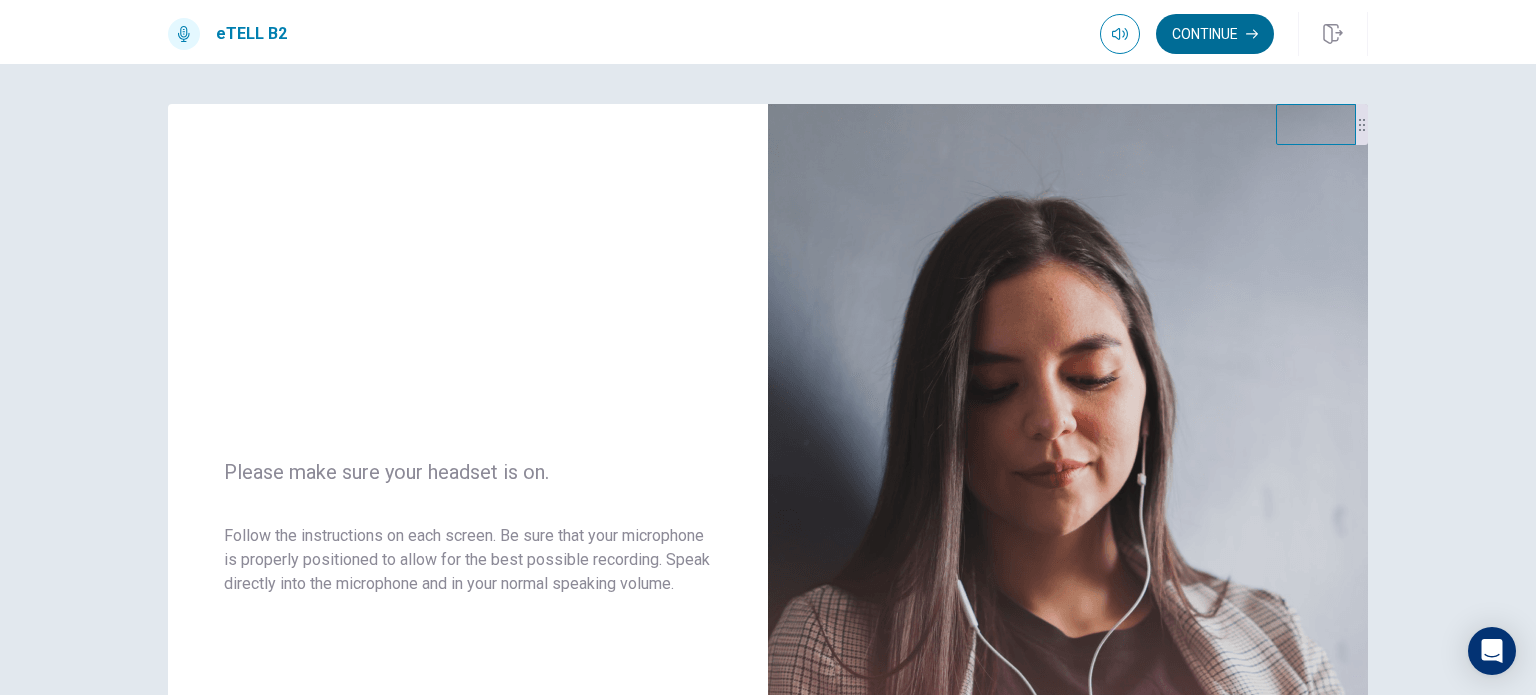 click on "Continue" at bounding box center (1215, 34) 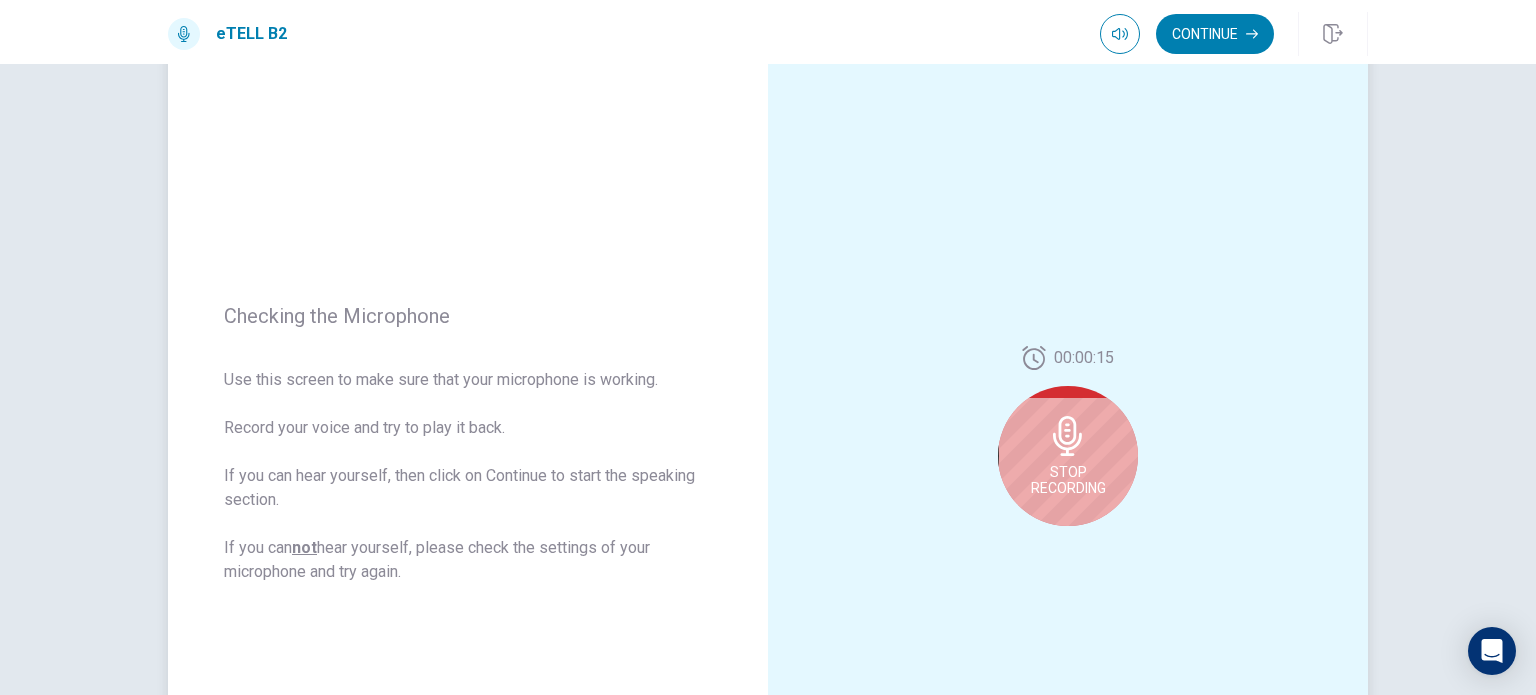 scroll, scrollTop: 119, scrollLeft: 0, axis: vertical 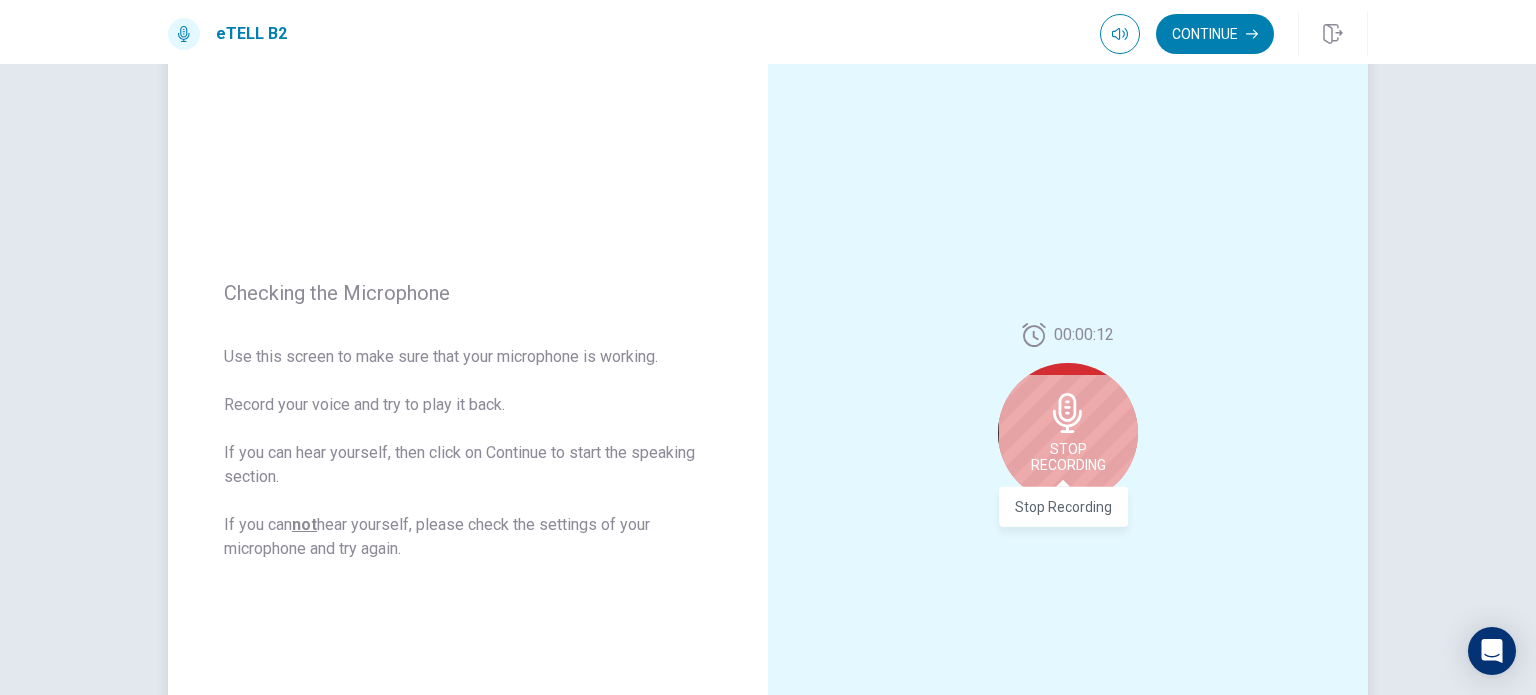 click on "Stop   Recording" at bounding box center (1068, 457) 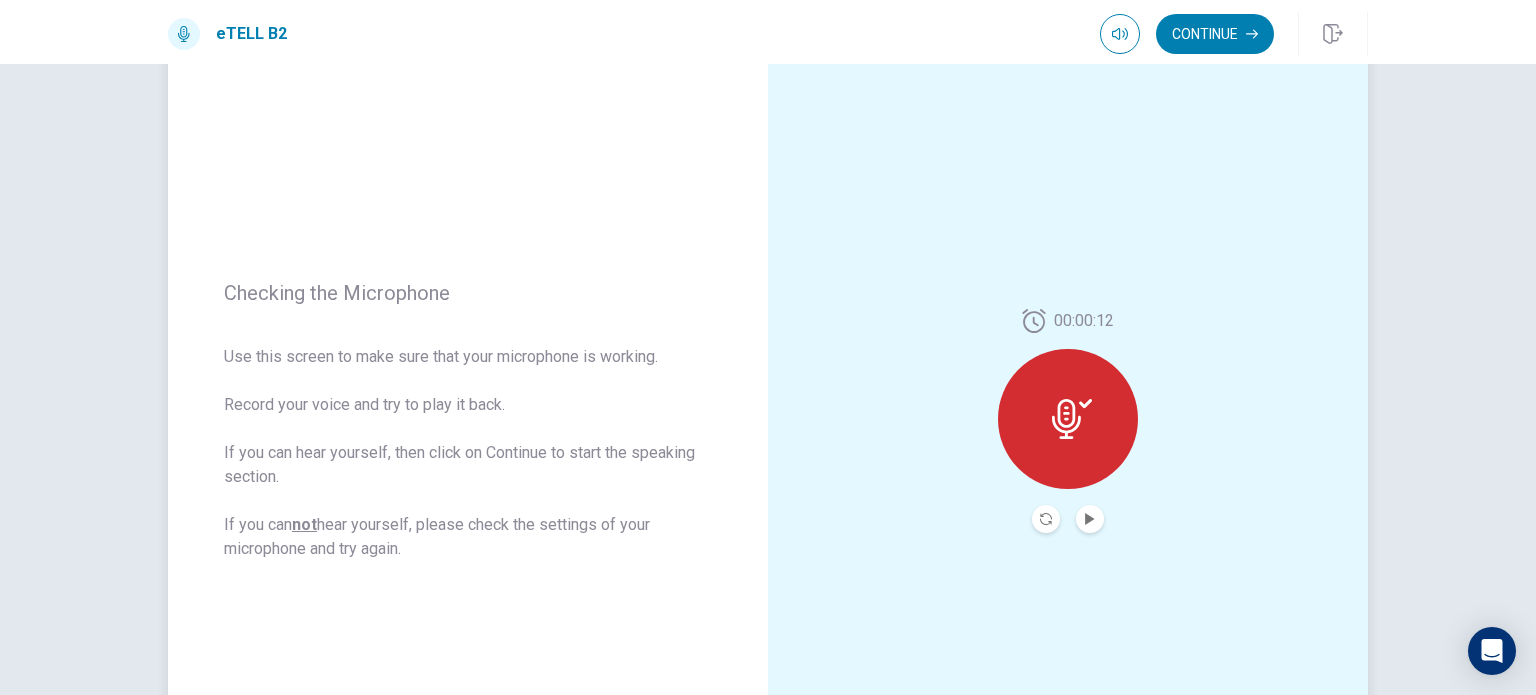click at bounding box center (1068, 419) 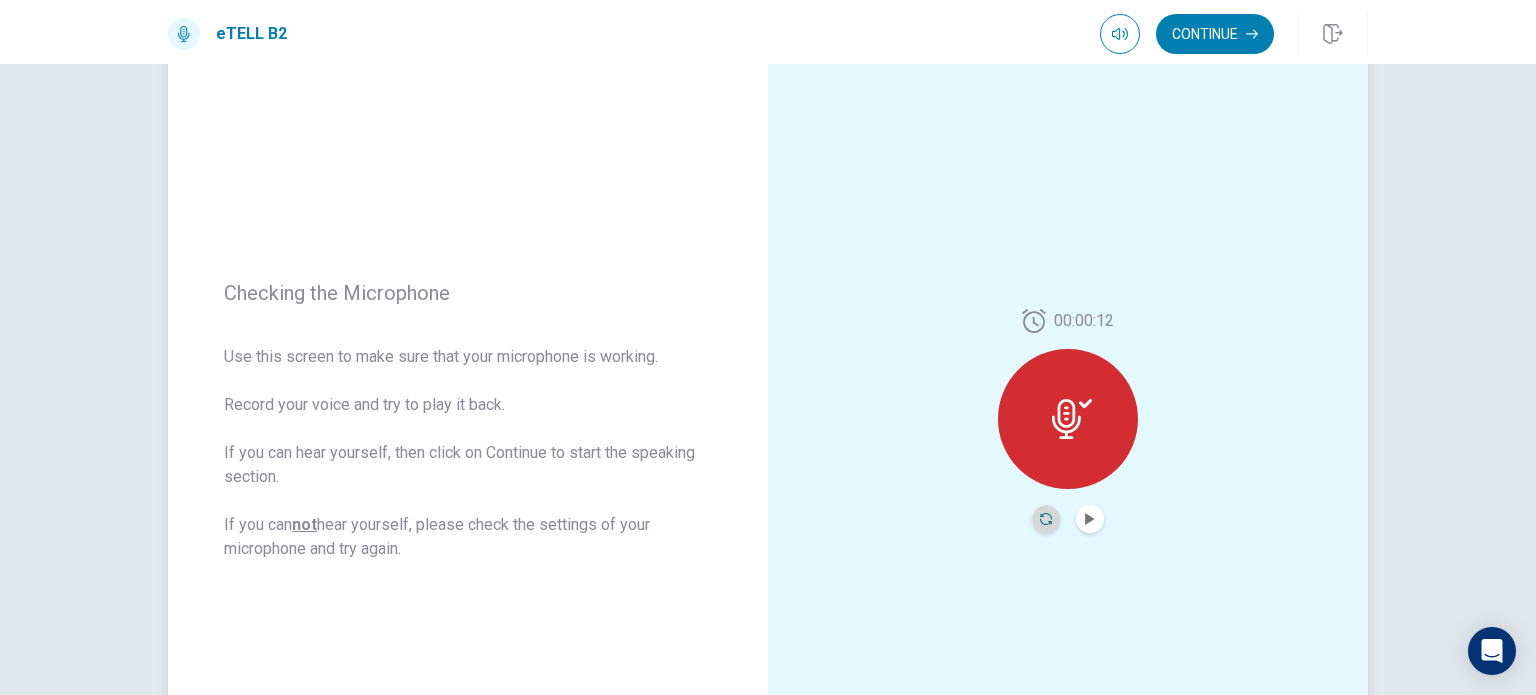click 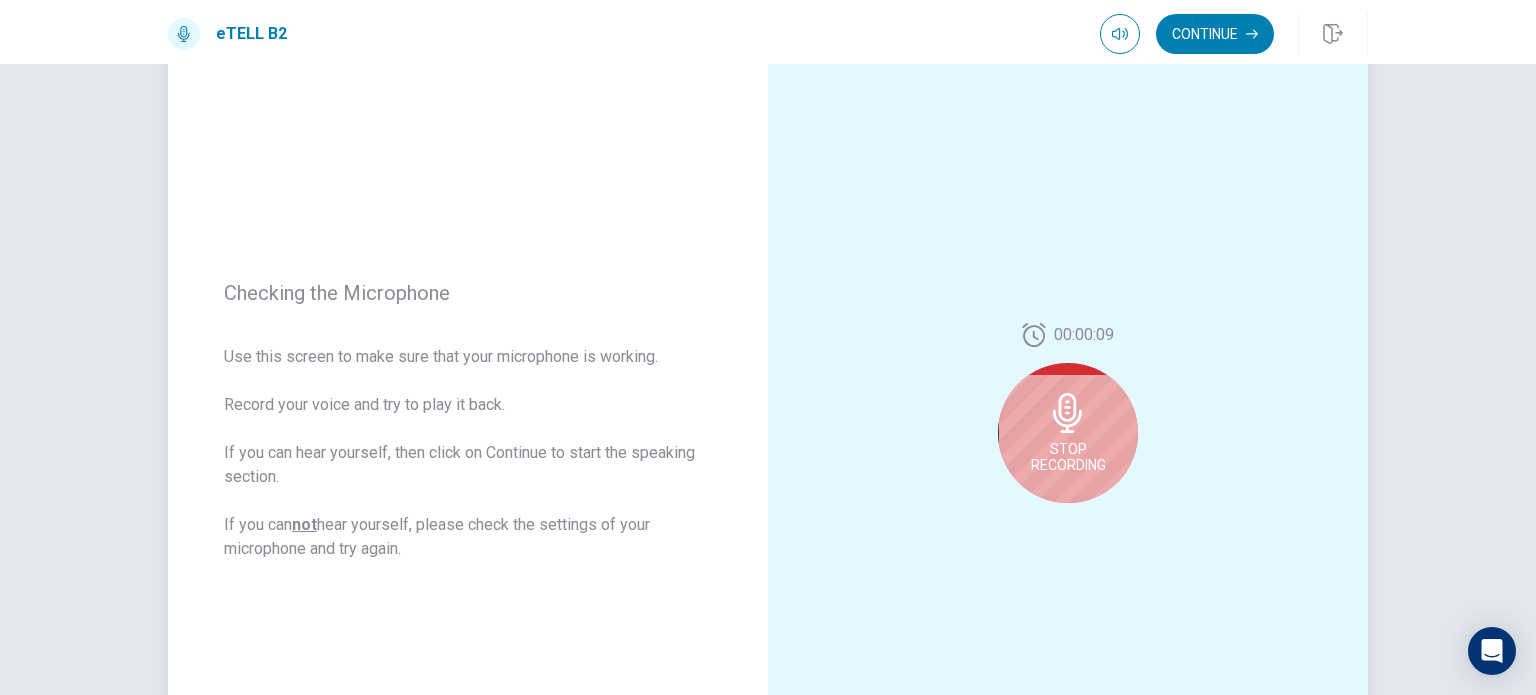 click on "Stop   Recording" at bounding box center [1068, 433] 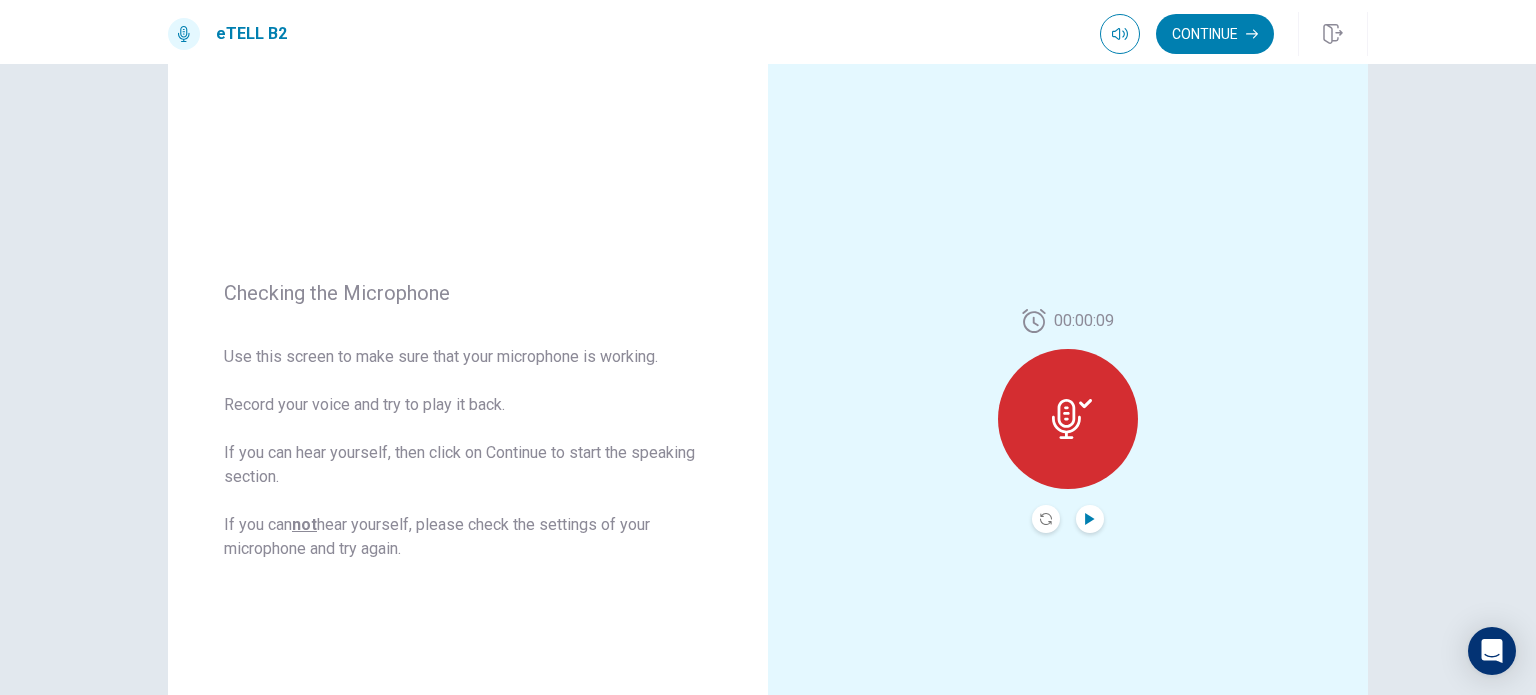click 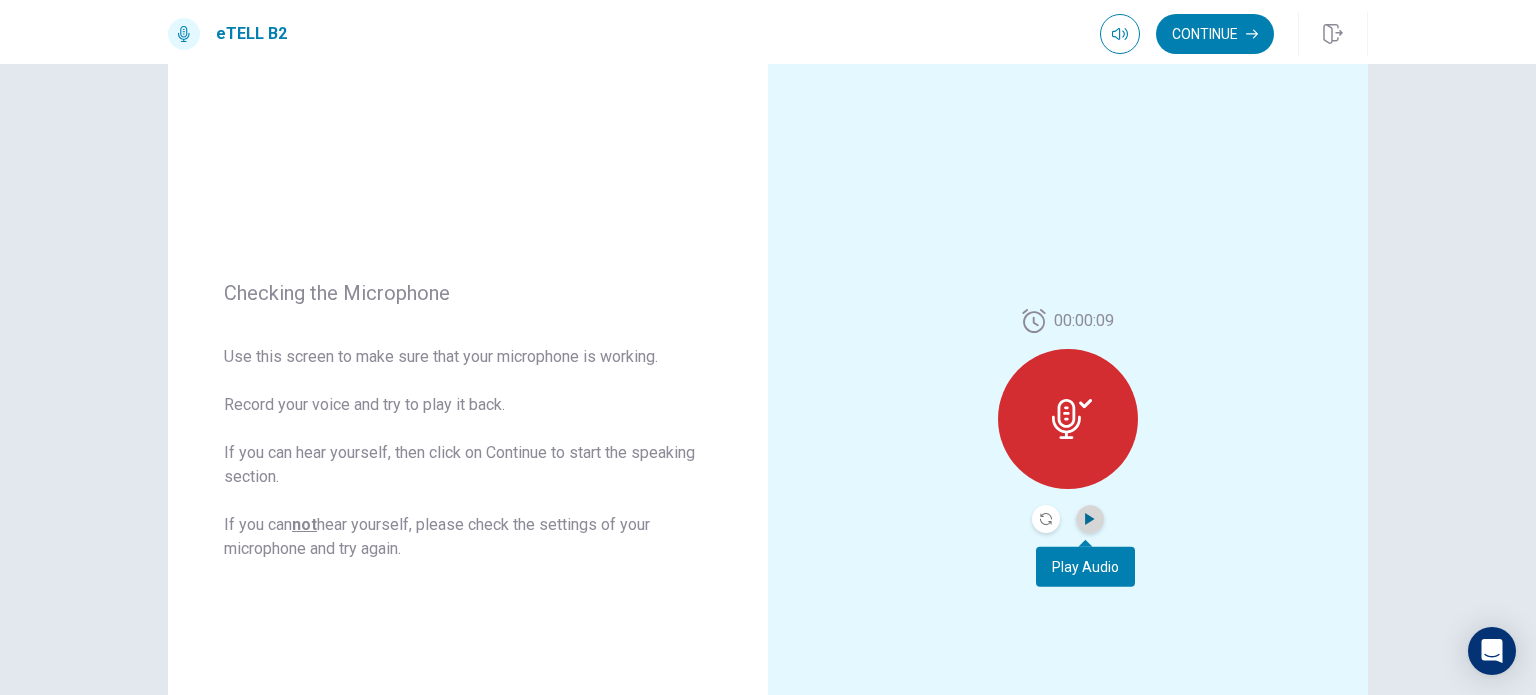 click 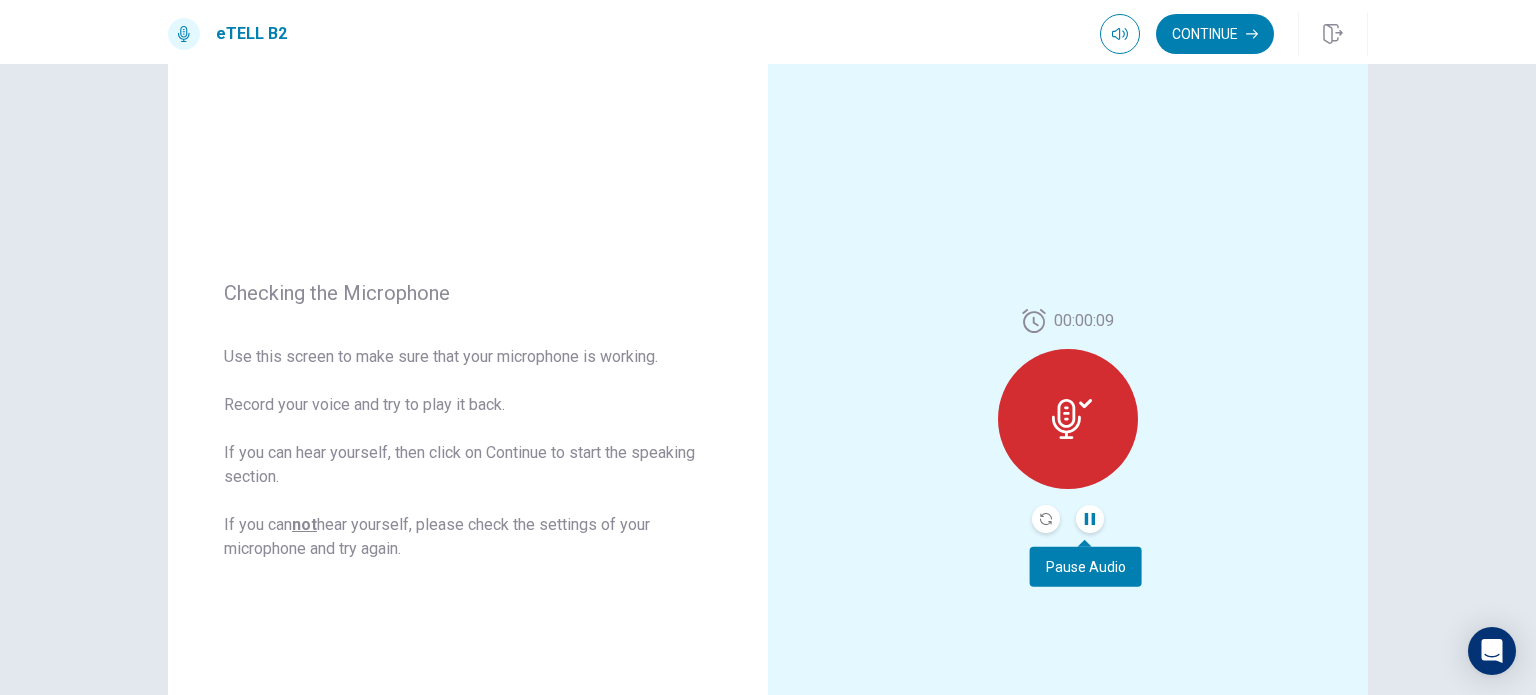 click 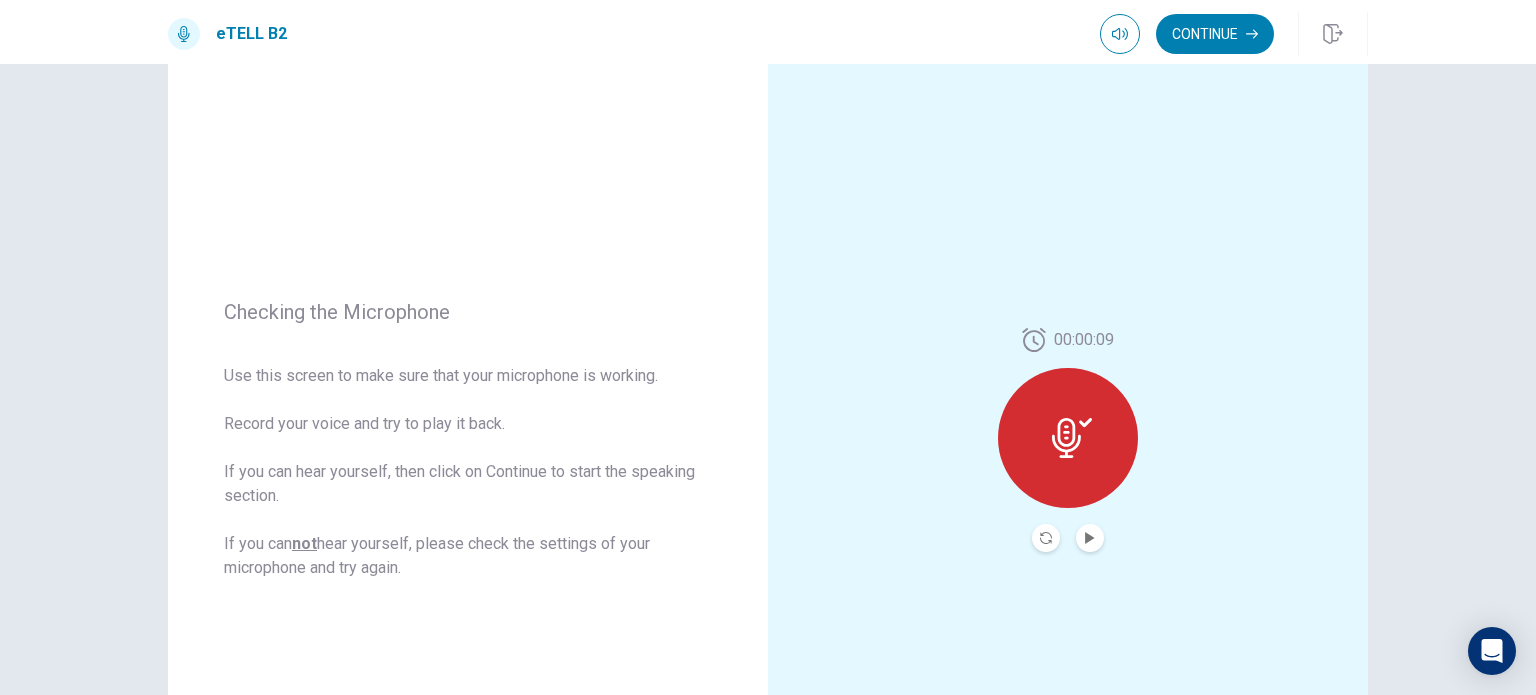scroll, scrollTop: 0, scrollLeft: 0, axis: both 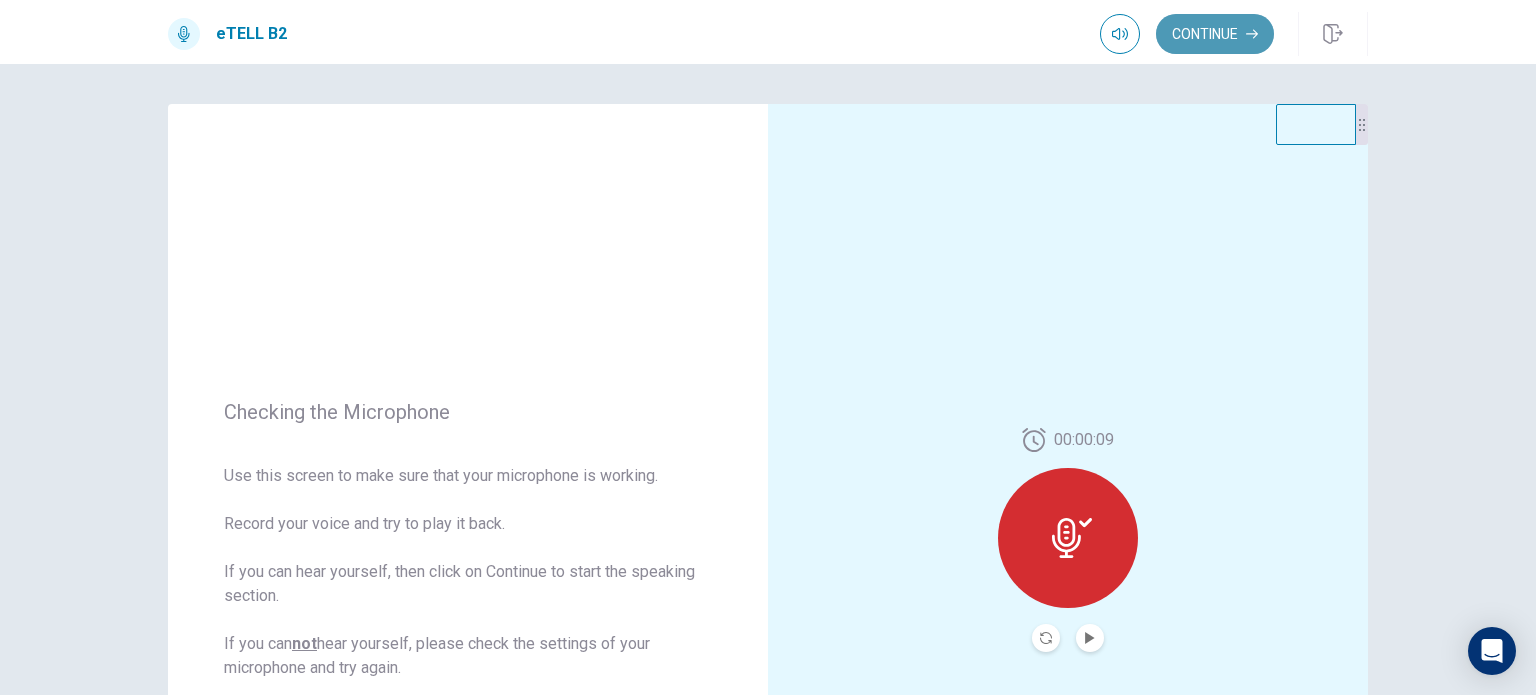 click on "Continue" at bounding box center [1215, 34] 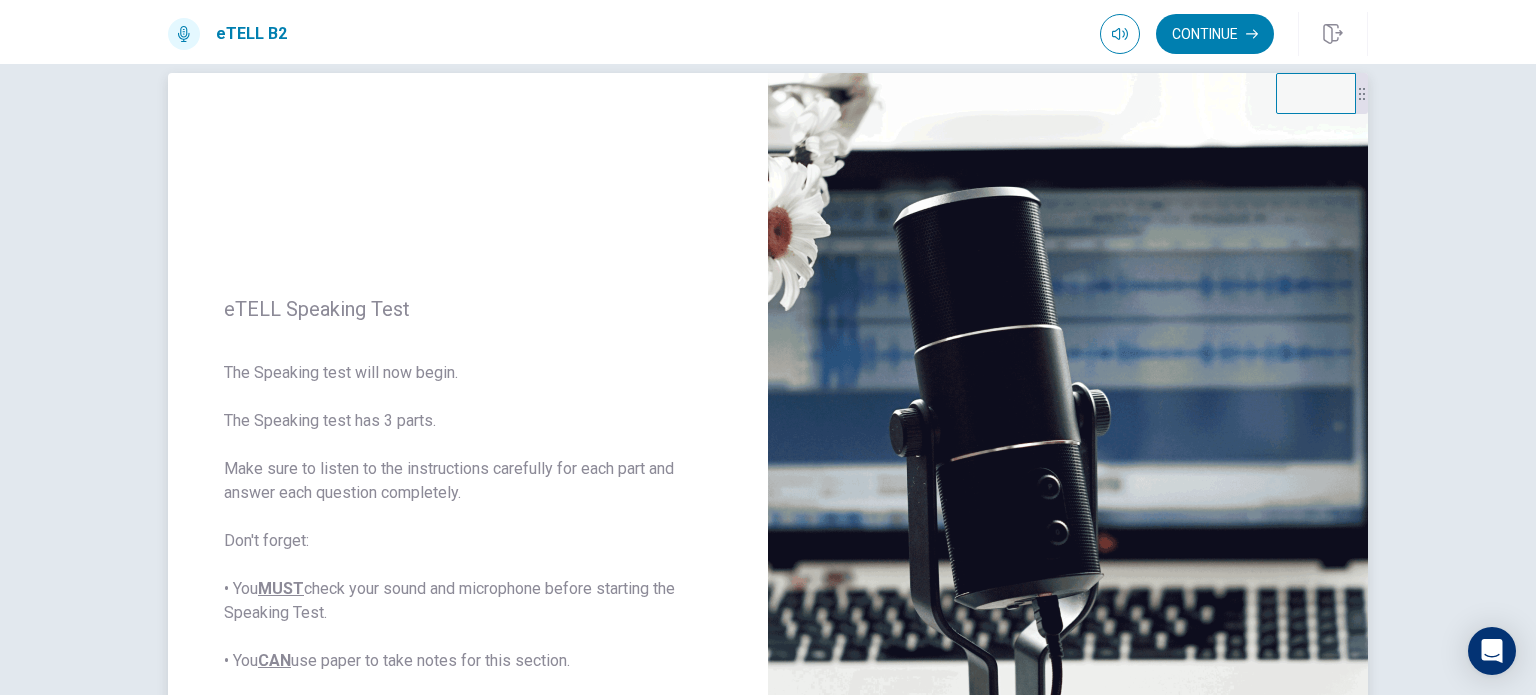 scroll, scrollTop: 0, scrollLeft: 0, axis: both 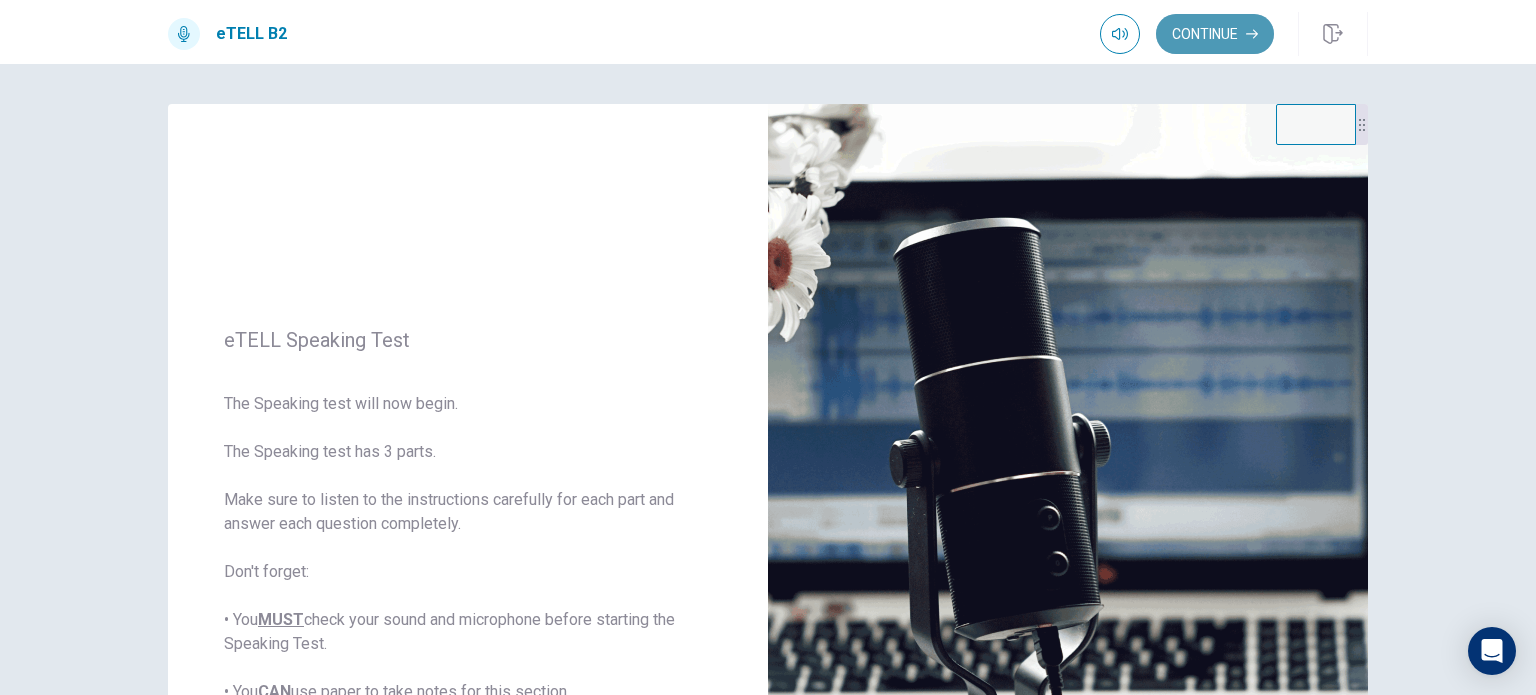 click on "Continue" at bounding box center [1215, 34] 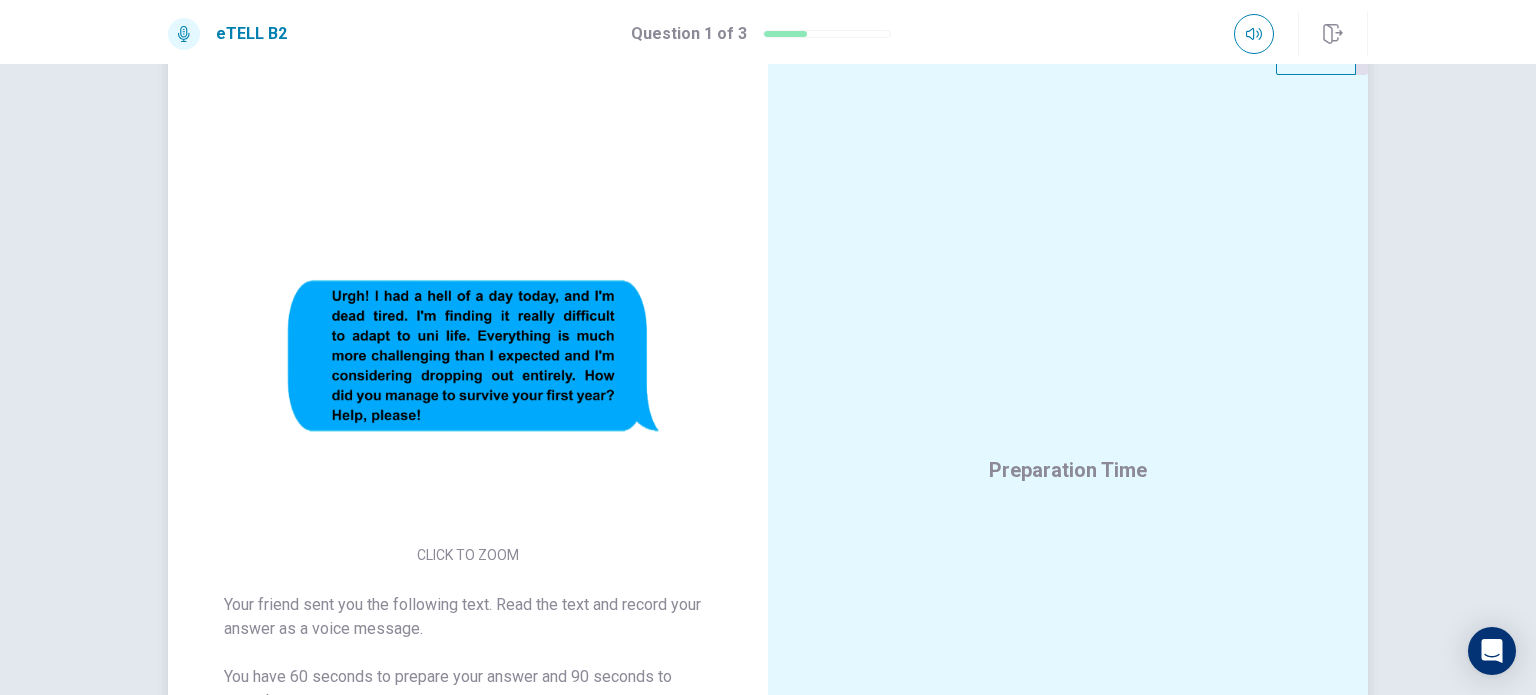 scroll, scrollTop: 0, scrollLeft: 0, axis: both 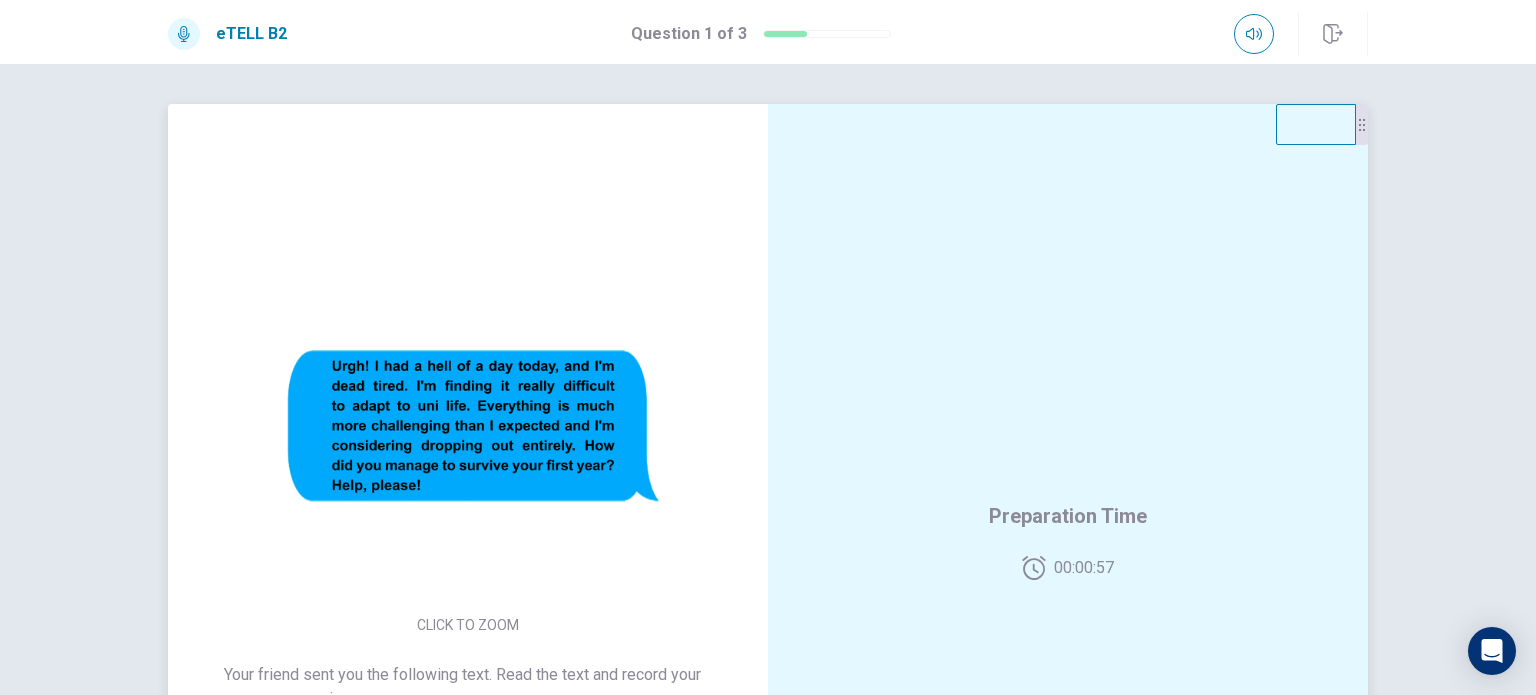 click on "CLICK TO ZOOM" at bounding box center (468, 448) 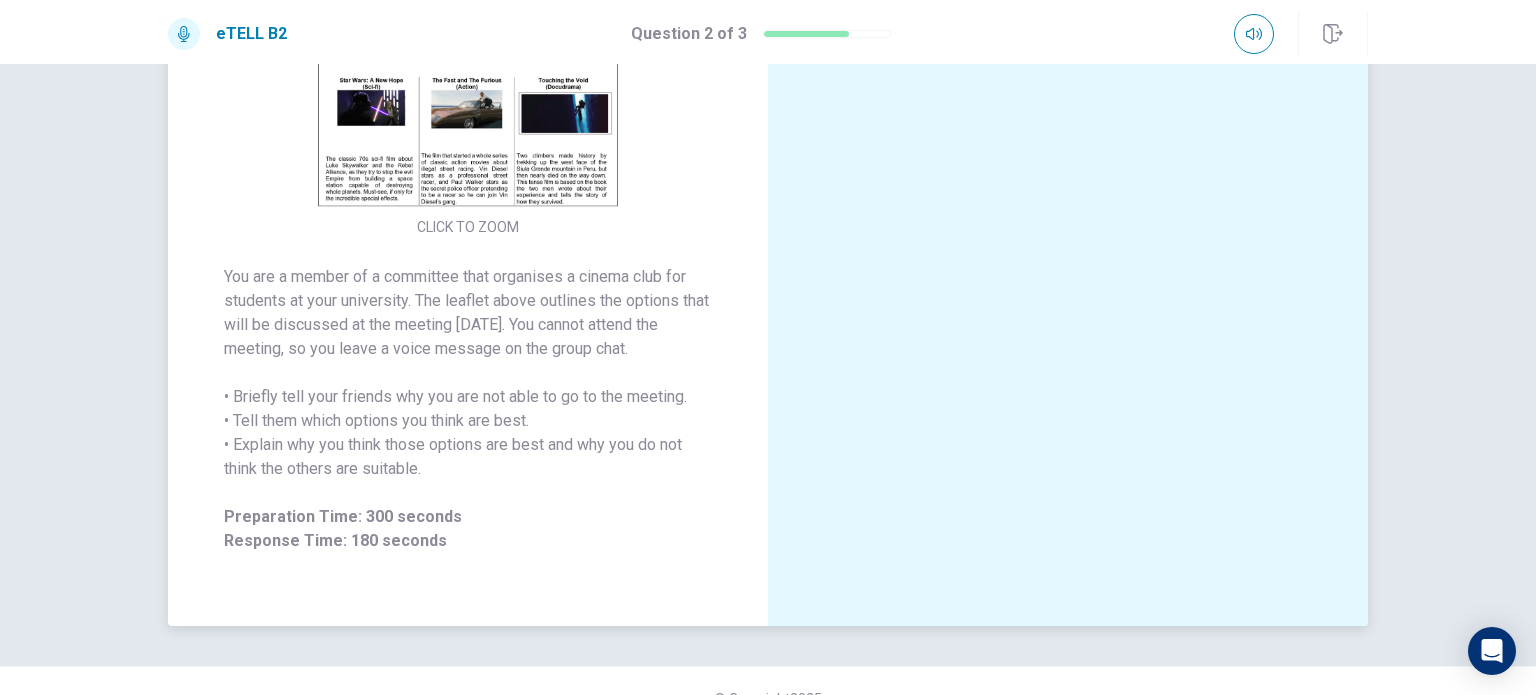 scroll, scrollTop: 352, scrollLeft: 0, axis: vertical 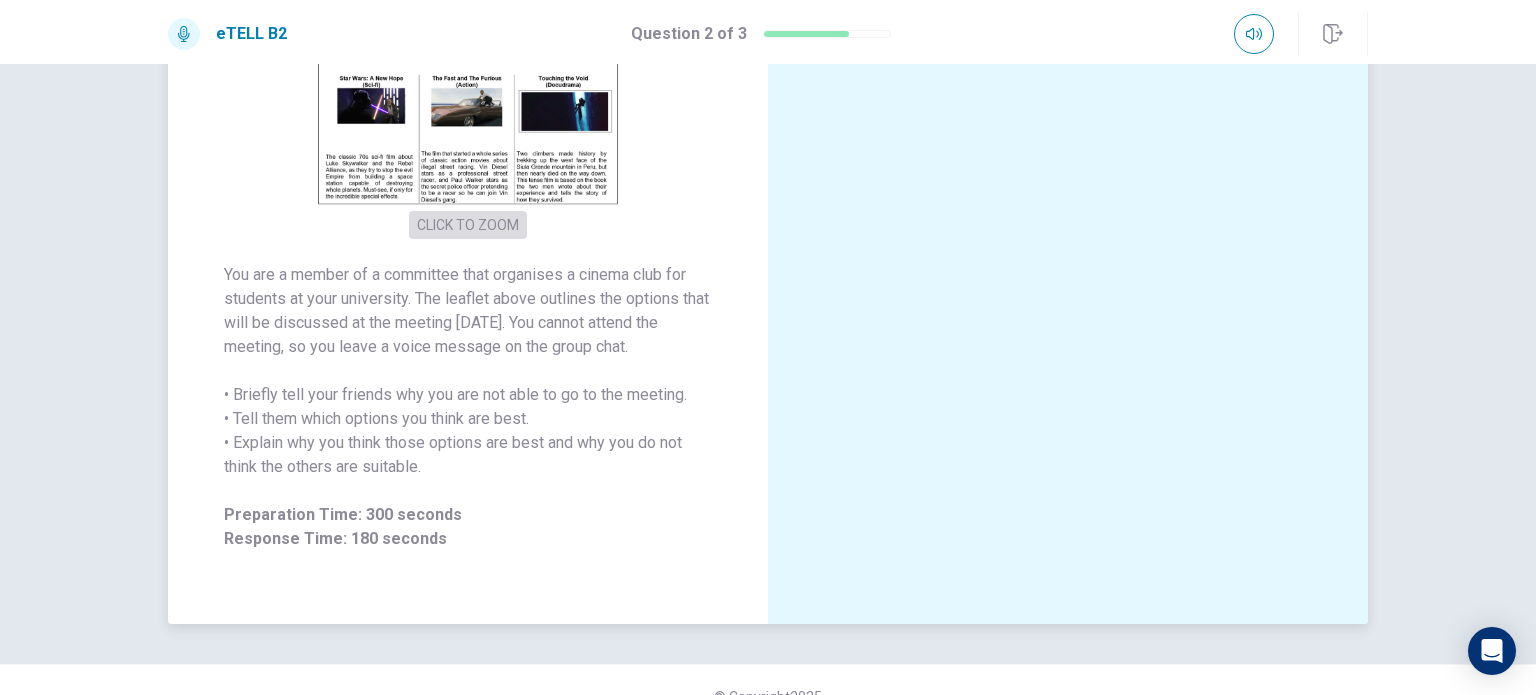 click on "CLICK TO ZOOM" at bounding box center (468, 225) 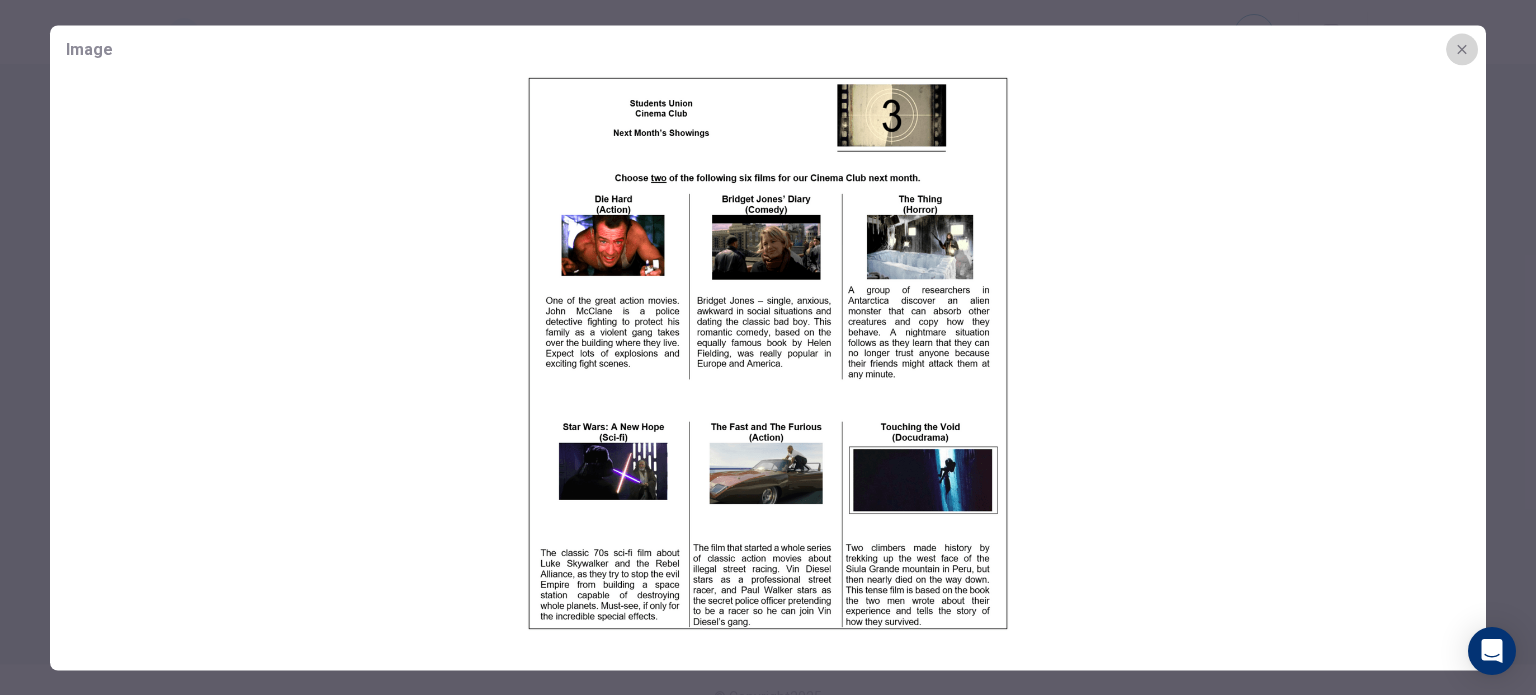 click 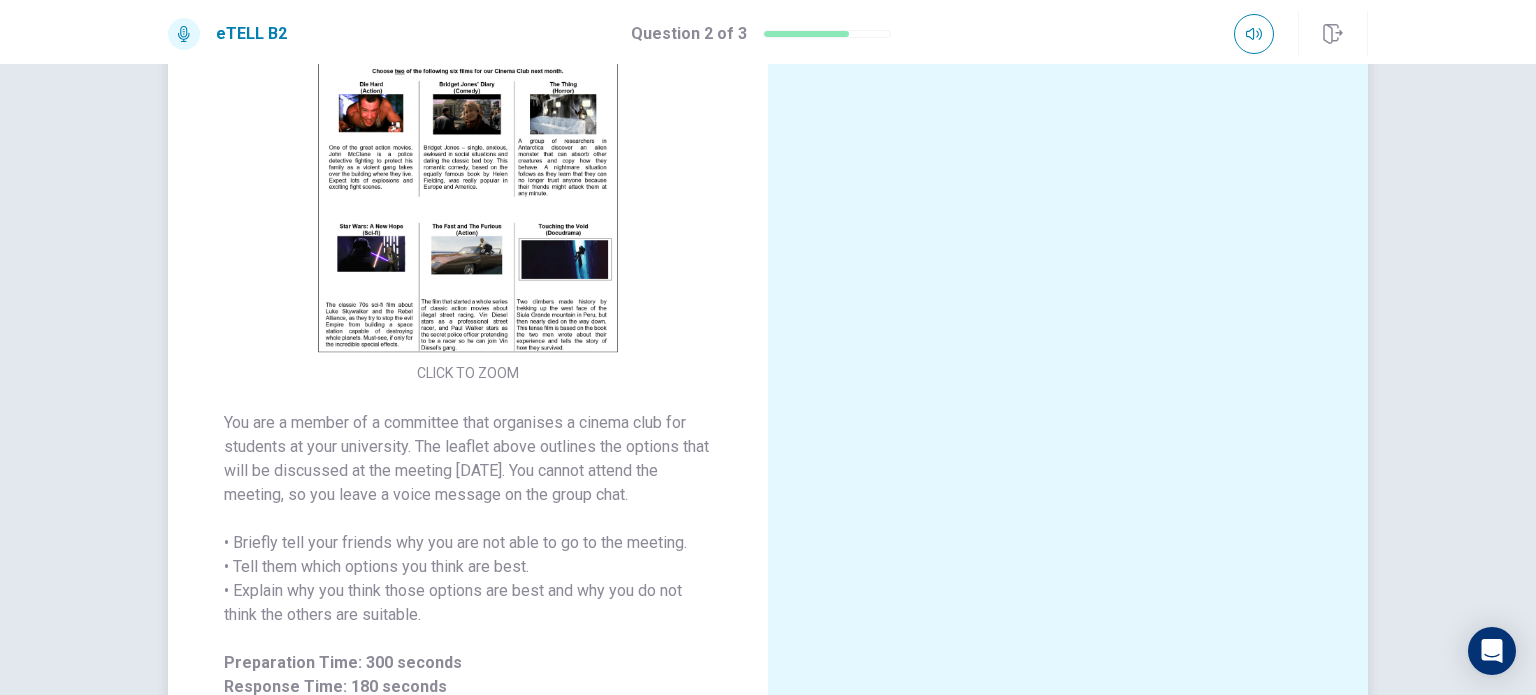 scroll, scrollTop: 188, scrollLeft: 0, axis: vertical 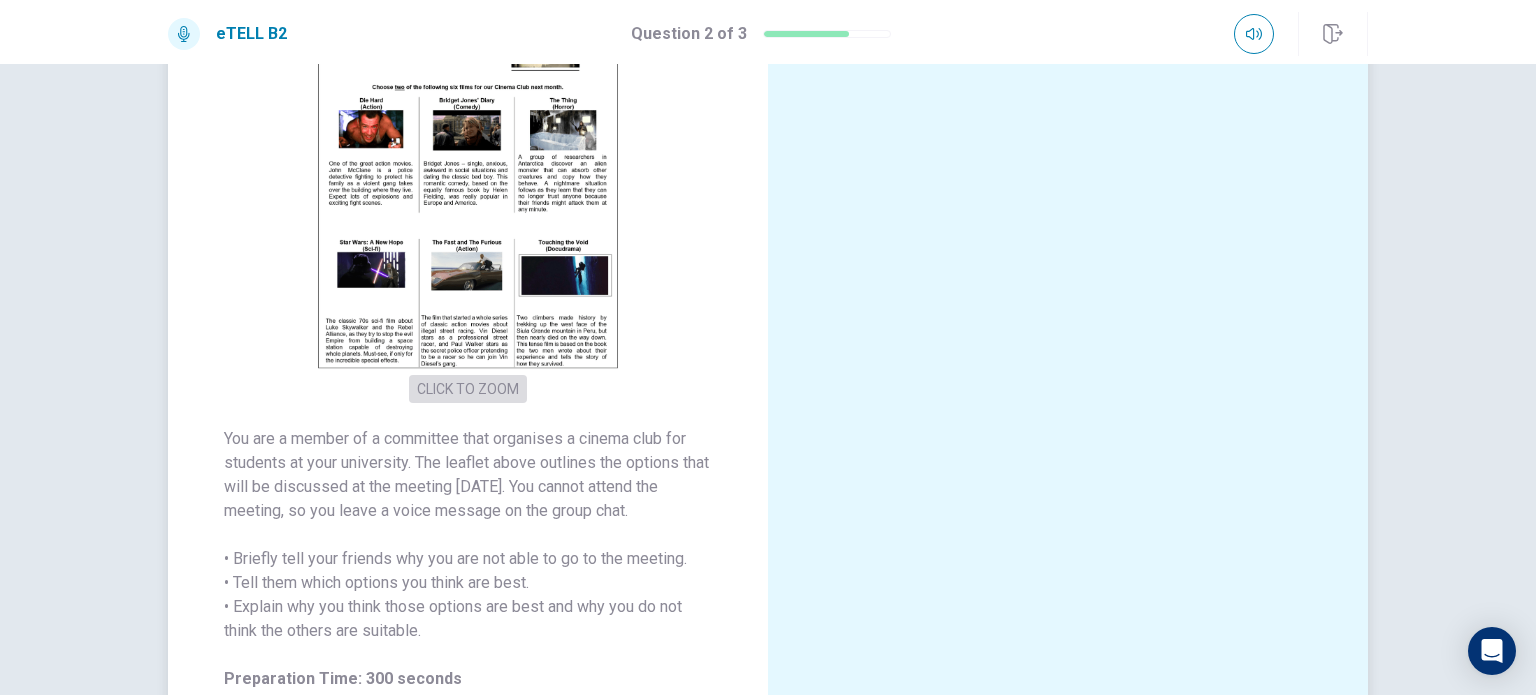 click on "CLICK TO ZOOM" at bounding box center (468, 389) 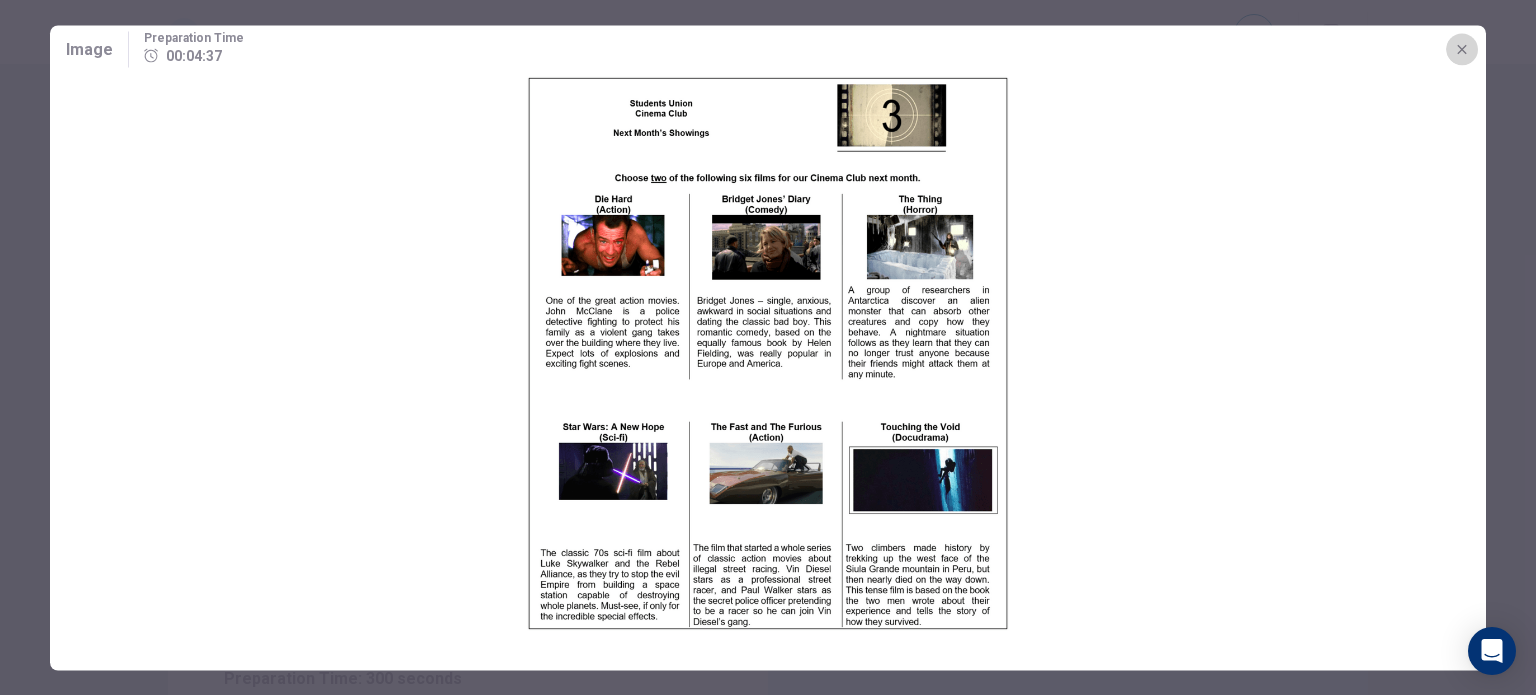 click 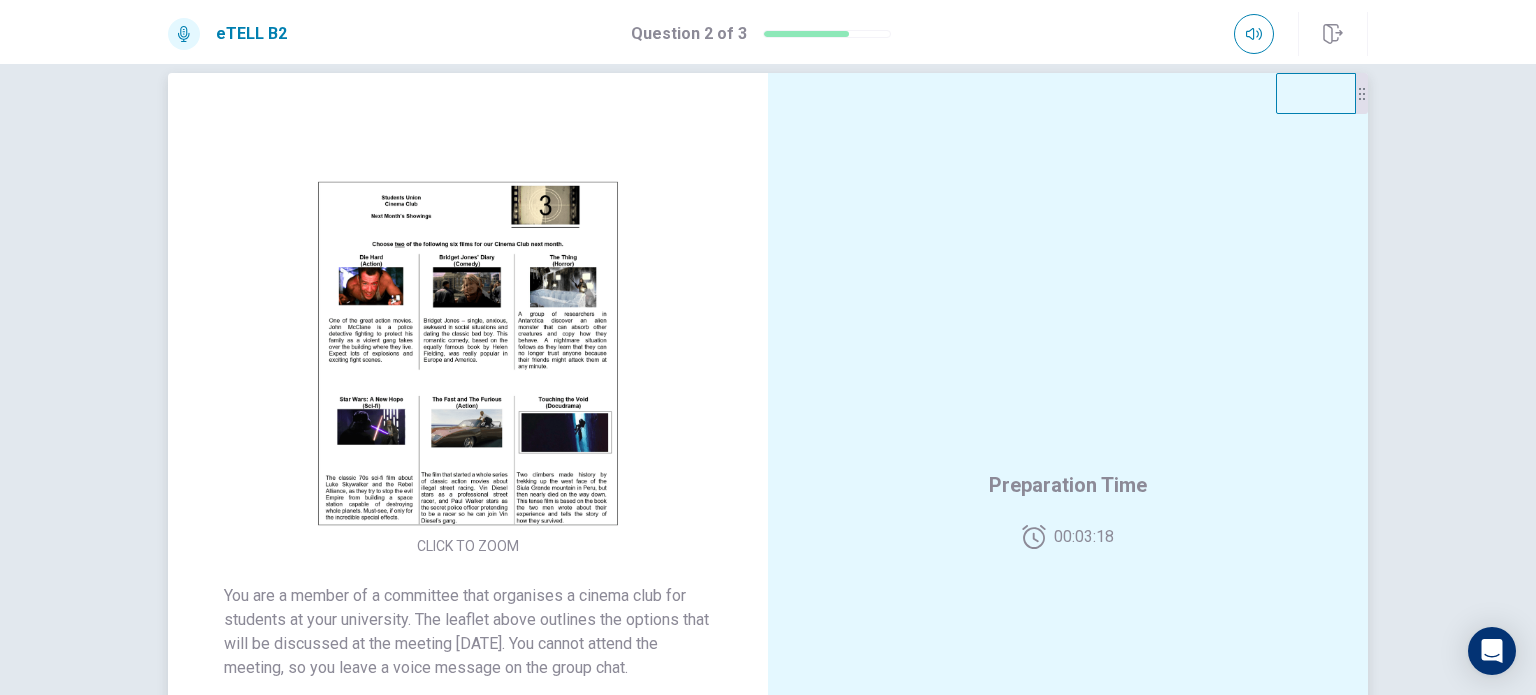 scroll, scrollTop: 0, scrollLeft: 0, axis: both 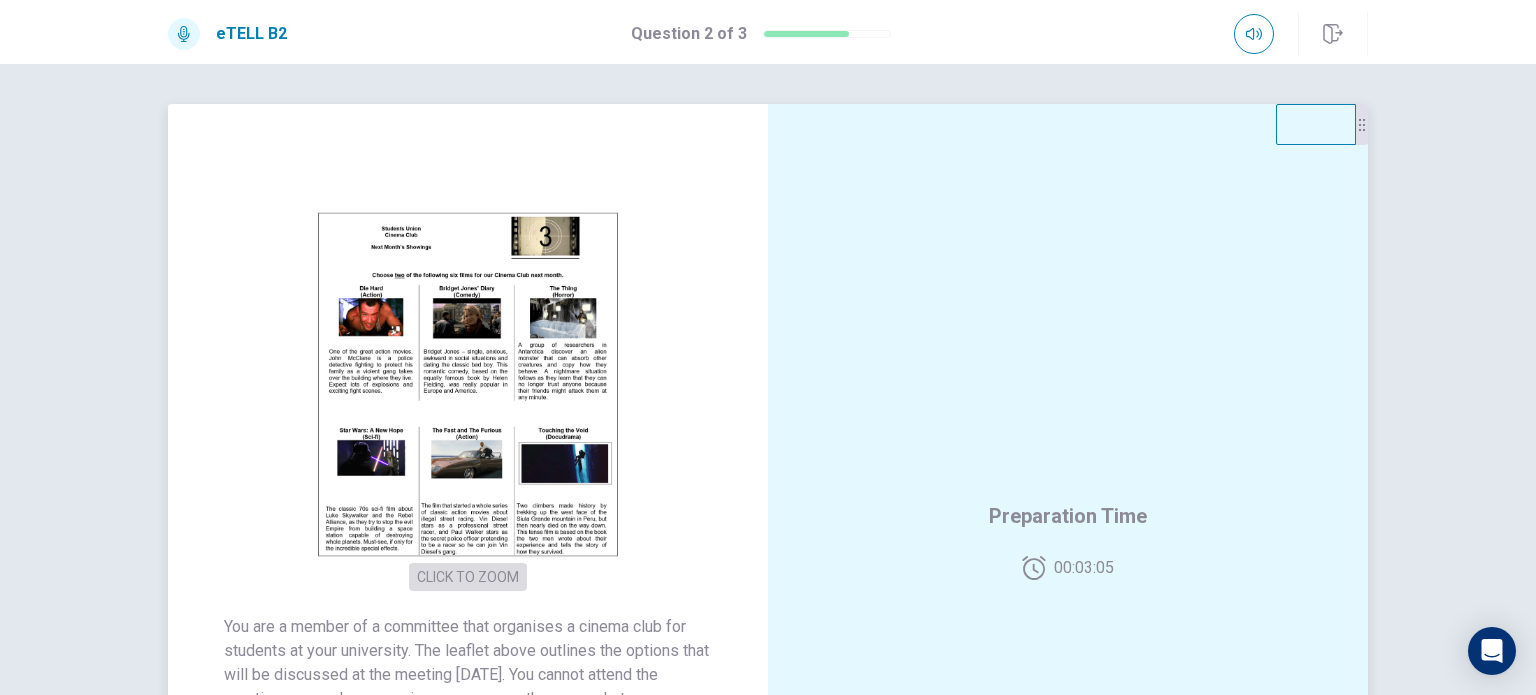 click on "CLICK TO ZOOM" at bounding box center (468, 577) 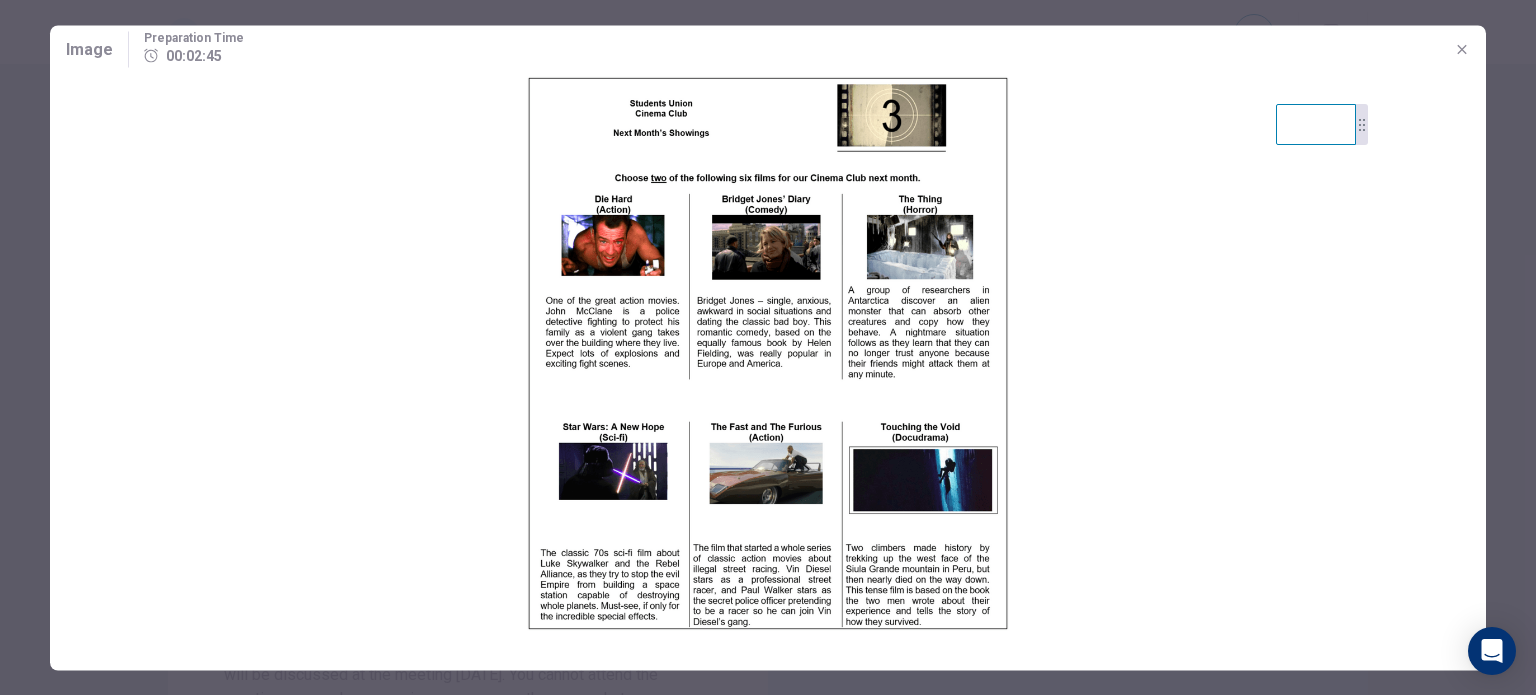 scroll, scrollTop: 0, scrollLeft: 0, axis: both 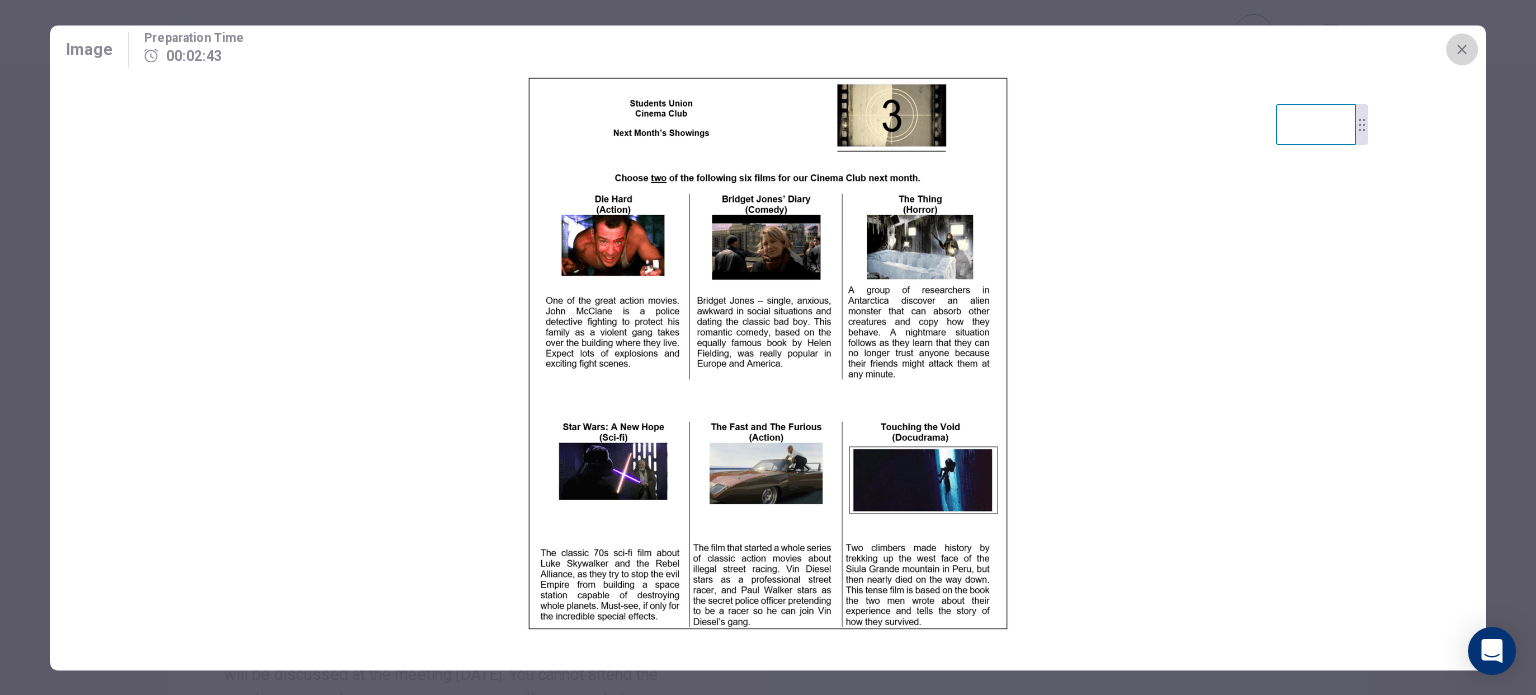 click 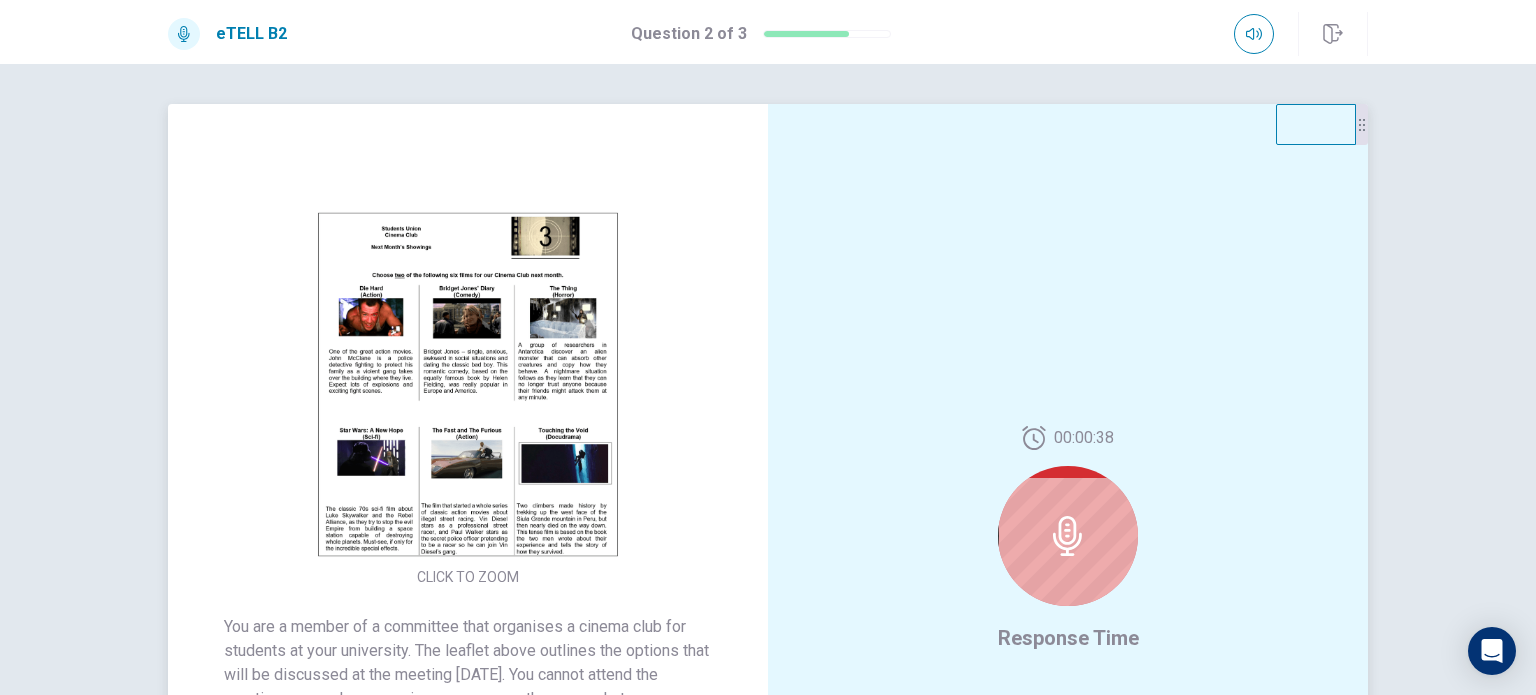 click 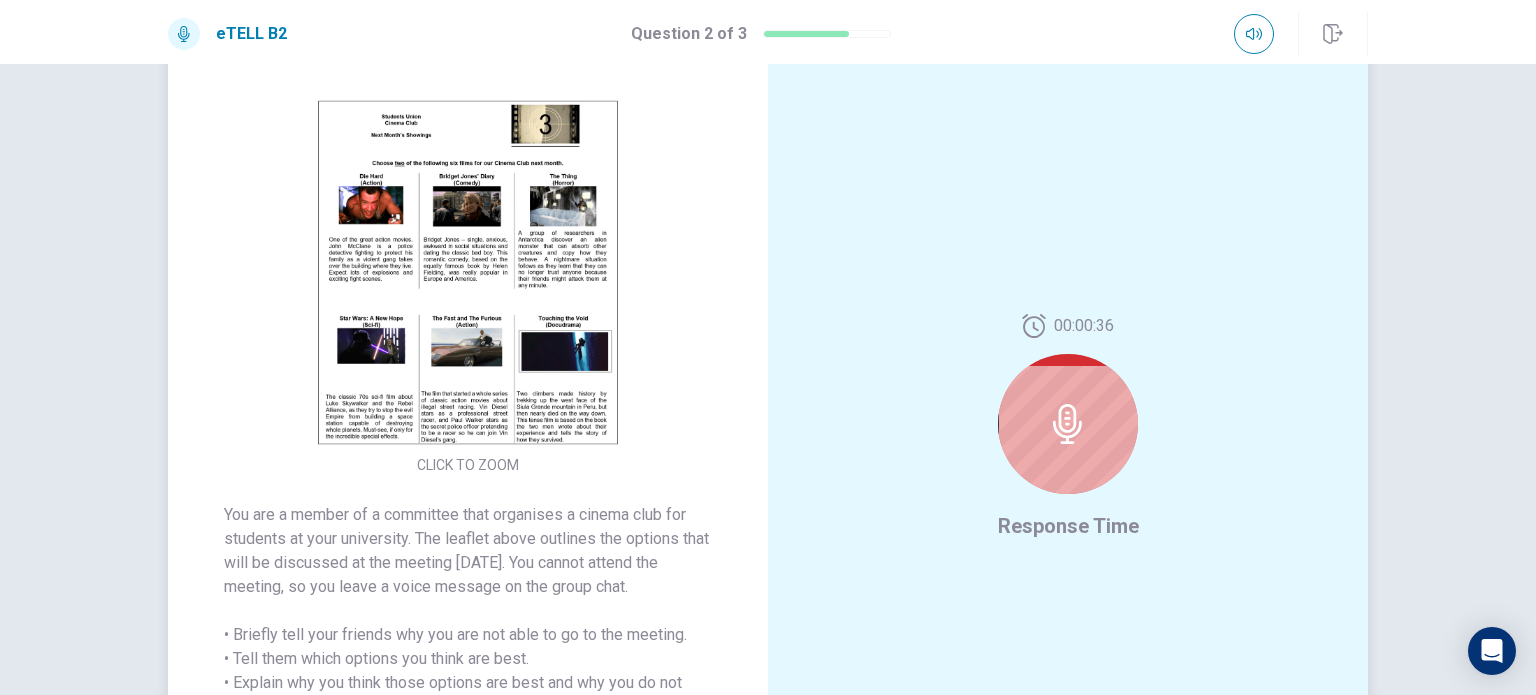 scroll, scrollTop: 116, scrollLeft: 0, axis: vertical 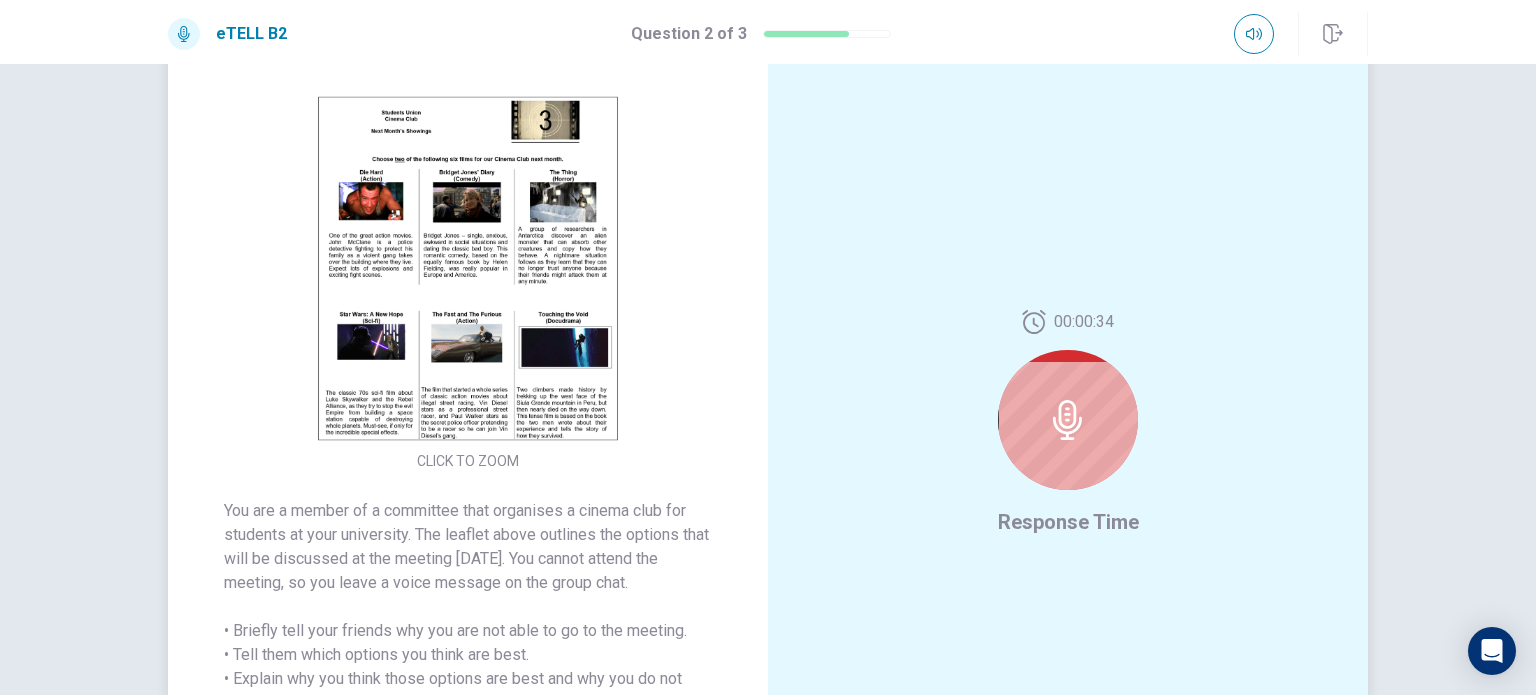 click at bounding box center [1068, 420] 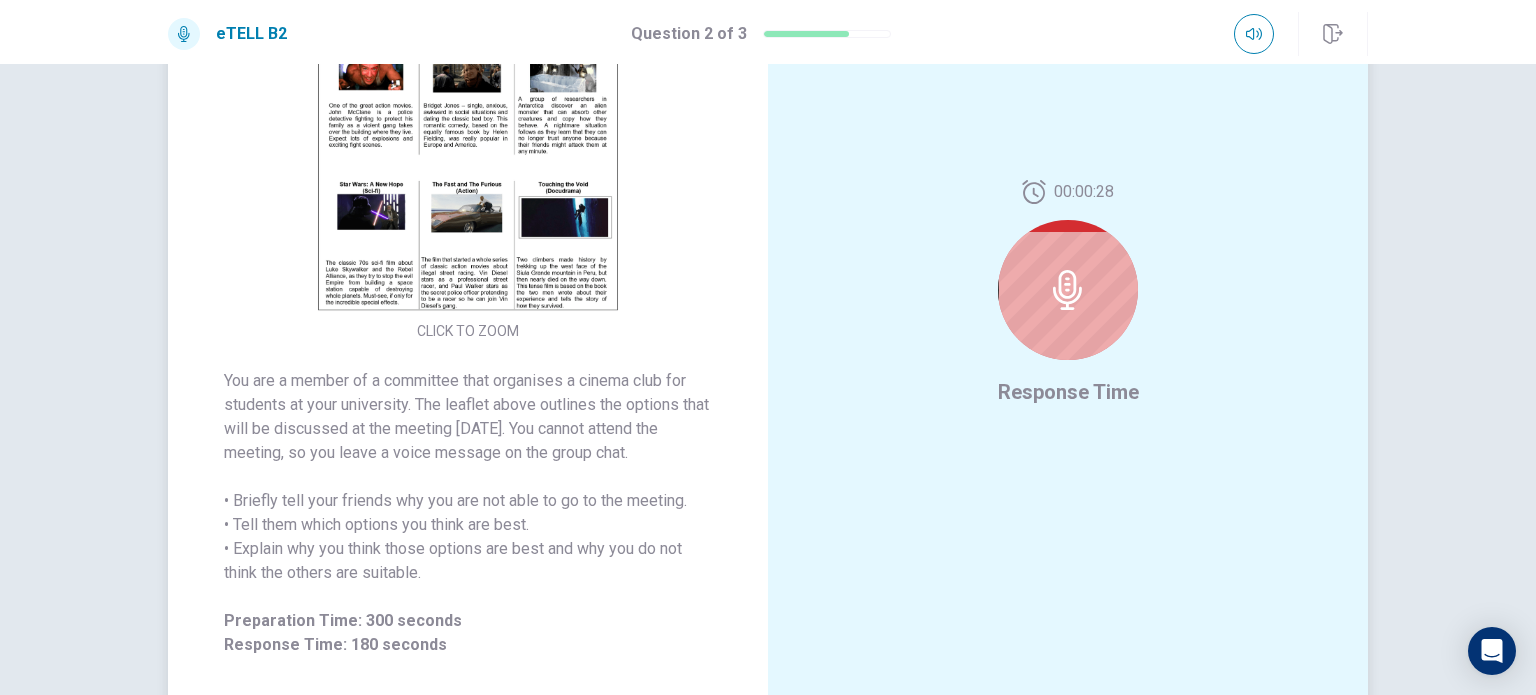 scroll, scrollTop: 384, scrollLeft: 0, axis: vertical 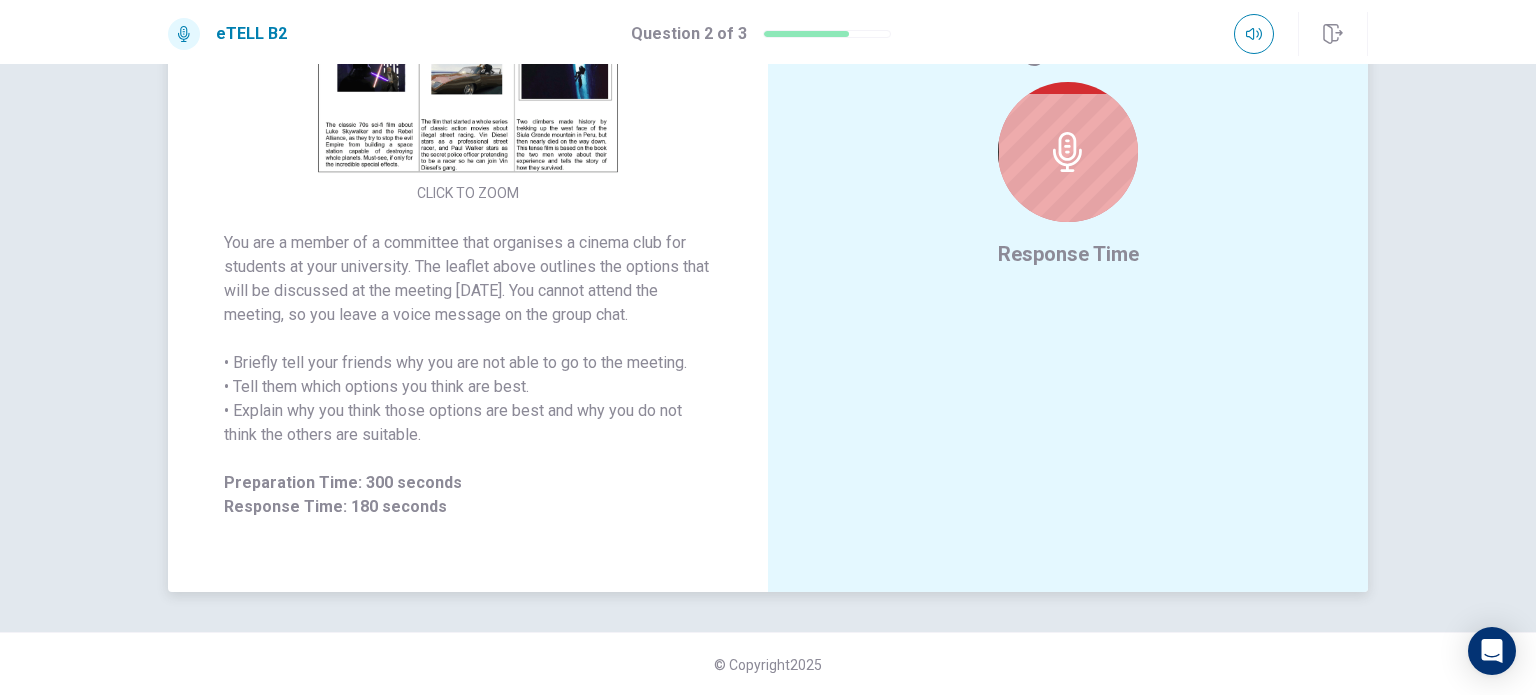 click on "Response Time" at bounding box center (1068, 254) 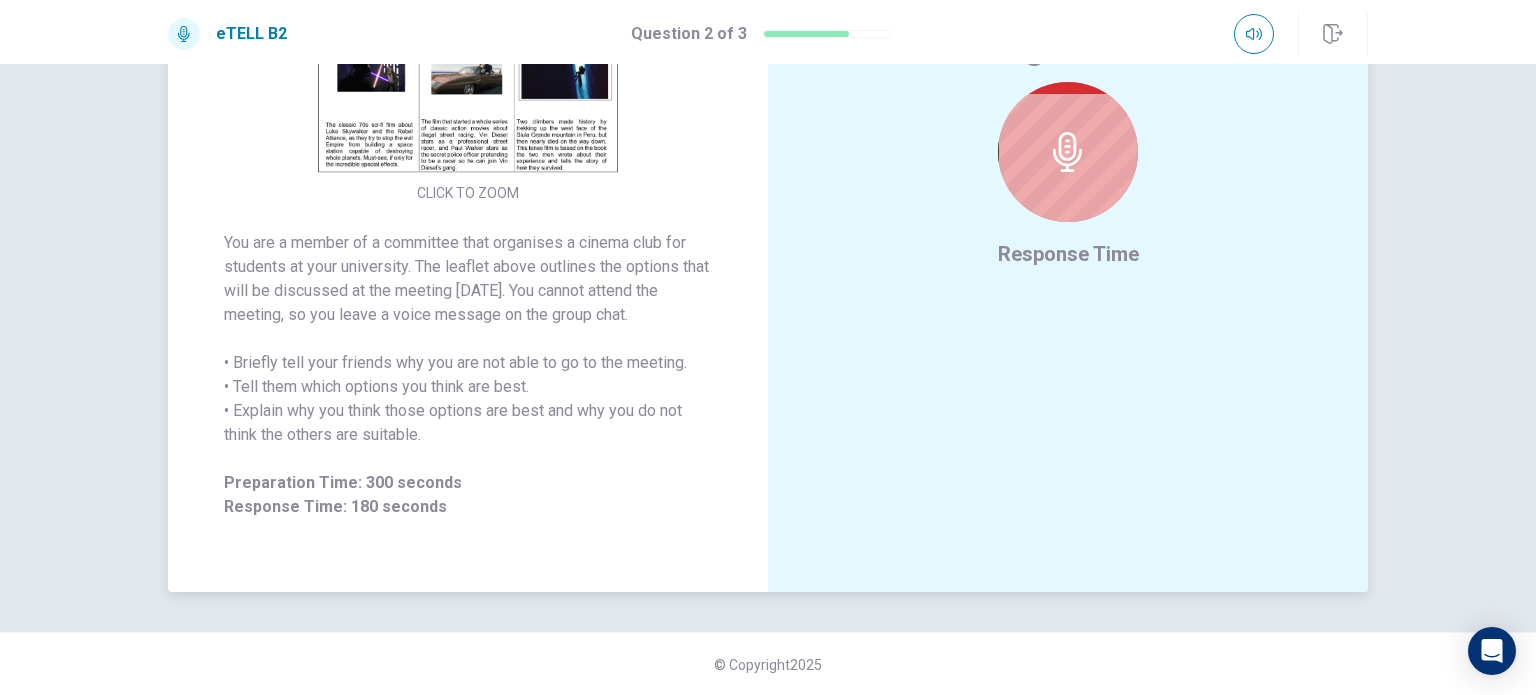 click 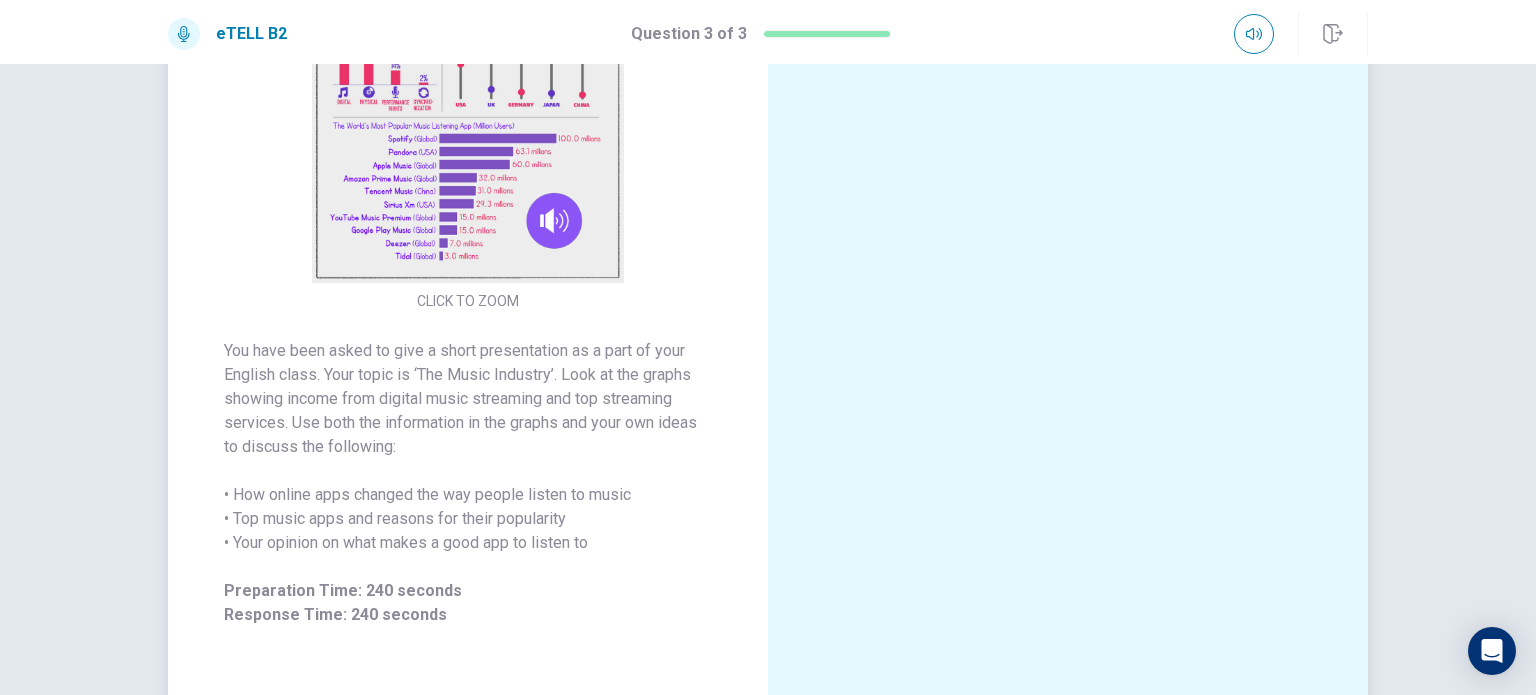 scroll, scrollTop: 276, scrollLeft: 0, axis: vertical 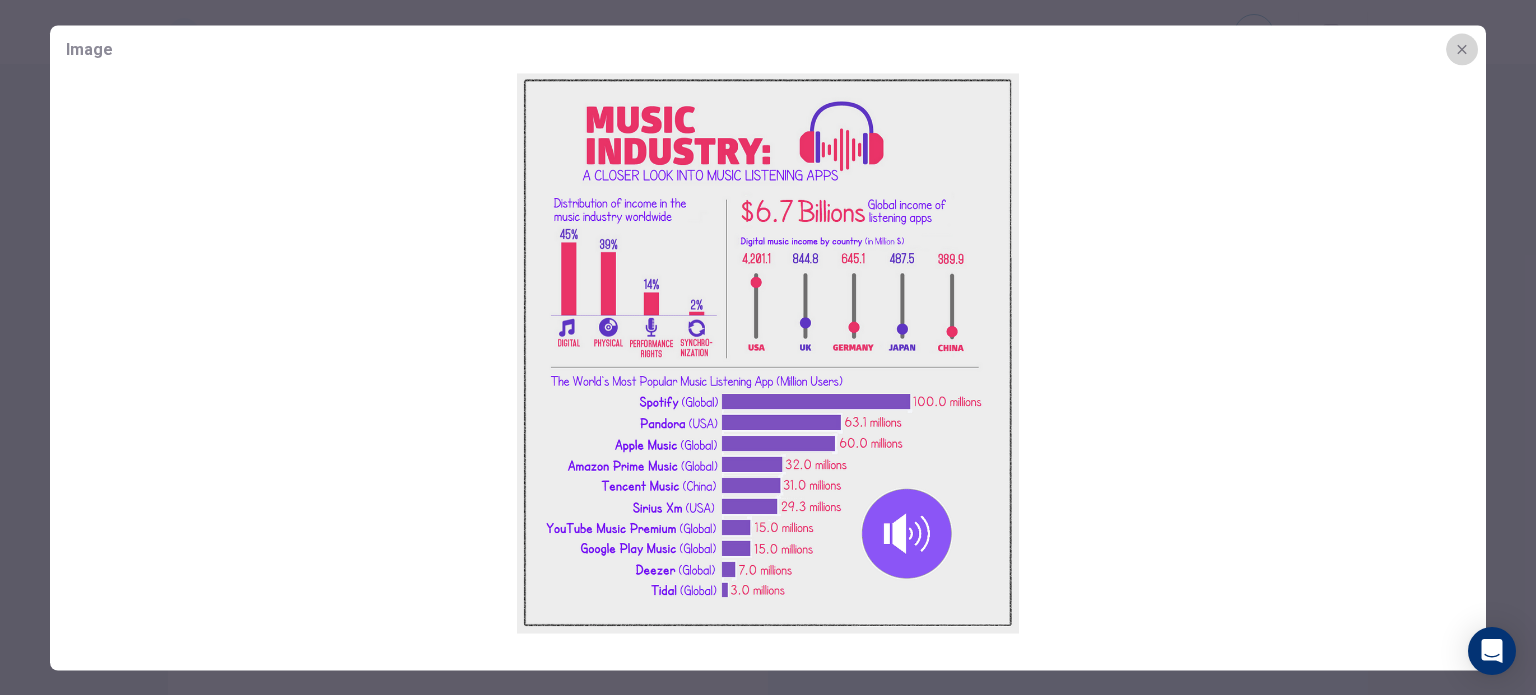 click 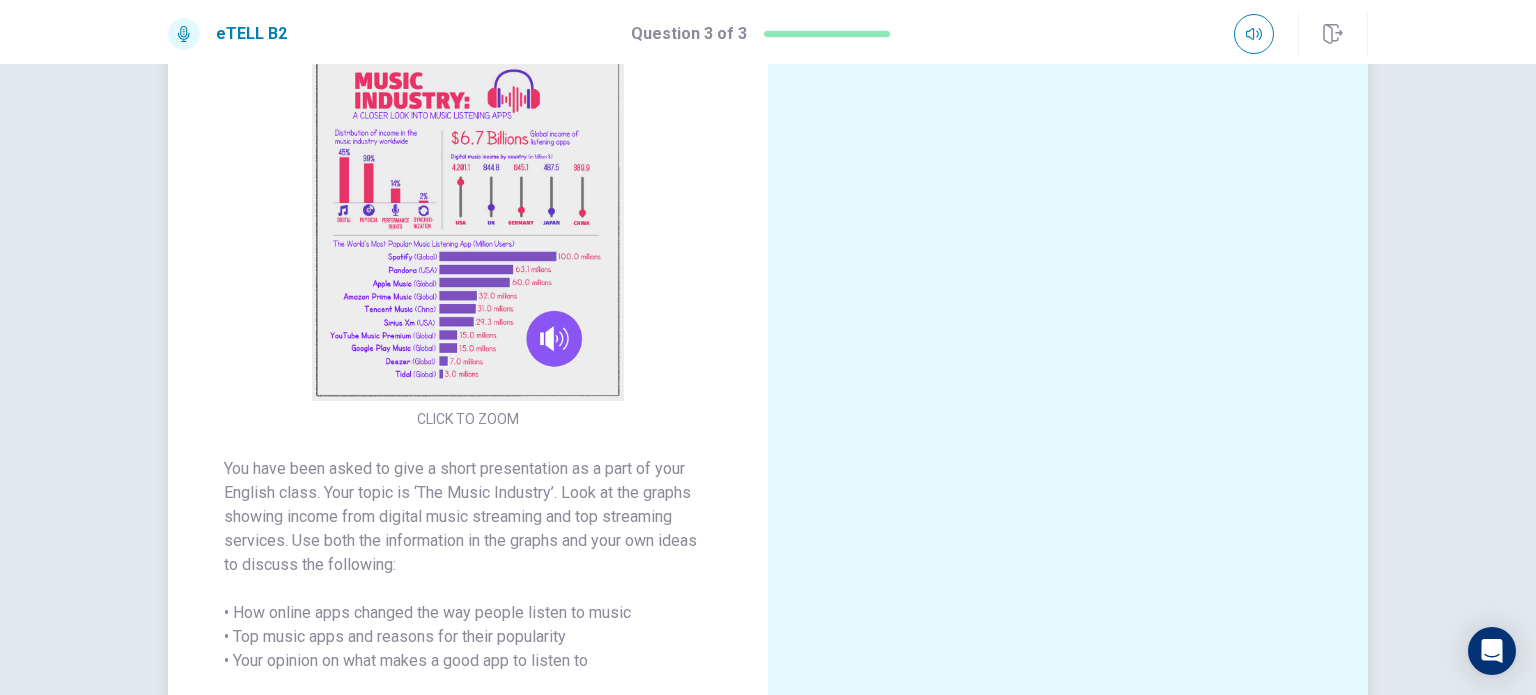 scroll, scrollTop: 0, scrollLeft: 0, axis: both 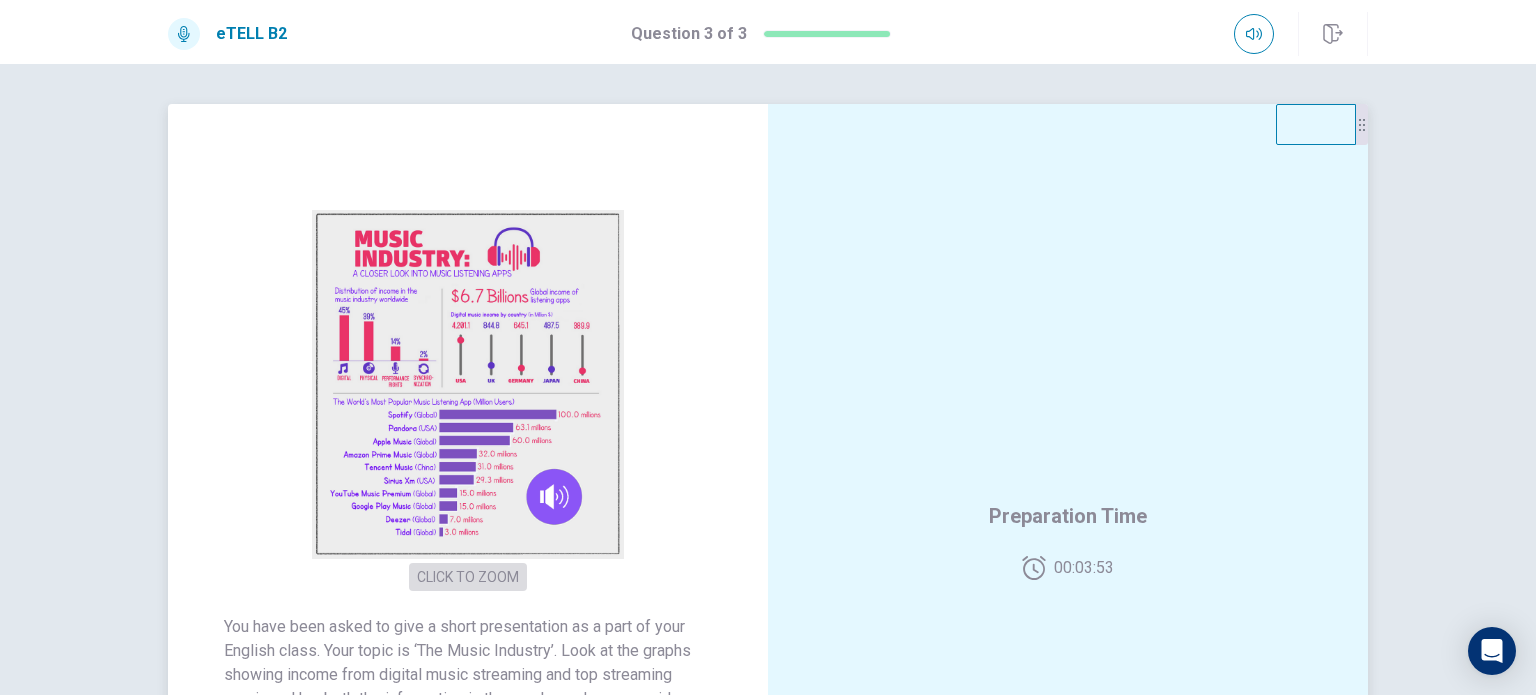 click on "CLICK TO ZOOM" at bounding box center [468, 577] 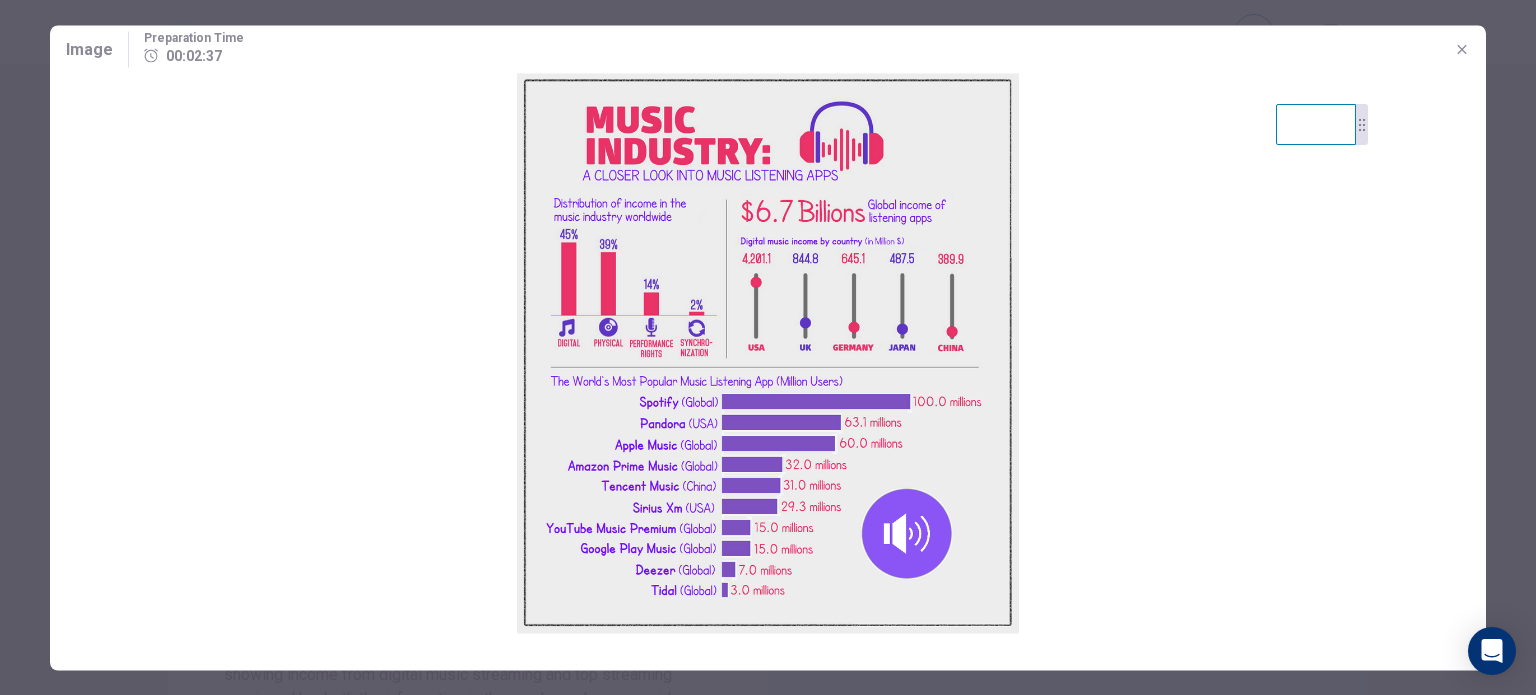 click 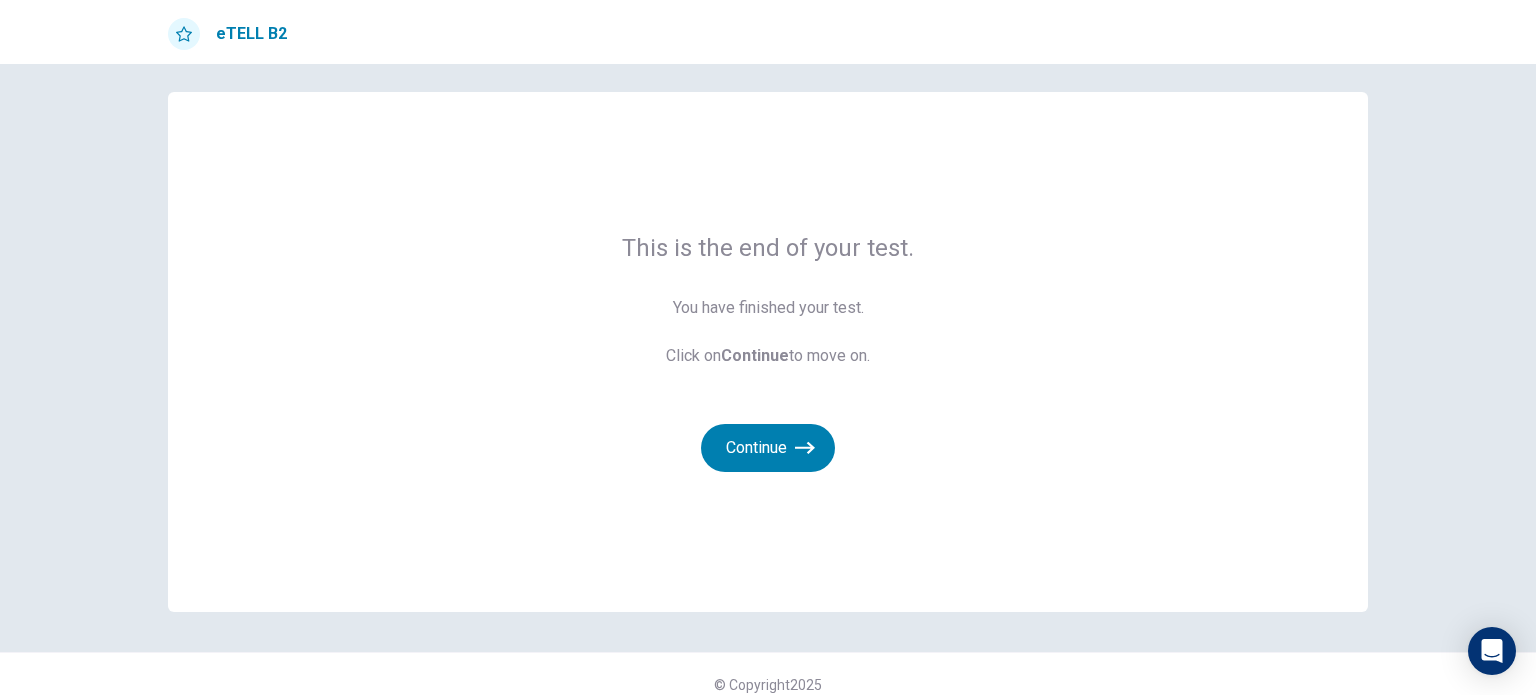 scroll, scrollTop: 8, scrollLeft: 0, axis: vertical 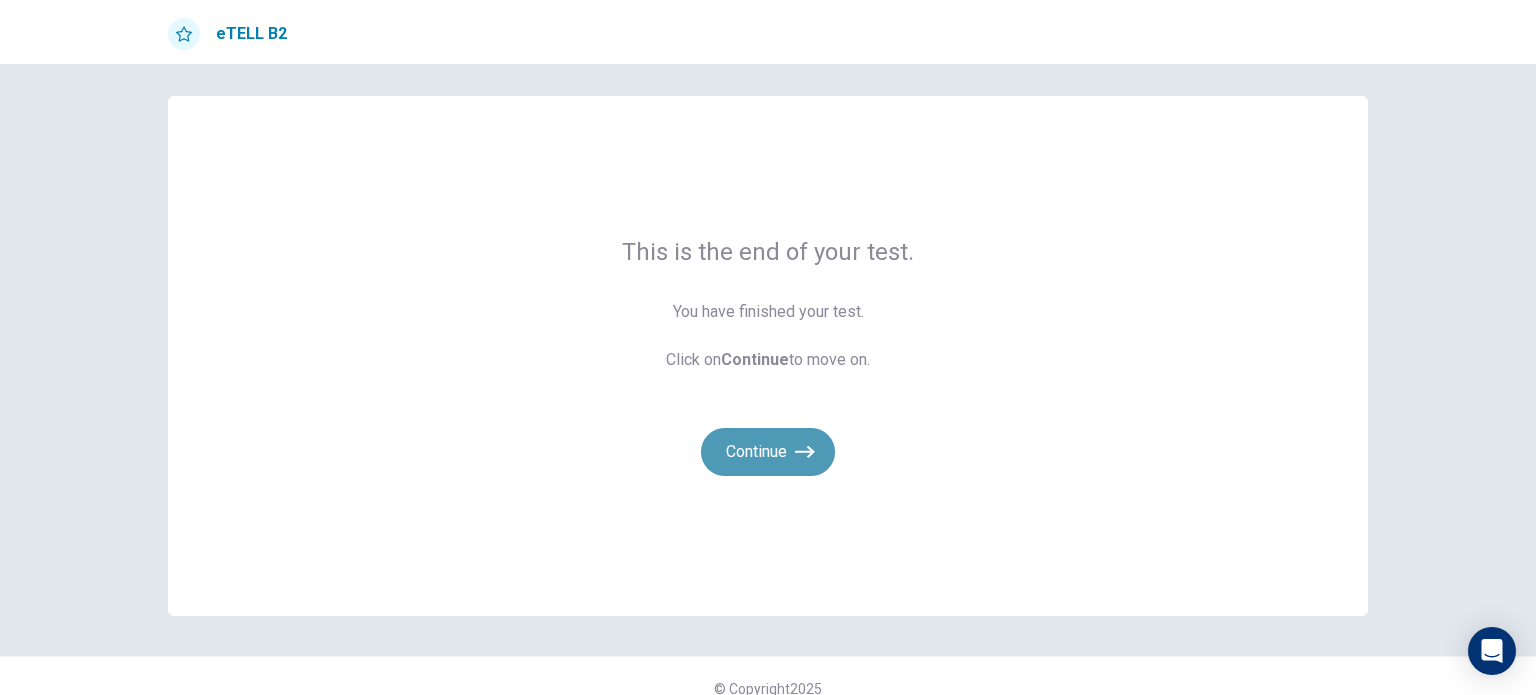 click on "Continue" at bounding box center (768, 452) 